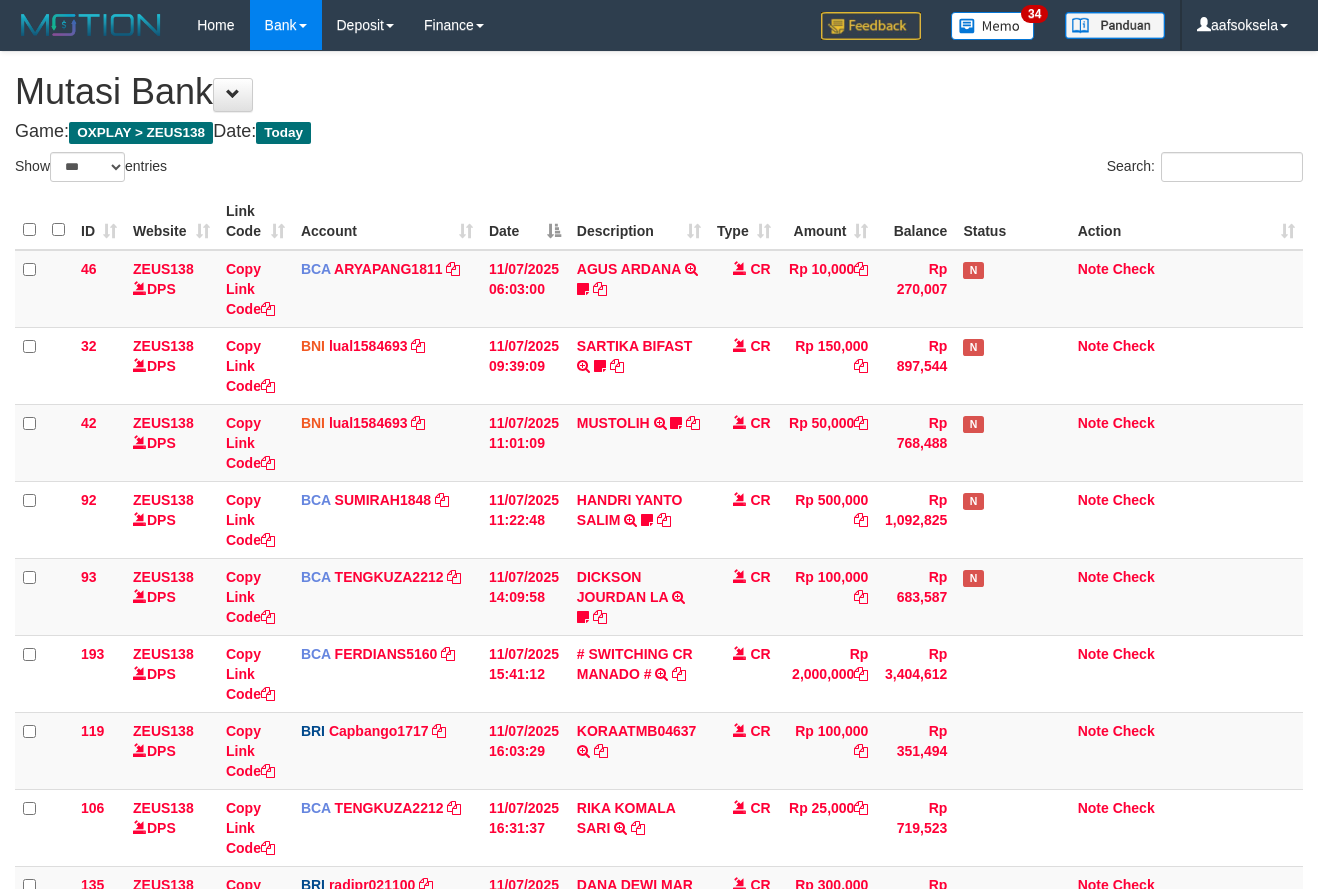 select on "***" 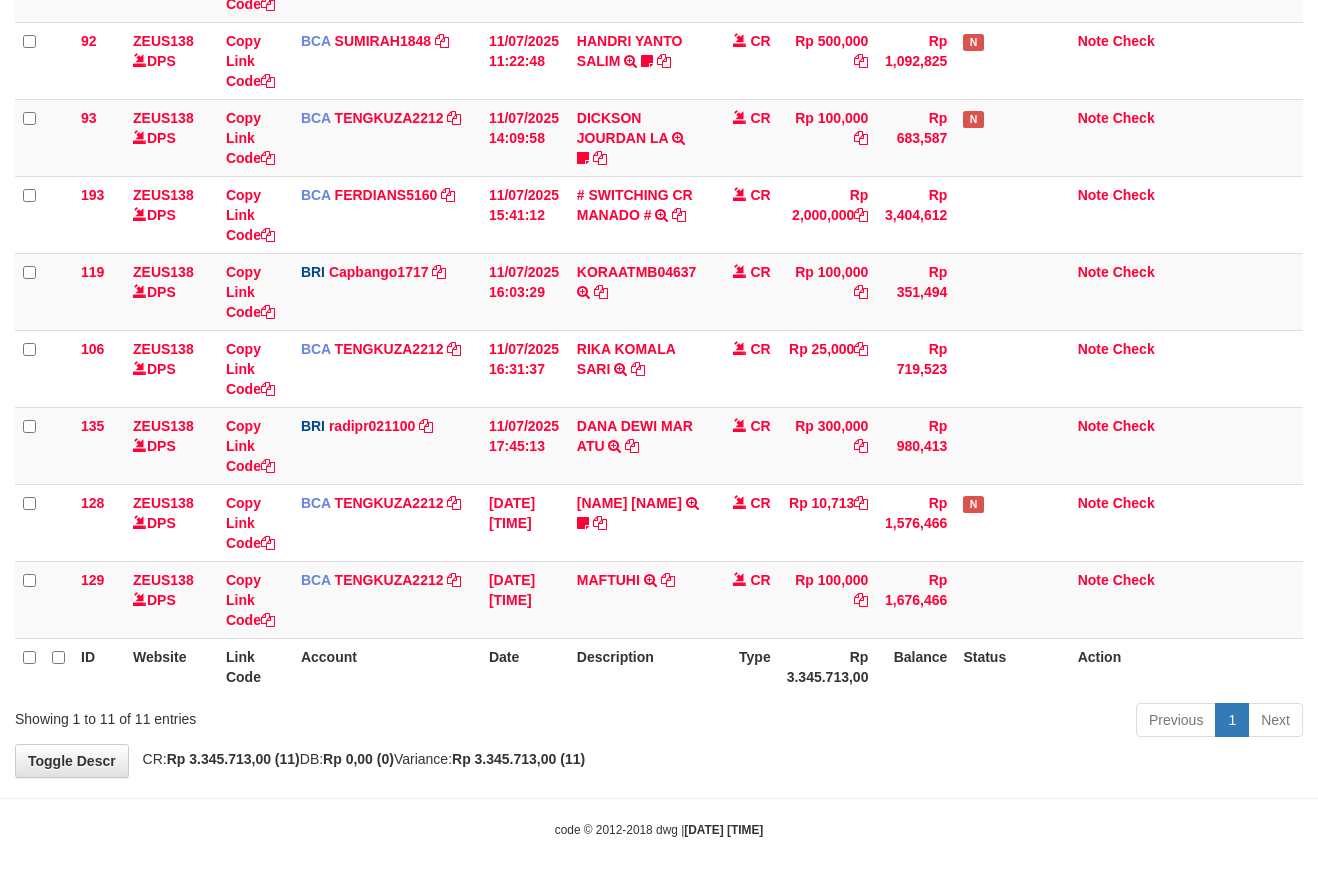 click on "Description" at bounding box center [639, 666] 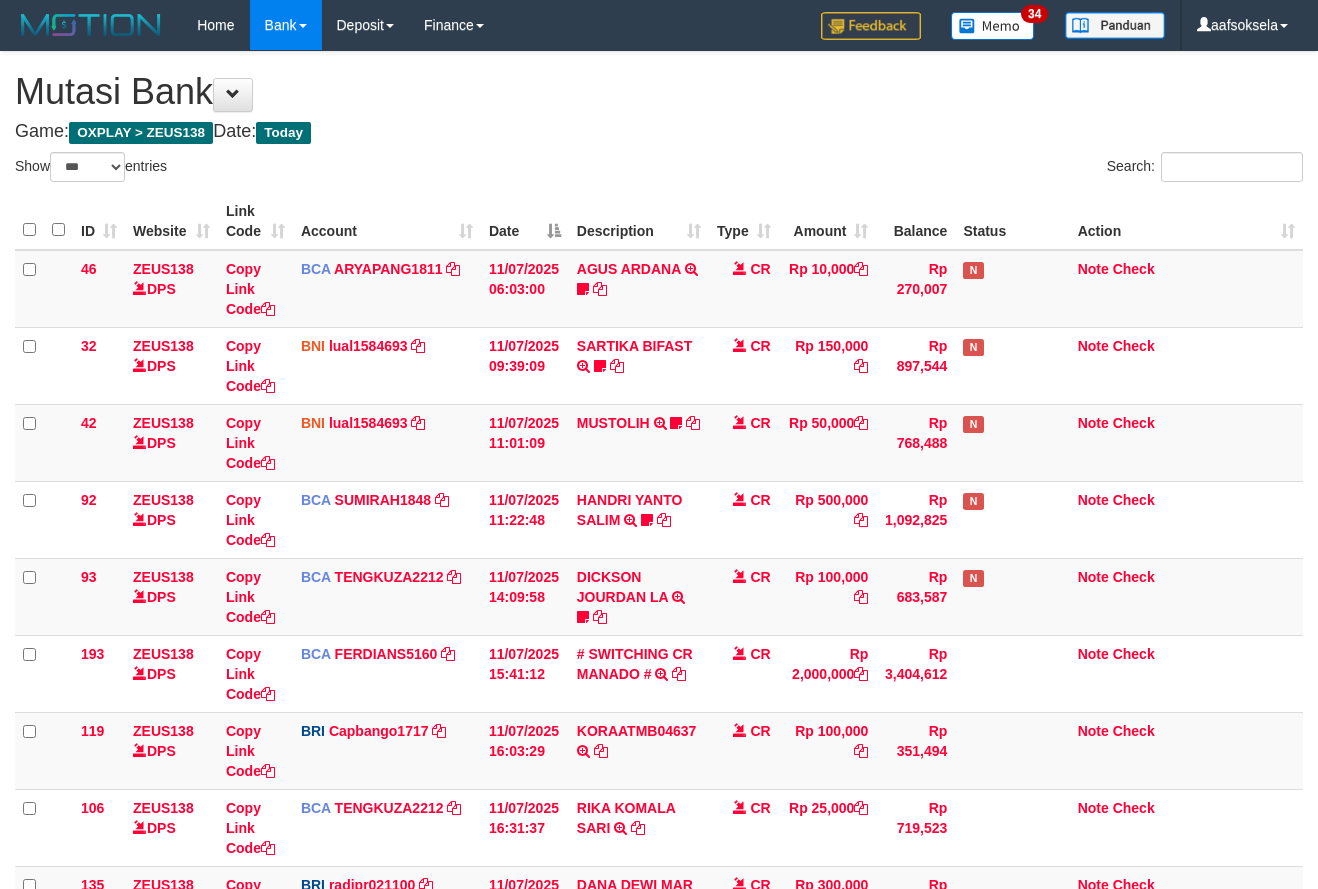 select on "***" 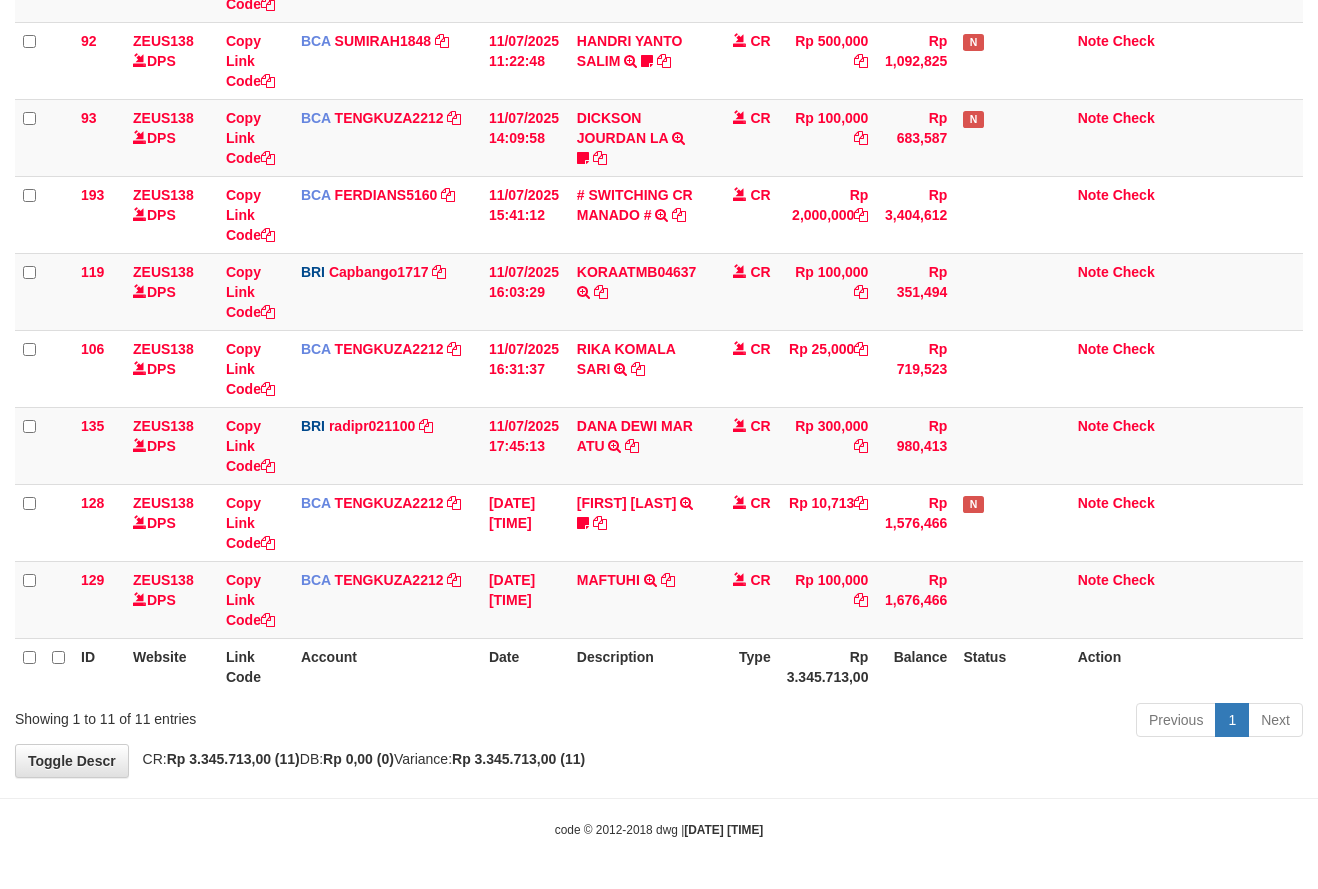 click on "Description" at bounding box center [639, 666] 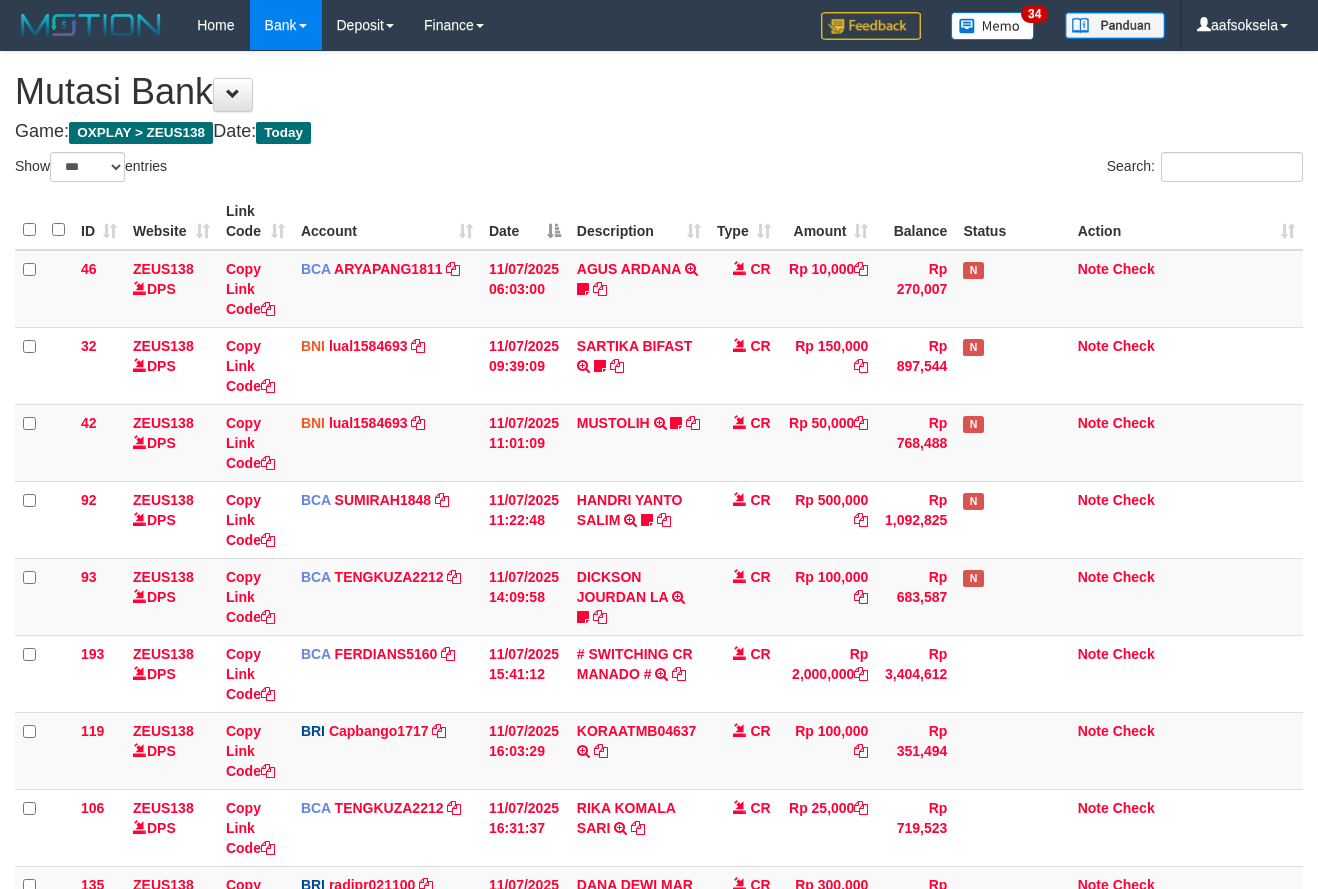 select on "***" 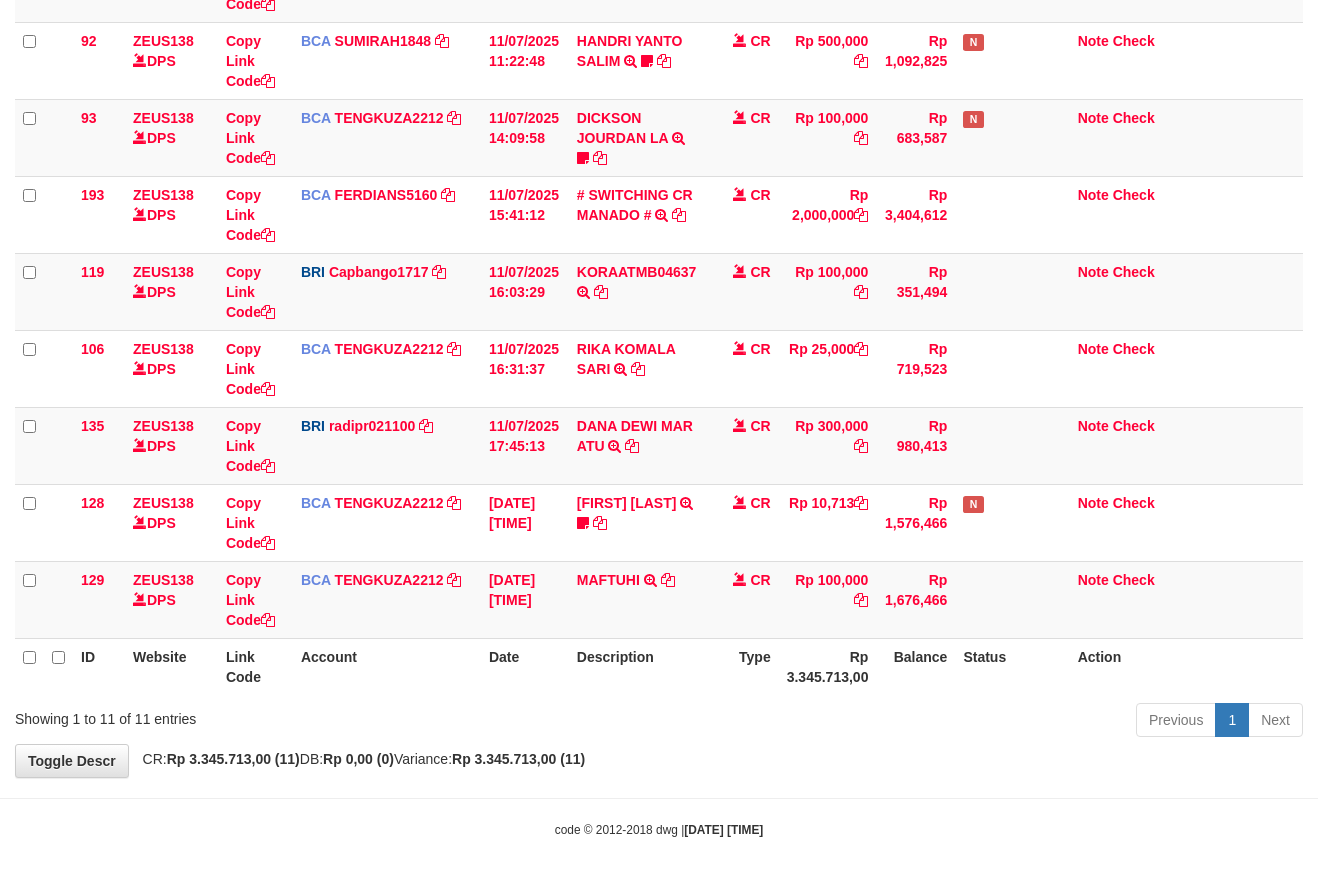 click on "Description" at bounding box center (639, 666) 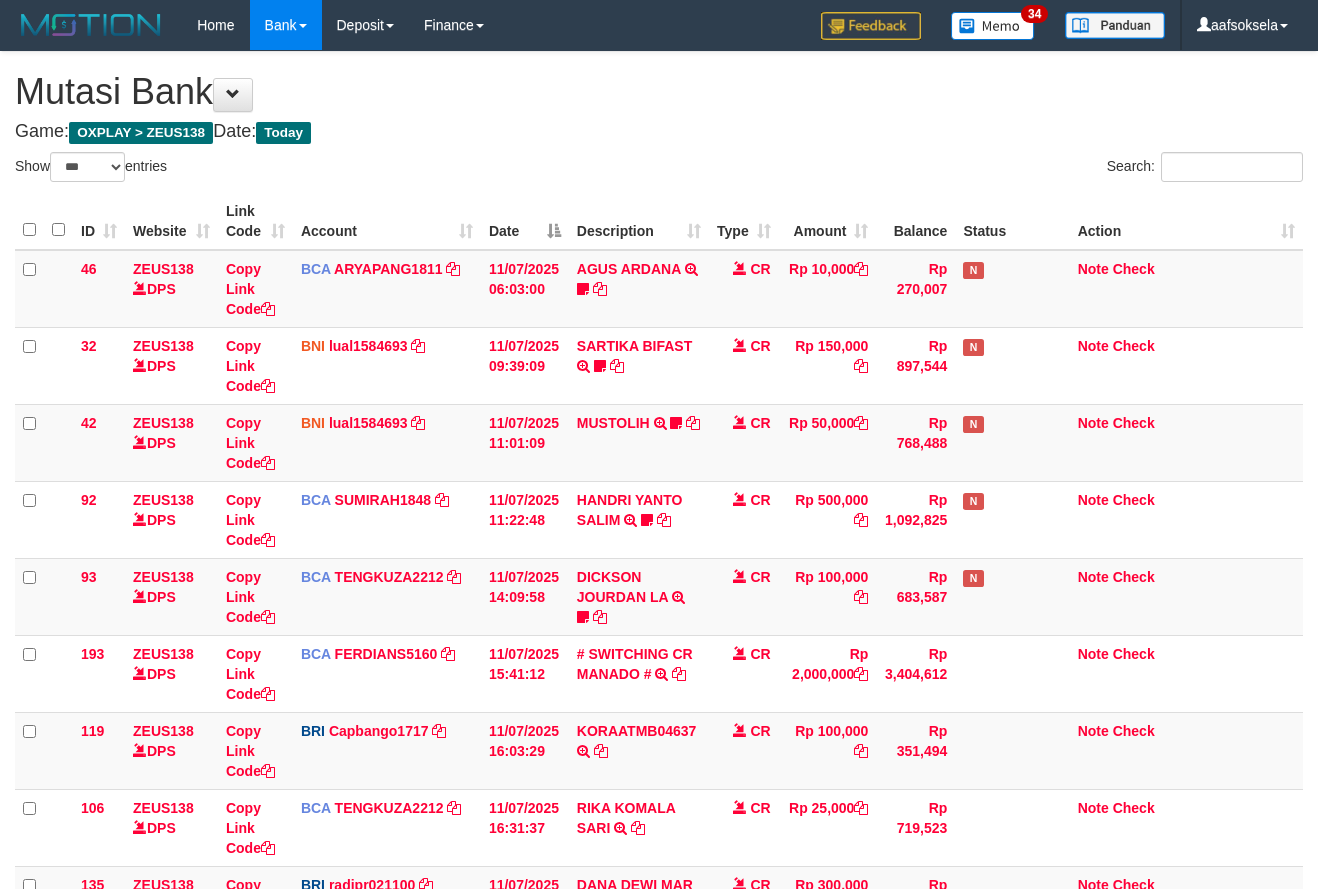 select on "***" 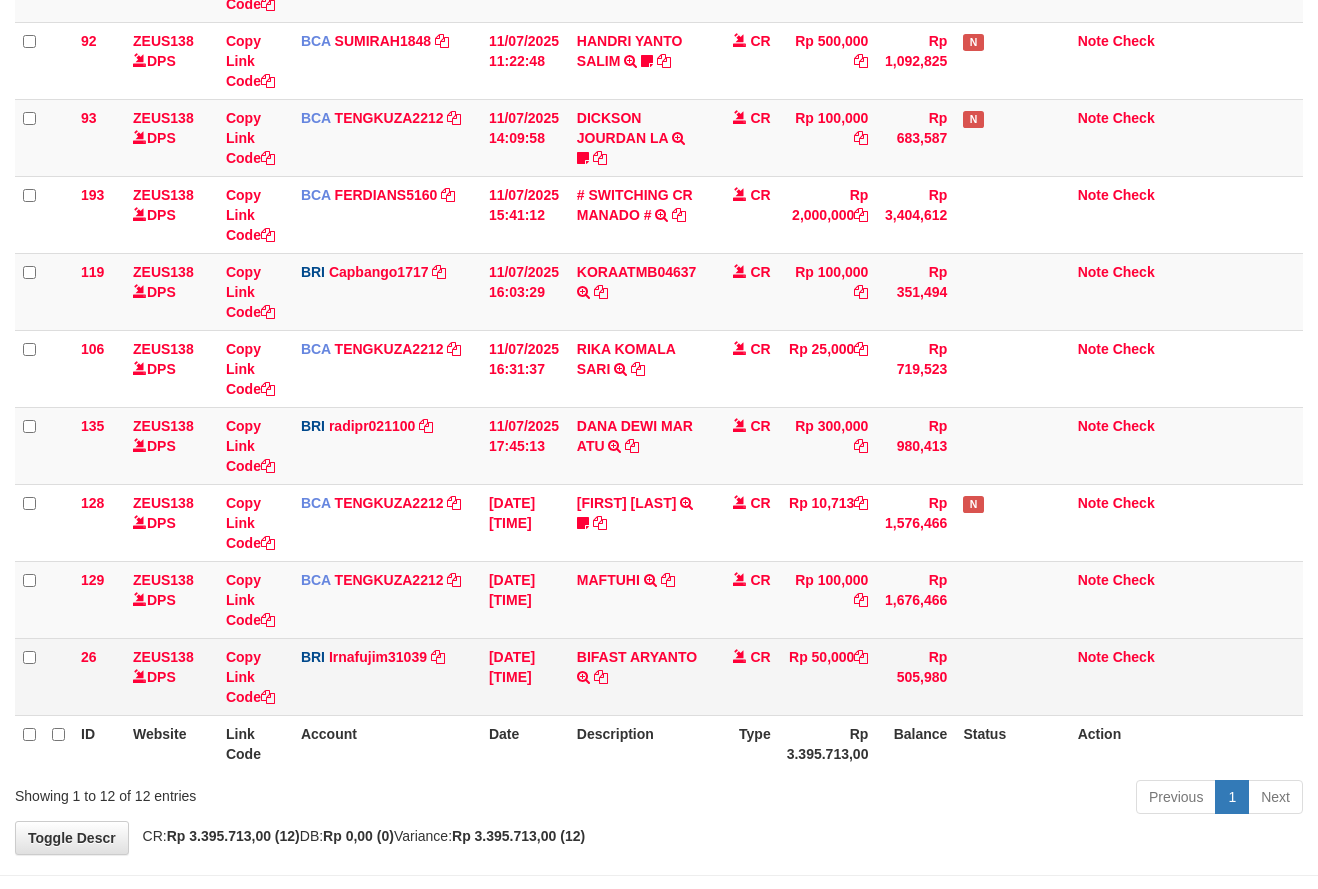 click on "BIFAST ARYANTO         TRANSFER NBMB BIFAST ARYANTO TO IRNA FUJI M" at bounding box center [639, 676] 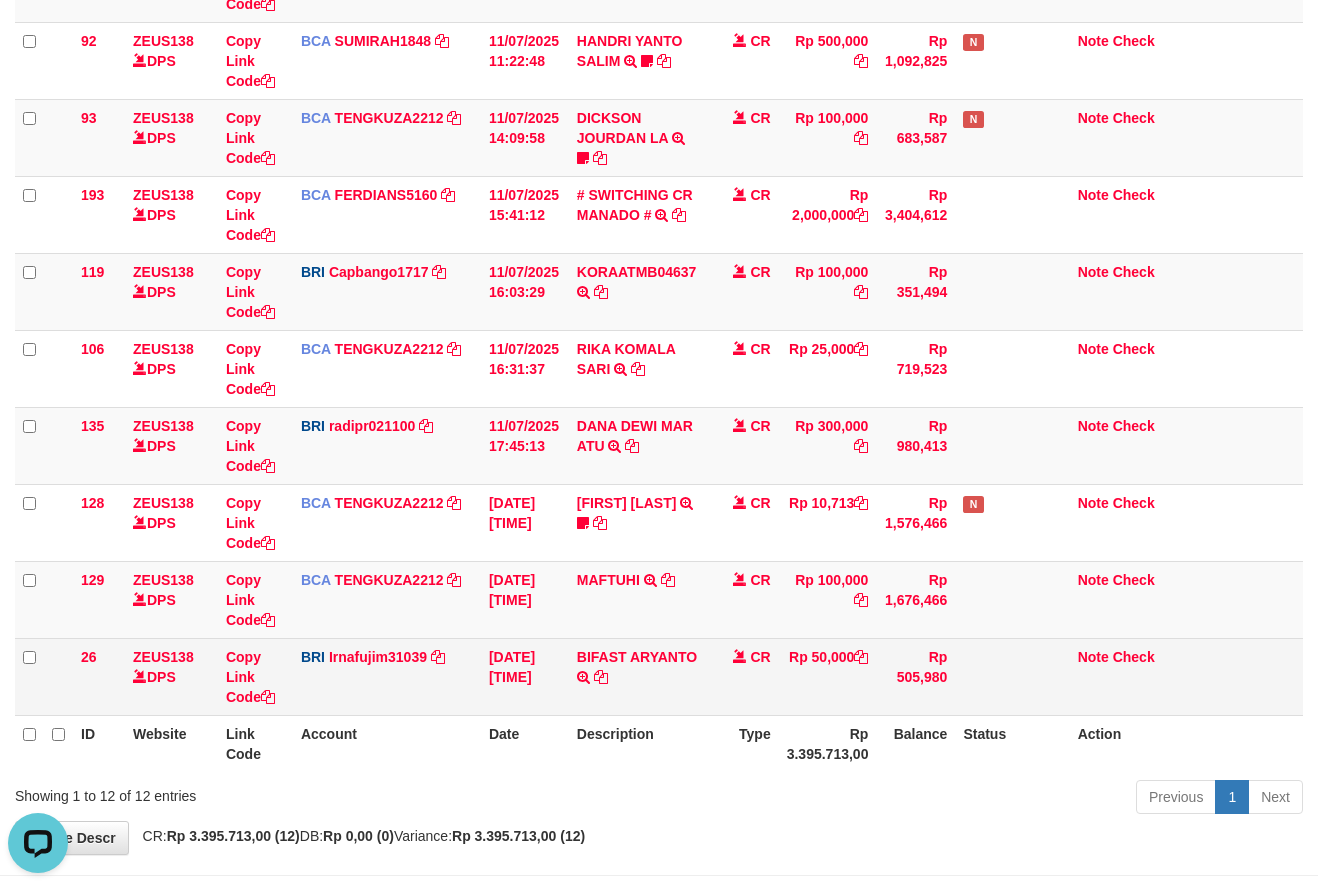 scroll, scrollTop: 0, scrollLeft: 0, axis: both 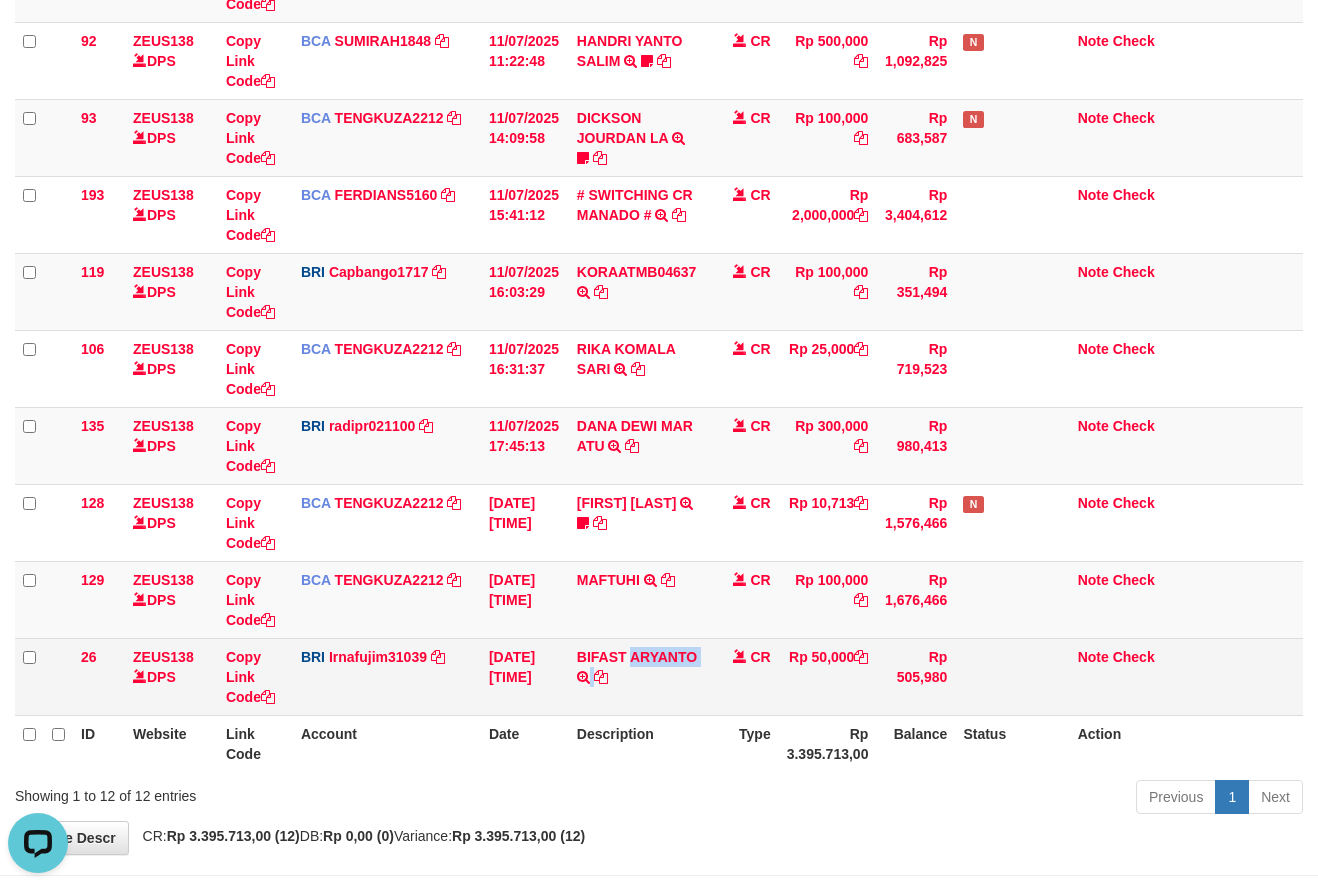 copy on "ARYANTO         TRANSFER NBMB BIFAST ARYANTO TO IRNA FUJI M" 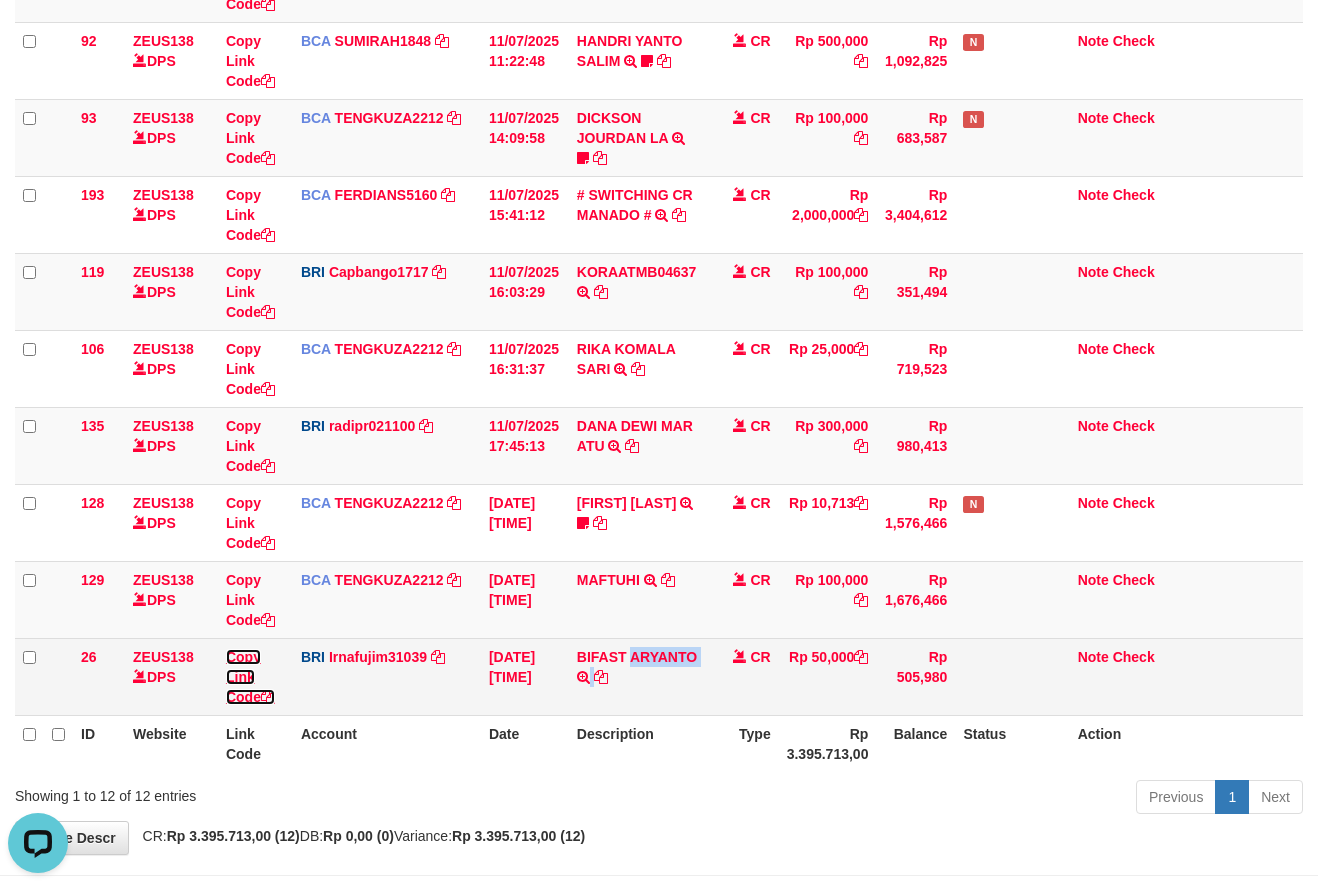 click on "Copy Link Code" at bounding box center (250, 677) 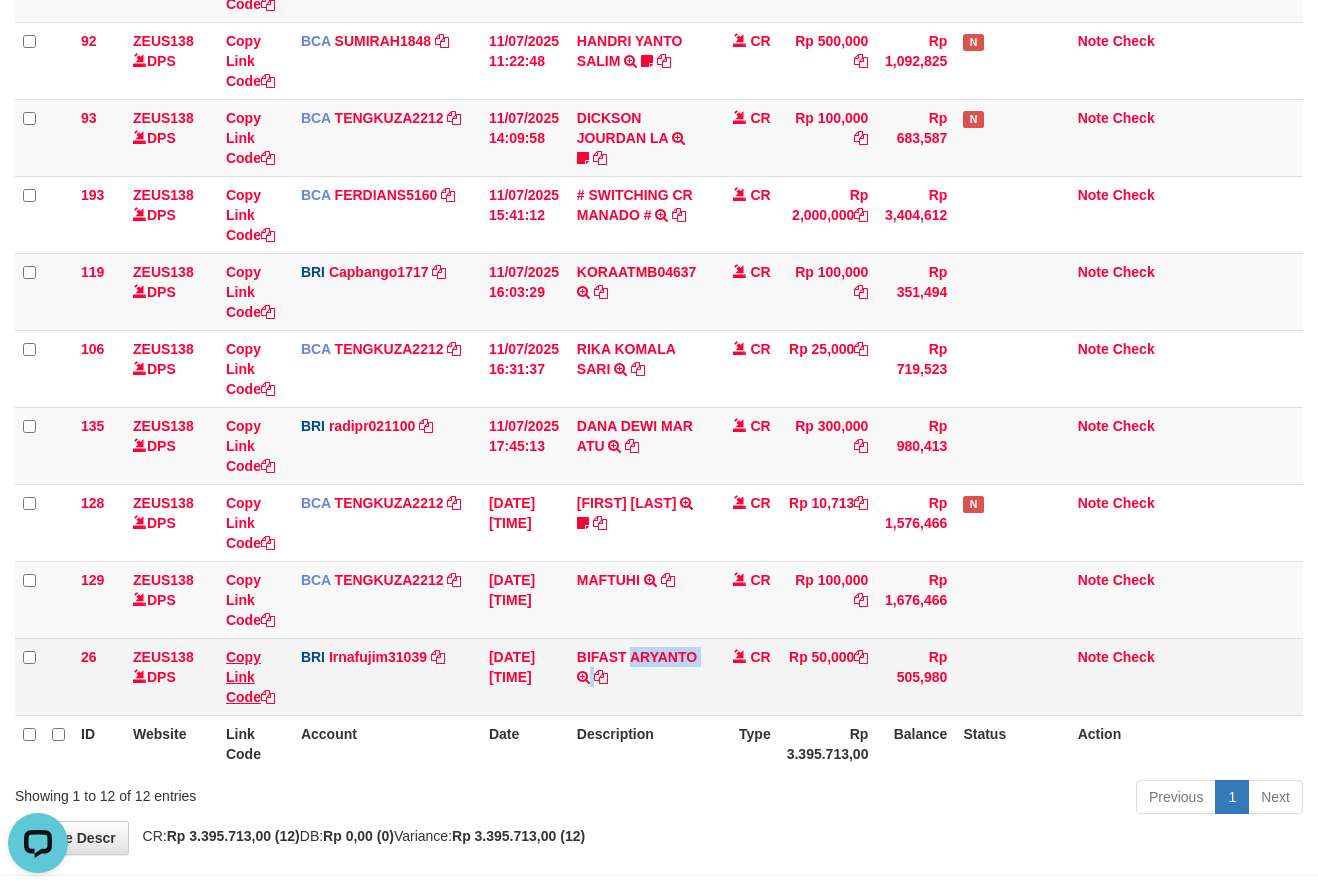 copy on "ARYANTO         TRANSFER NBMB BIFAST ARYANTO TO IRNA FUJI M" 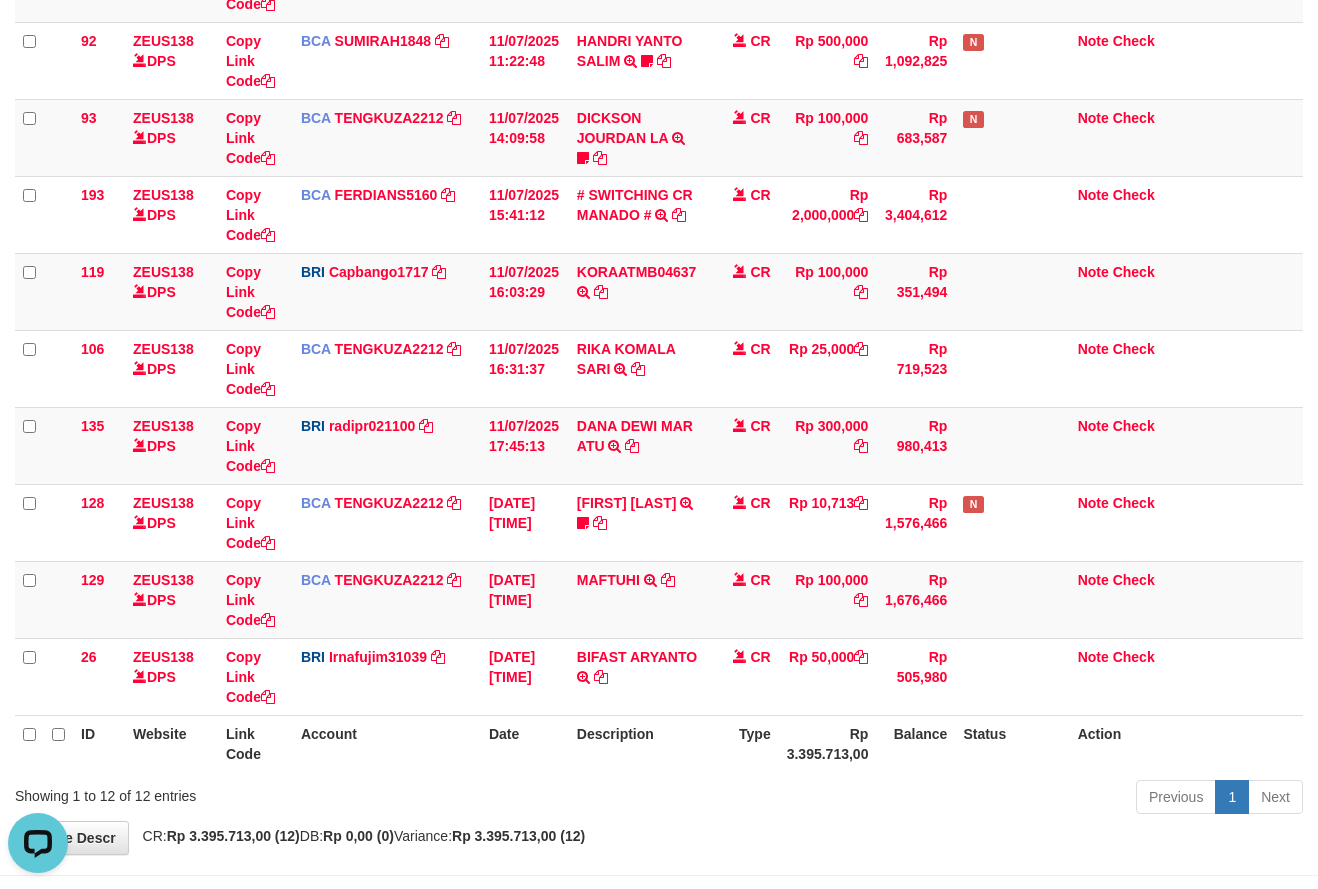 scroll, scrollTop: 251, scrollLeft: 0, axis: vertical 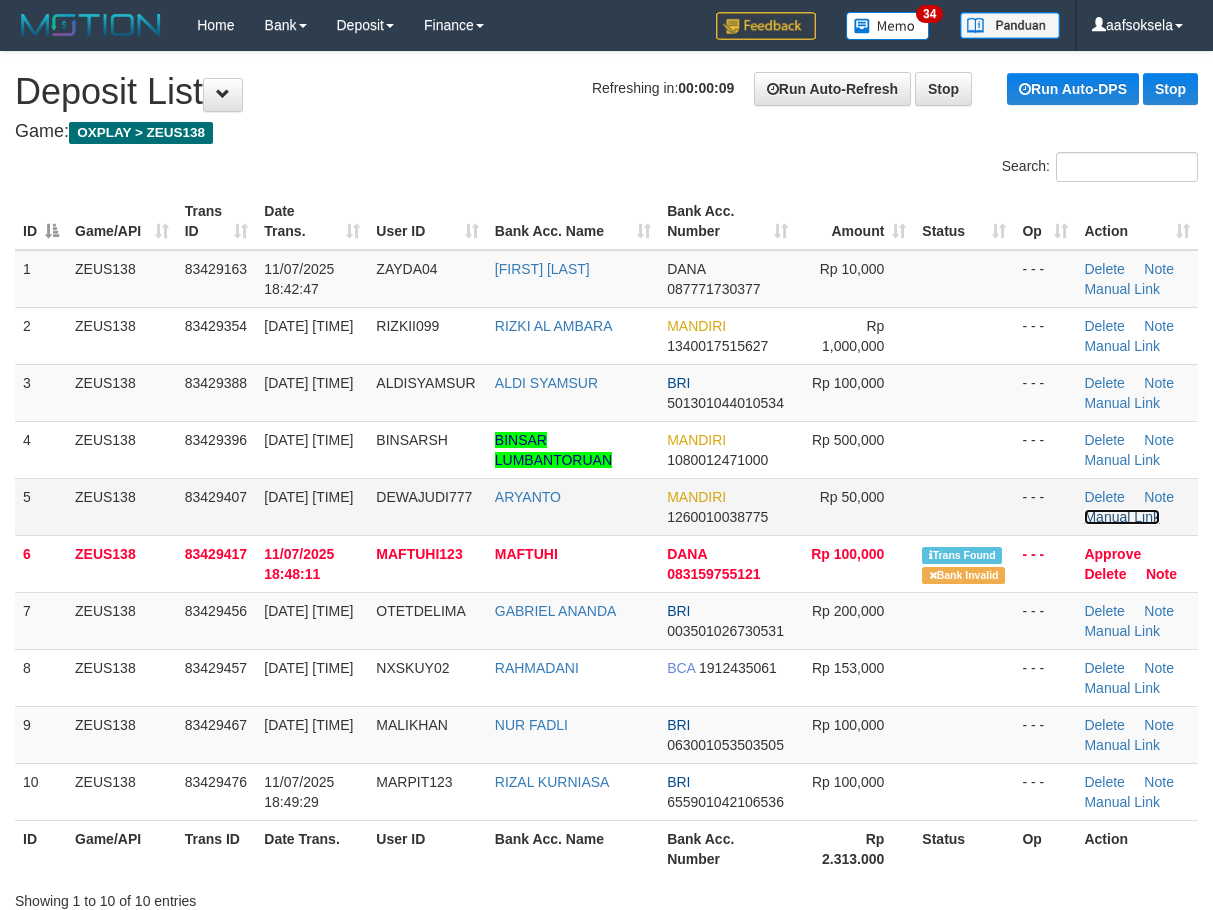 click on "Manual Link" at bounding box center [1122, 517] 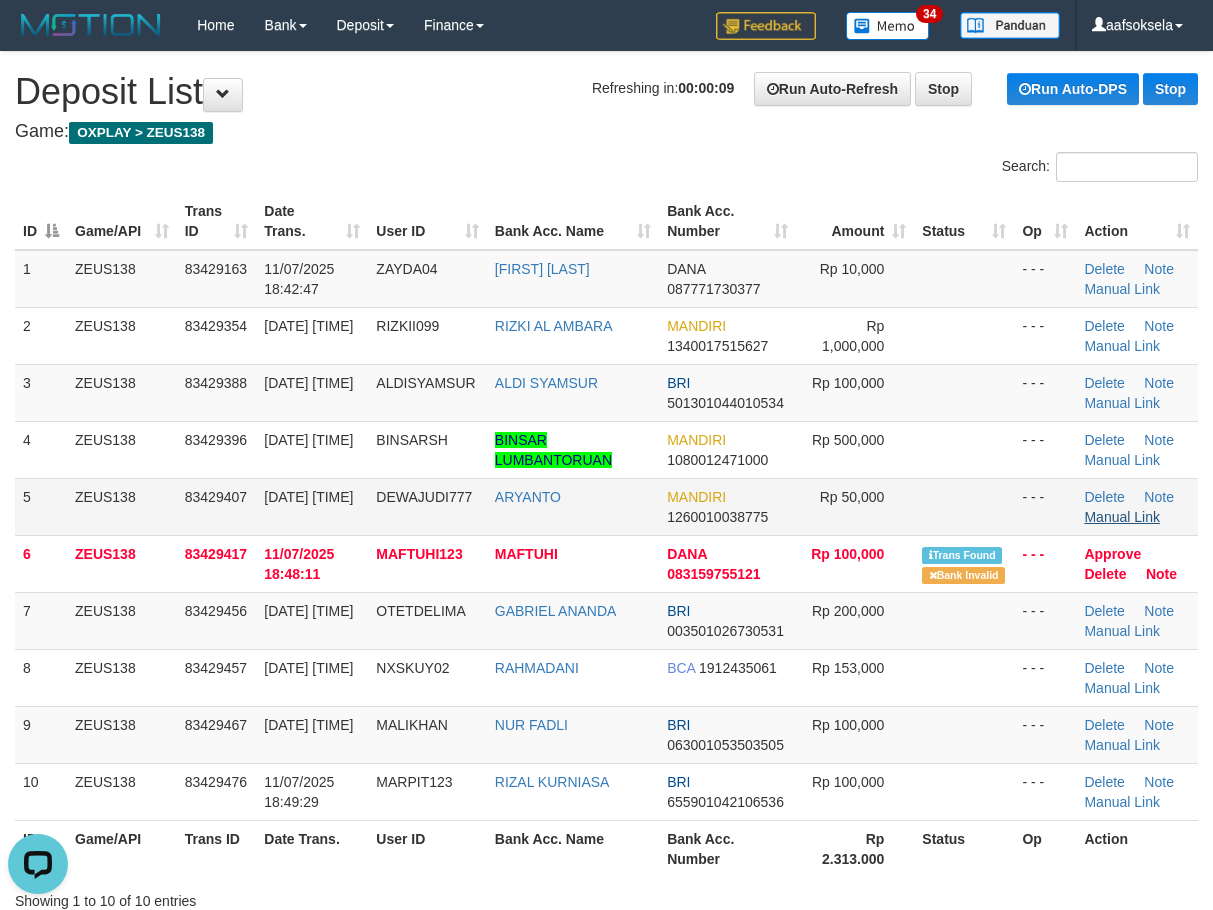scroll, scrollTop: 0, scrollLeft: 0, axis: both 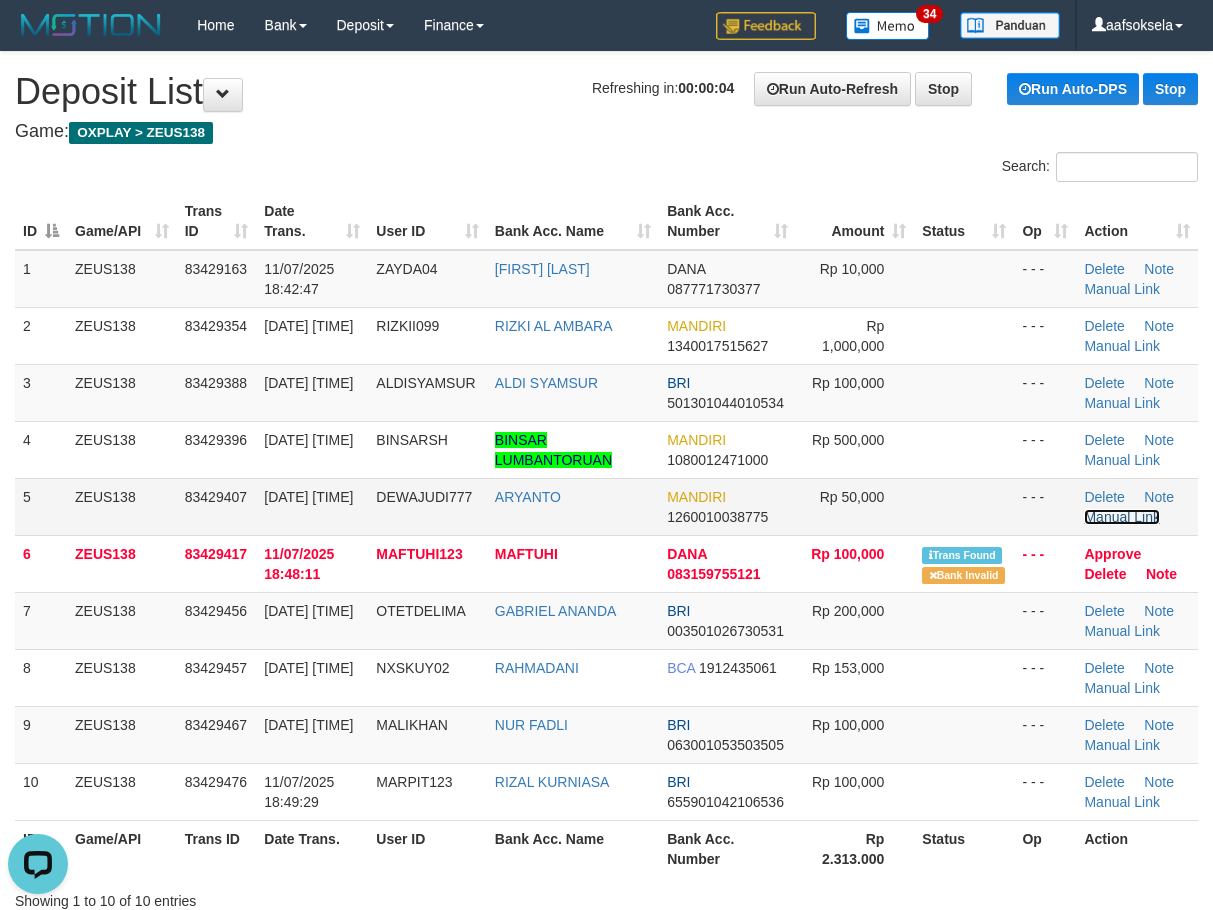 click on "Manual Link" at bounding box center [1122, 517] 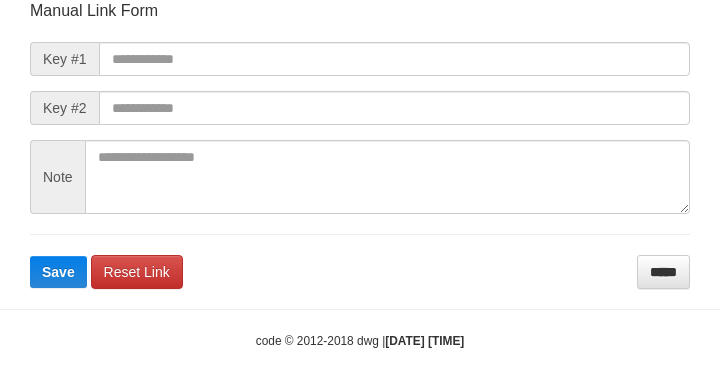scroll, scrollTop: 233, scrollLeft: 0, axis: vertical 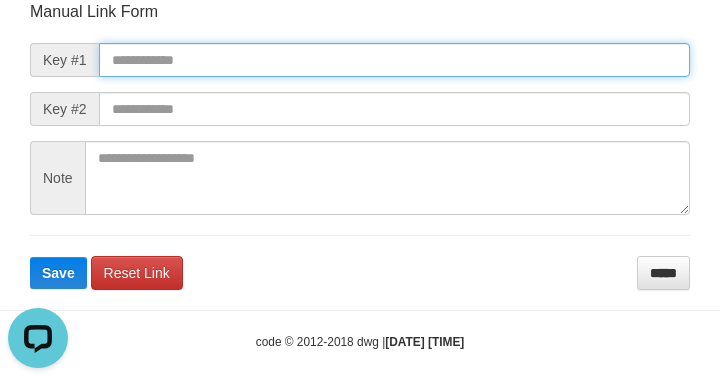click at bounding box center [394, 60] 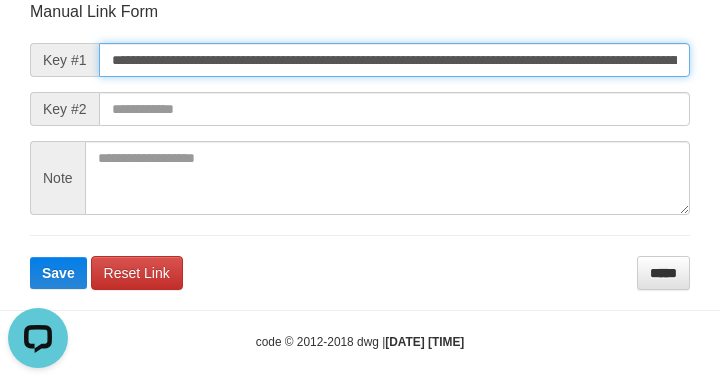 scroll, scrollTop: 0, scrollLeft: 1201, axis: horizontal 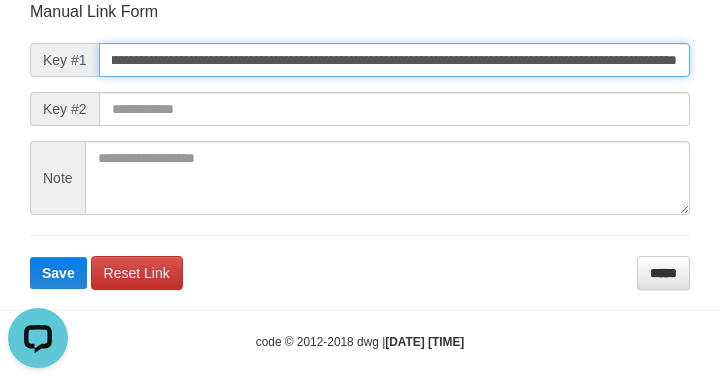 type on "**********" 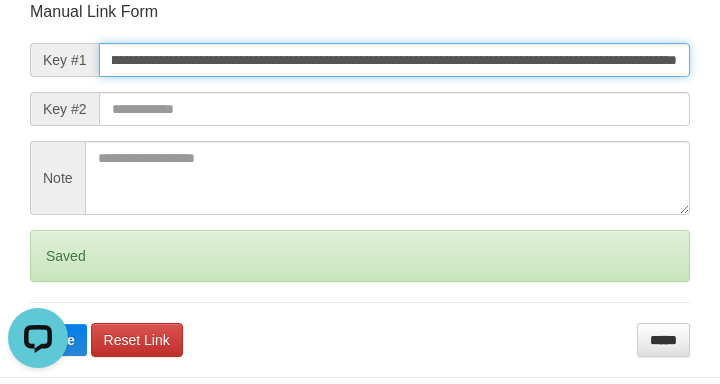 click on "Save" at bounding box center [58, 340] 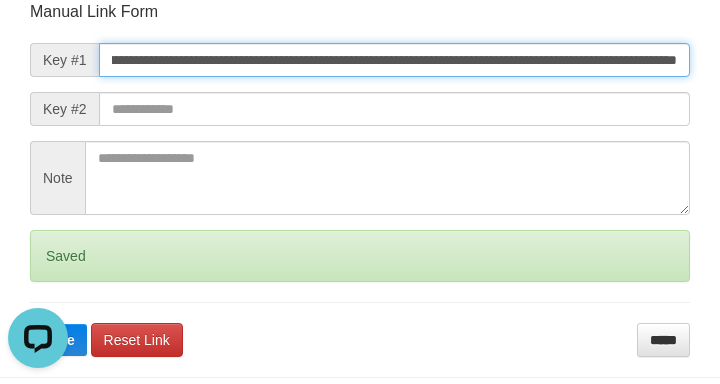 click on "Save" at bounding box center (58, 340) 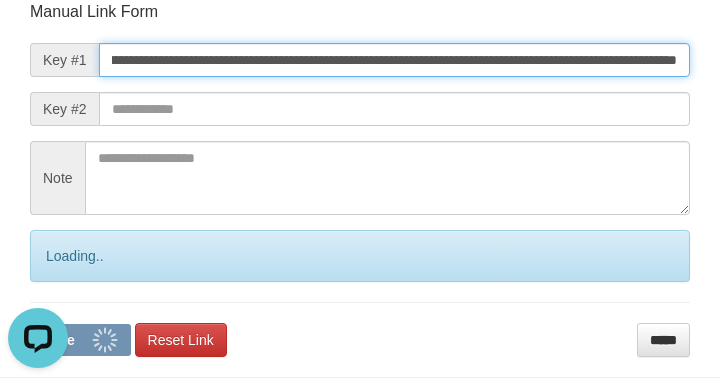 click on "Save" at bounding box center [80, 340] 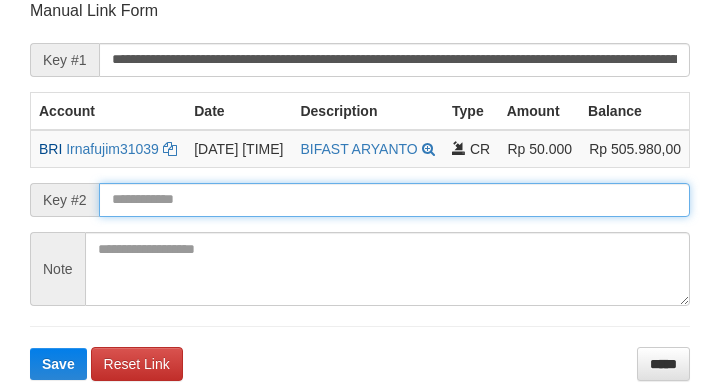 click on "Save" at bounding box center (58, 364) 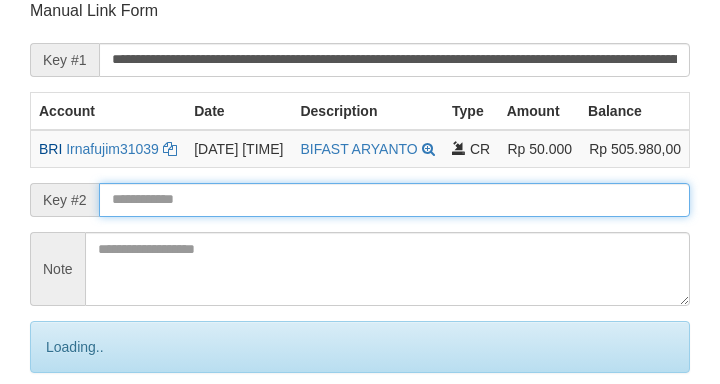 click on "Save" at bounding box center (80, 431) 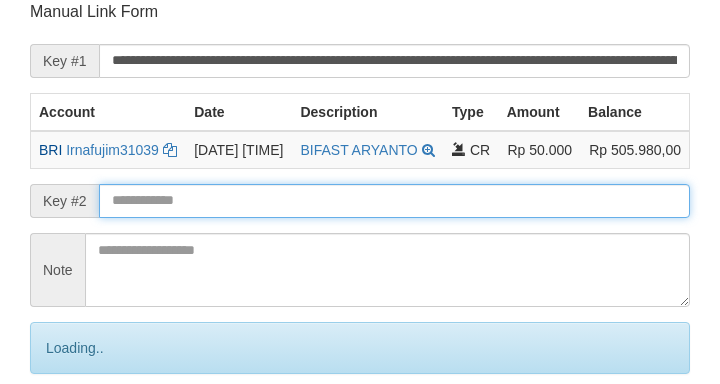 click on "Save" at bounding box center [80, 432] 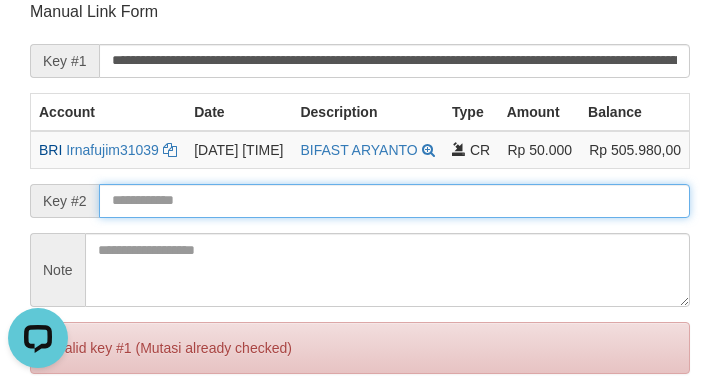 scroll, scrollTop: 0, scrollLeft: 0, axis: both 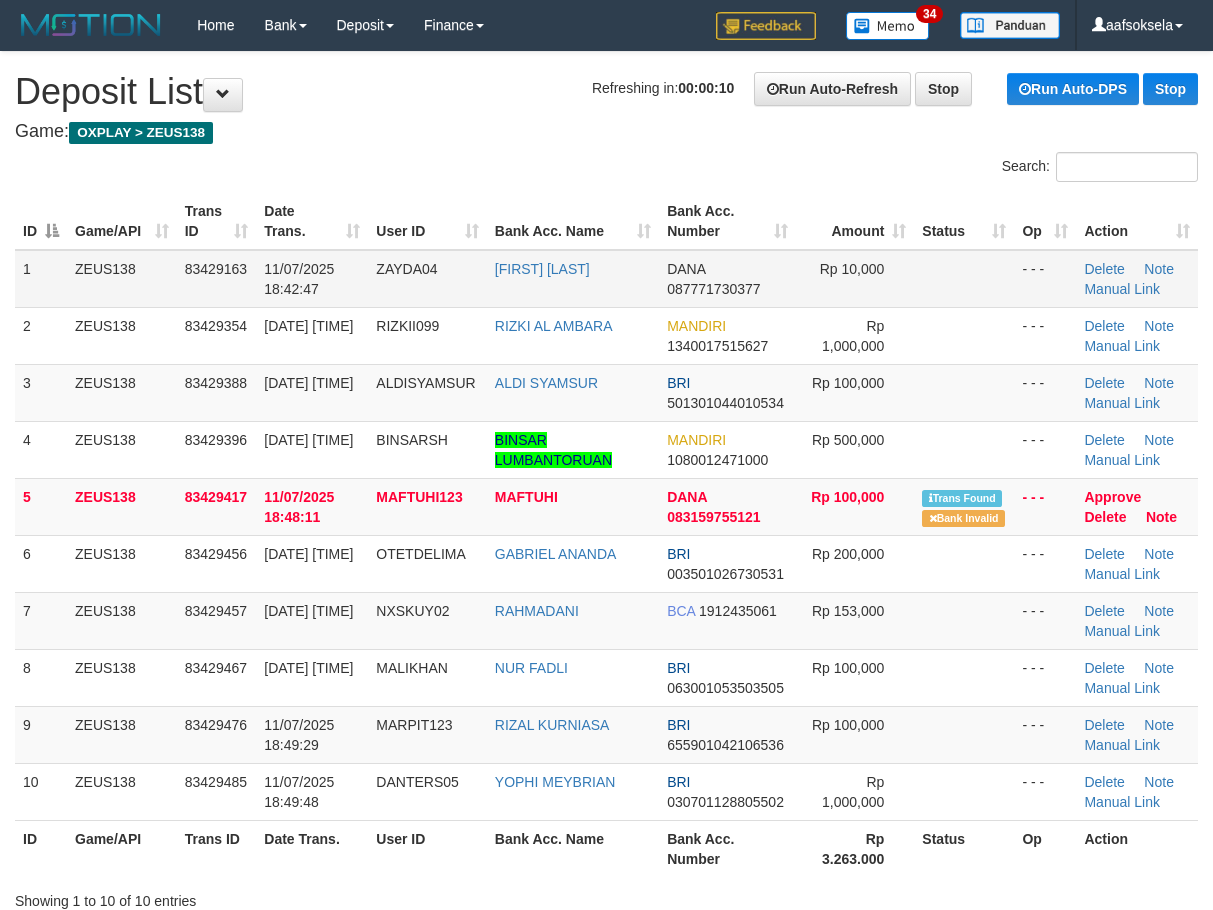drag, startPoint x: 473, startPoint y: 269, endPoint x: 462, endPoint y: 271, distance: 11.18034 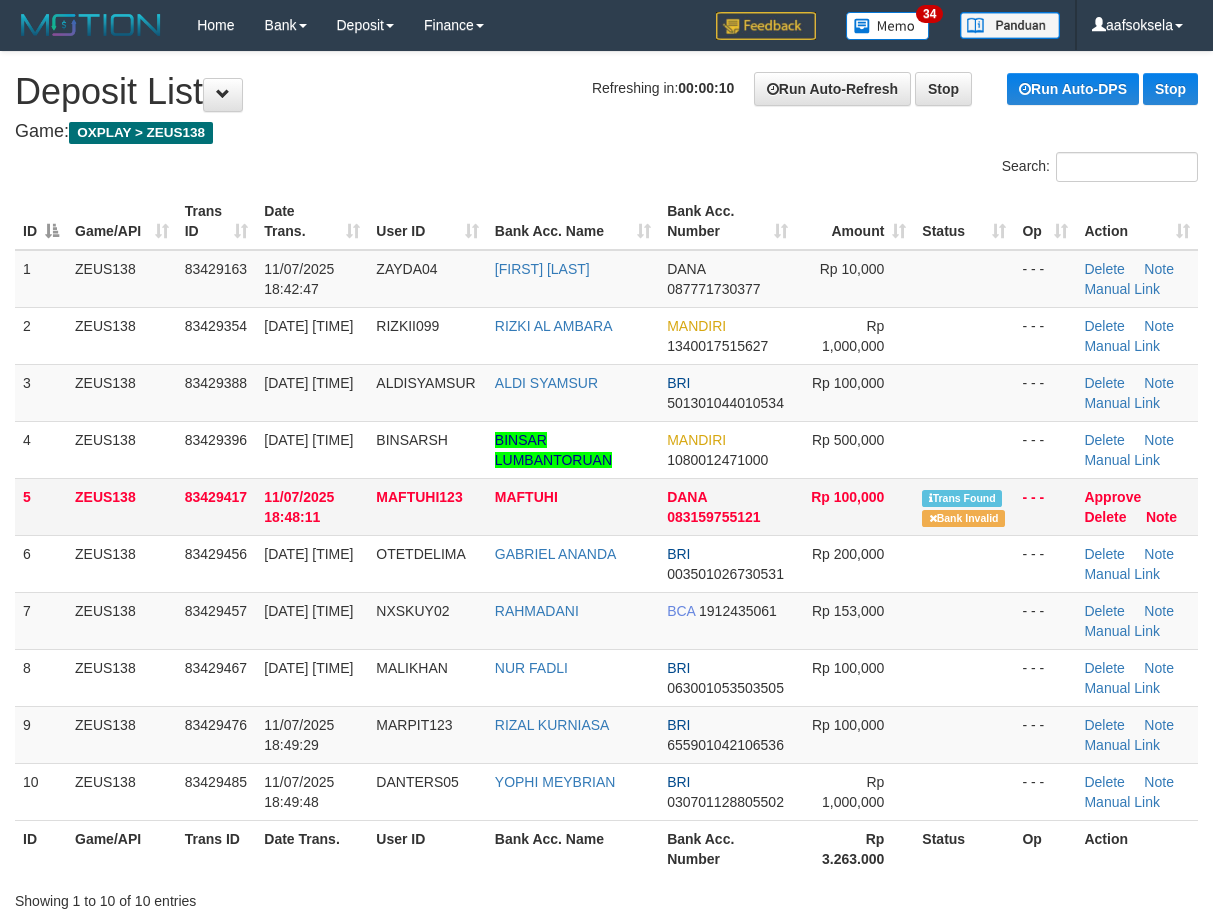 scroll, scrollTop: 0, scrollLeft: 0, axis: both 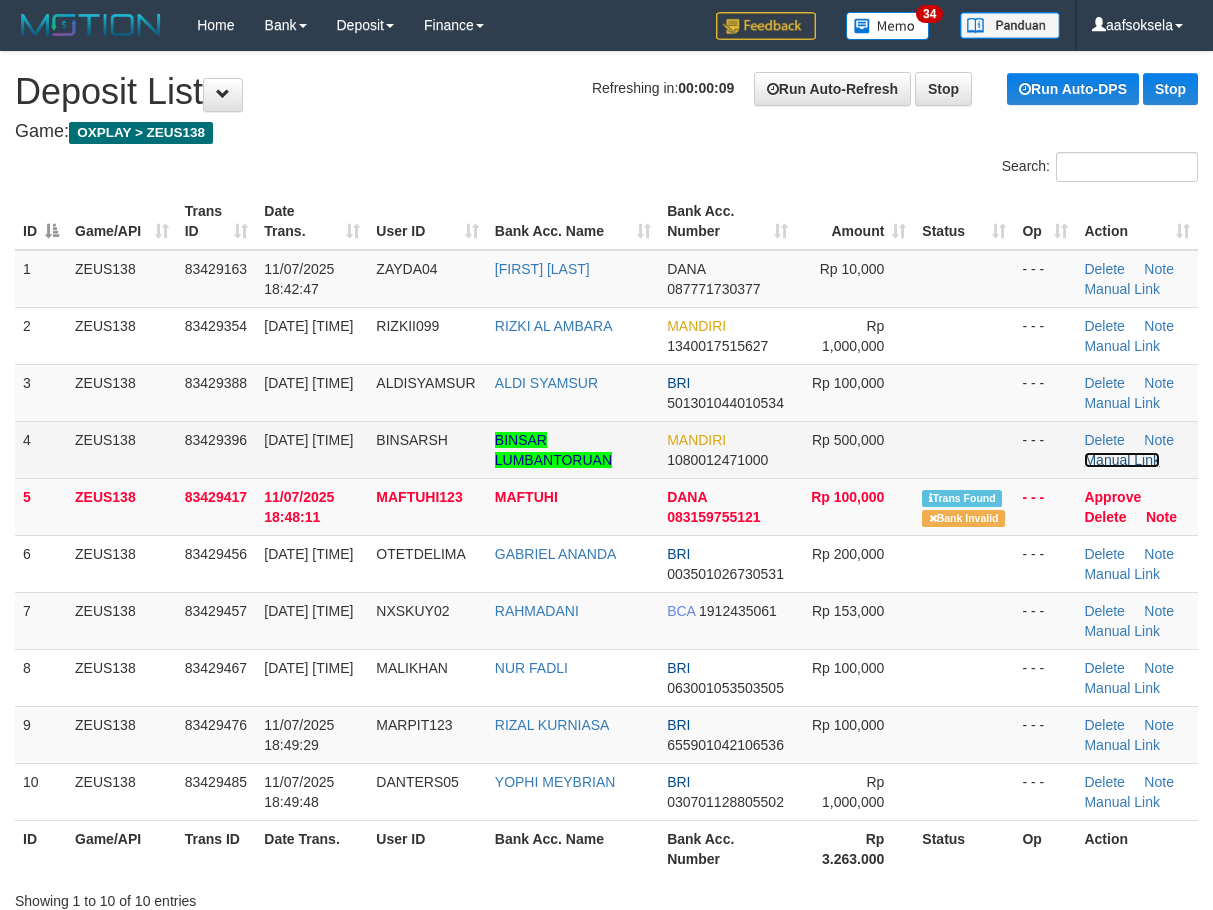 click on "Manual Link" at bounding box center (1122, 460) 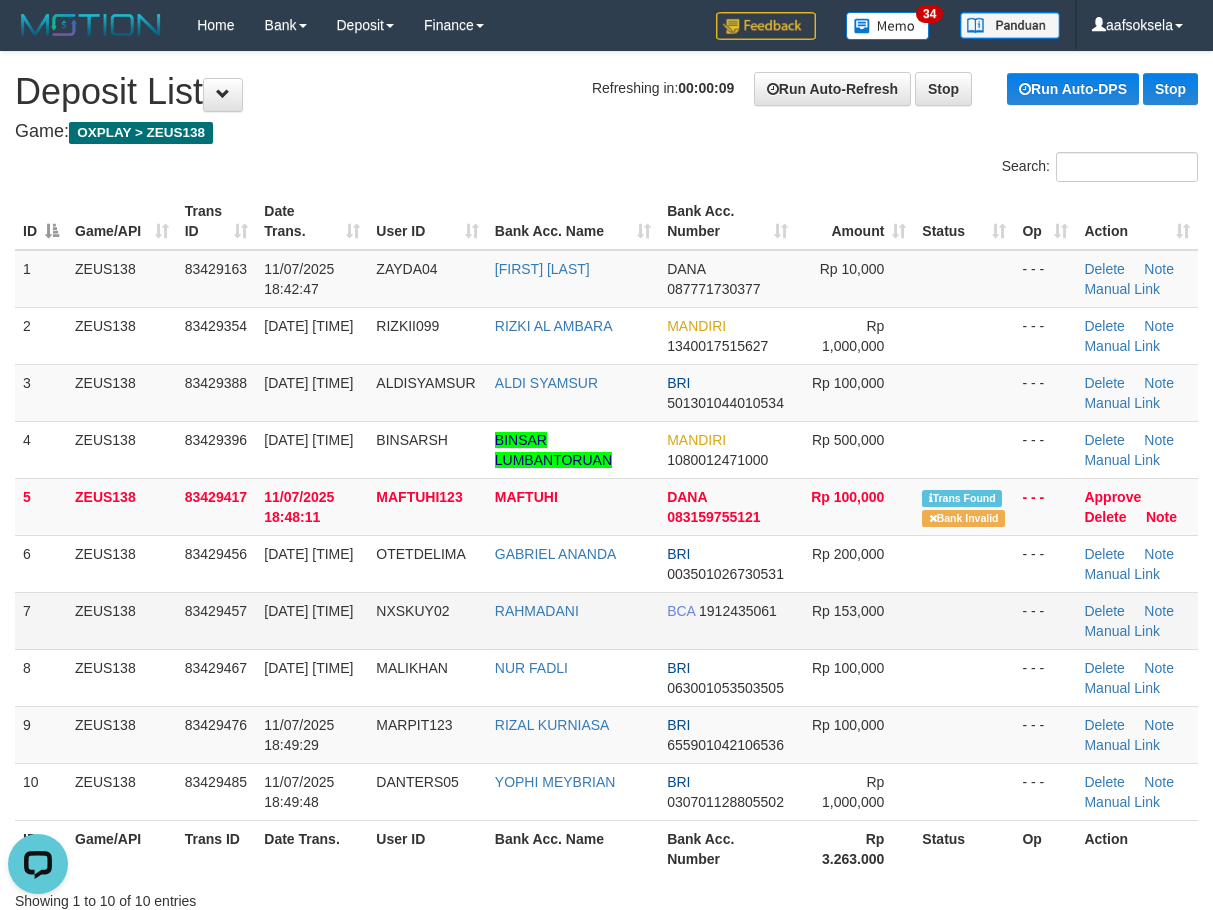 scroll, scrollTop: 0, scrollLeft: 0, axis: both 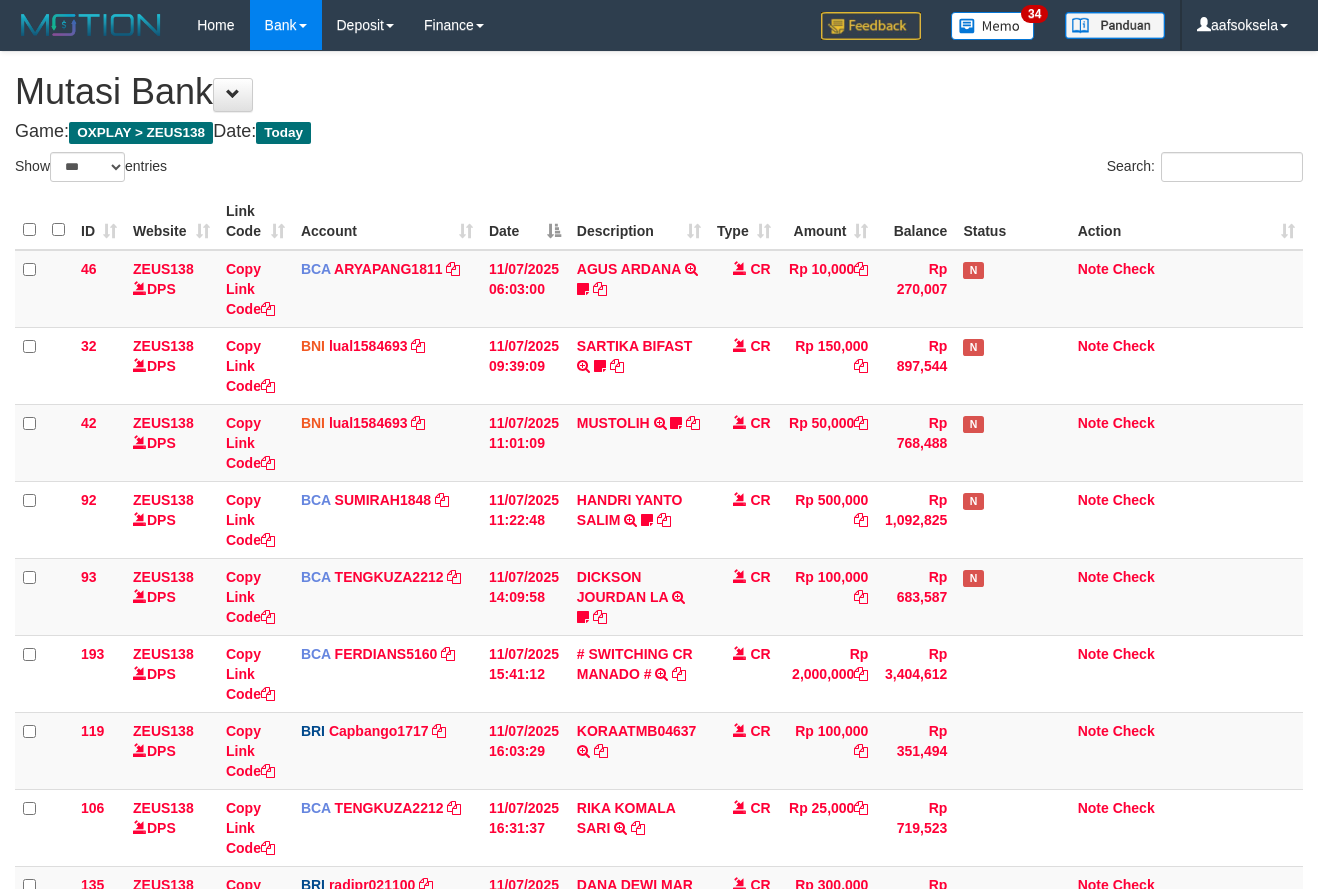 select on "***" 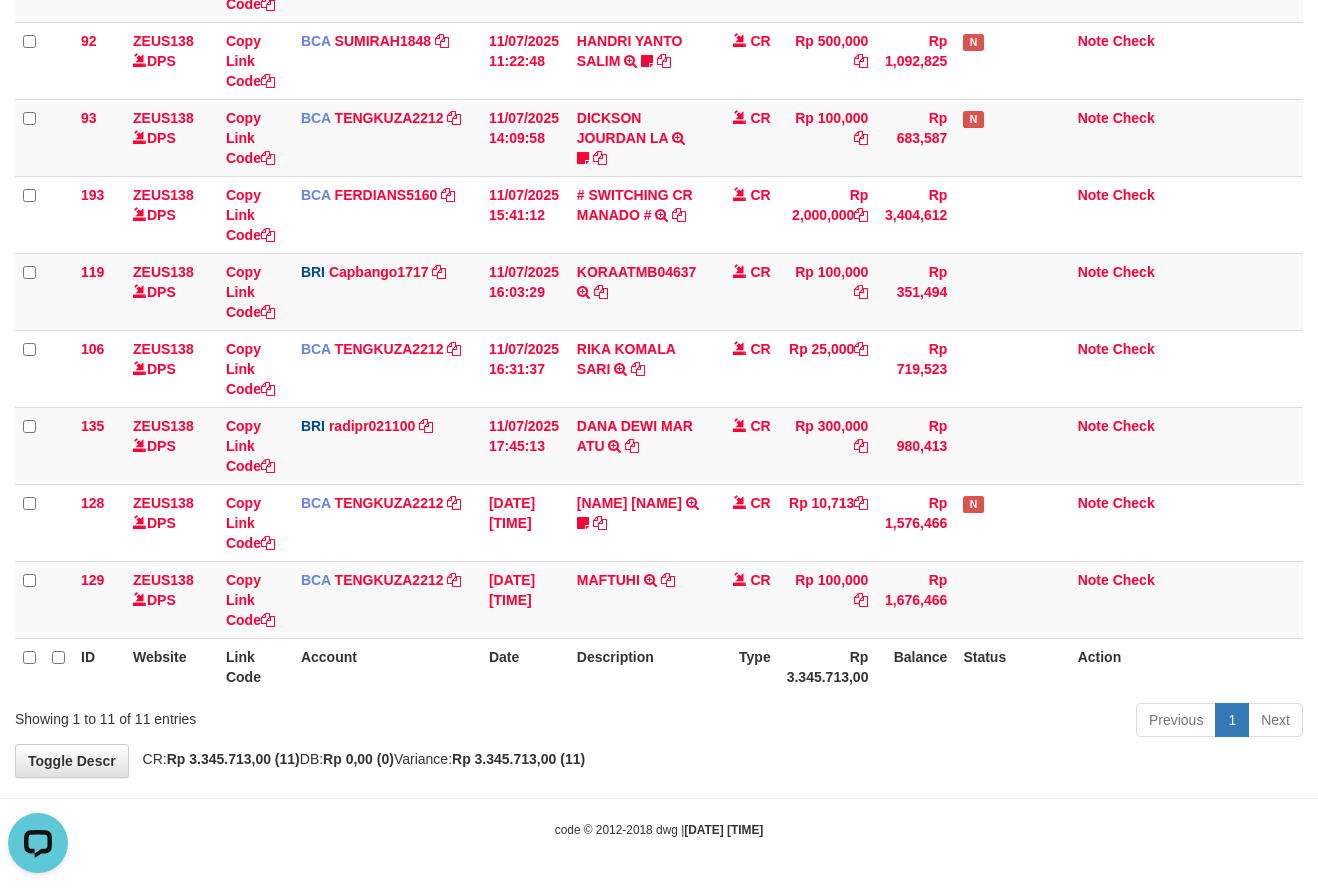 scroll, scrollTop: 0, scrollLeft: 0, axis: both 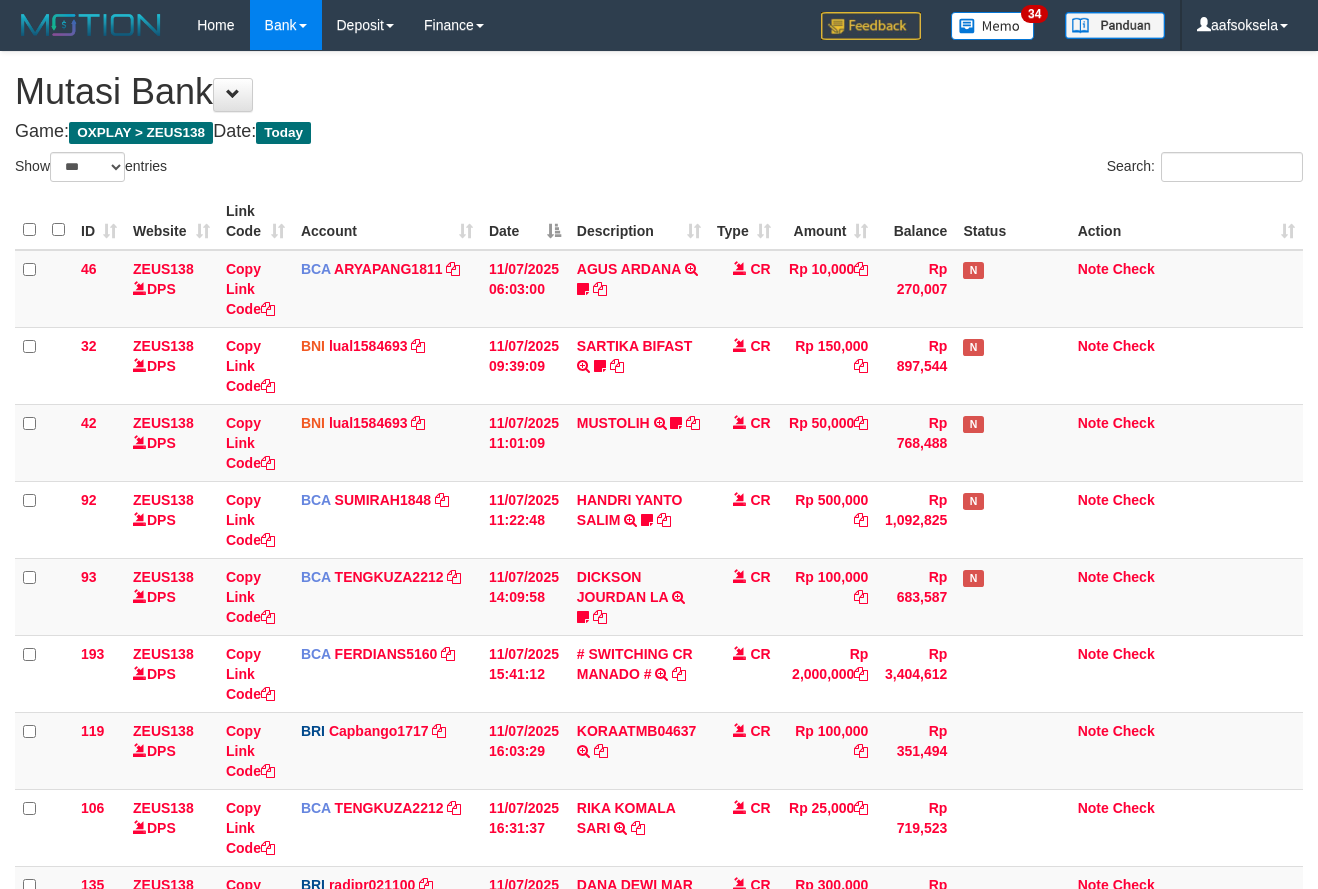 select on "***" 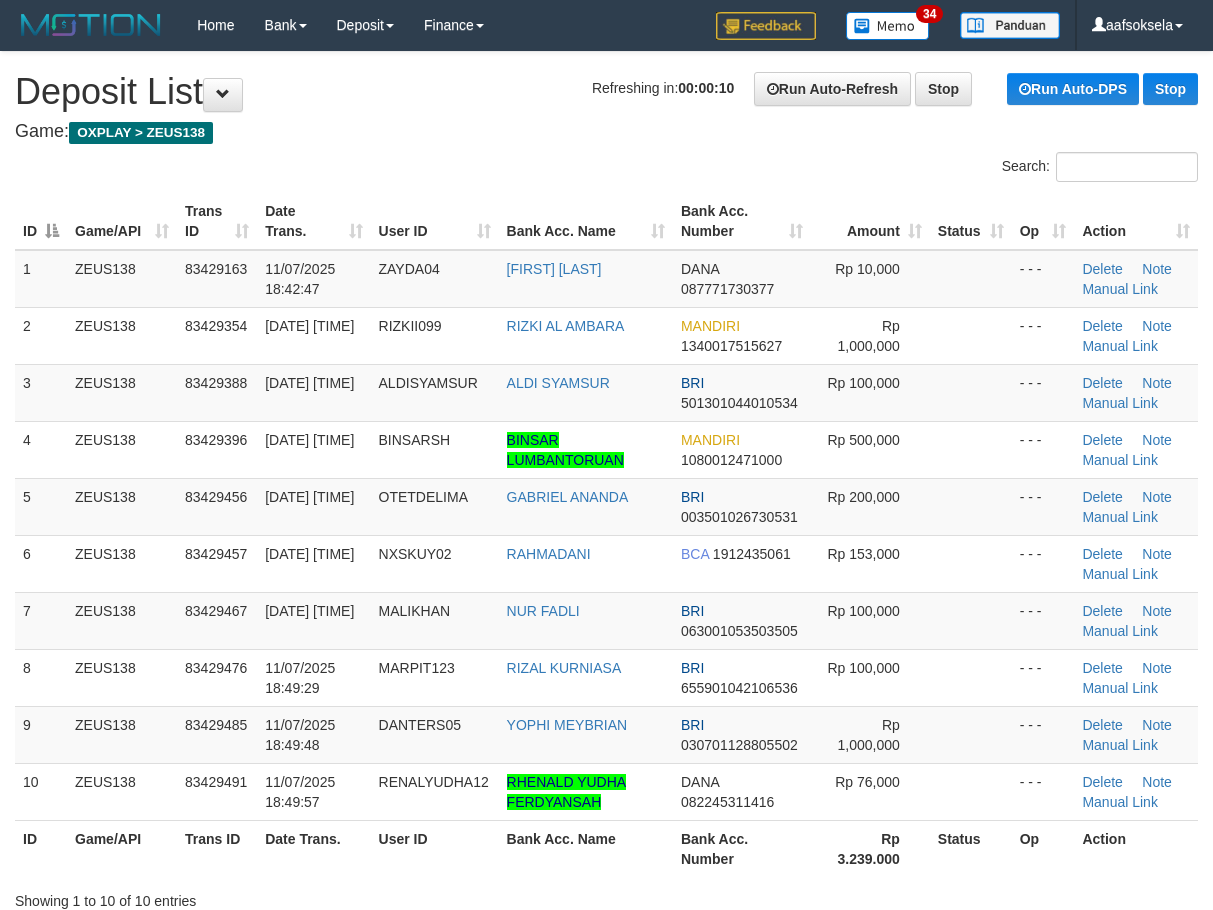 scroll, scrollTop: 0, scrollLeft: 0, axis: both 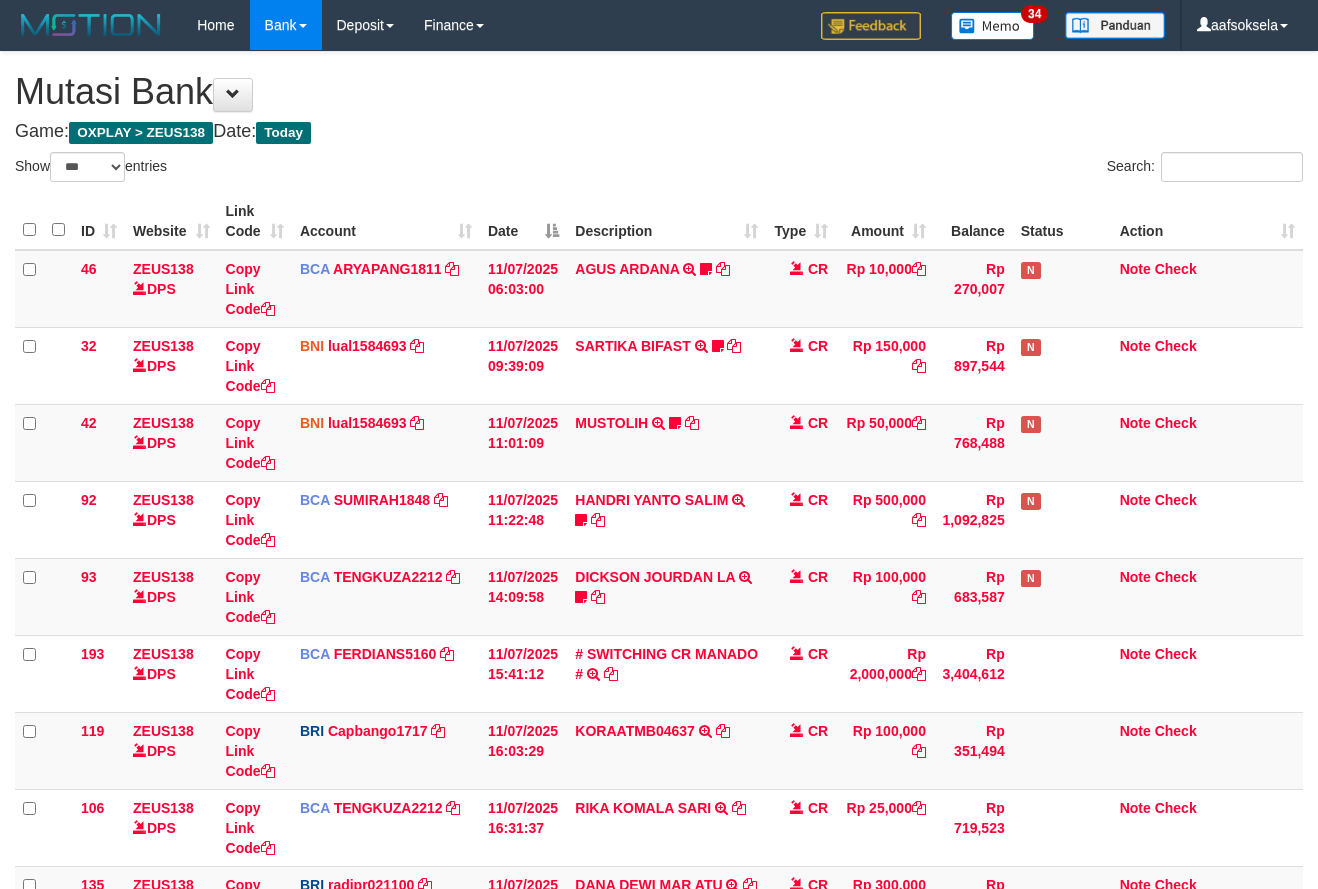 select on "***" 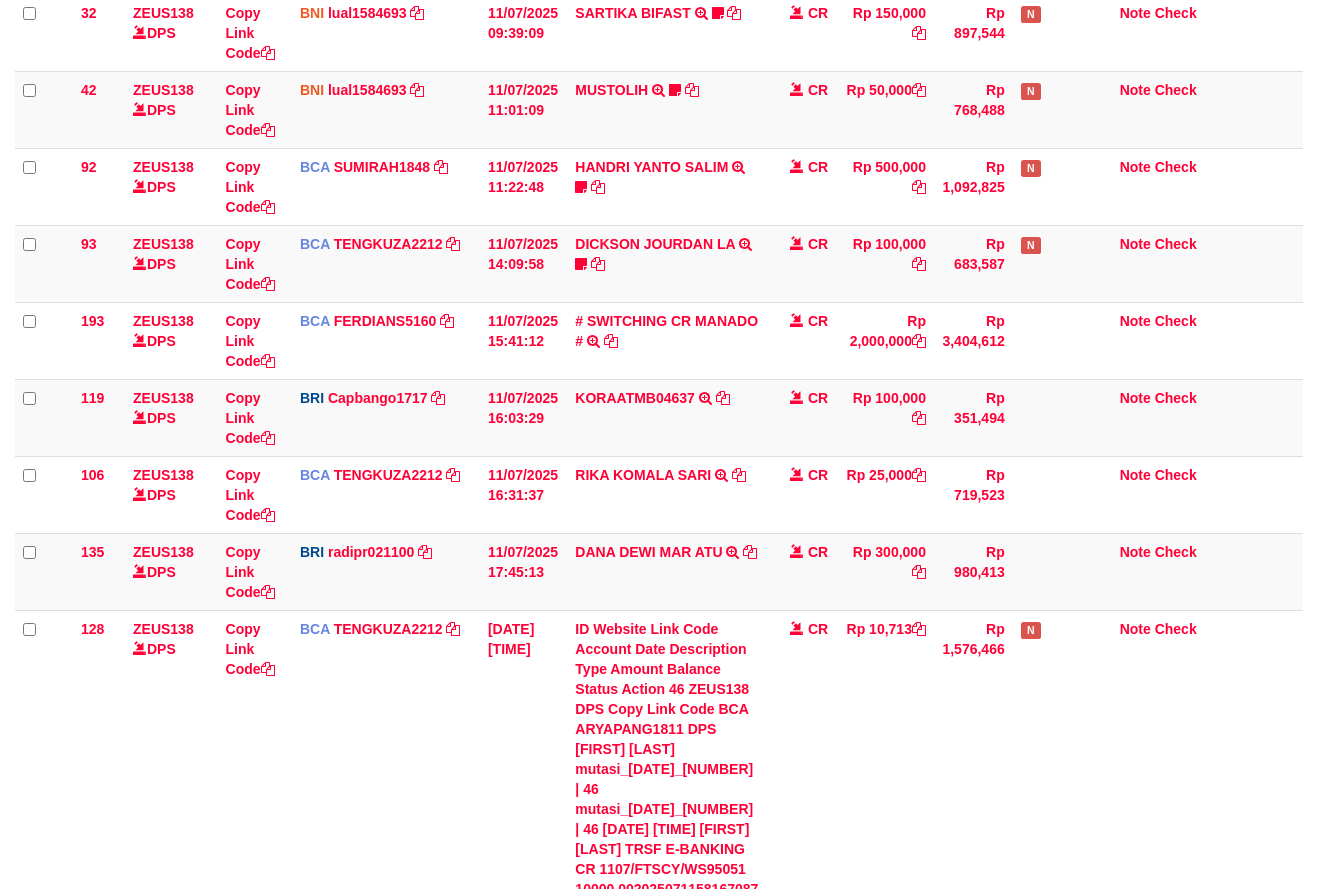 click on "ID Website Link Code Account Date Description Type Amount Balance Status Action
46
ZEUS138    DPS
Copy Link Code
BCA
ARYAPANG1811
DPS
[FIRST] [LAST]
mutasi_[DATE]_[NUMBER] | 46
mutasi_[DATE]_[NUMBER] | 46
[DATE] [TIME]
[FIRST] [LAST]            TRSF E-BANKING CR 1107/FTSCY/WS95051
10000.002025071158167087 TRFDN-[FIRST] [LAST] ESPAY DEBIT INDONE    Aguslike
tunggu bukti tranfer
CR
Rp 10,000
Rp 270,007
N
Note
Check
32
ZEUS138    DPS
BNI" at bounding box center (659, 472) 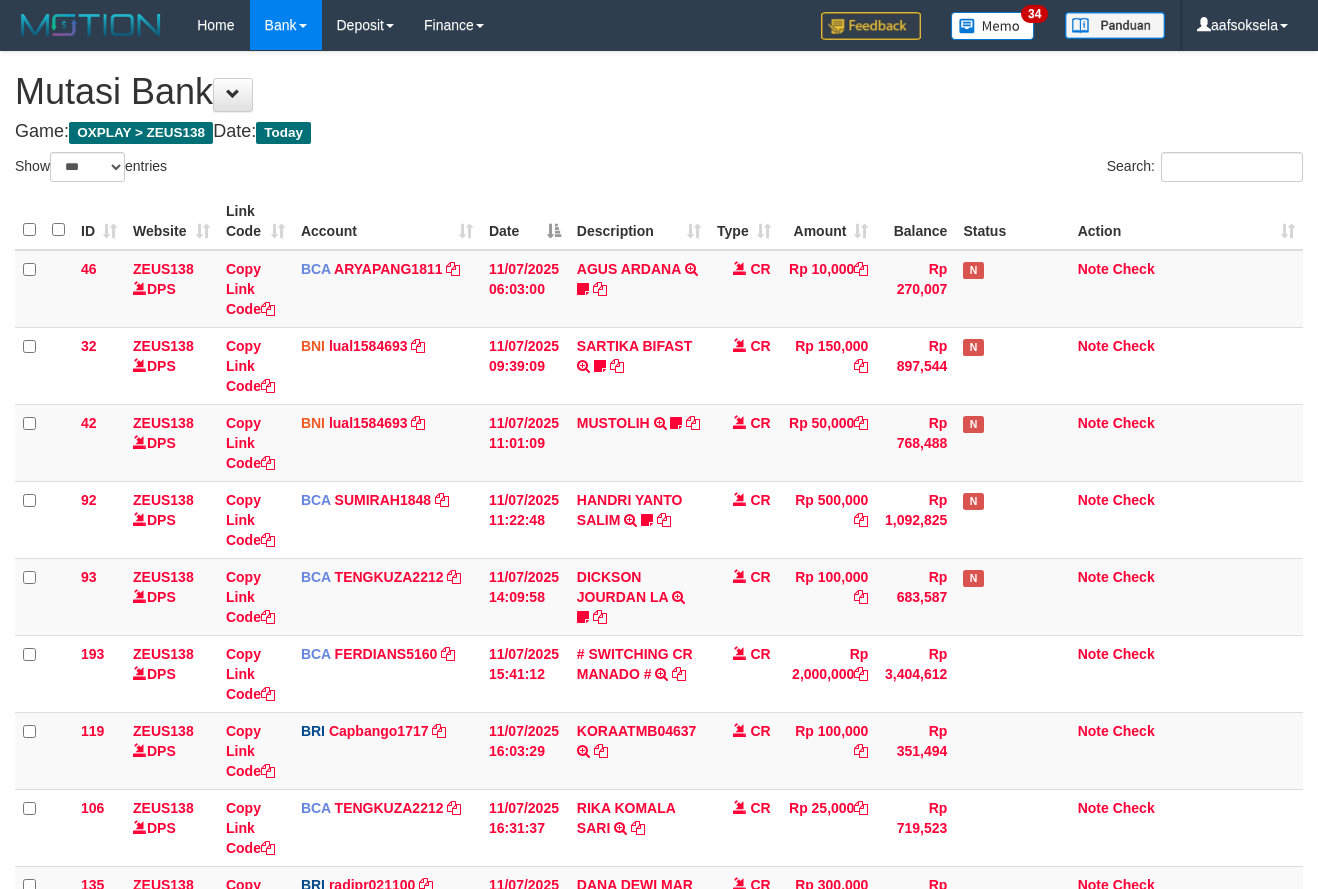 select on "***" 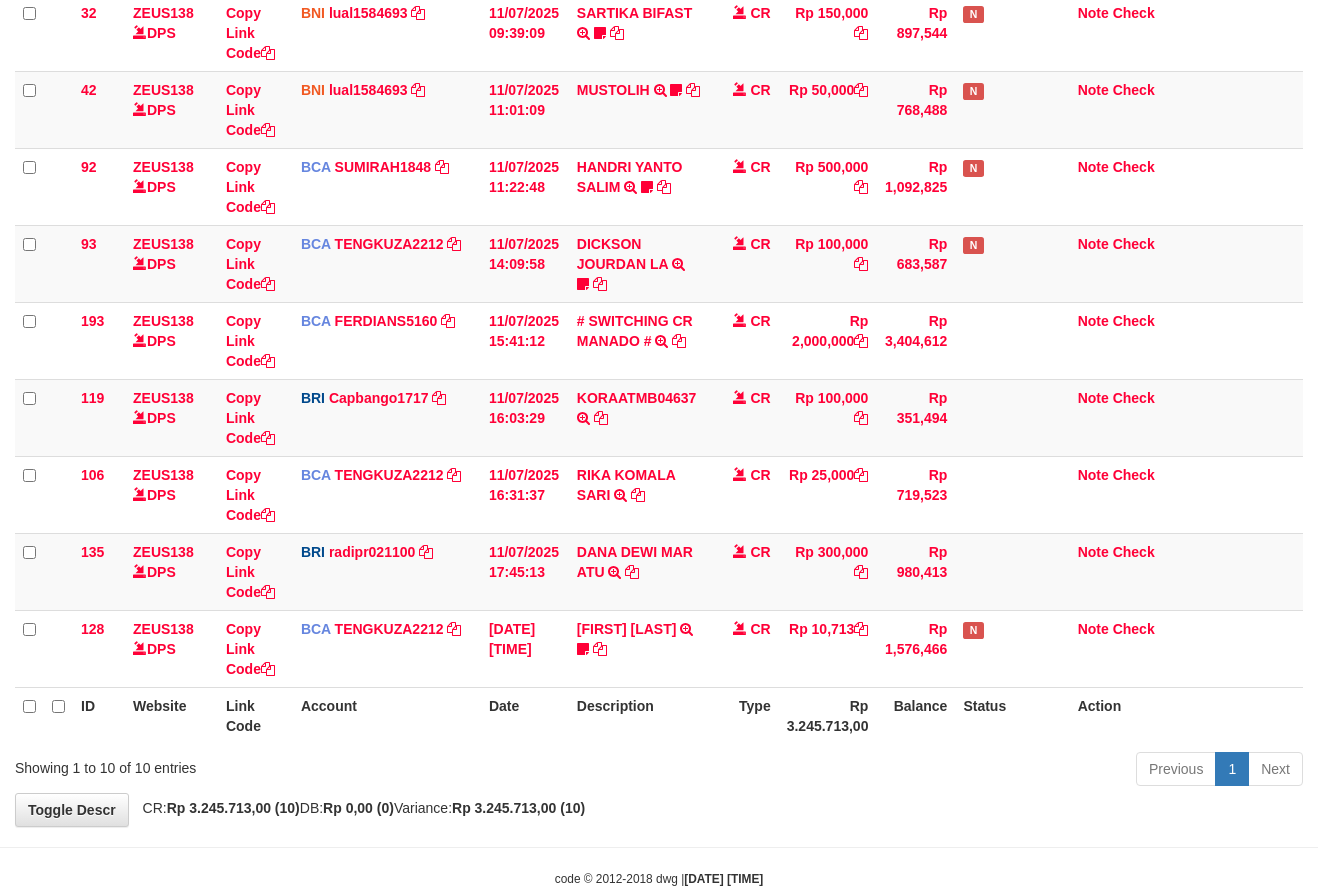 click on "ID Website Link Code Account Date Description Type Amount Balance Status Action
46
ZEUS138    DPS
Copy Link Code
BCA
ARYAPANG1811
DPS
[FIRST] [LAST]
mutasi_[DATE]_[NUMBER] | 46
mutasi_[DATE]_[NUMBER] | 46
[DATE] [TIME]
[FIRST] [LAST]            TRSF E-BANKING CR 1107/FTSCY/WS95051
10000.002025071158167087 TRFDN-[FIRST] [LAST] ESPAY DEBIT INDONE    Aguslike
tunggu bukti tranfer
CR
Rp 10,000
Rp 270,007
N
Note
Check
32
ZEUS138    DPS
BNI" at bounding box center (659, 302) 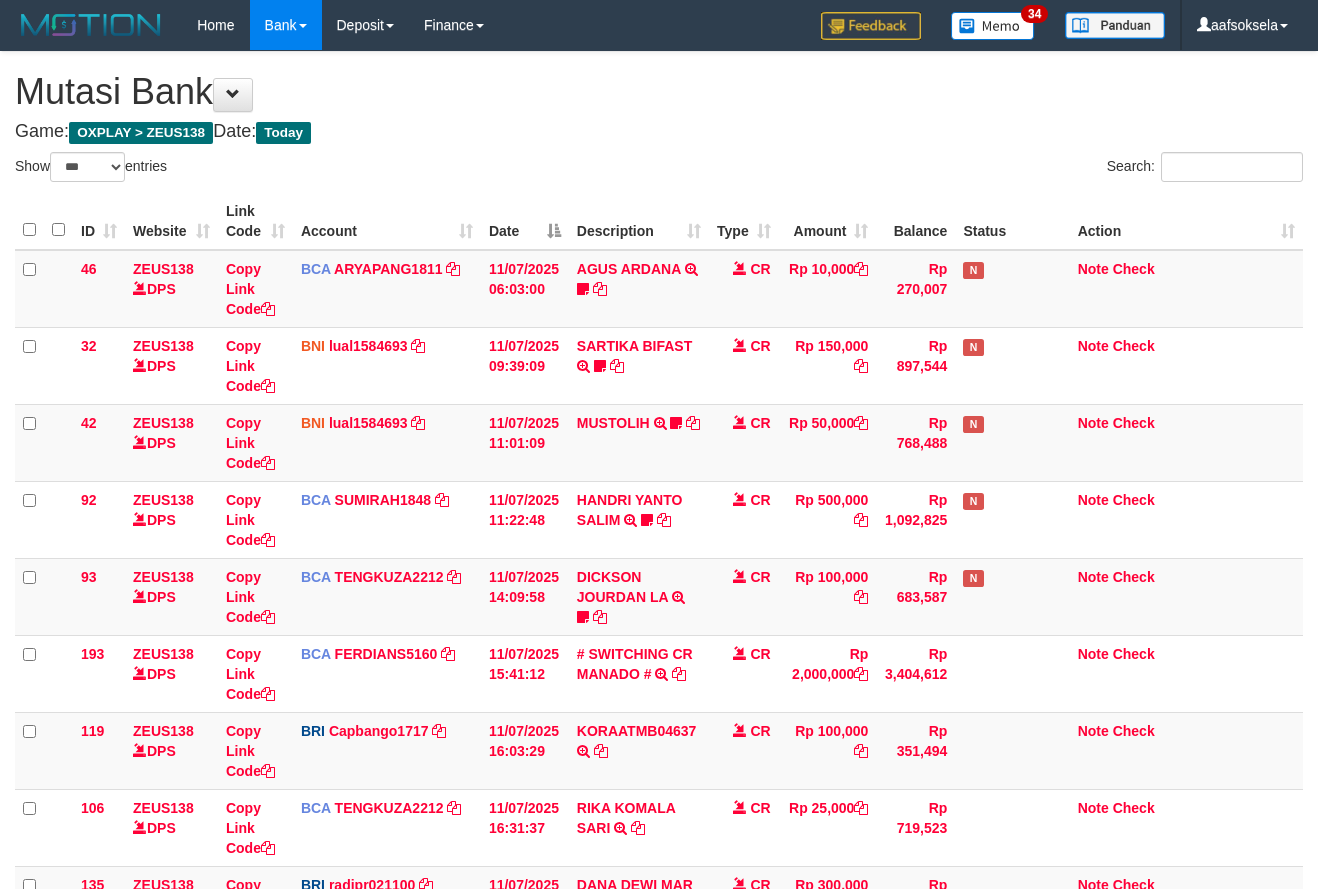 select on "***" 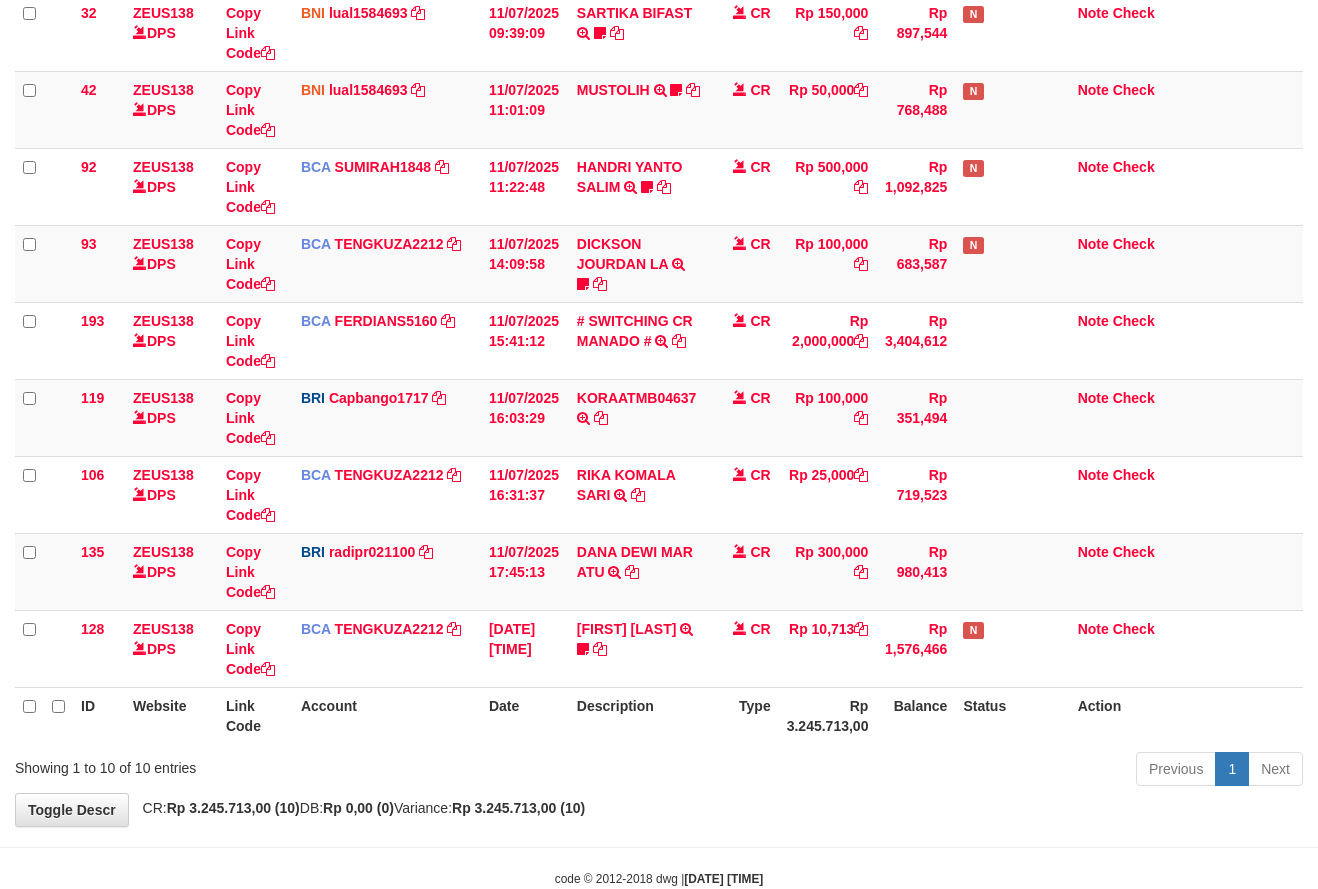 drag, startPoint x: 0, startPoint y: 0, endPoint x: 698, endPoint y: 742, distance: 1018.709 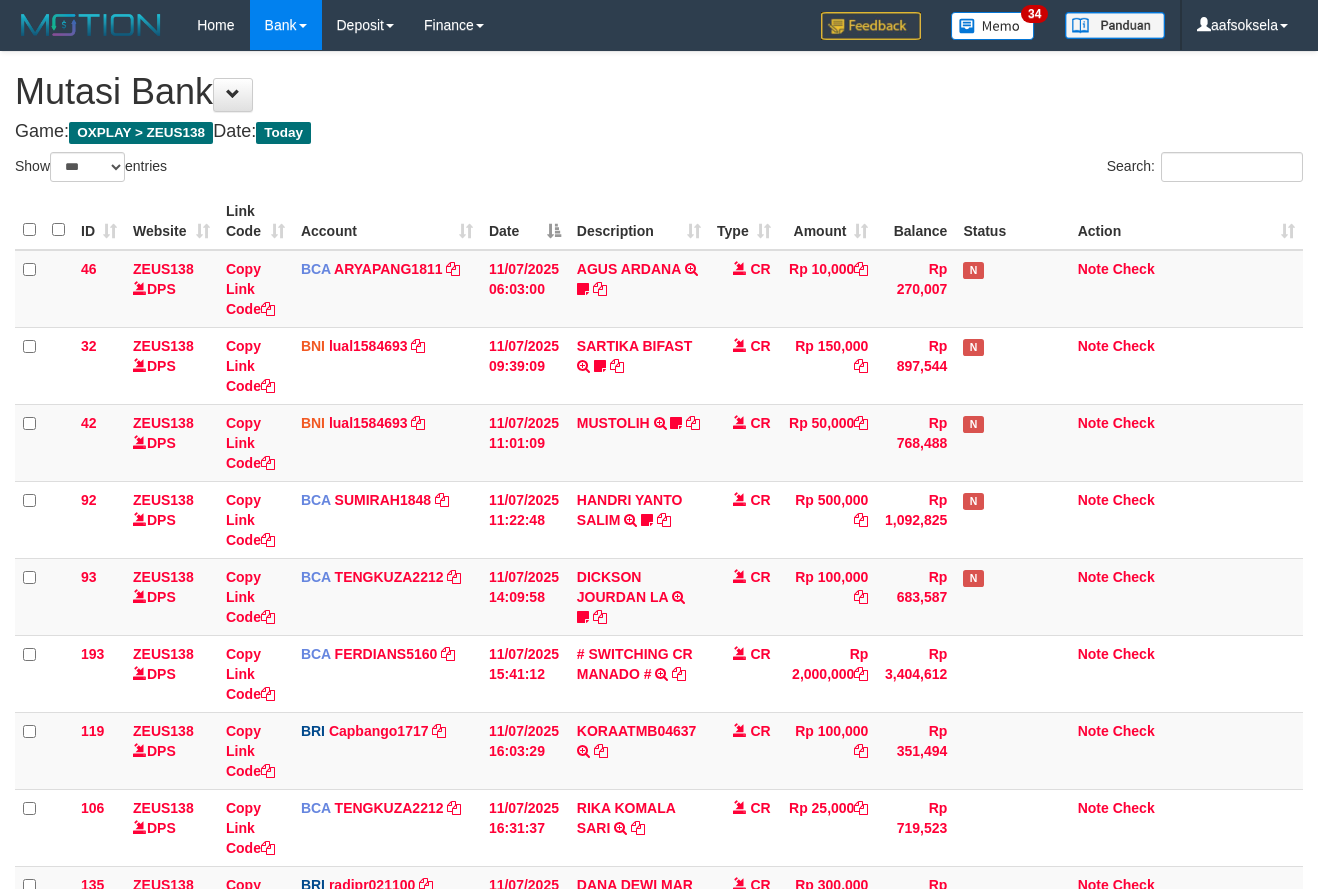 select on "***" 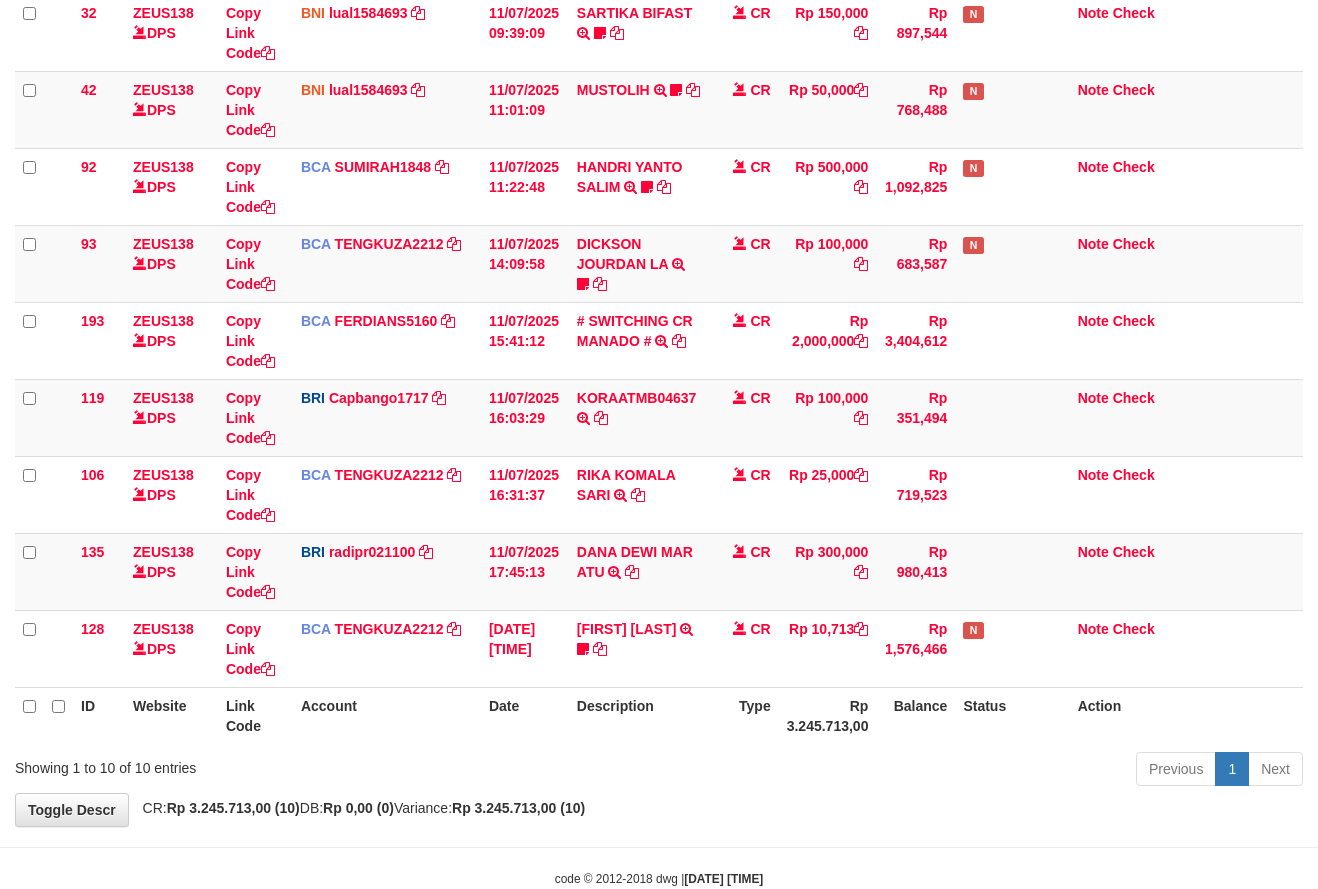 click on "Description" at bounding box center (639, 715) 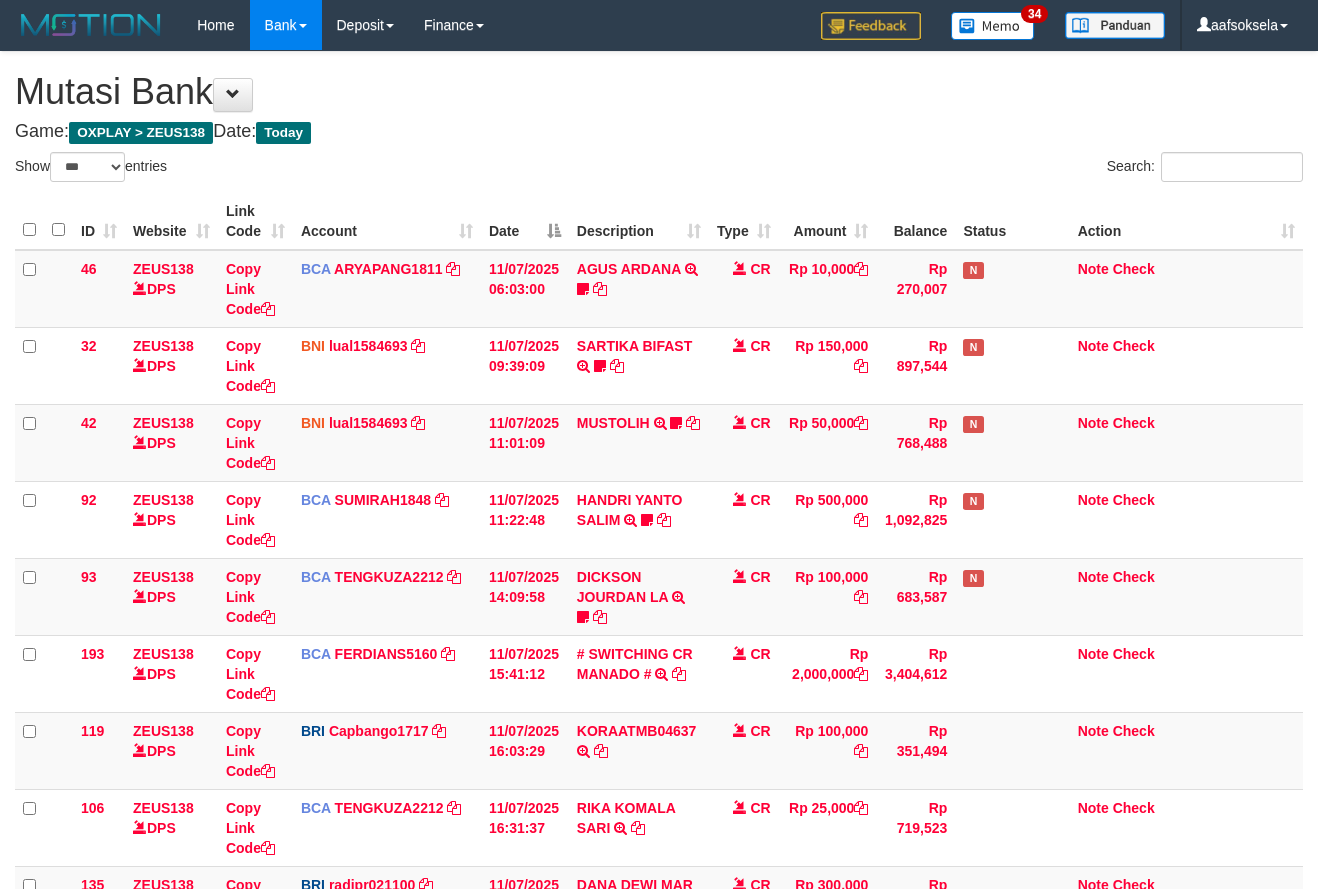 select on "***" 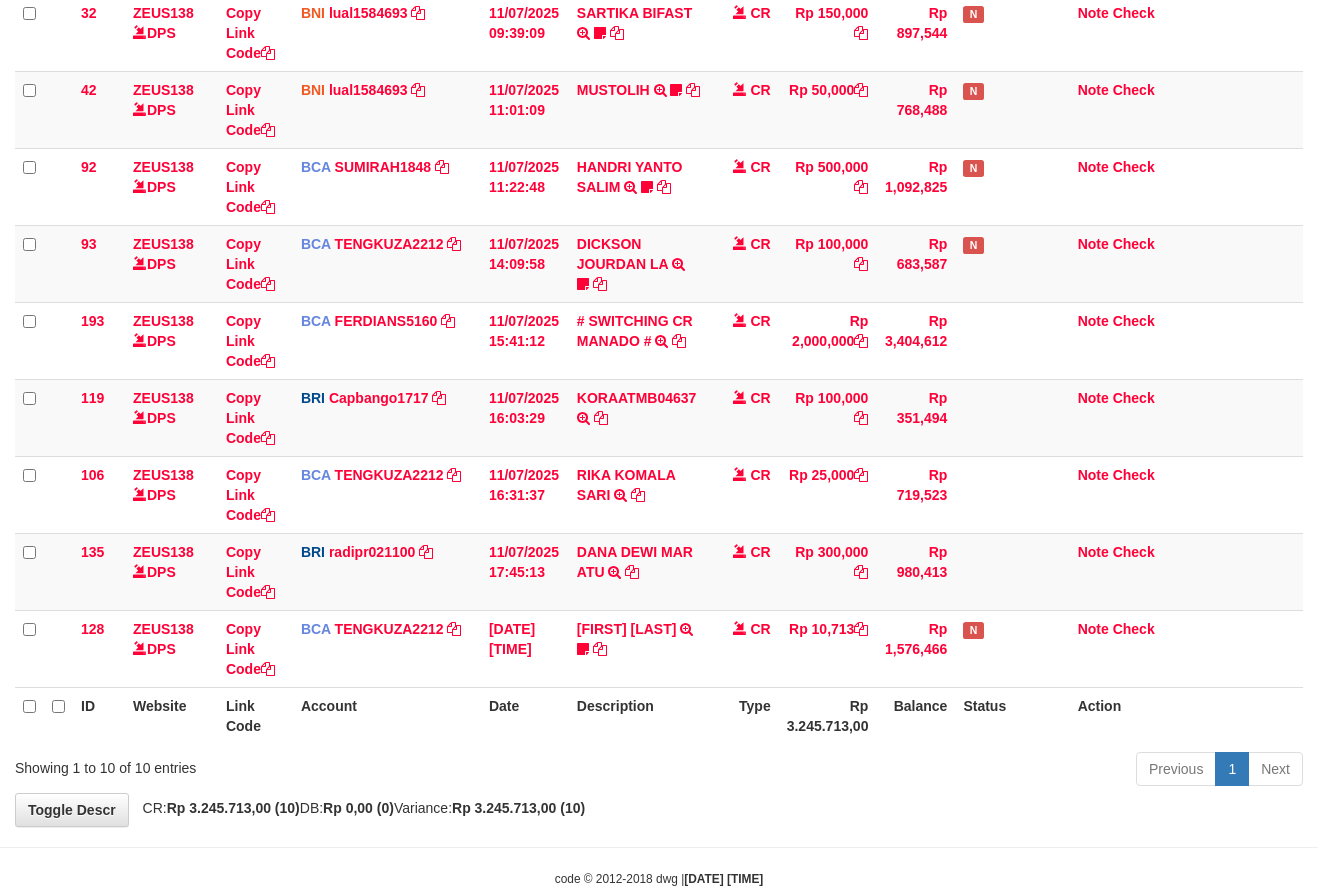 click on "Description" at bounding box center [639, 715] 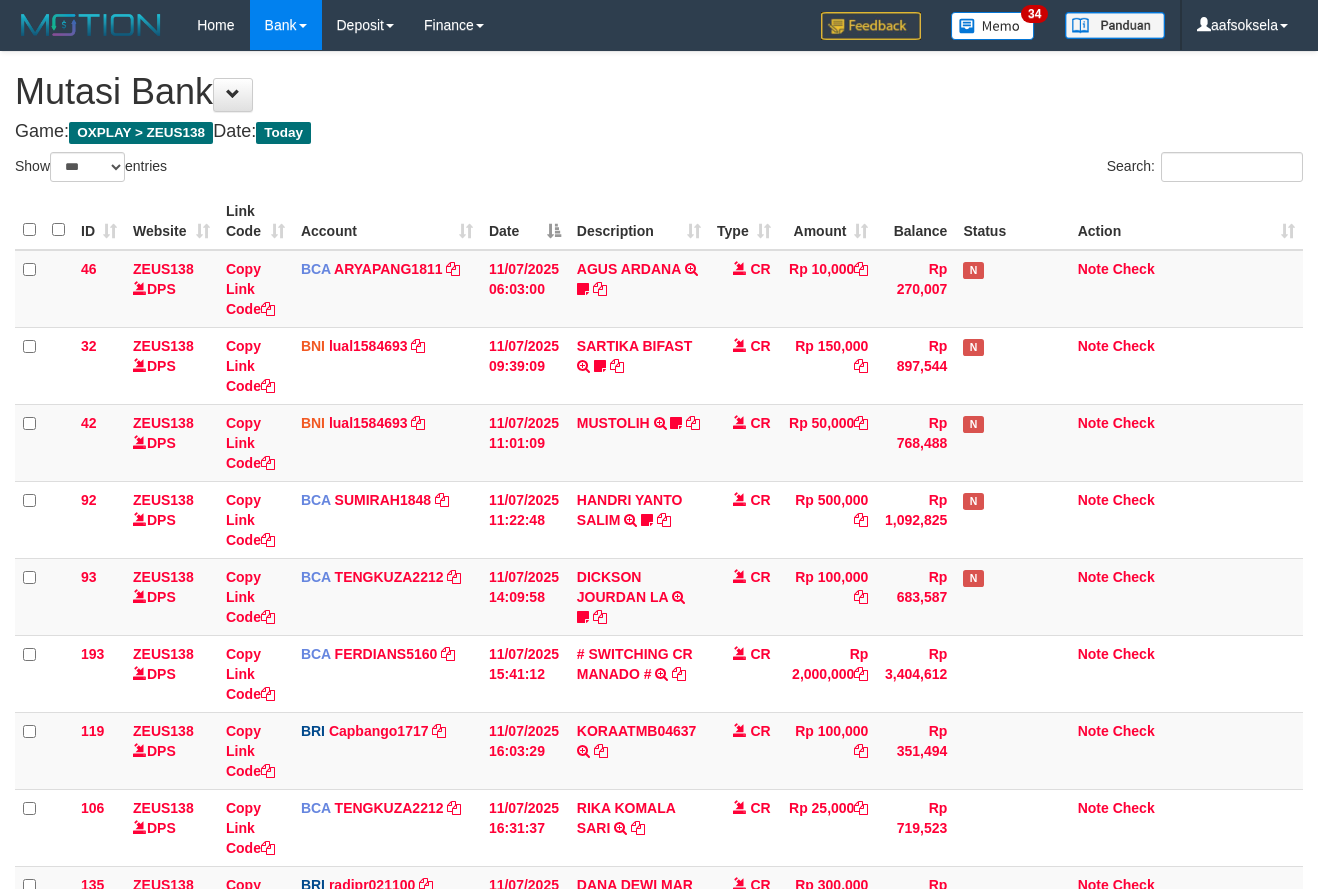 select on "***" 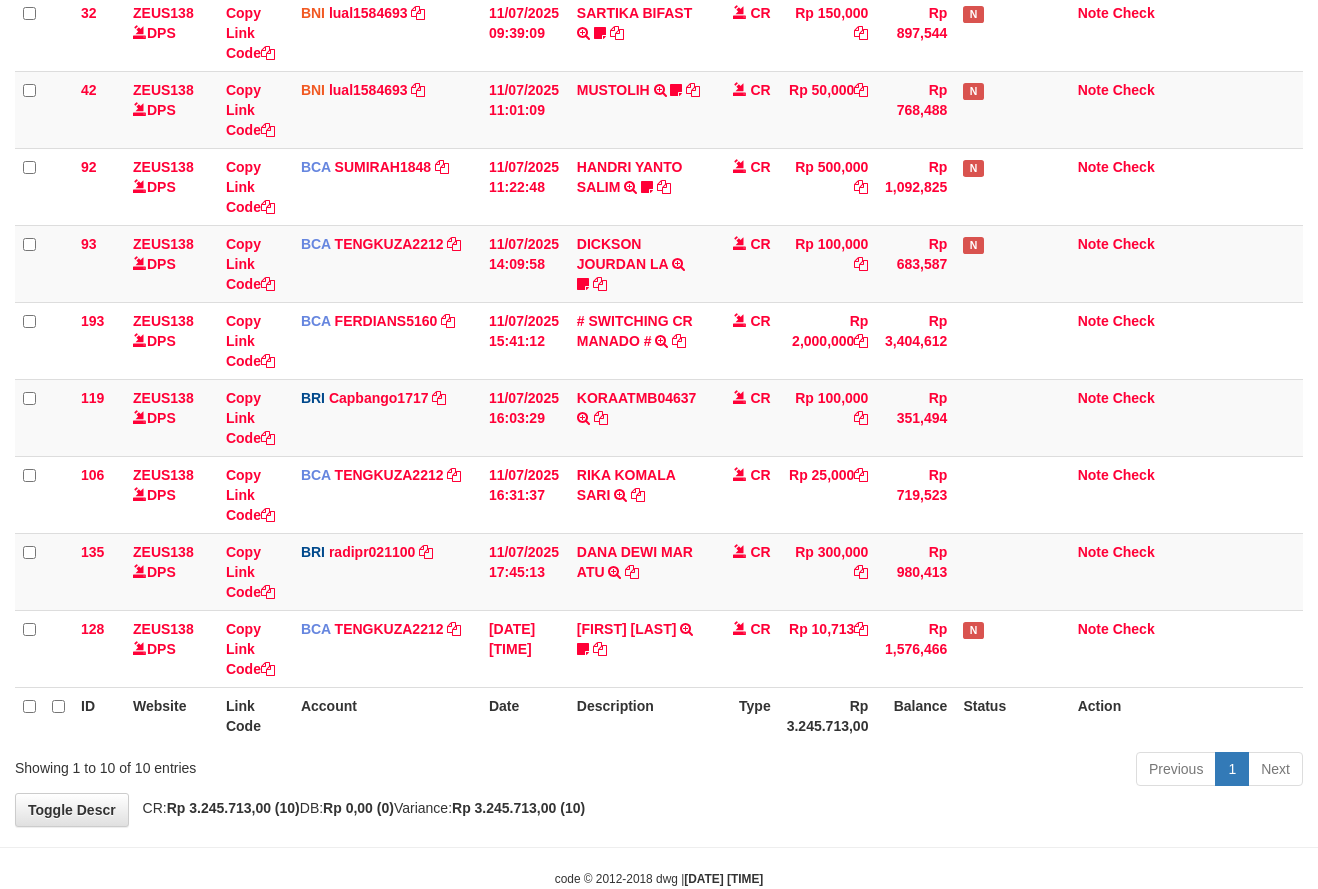 click on "Description" at bounding box center [639, 715] 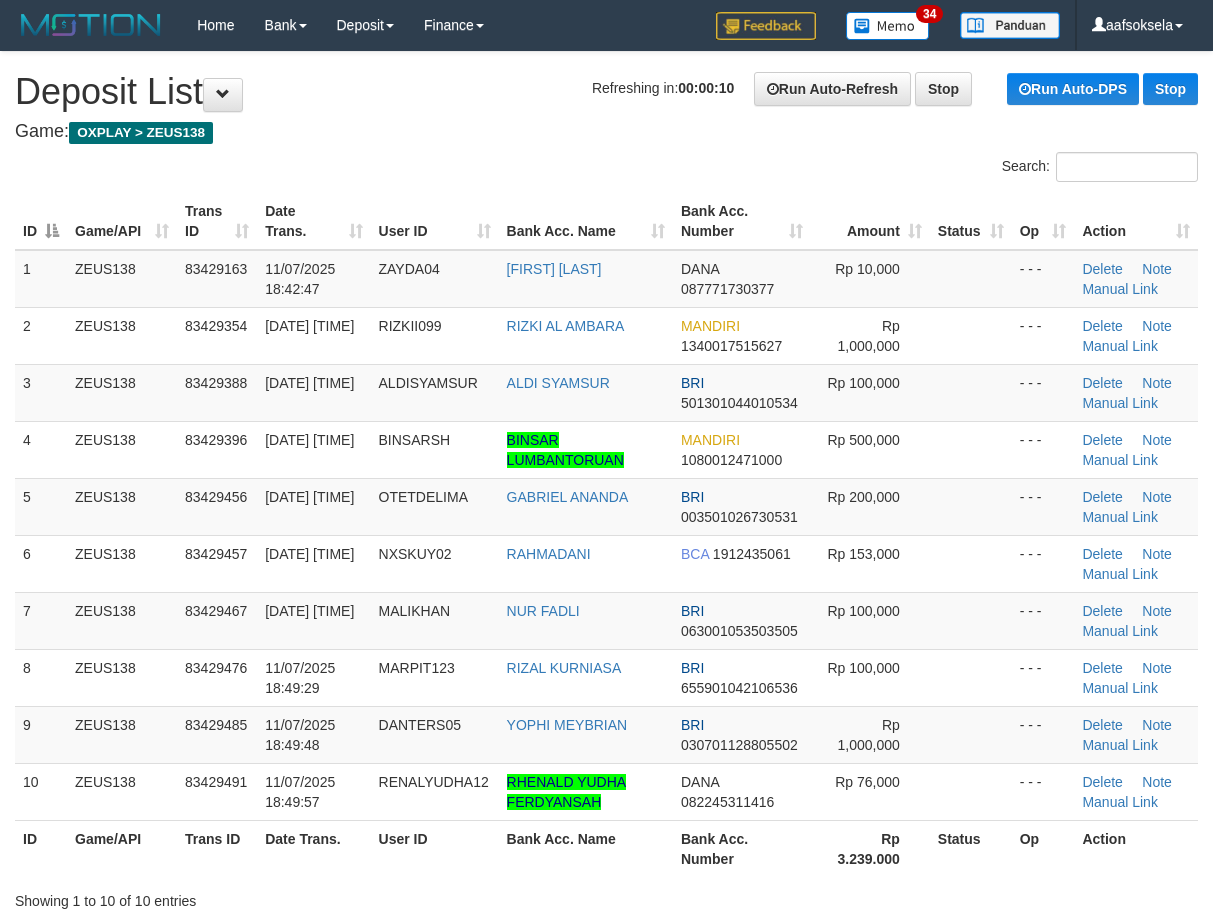 scroll, scrollTop: 0, scrollLeft: 0, axis: both 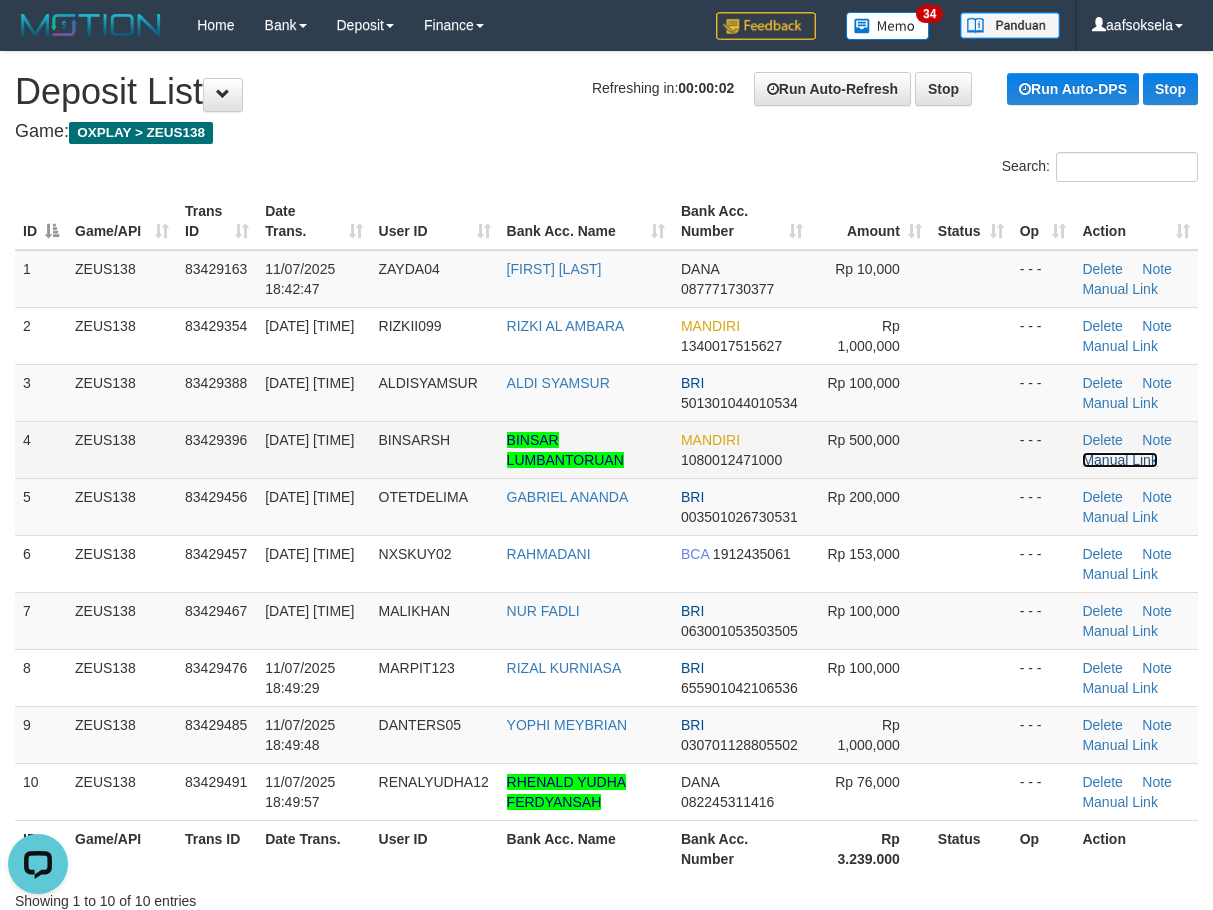 click on "Manual Link" at bounding box center (1120, 460) 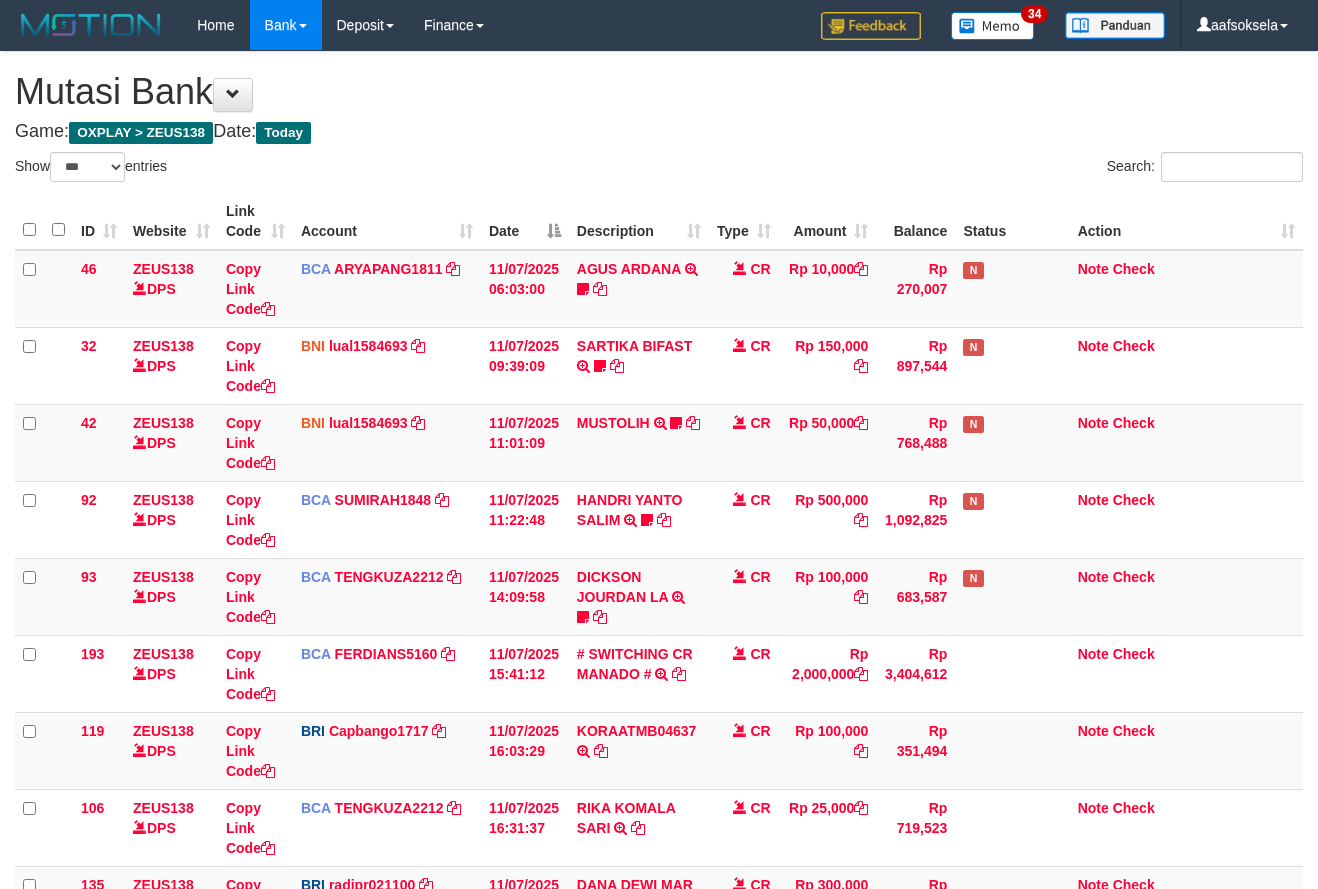 select on "***" 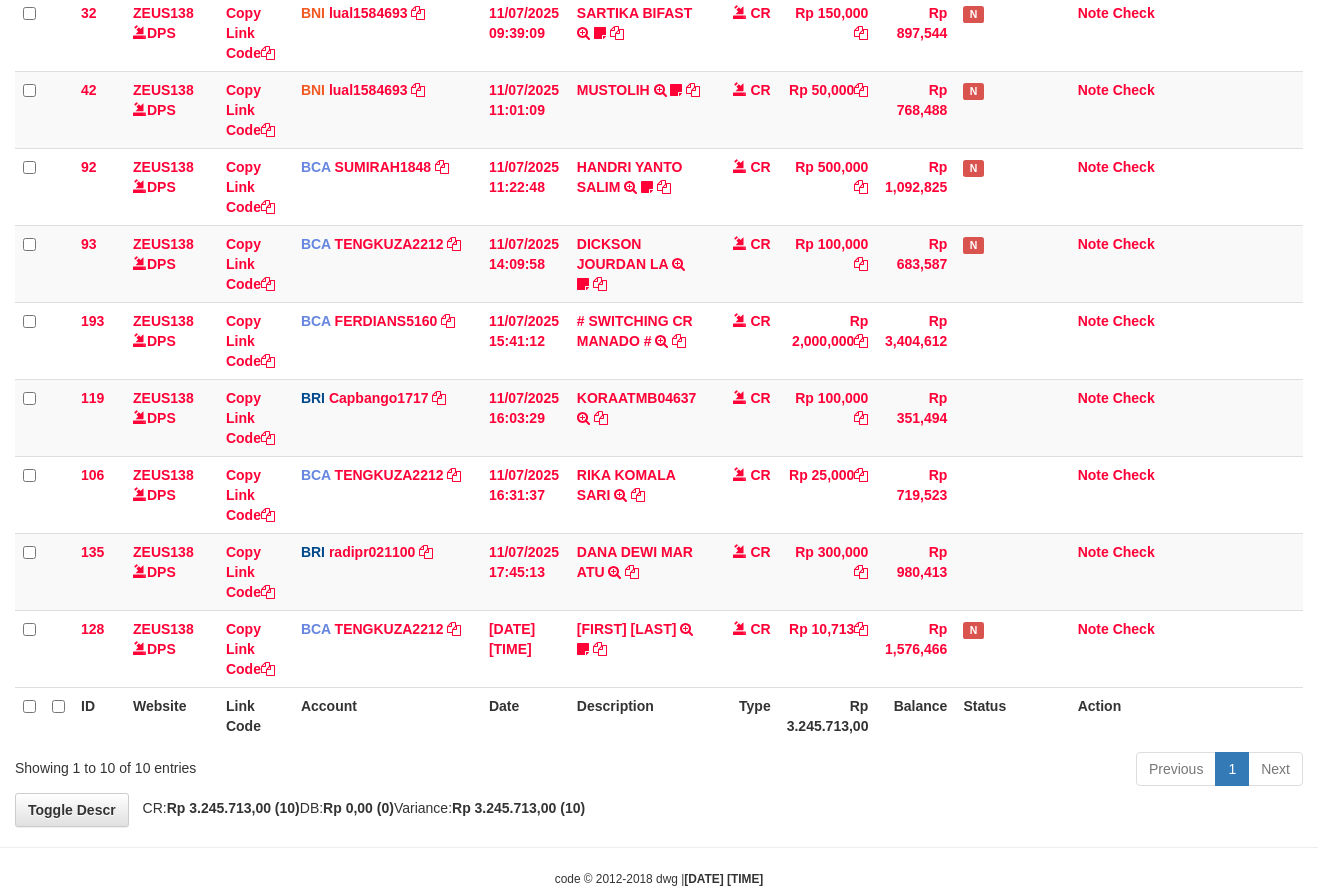 click on "Description" at bounding box center [639, 715] 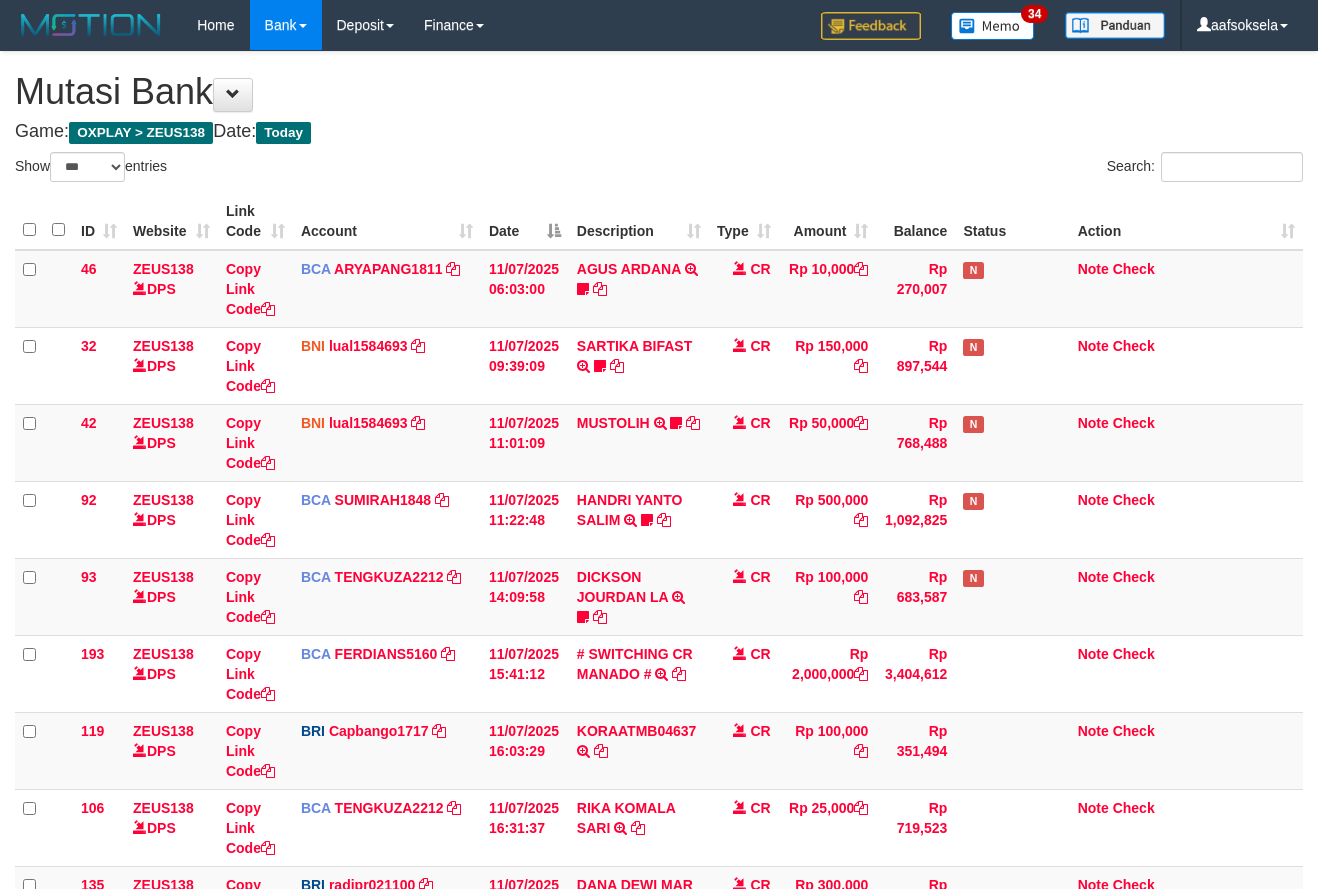 select on "***" 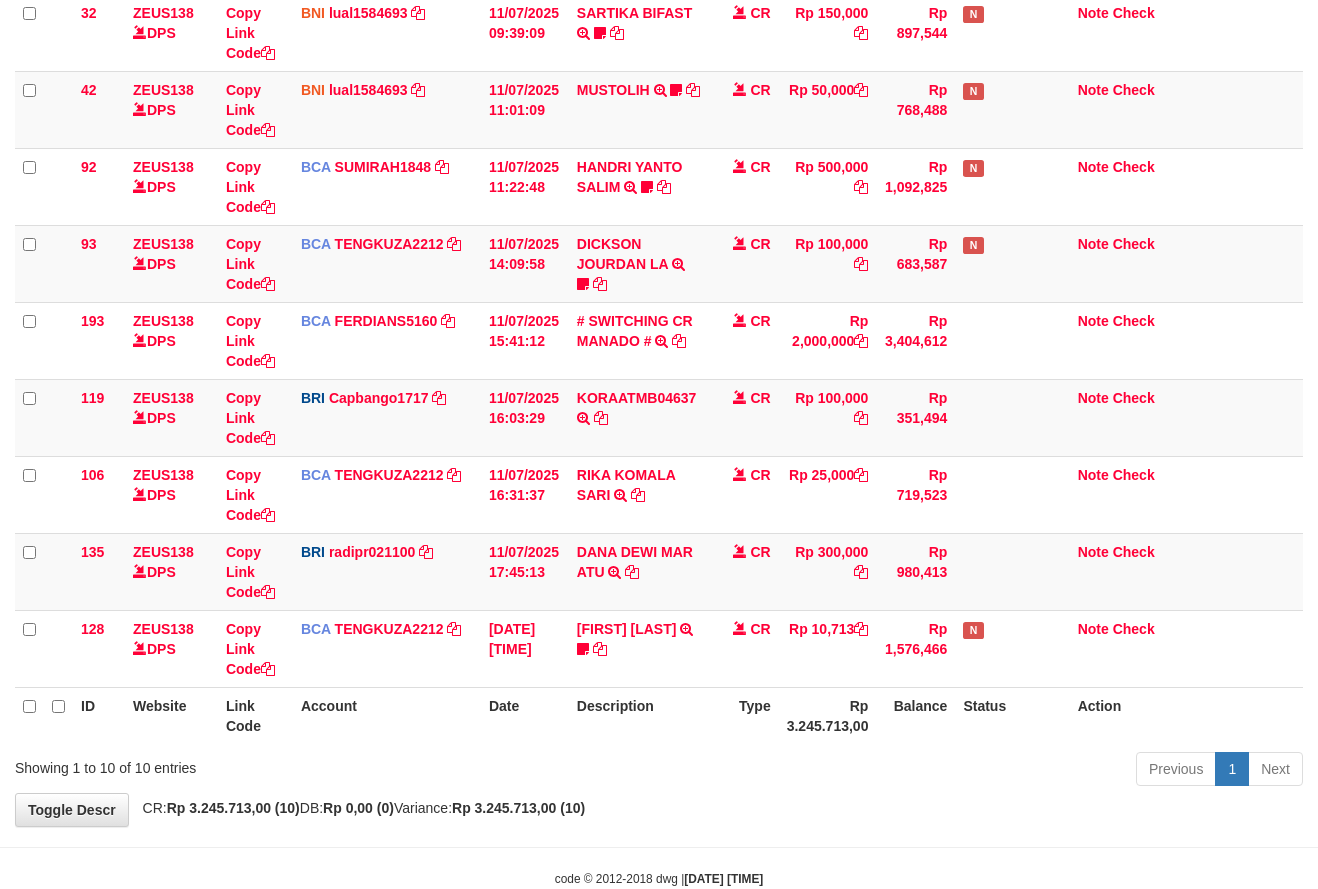 drag, startPoint x: 0, startPoint y: 0, endPoint x: 690, endPoint y: 736, distance: 1008.85876 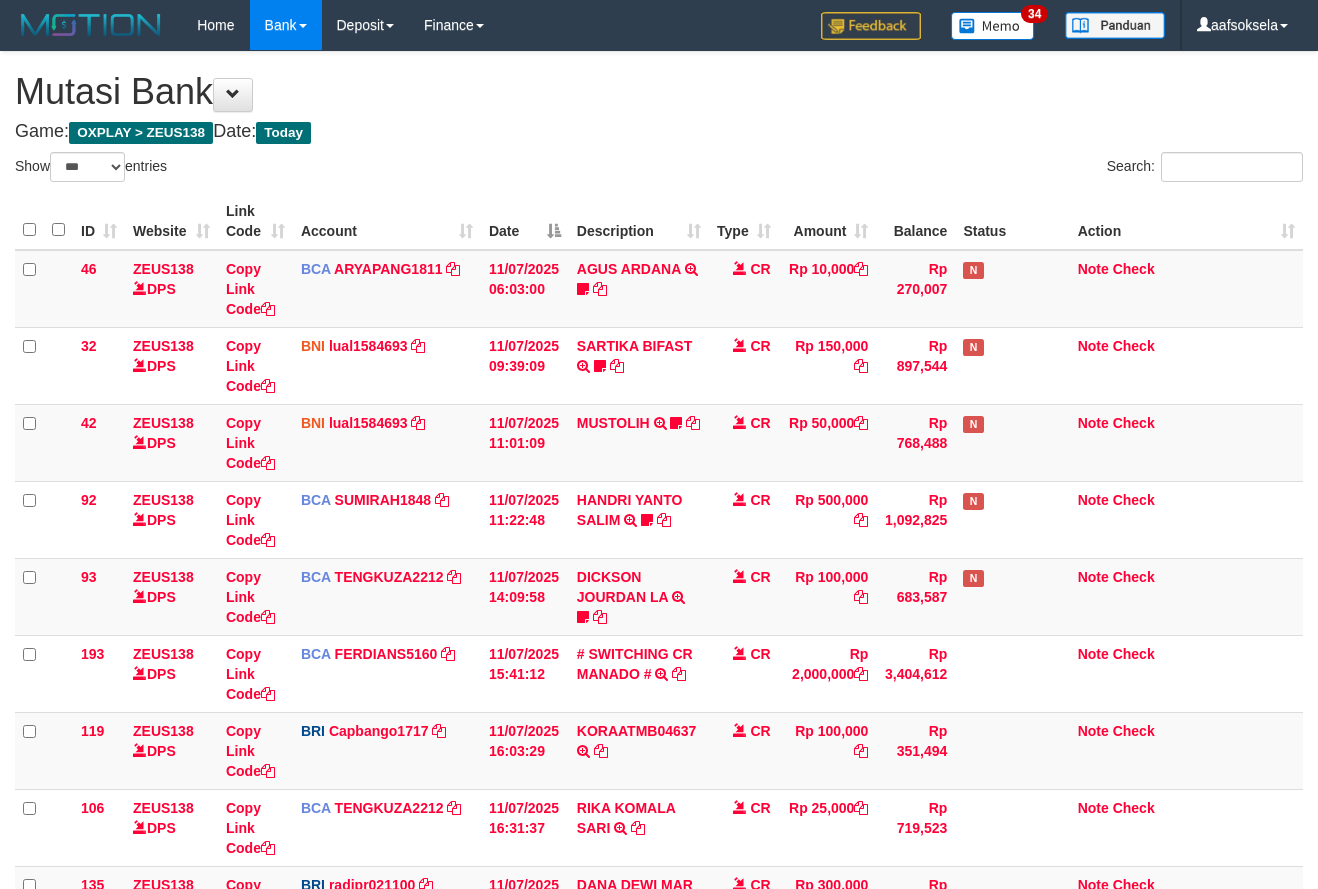 select on "***" 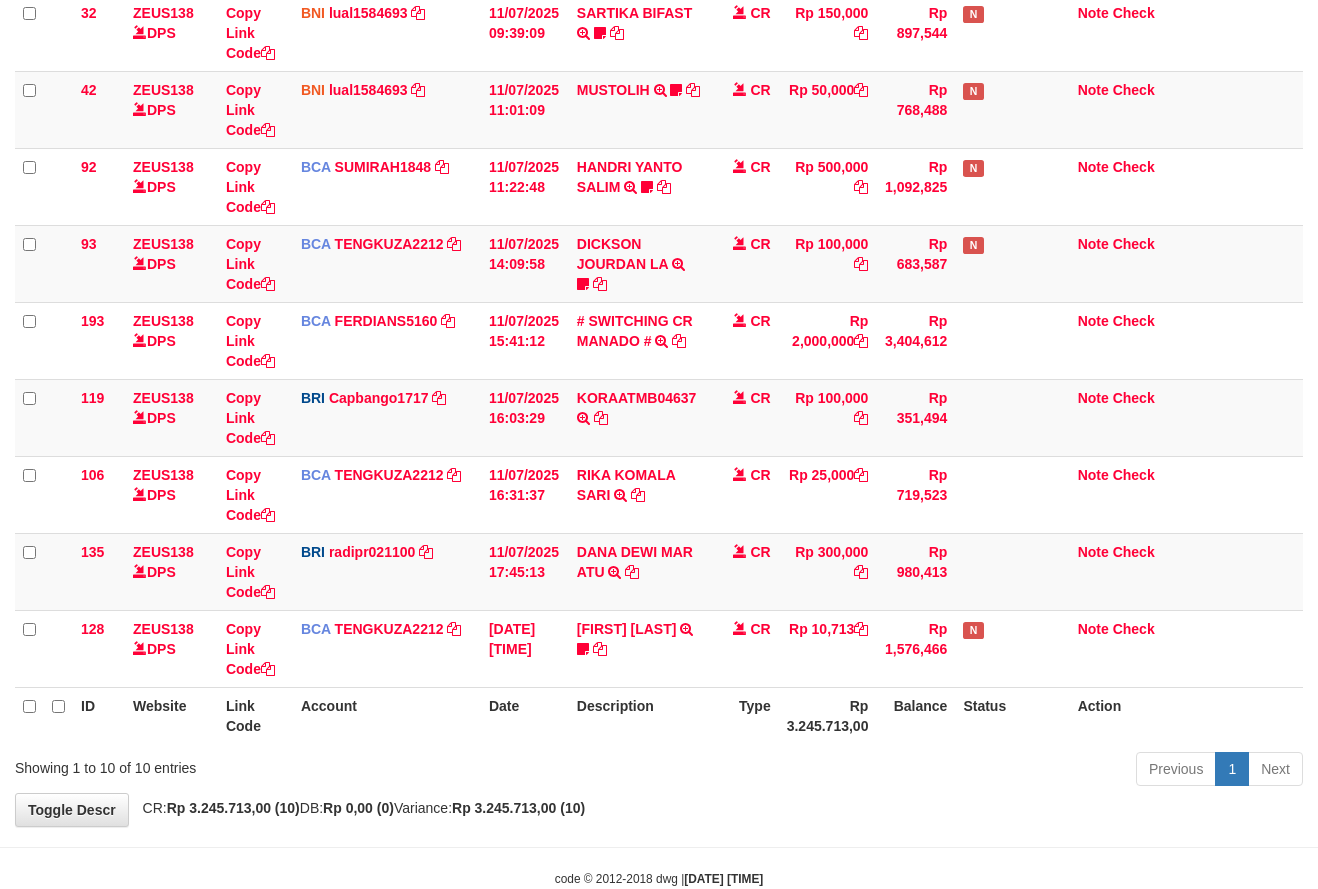 click on "Description" at bounding box center [639, 715] 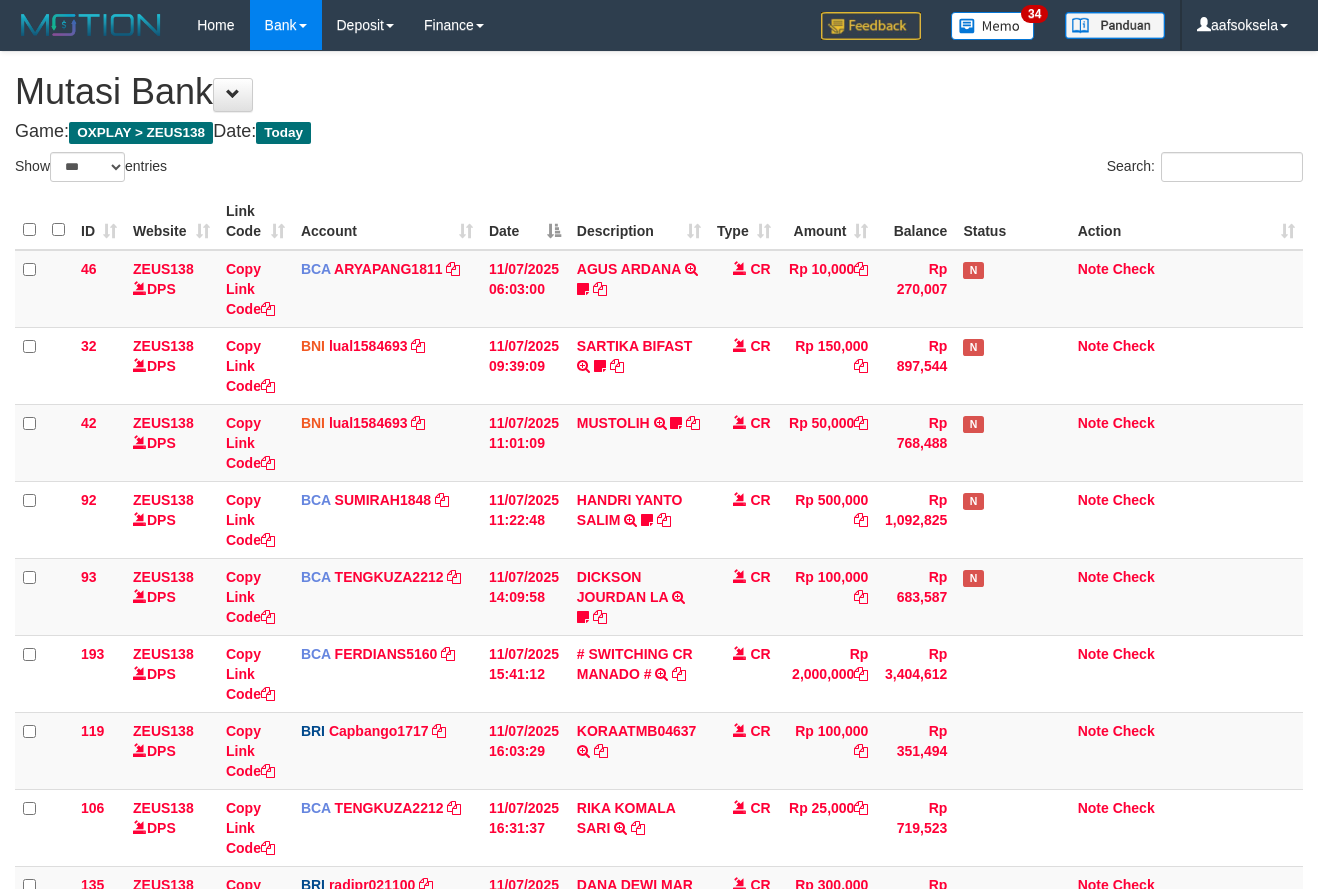 select on "***" 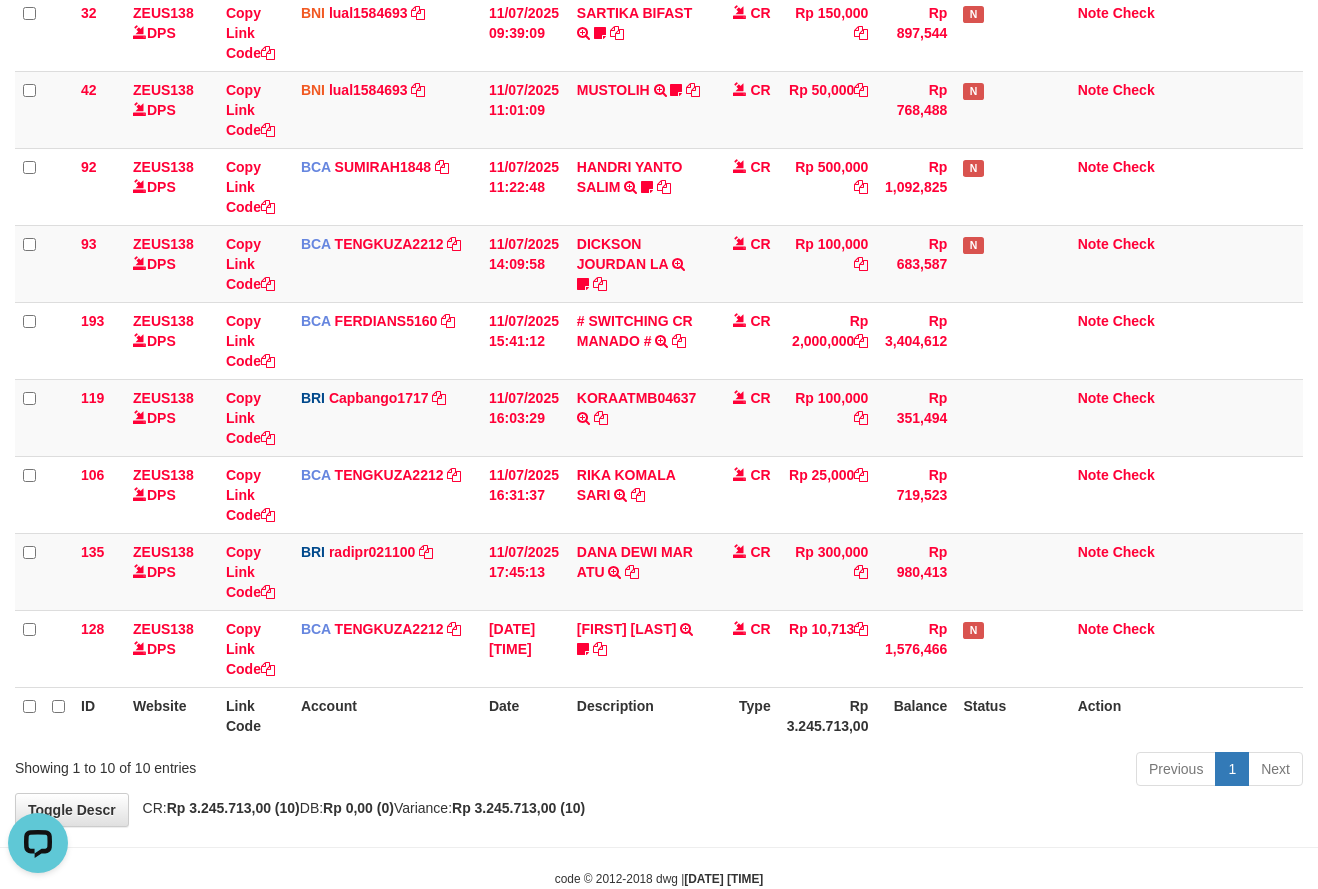 scroll, scrollTop: 0, scrollLeft: 0, axis: both 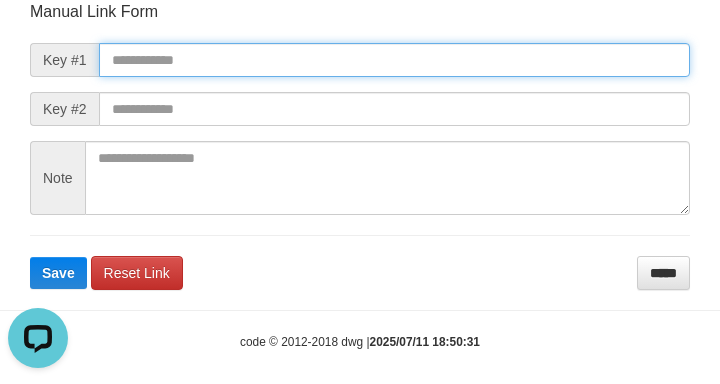 click at bounding box center (394, 60) 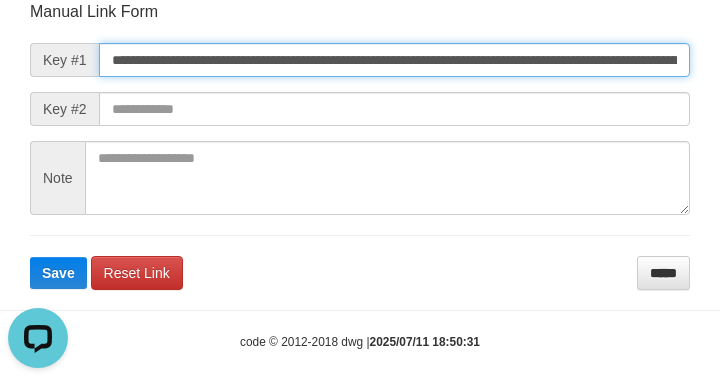 scroll, scrollTop: 0, scrollLeft: 1229, axis: horizontal 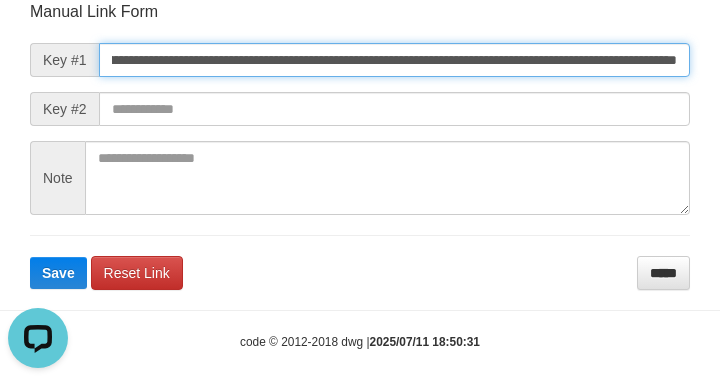 type on "**********" 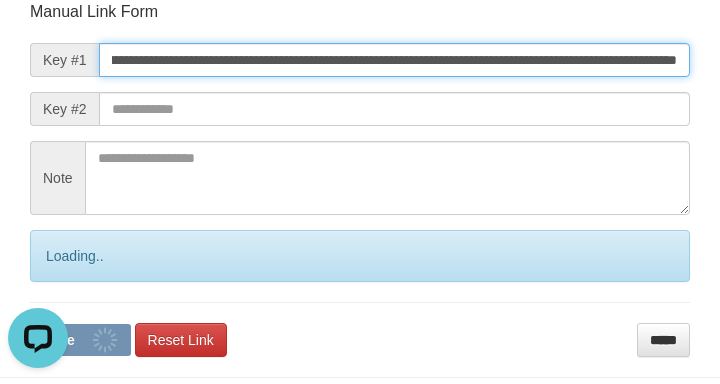 click on "Save" at bounding box center (80, 340) 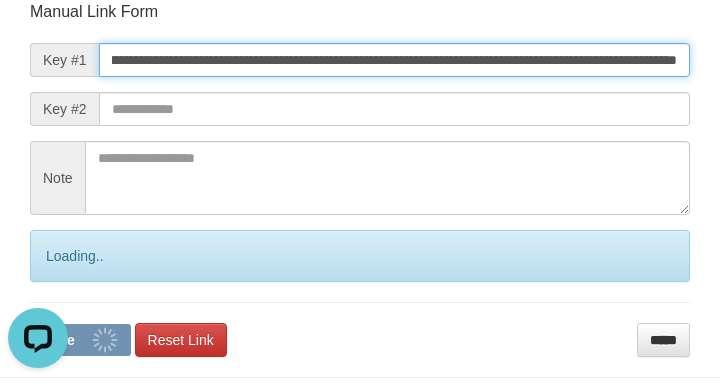 click on "Save" at bounding box center (80, 340) 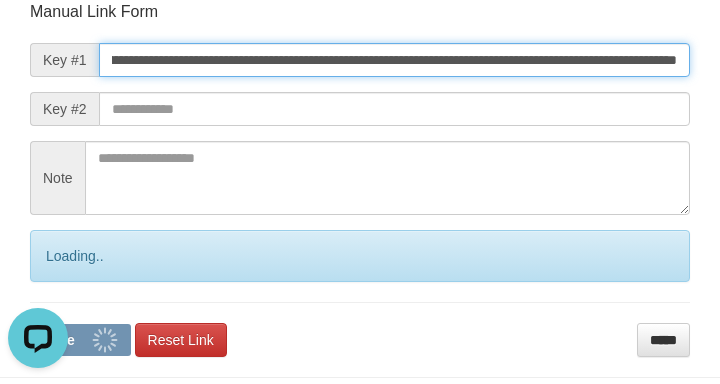 click on "Save" at bounding box center (80, 340) 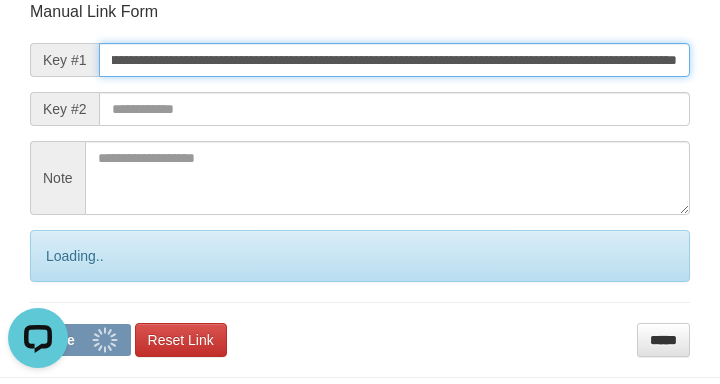 click on "Save" at bounding box center [80, 340] 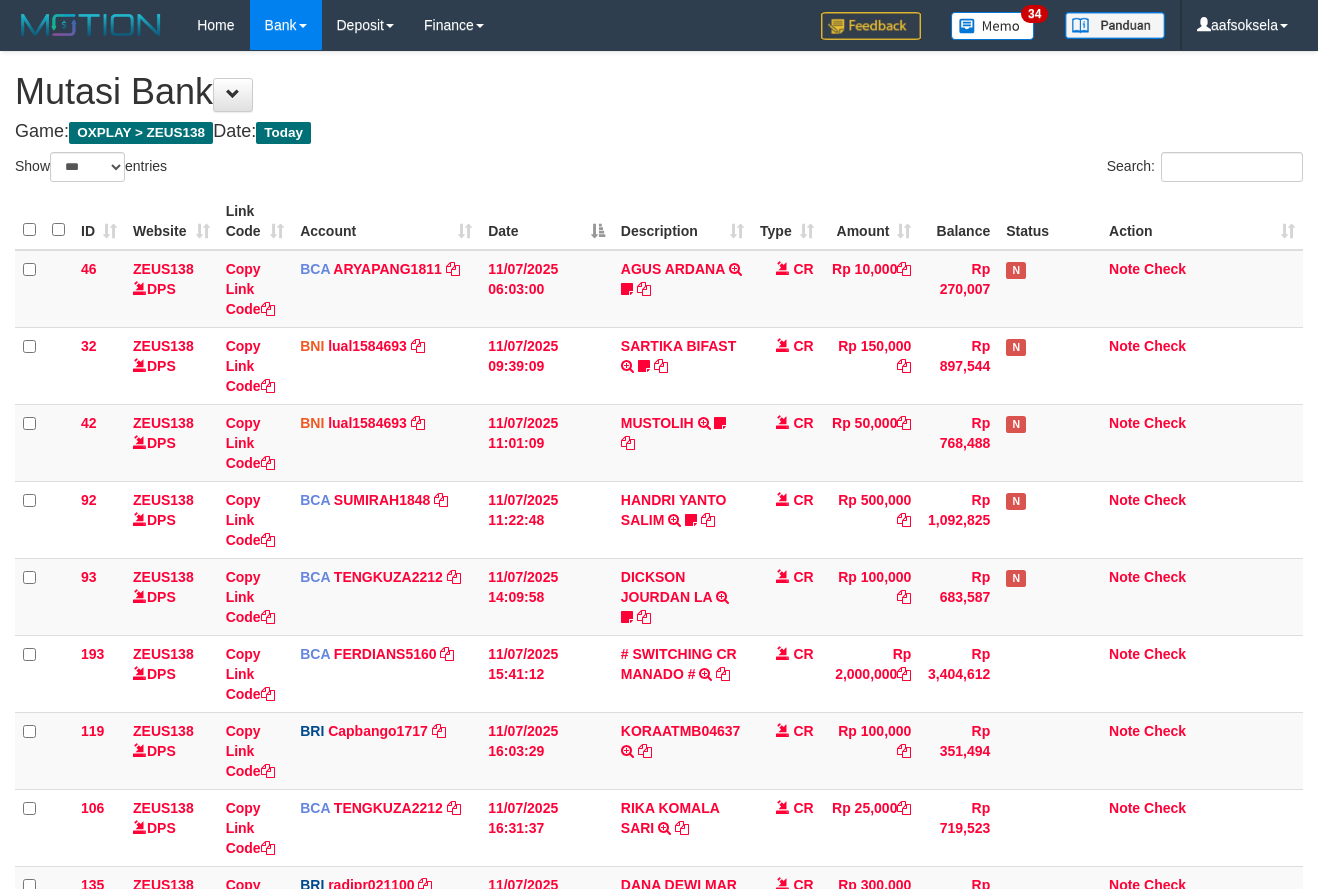 select on "***" 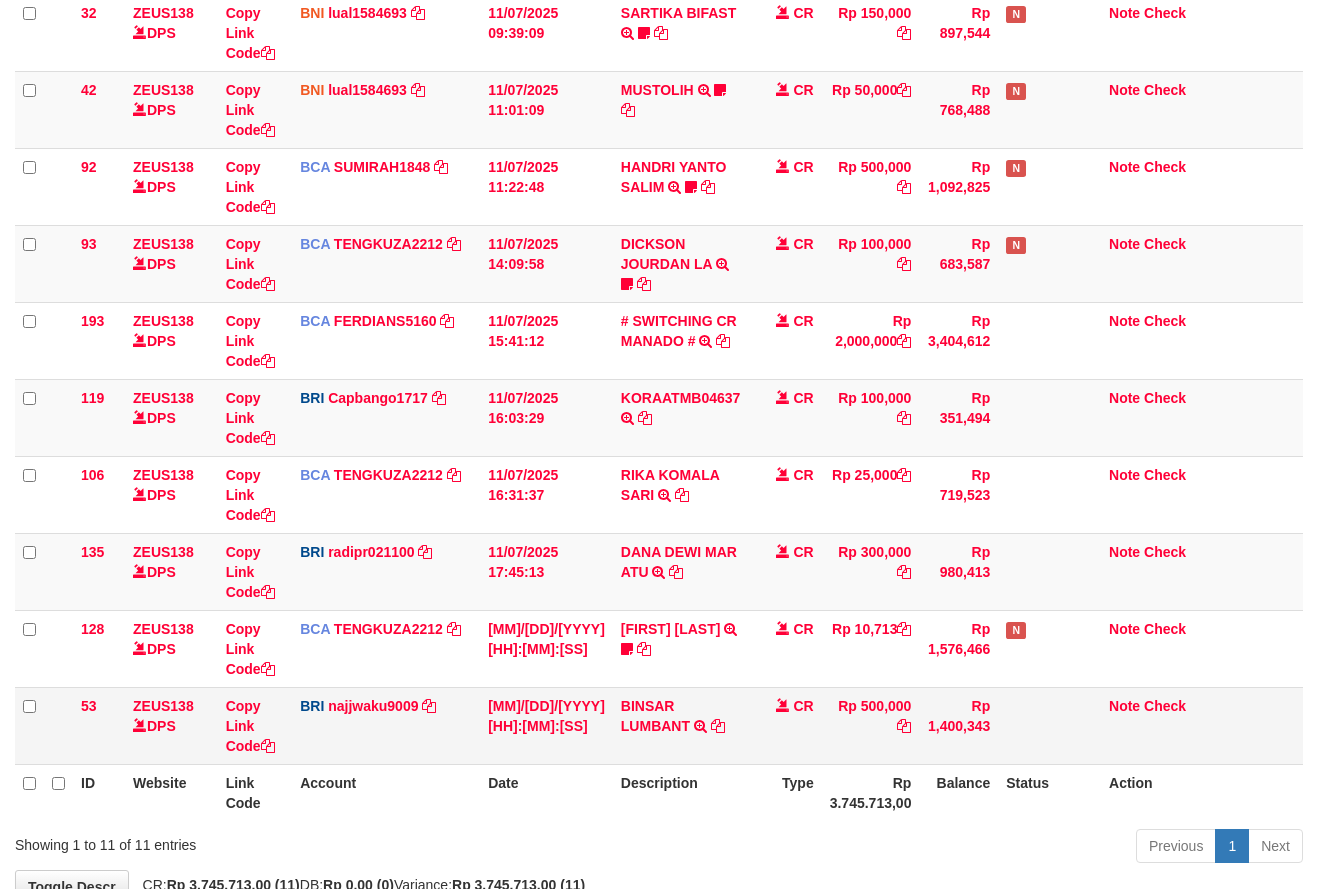 click on "Copy Link Code" at bounding box center [255, 725] 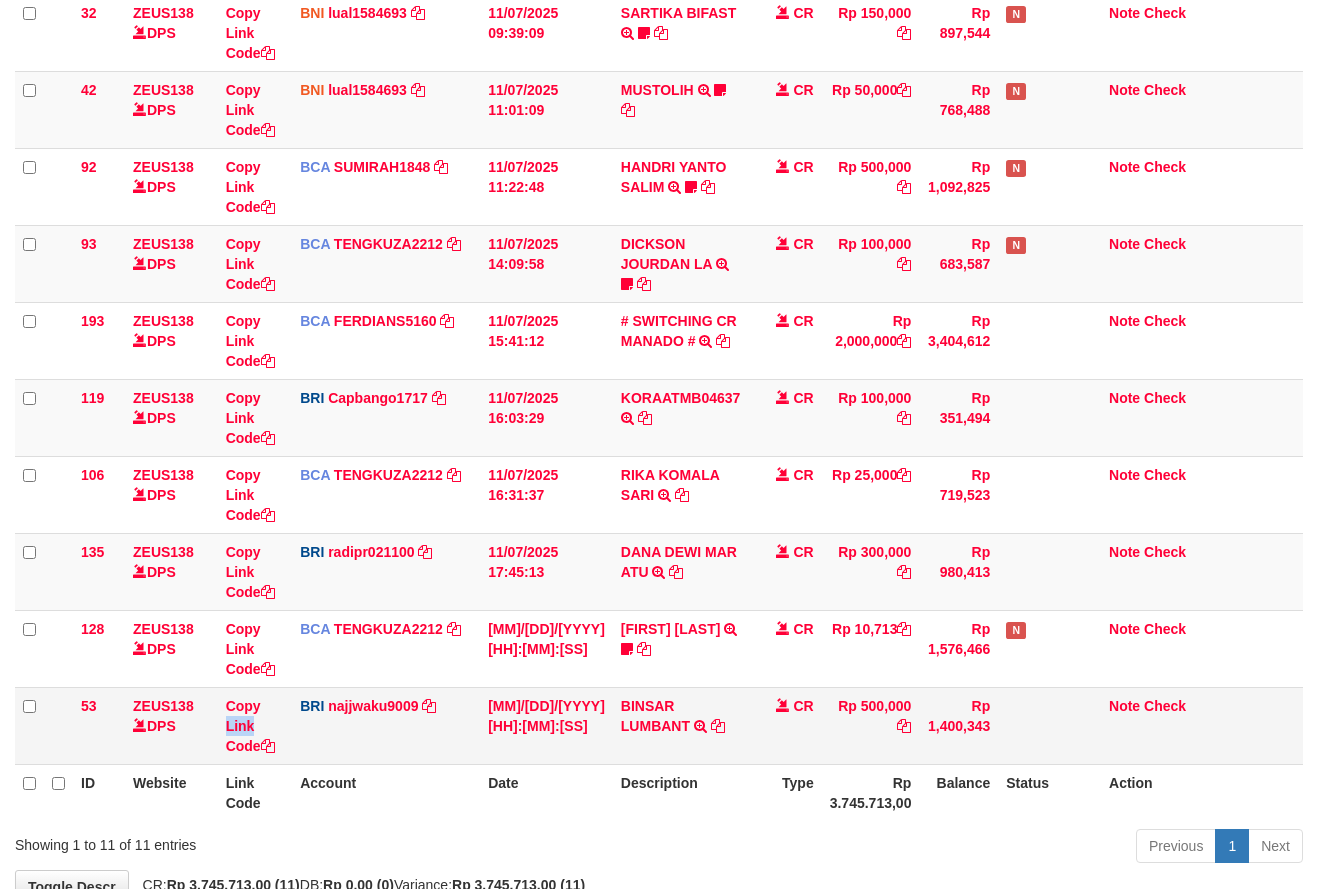 click on "Copy Link Code" at bounding box center (255, 725) 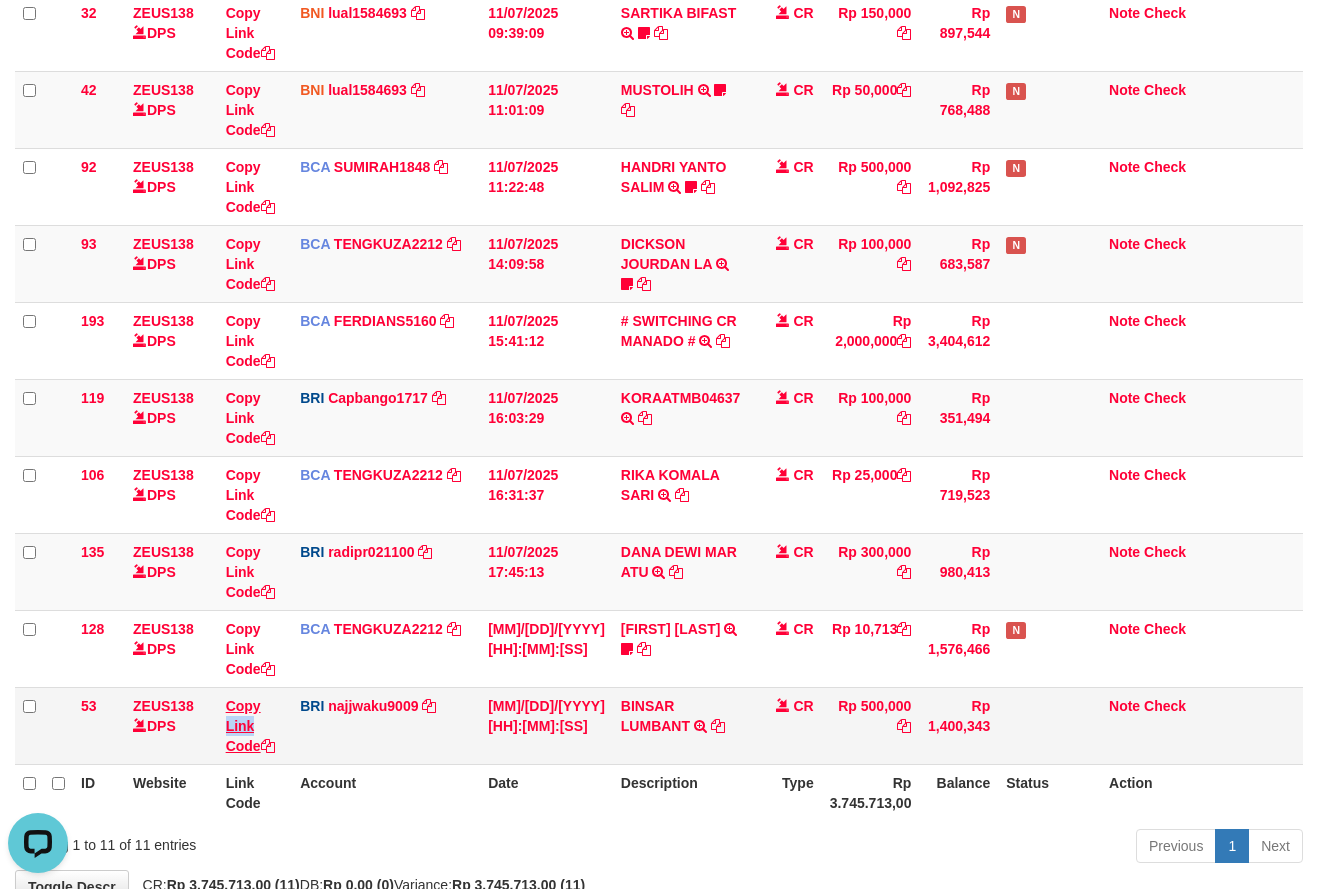 scroll, scrollTop: 0, scrollLeft: 0, axis: both 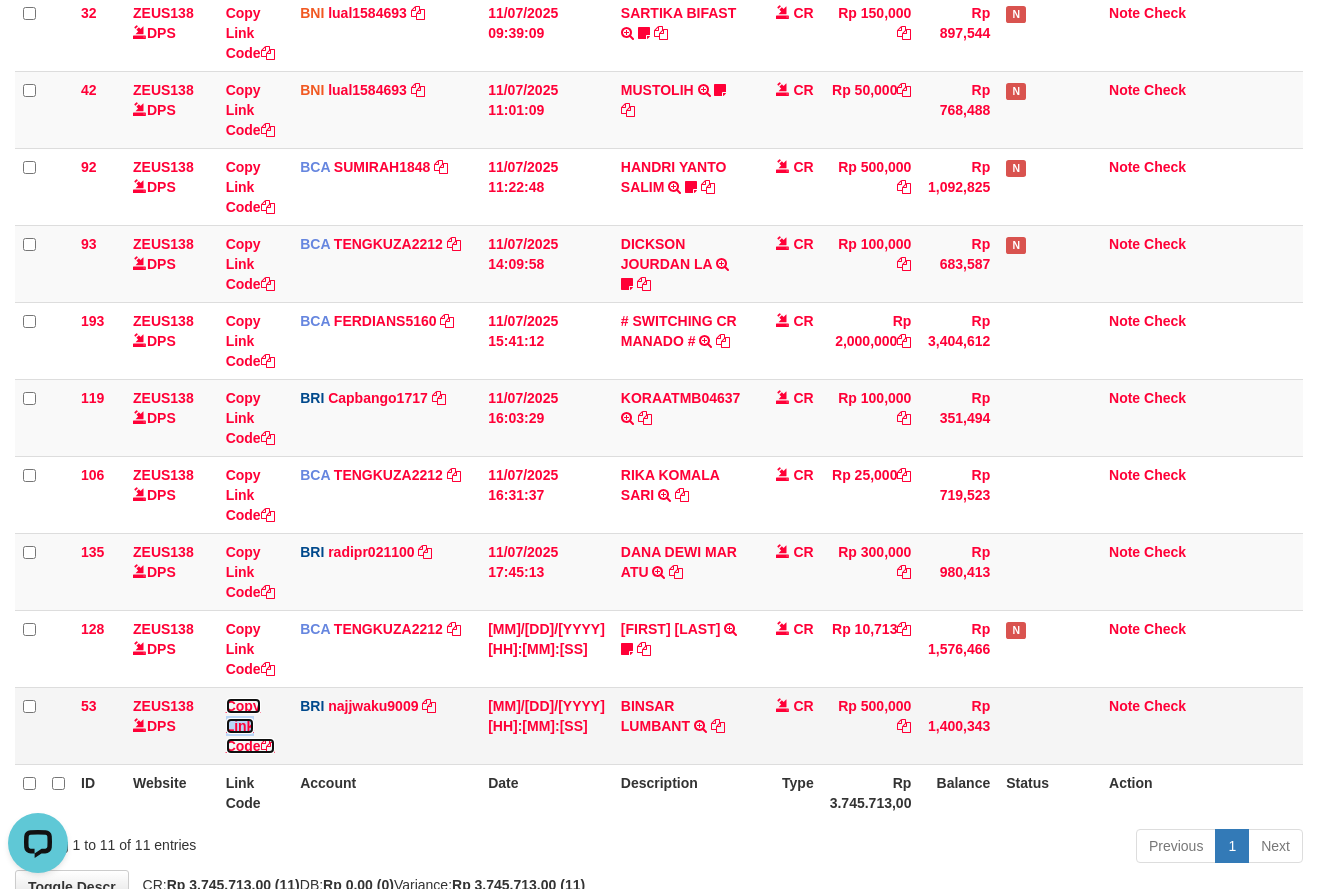 click on "Copy Link Code" at bounding box center [250, 726] 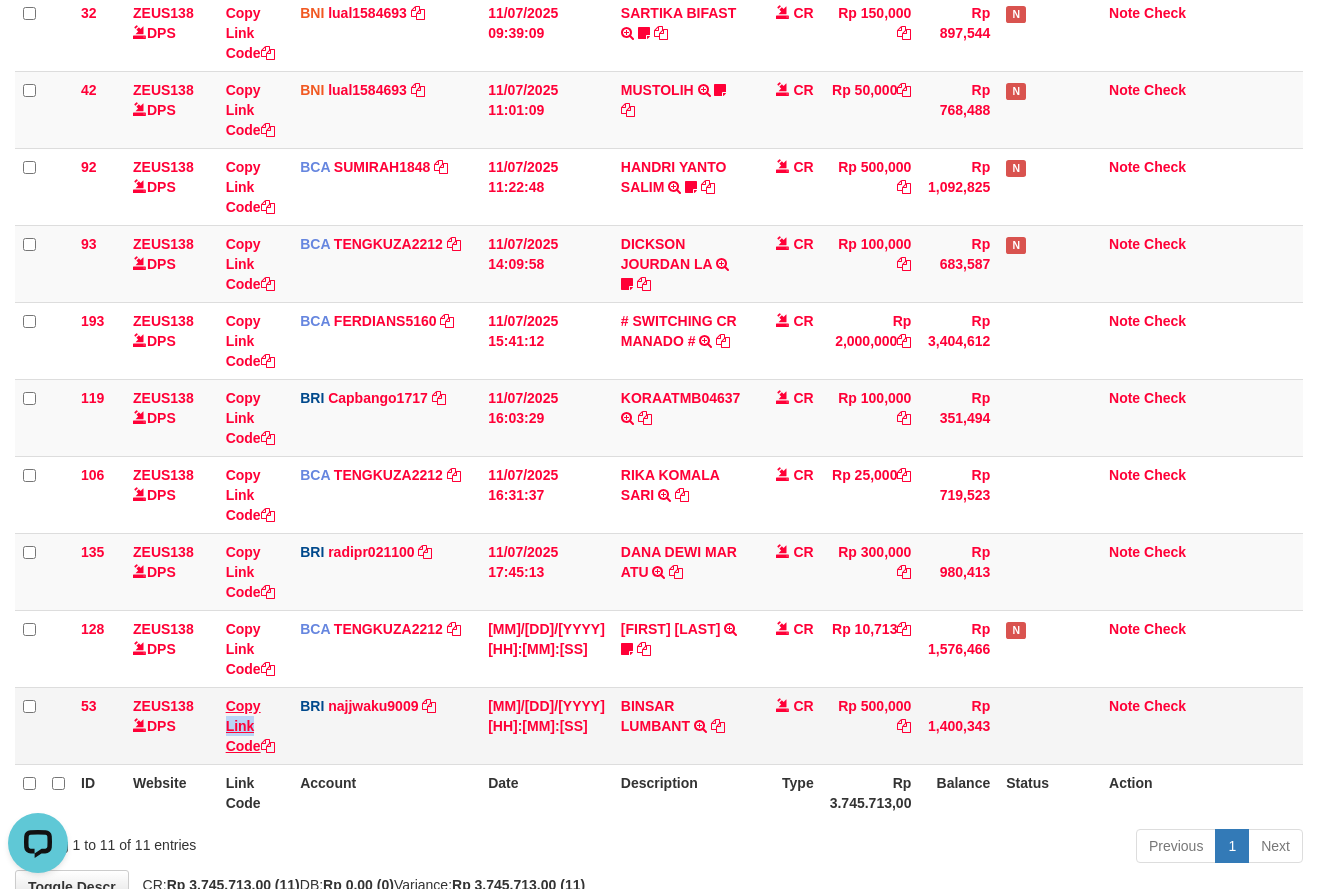 copy on "Link" 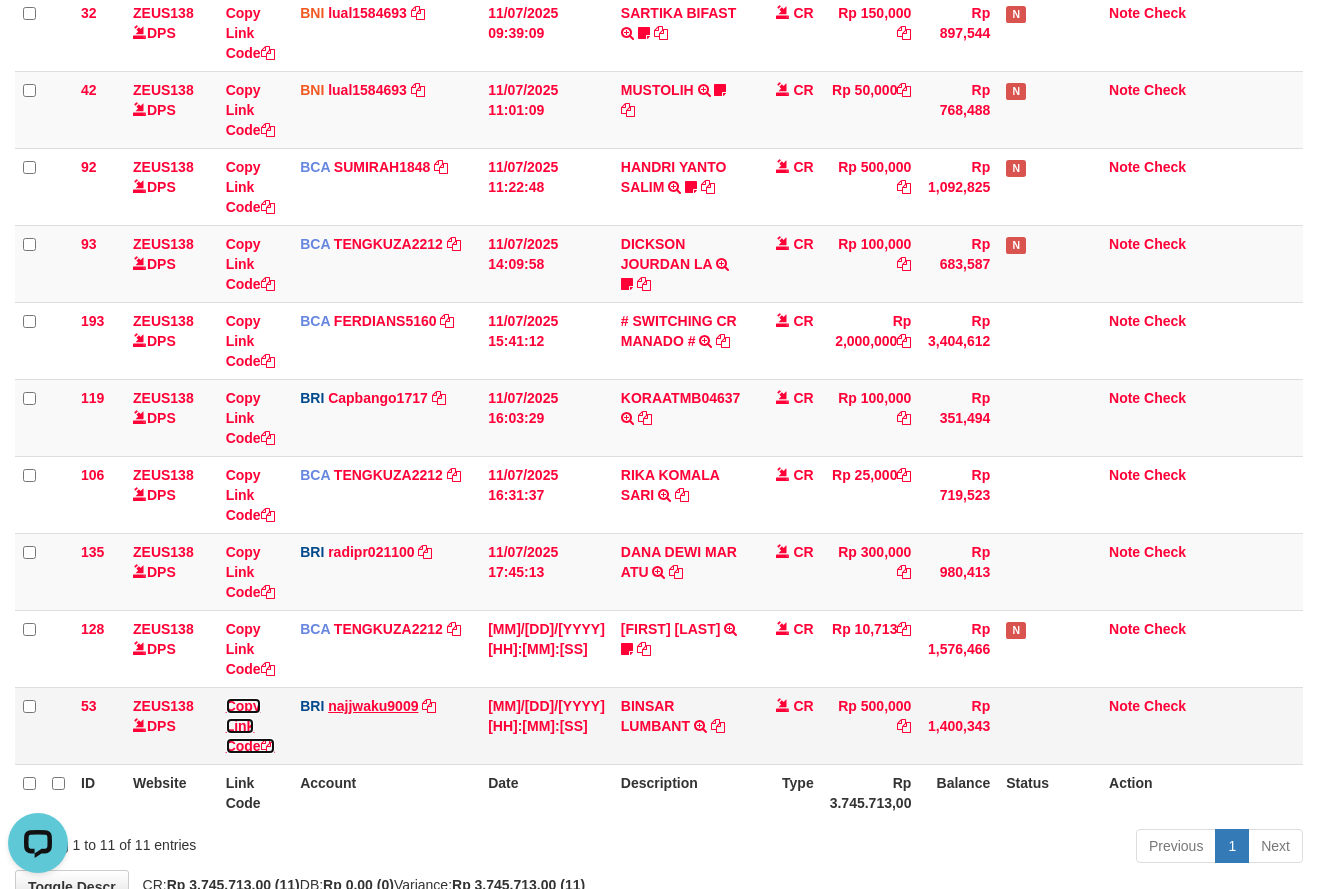 drag, startPoint x: 246, startPoint y: 703, endPoint x: 360, endPoint y: 699, distance: 114.07015 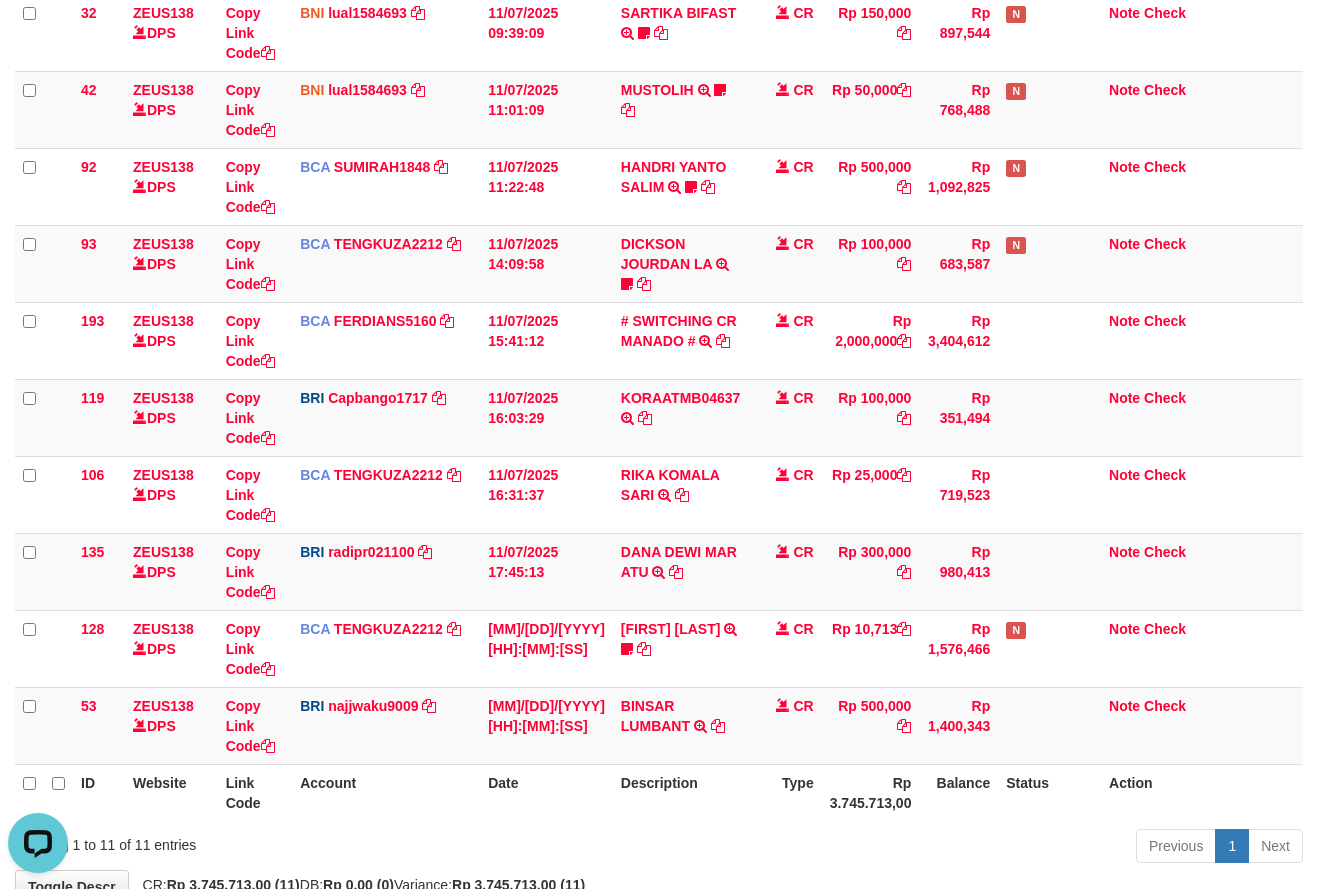 scroll, scrollTop: 274, scrollLeft: 0, axis: vertical 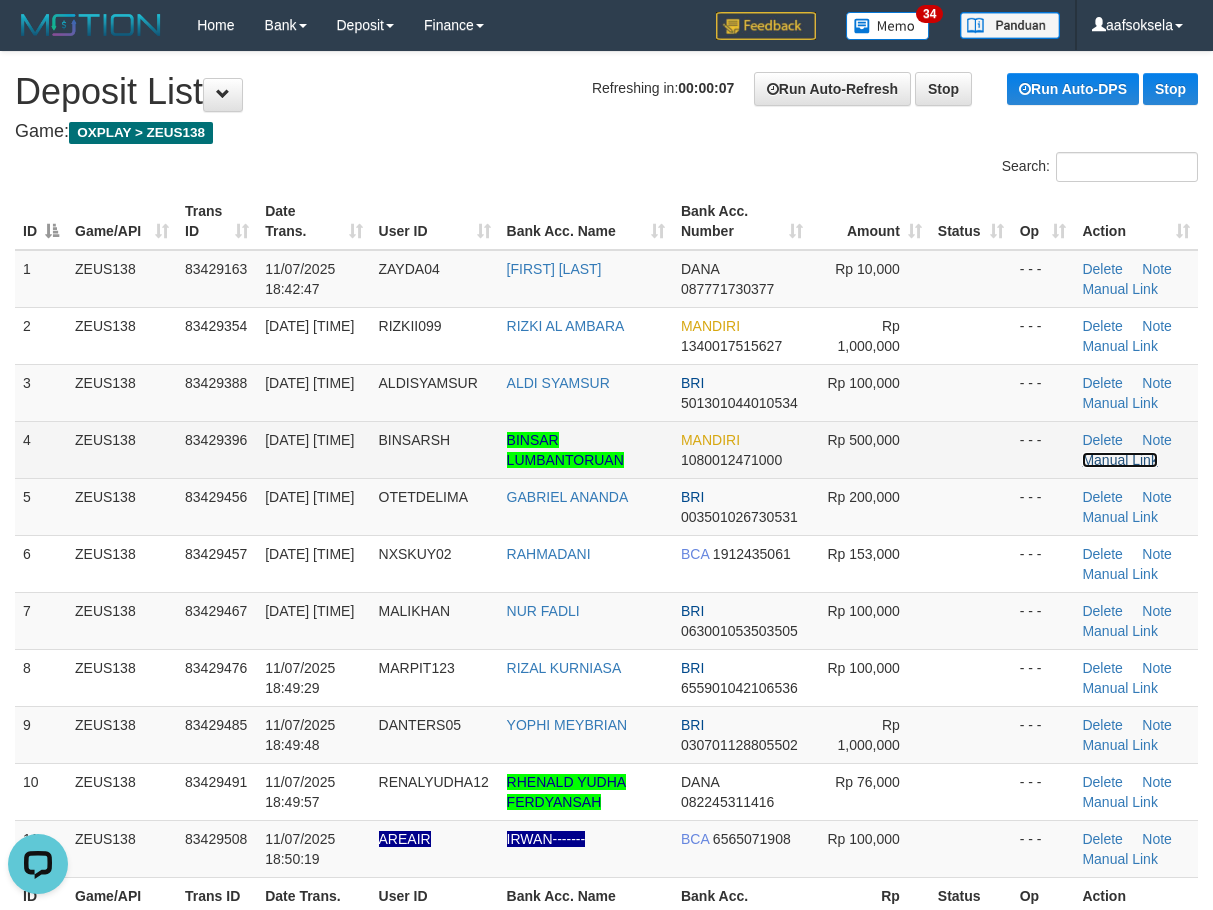 click on "Manual Link" at bounding box center [1120, 460] 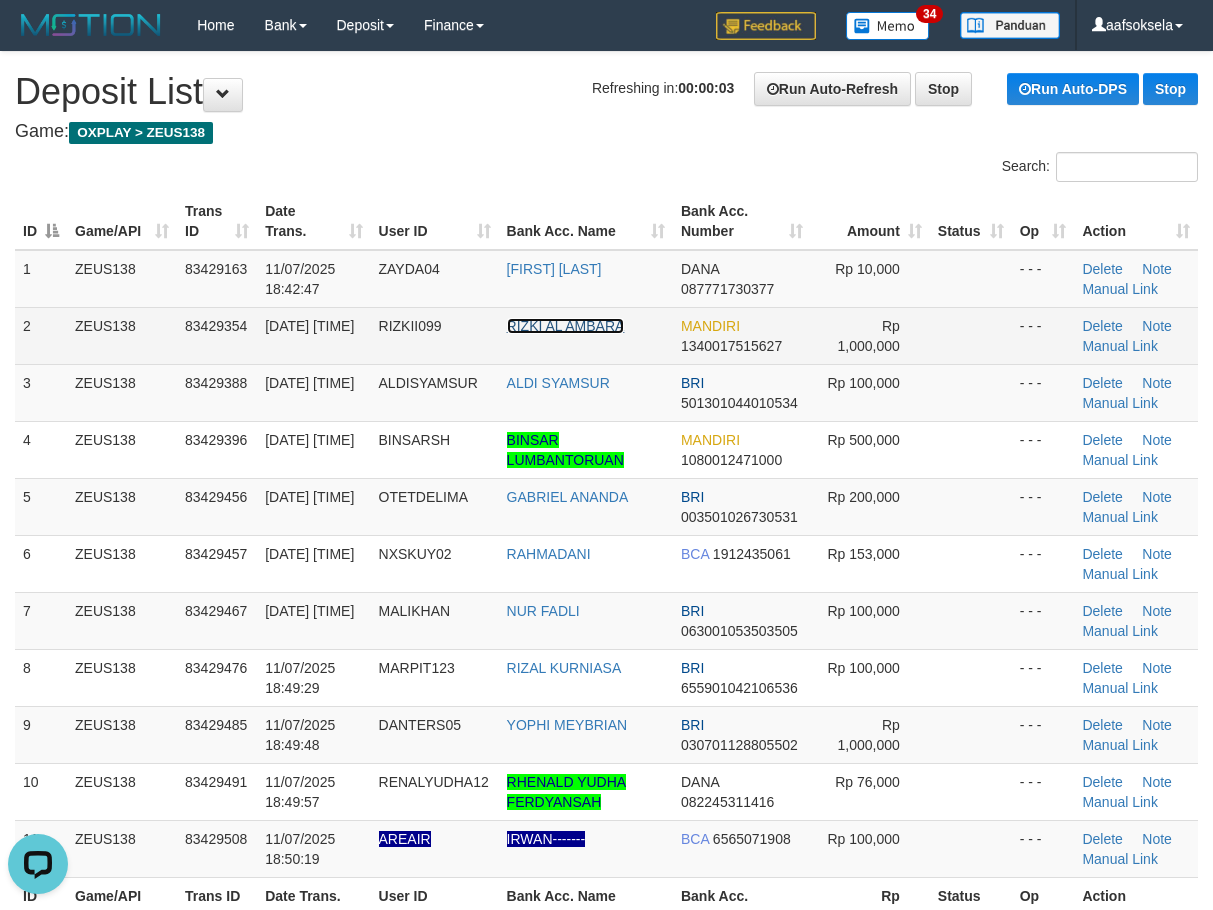 click on "RIZKI AL AMBARA" at bounding box center [566, 326] 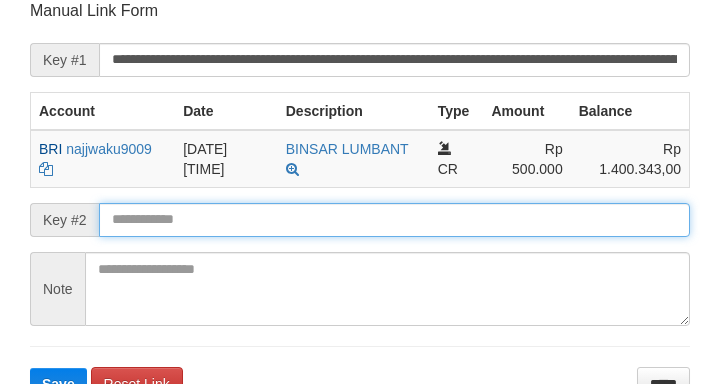 click at bounding box center (394, 220) 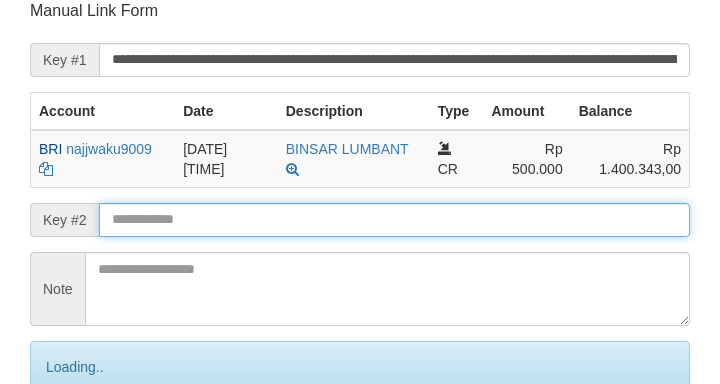 click at bounding box center [394, 220] 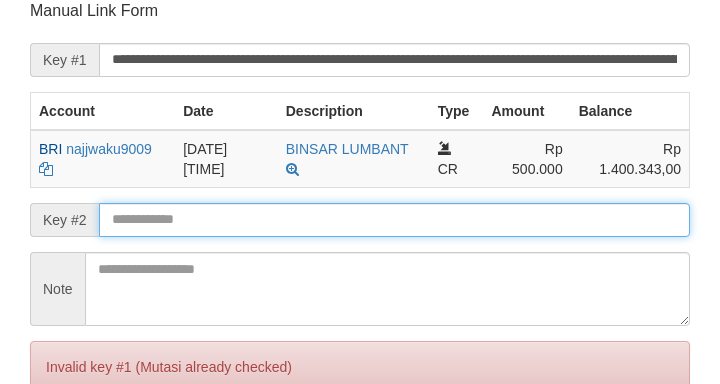 click on "Save" at bounding box center (58, 451) 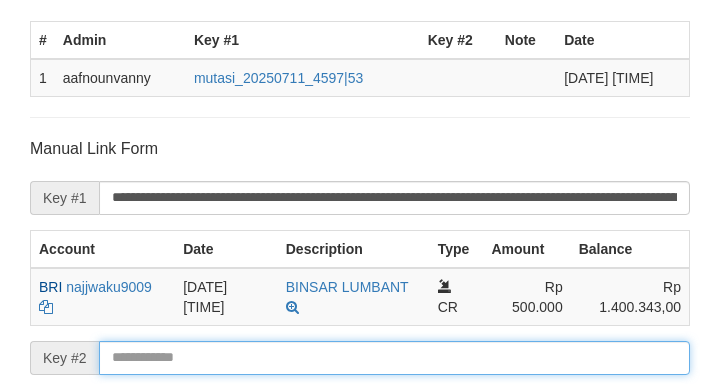 scroll, scrollTop: 188, scrollLeft: 0, axis: vertical 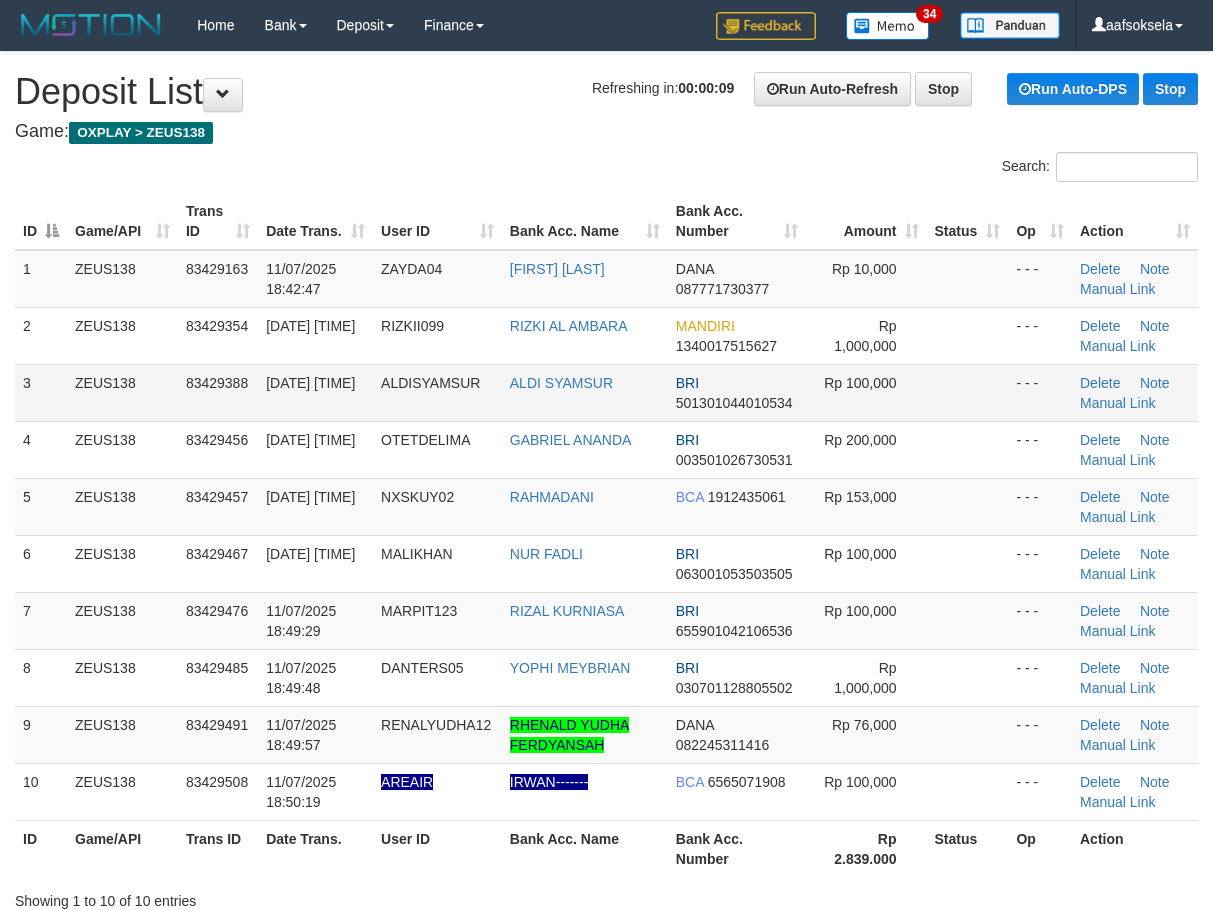 click on "[DATE] [TIME]" at bounding box center [310, 383] 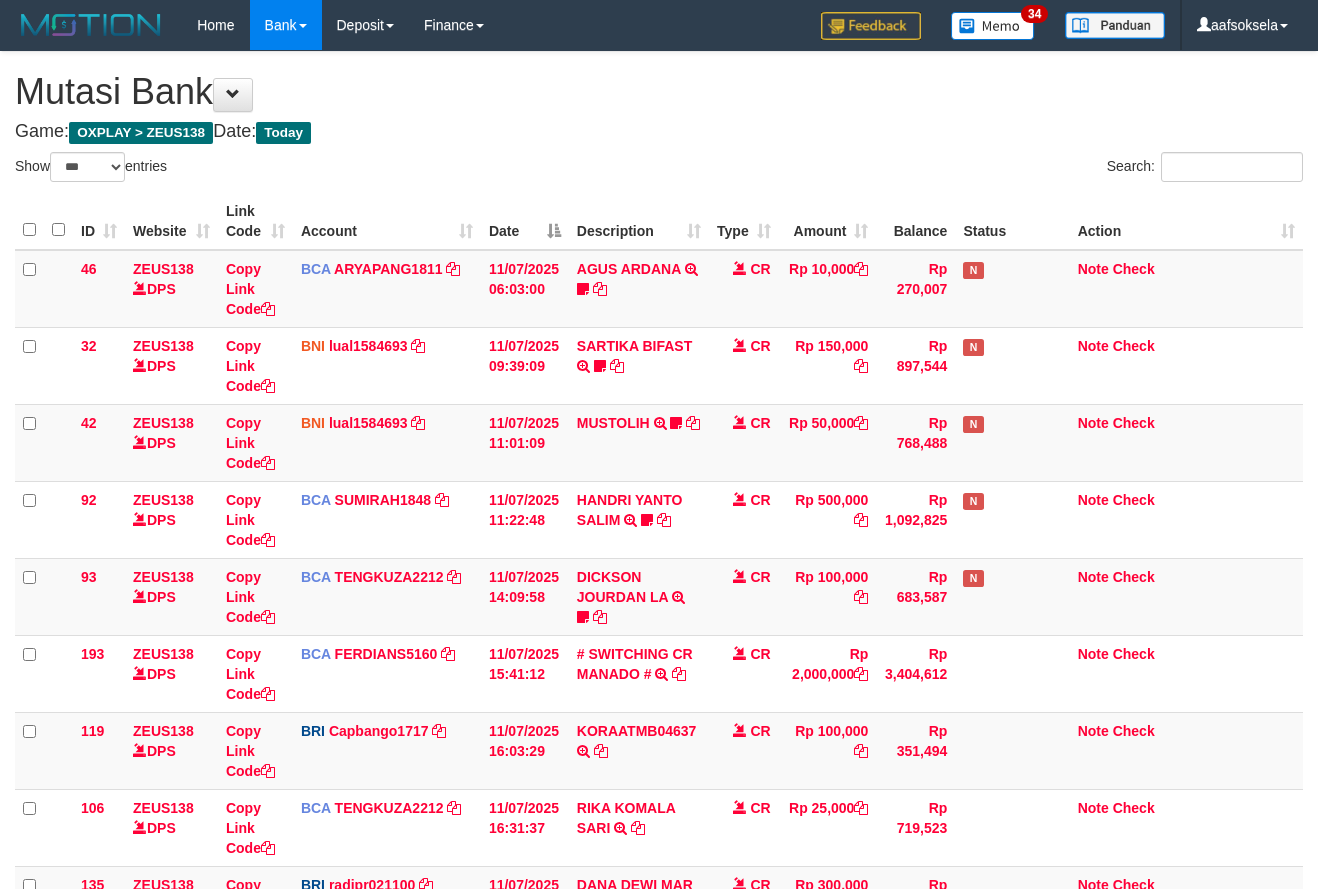 select on "***" 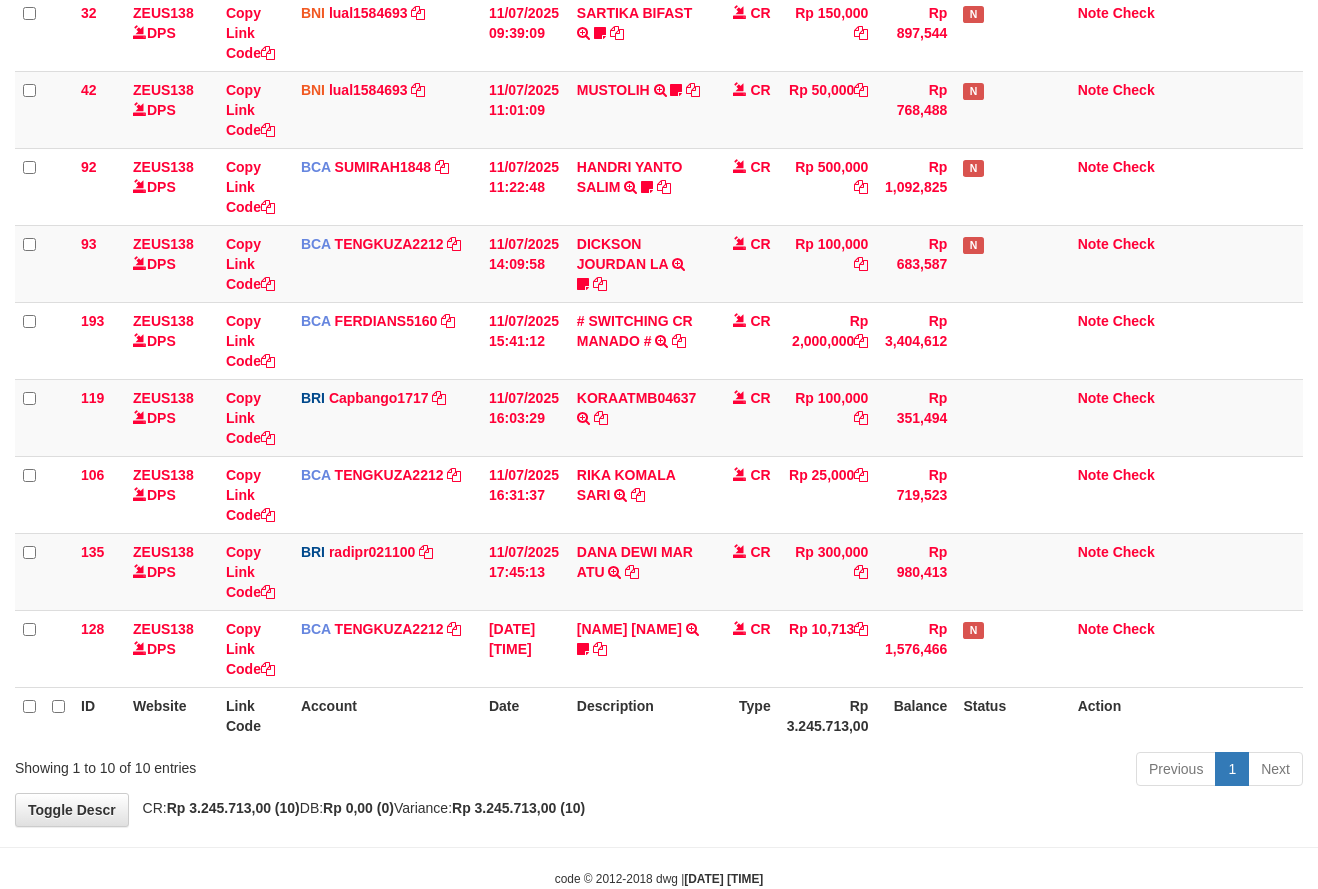 click on "Type" at bounding box center [744, 715] 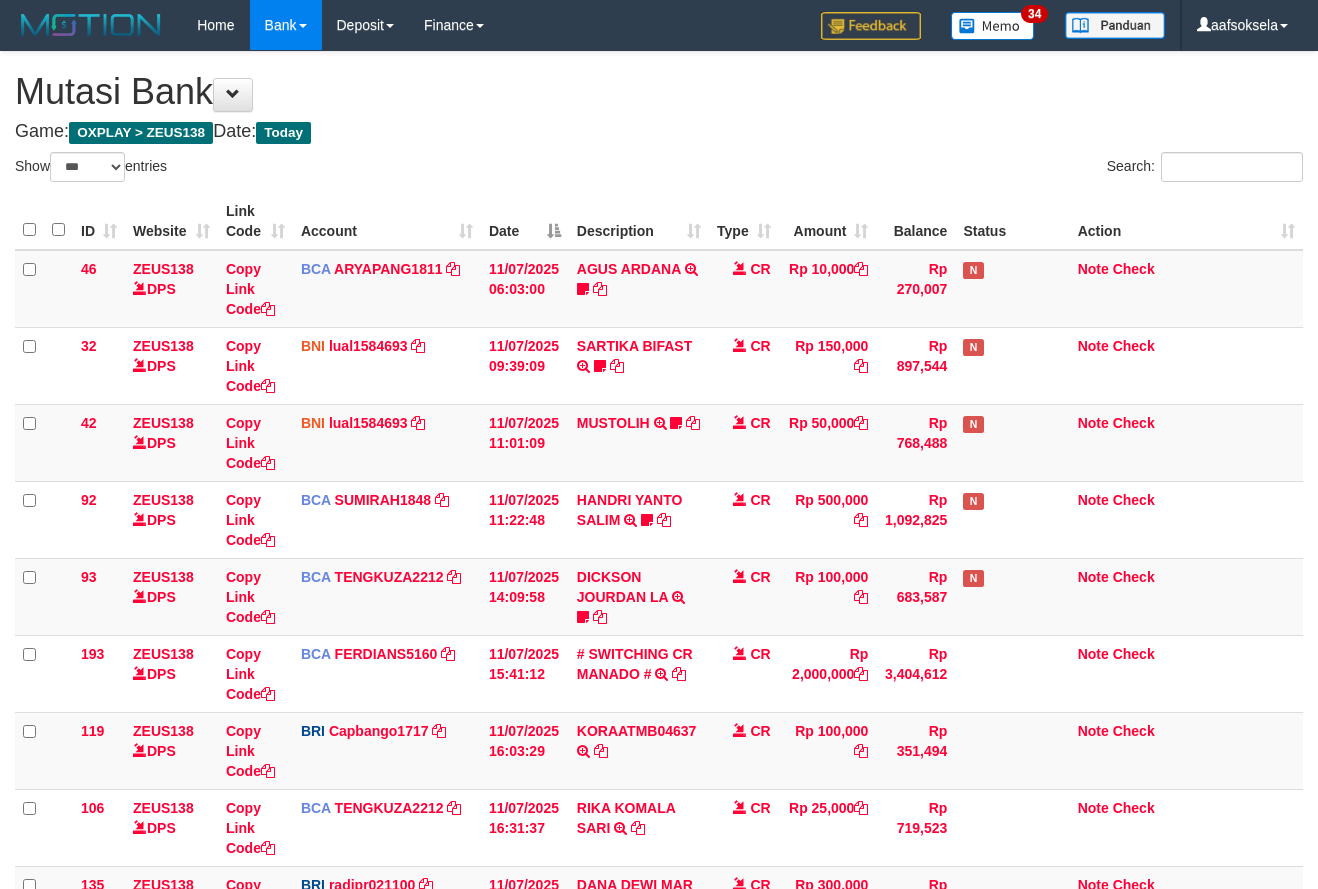 select on "***" 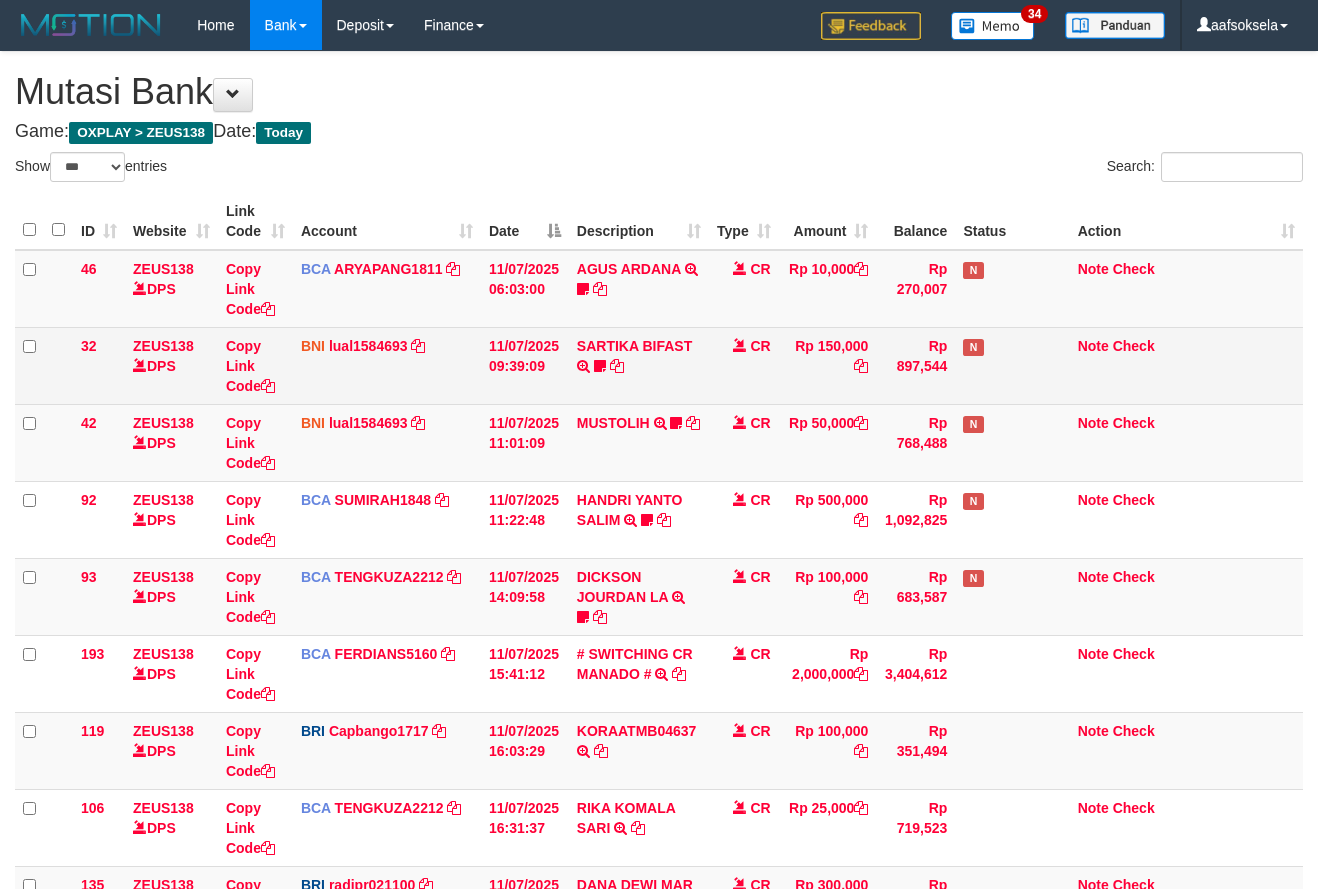 scroll, scrollTop: 333, scrollLeft: 0, axis: vertical 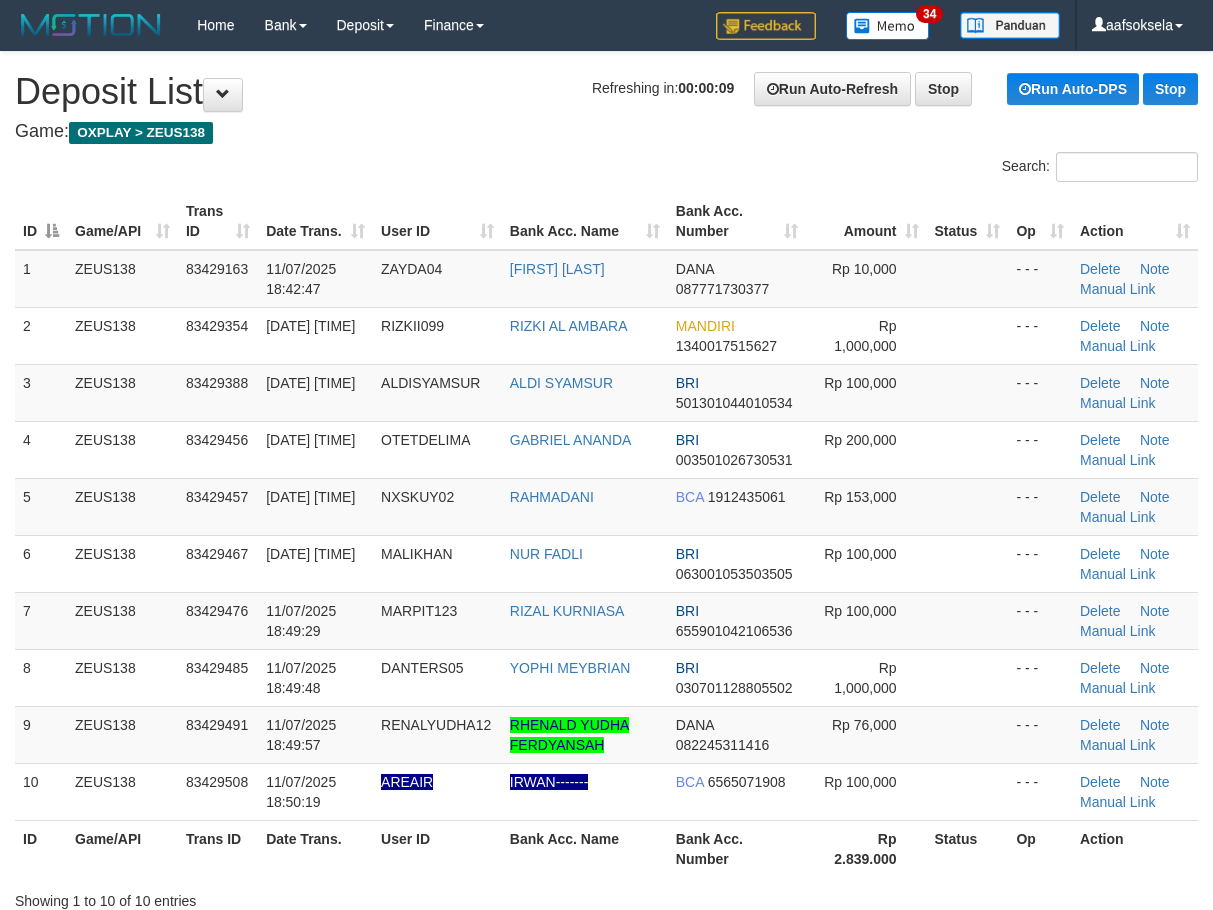 click on "Game:   OXPLAY > ZEUS138" at bounding box center (606, 132) 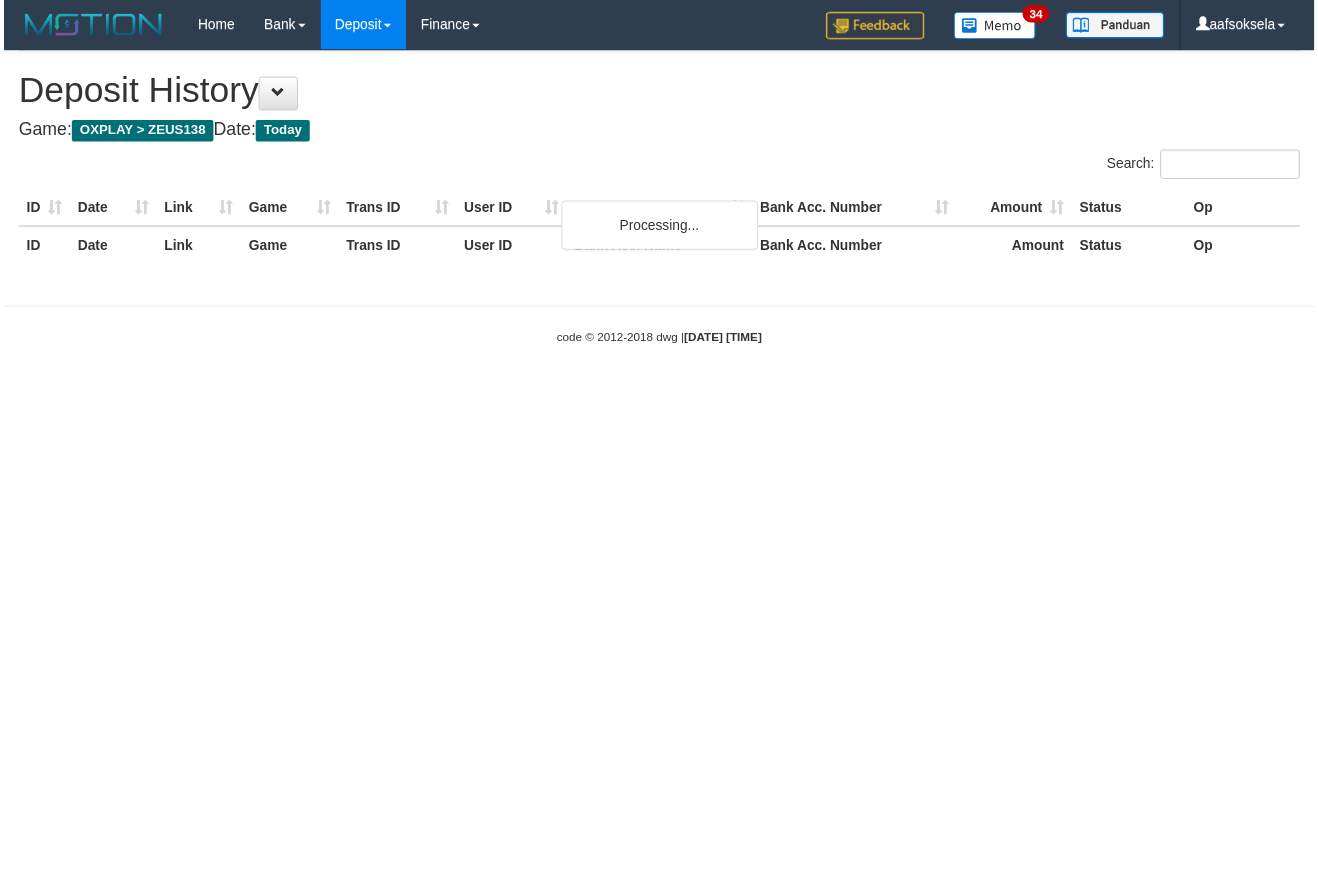 scroll, scrollTop: 0, scrollLeft: 0, axis: both 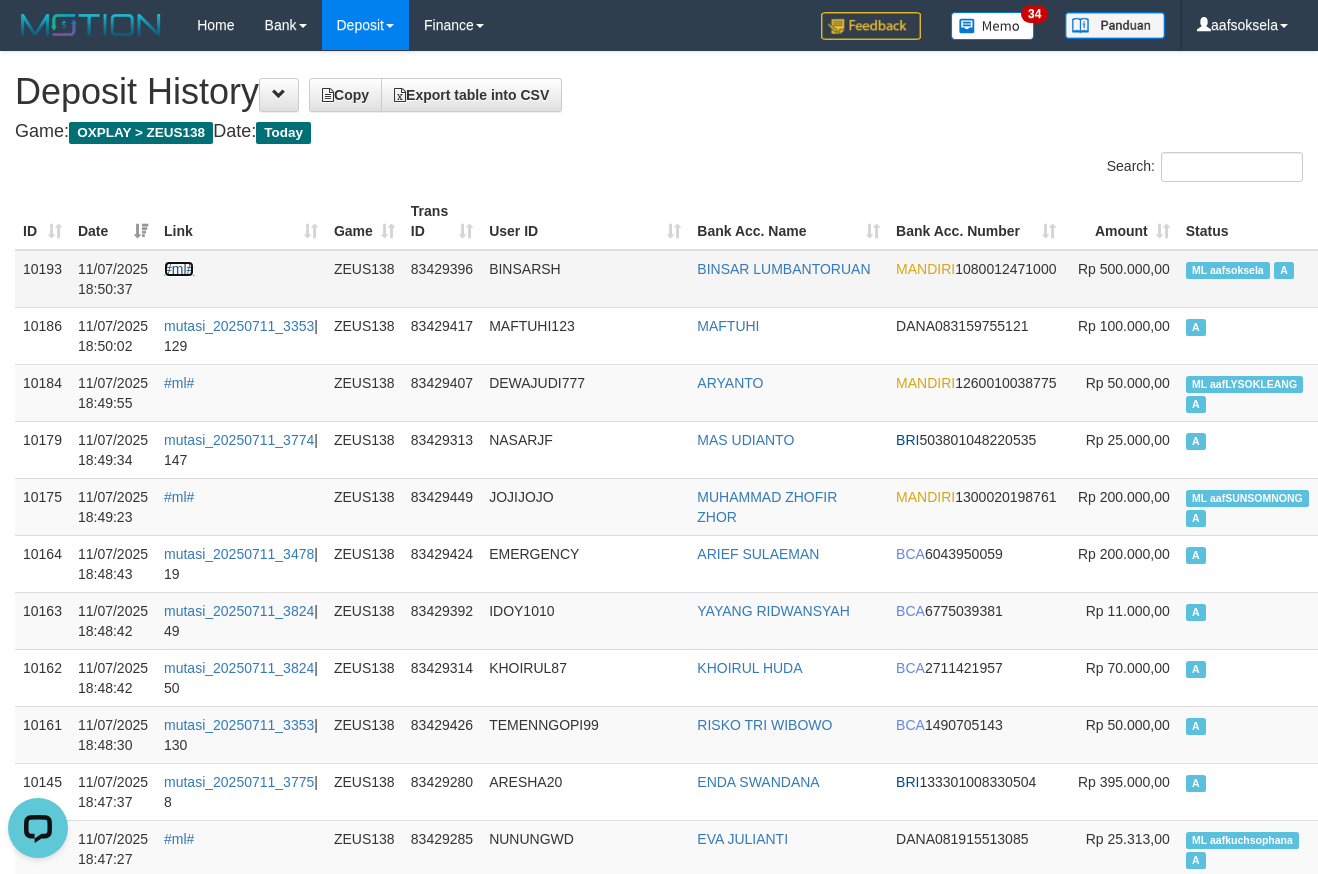click on "#ml#" at bounding box center (179, 269) 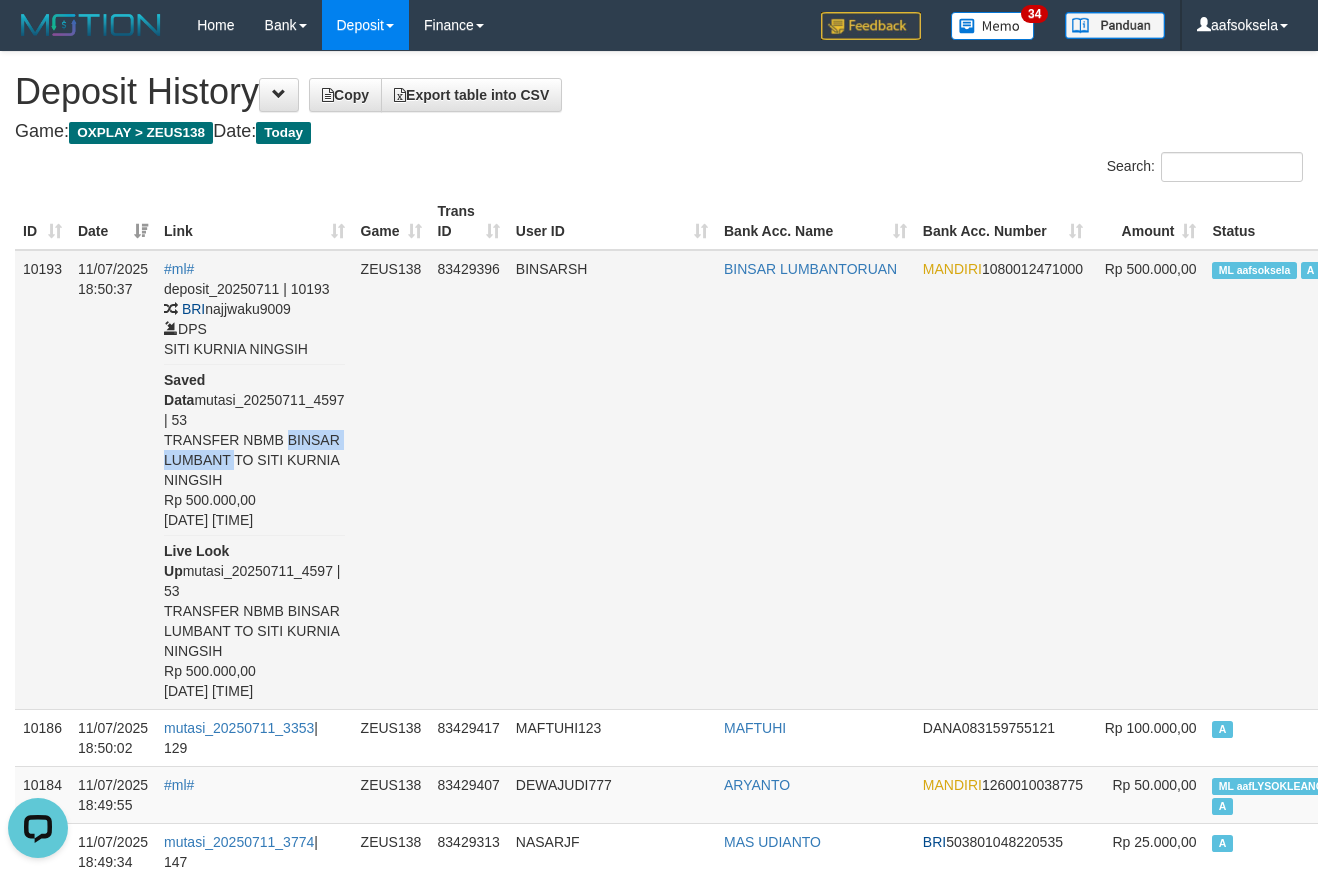 copy on "BINSAR LUMBANT" 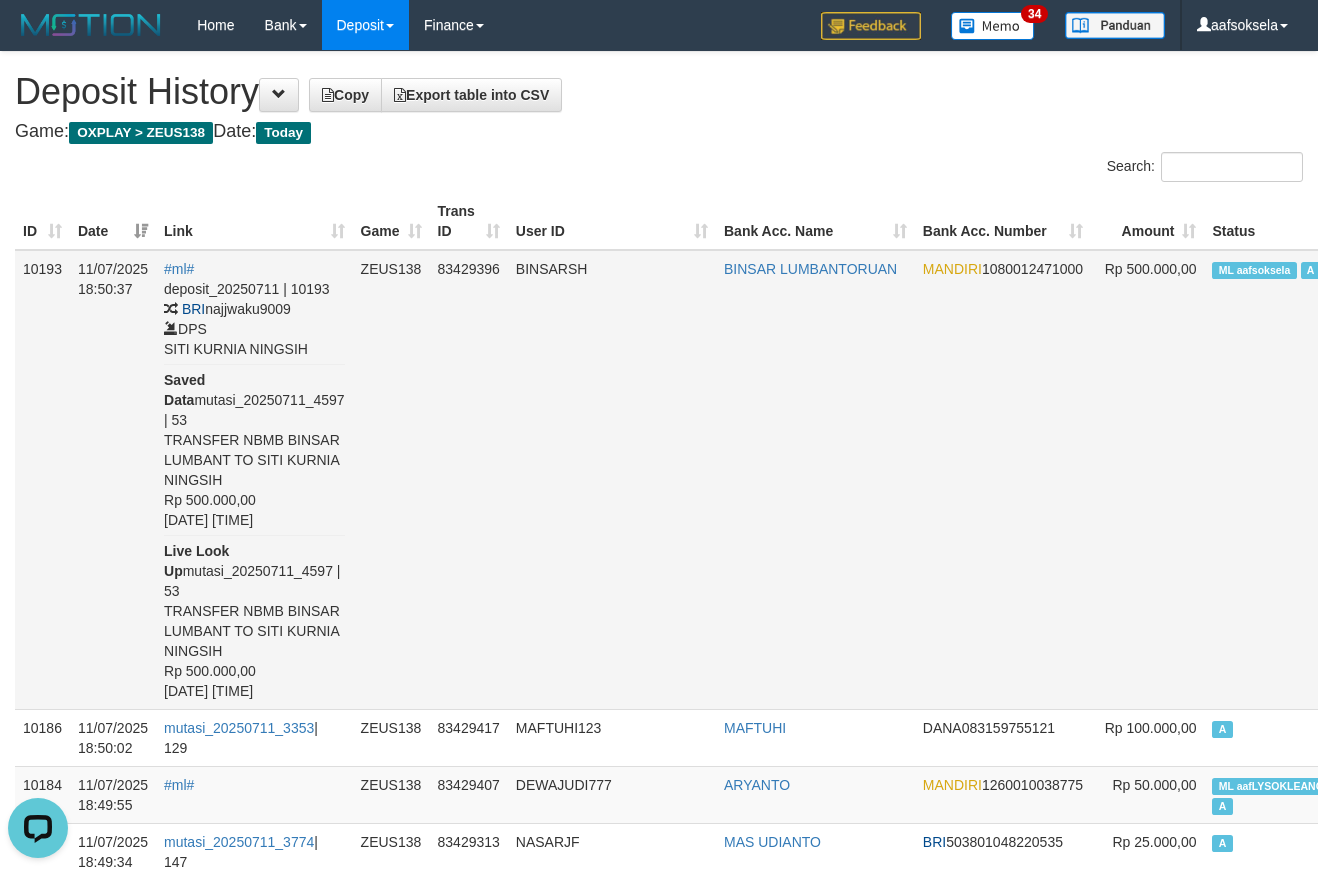 scroll, scrollTop: 4130, scrollLeft: 0, axis: vertical 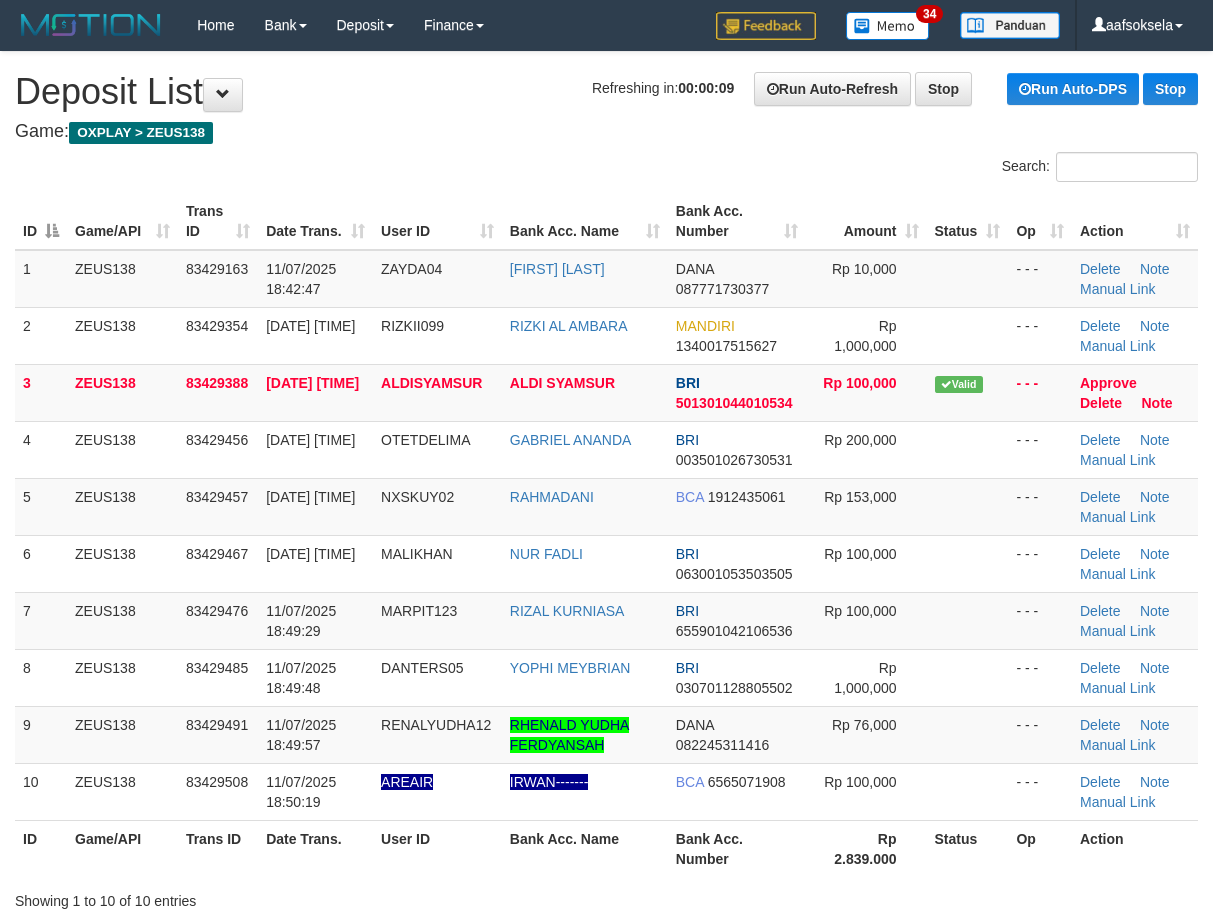 click on "Search:" at bounding box center (606, 169) 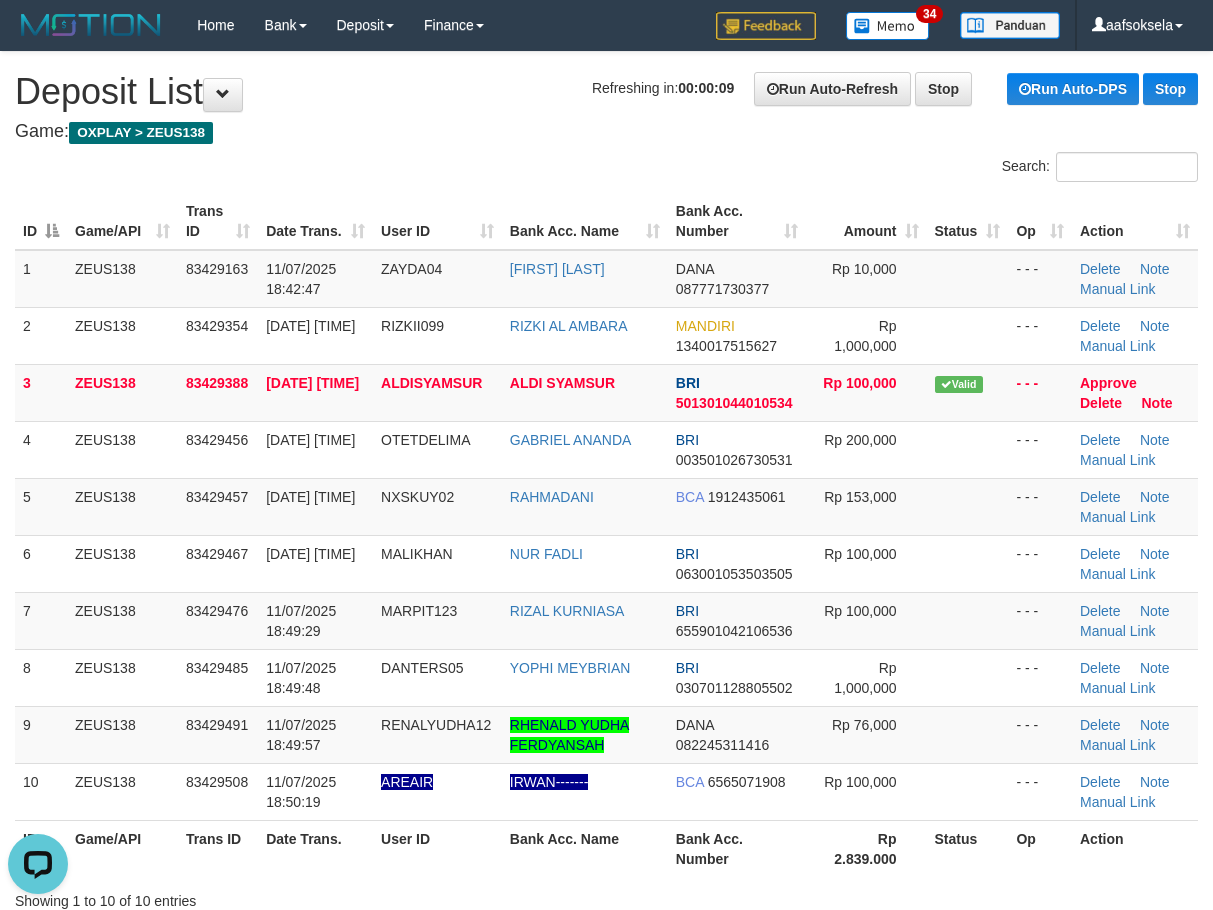scroll, scrollTop: 0, scrollLeft: 0, axis: both 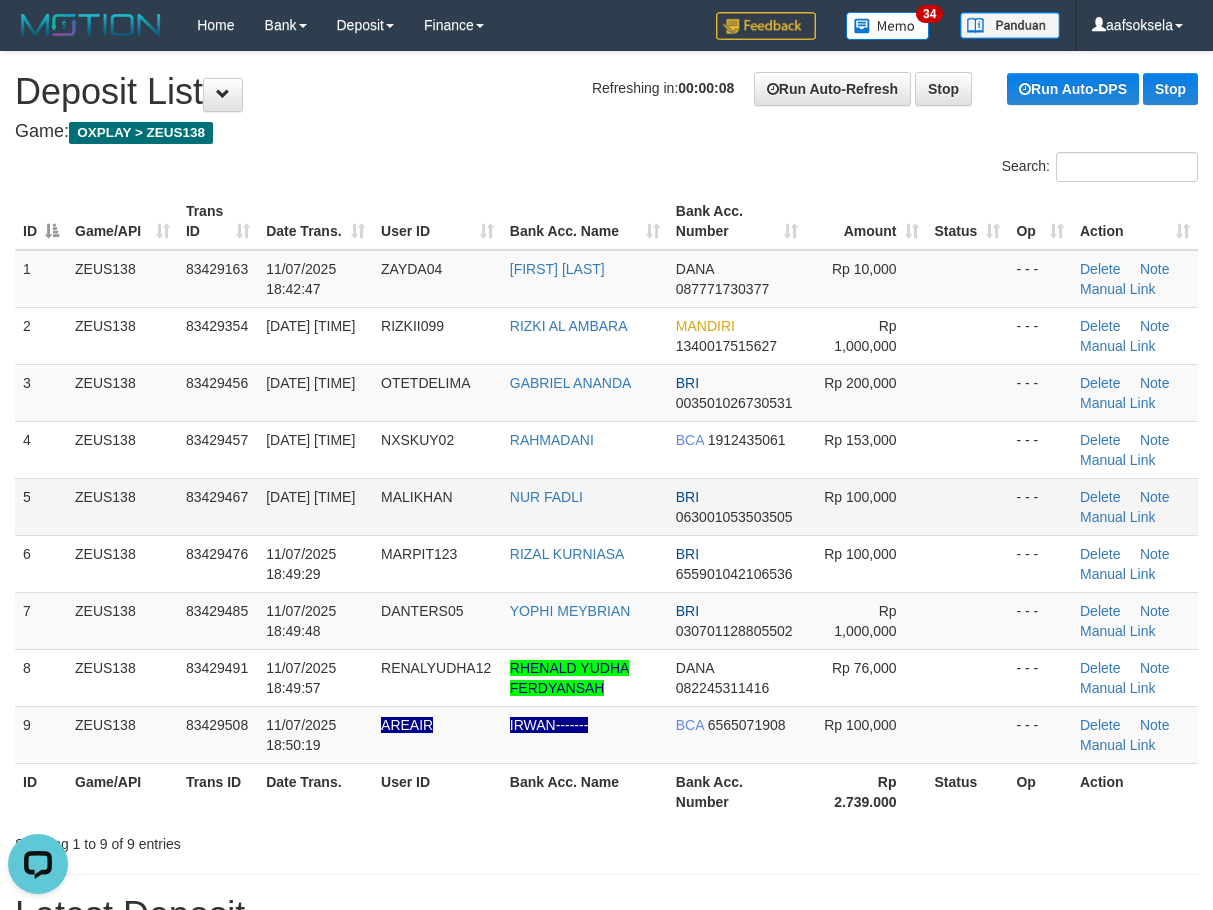 click on "MALIKHAN" at bounding box center (417, 497) 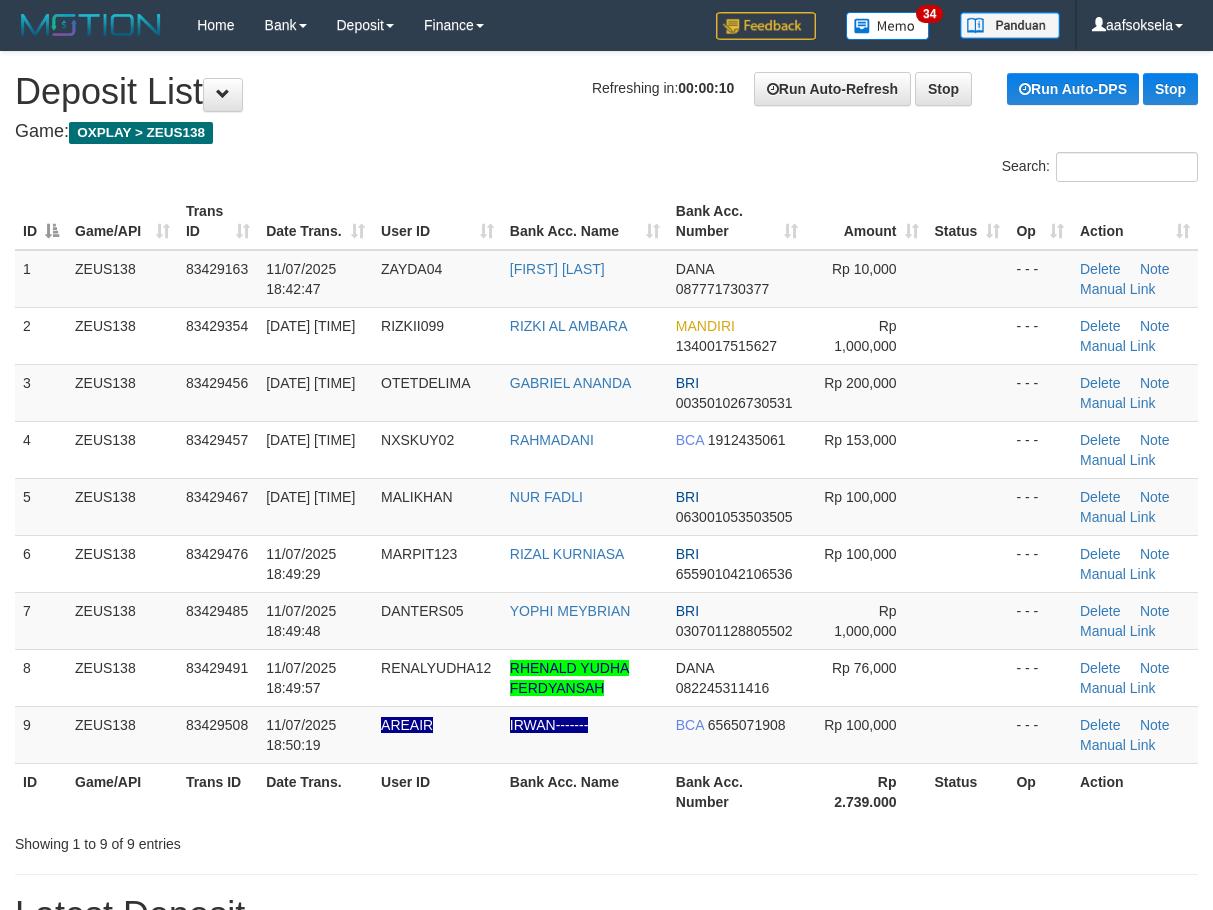 scroll, scrollTop: 0, scrollLeft: 0, axis: both 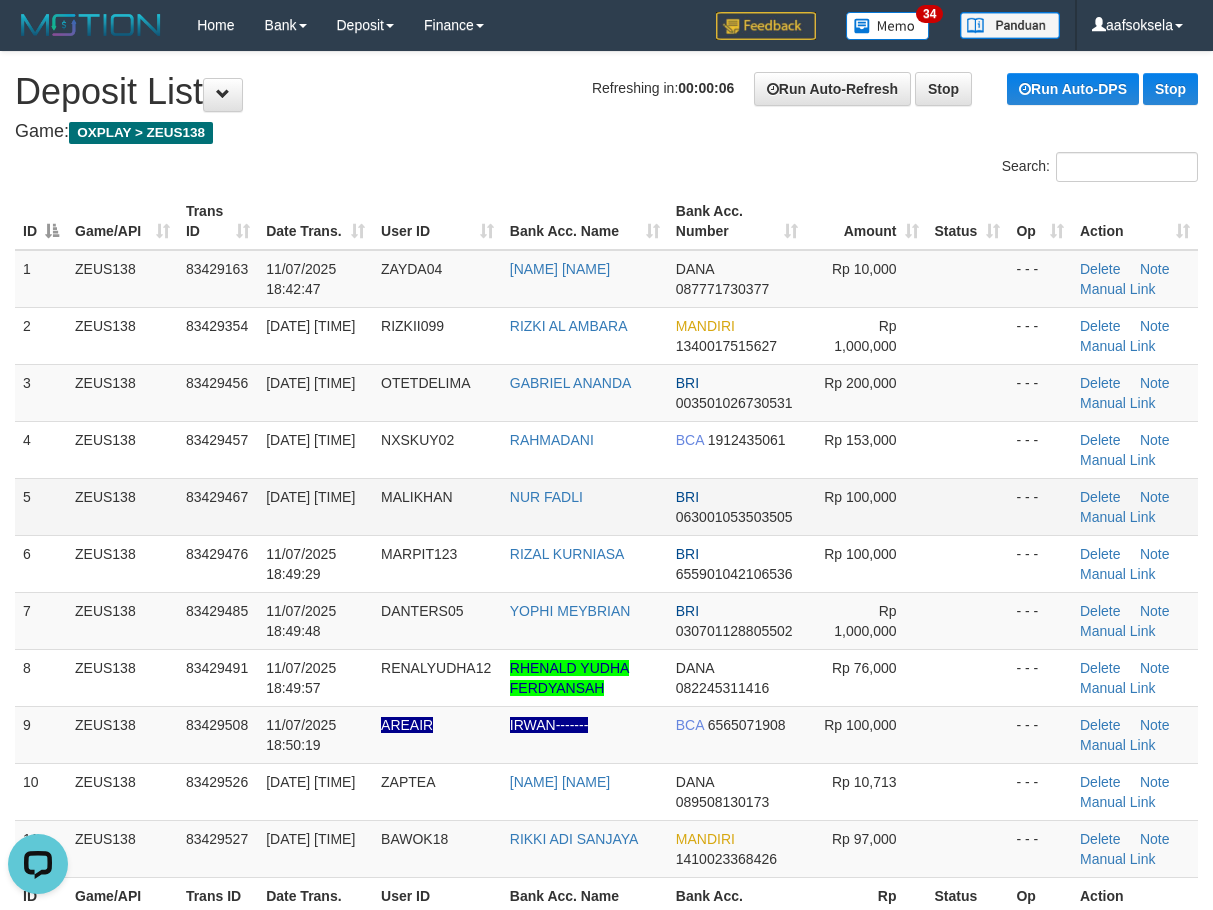 click on "MALIKHAN" at bounding box center [437, 506] 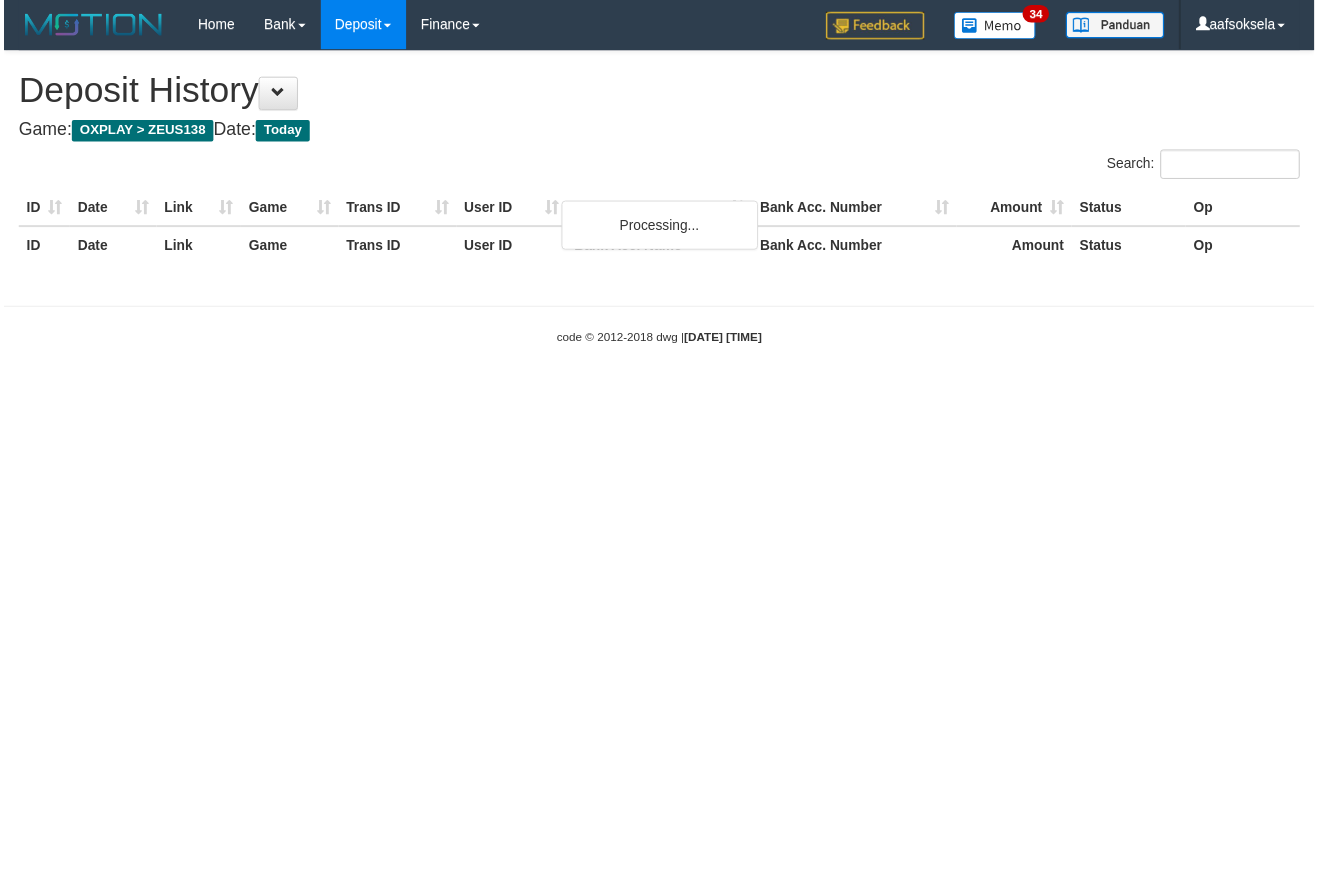 scroll, scrollTop: 0, scrollLeft: 0, axis: both 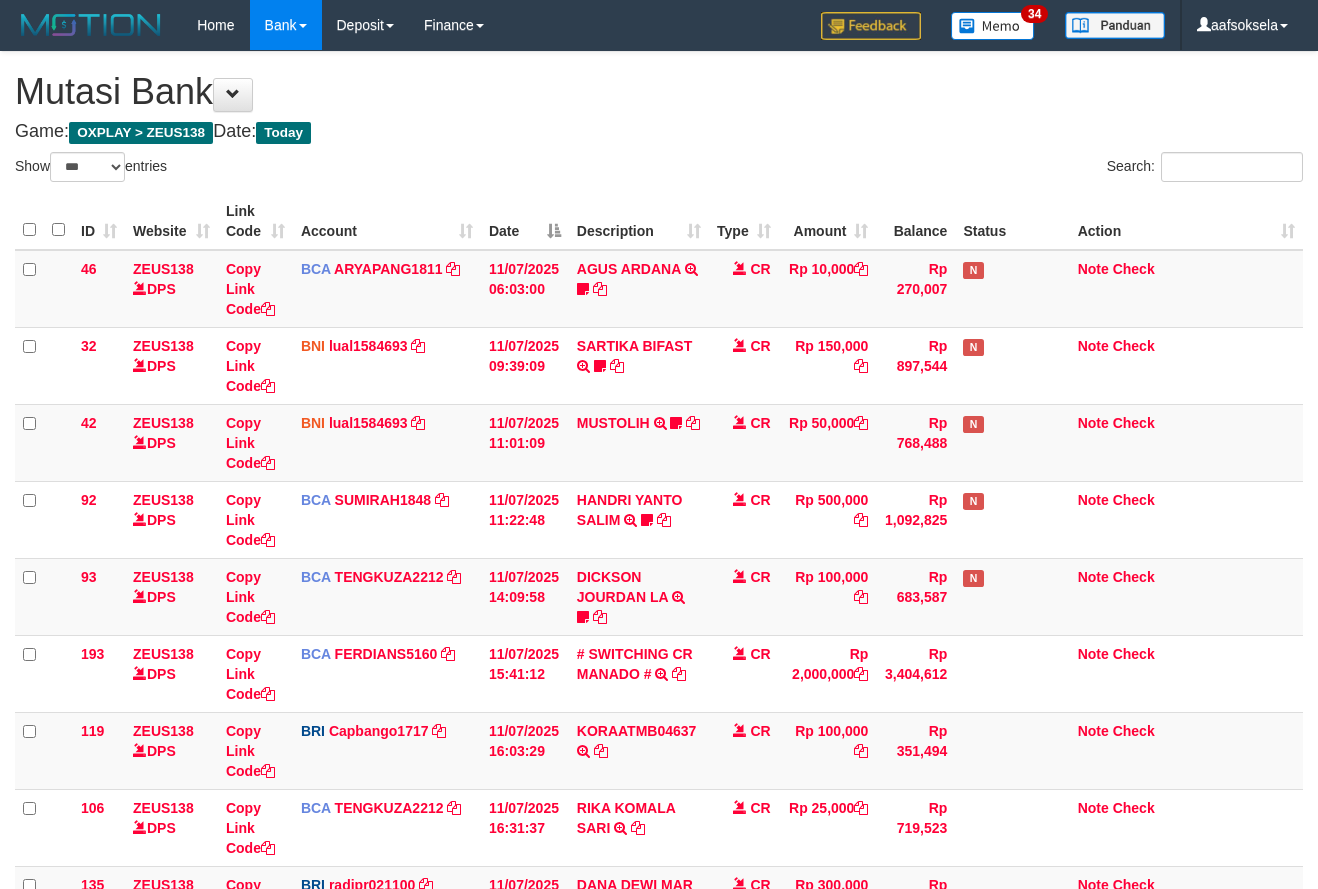 select on "***" 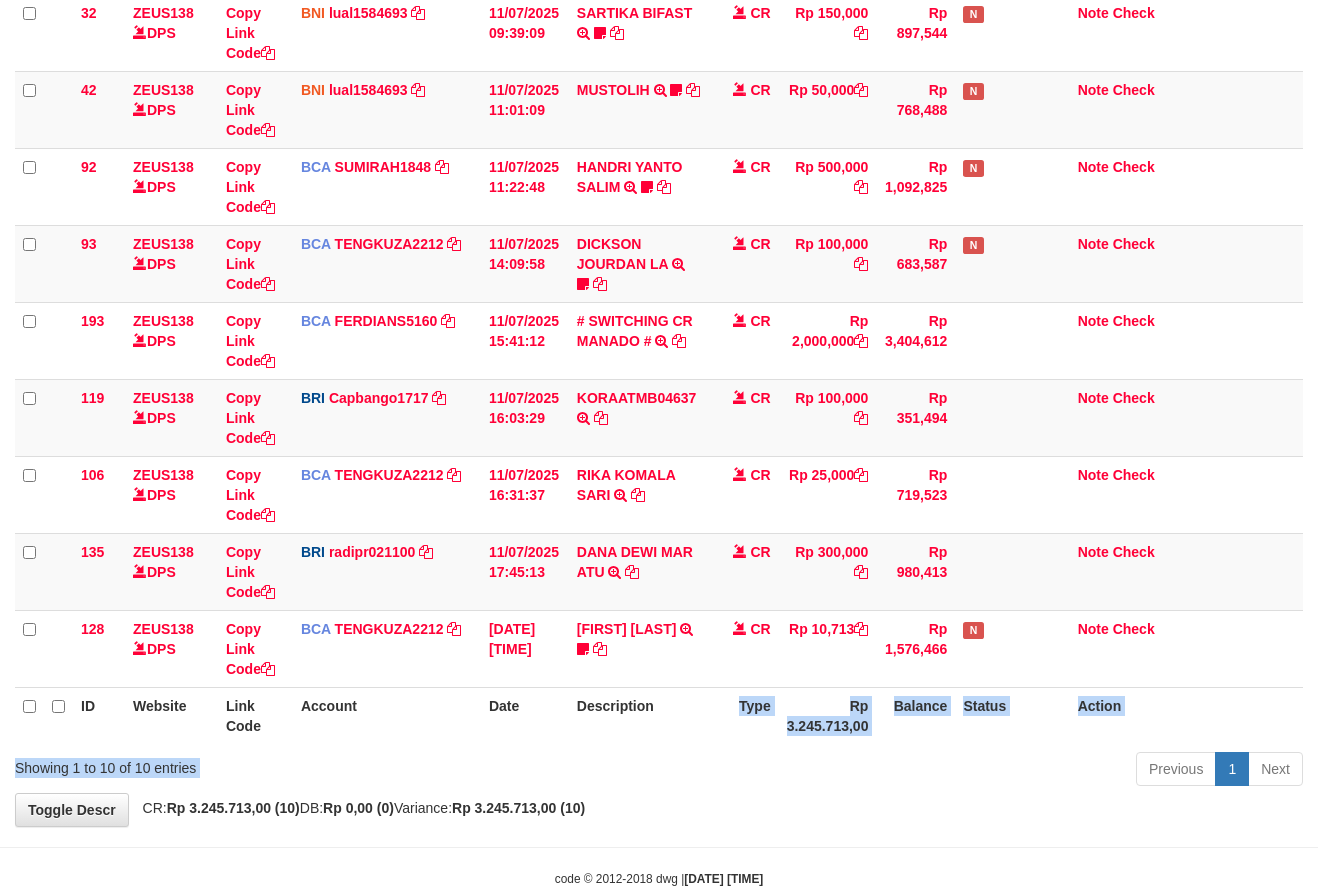 click on "Show  ** ** ** ***  entries Search:
ID Website Link Code Account Date Description Type Amount Balance Status Action
46
ZEUS138    DPS
Copy Link Code
BCA
ARYAPANG1811
DPS
[FIRST] [LAST]
mutasi_[DATE]_[NUMBER] | 46
mutasi_[DATE]_[NUMBER] | 46
[DATE] [TIME]
[FIRST] [LAST]            TRSF E-BANKING CR 1107/FTSCY/WS95051
10000.002025071158167087 TRFDN-[FIRST] [LAST] ESPAY DEBIT INDONE    Aguslike
tunggu bukti tranfer
CR
Rp 10,000
Rp 270,007
N
Note
Check
32
DPS" at bounding box center [659, 306] 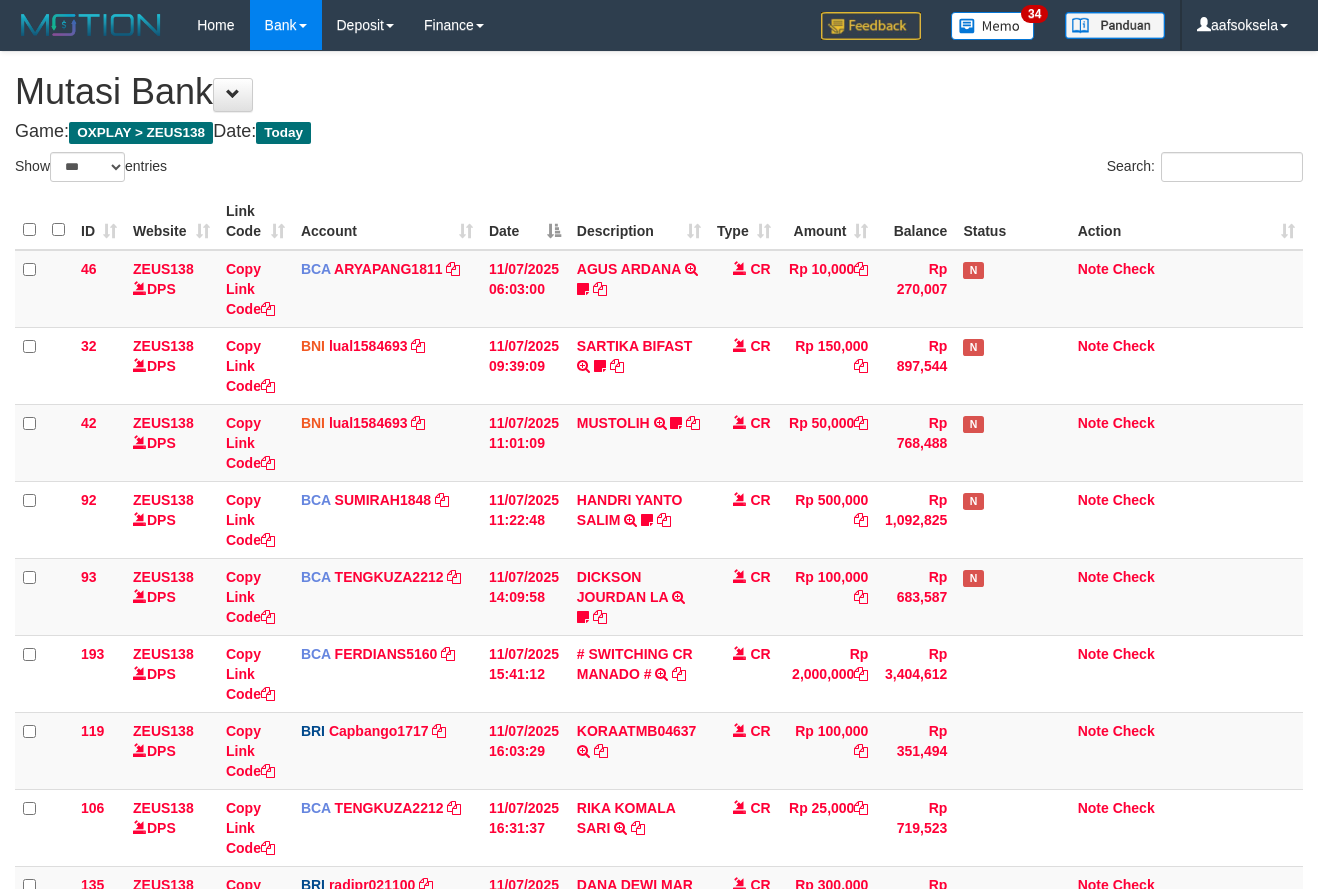 select on "***" 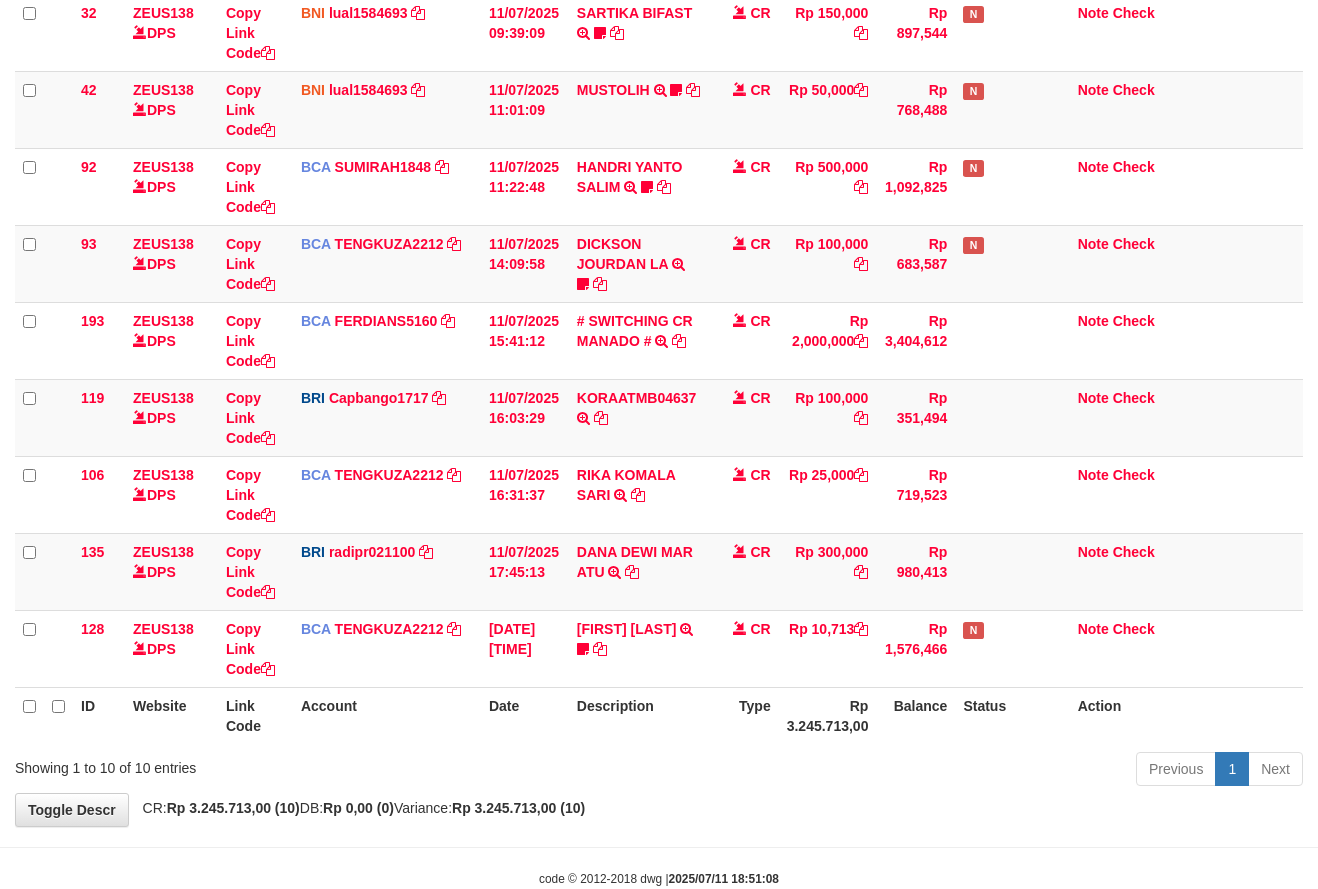 click on "Description" at bounding box center [639, 715] 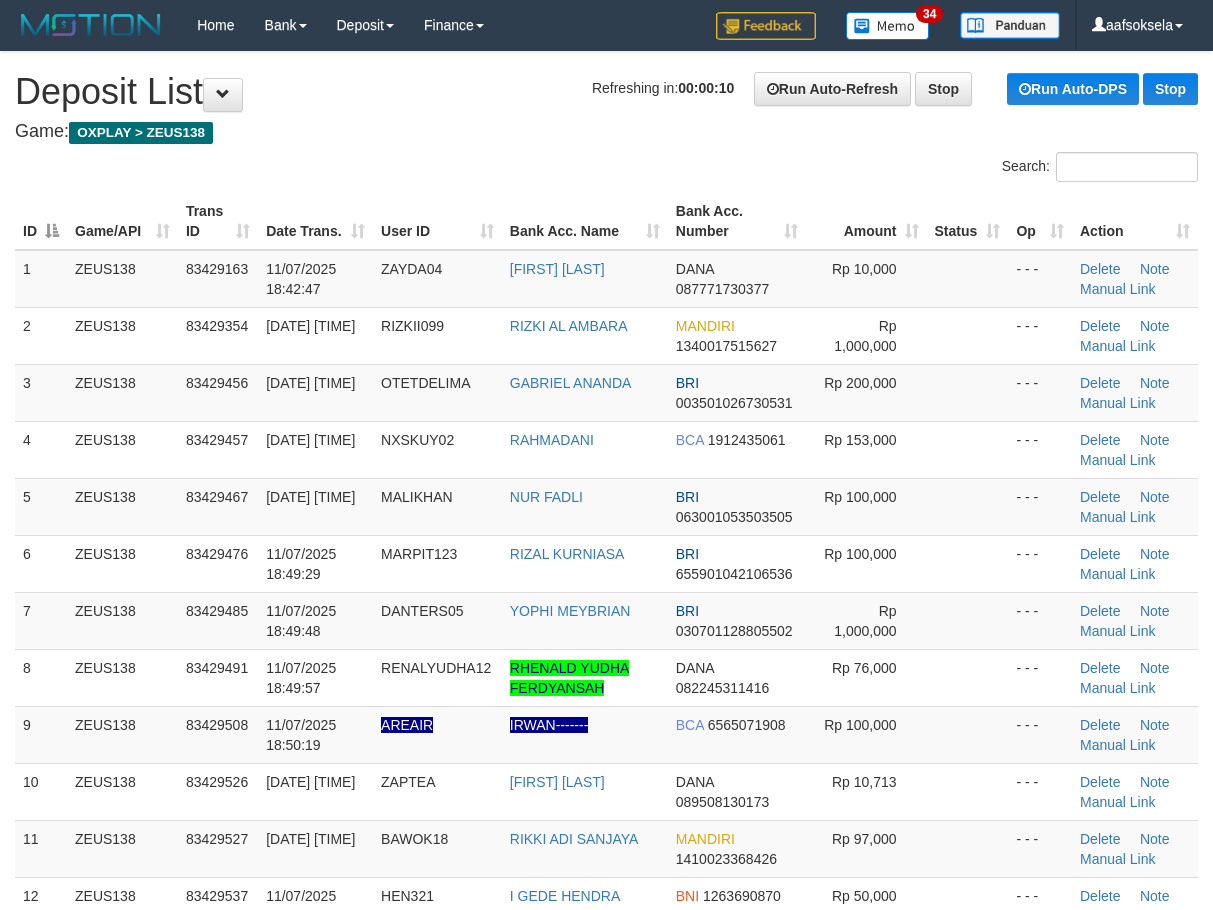 scroll, scrollTop: 0, scrollLeft: 0, axis: both 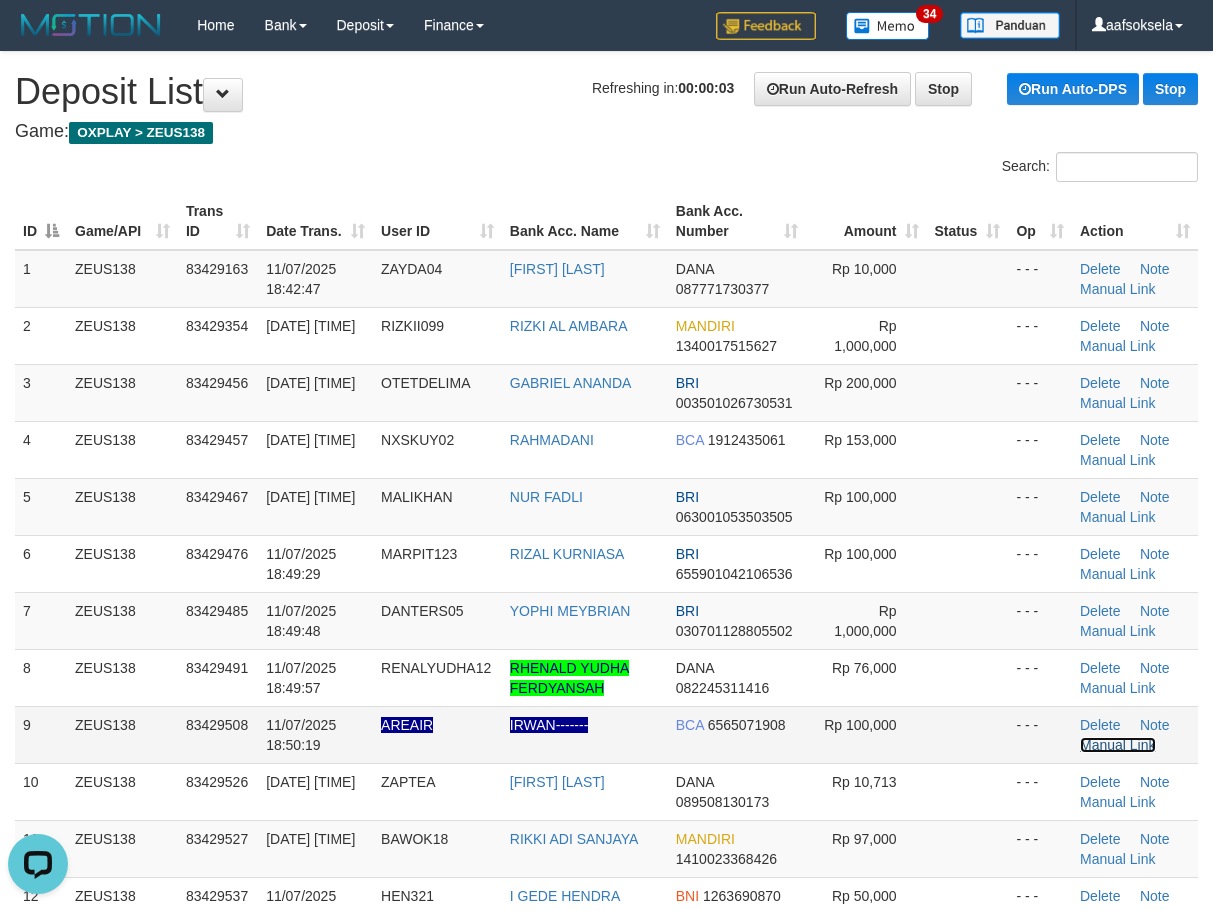 click on "Manual Link" at bounding box center (1118, 745) 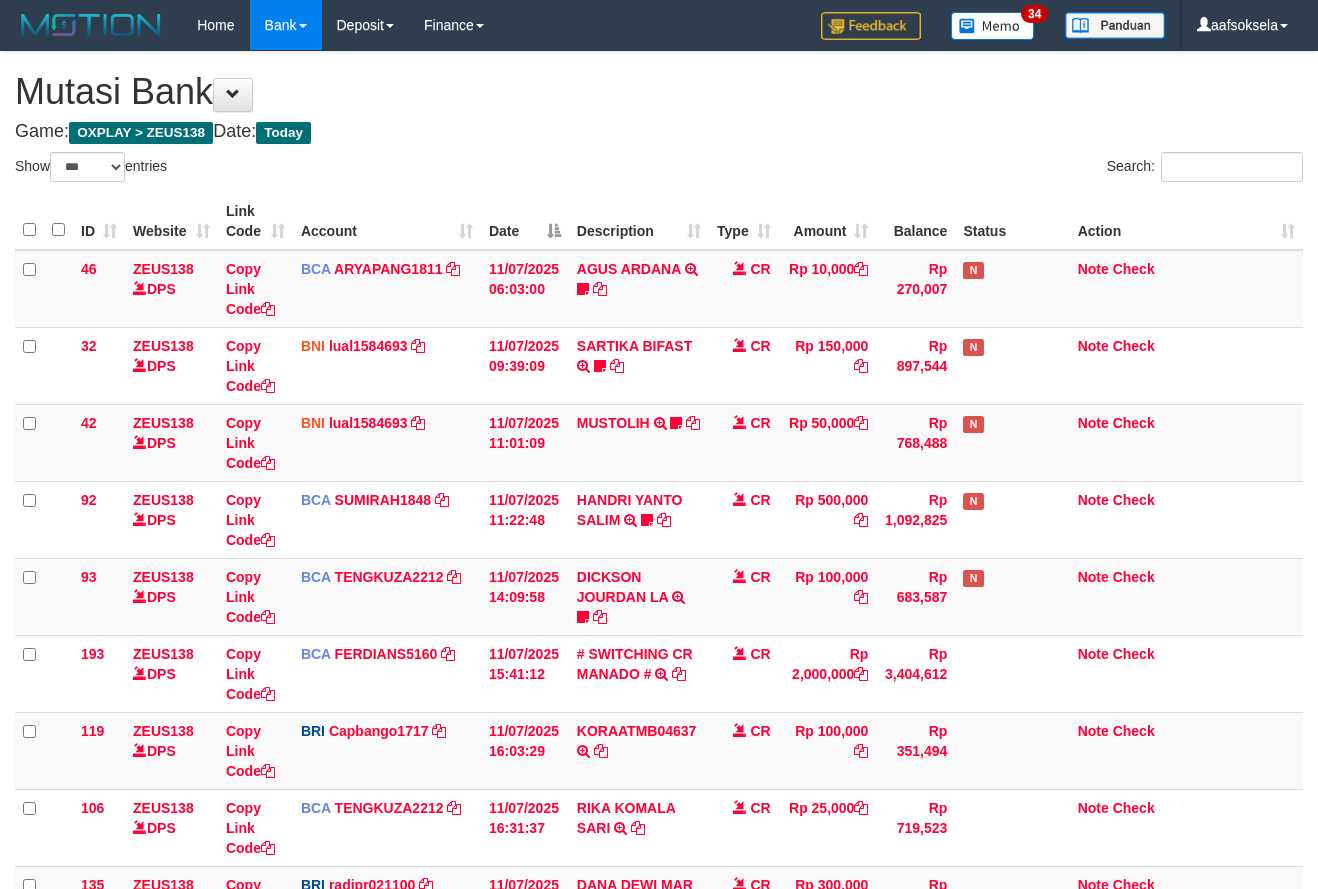 select on "***" 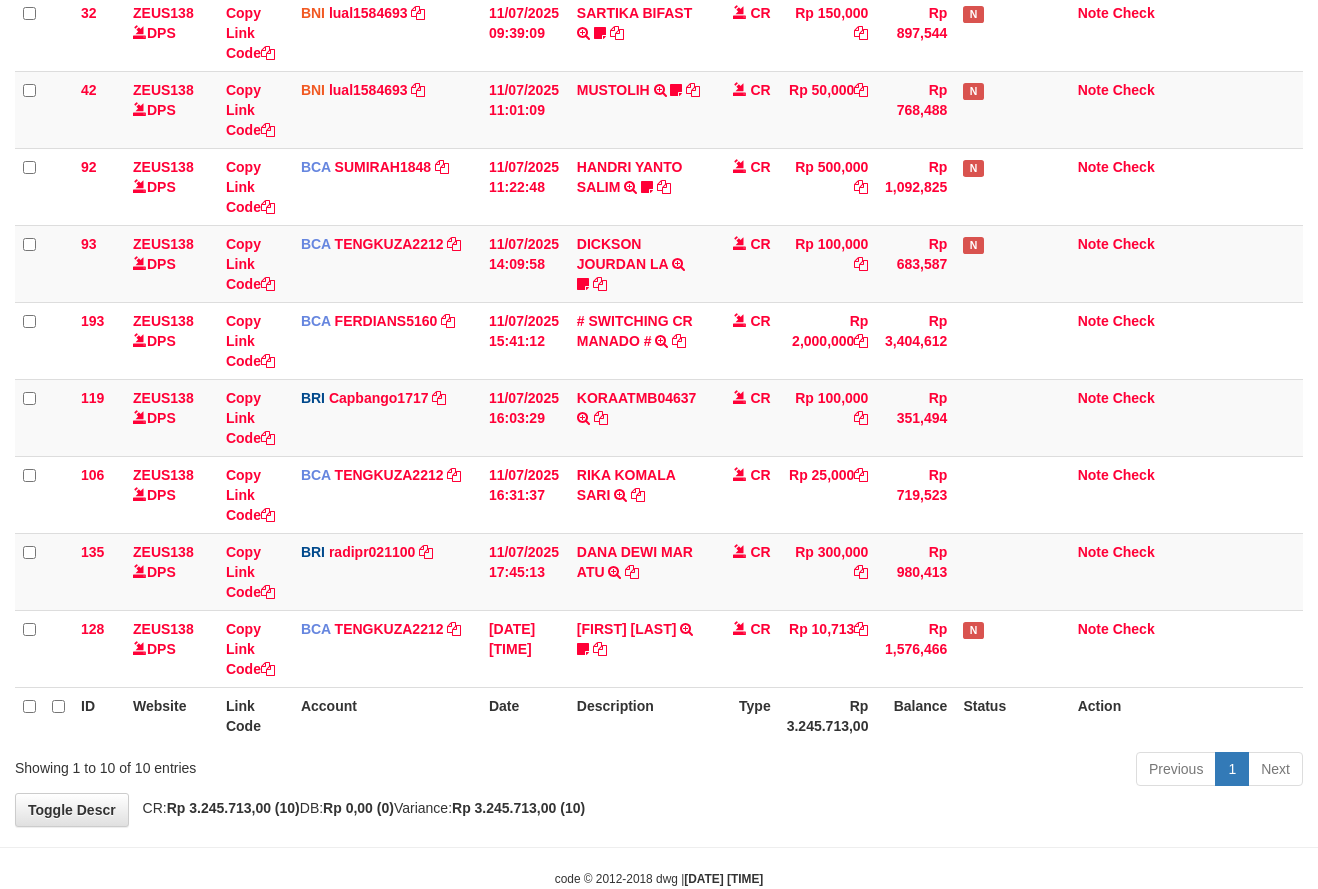 click on "Previous 1 Next" at bounding box center (933, 771) 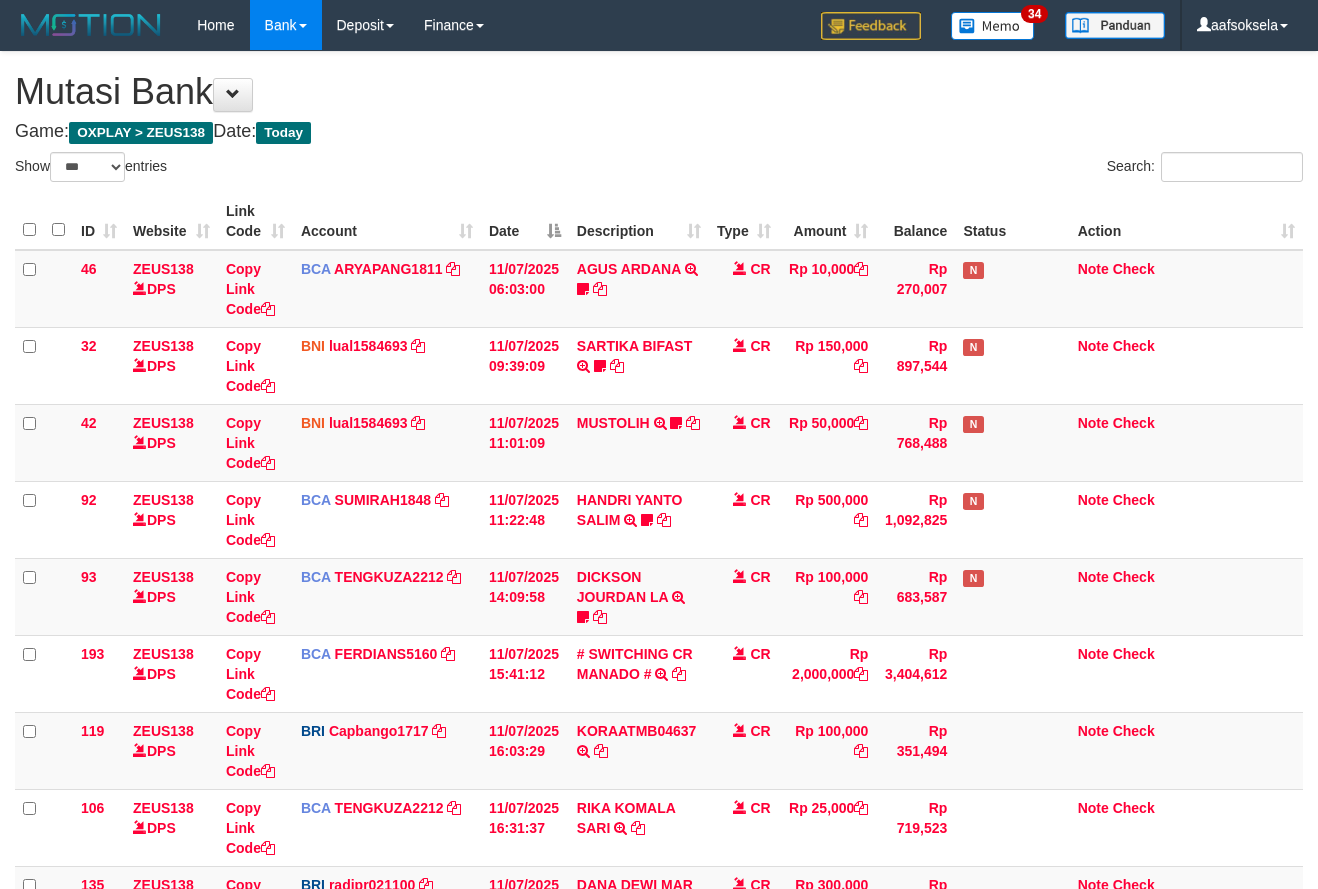 select on "***" 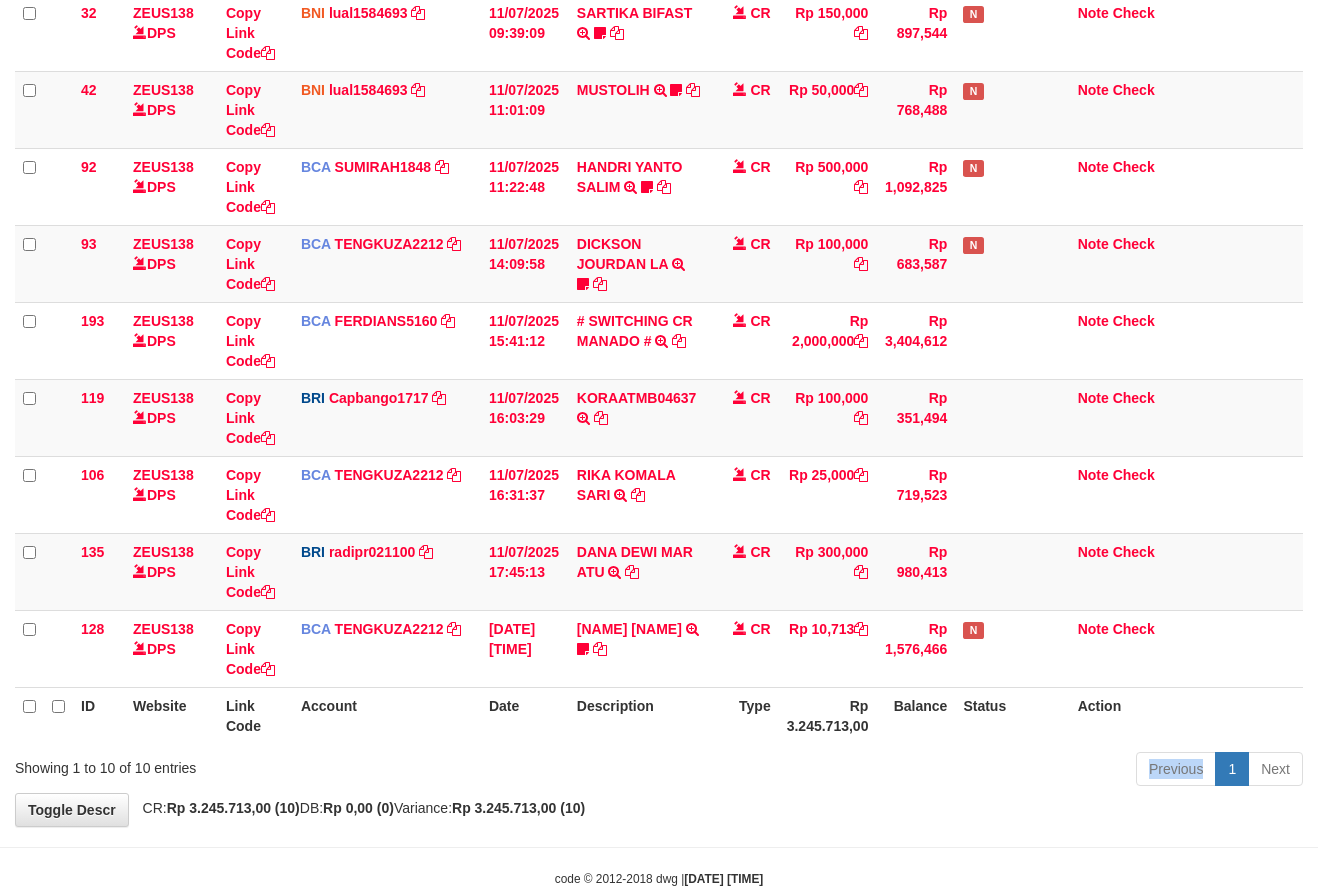 click on "Previous 1 Next" at bounding box center (933, 771) 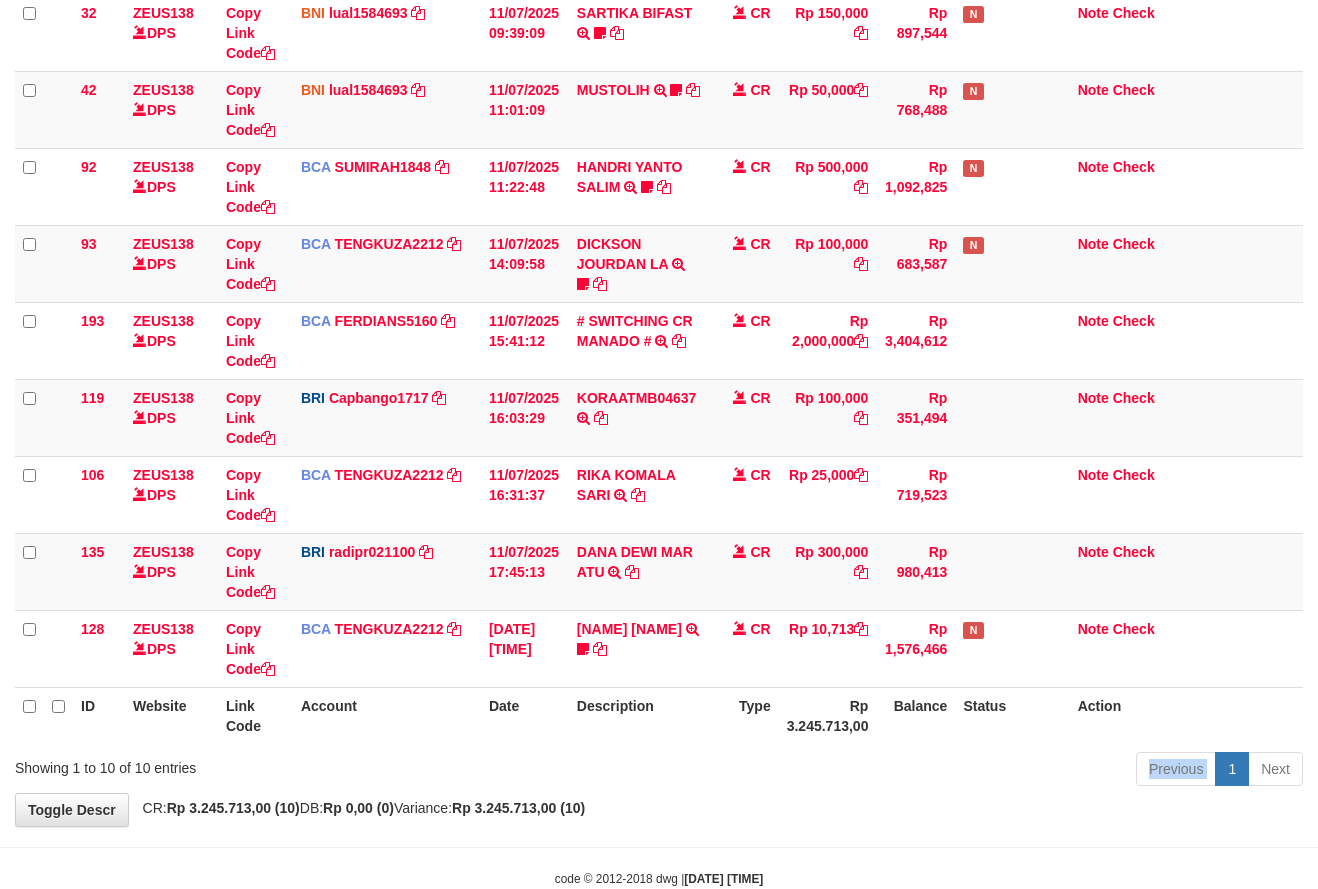 click on "Previous 1 Next" at bounding box center [933, 771] 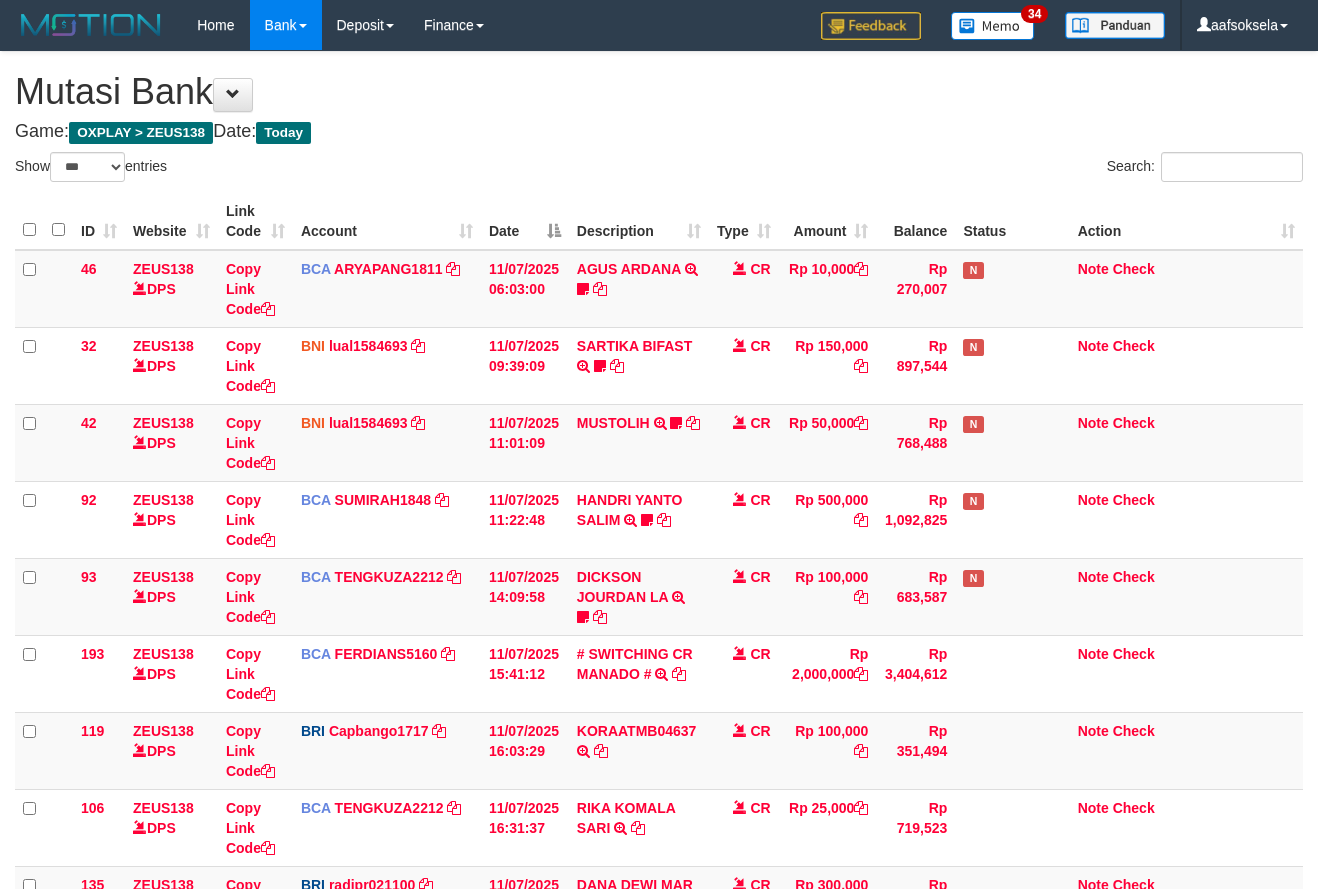 select on "***" 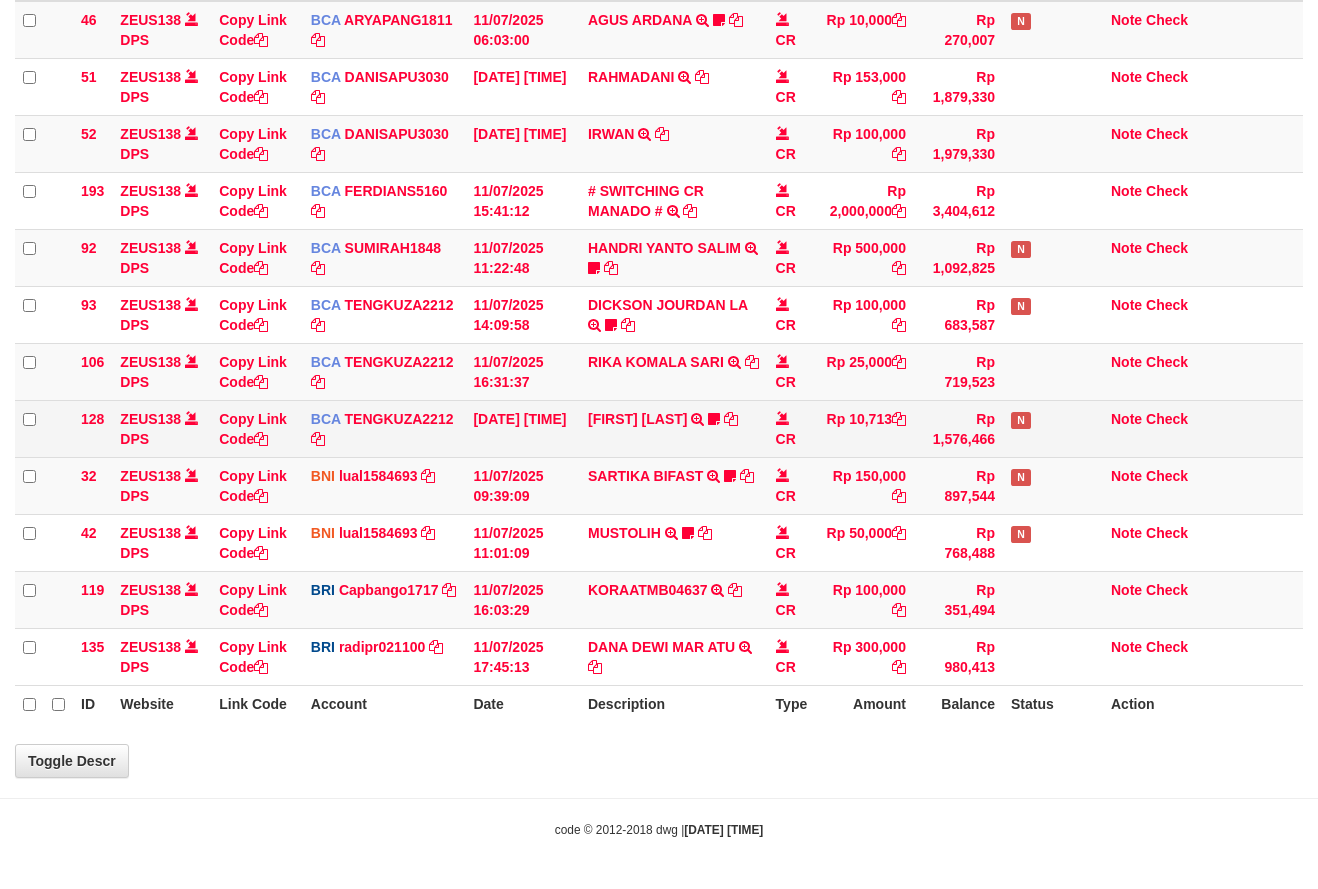 select on "***" 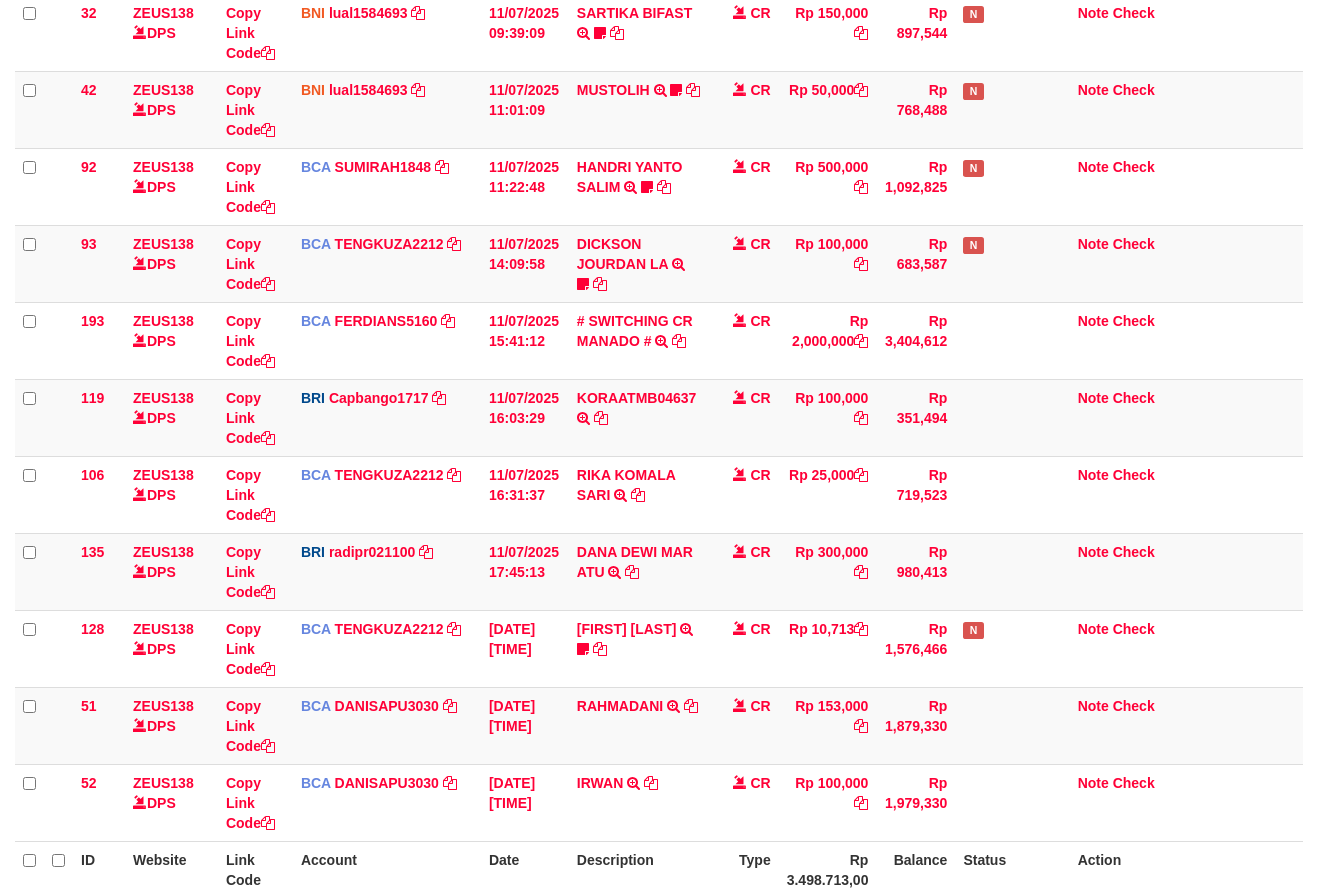 scroll, scrollTop: 536, scrollLeft: 0, axis: vertical 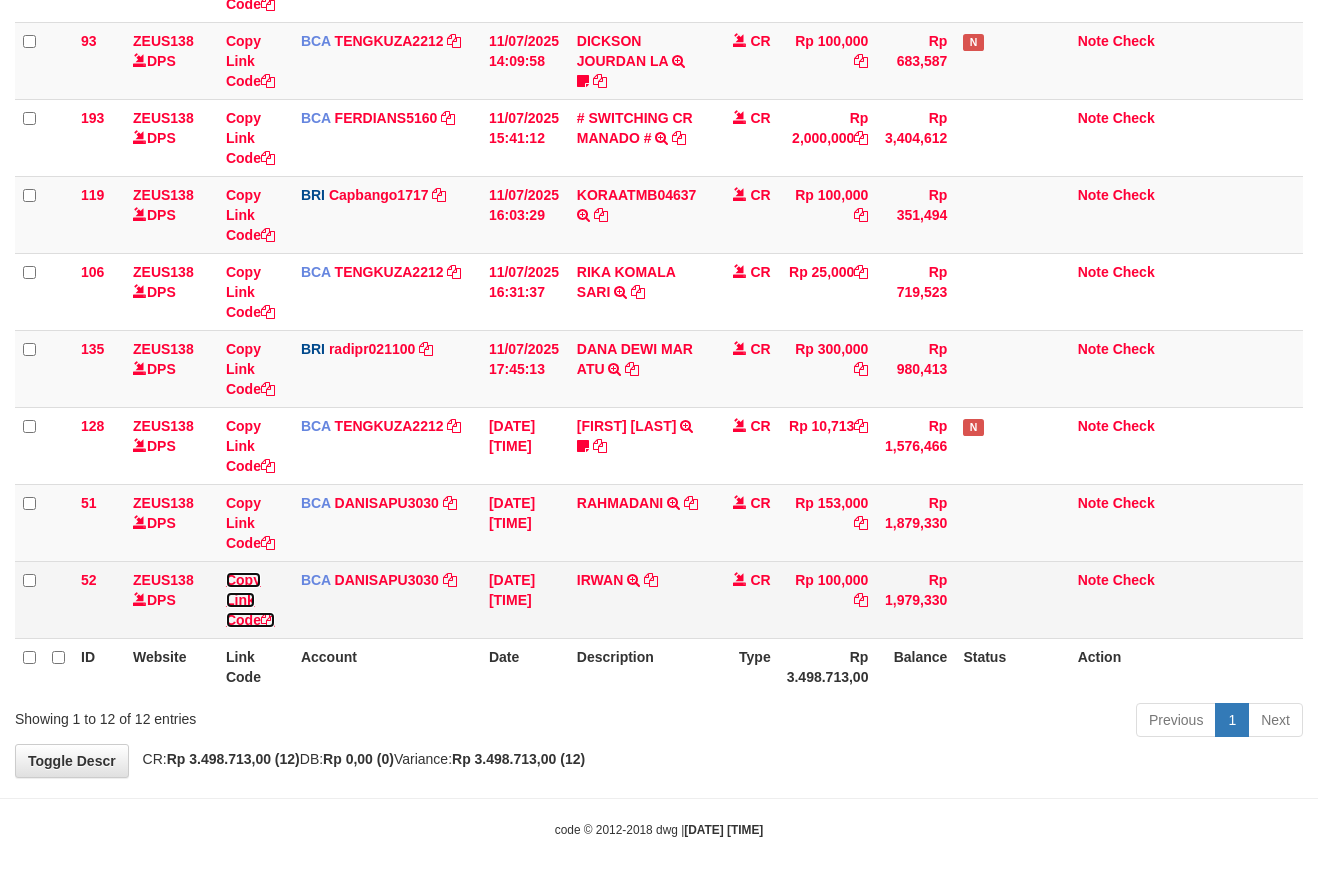 click on "Copy Link Code" at bounding box center (250, 600) 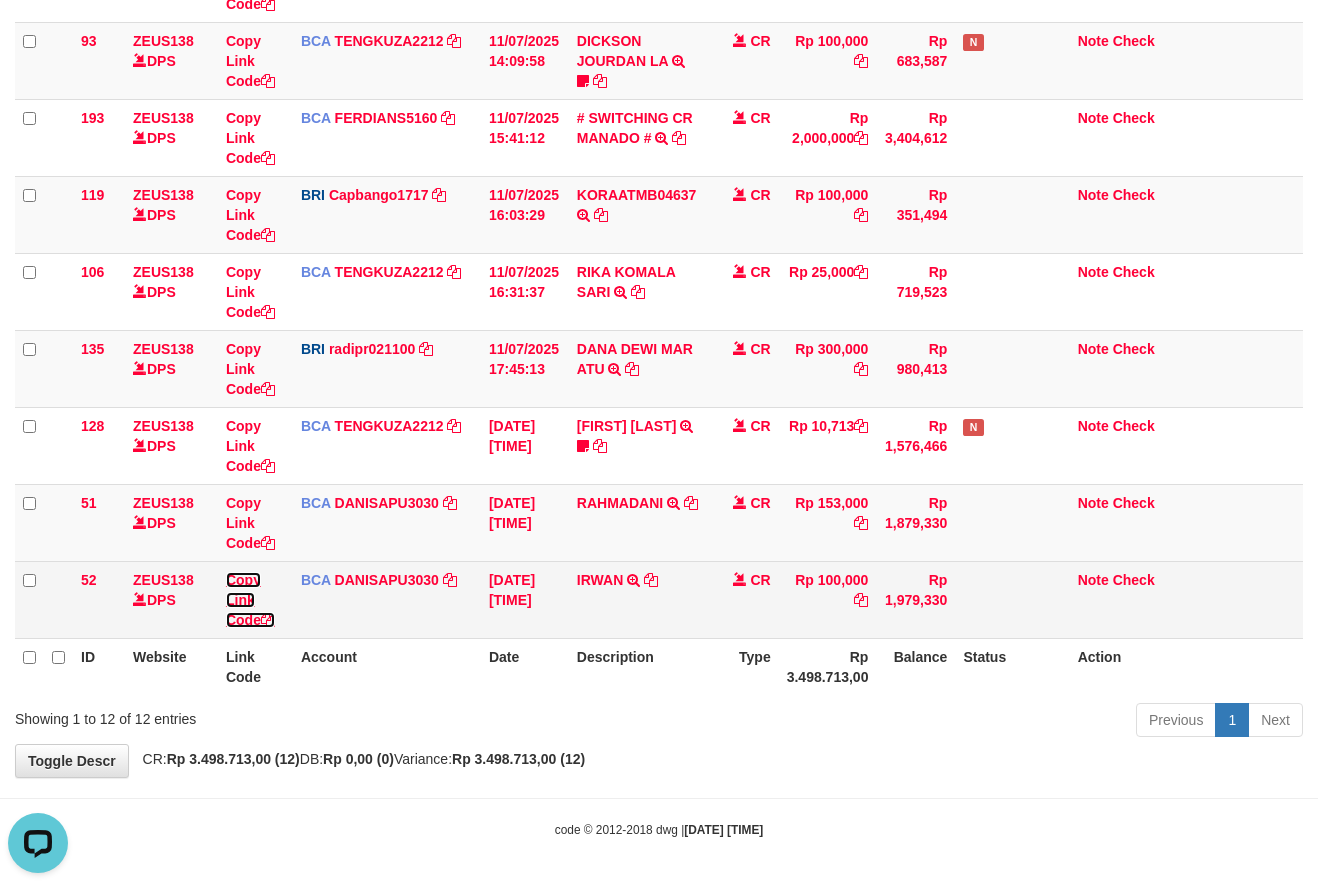 click on "Copy Link Code" at bounding box center (250, 600) 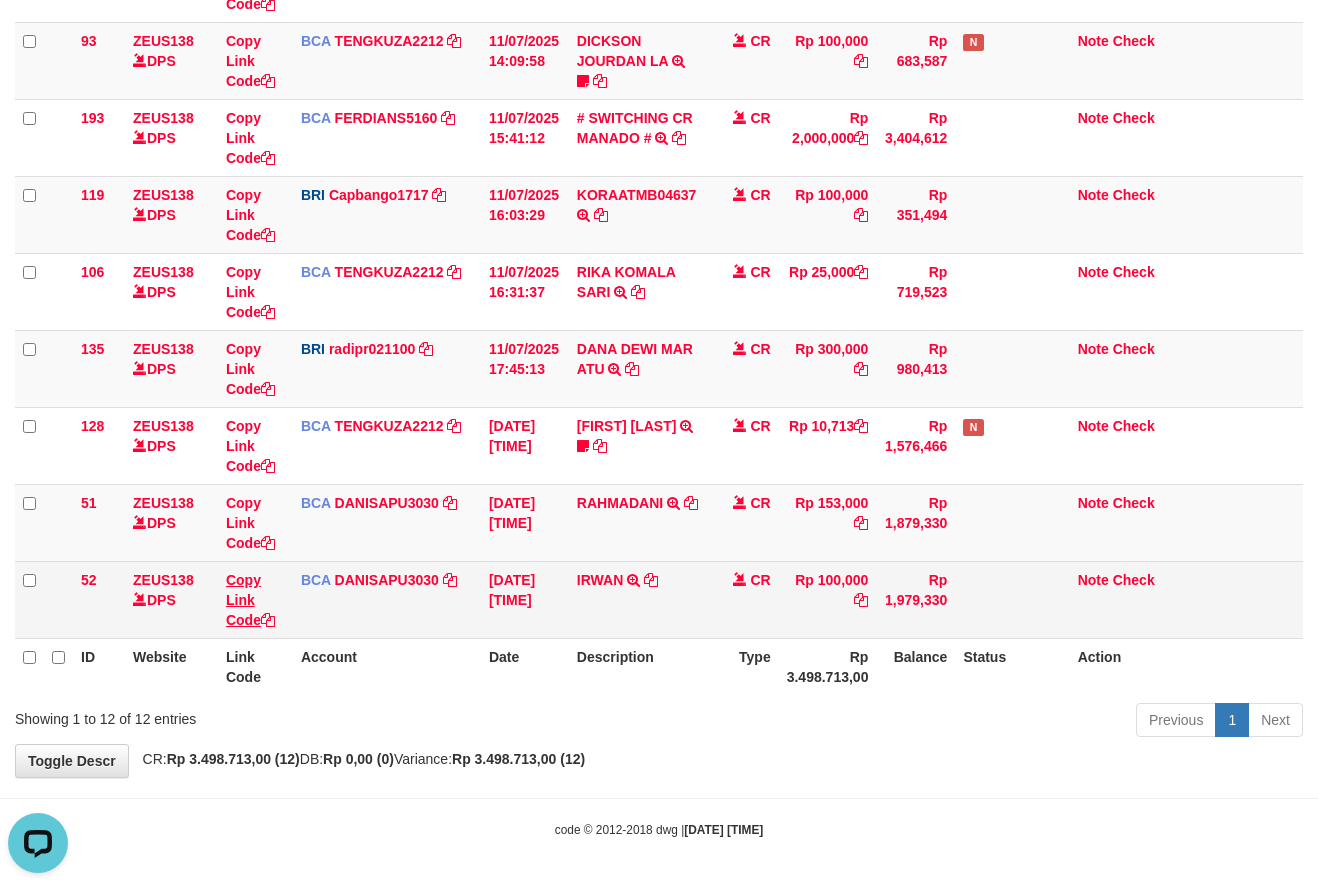 scroll, scrollTop: 0, scrollLeft: 0, axis: both 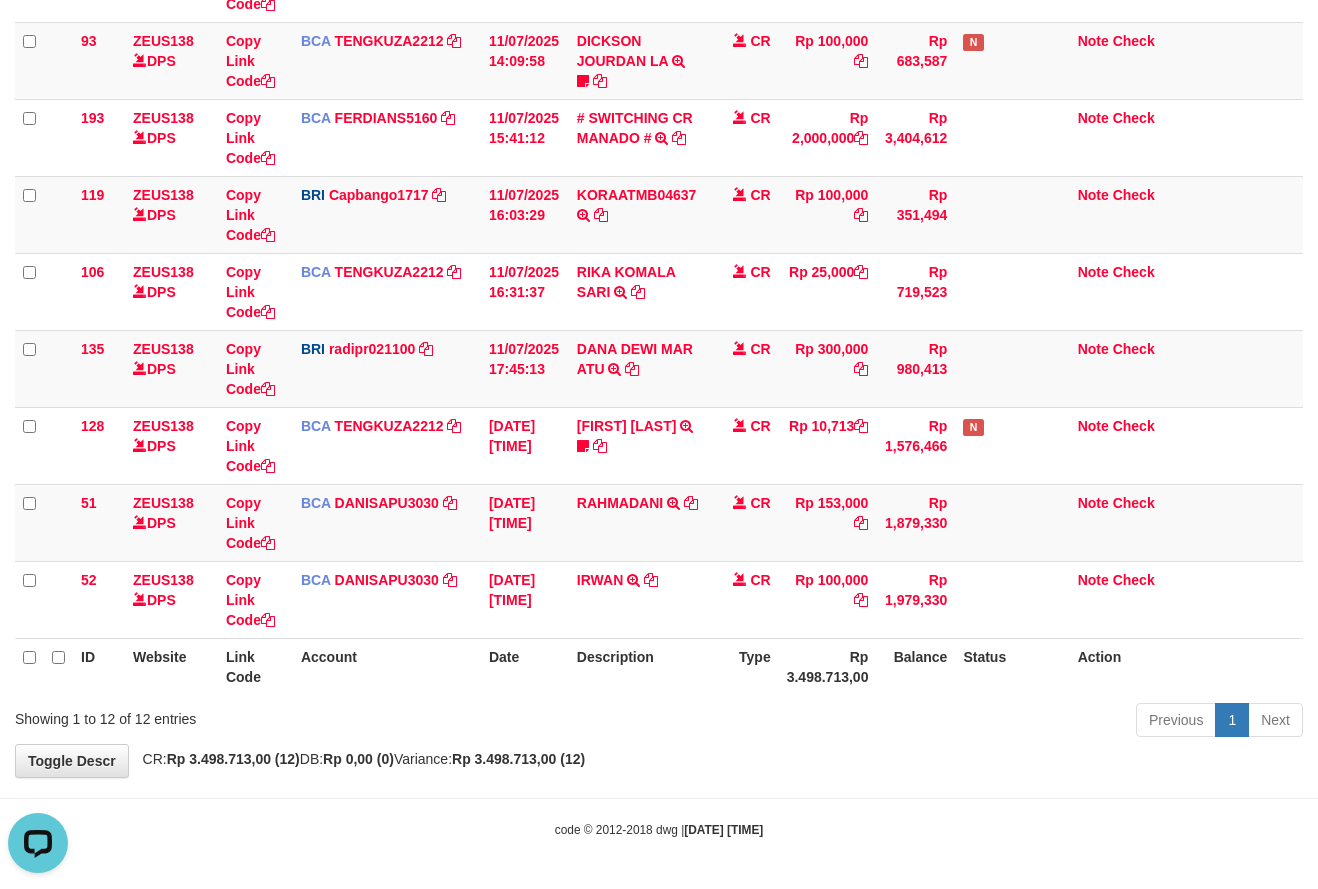 click on "Description" at bounding box center (639, 666) 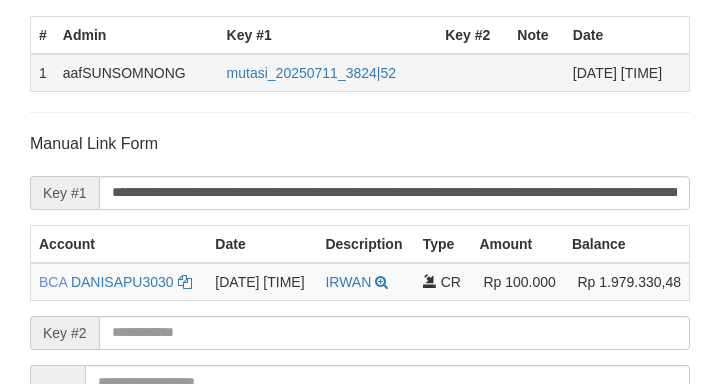 scroll, scrollTop: 259, scrollLeft: 0, axis: vertical 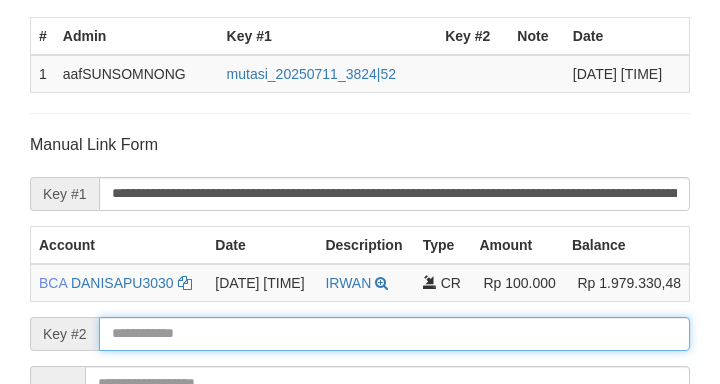 click at bounding box center [394, 334] 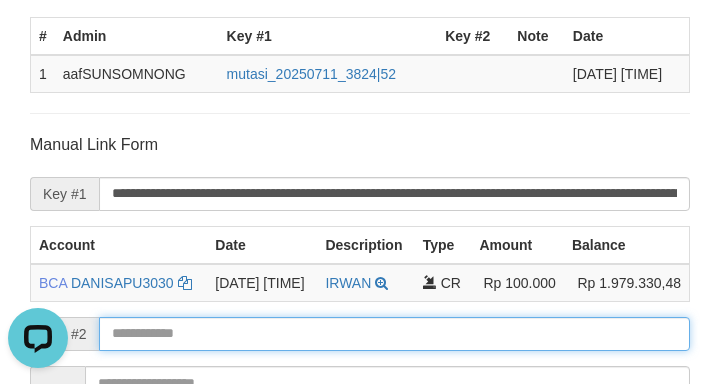 scroll, scrollTop: 0, scrollLeft: 0, axis: both 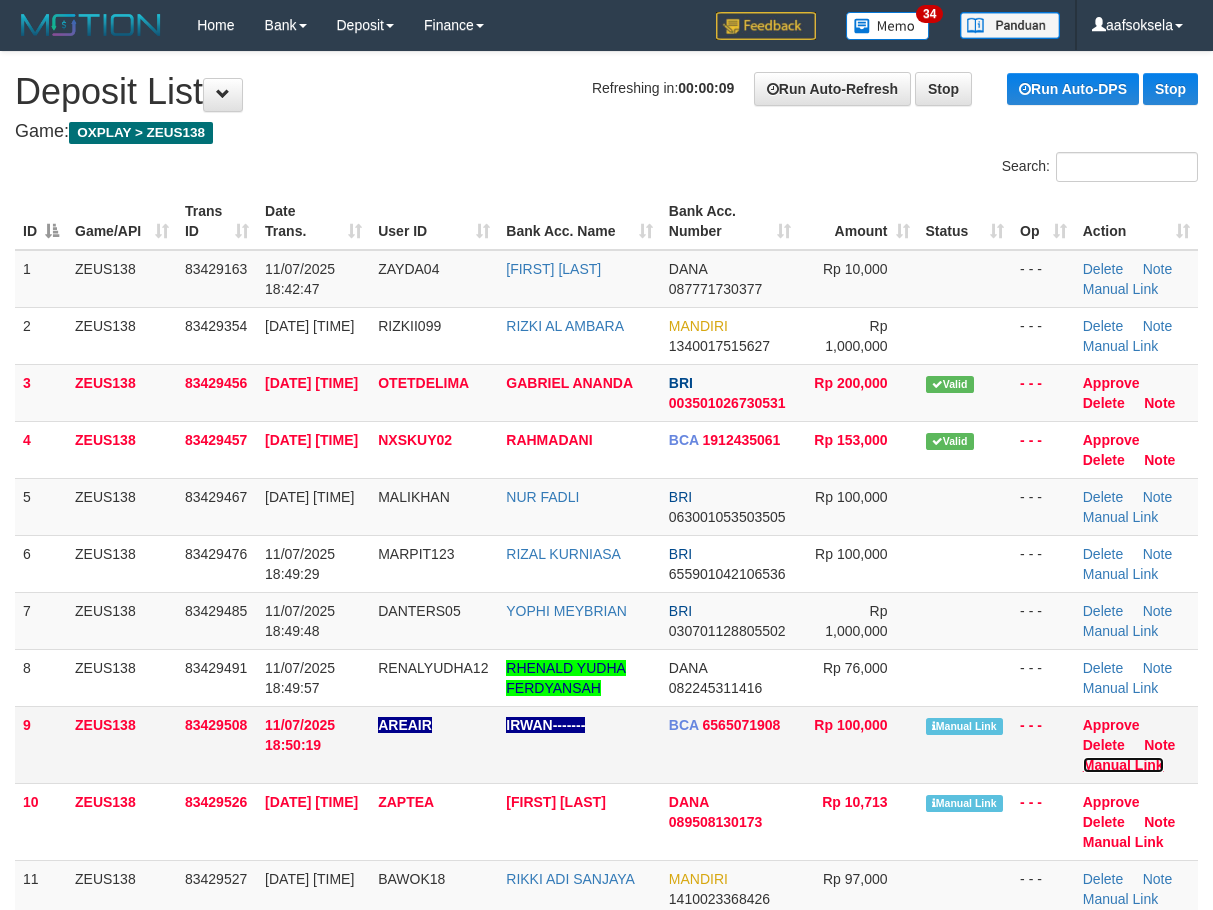 click on "Manual Link" at bounding box center (1123, 765) 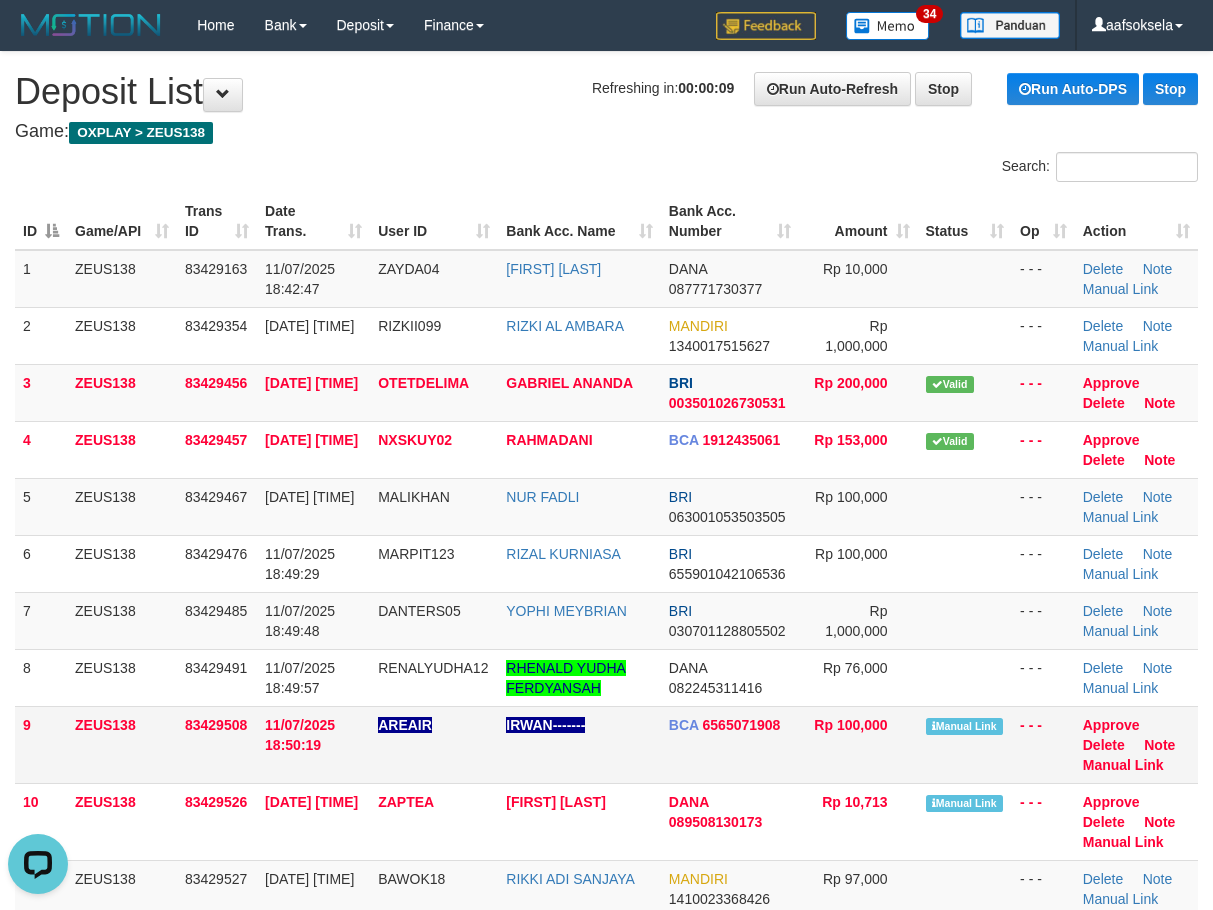 scroll, scrollTop: 0, scrollLeft: 0, axis: both 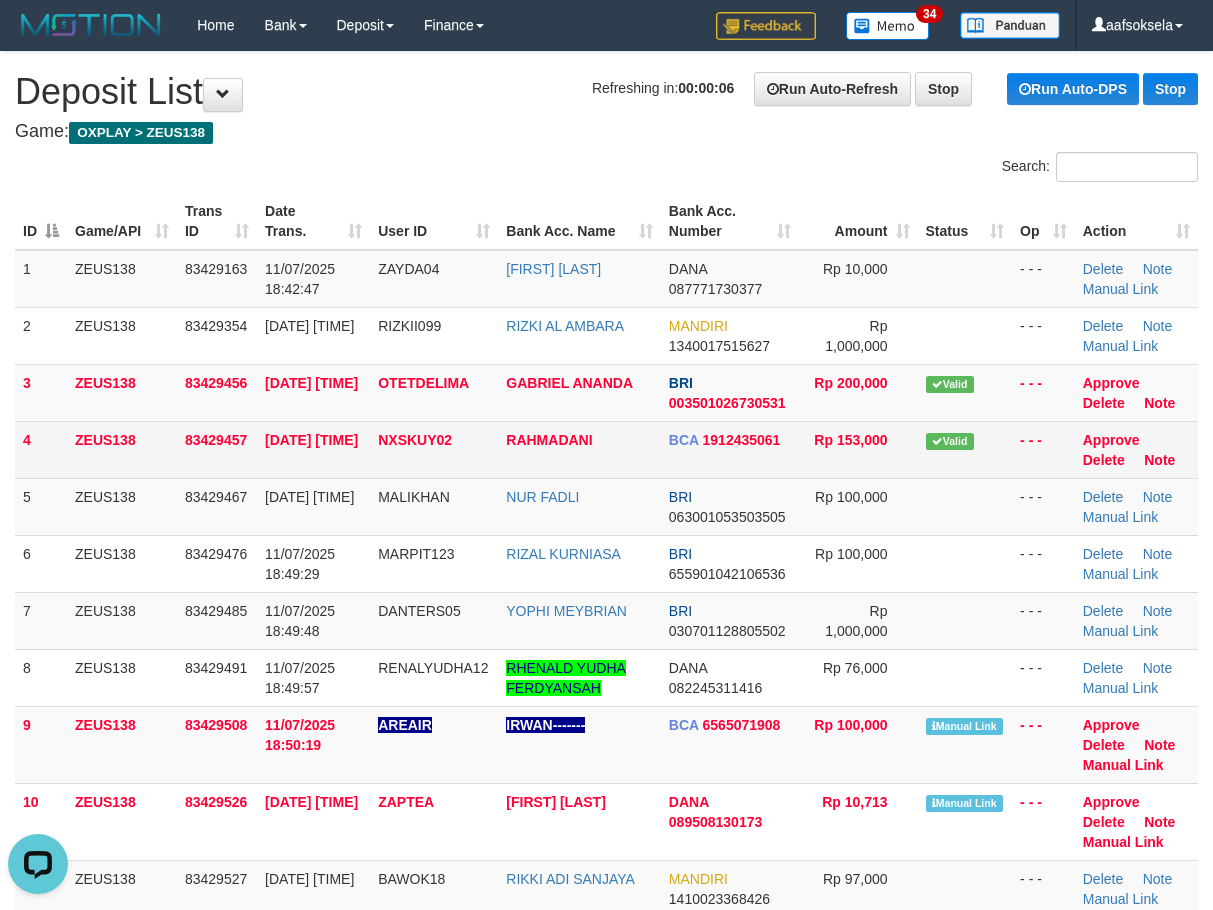 click on "BCA
1912435061" at bounding box center (730, 449) 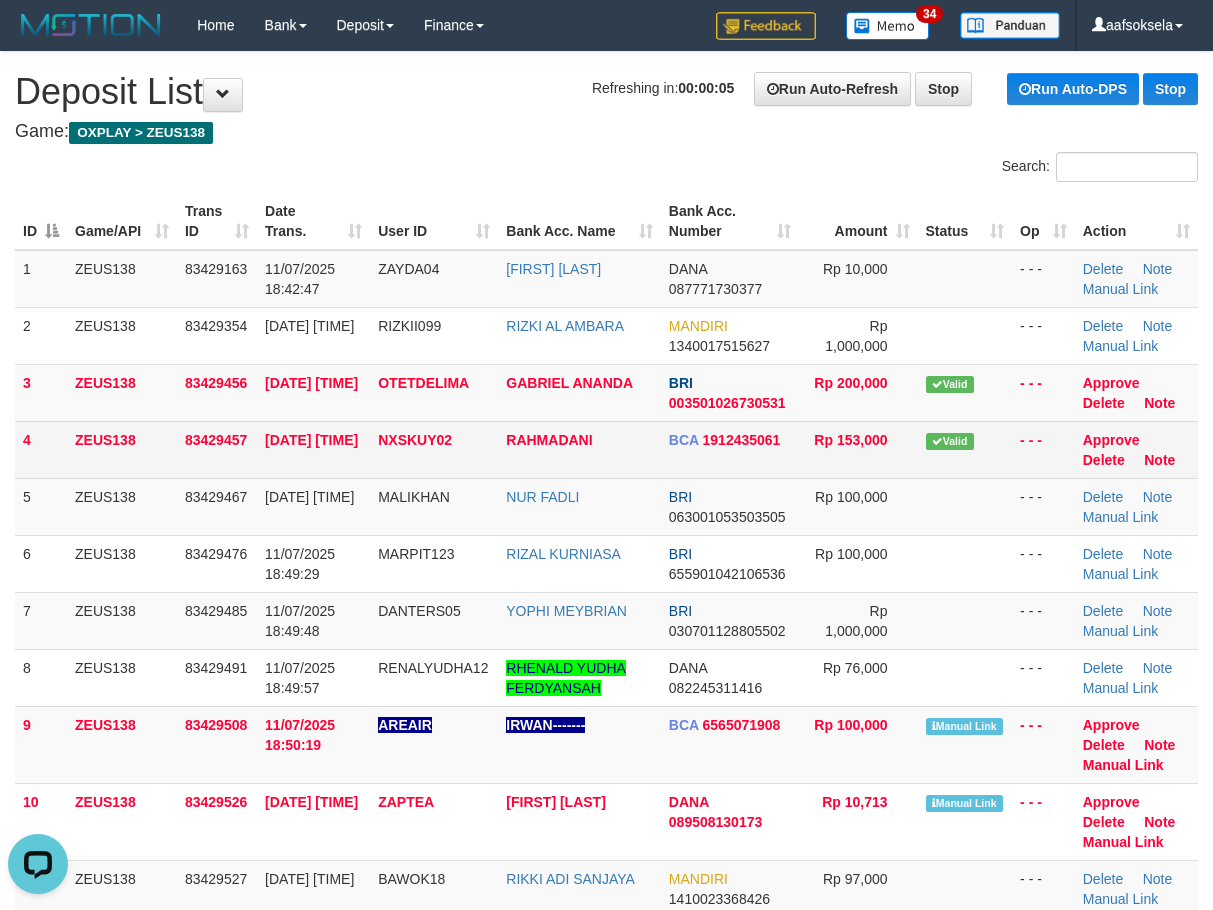 click on "BCA
1912435061" at bounding box center [730, 449] 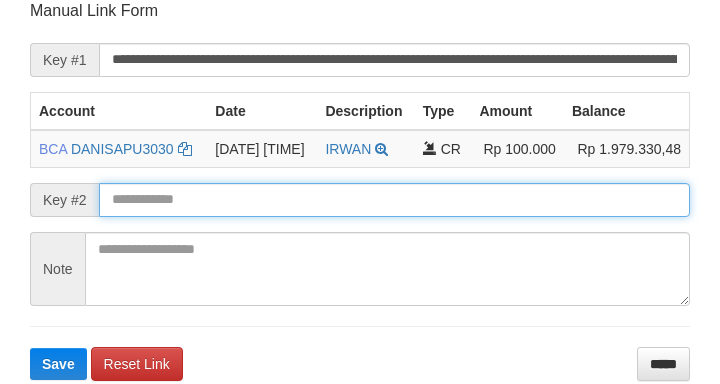 click on "Save" at bounding box center [58, 364] 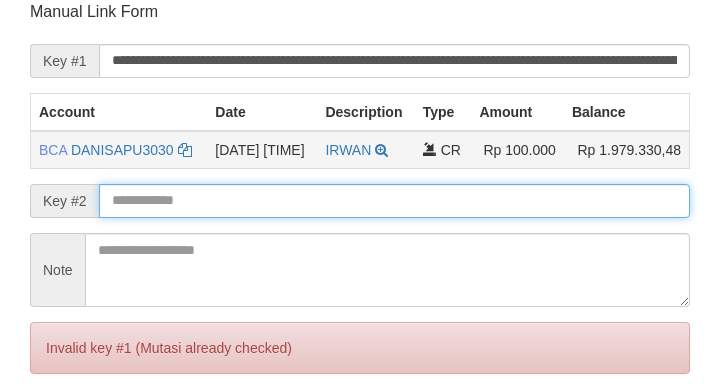 scroll, scrollTop: 325, scrollLeft: 0, axis: vertical 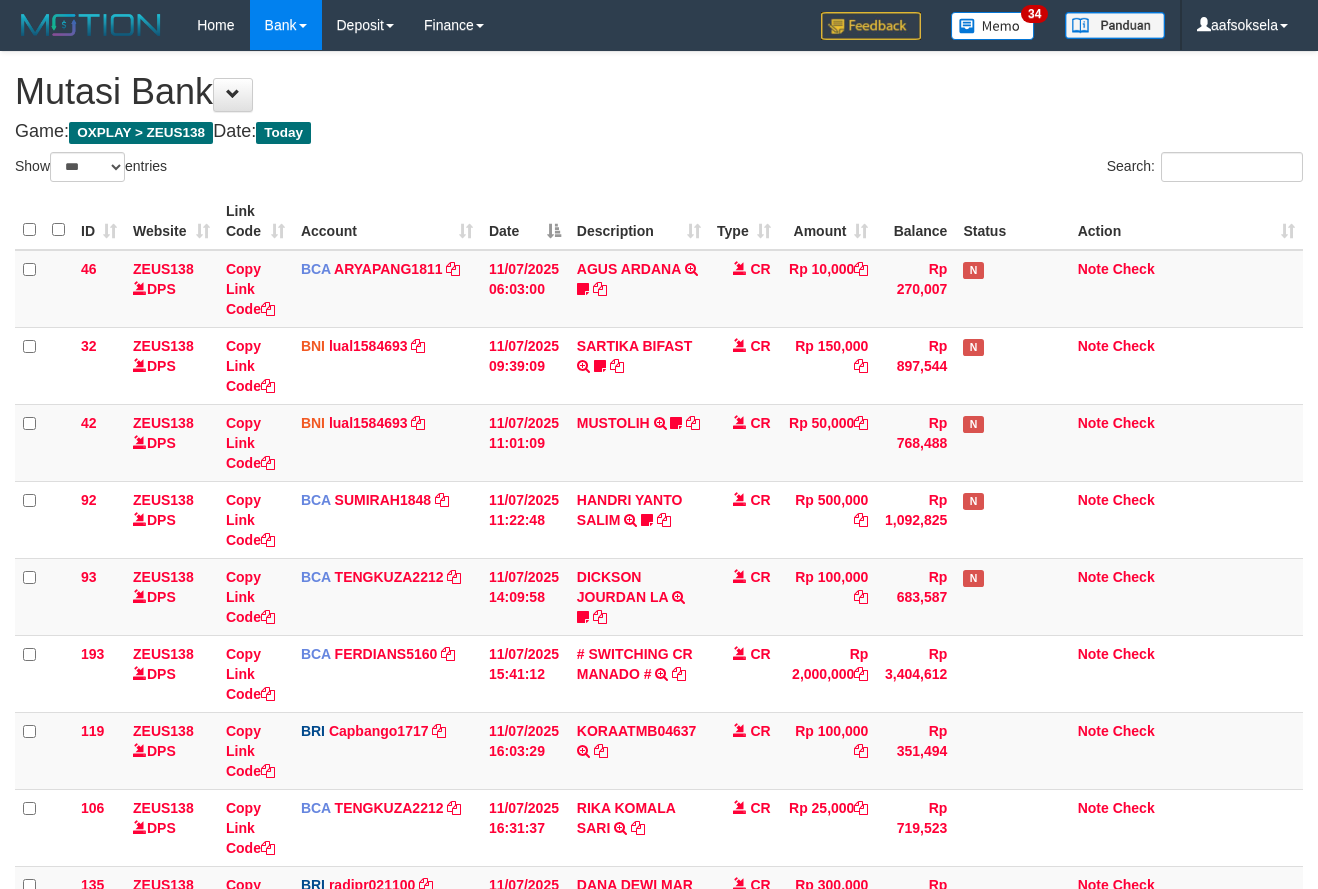 select on "***" 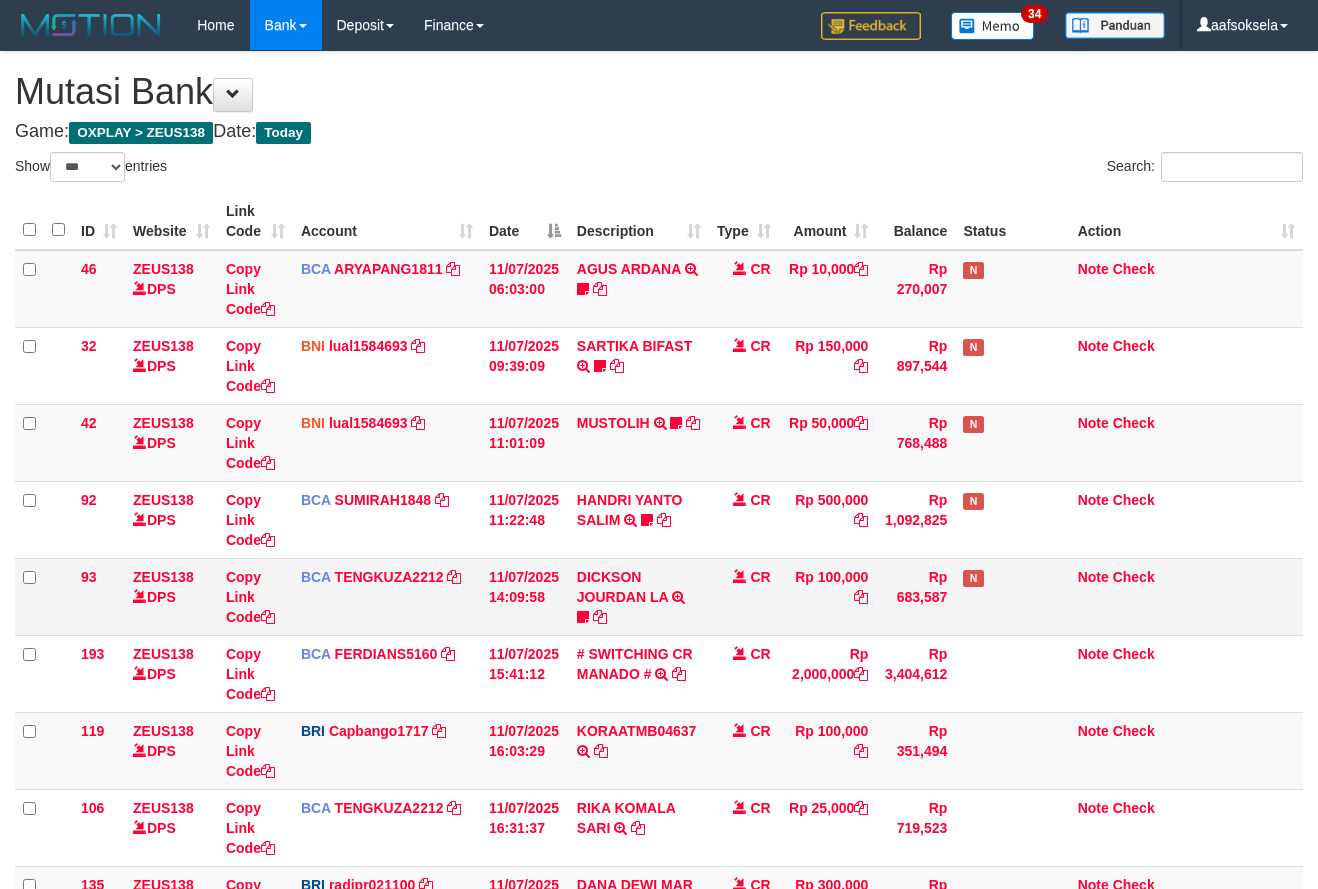 scroll, scrollTop: 382, scrollLeft: 0, axis: vertical 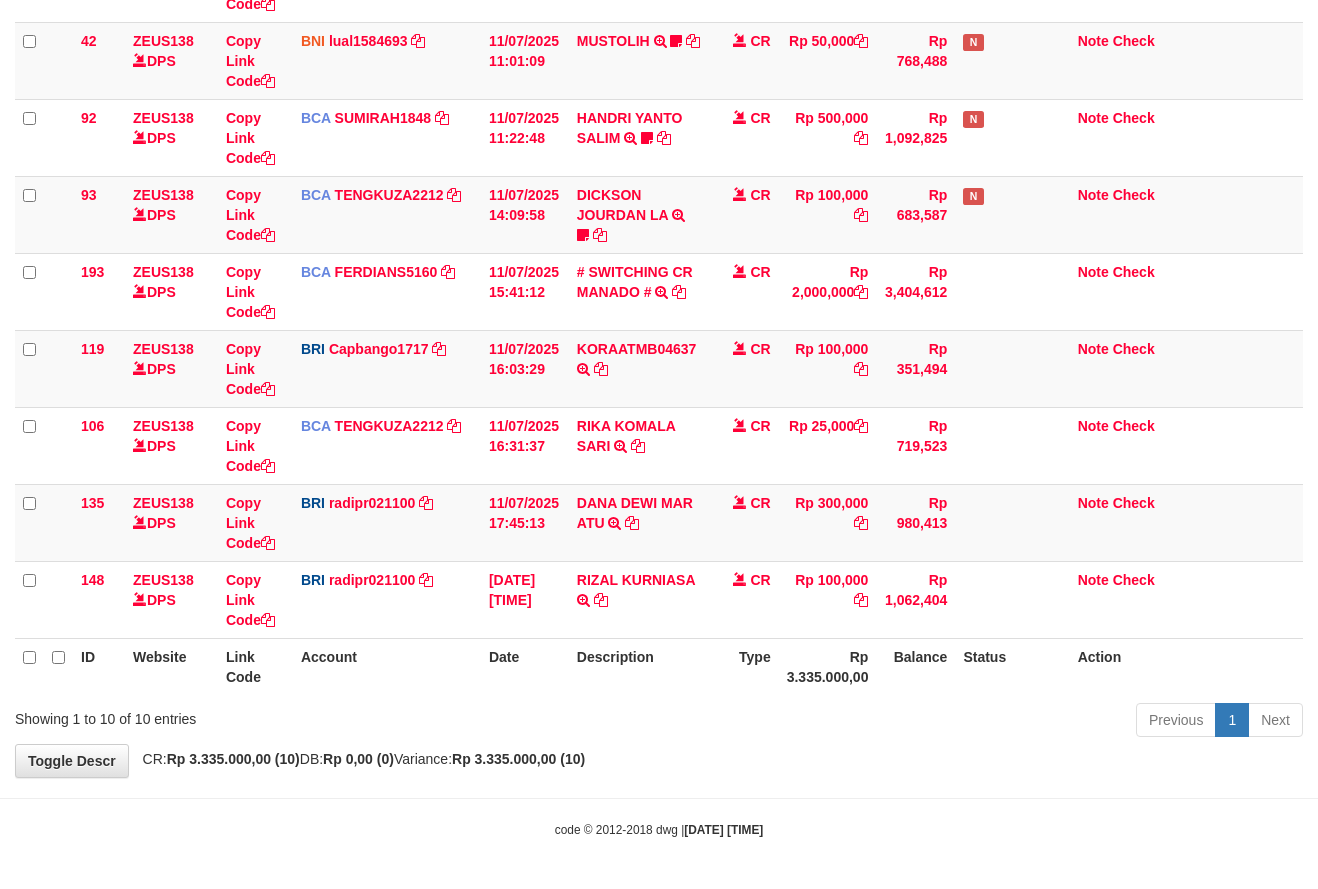 drag, startPoint x: 708, startPoint y: 743, endPoint x: 659, endPoint y: 702, distance: 63.89053 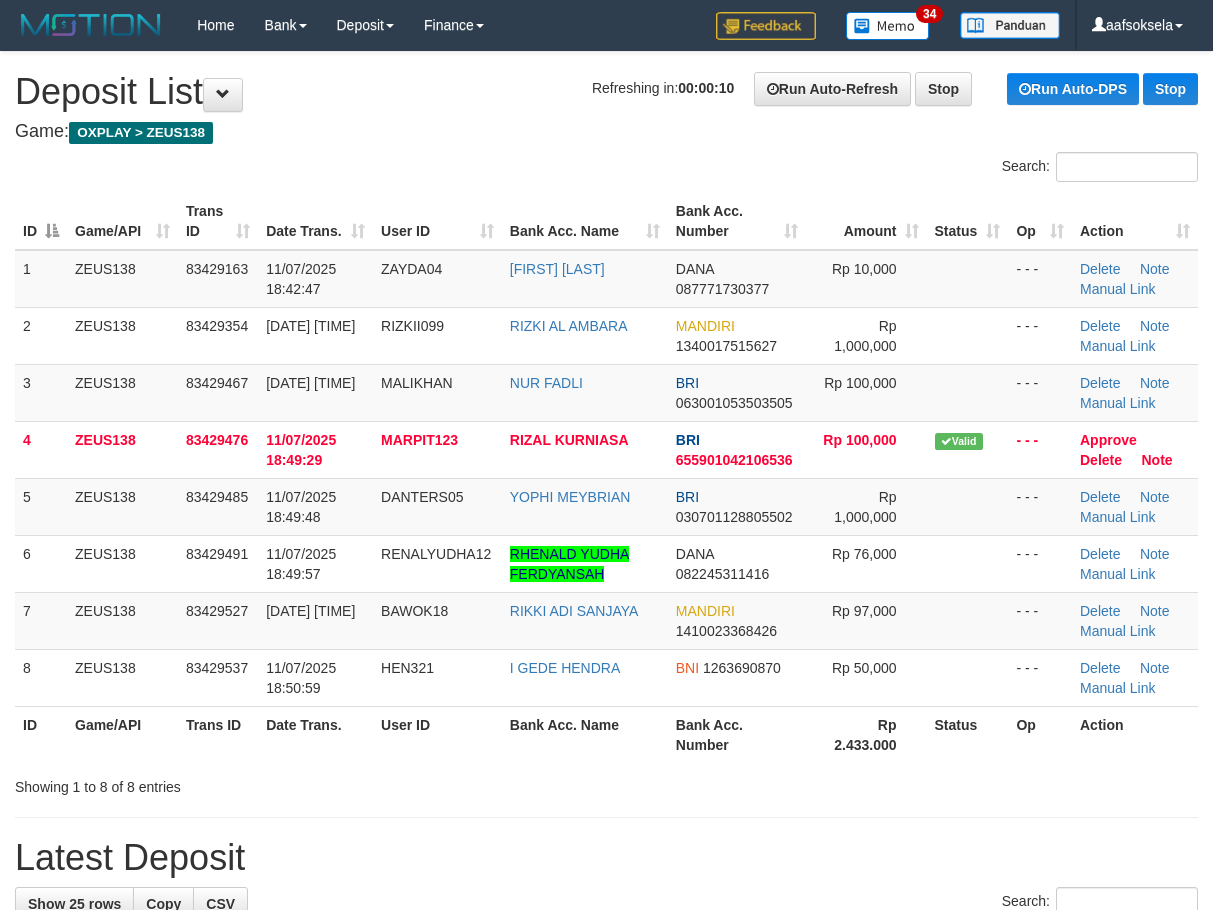 scroll, scrollTop: 0, scrollLeft: 0, axis: both 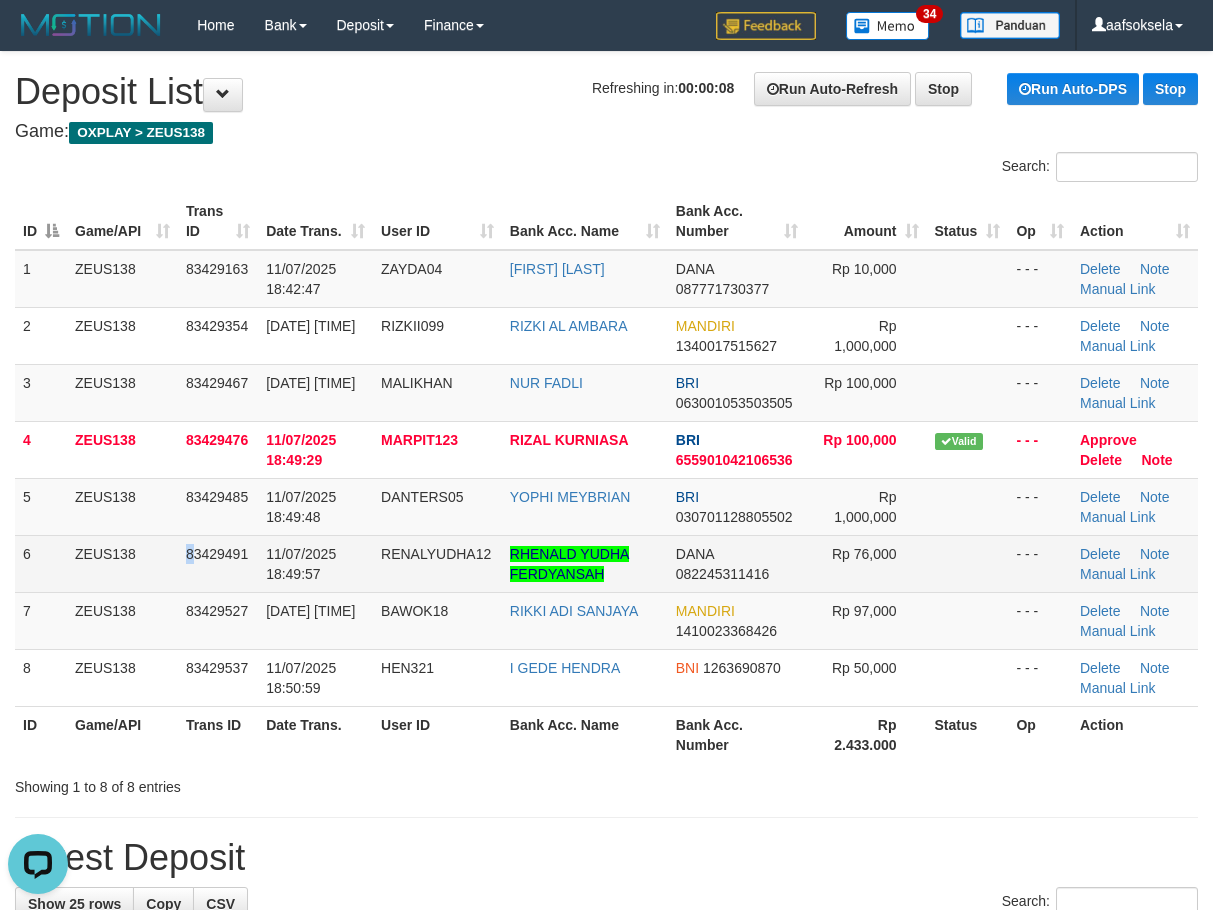 click on "83429491" at bounding box center (217, 554) 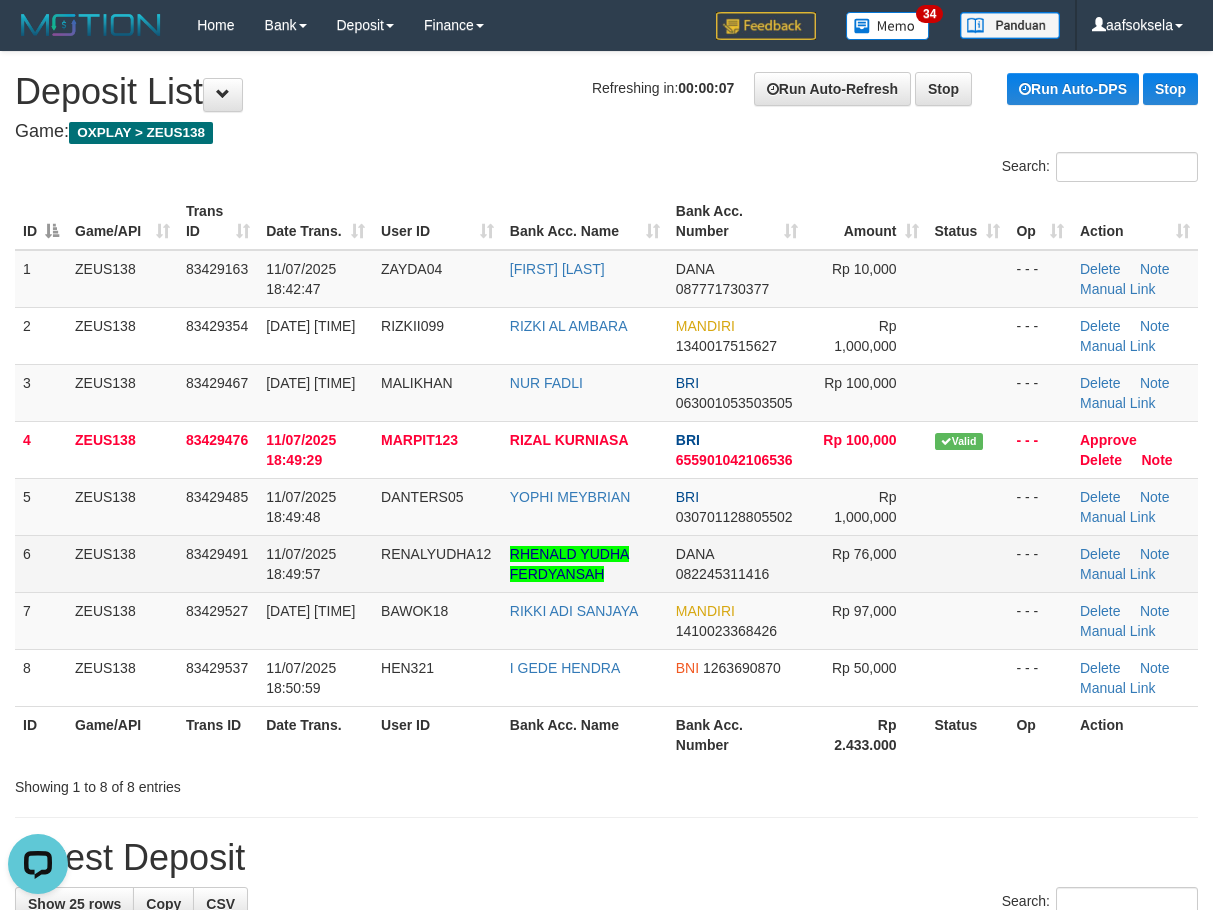 click on "83429491" at bounding box center (217, 554) 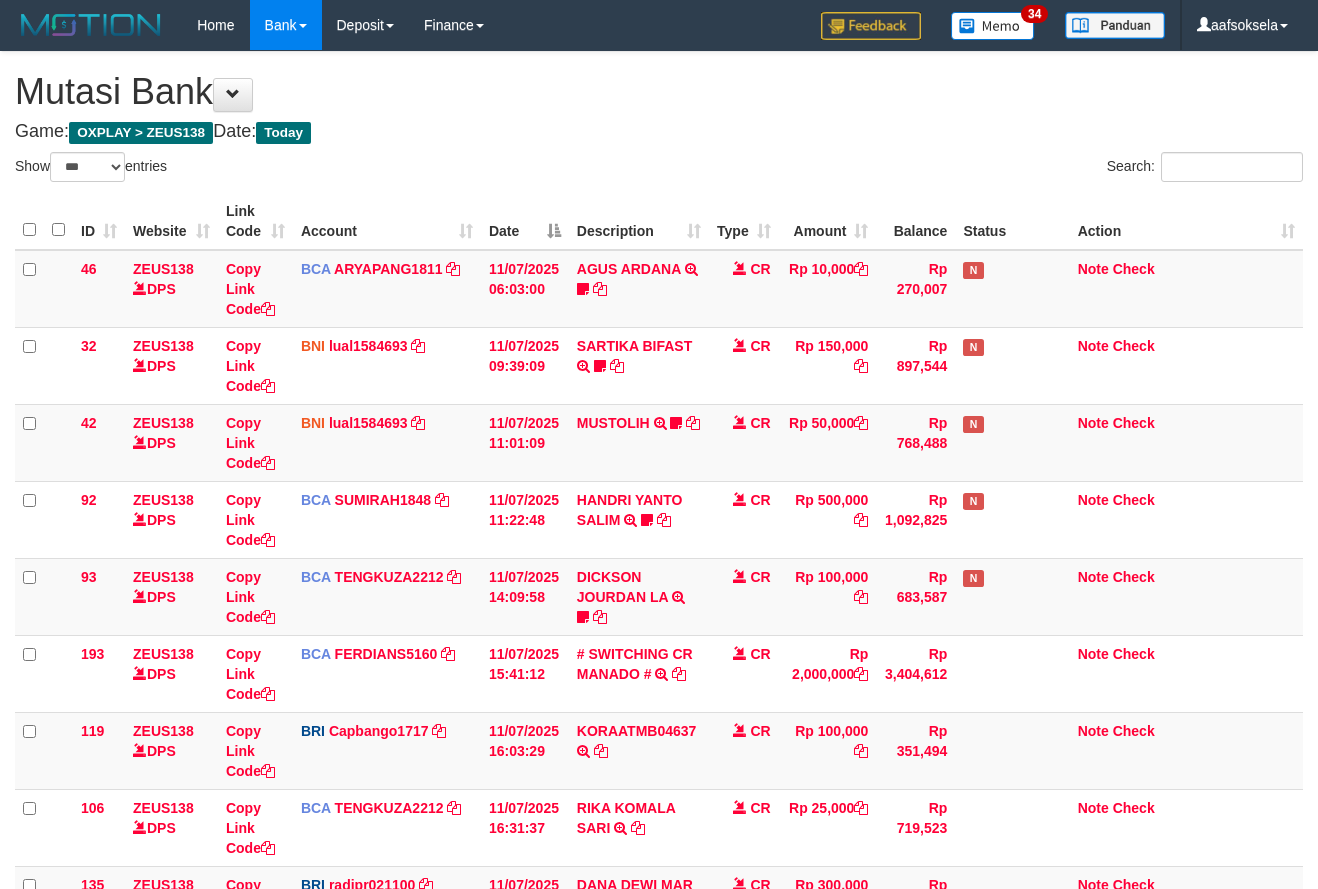 select on "***" 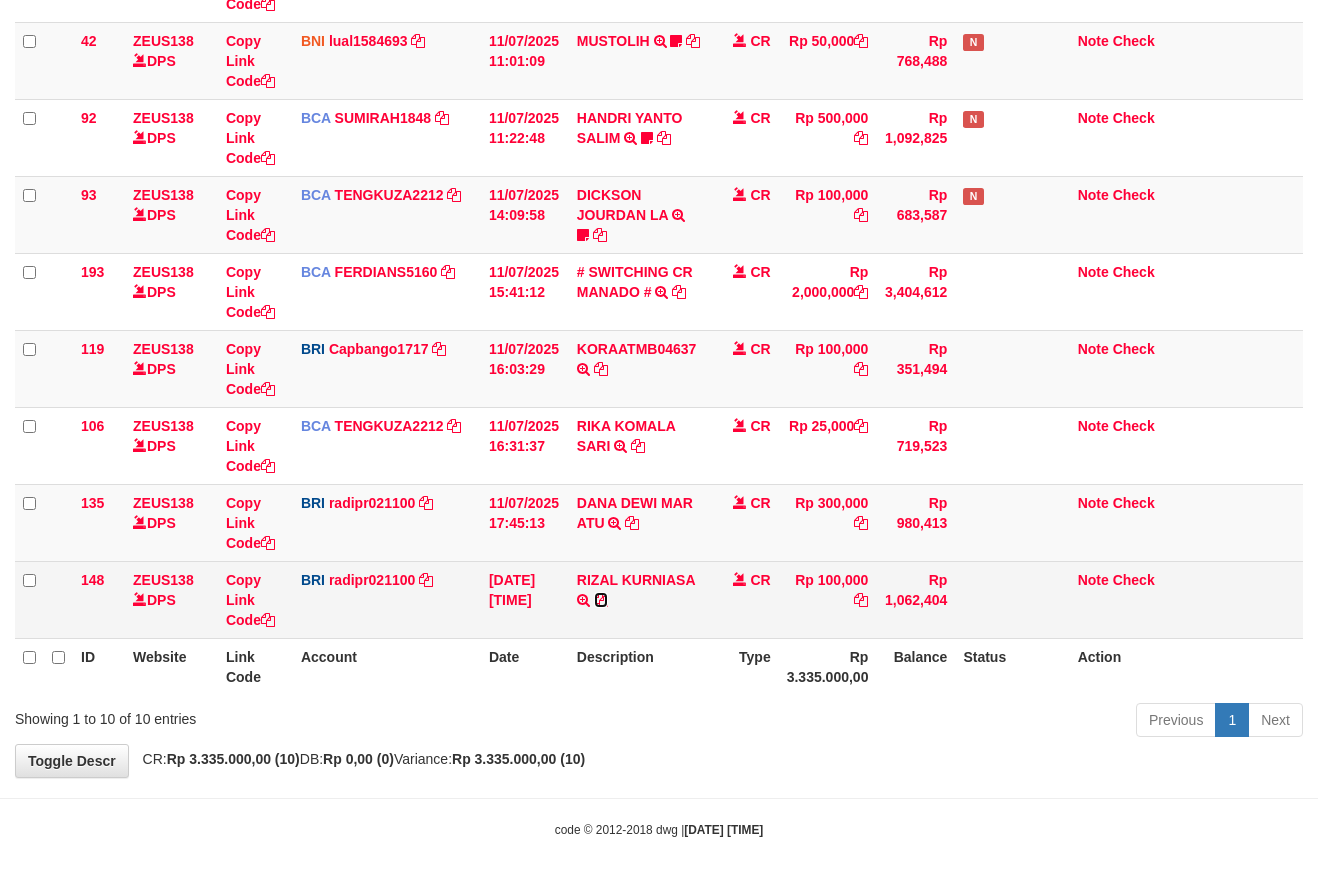 click at bounding box center [601, 600] 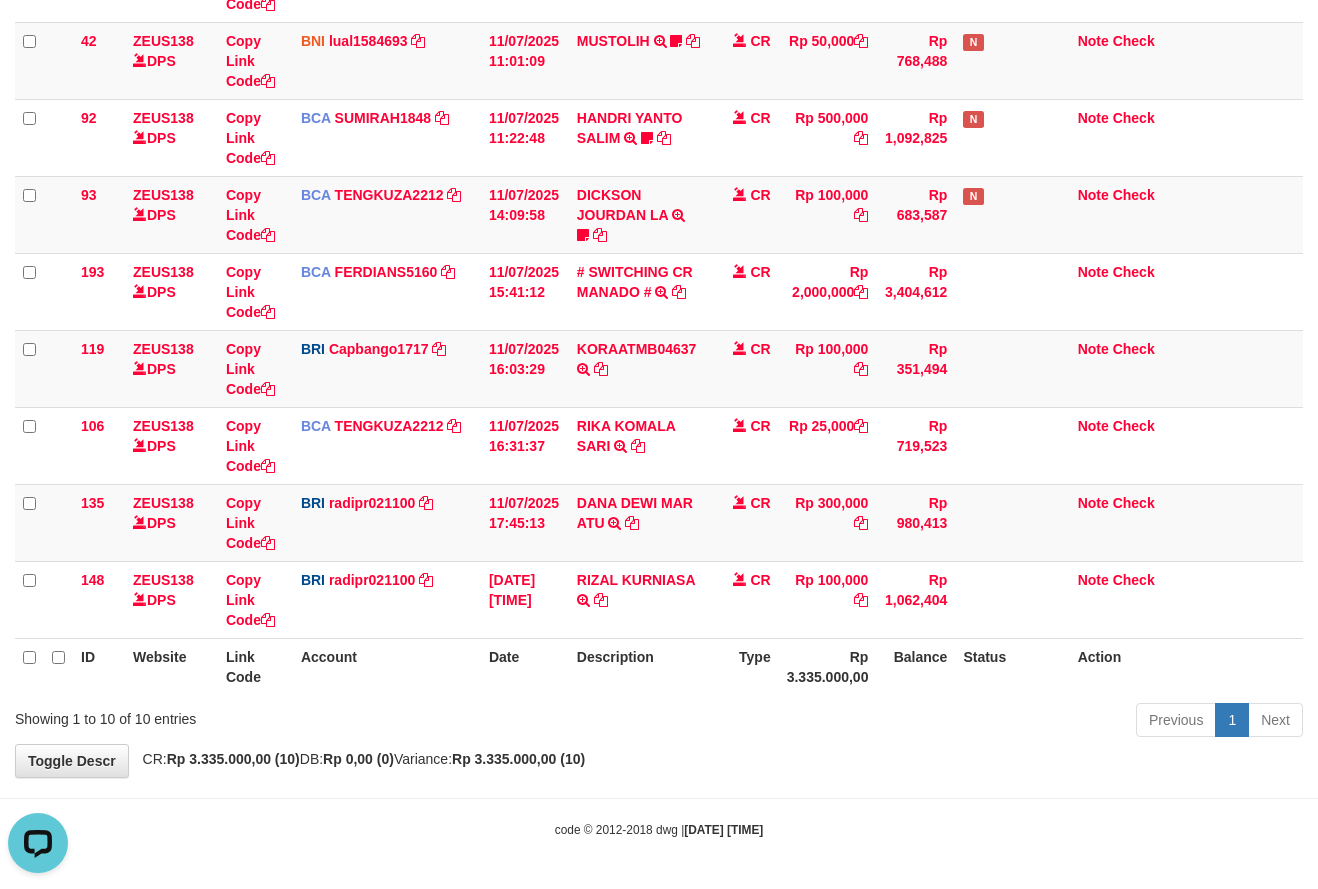 scroll, scrollTop: 0, scrollLeft: 0, axis: both 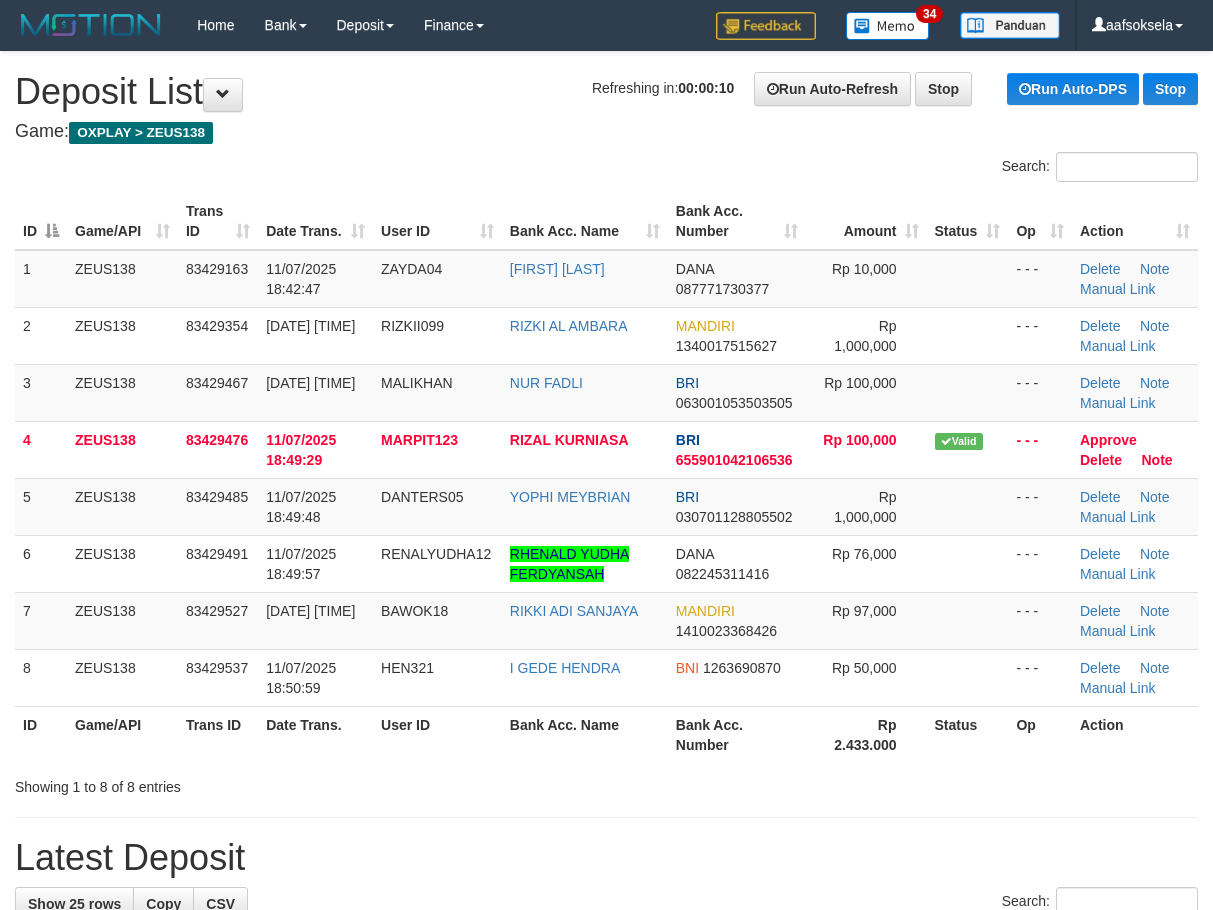 click on "Search:" at bounding box center [606, 169] 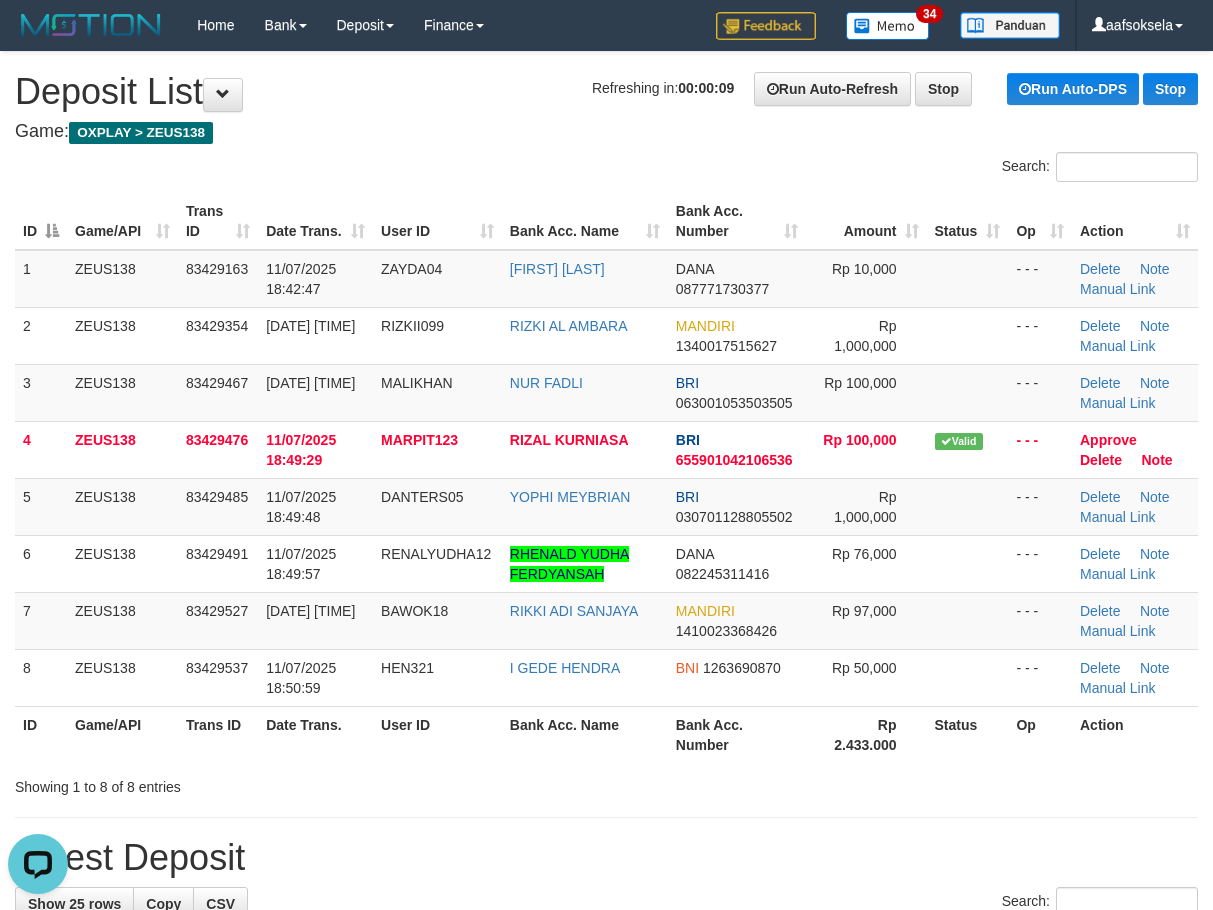 scroll, scrollTop: 0, scrollLeft: 0, axis: both 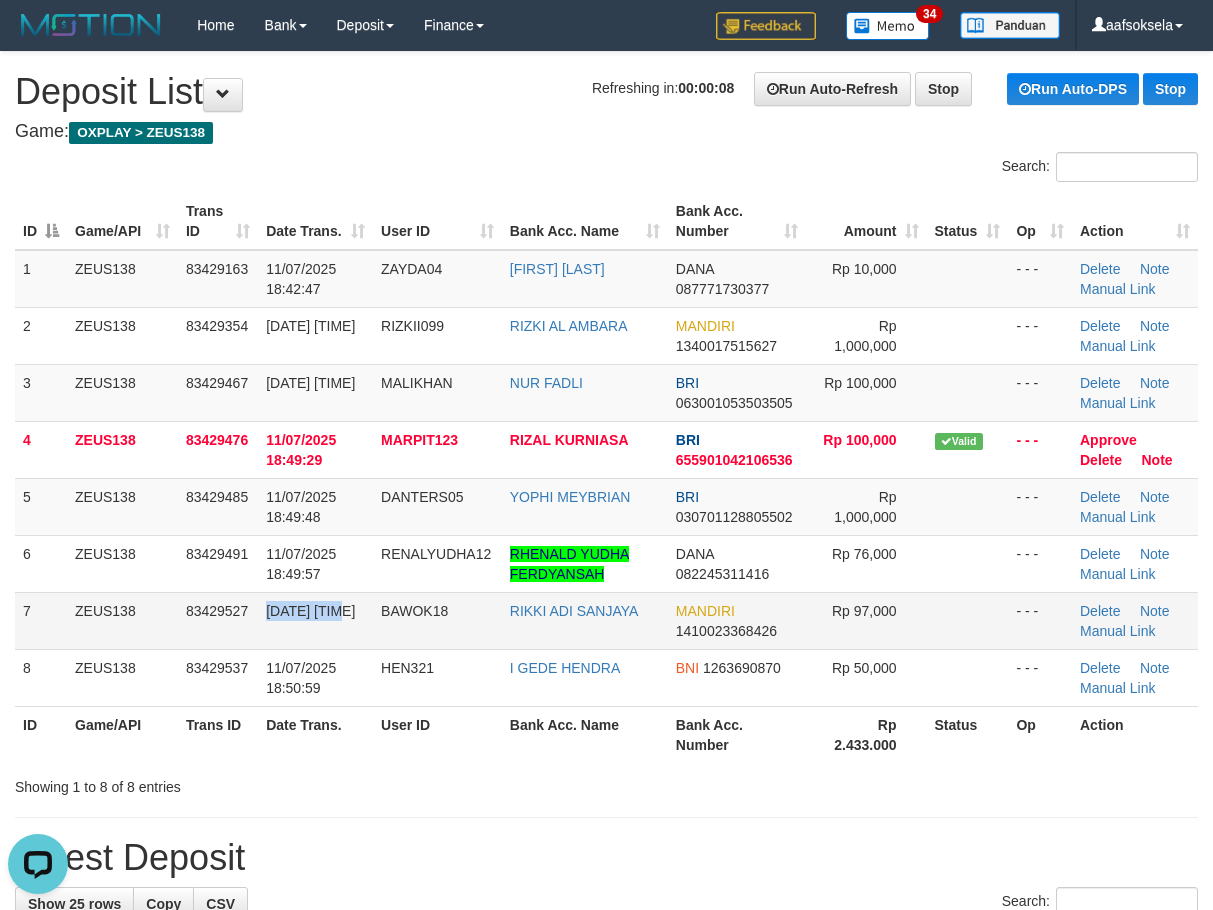 click on "[DATE] [TIME]" at bounding box center (315, 620) 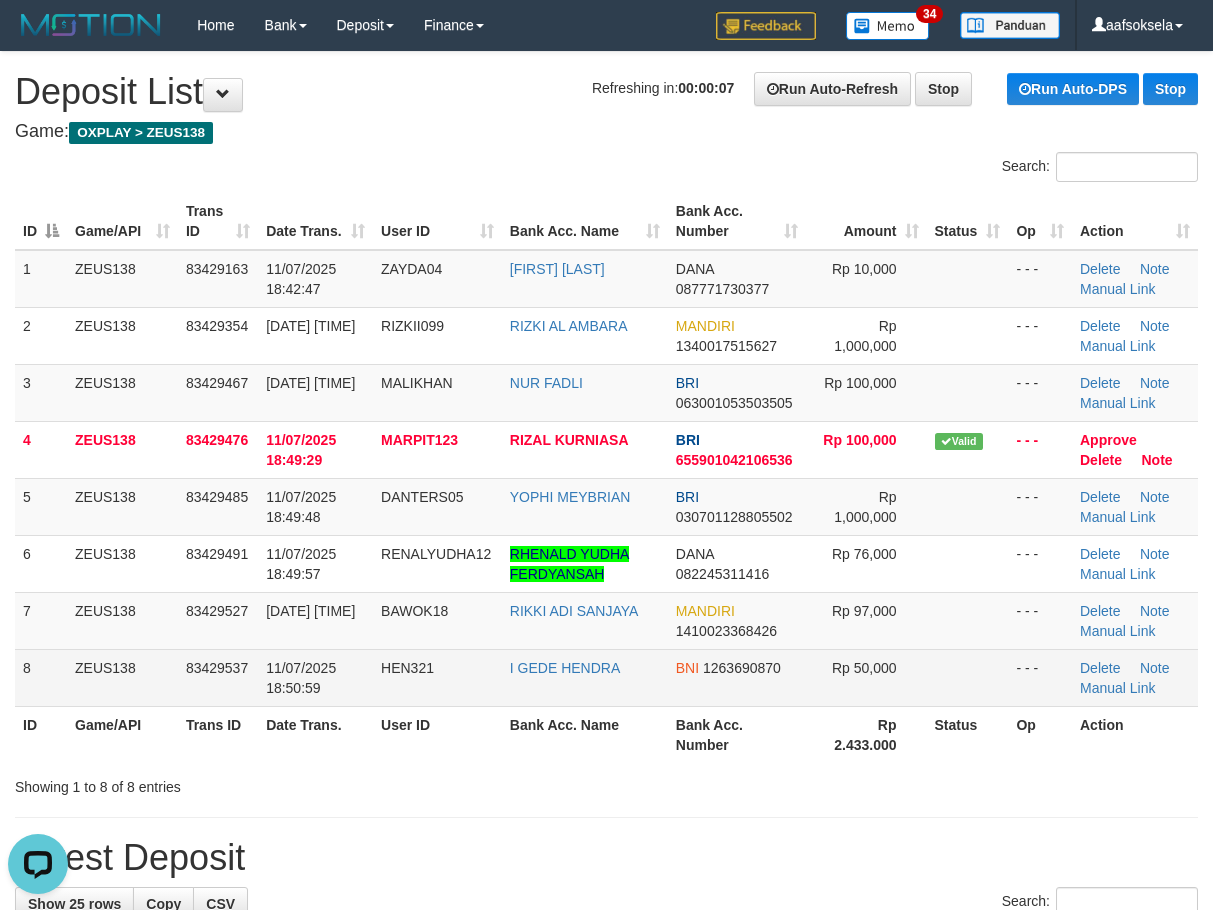 click on "HEN321" at bounding box center (437, 677) 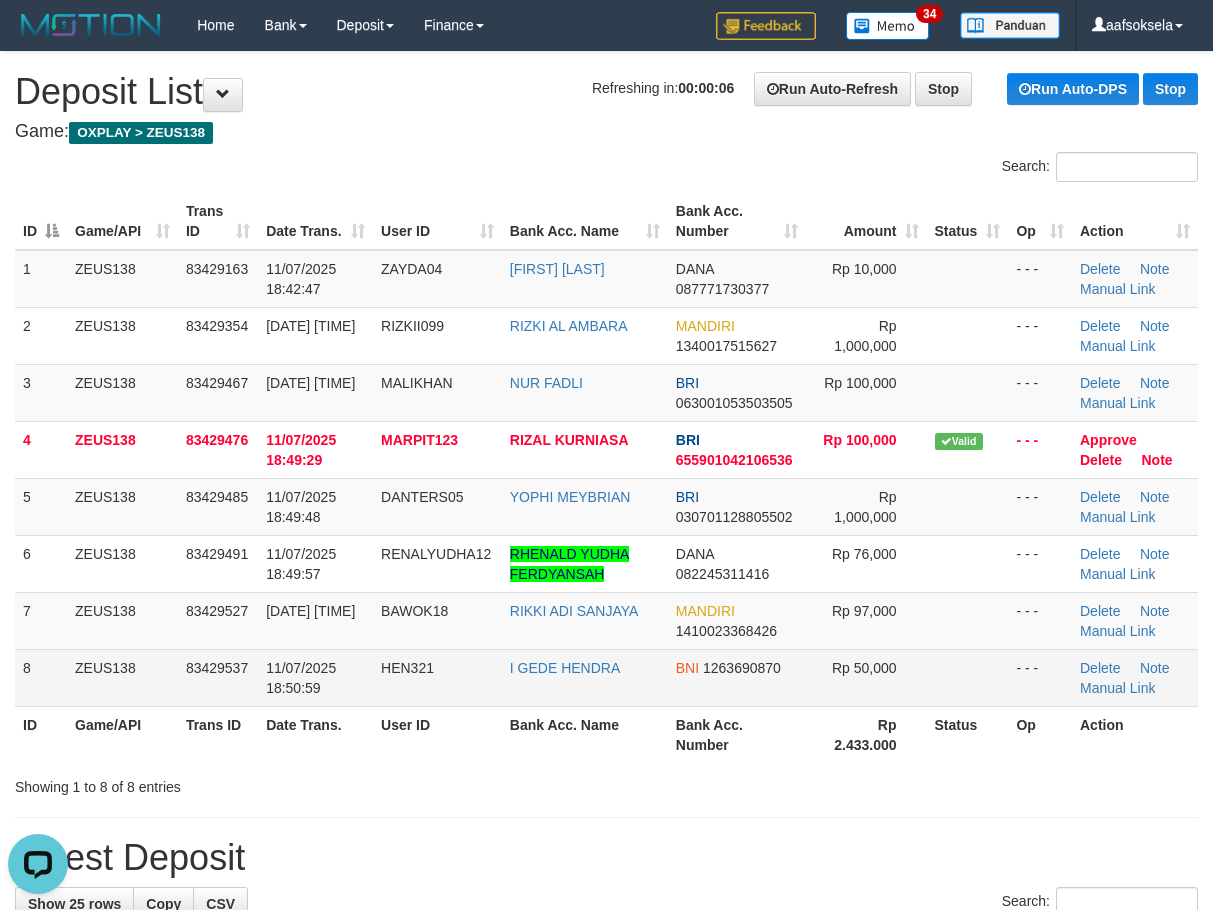click on "HEN321" at bounding box center [437, 677] 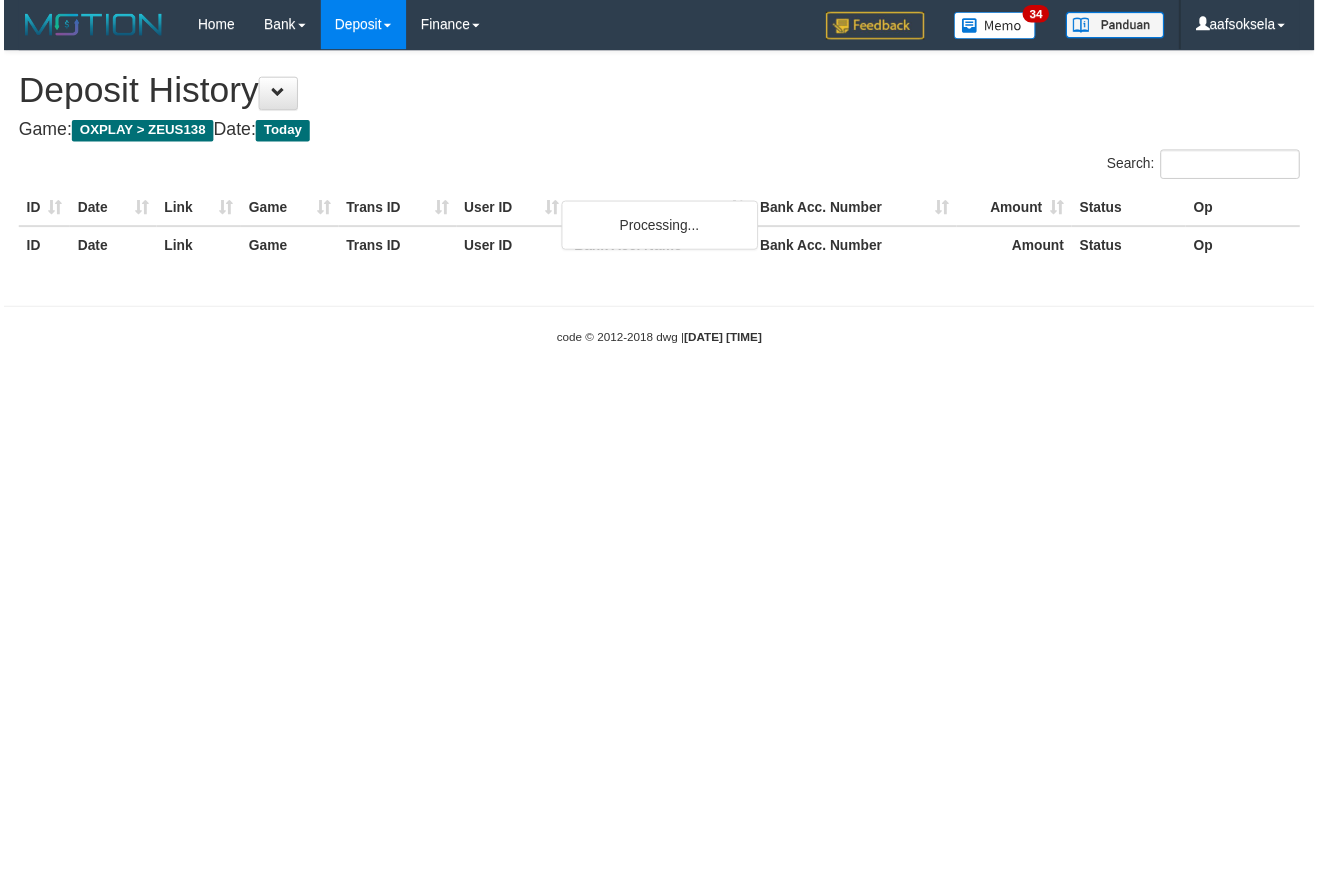 scroll, scrollTop: 0, scrollLeft: 0, axis: both 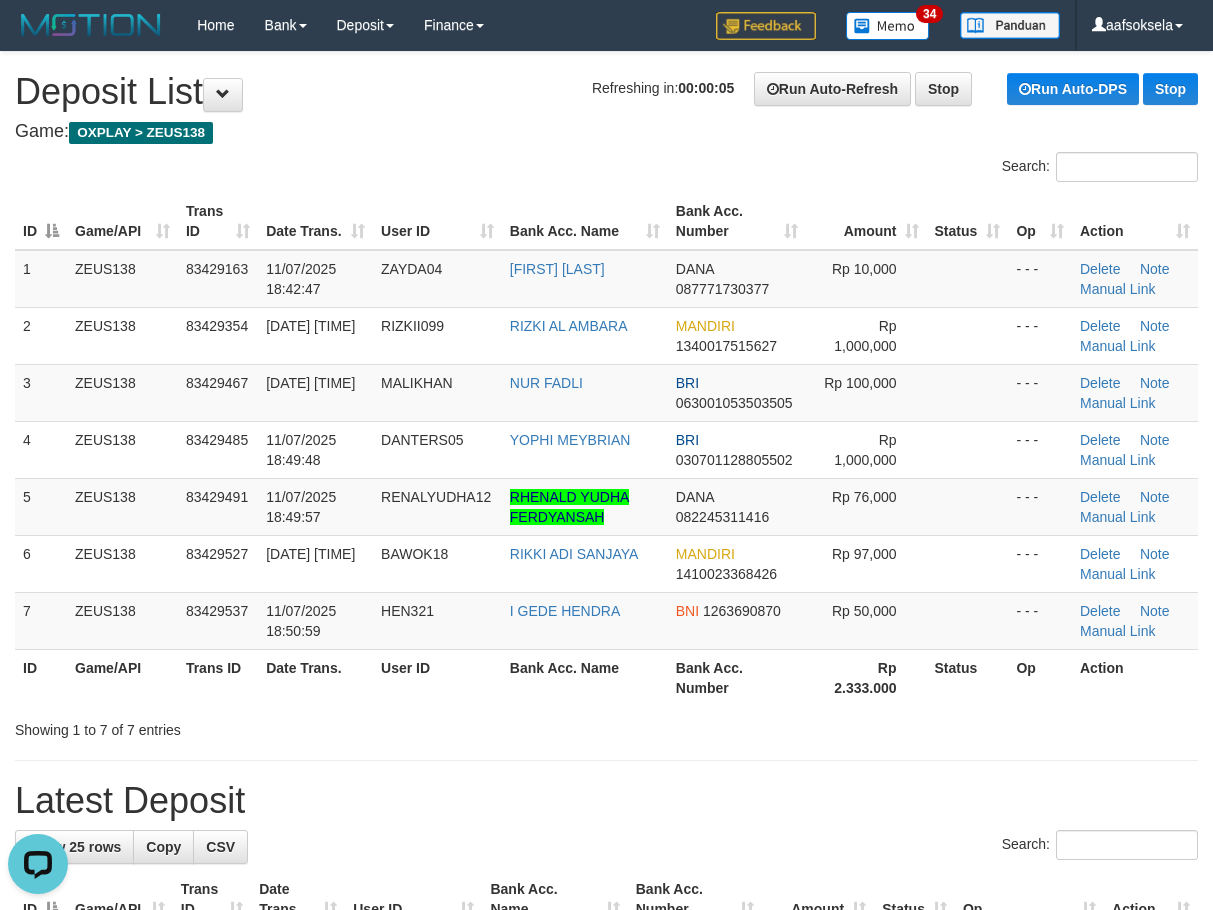 drag, startPoint x: 467, startPoint y: 711, endPoint x: 470, endPoint y: 686, distance: 25.179358 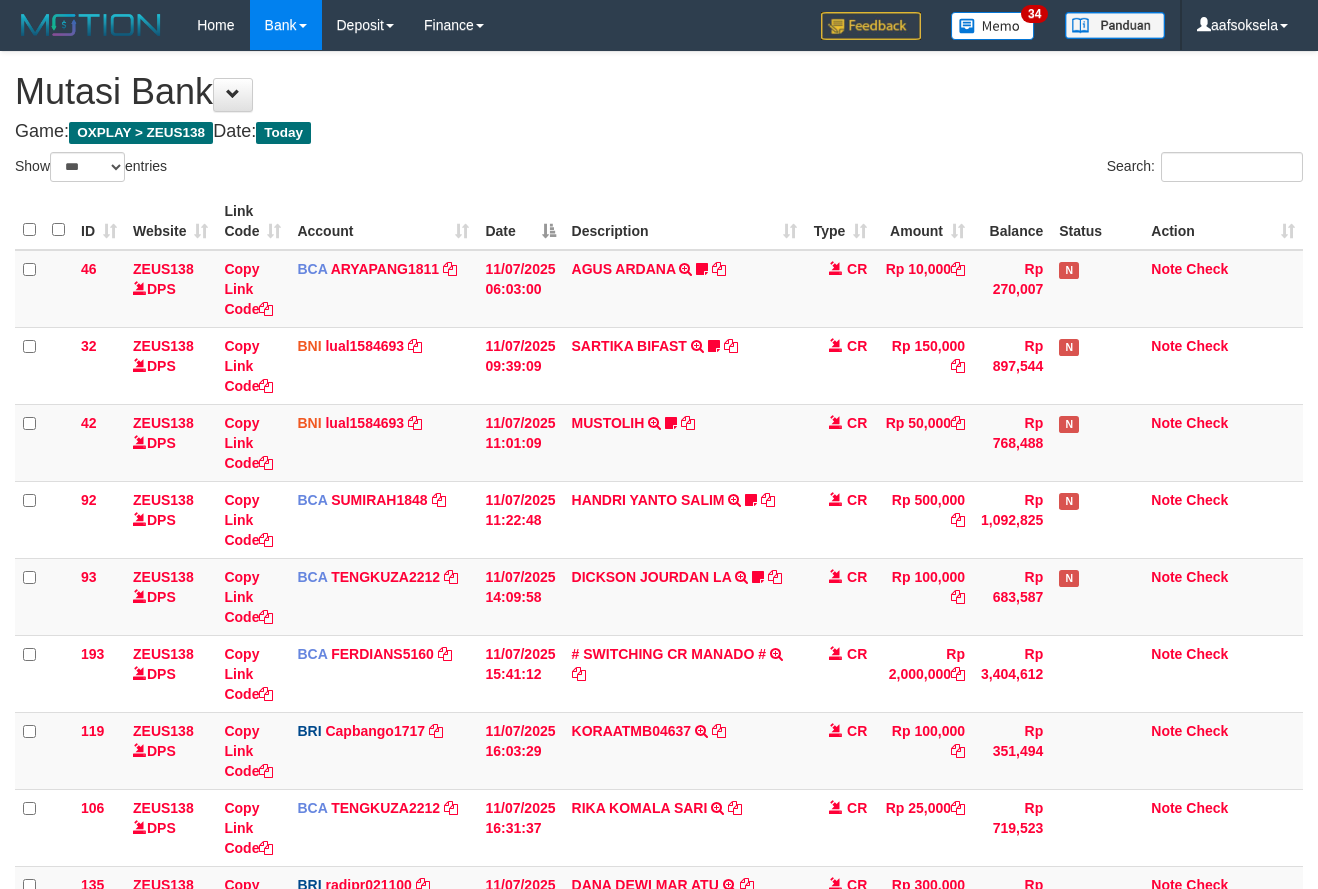 select on "***" 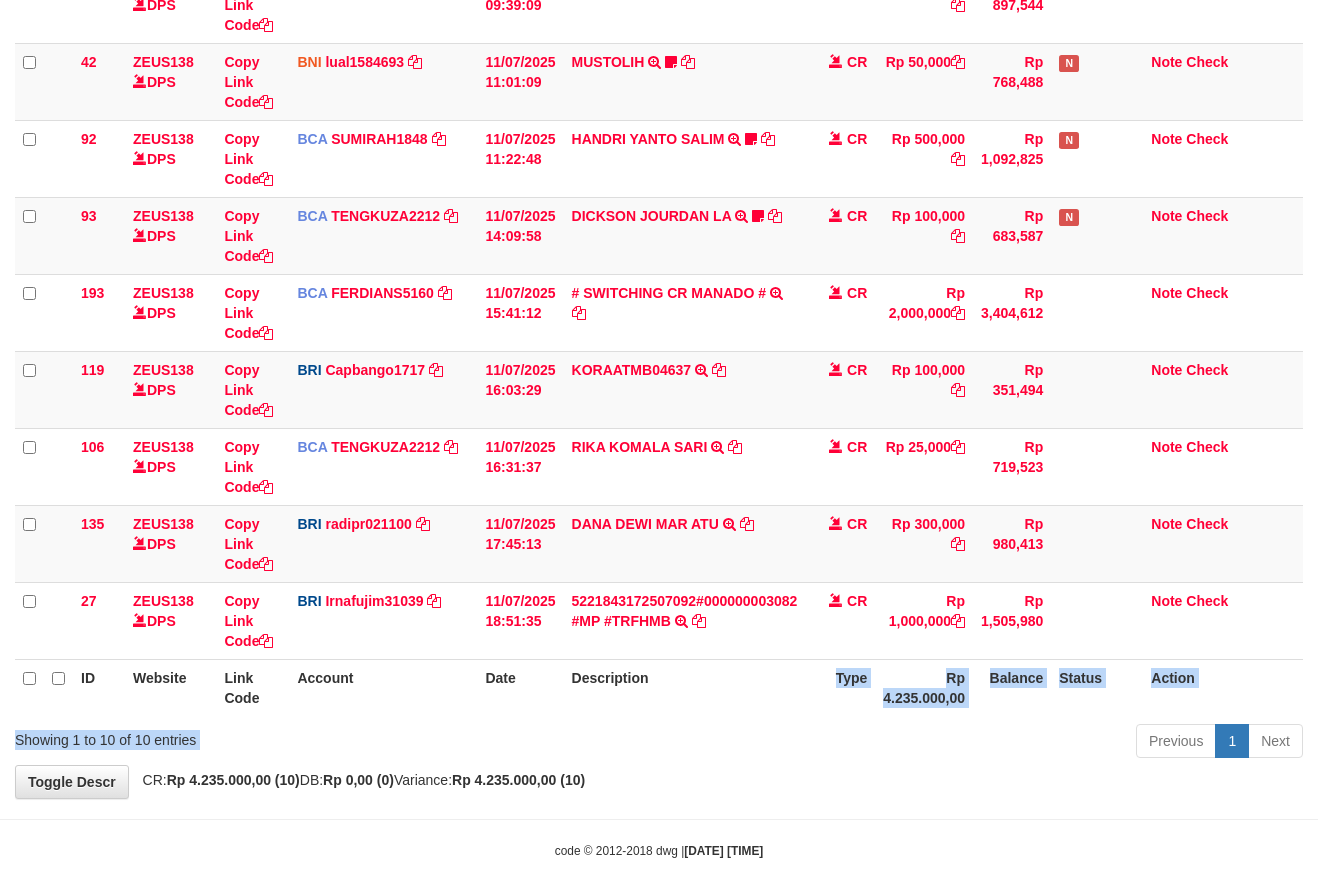 drag, startPoint x: 694, startPoint y: 718, endPoint x: 704, endPoint y: 710, distance: 12.806249 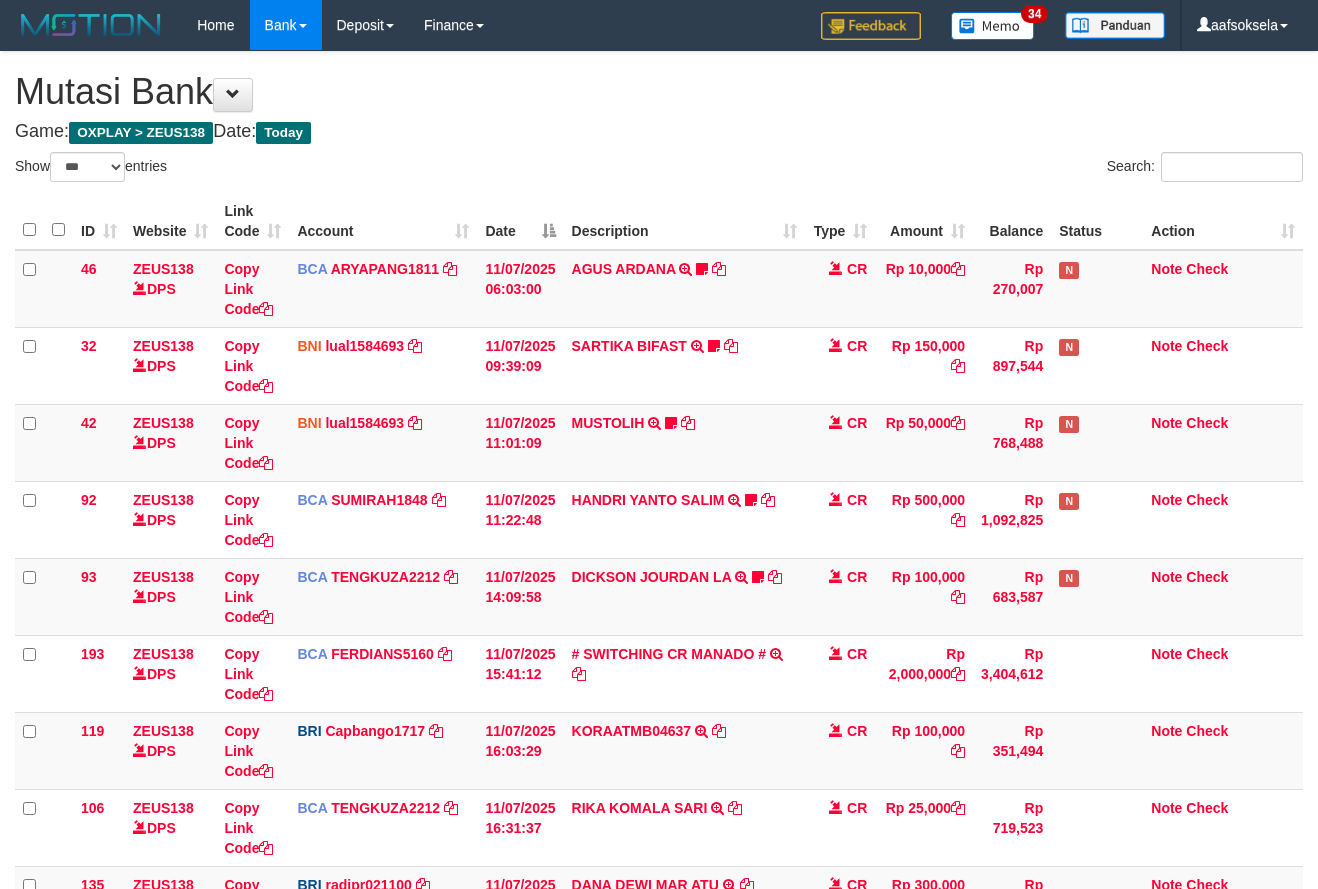 select on "***" 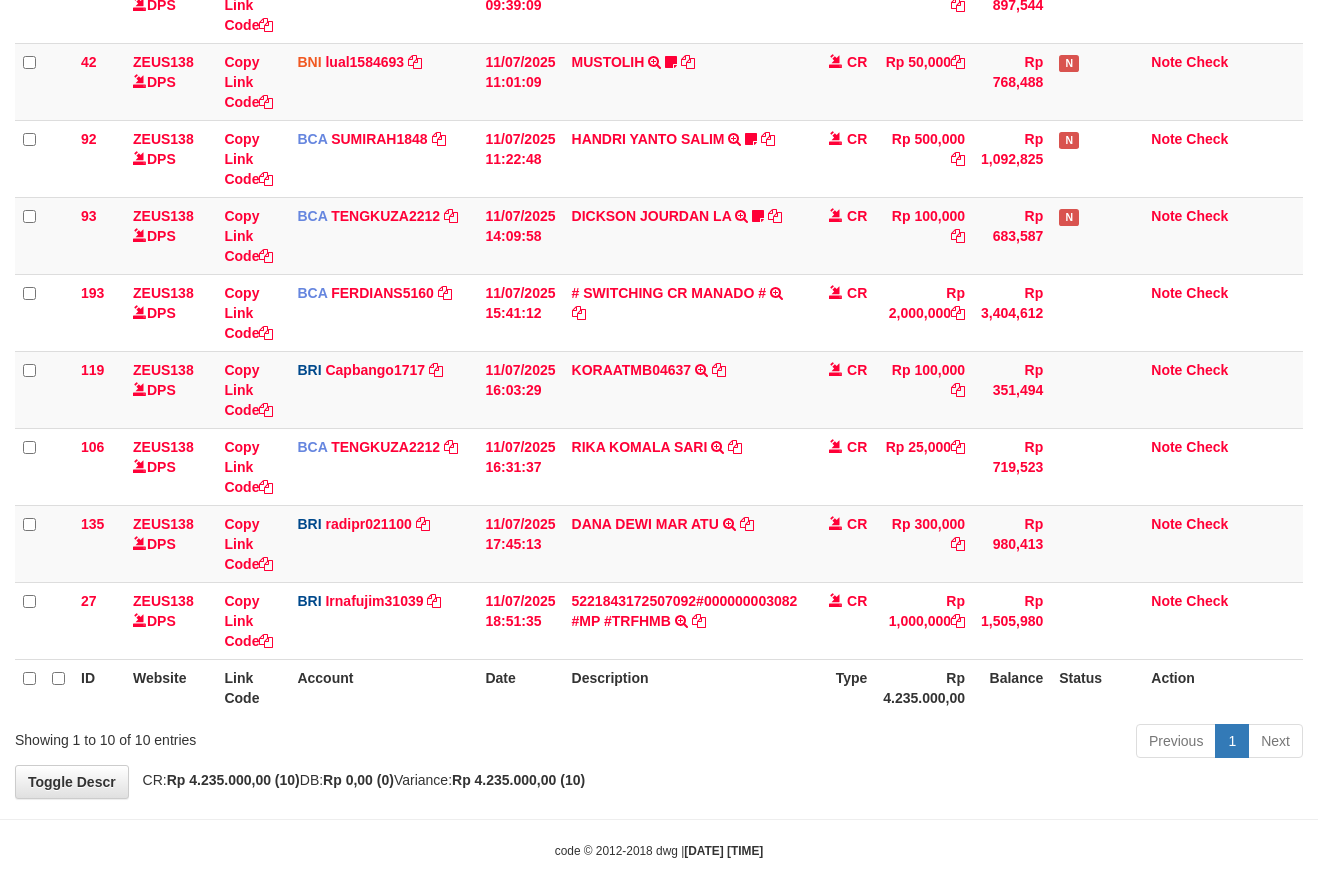 click on "Previous 1 Next" at bounding box center [933, 743] 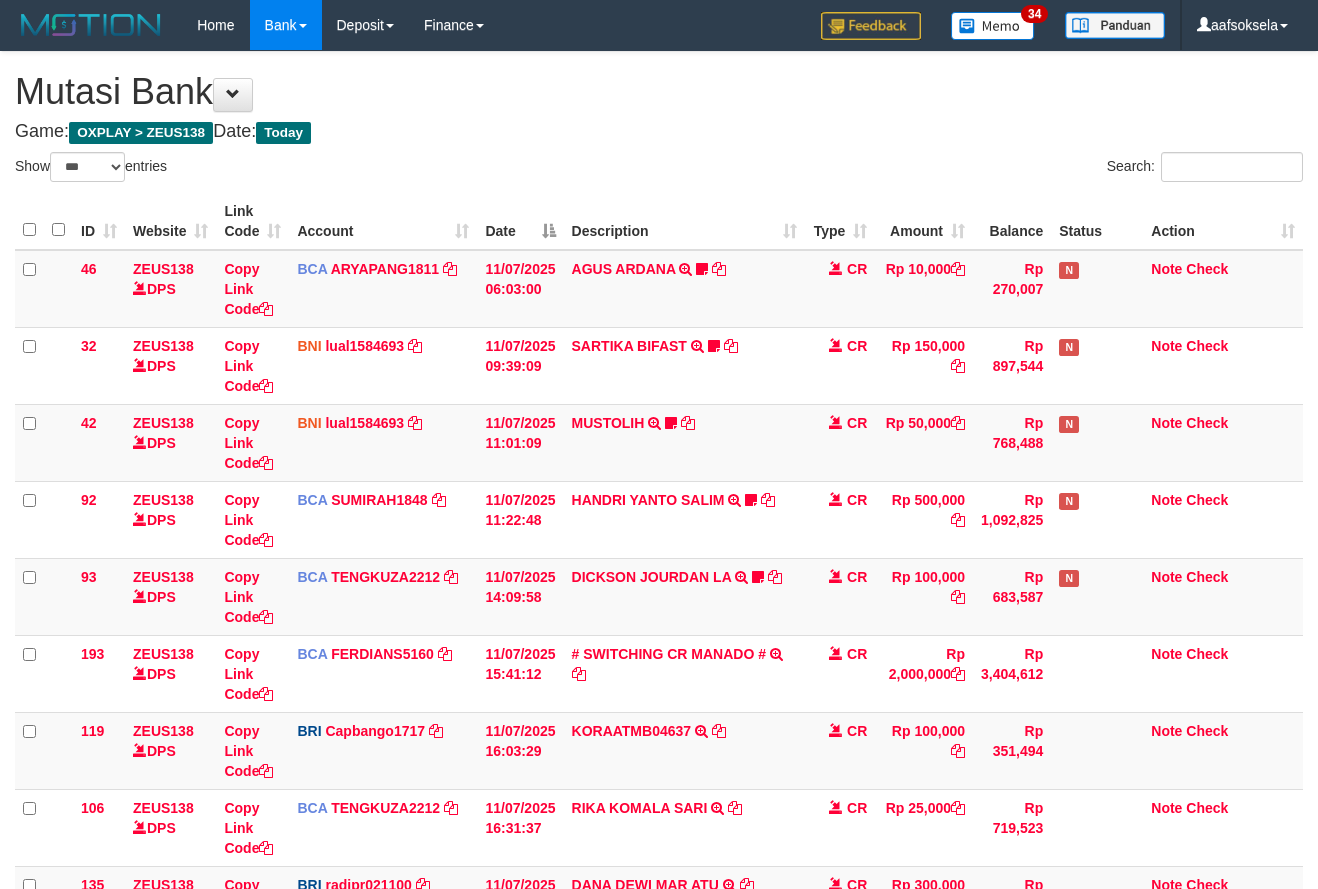 select on "***" 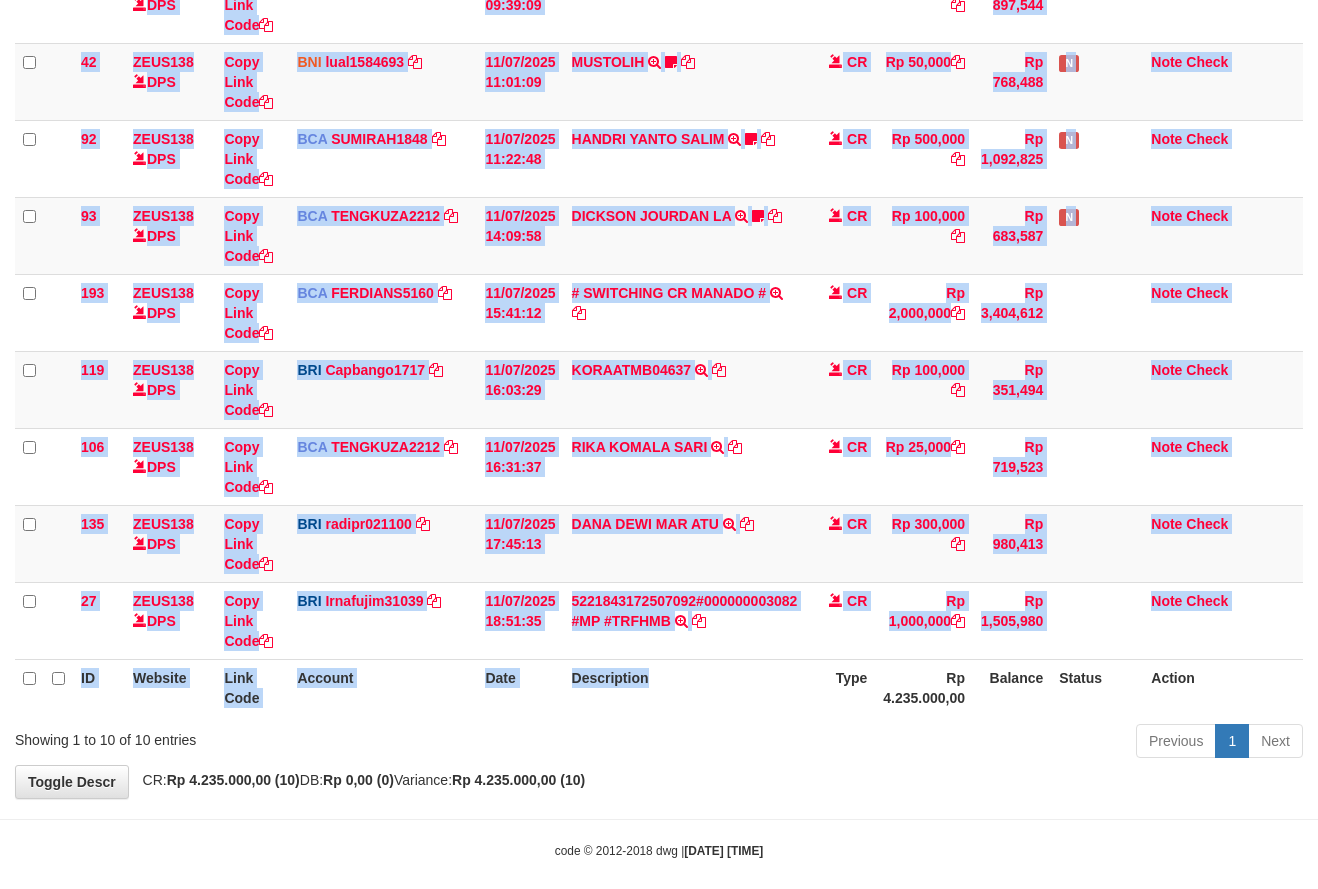 click on "ID Website Link Code Account Date Description Type Amount Balance Status Action
46
ZEUS138    DPS
Copy Link Code
BCA
ARYAPANG1811
DPS
ARYA PANGESTU
mutasi_20250711_2620 | 46
mutasi_20250711_2620 | 46
11/07/2025 06:03:00
AGUS ARDANA            TRSF E-BANKING CR 1107/FTSCY/WS95051
10000.002025071158167087 TRFDN-AGUS ARDANA ESPAY DEBIT INDONE    Aguslike
tunggu bukti tranfer
CR
Rp 10,000
Rp 270,007
N
Note
Check
32
ZEUS138    DPS
BNI" at bounding box center (659, 274) 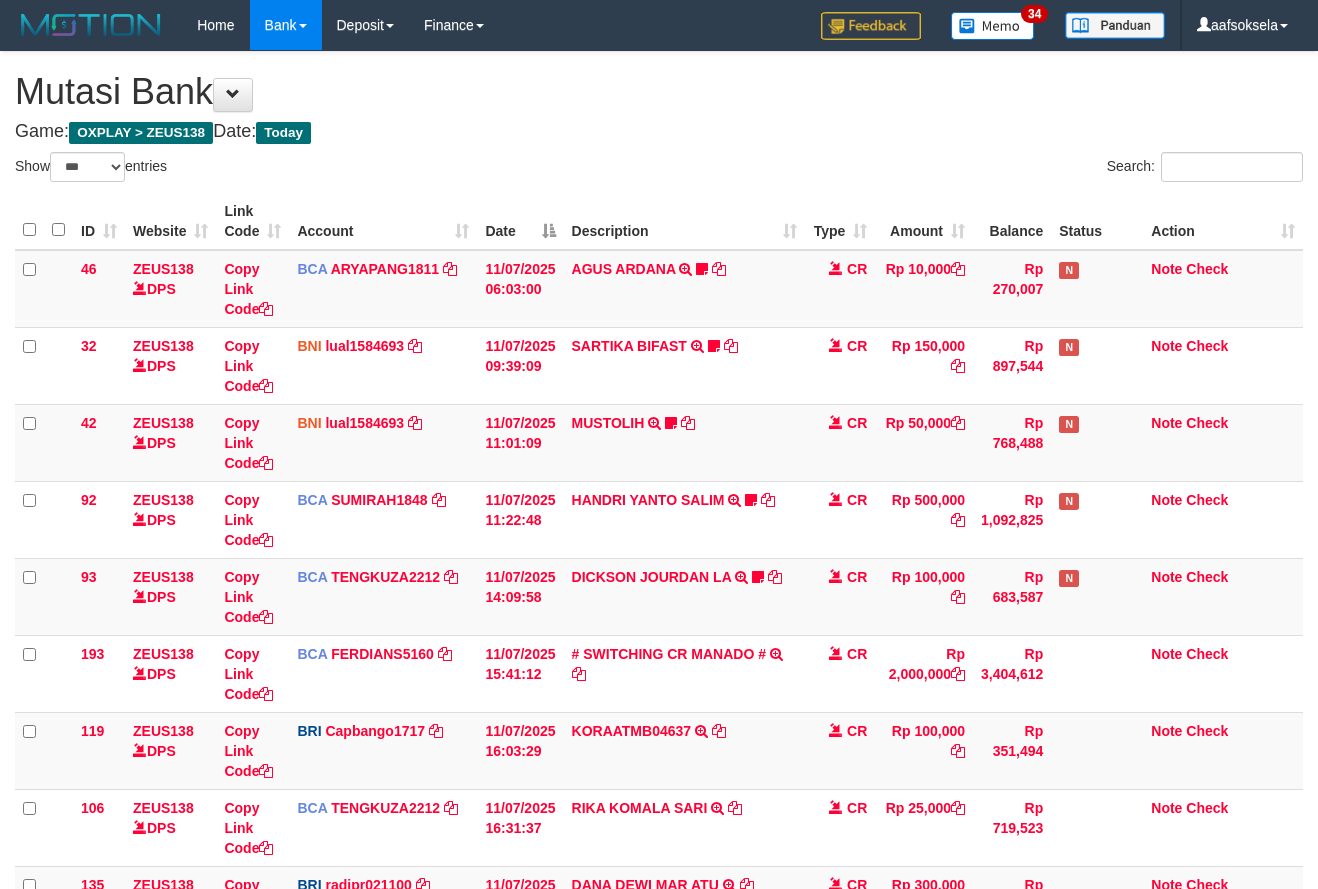 select on "***" 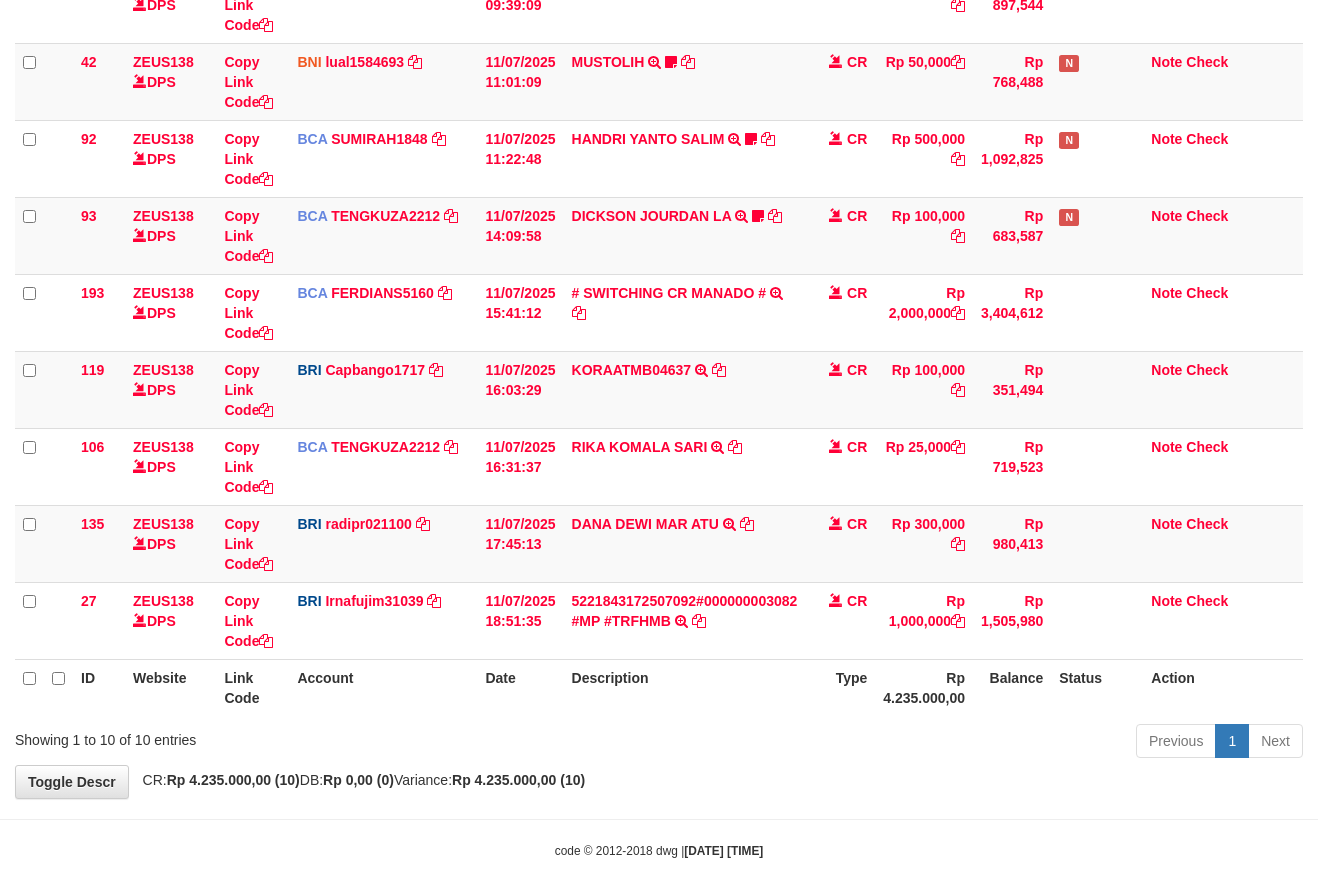 scroll, scrollTop: 382, scrollLeft: 0, axis: vertical 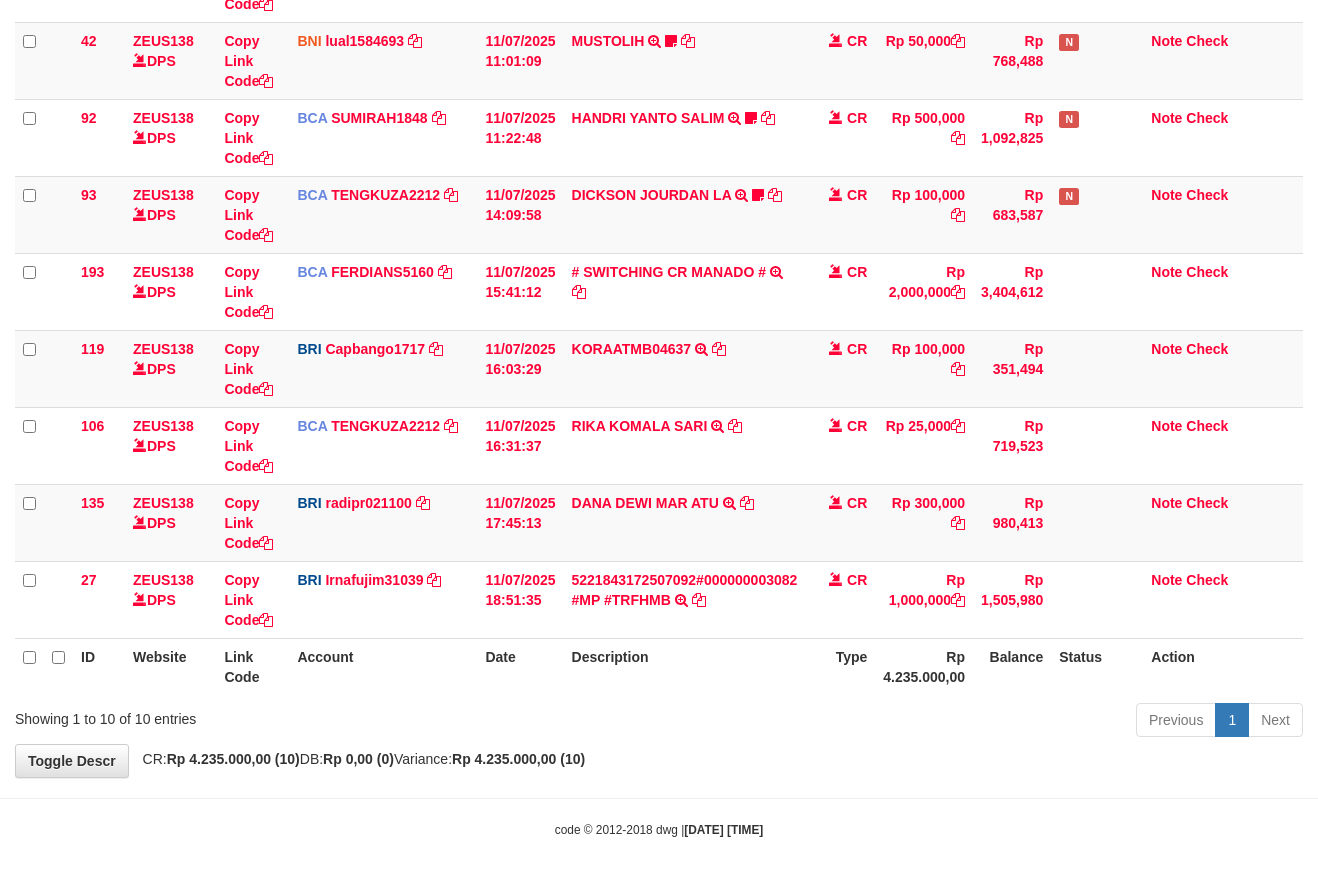 click on "Previous 1 Next" at bounding box center [933, 722] 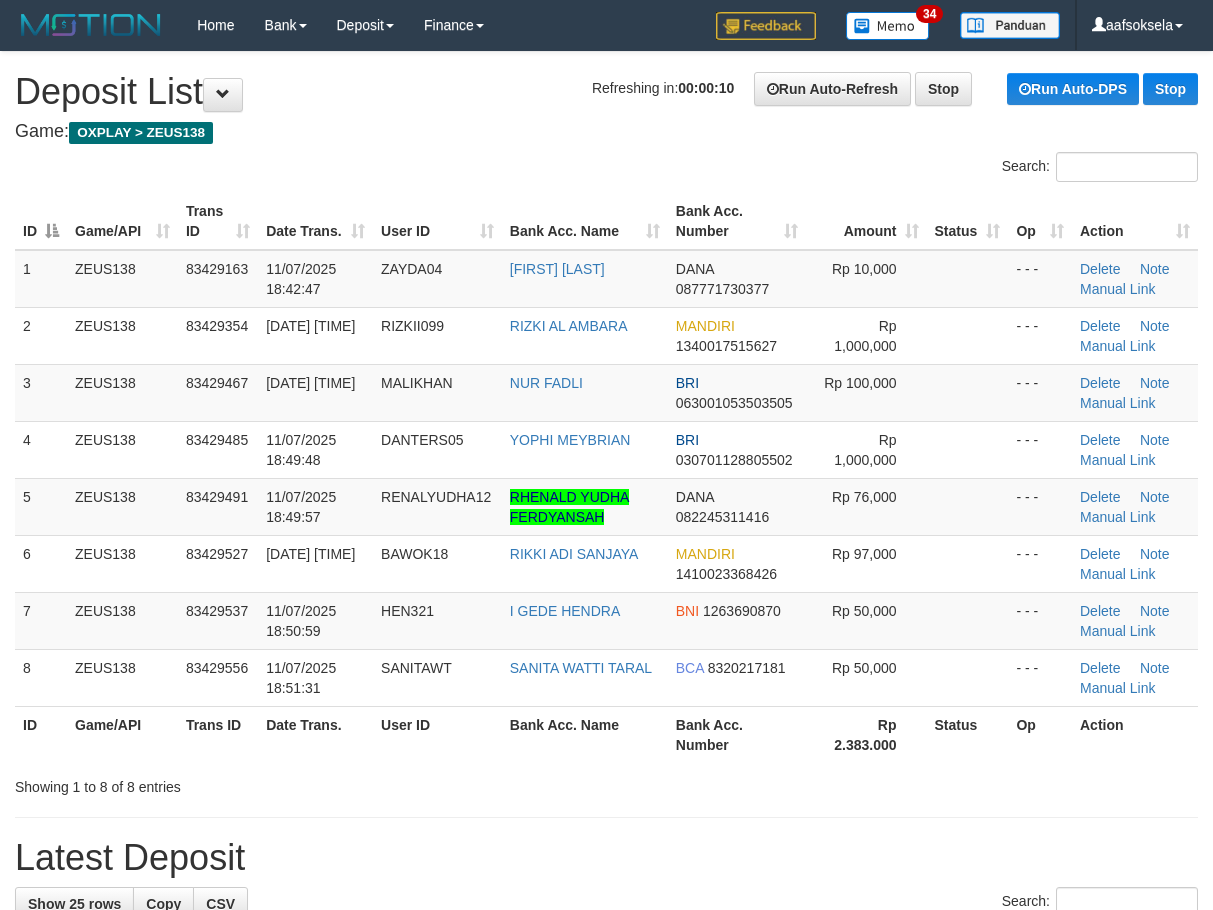 scroll, scrollTop: 0, scrollLeft: 0, axis: both 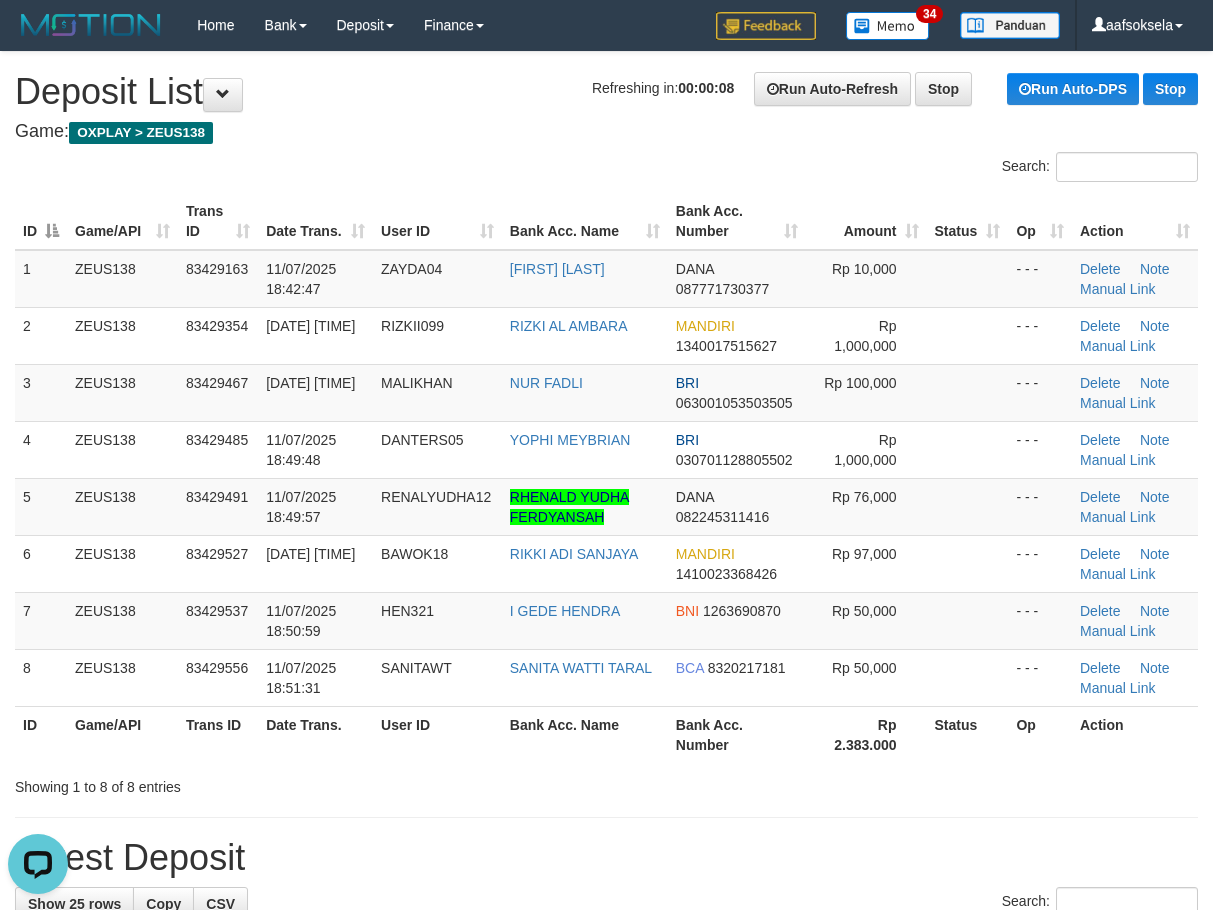 click on "Showing 1 to 8 of 8 entries" at bounding box center (606, 783) 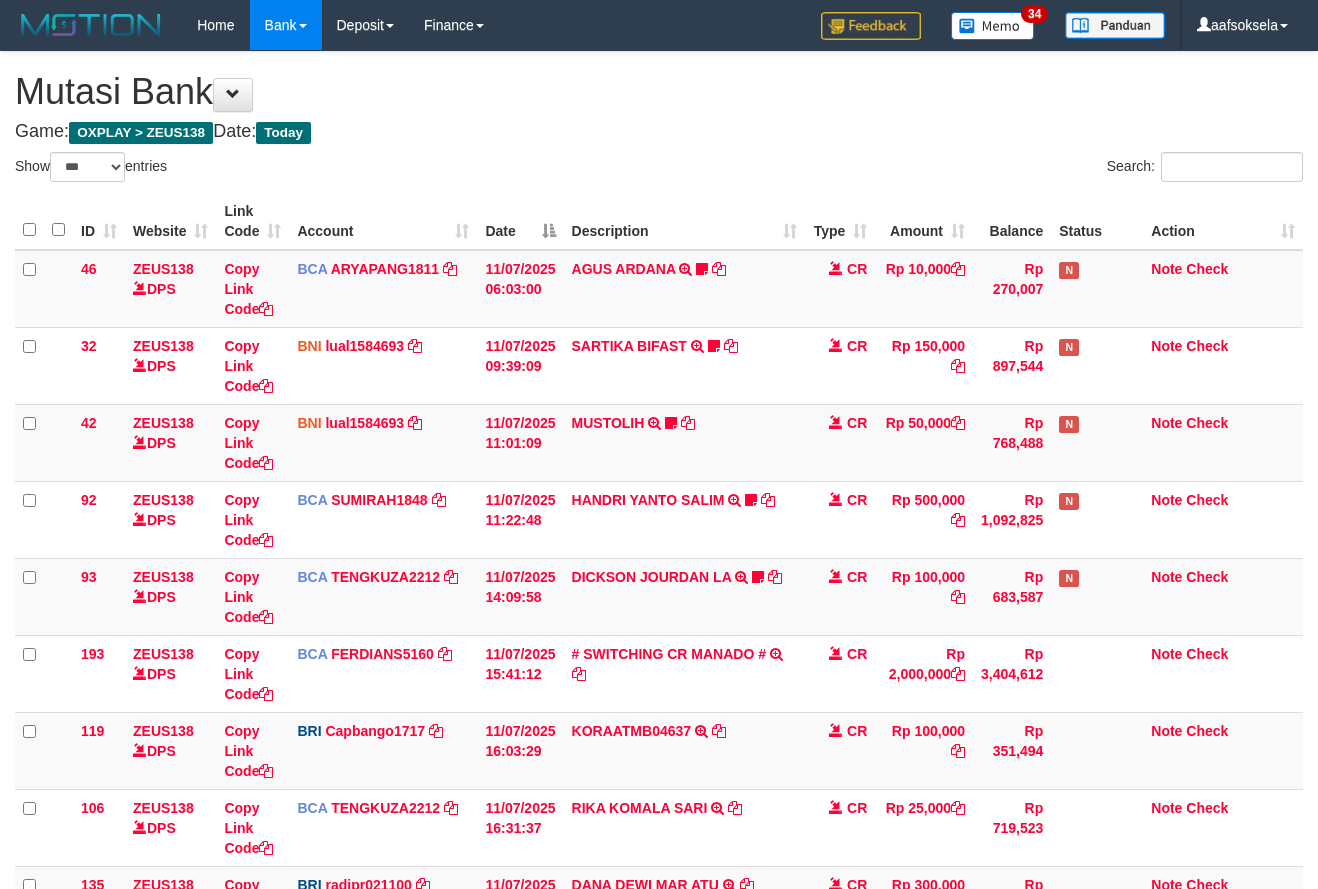 select on "***" 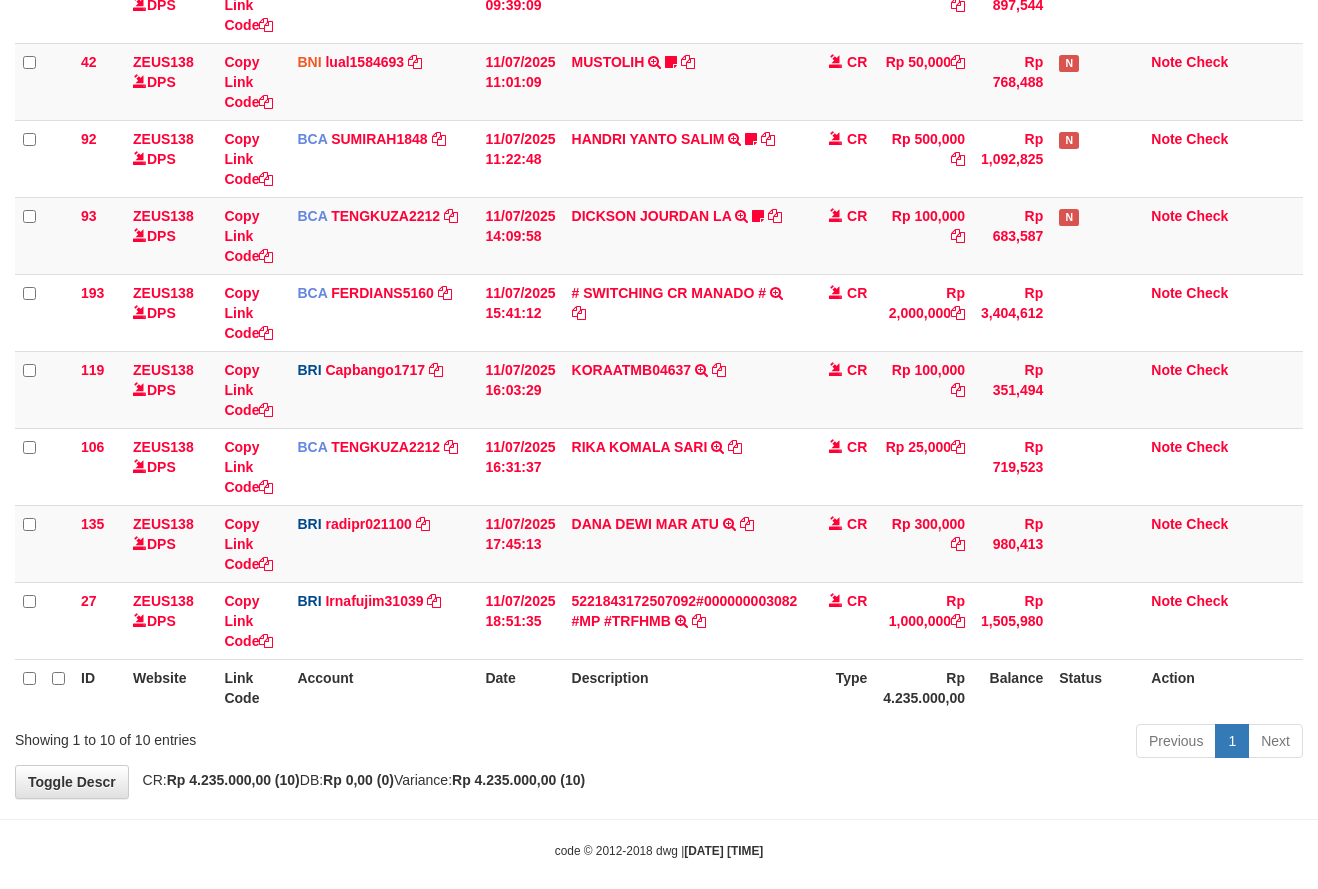 click on "Previous 1 Next" at bounding box center [933, 743] 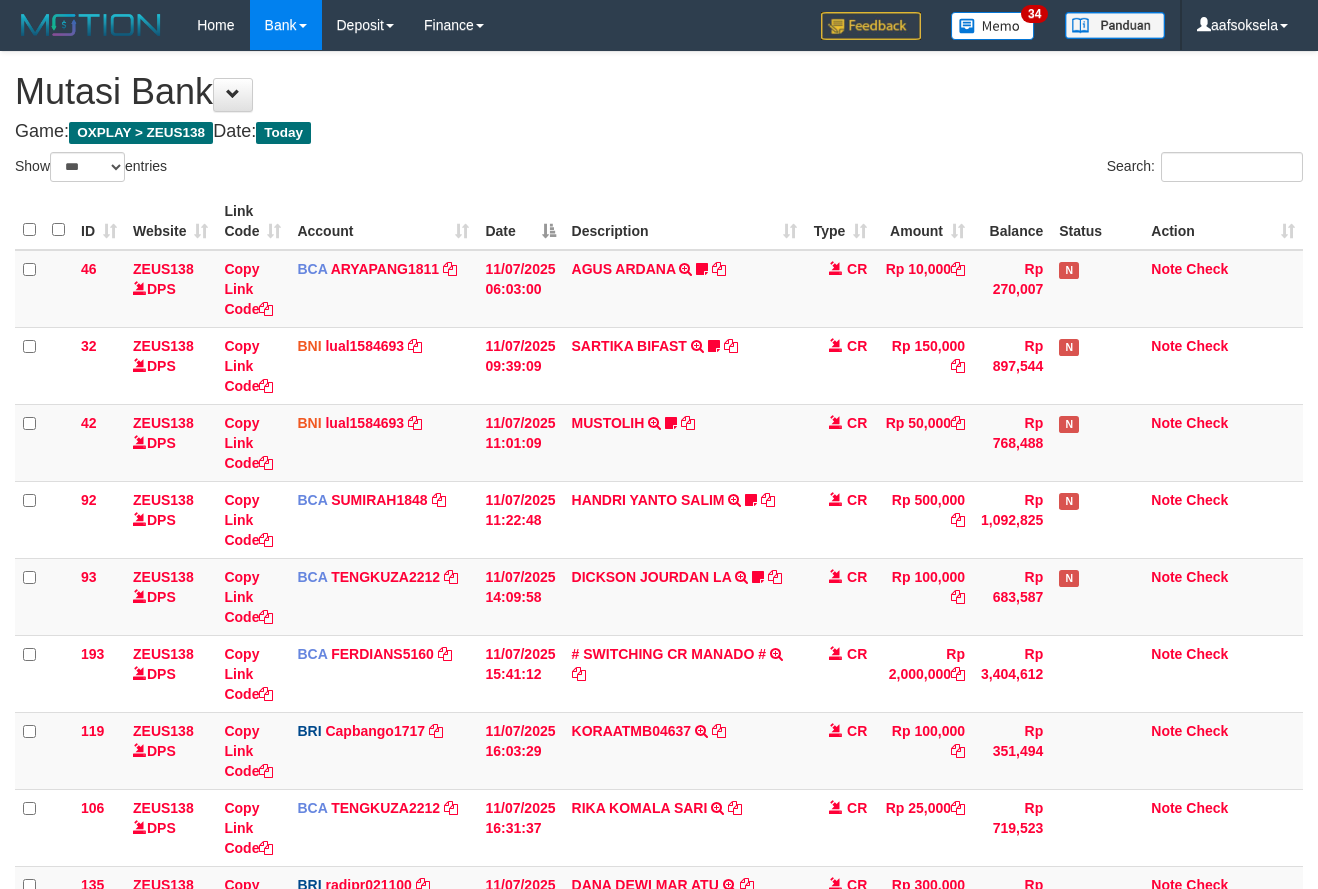 select on "***" 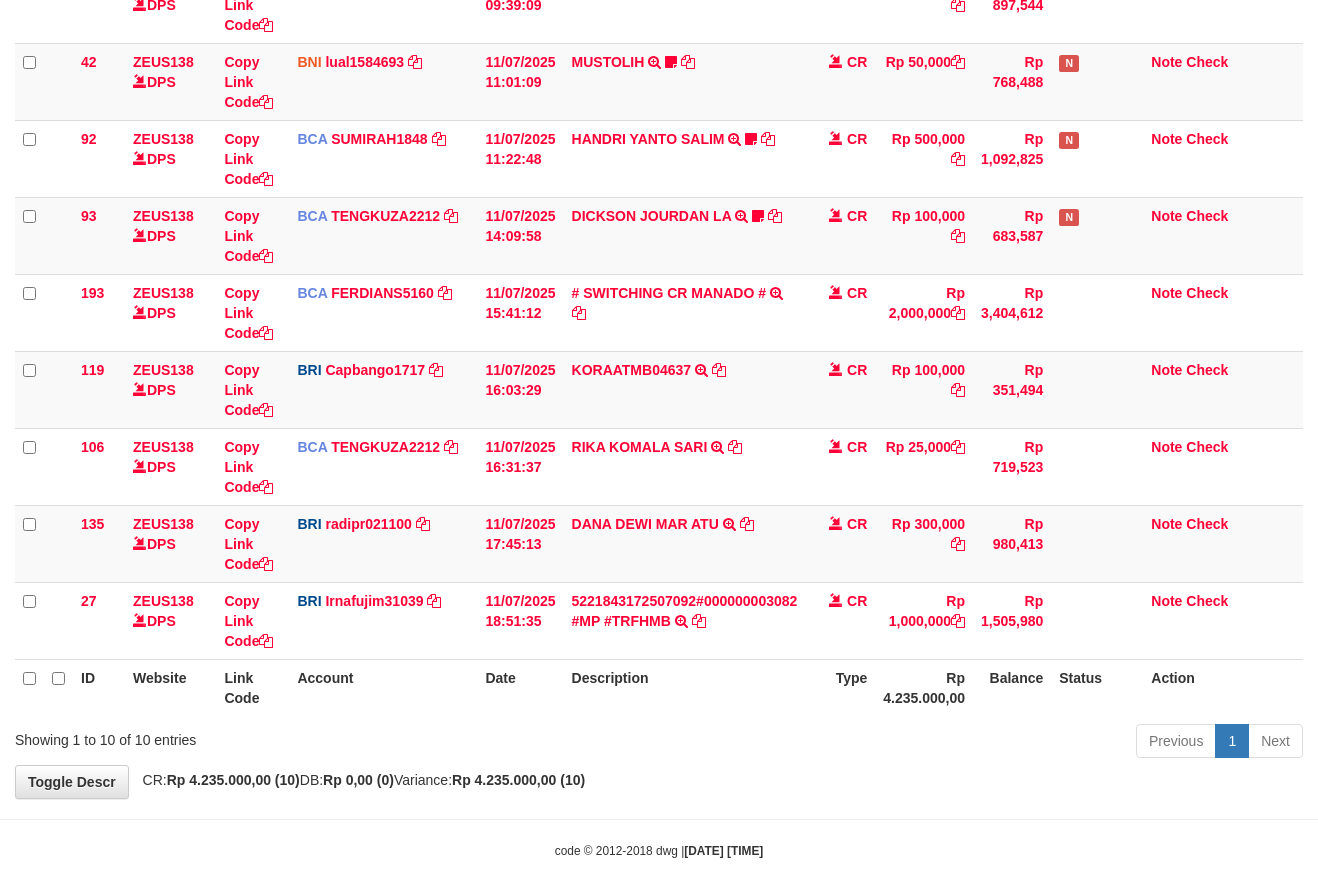 scroll, scrollTop: 382, scrollLeft: 0, axis: vertical 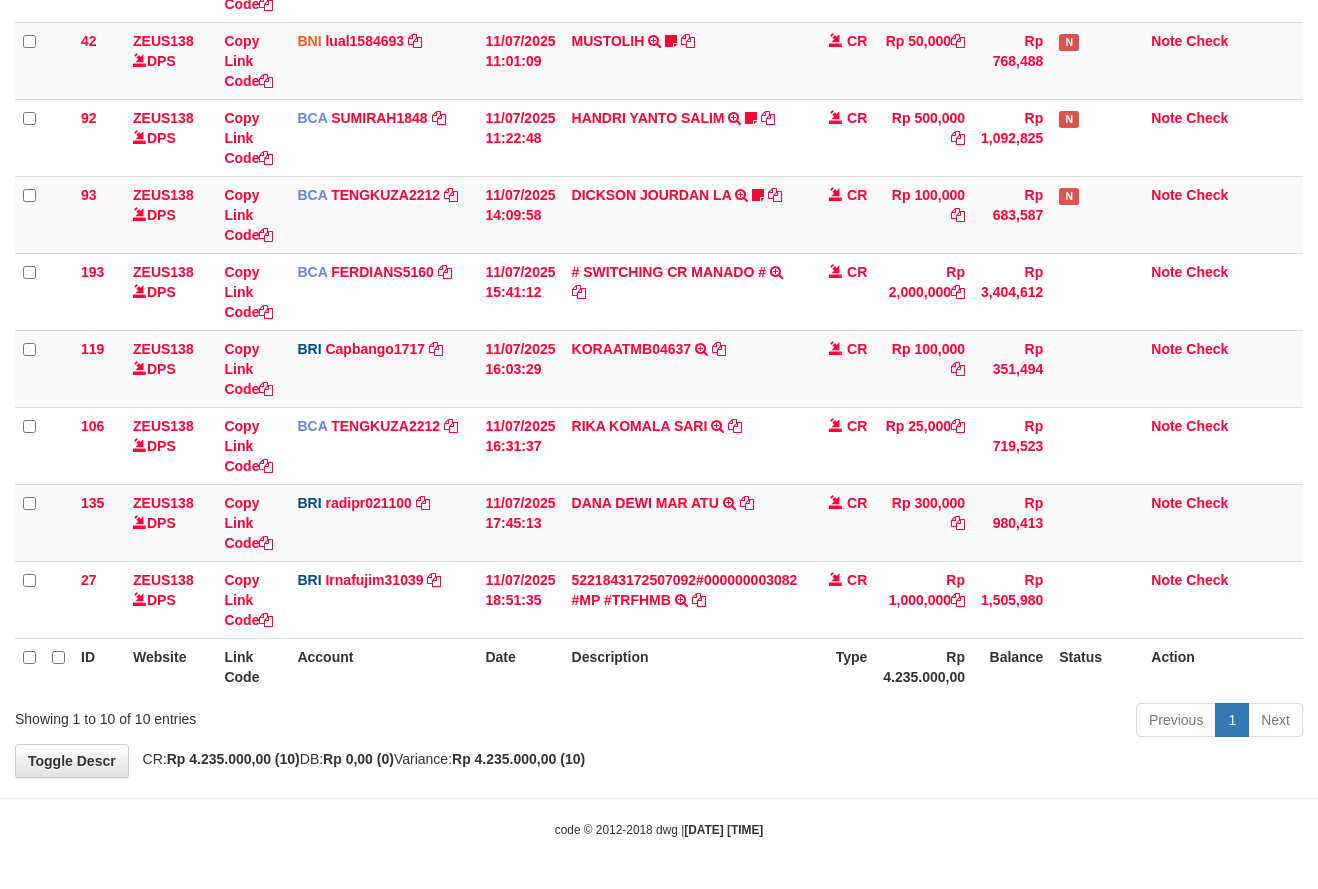 click on "Previous 1 Next" at bounding box center (933, 722) 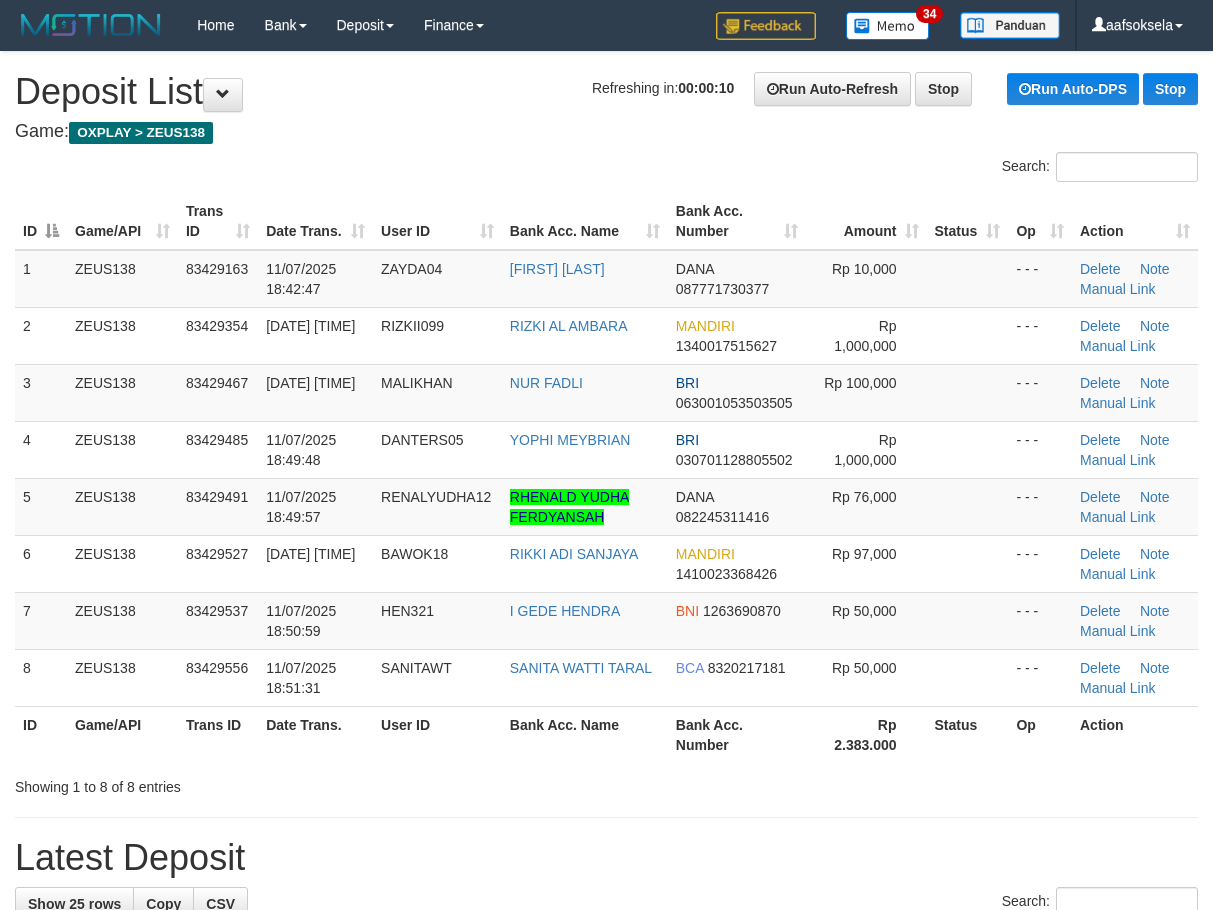 scroll, scrollTop: 0, scrollLeft: 0, axis: both 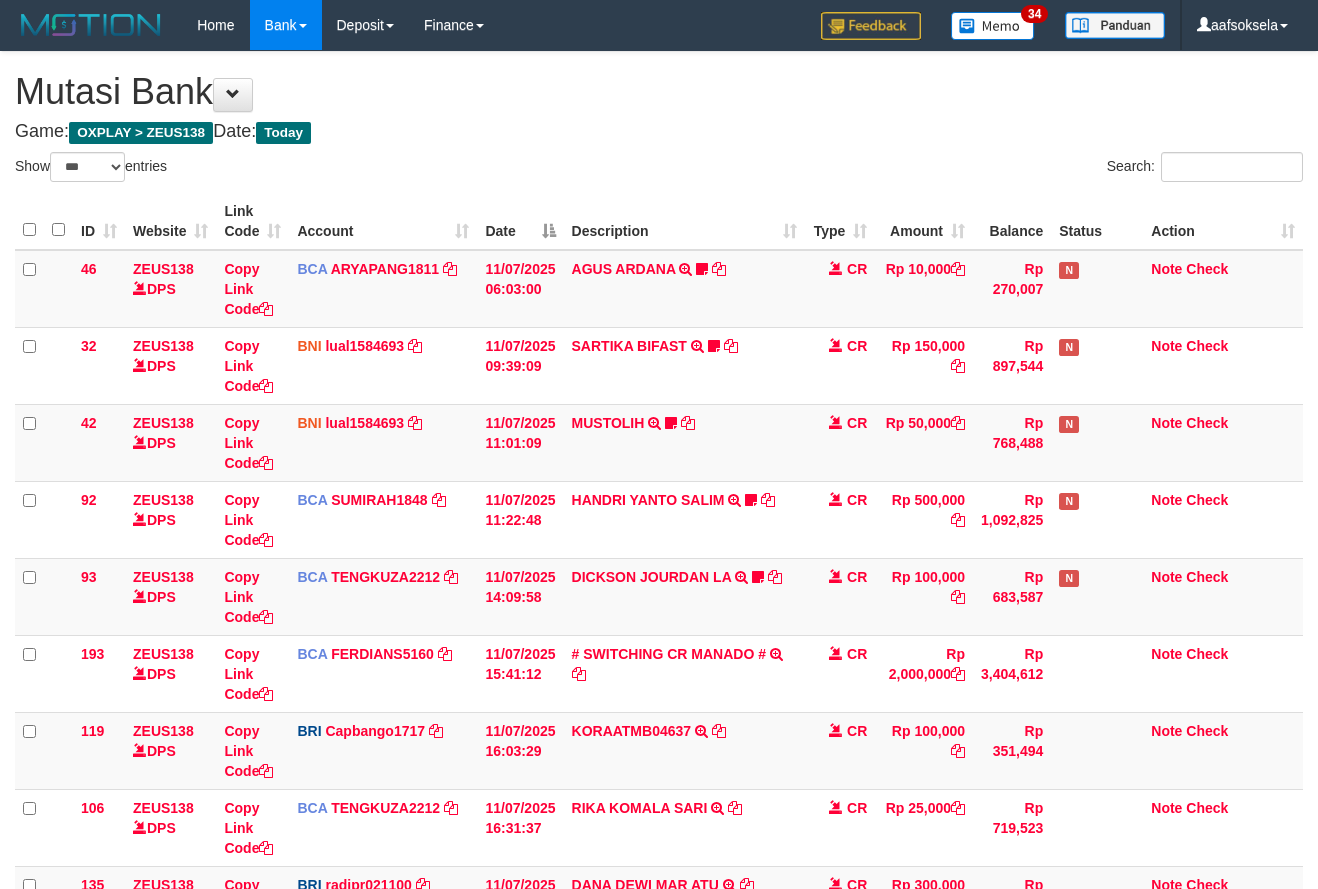 select on "***" 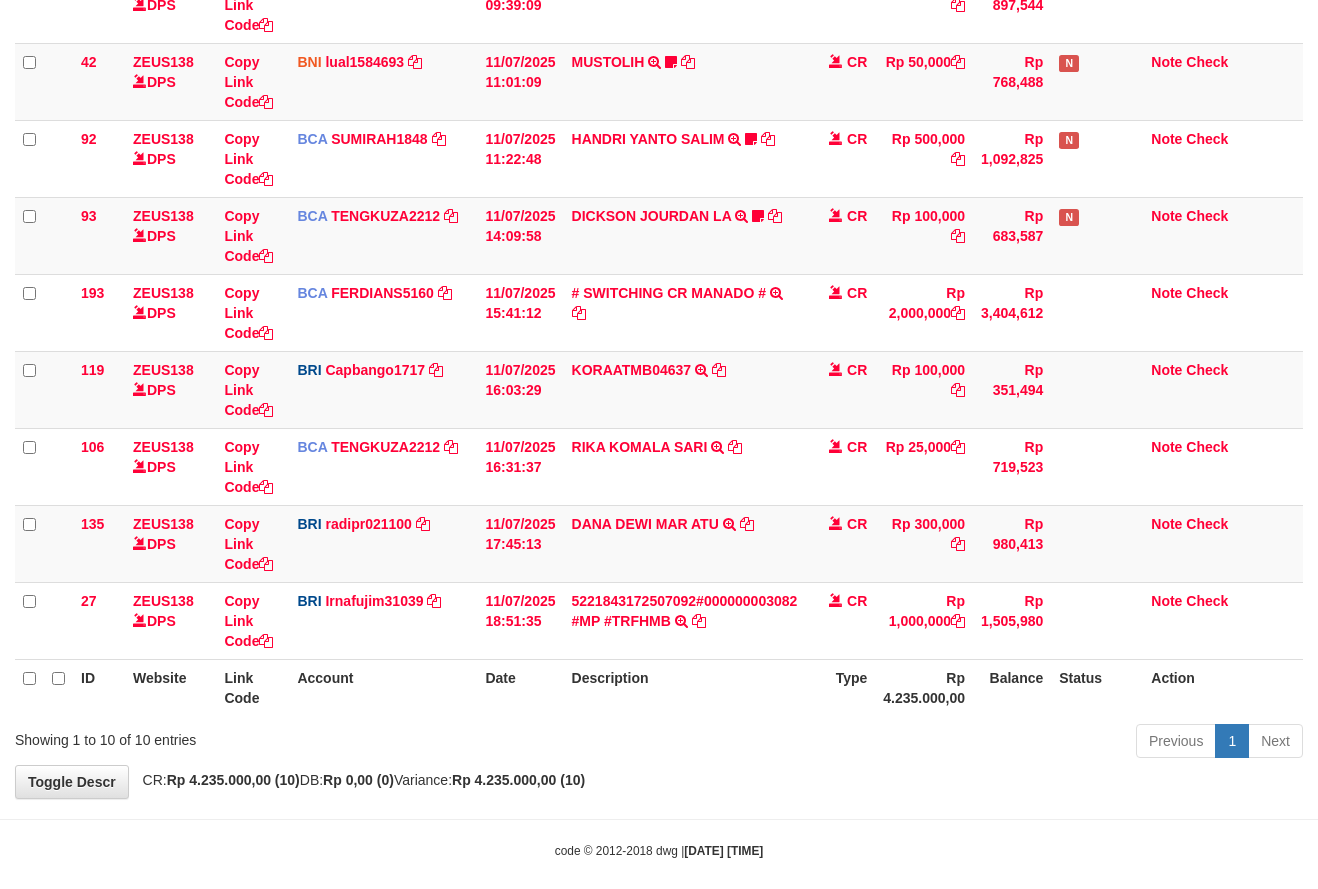 drag, startPoint x: 0, startPoint y: 0, endPoint x: 702, endPoint y: 734, distance: 1015.6574 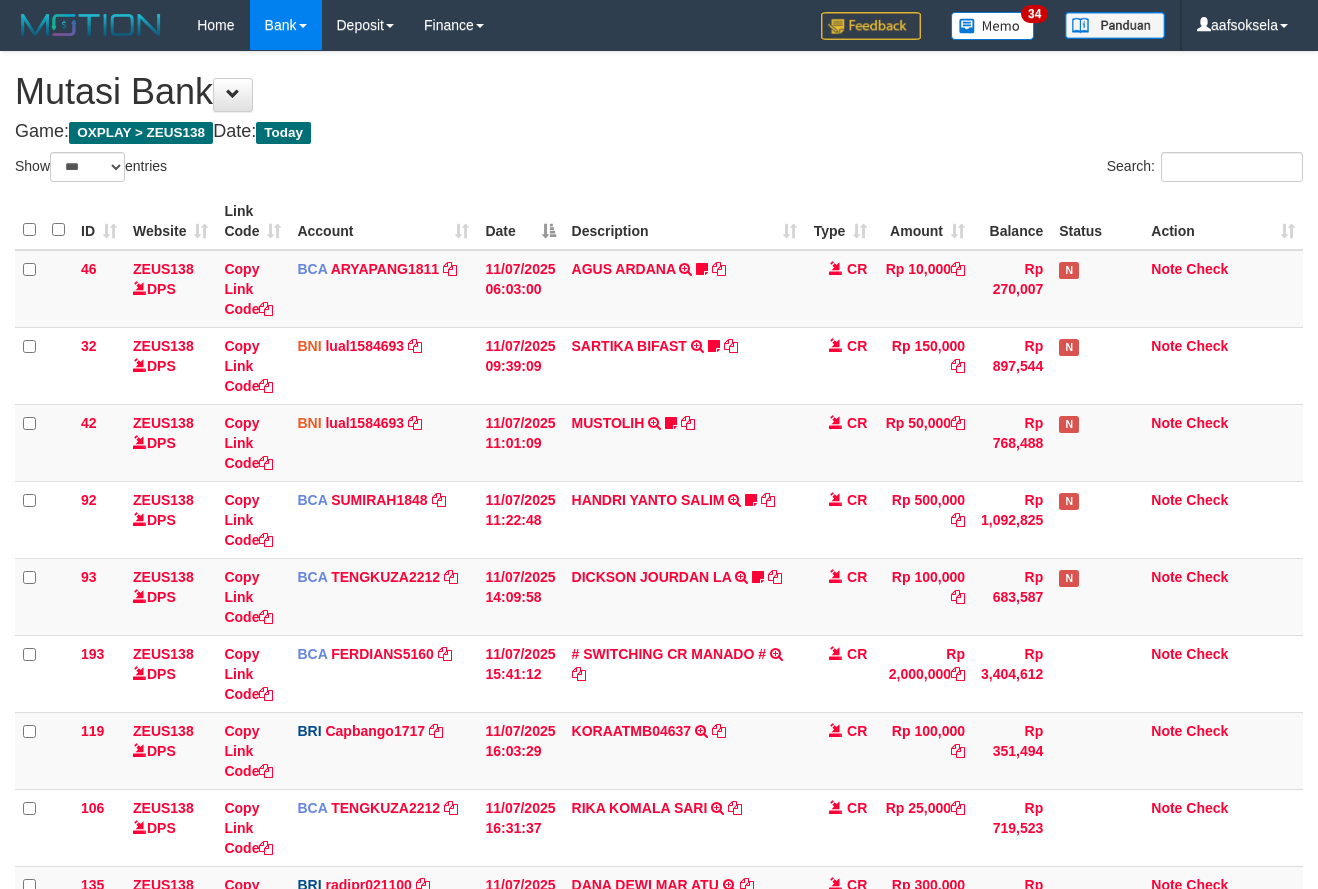 select on "***" 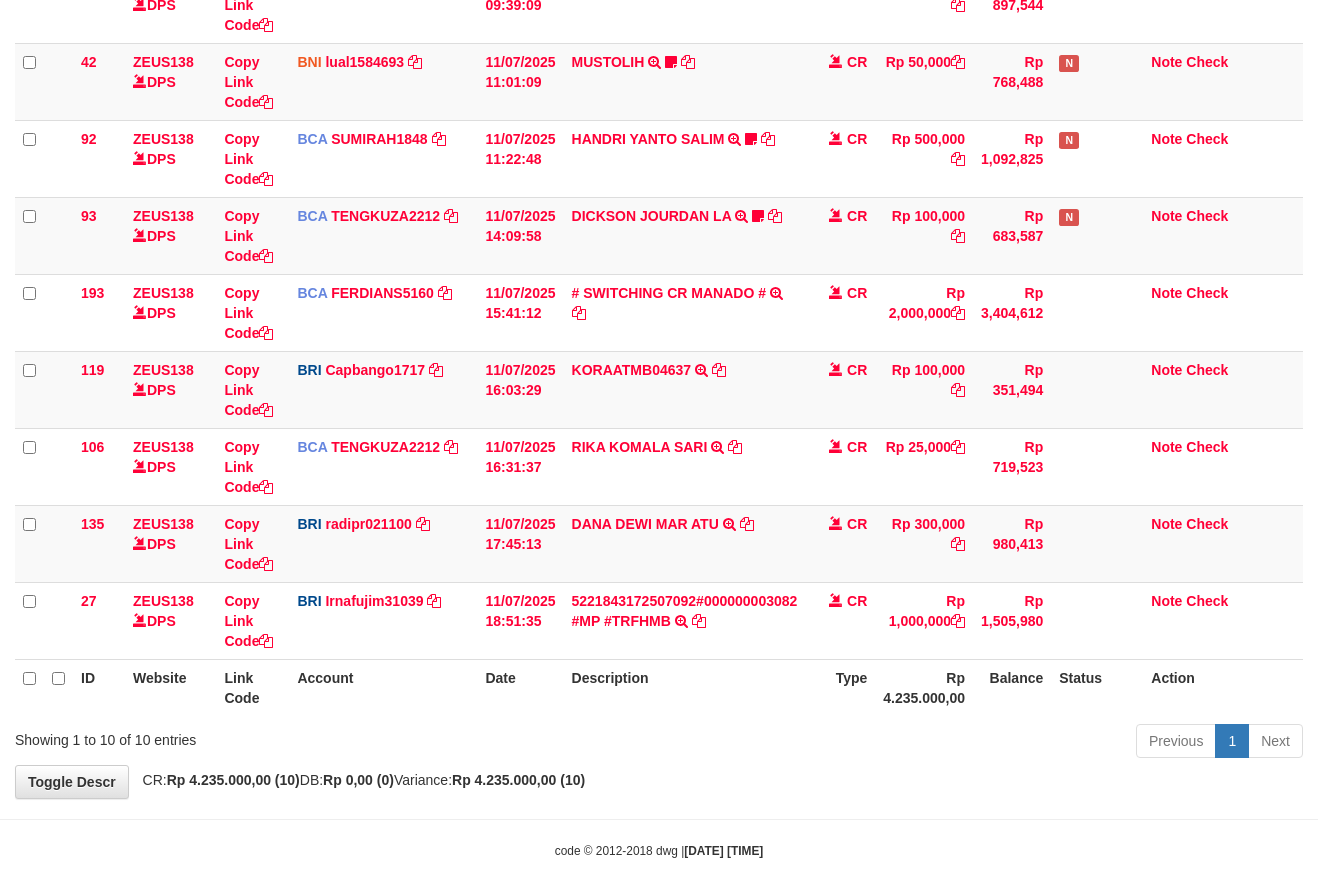 click on "Previous 1 Next" at bounding box center [933, 743] 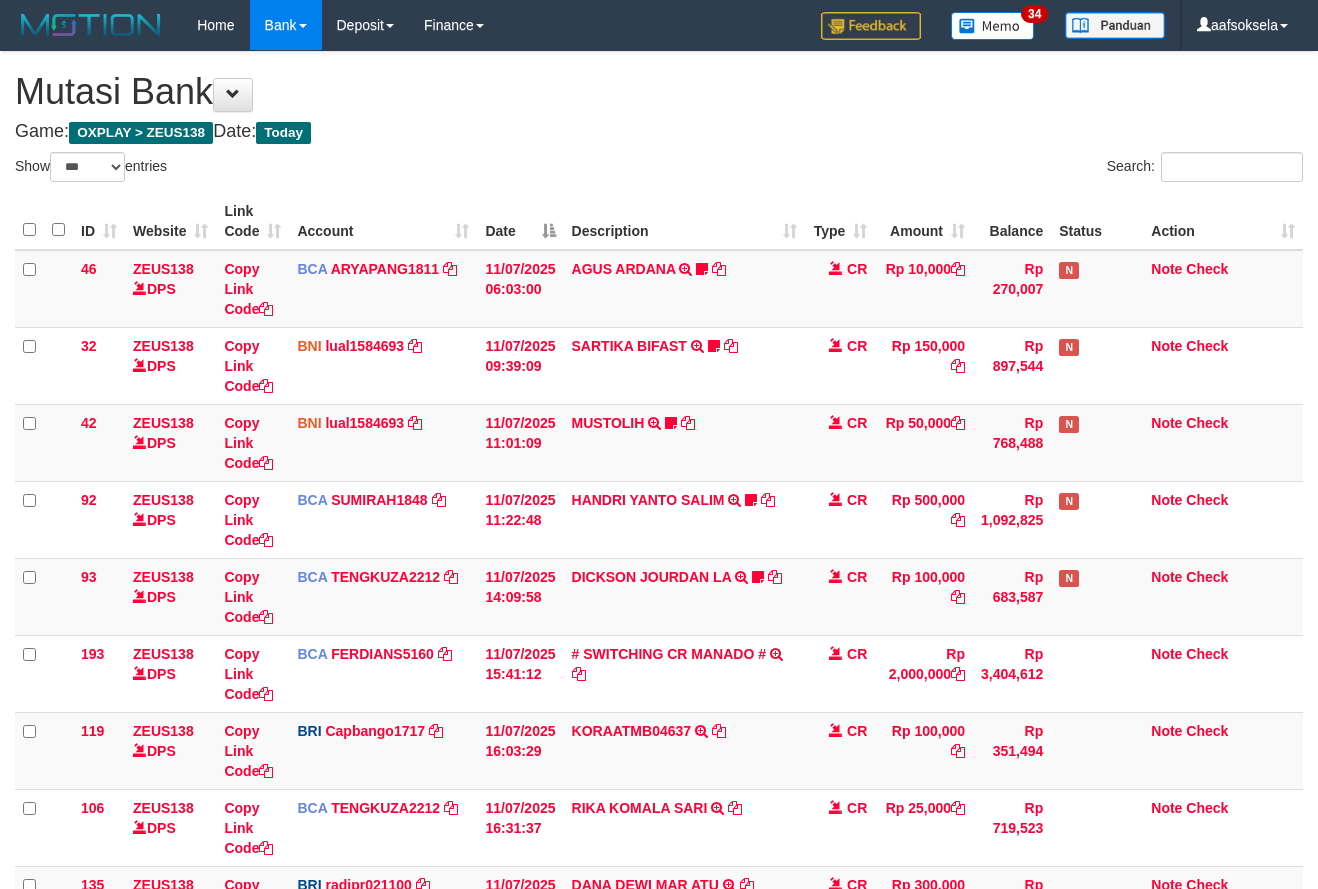 select on "***" 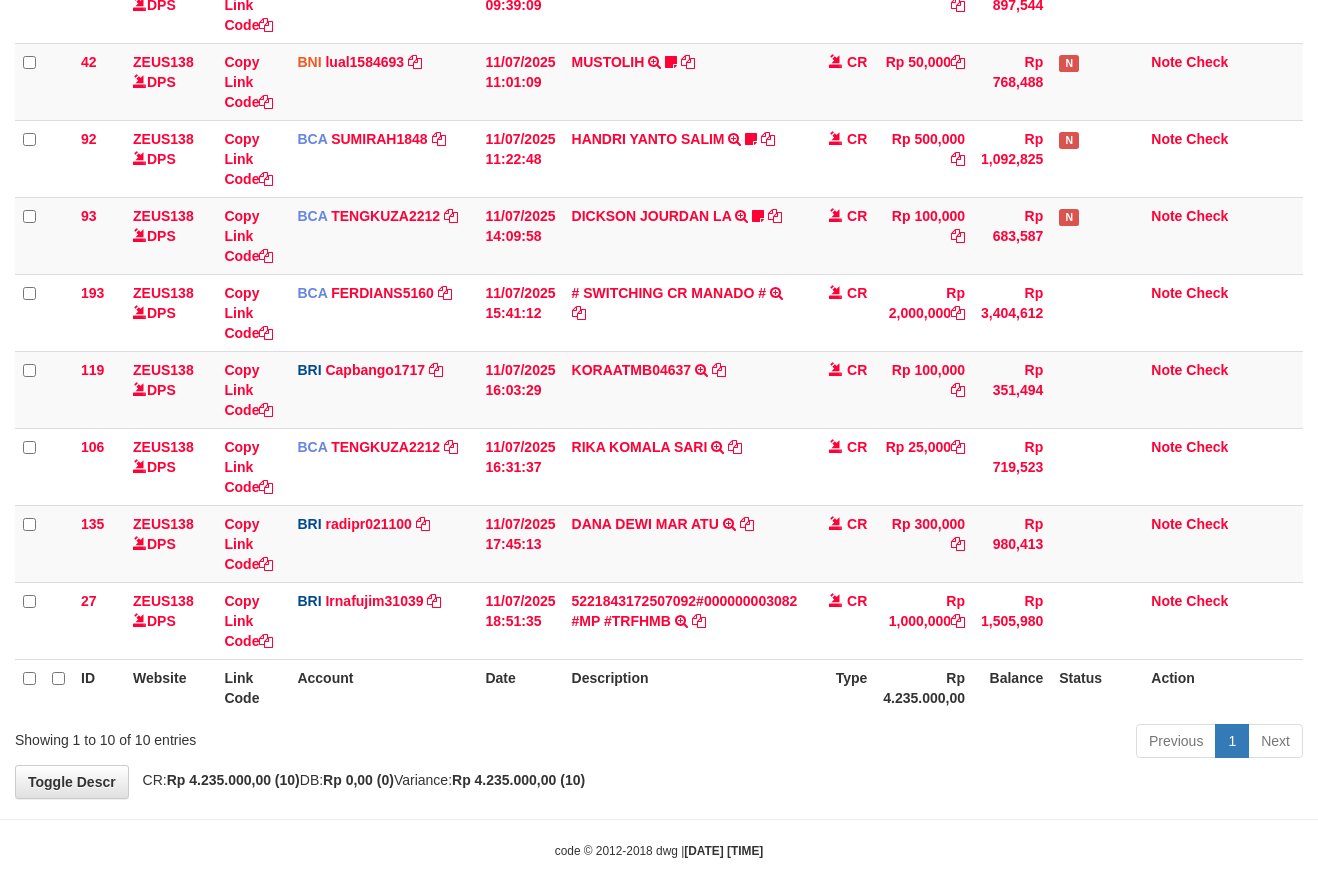 drag, startPoint x: 0, startPoint y: 0, endPoint x: 710, endPoint y: 709, distance: 1003.38477 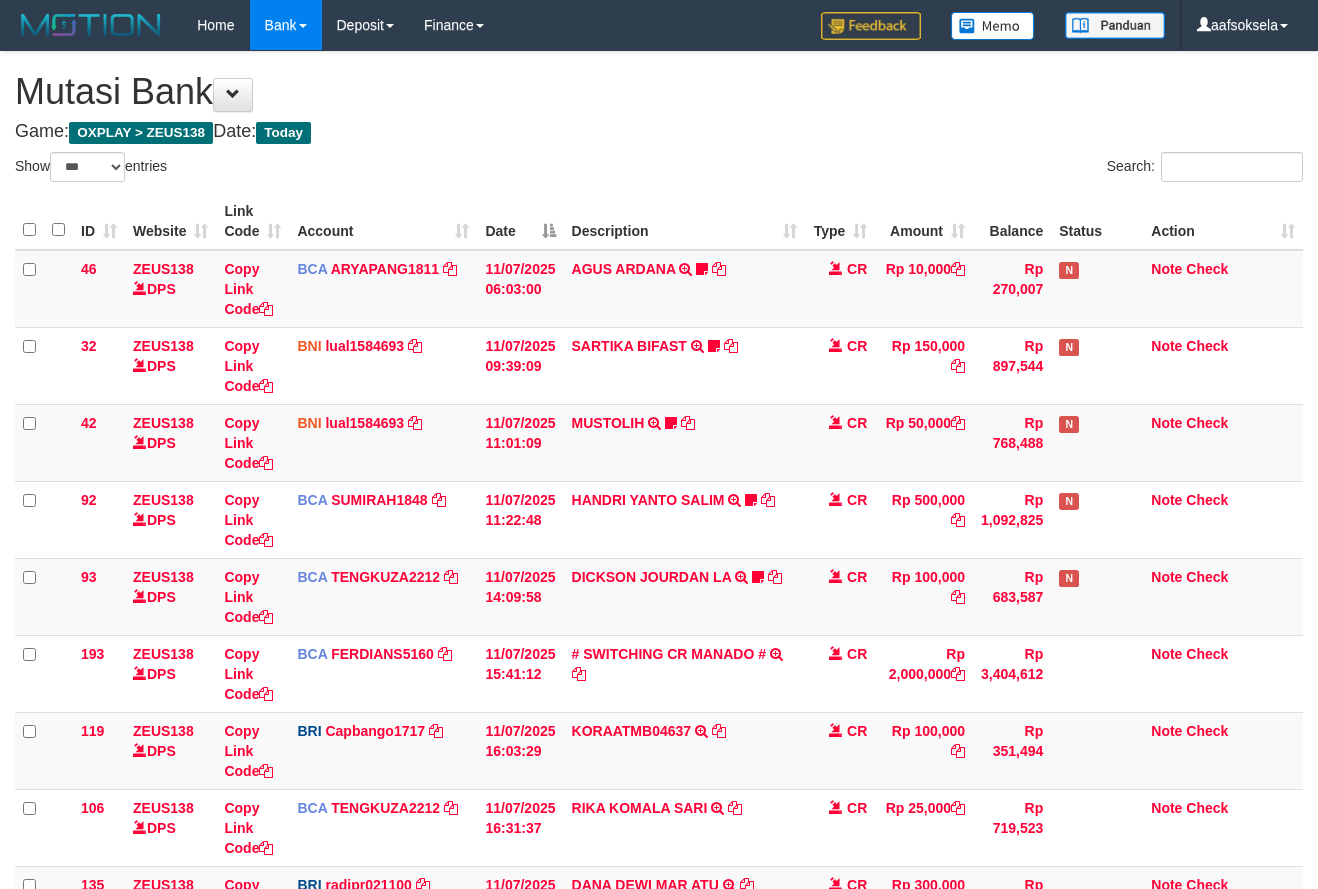 select on "***" 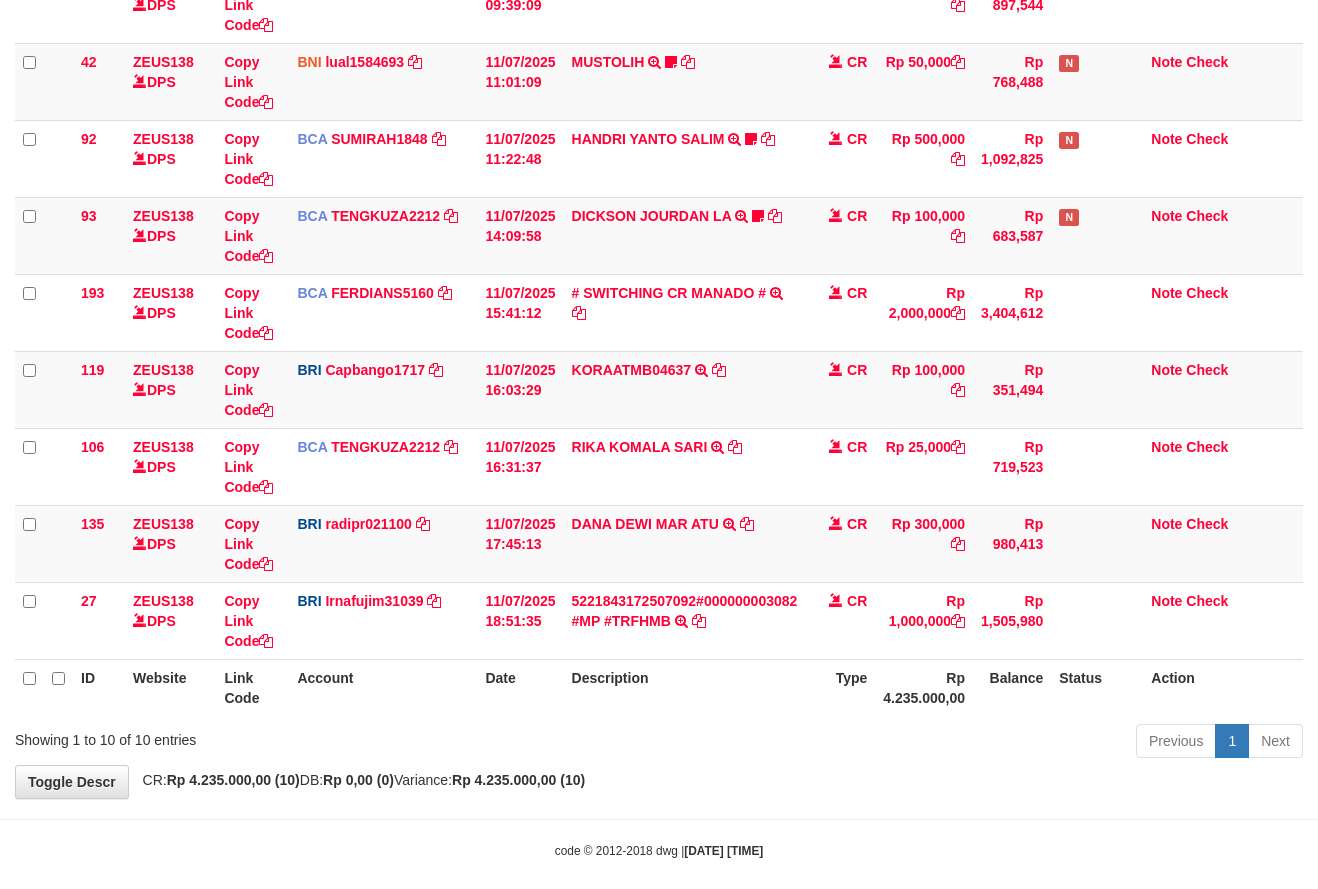 click on "Description" at bounding box center [685, 687] 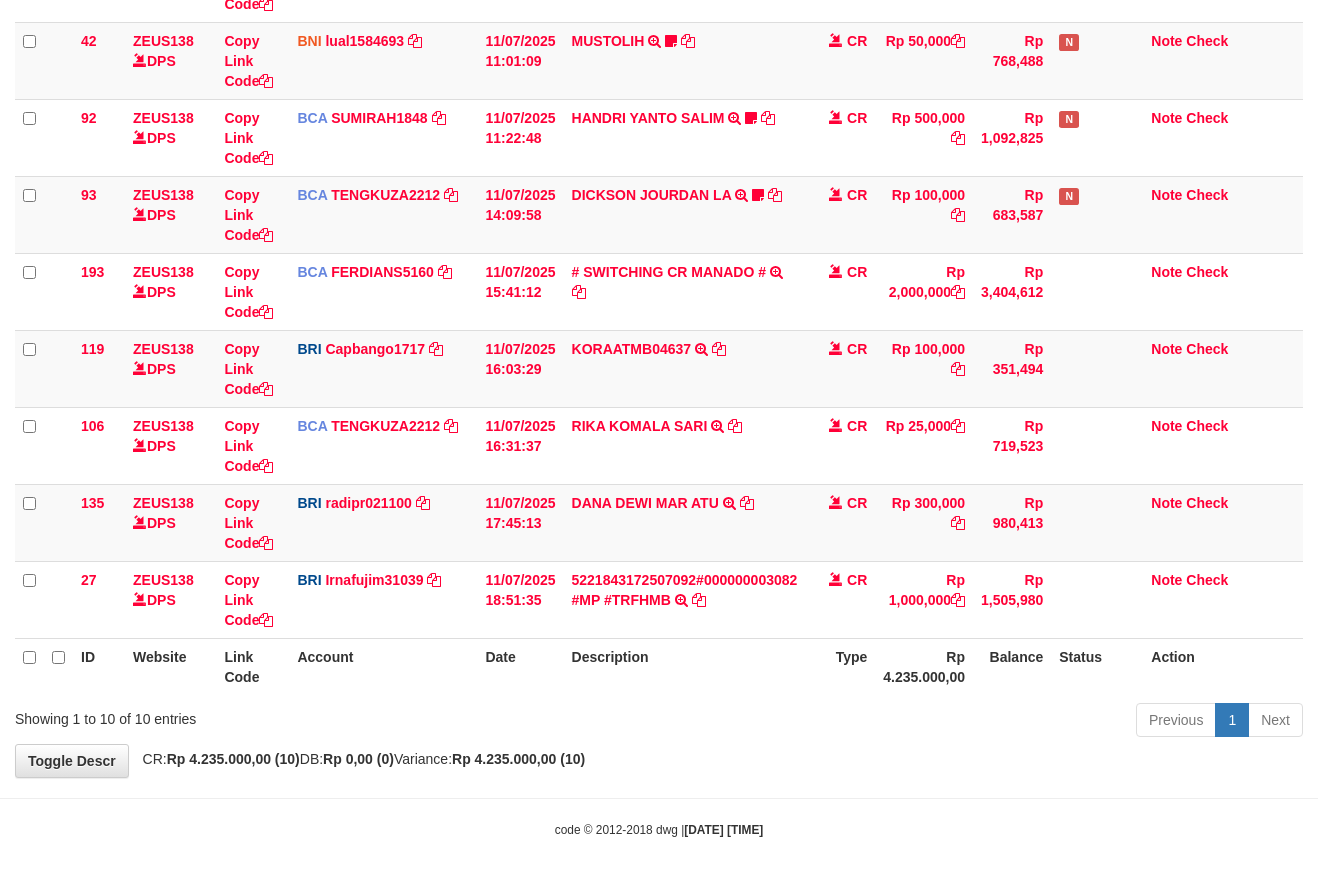 click on "Show  ** ** ** ***  entries Search:
ID Website Link Code Account Date Description Type Amount Balance Status Action
46
ZEUS138    DPS
Copy Link Code
BCA
ARYAPANG1811
DPS
ARYA PANGESTU
mutasi_20250711_2620 | 46
mutasi_20250711_2620 | 46
11/07/2025 06:03:00
AGUS ARDANA            TRSF E-BANKING CR 1107/FTSCY/WS95051
10000.002025071158167087 TRFDN-AGUS ARDANA ESPAY DEBIT INDONE    Aguslike
tunggu bukti tranfer
CR
Rp 10,000
Rp 270,007
N
Note
Check
32
DPS" at bounding box center (659, 257) 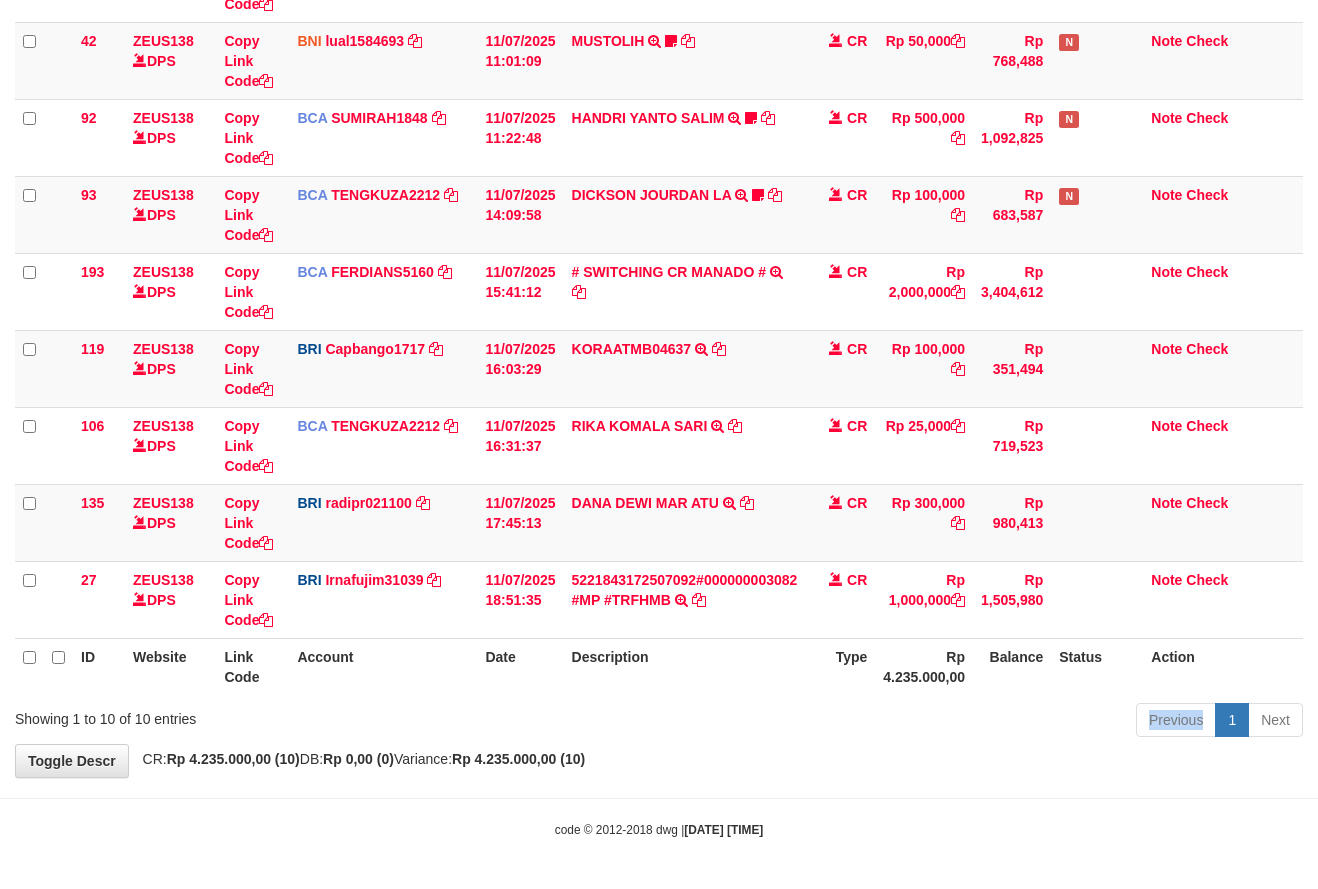 click on "Previous 1 Next" at bounding box center [933, 722] 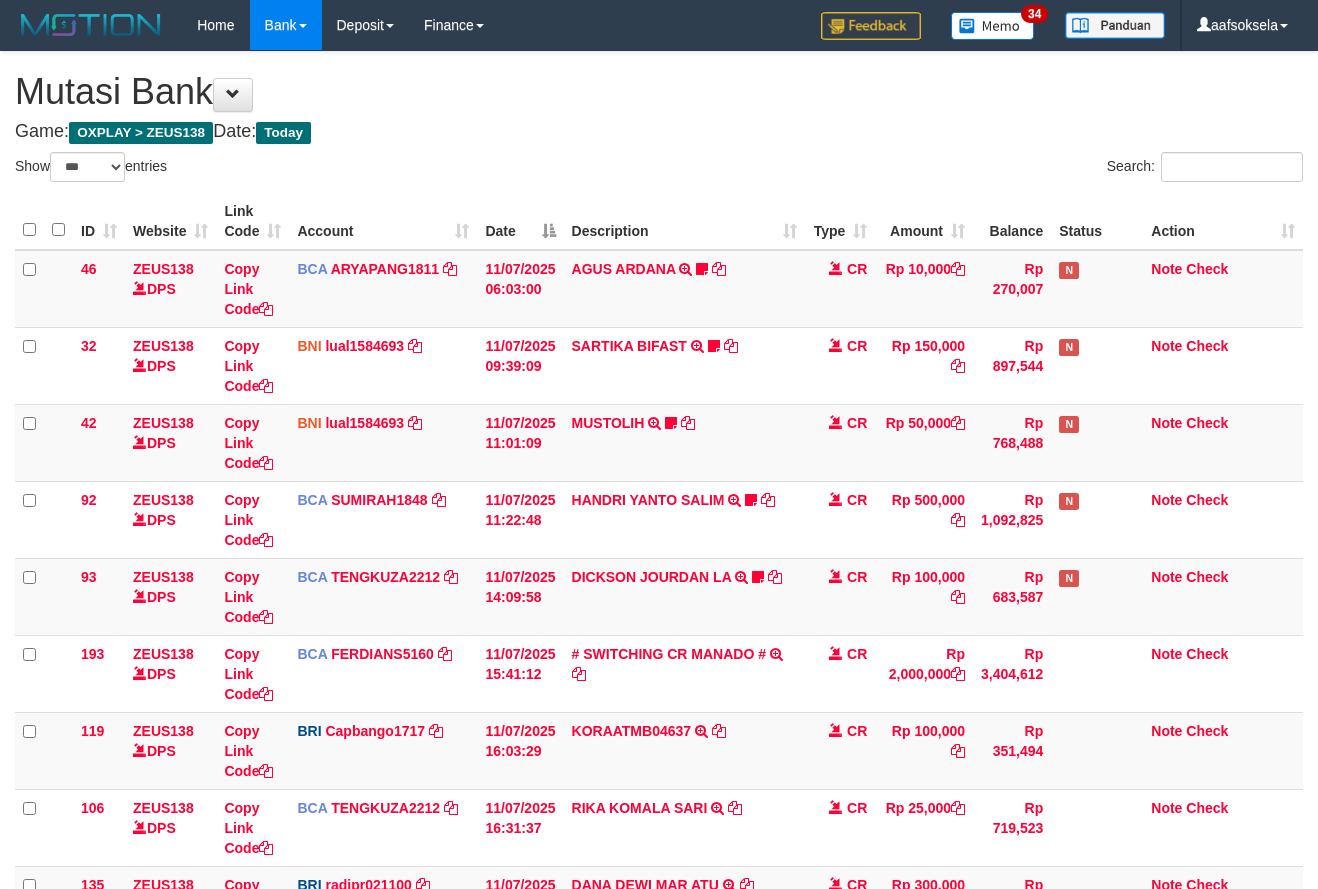 select on "***" 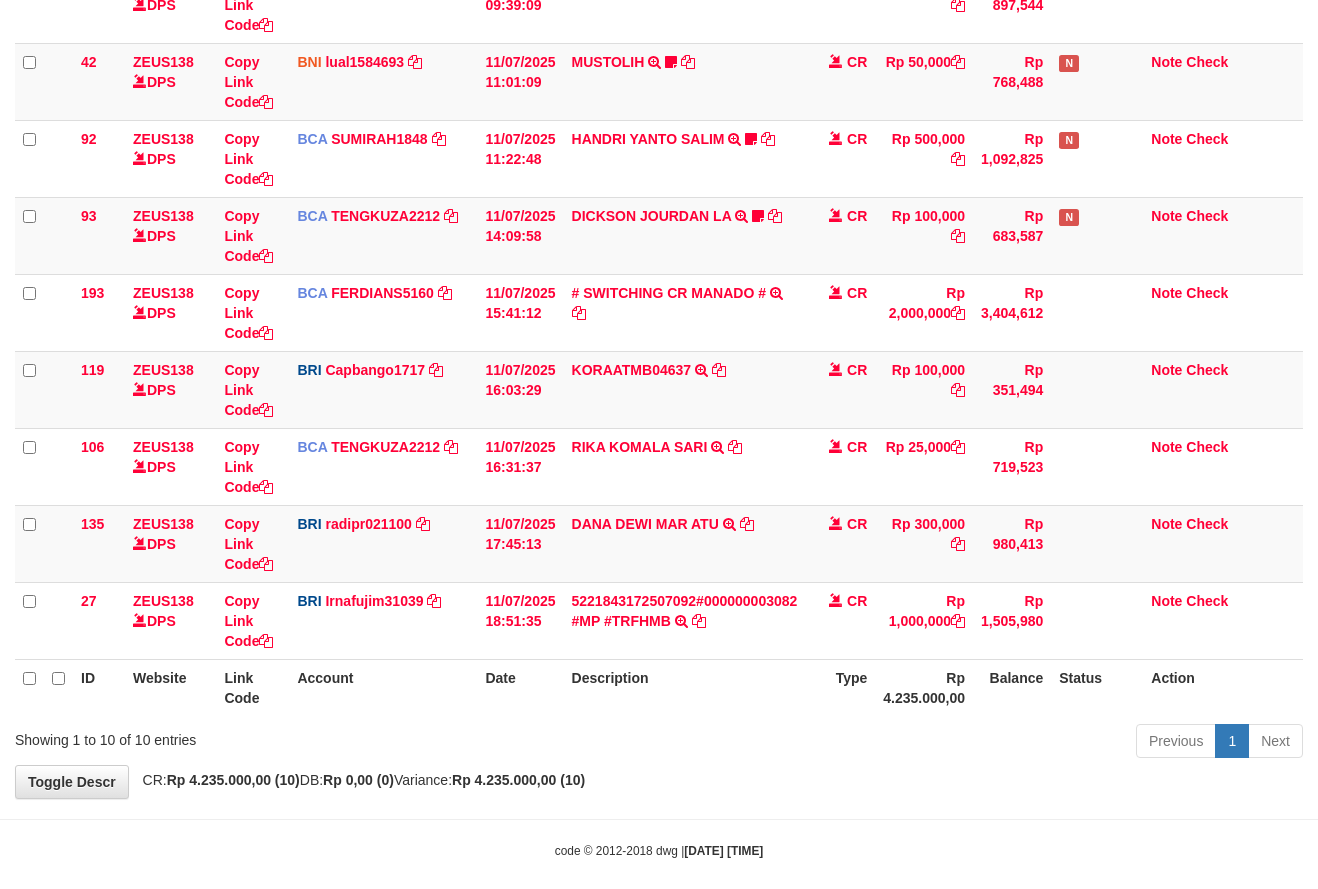 click on "5221843172507092#000000003082 #MP #TRFHMB         TRANSAKSI KREDIT DARI BANK LAIN 5221843172507092#000000003082 #MP #TRFHMB" at bounding box center (685, 620) 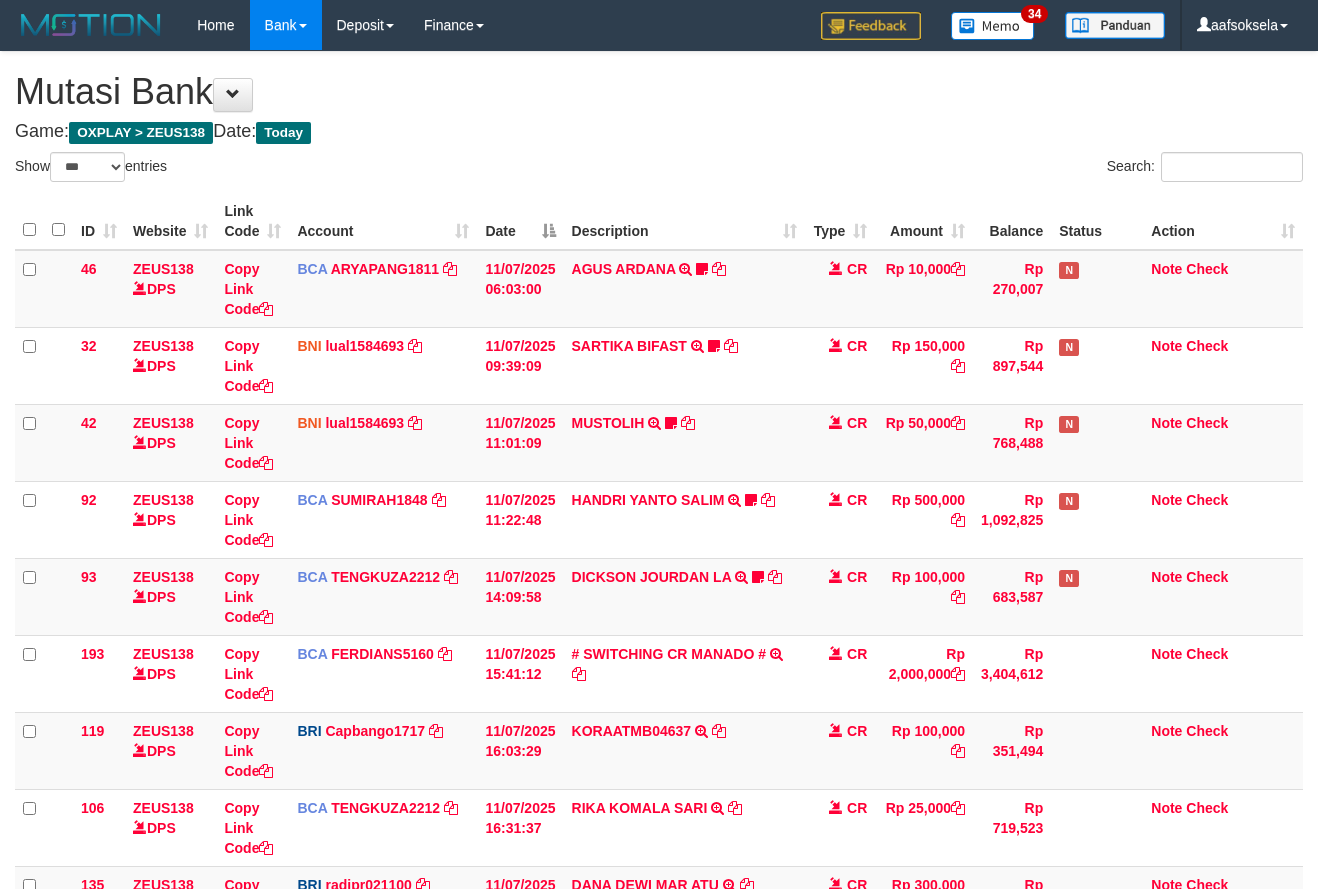 select on "***" 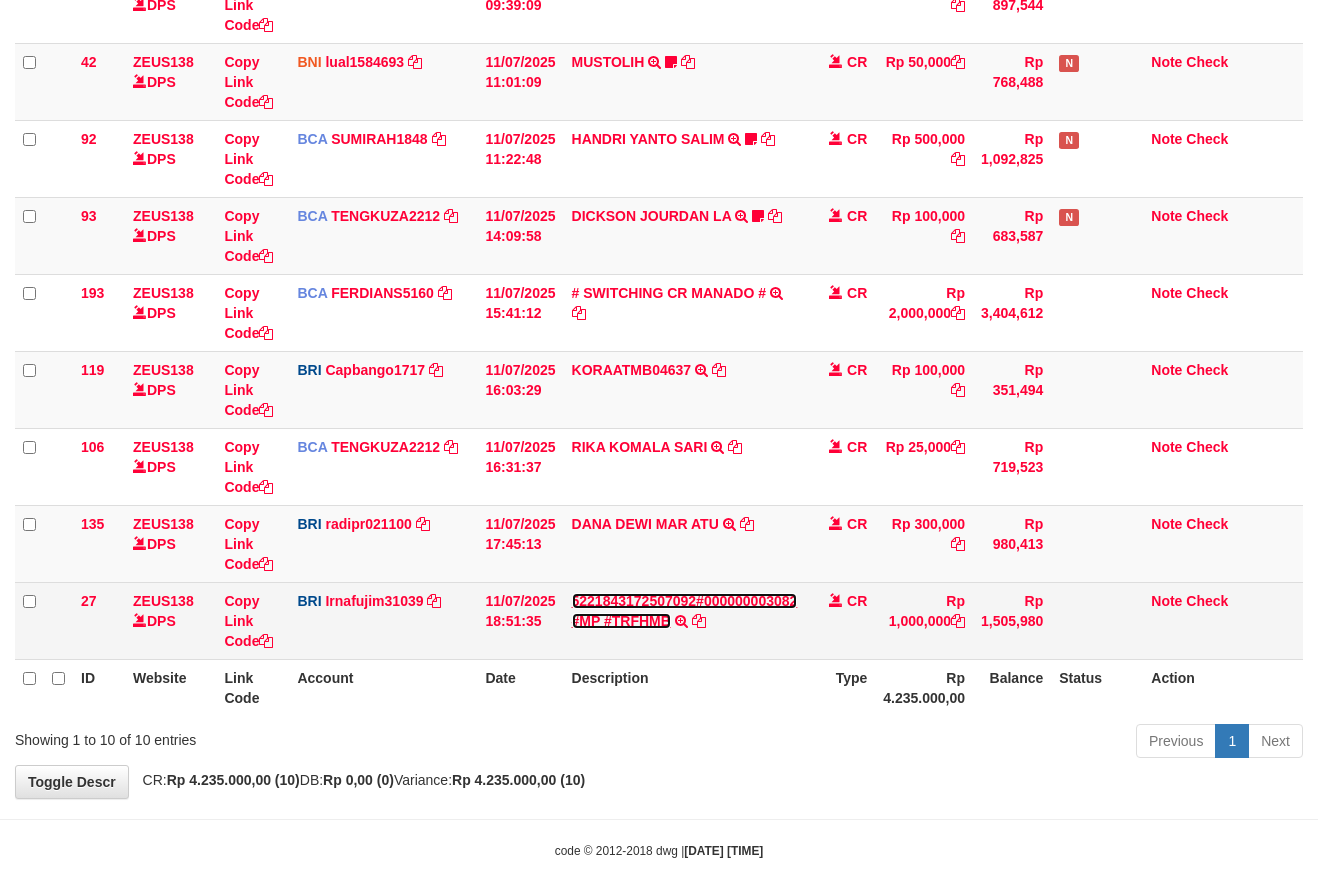 click on "5221843172507092#000000003082 #MP #TRFHMB" at bounding box center [685, 611] 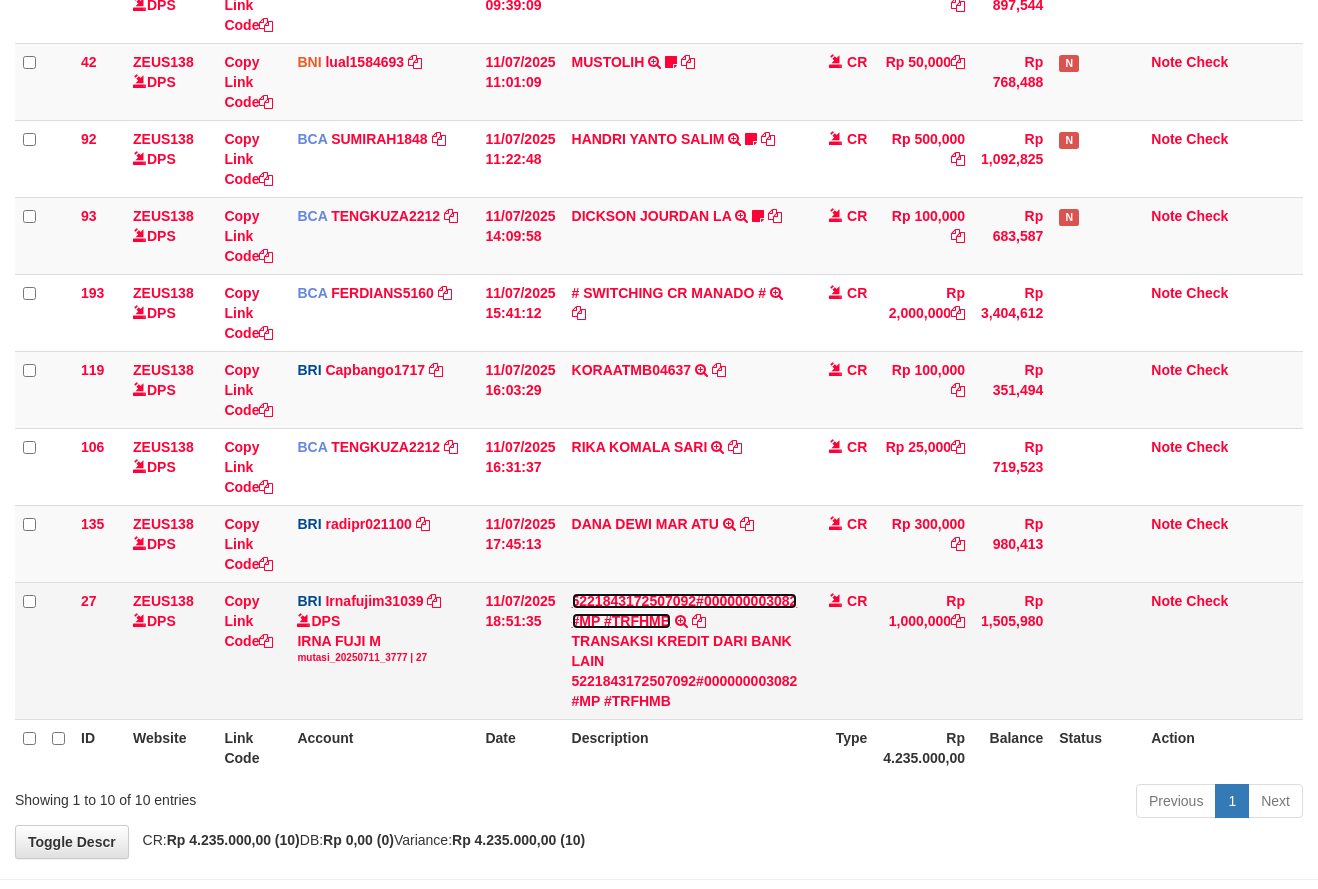 scroll, scrollTop: 382, scrollLeft: 0, axis: vertical 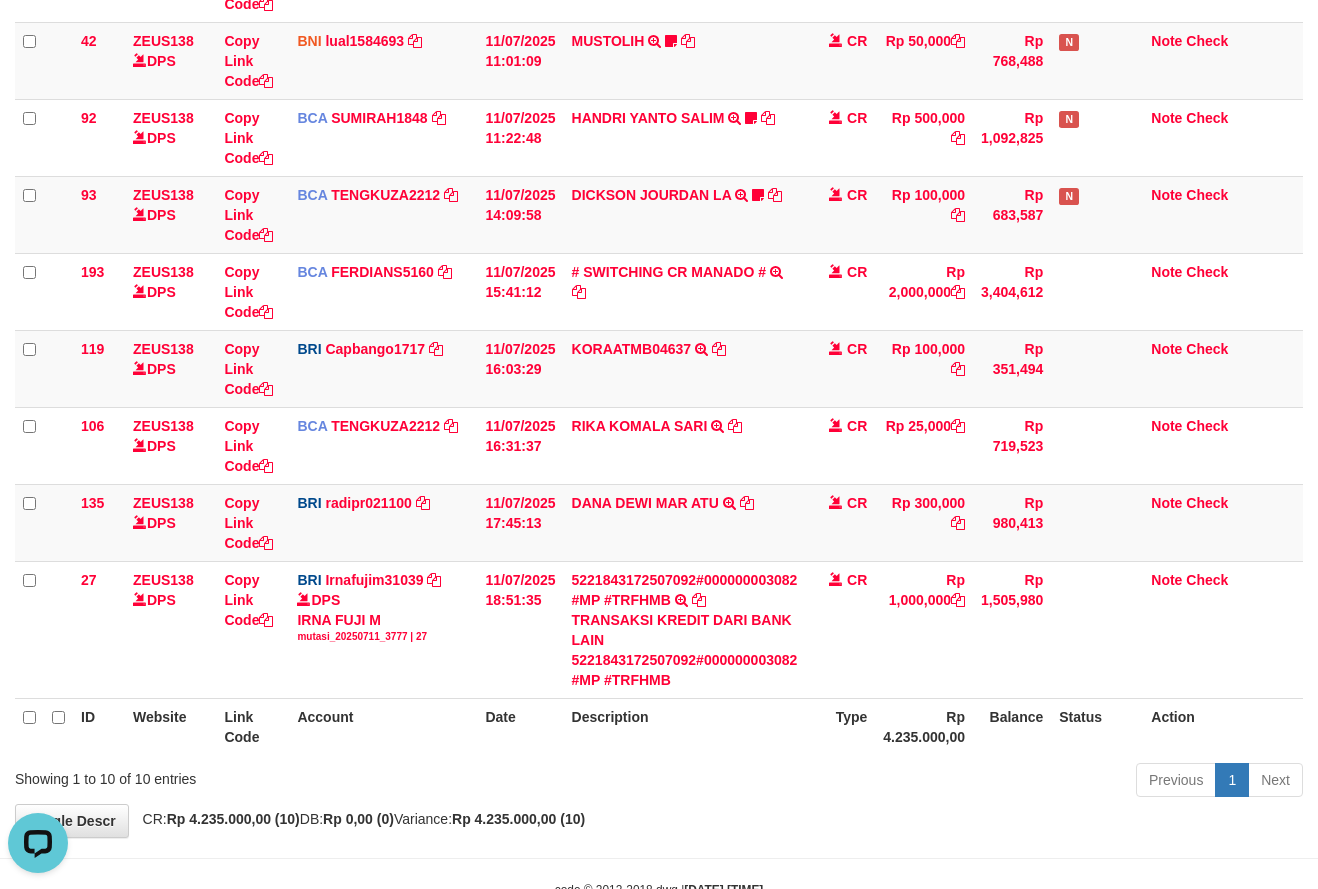click on "Previous 1 Next" at bounding box center [933, 782] 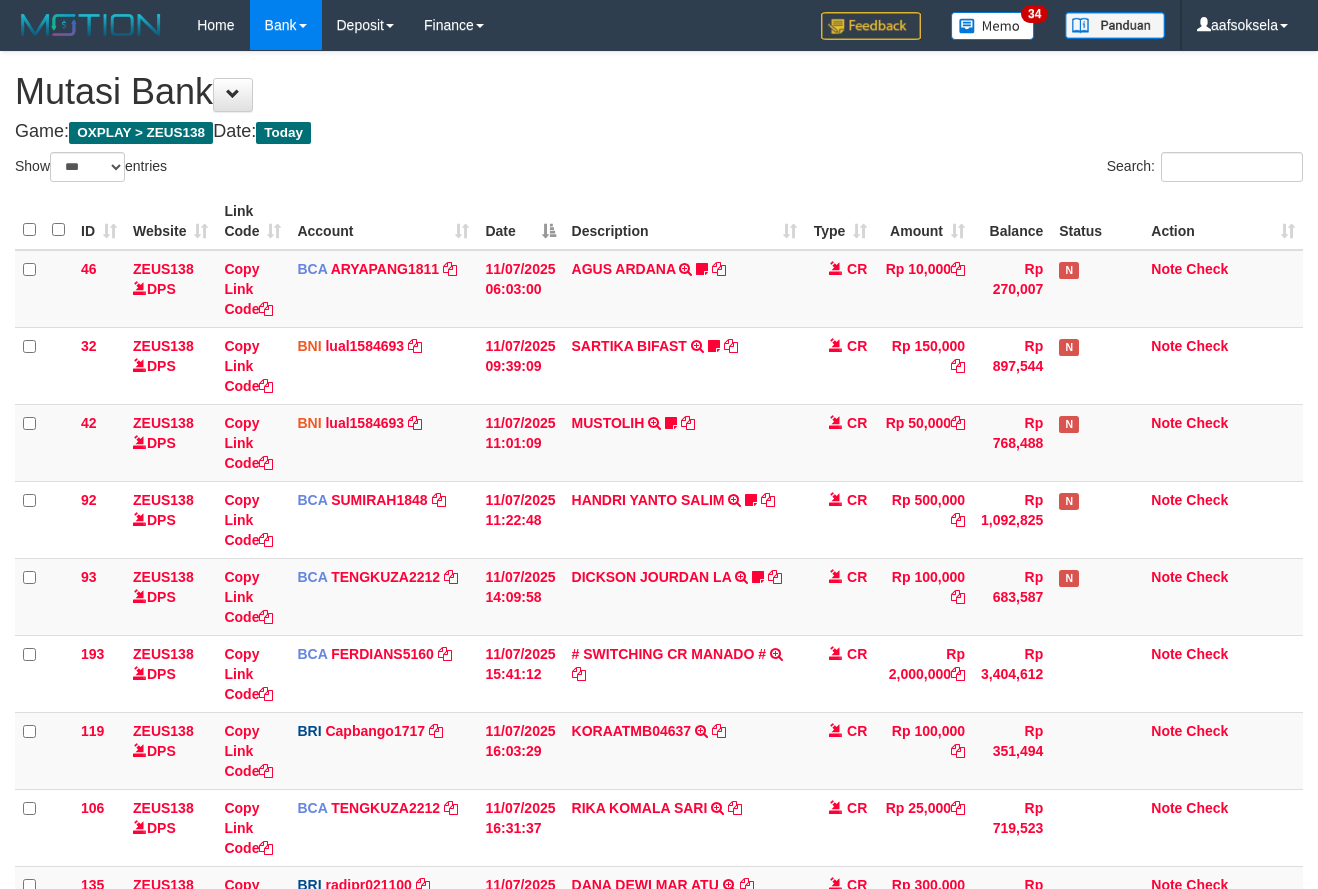 select on "***" 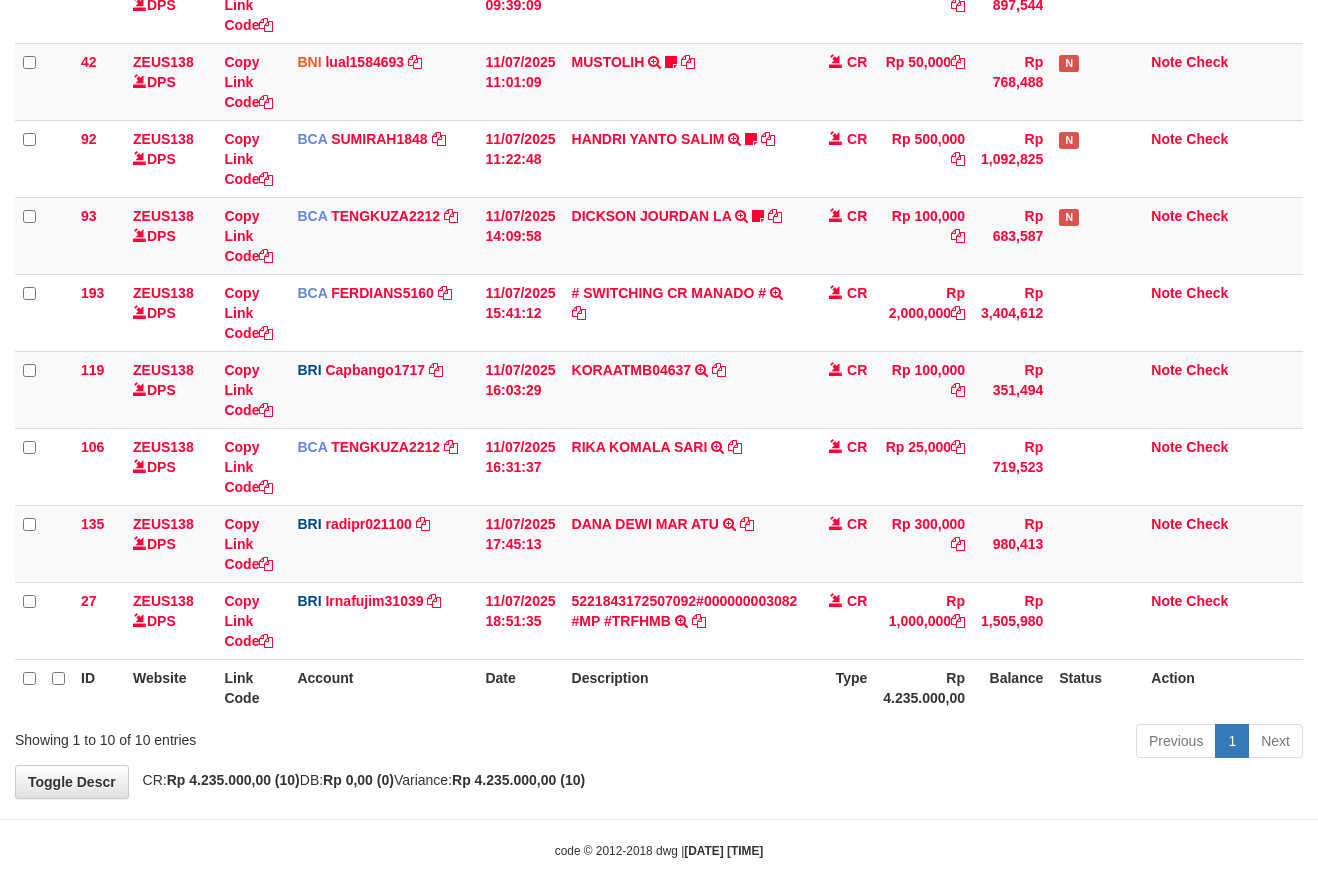 click on "**********" at bounding box center (659, 244) 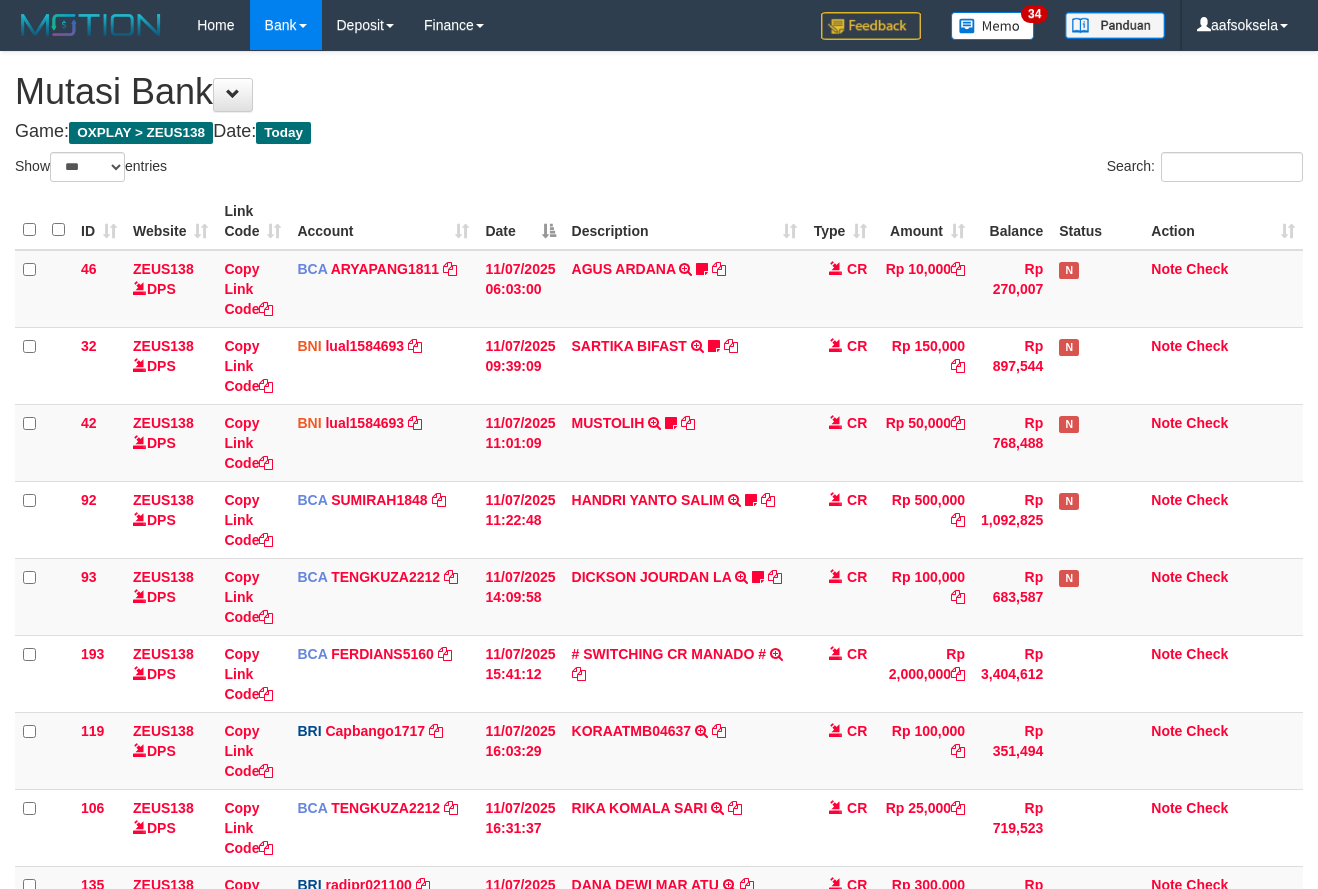 select on "***" 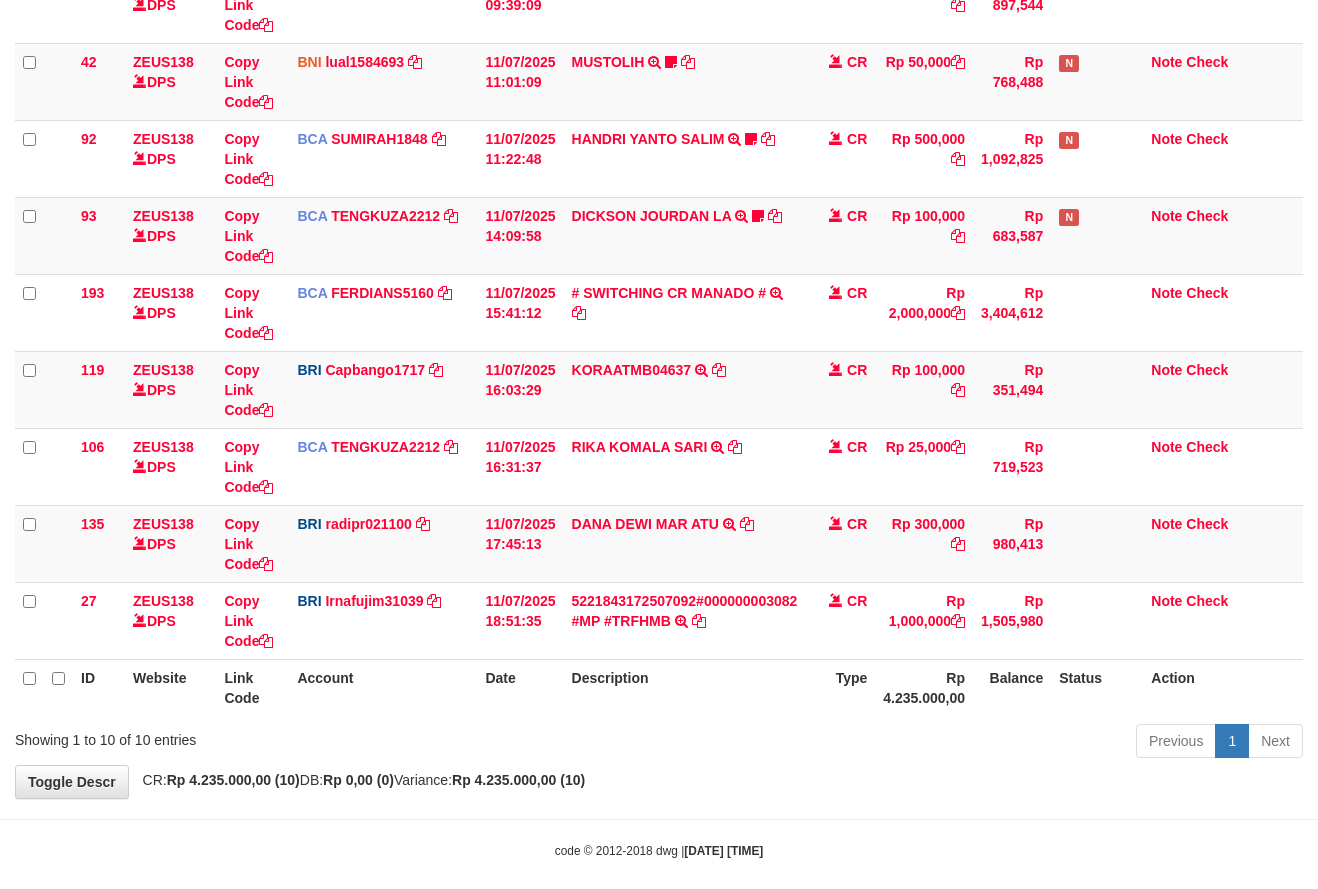 click on "**********" at bounding box center (659, 244) 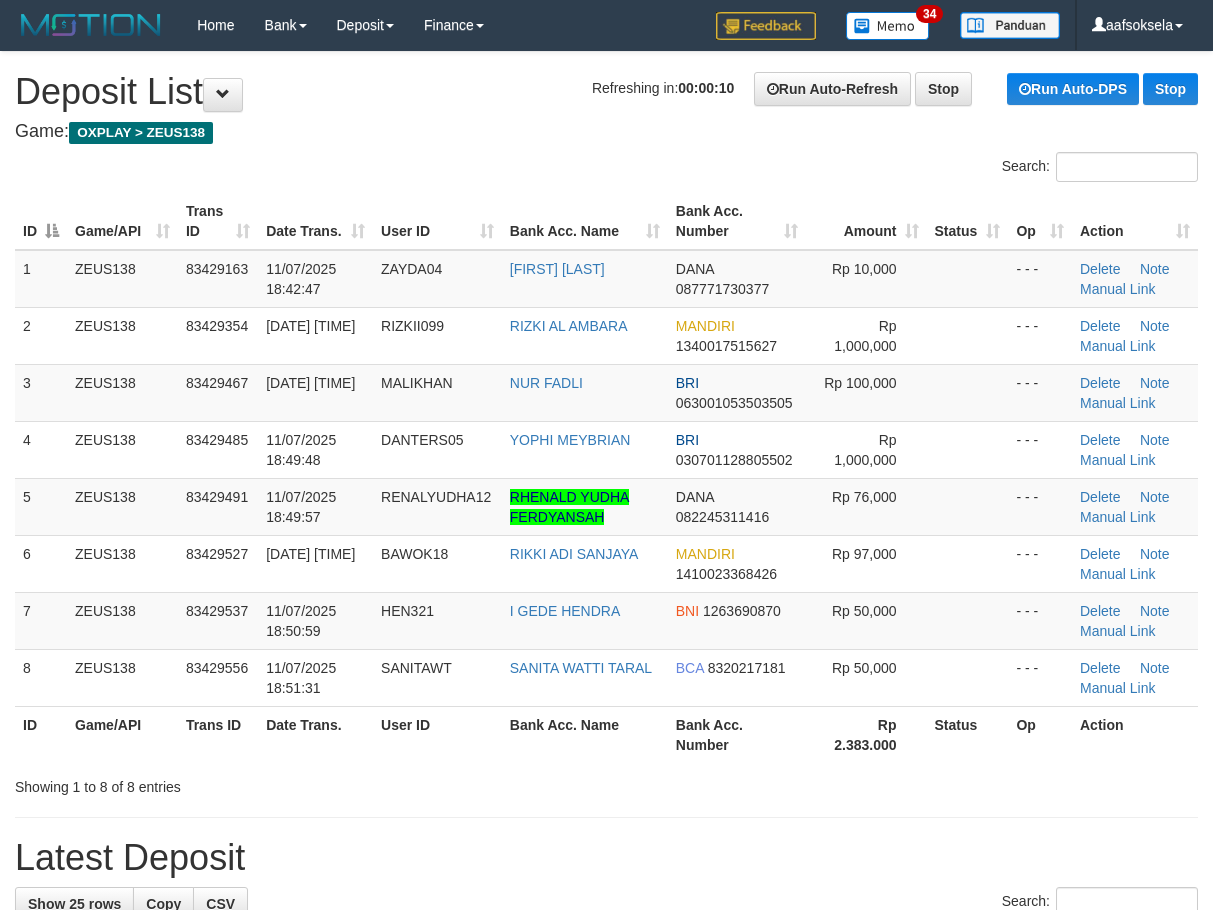 scroll, scrollTop: 0, scrollLeft: 0, axis: both 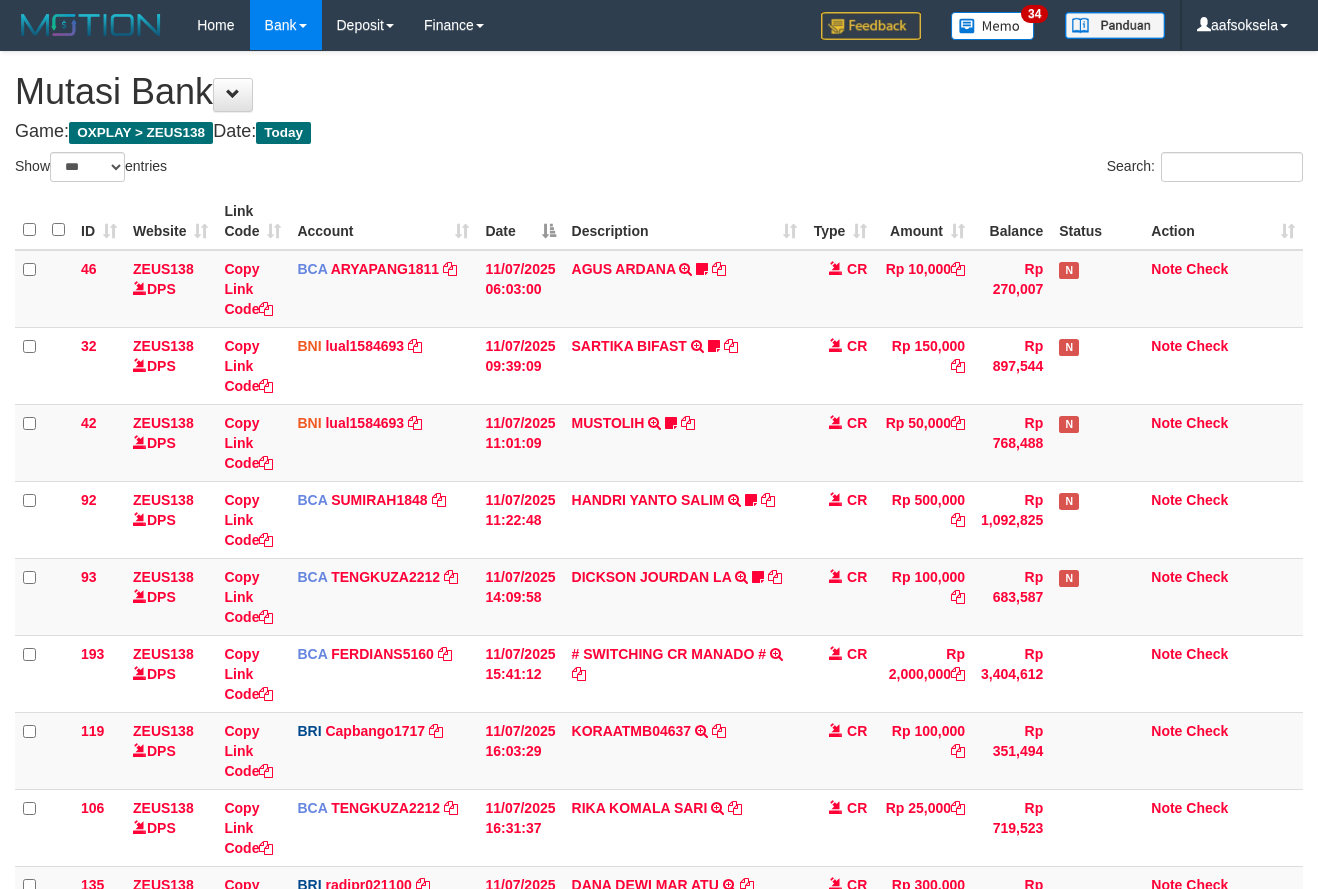 select on "***" 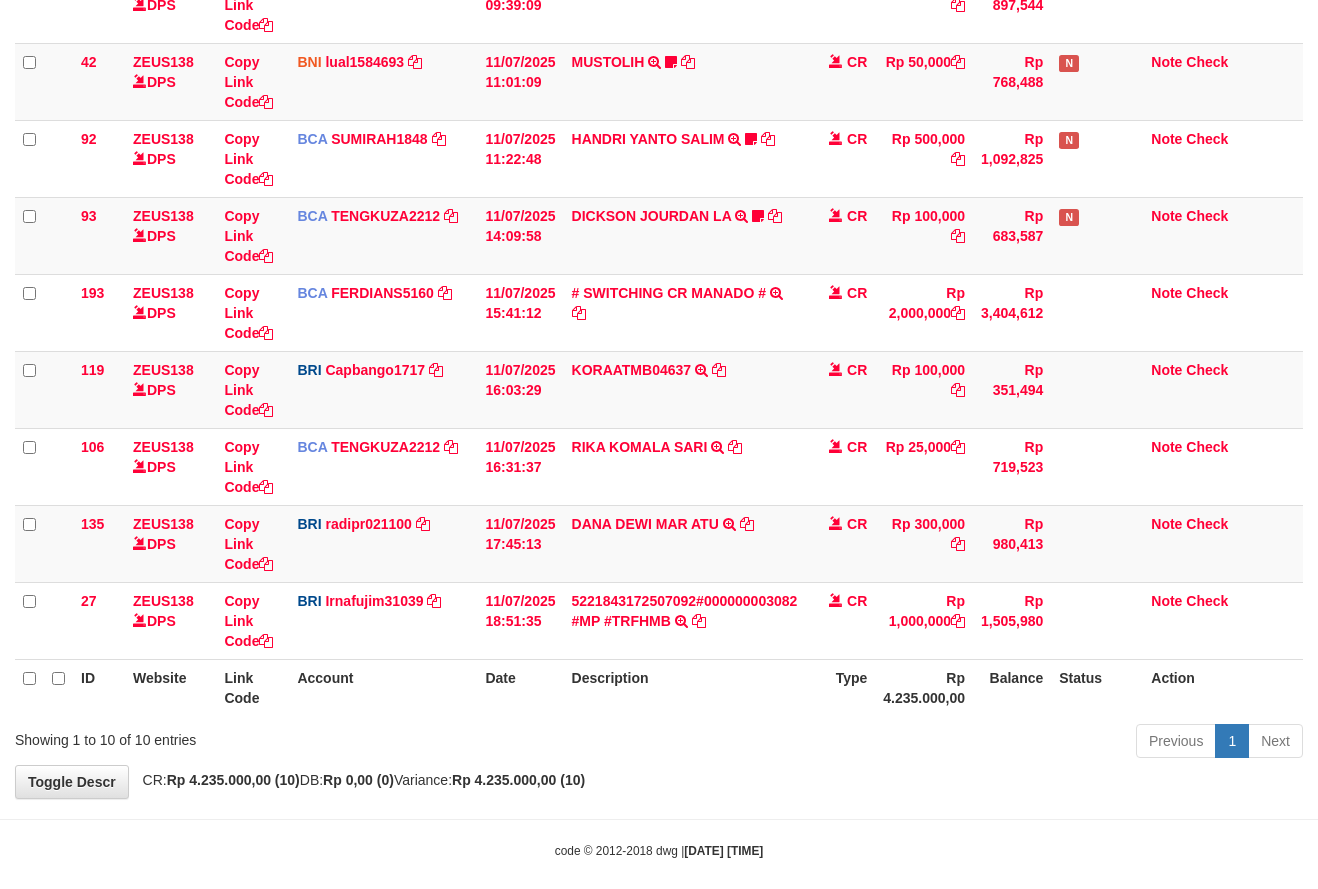 click on "**********" at bounding box center [659, 244] 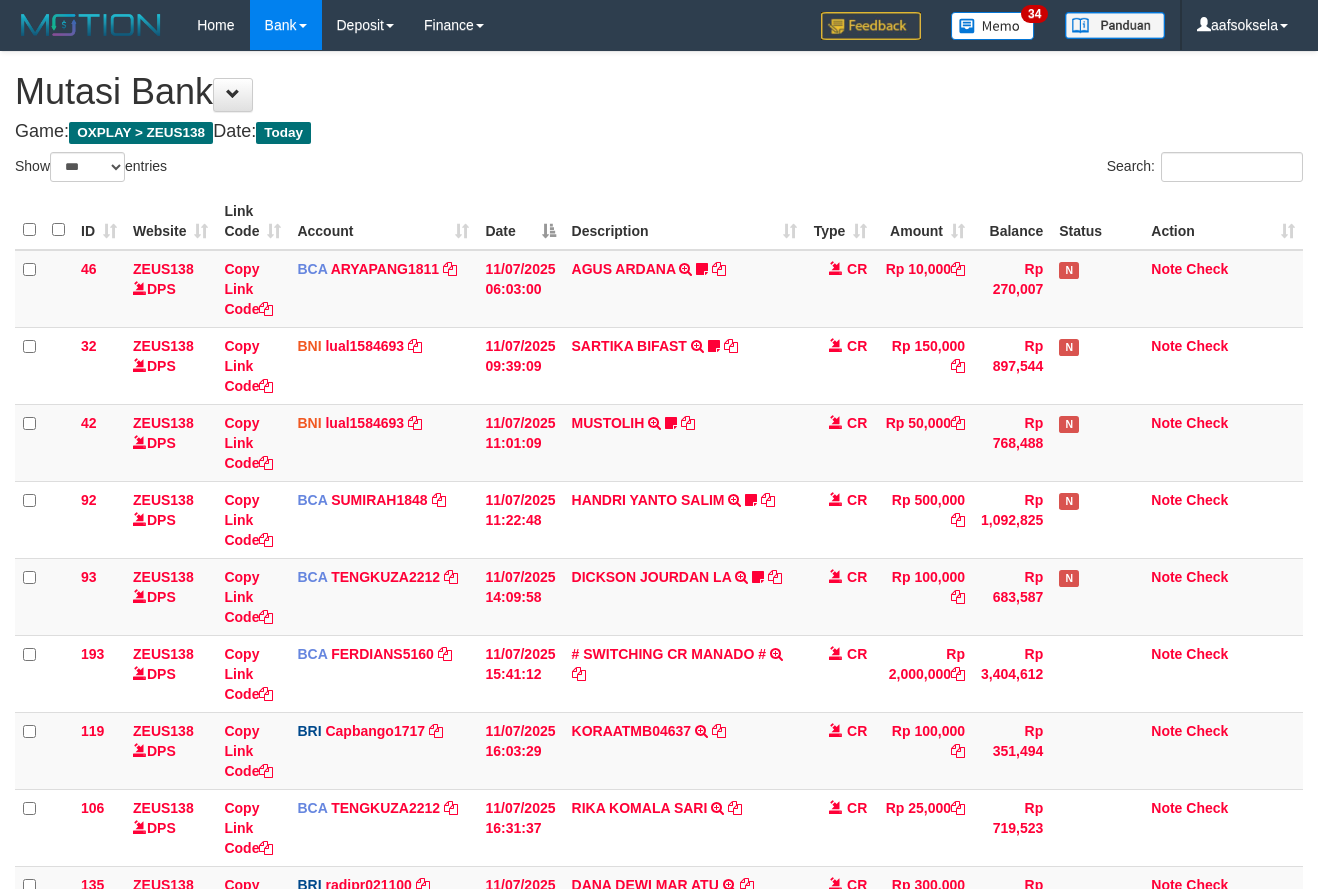 select on "***" 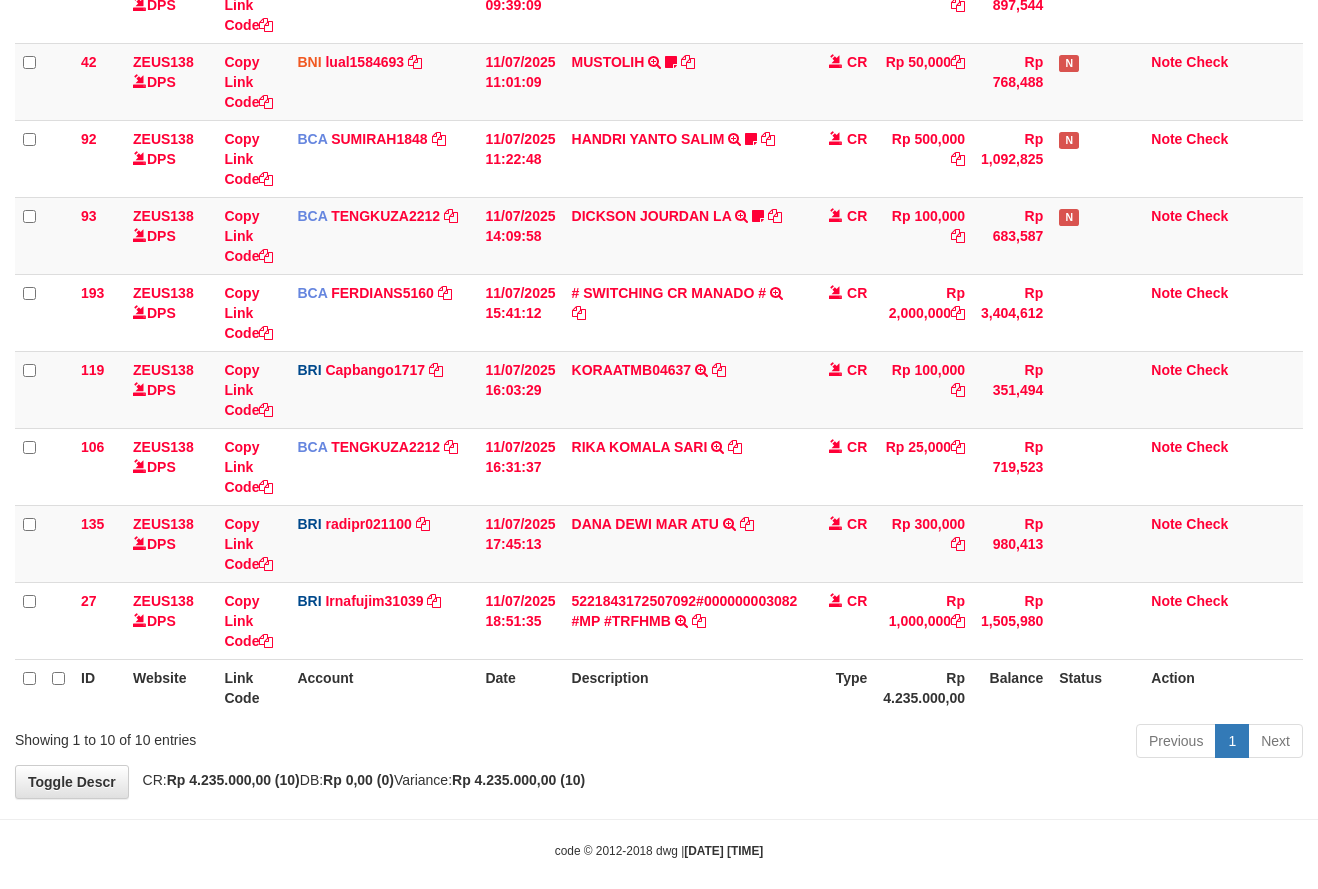 scroll, scrollTop: 382, scrollLeft: 0, axis: vertical 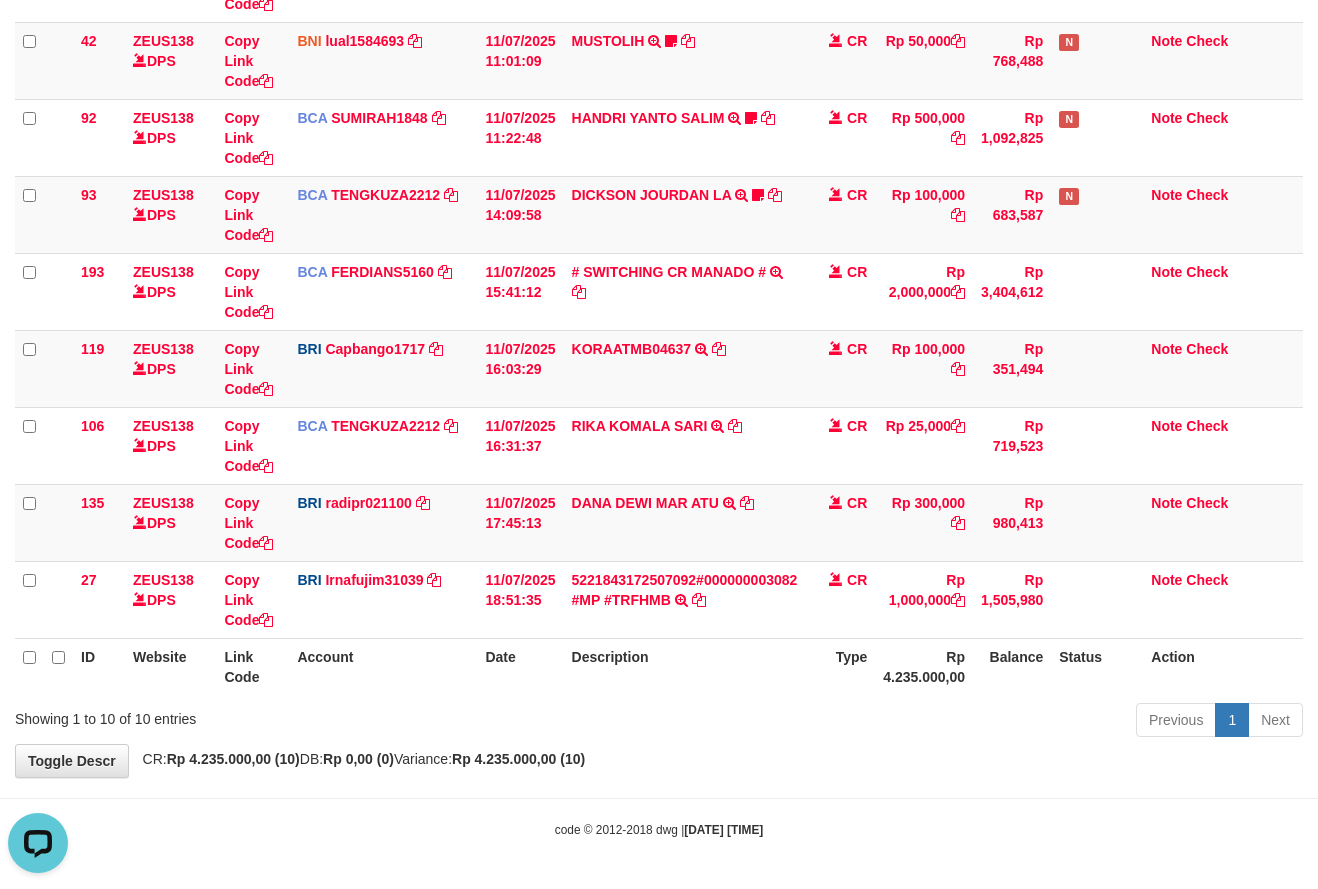 drag, startPoint x: 761, startPoint y: 683, endPoint x: 772, endPoint y: 681, distance: 11.18034 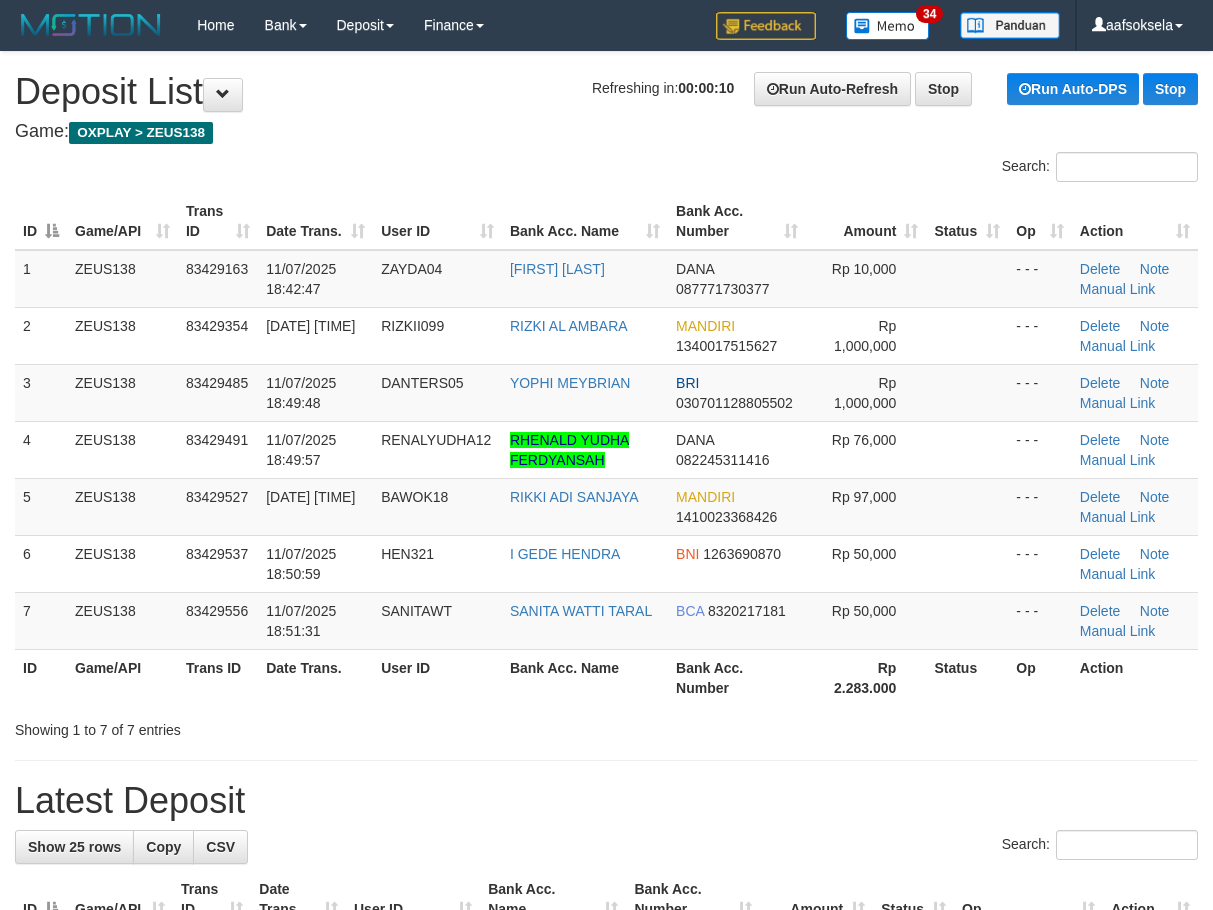 scroll, scrollTop: 0, scrollLeft: 0, axis: both 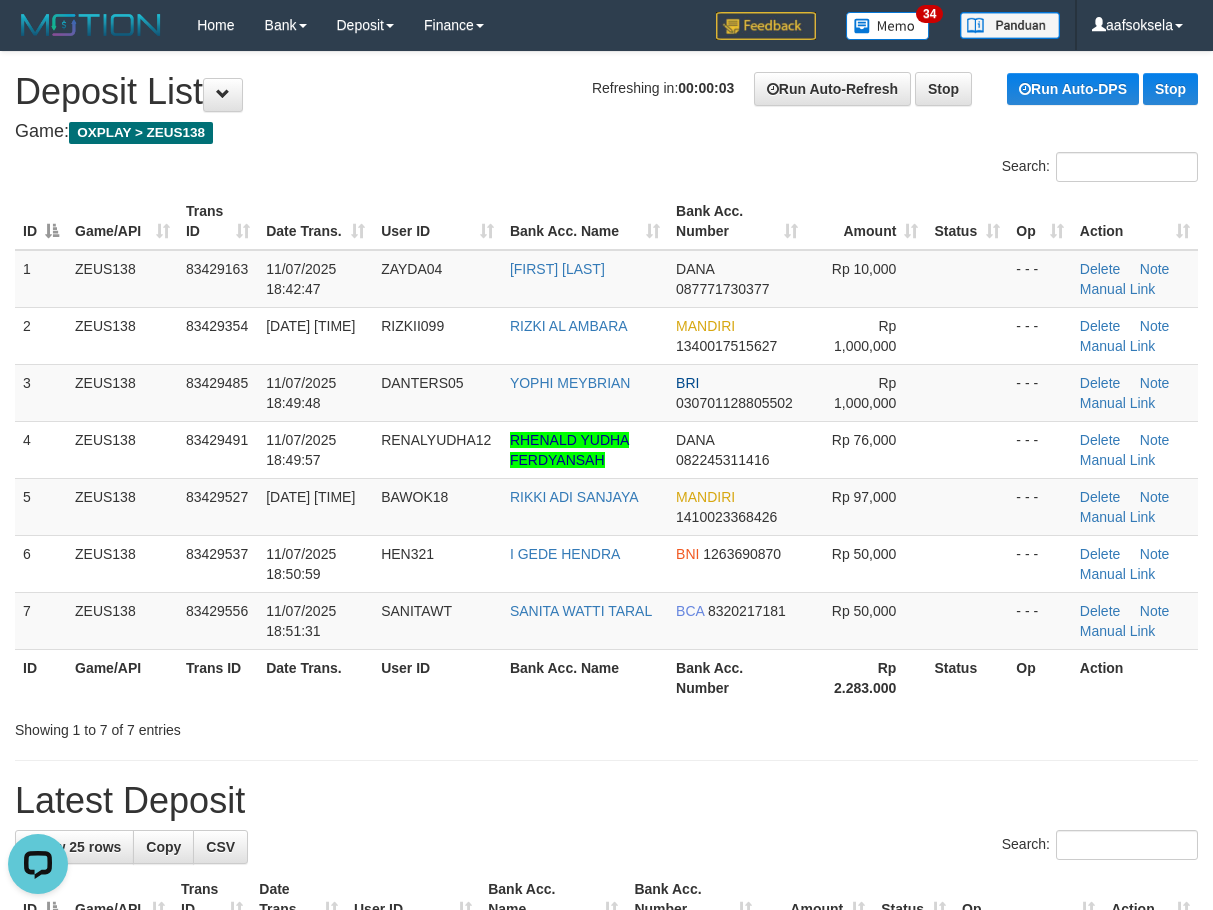 click on "Date Trans." at bounding box center [315, 677] 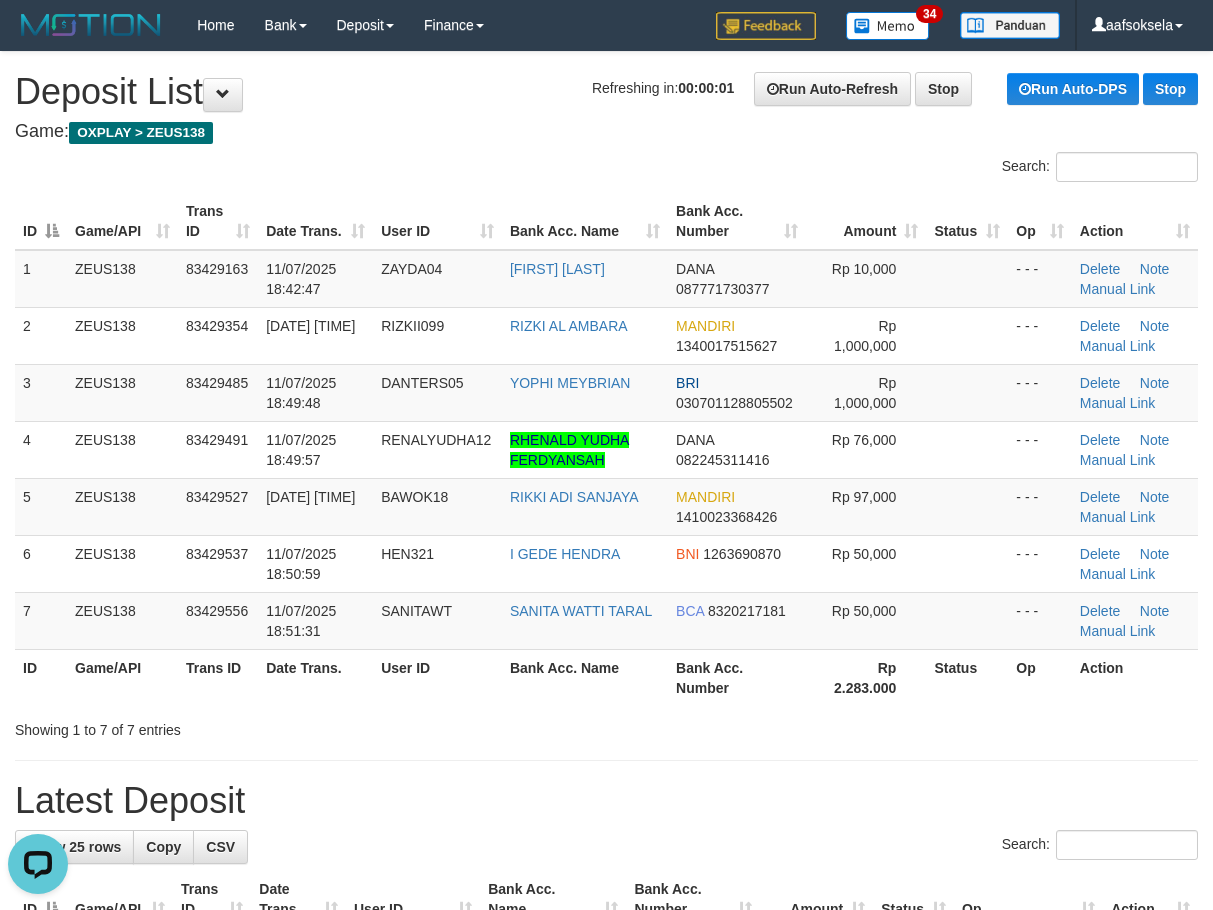 click on "Showing 1 to 7 of 7 entries" at bounding box center [252, 726] 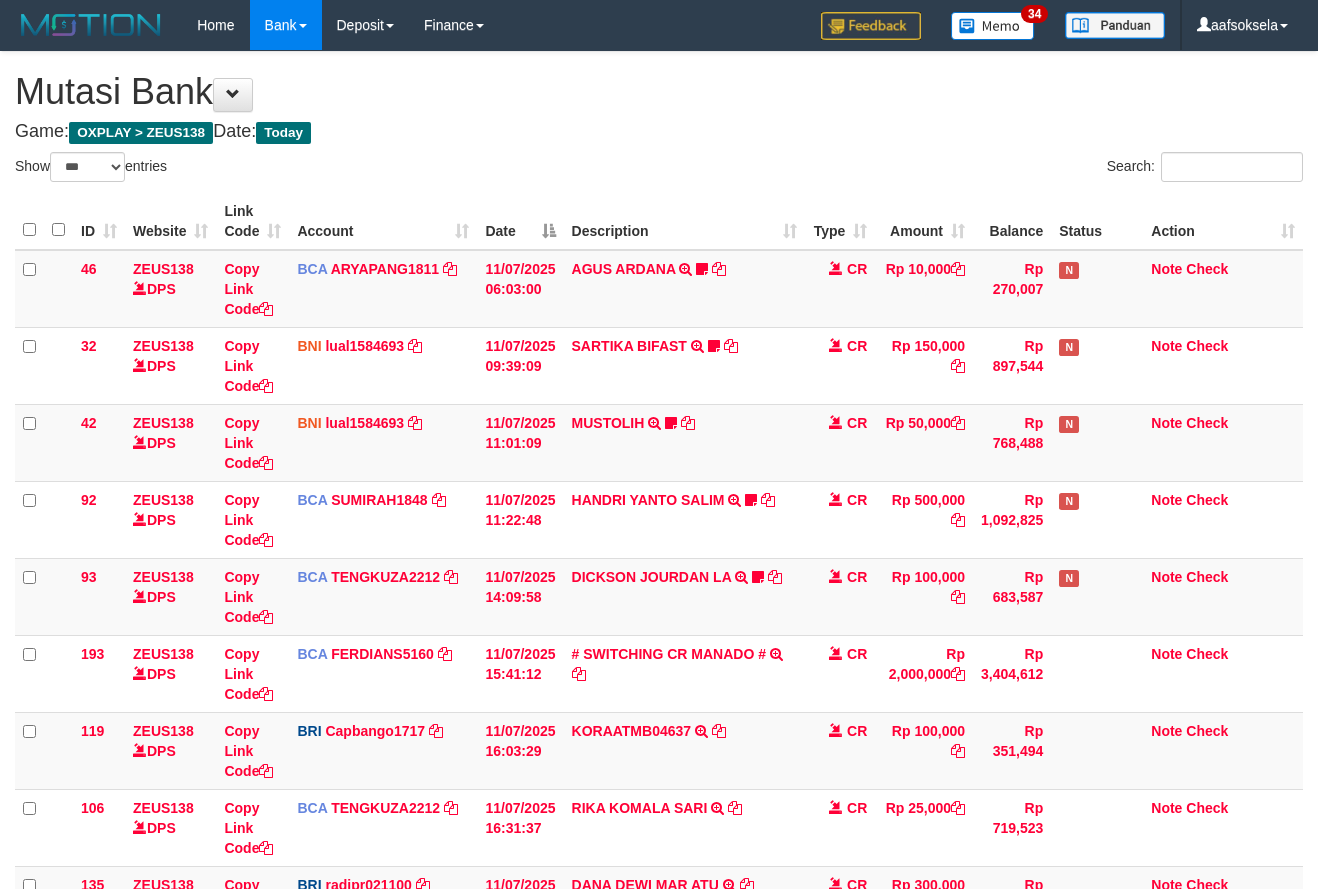 select on "***" 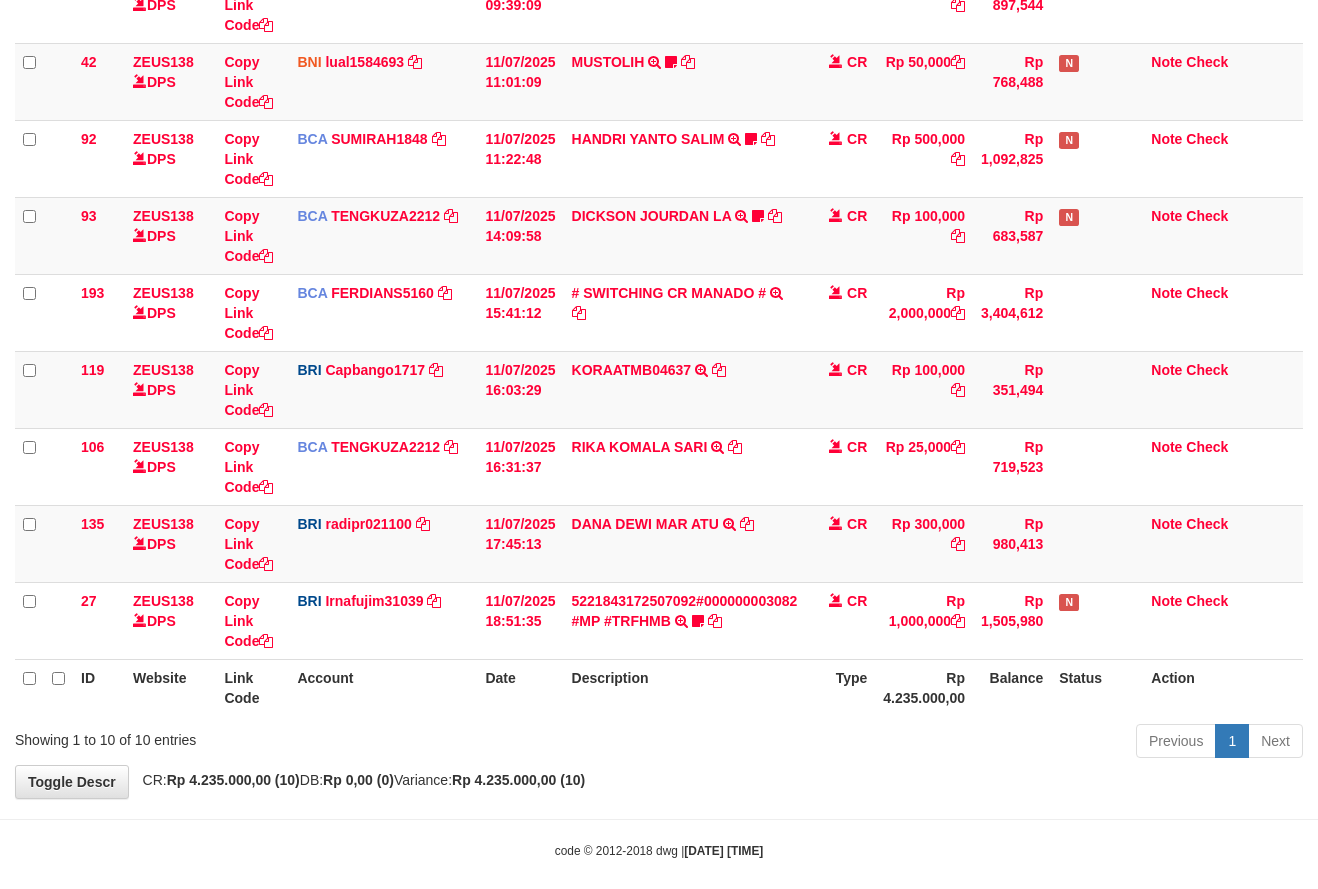 scroll, scrollTop: 382, scrollLeft: 0, axis: vertical 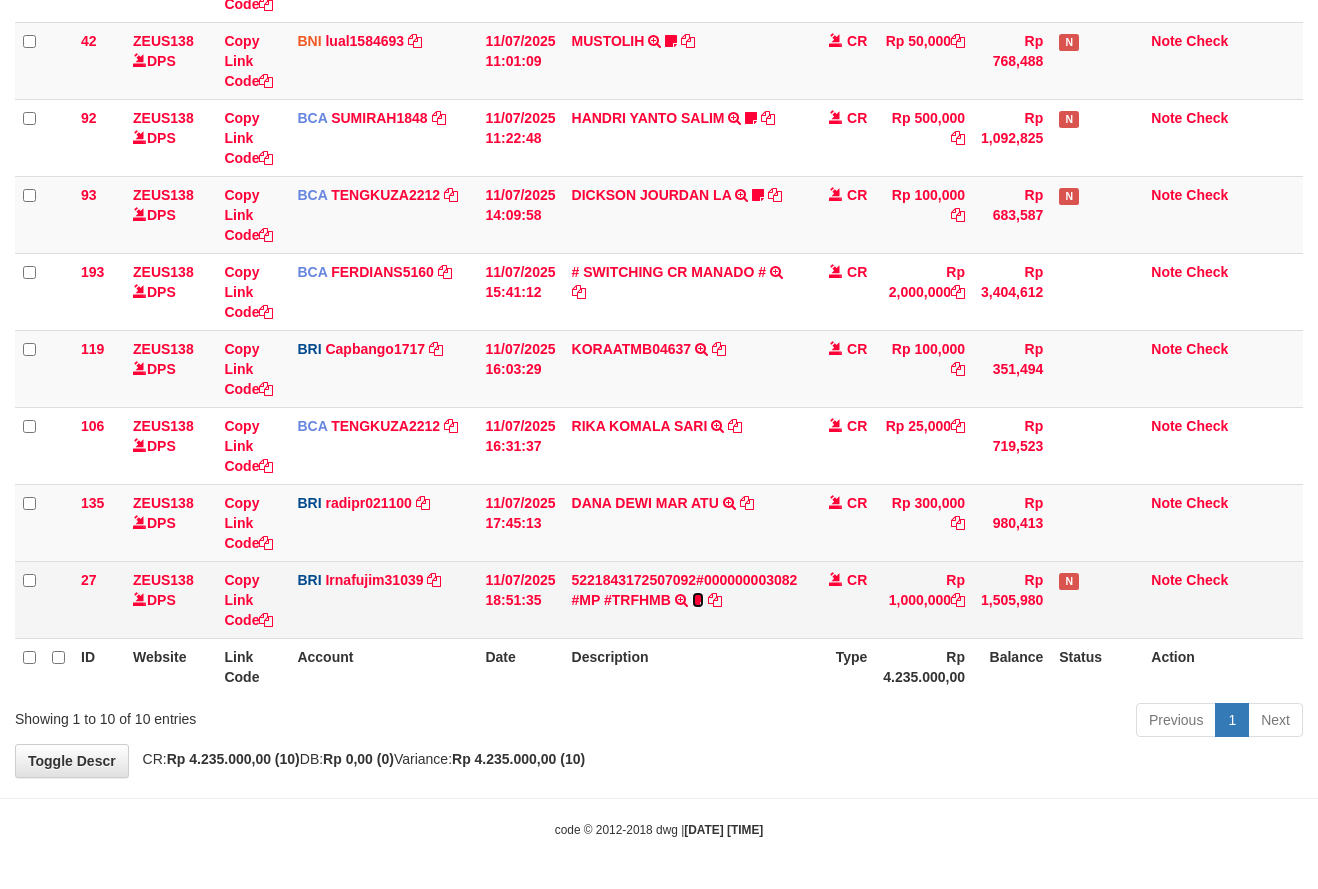 drag, startPoint x: 694, startPoint y: 598, endPoint x: 691, endPoint y: 670, distance: 72.06247 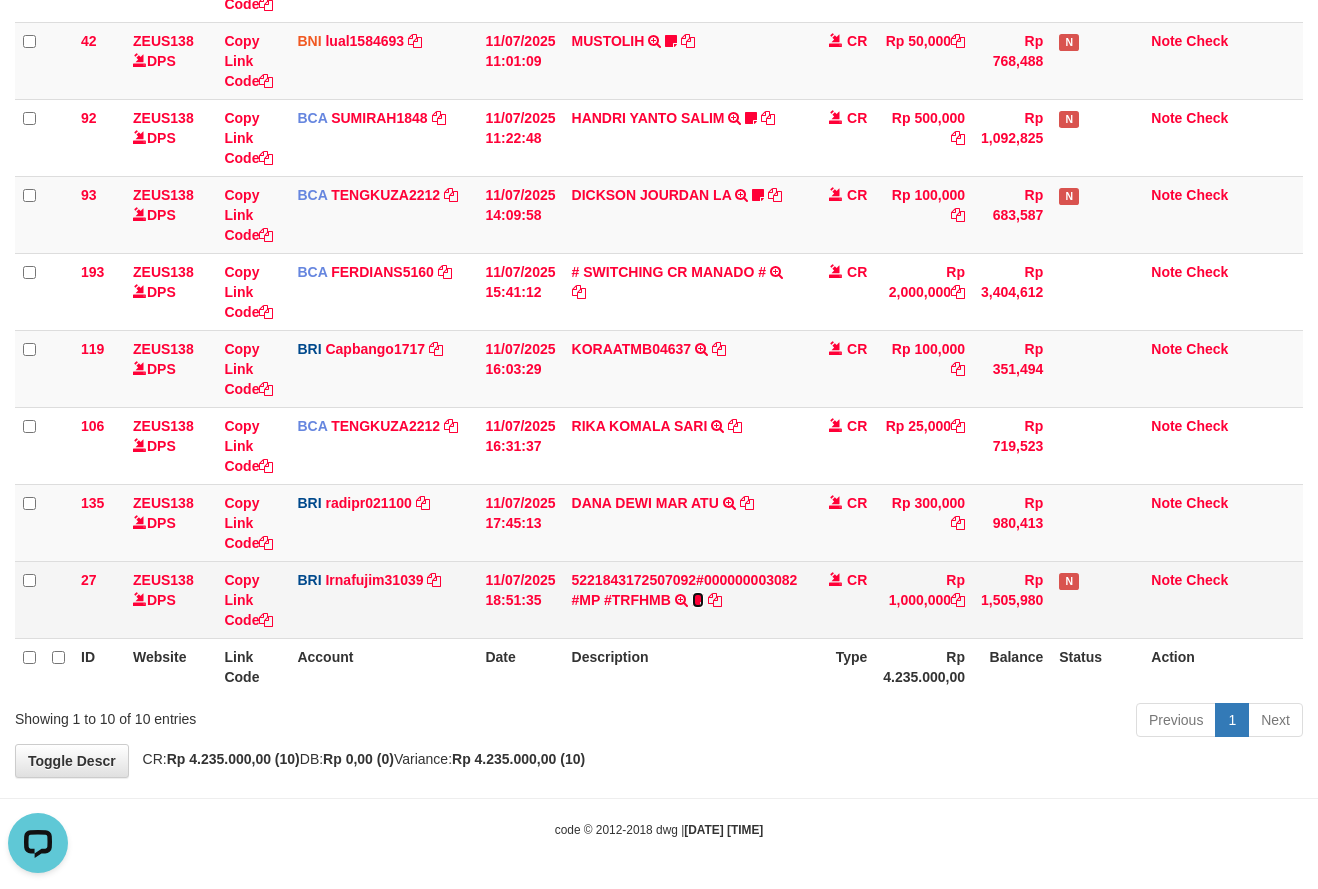 scroll, scrollTop: 0, scrollLeft: 0, axis: both 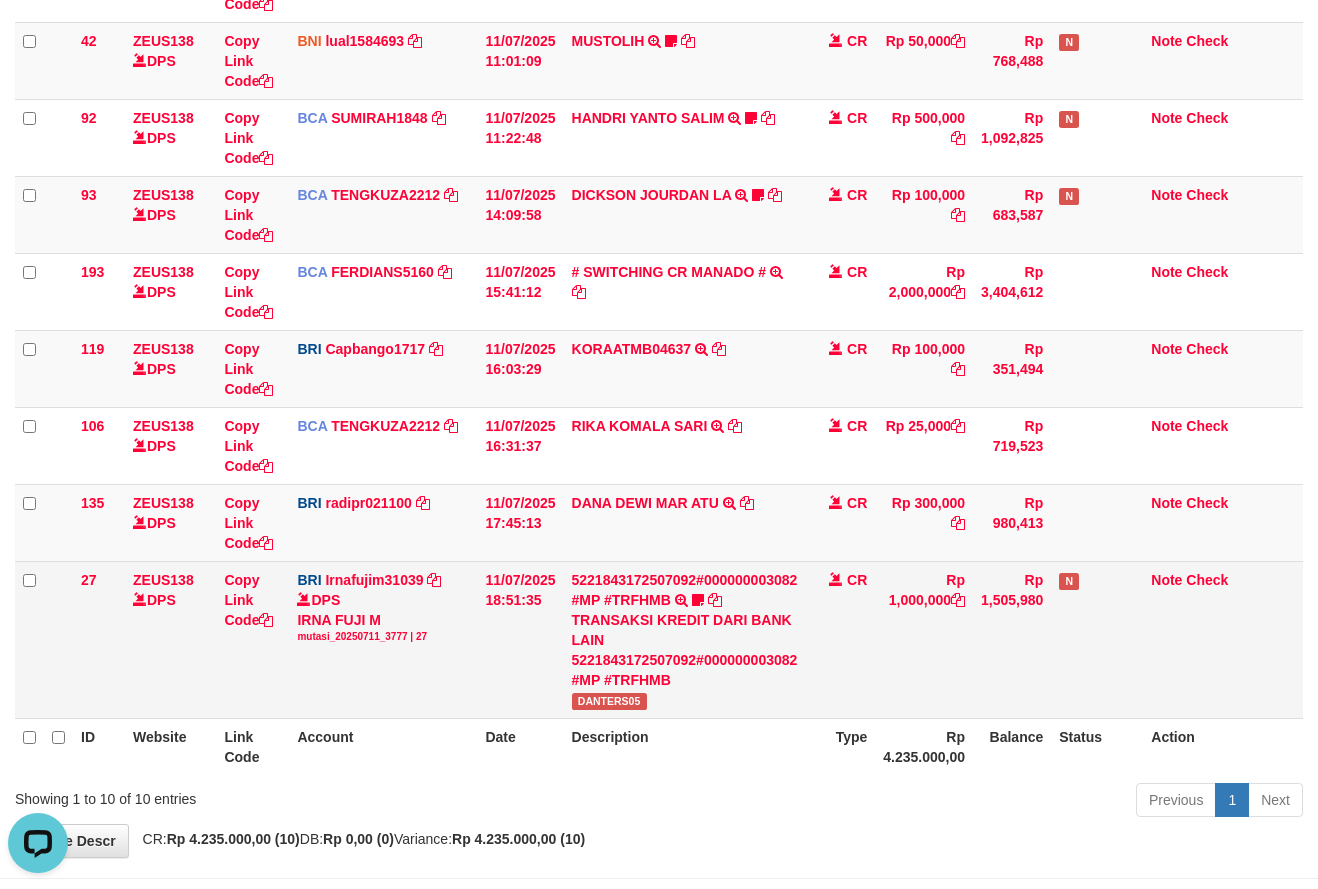 click on "DANTERS05" at bounding box center [609, 701] 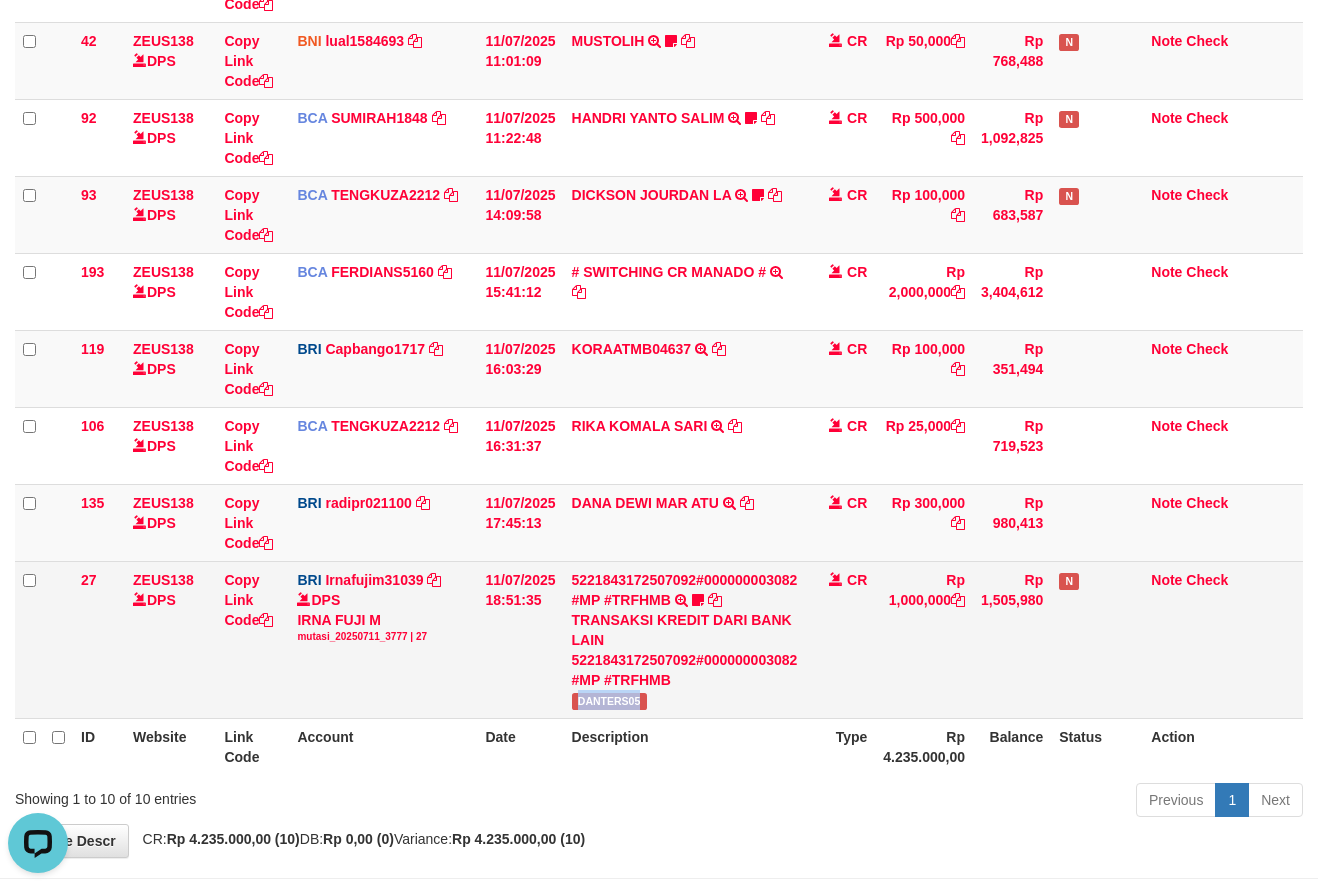 click on "DANTERS05" at bounding box center (609, 701) 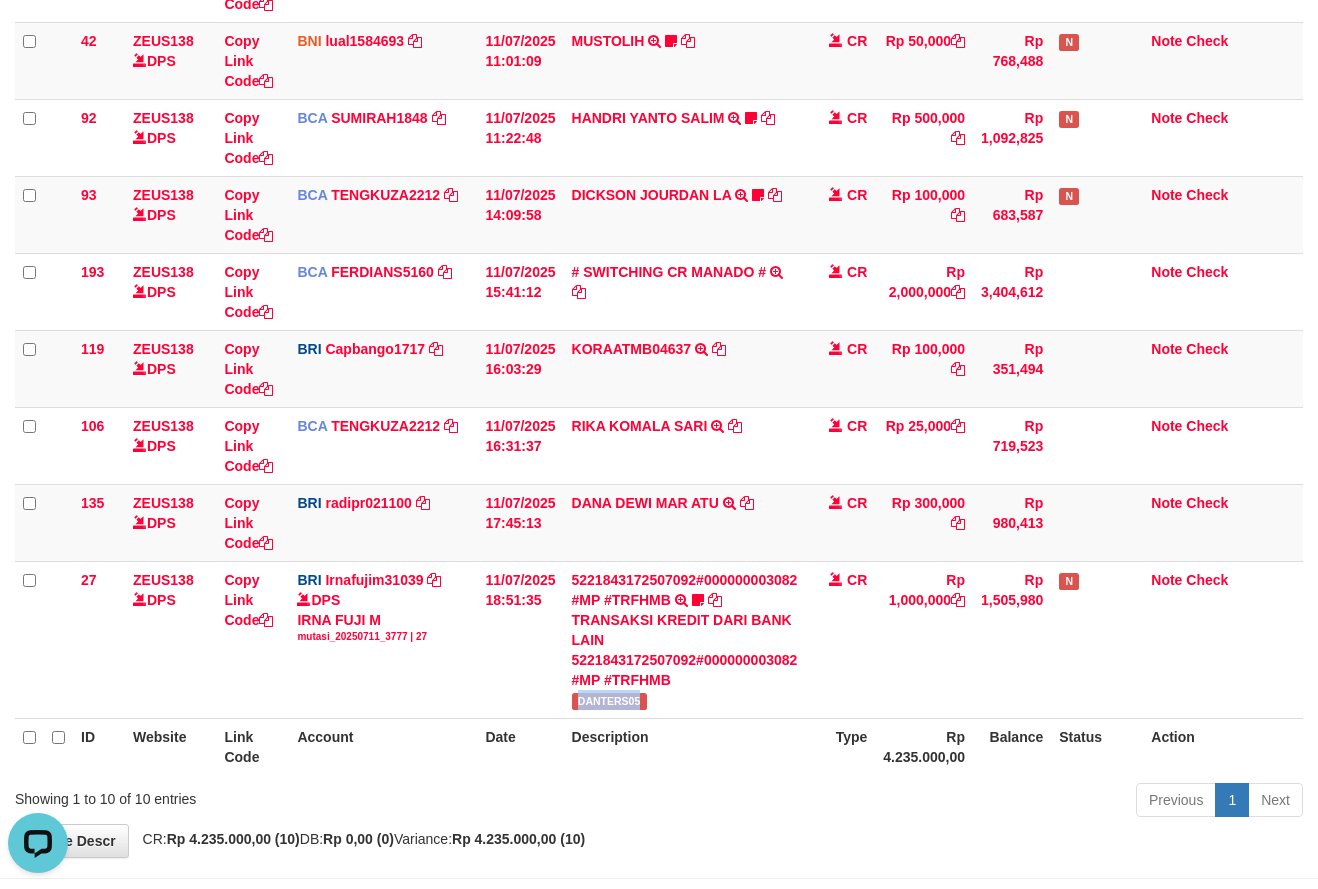 copy on "DANTERS05" 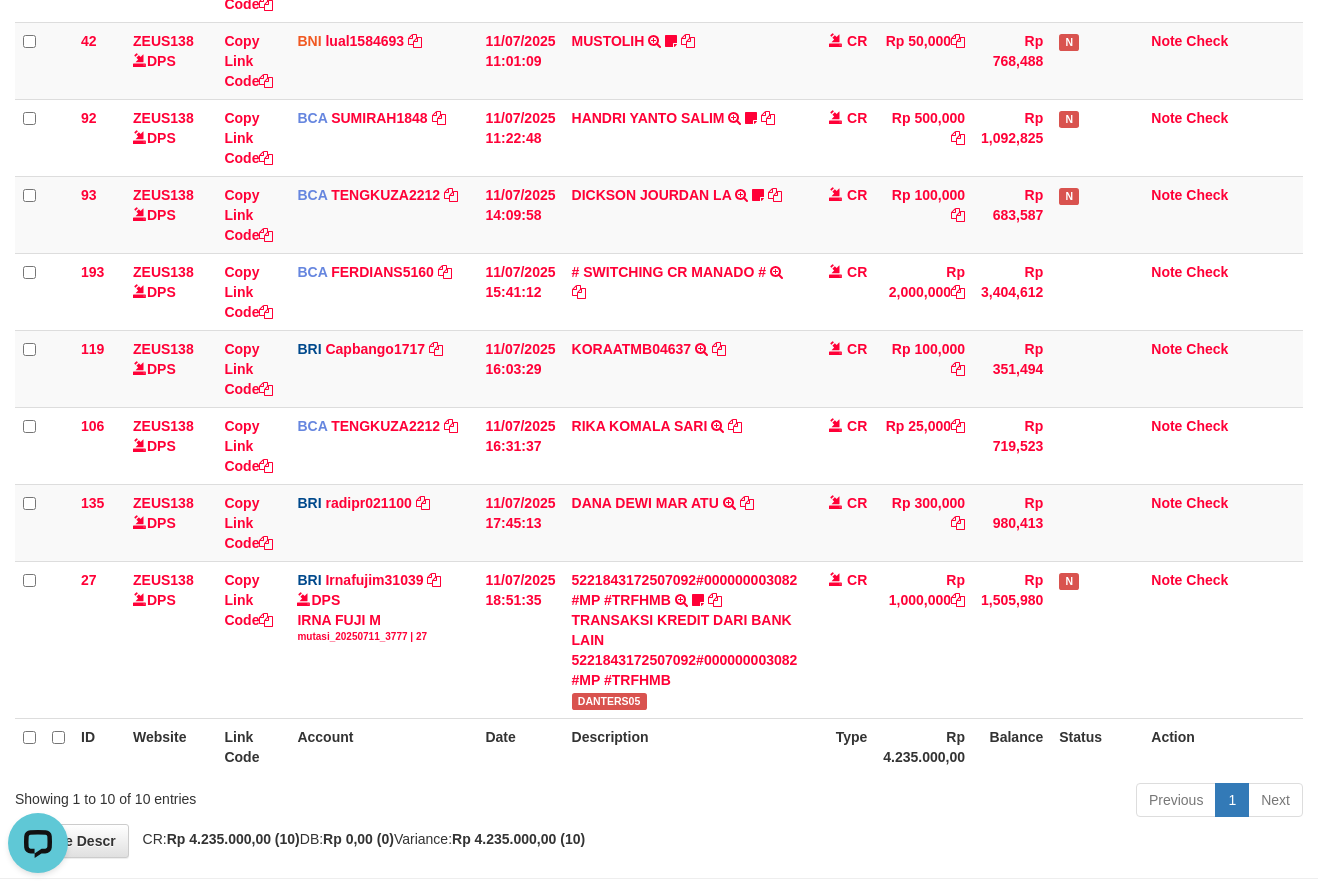 click on "Showing 1 to 10 of 10 entries" at bounding box center (274, 795) 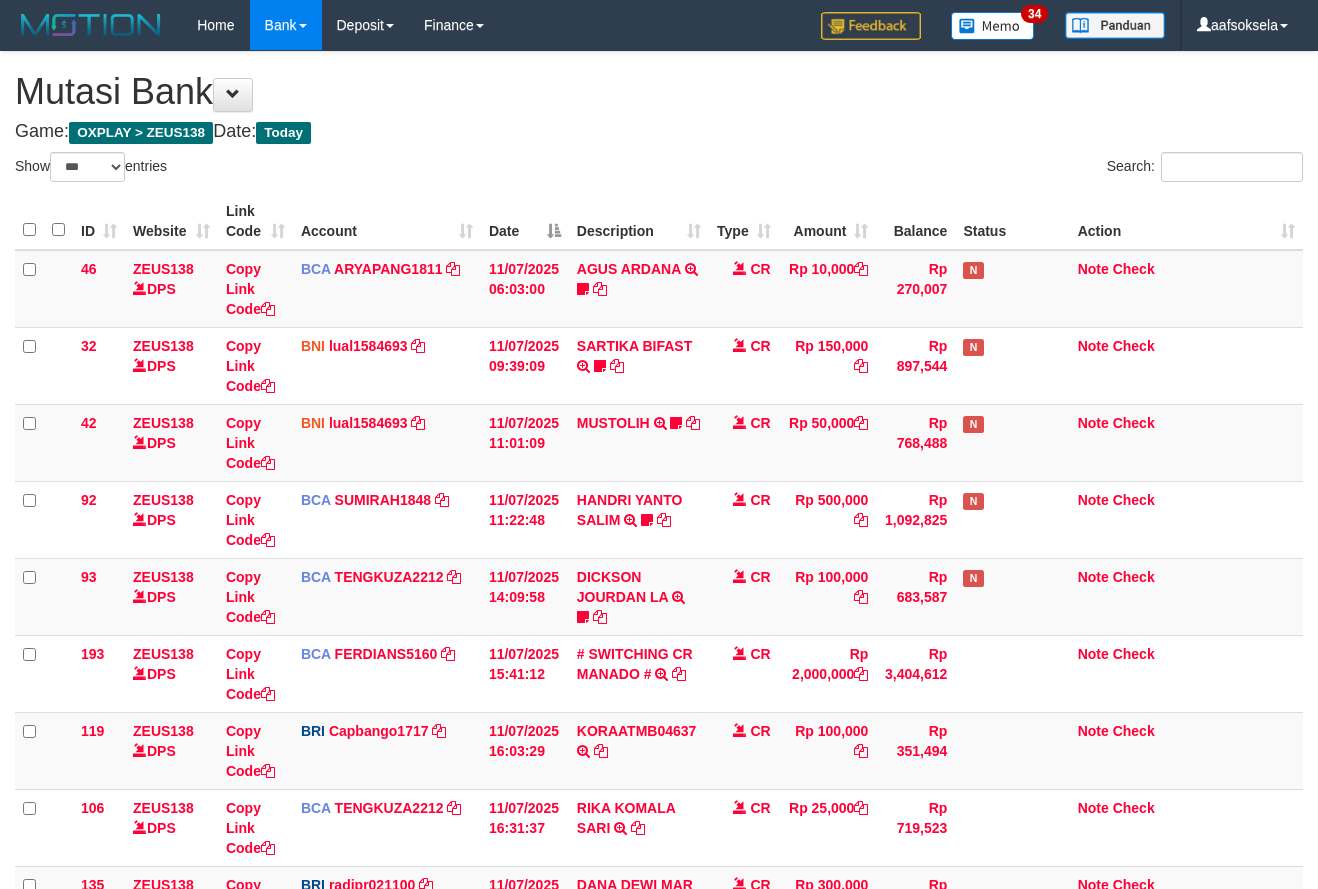 select on "***" 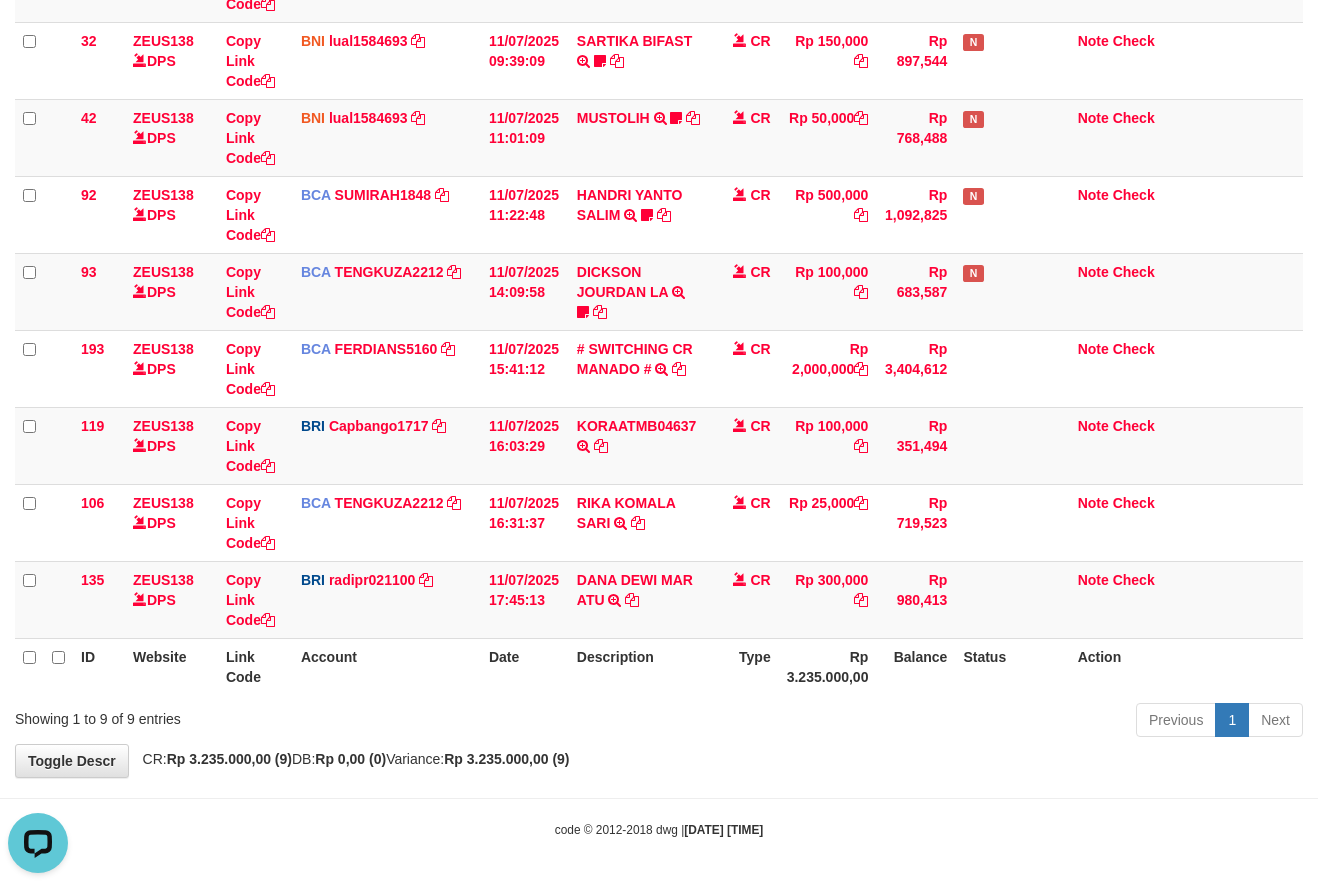 scroll, scrollTop: 0, scrollLeft: 0, axis: both 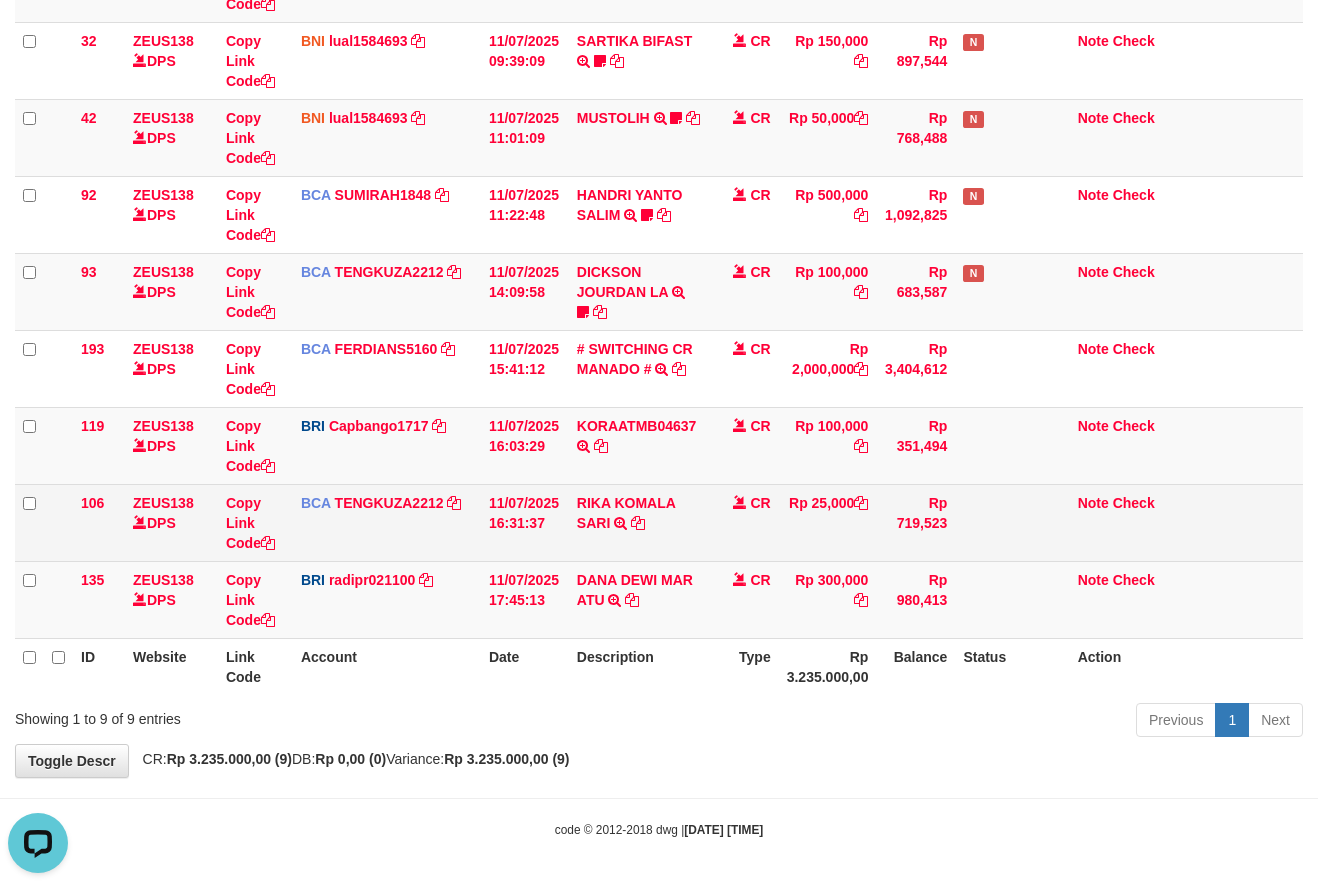 drag, startPoint x: 728, startPoint y: 741, endPoint x: 180, endPoint y: 526, distance: 588.6671 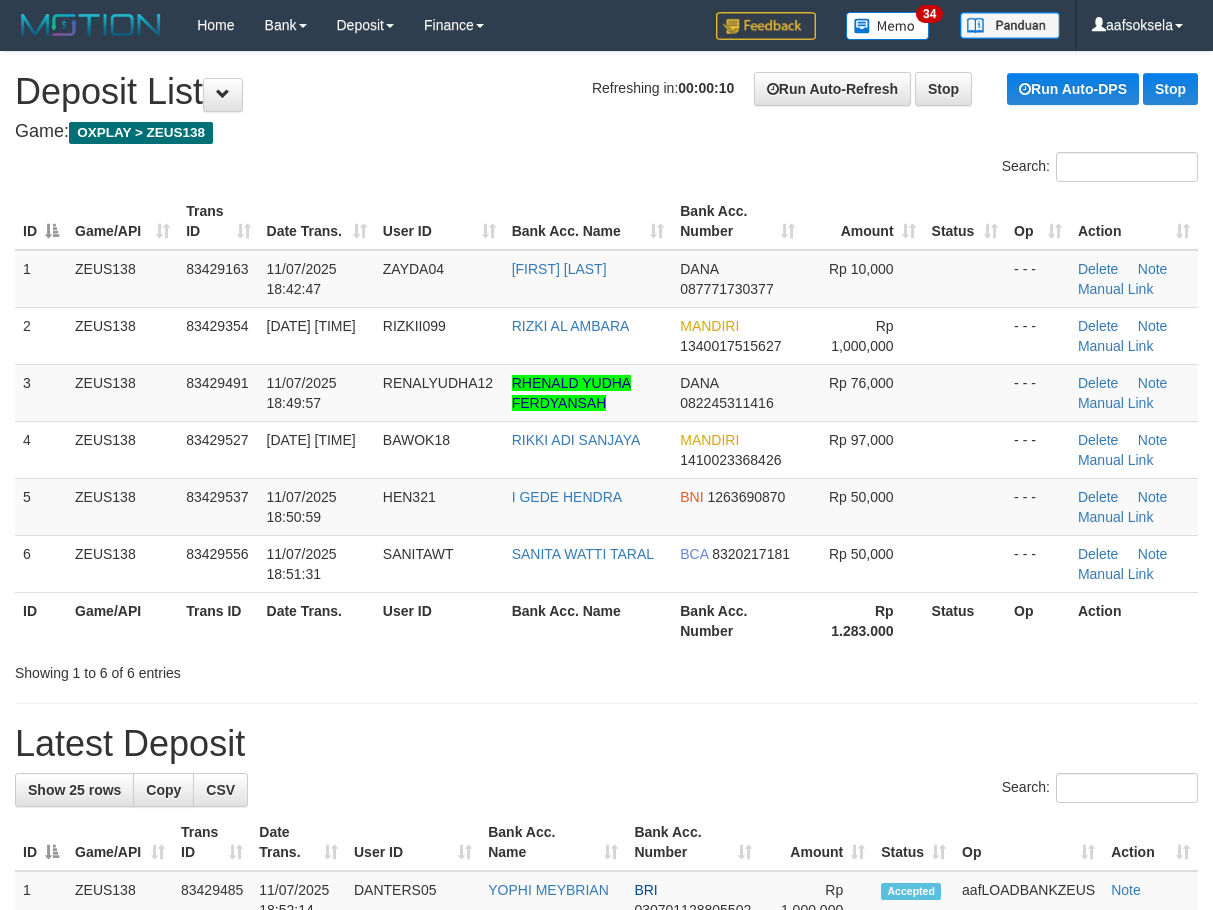 scroll, scrollTop: 0, scrollLeft: 0, axis: both 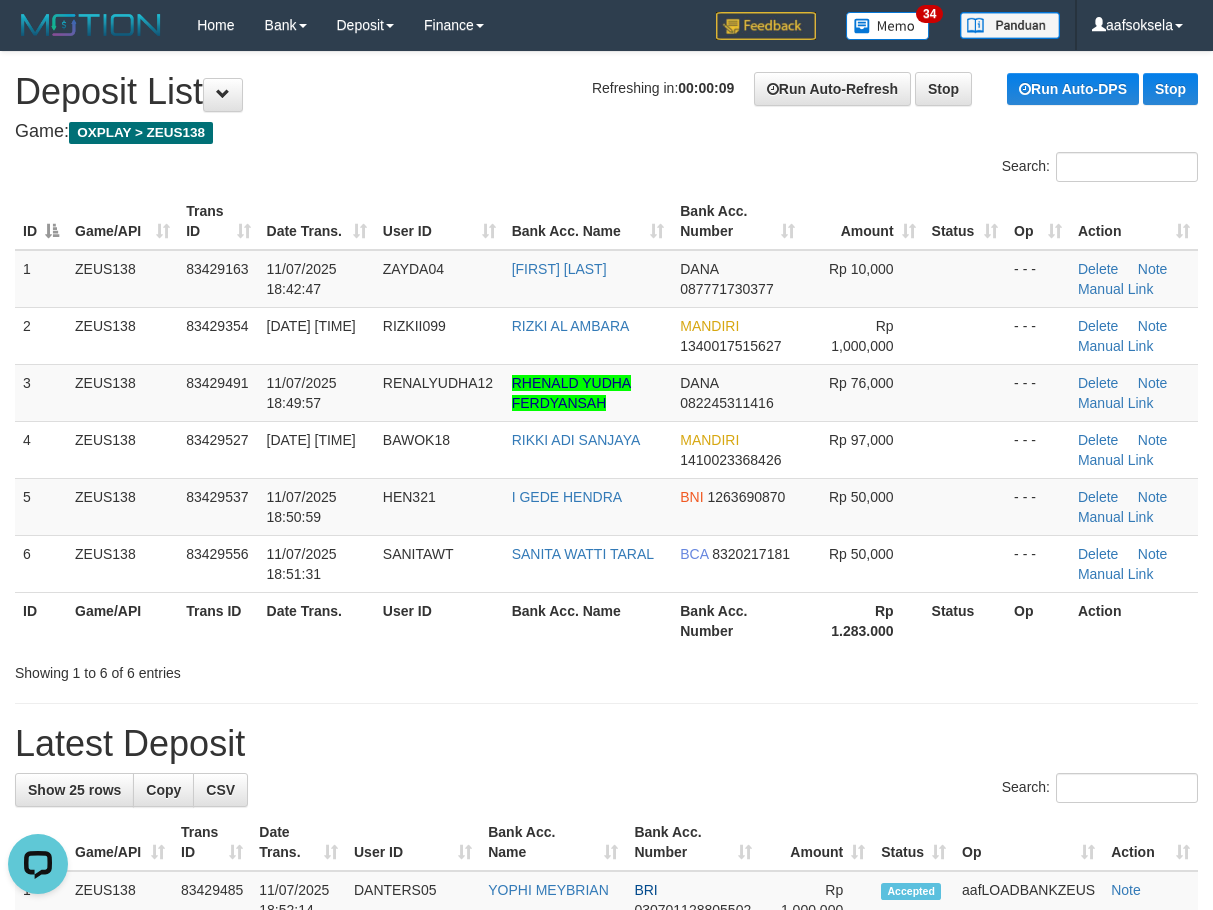 drag, startPoint x: 602, startPoint y: 672, endPoint x: 577, endPoint y: 692, distance: 32.01562 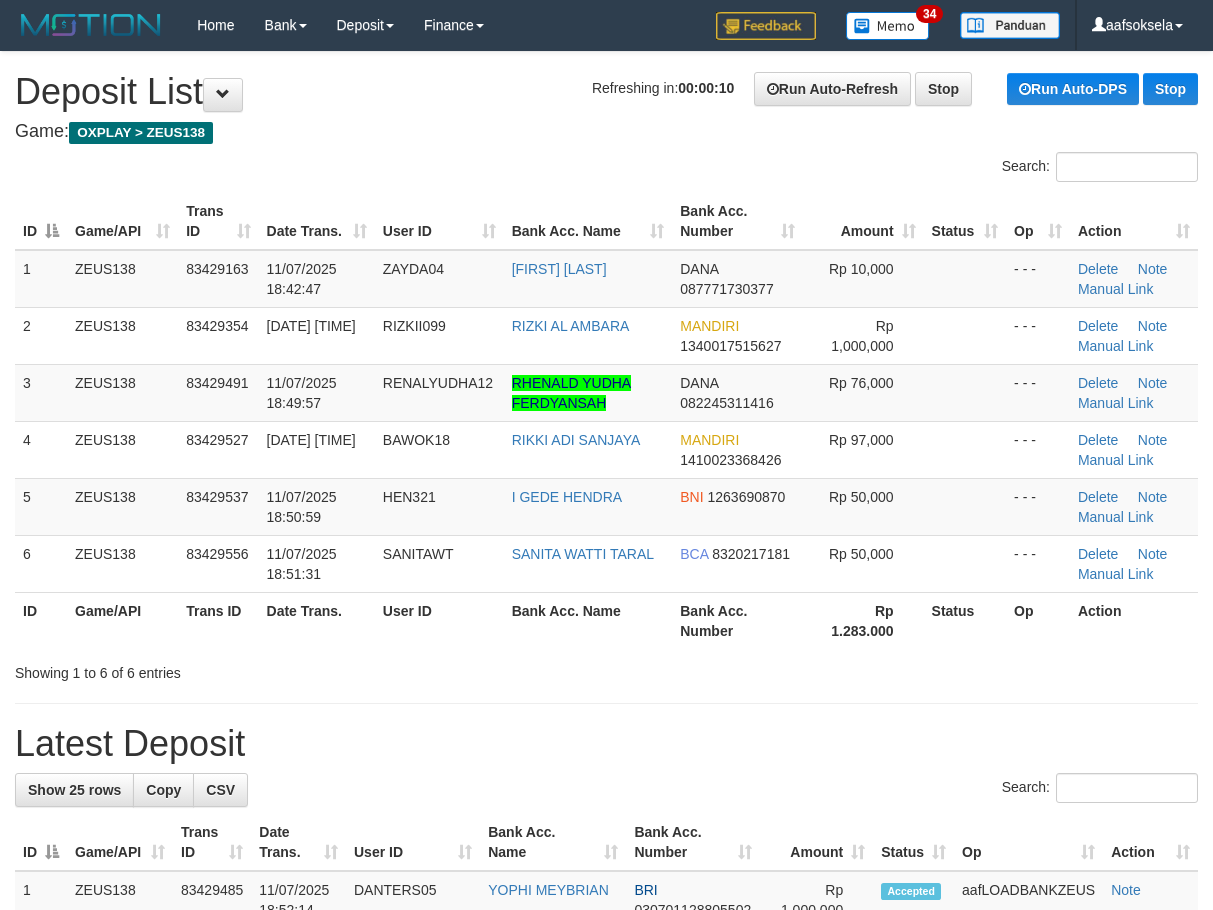 scroll, scrollTop: 0, scrollLeft: 0, axis: both 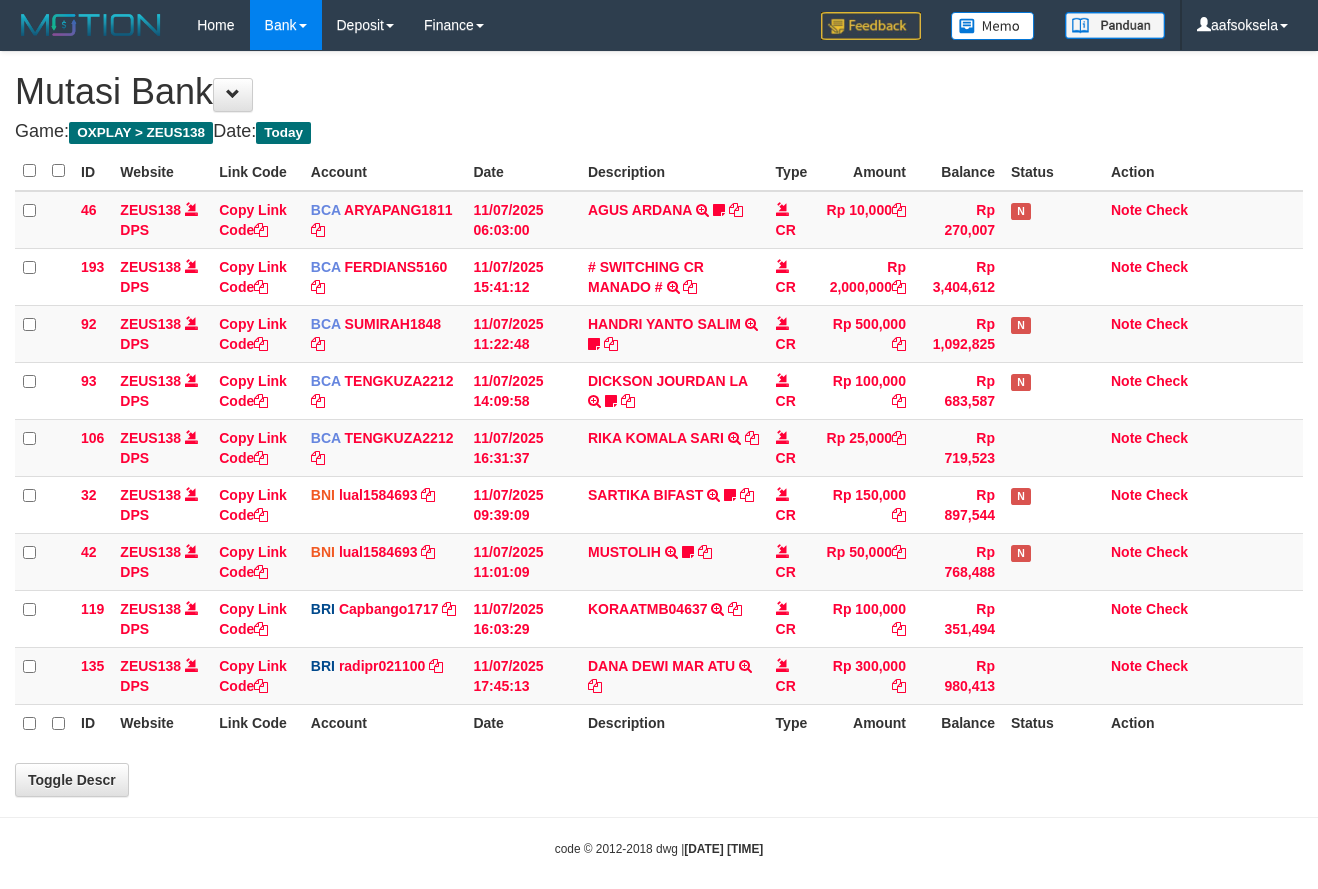 select on "***" 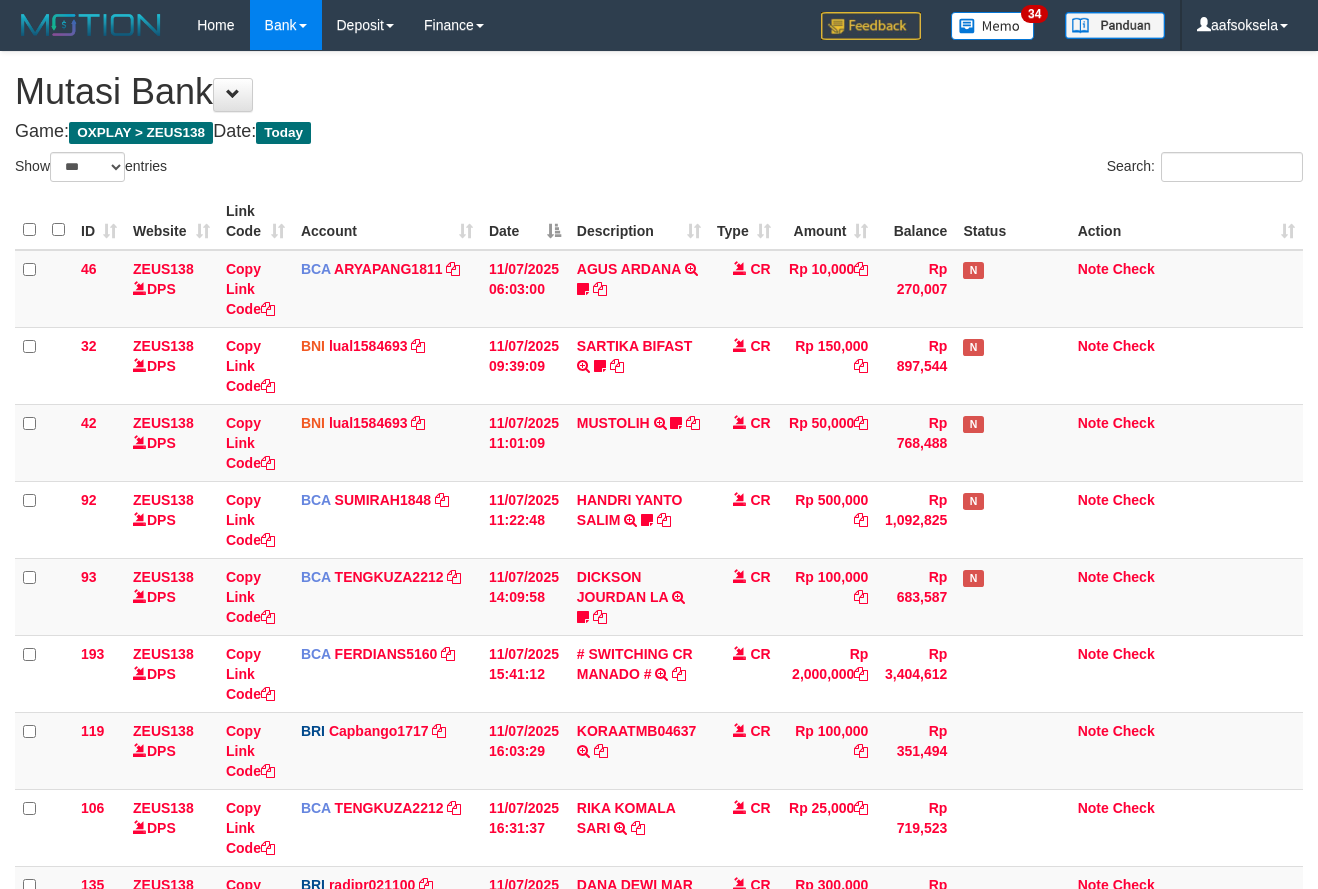 scroll, scrollTop: 305, scrollLeft: 0, axis: vertical 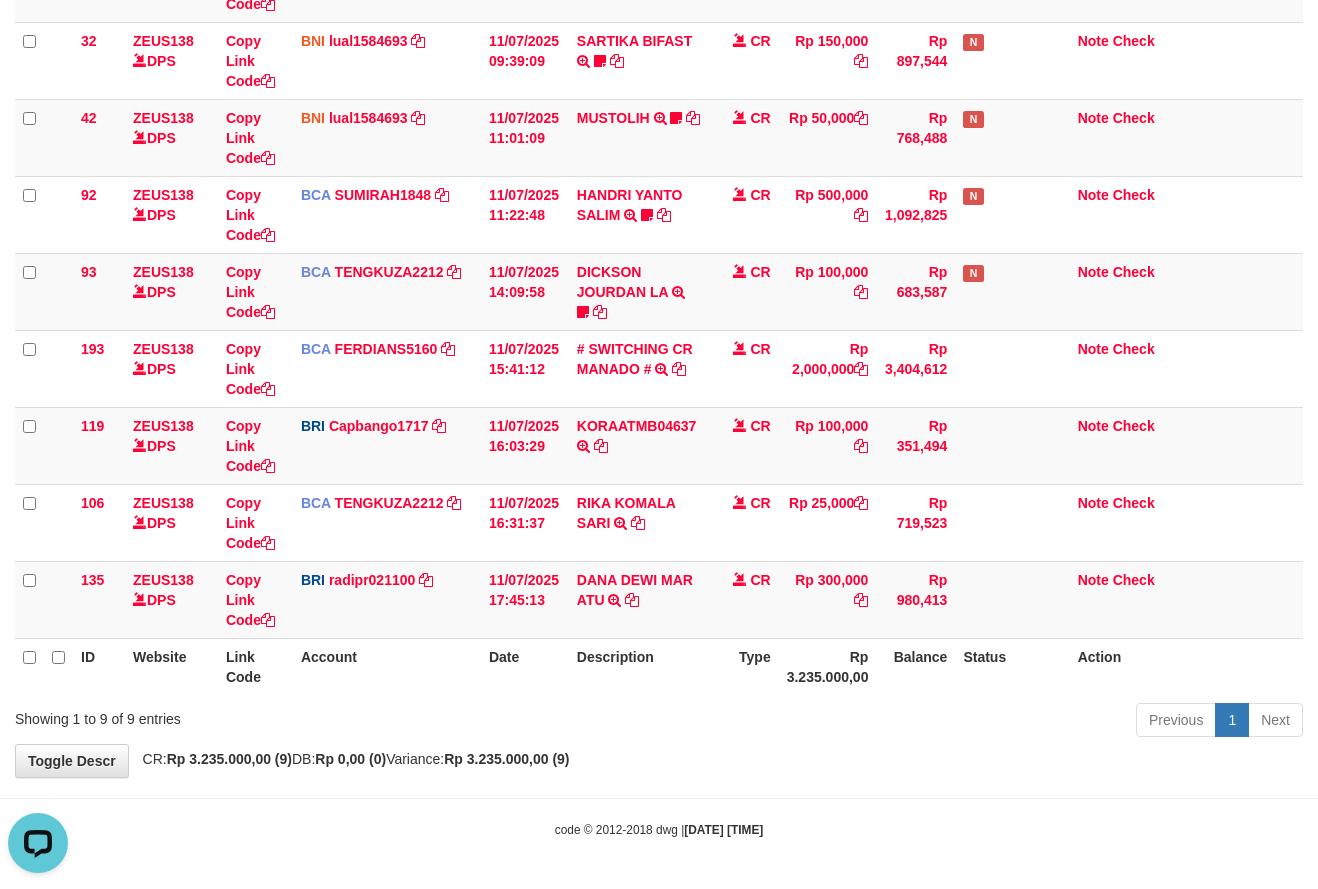 click on "Previous 1 Next" at bounding box center [933, 722] 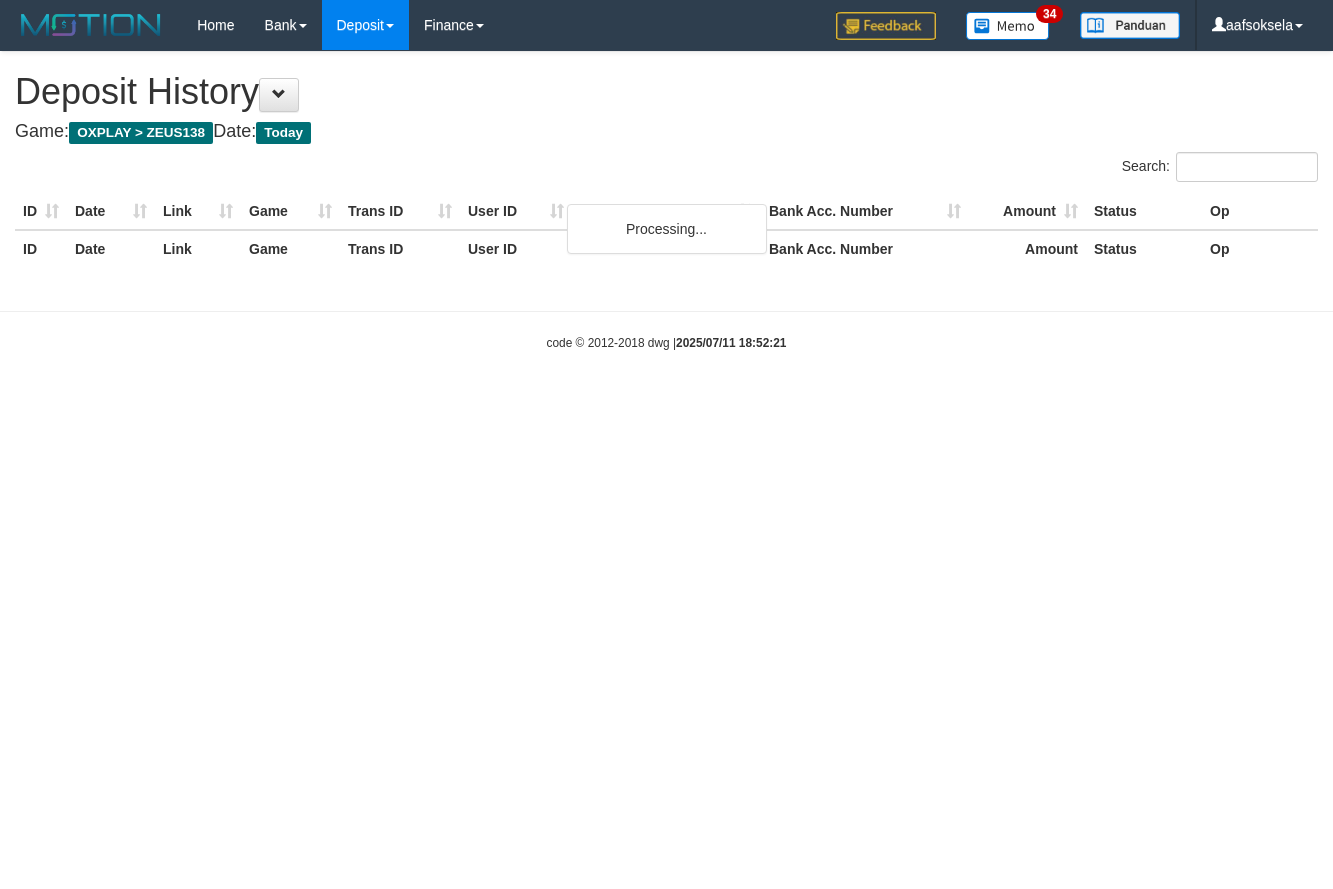 scroll, scrollTop: 0, scrollLeft: 0, axis: both 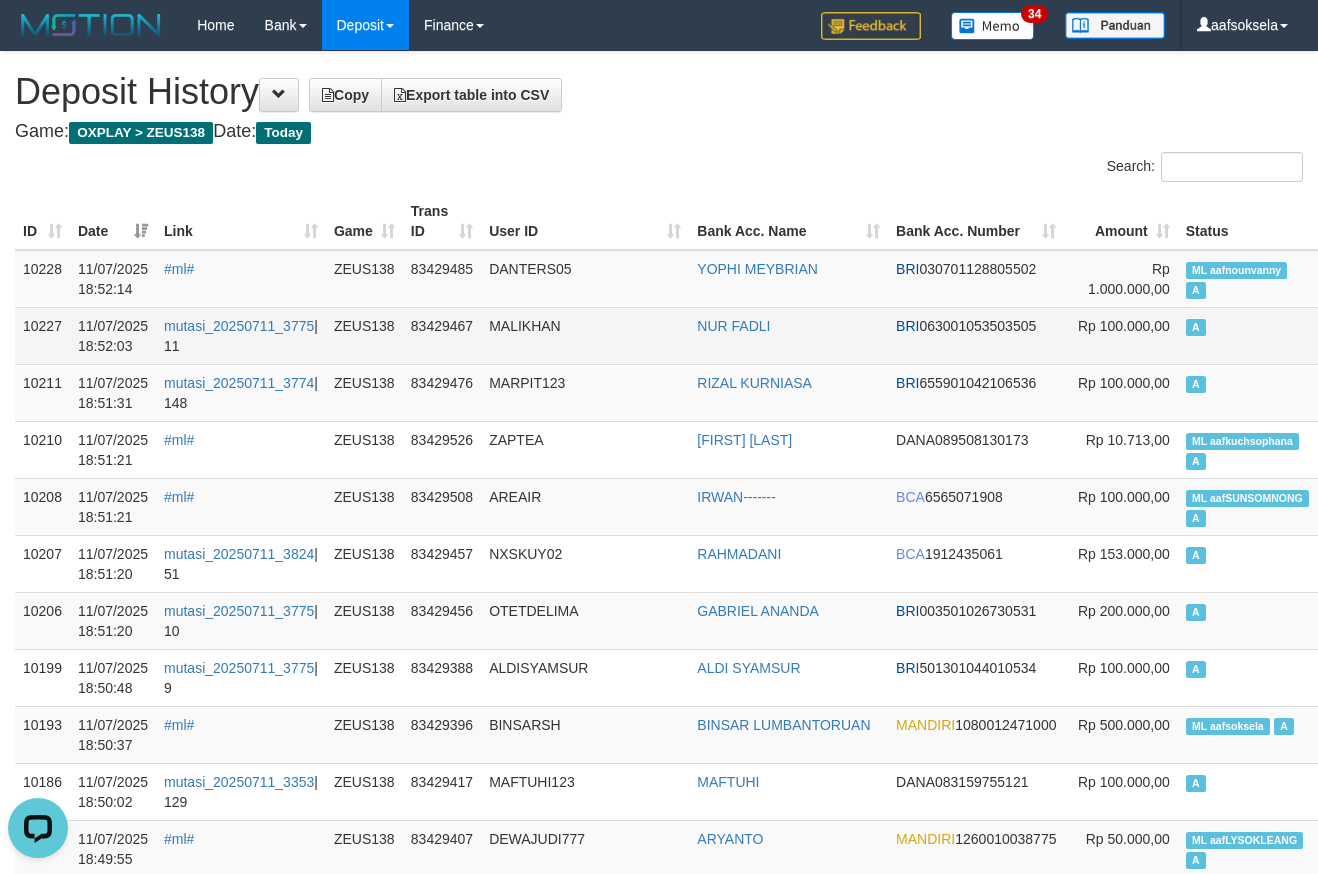 click on "MALIKHAN" at bounding box center (585, 335) 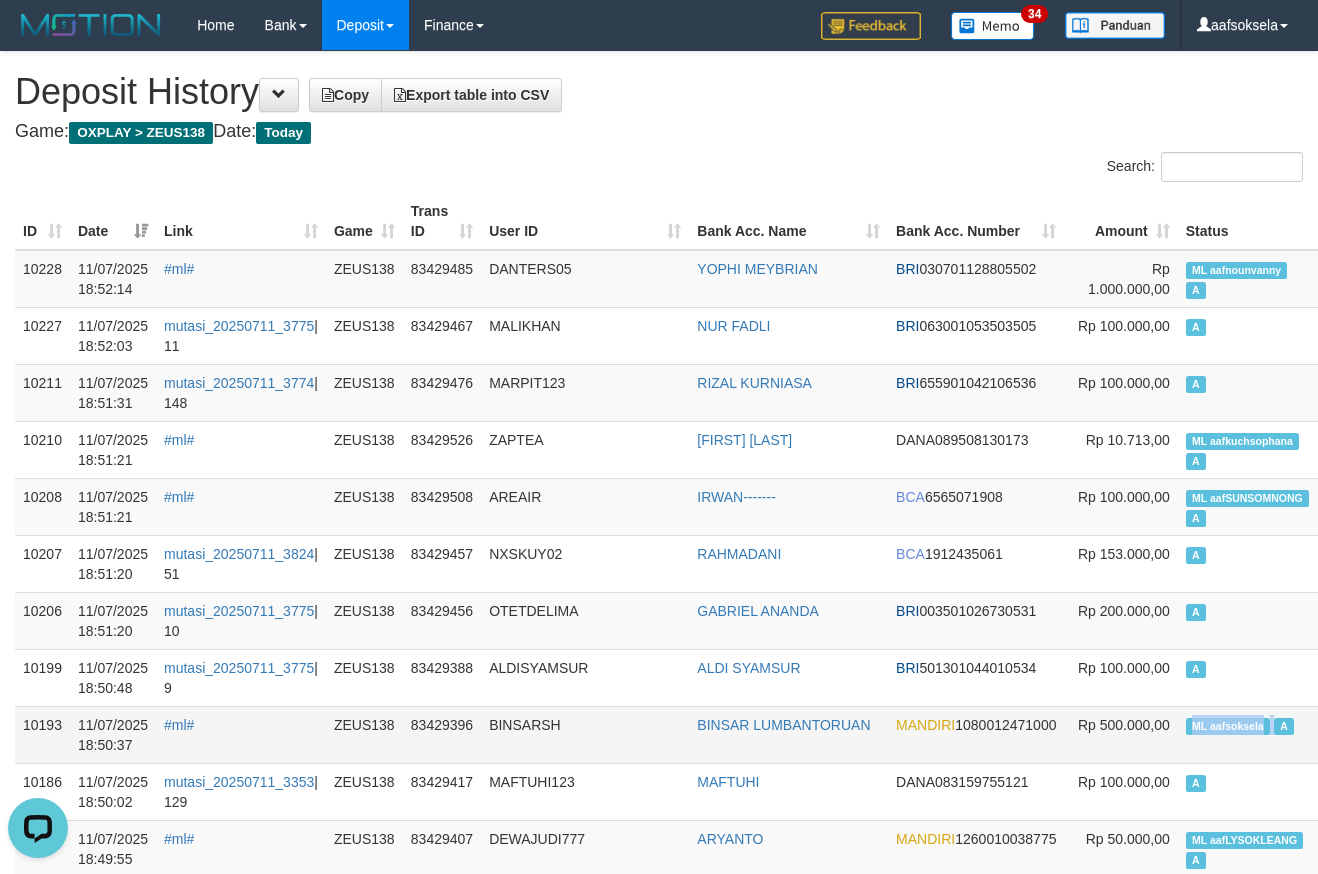 copy on "ML aafsoksela" 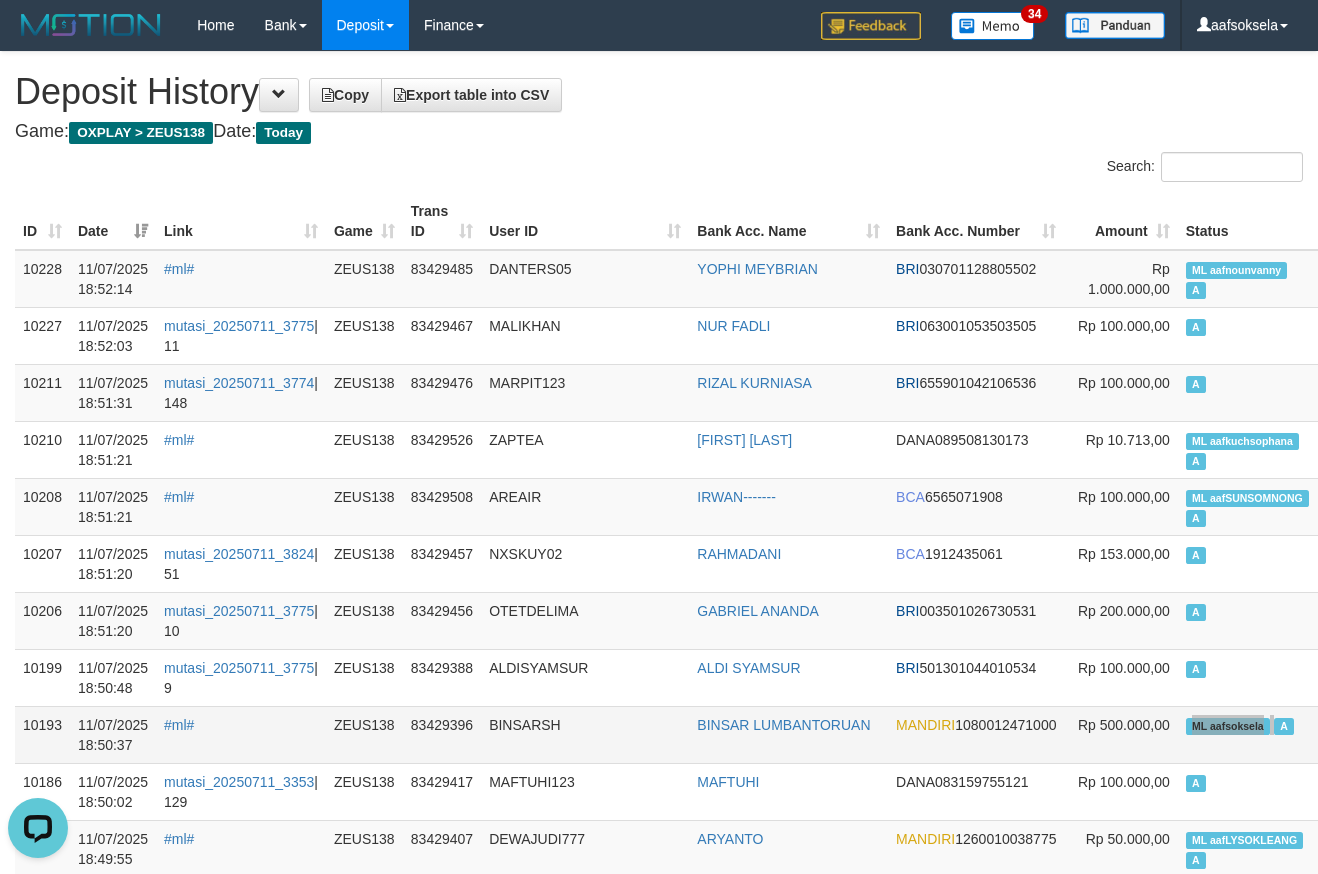 drag, startPoint x: 1133, startPoint y: 732, endPoint x: 1226, endPoint y: 745, distance: 93.904205 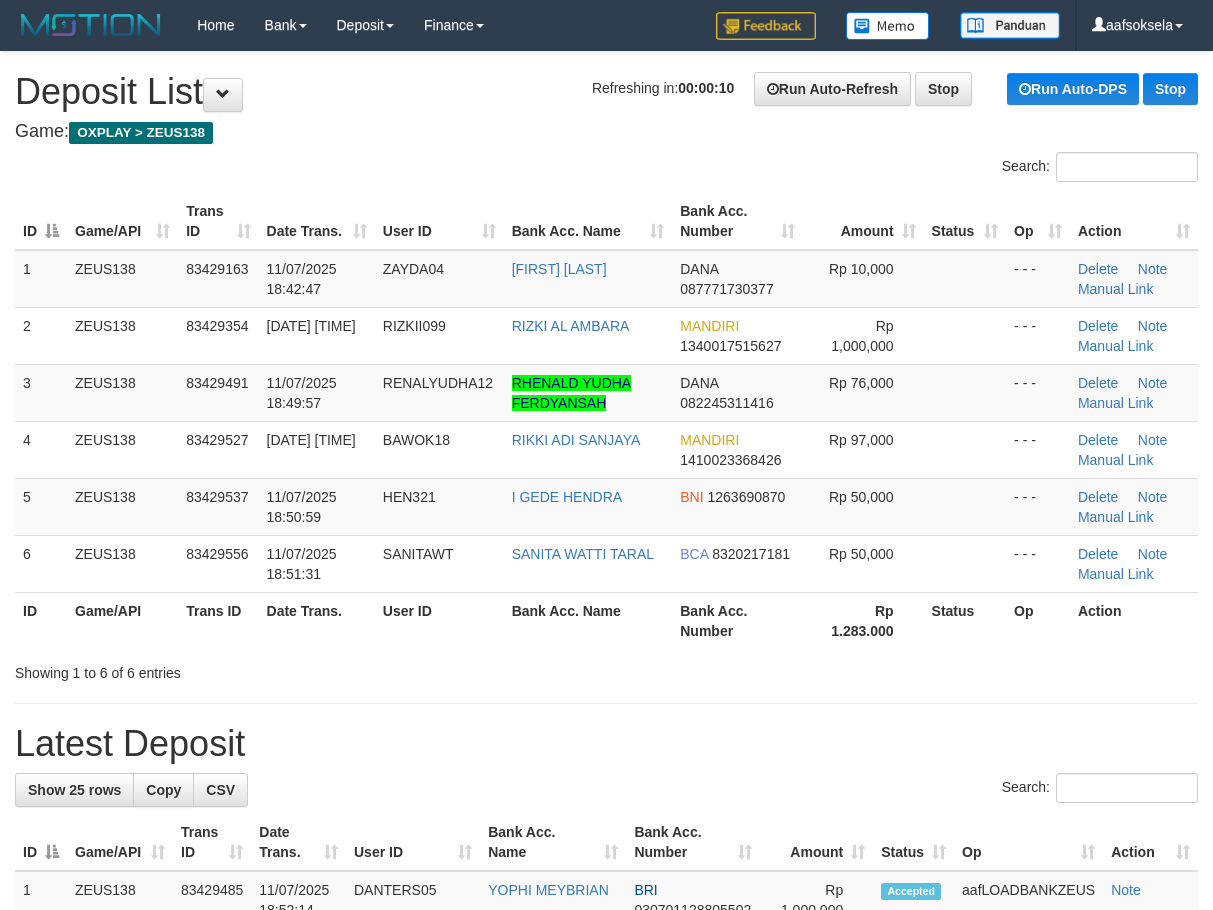 scroll, scrollTop: 0, scrollLeft: 0, axis: both 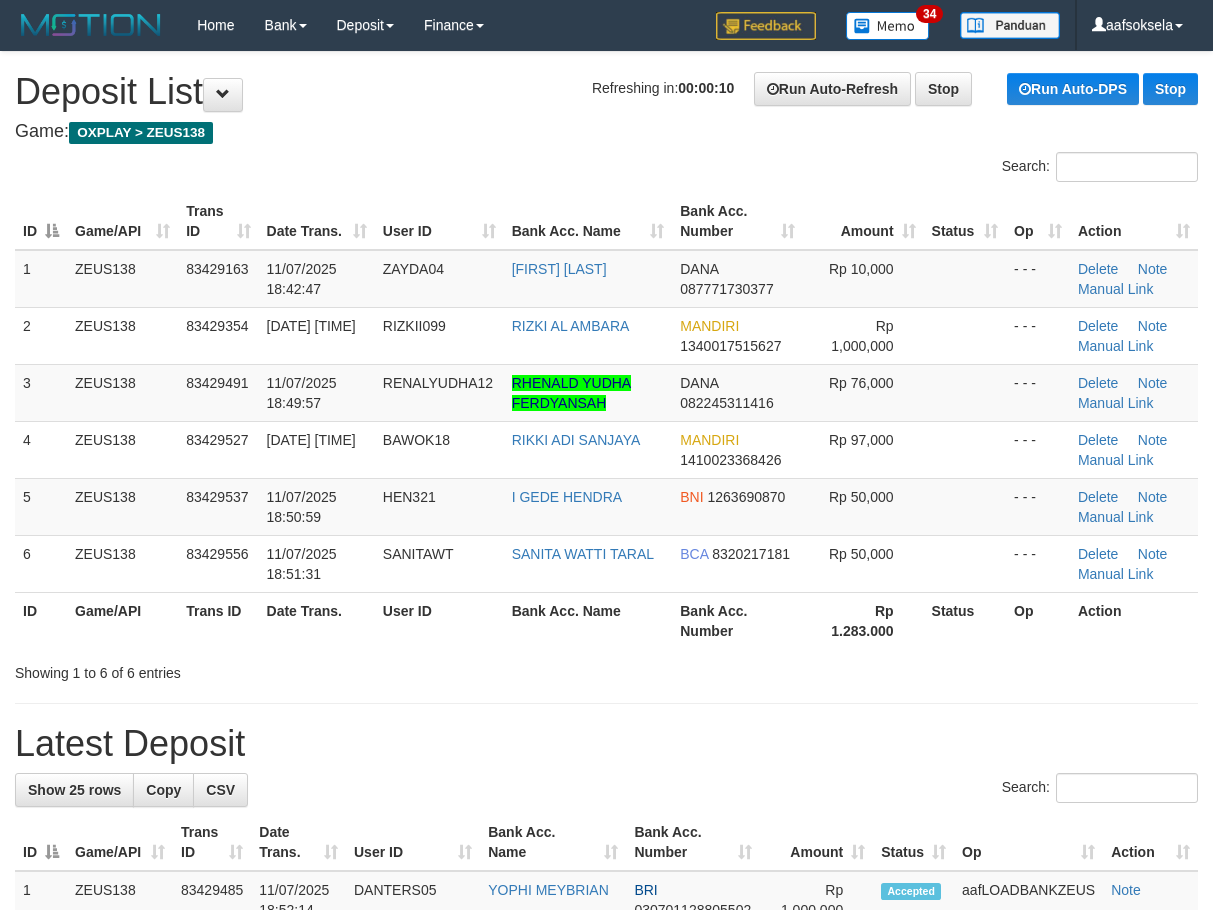 drag, startPoint x: 676, startPoint y: 747, endPoint x: 661, endPoint y: 741, distance: 16.155495 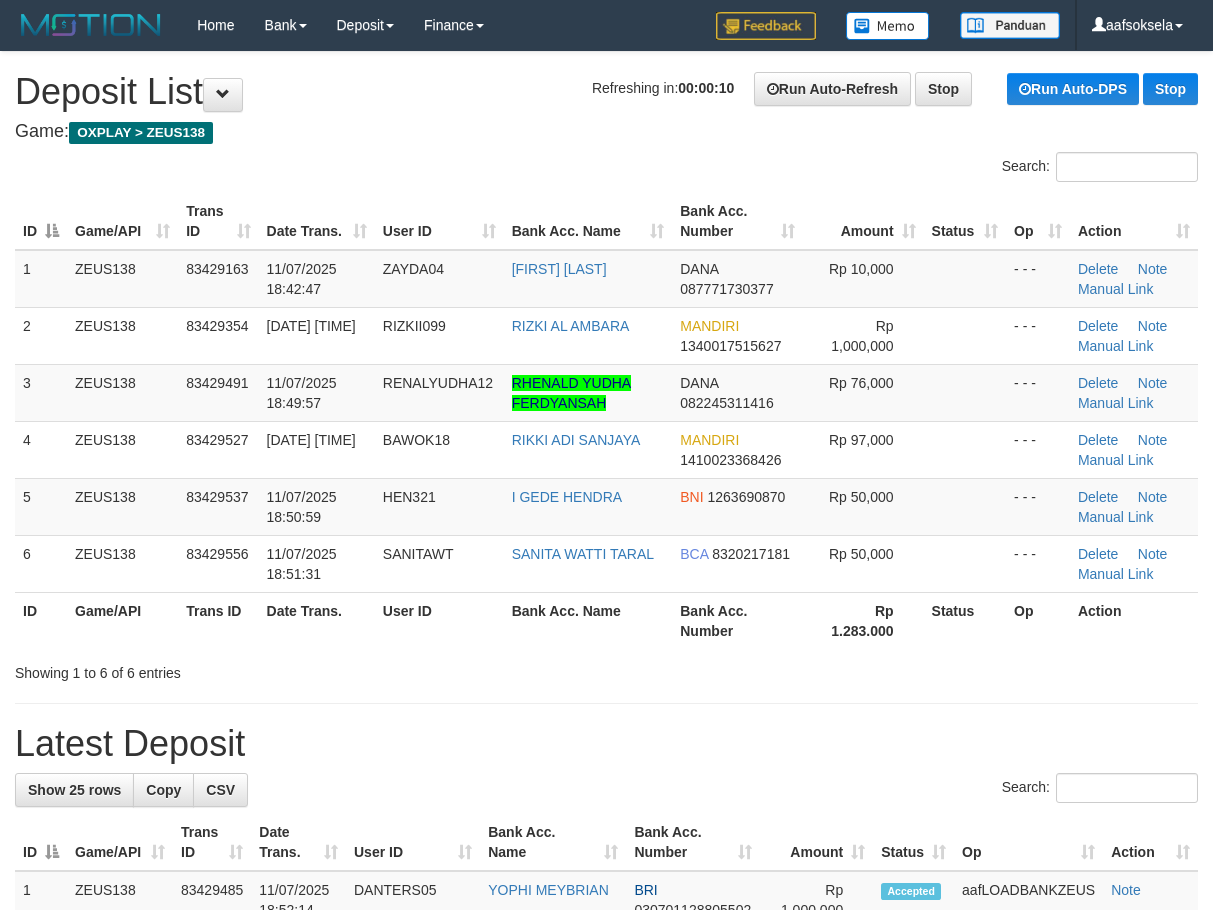scroll, scrollTop: 0, scrollLeft: 0, axis: both 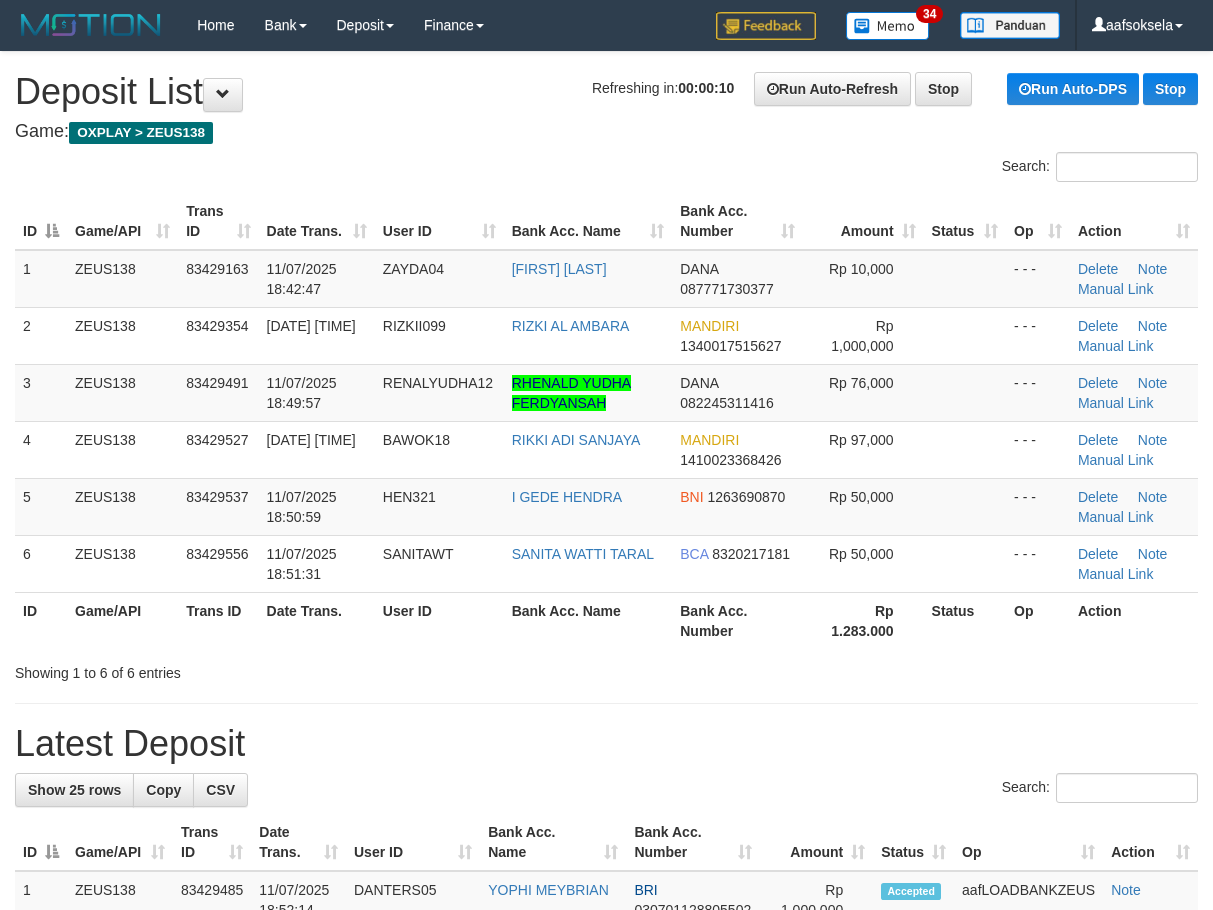click on "Latest Deposit" at bounding box center [606, 744] 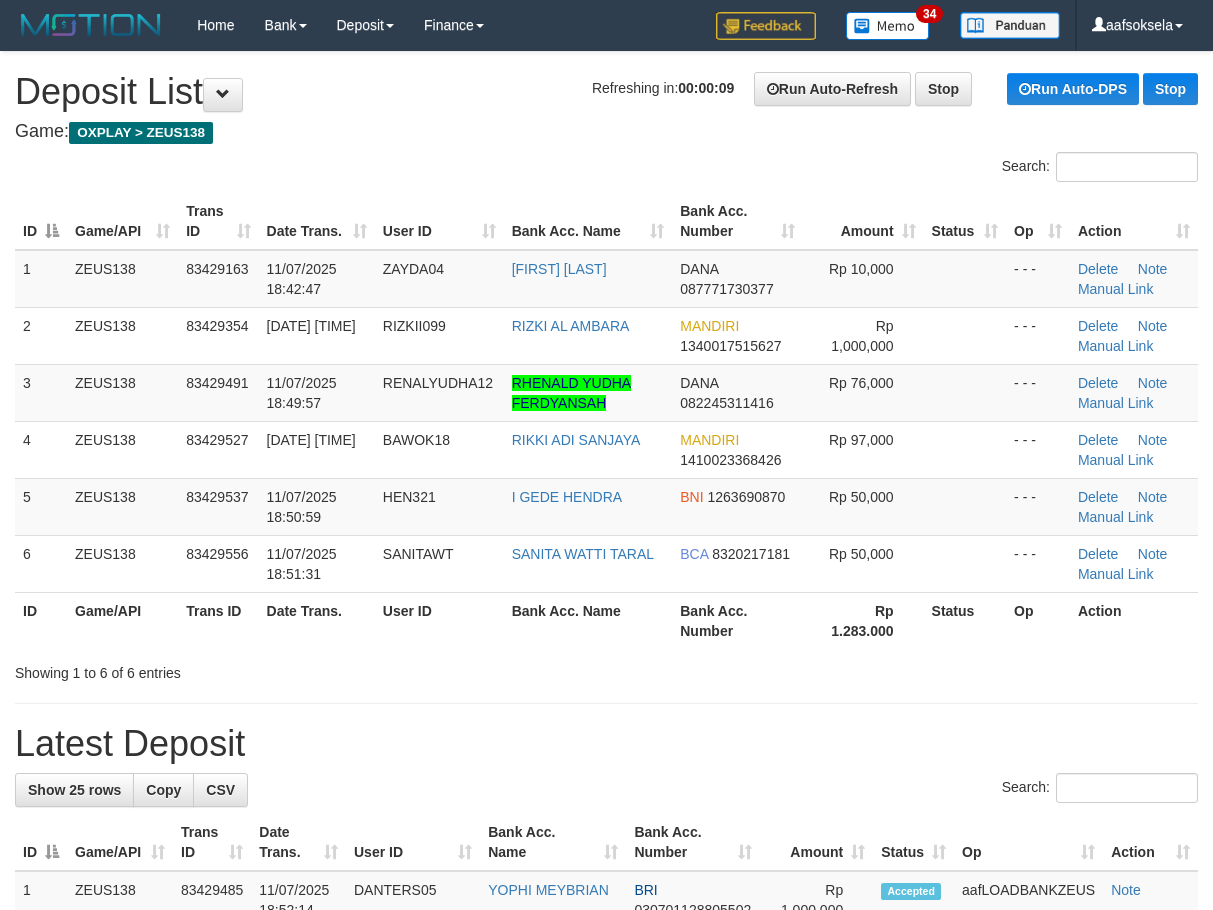 click on "Latest Deposit" at bounding box center (606, 744) 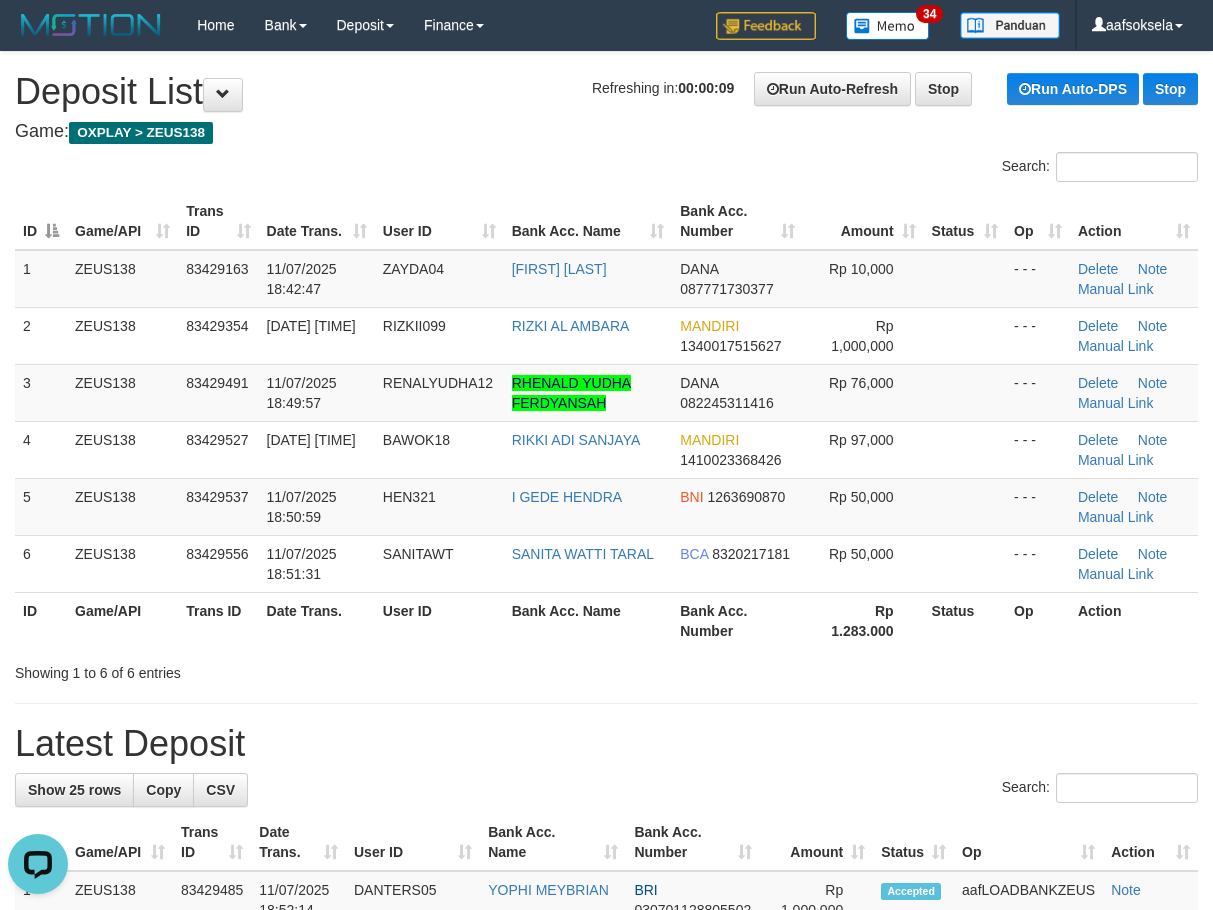 scroll, scrollTop: 0, scrollLeft: 0, axis: both 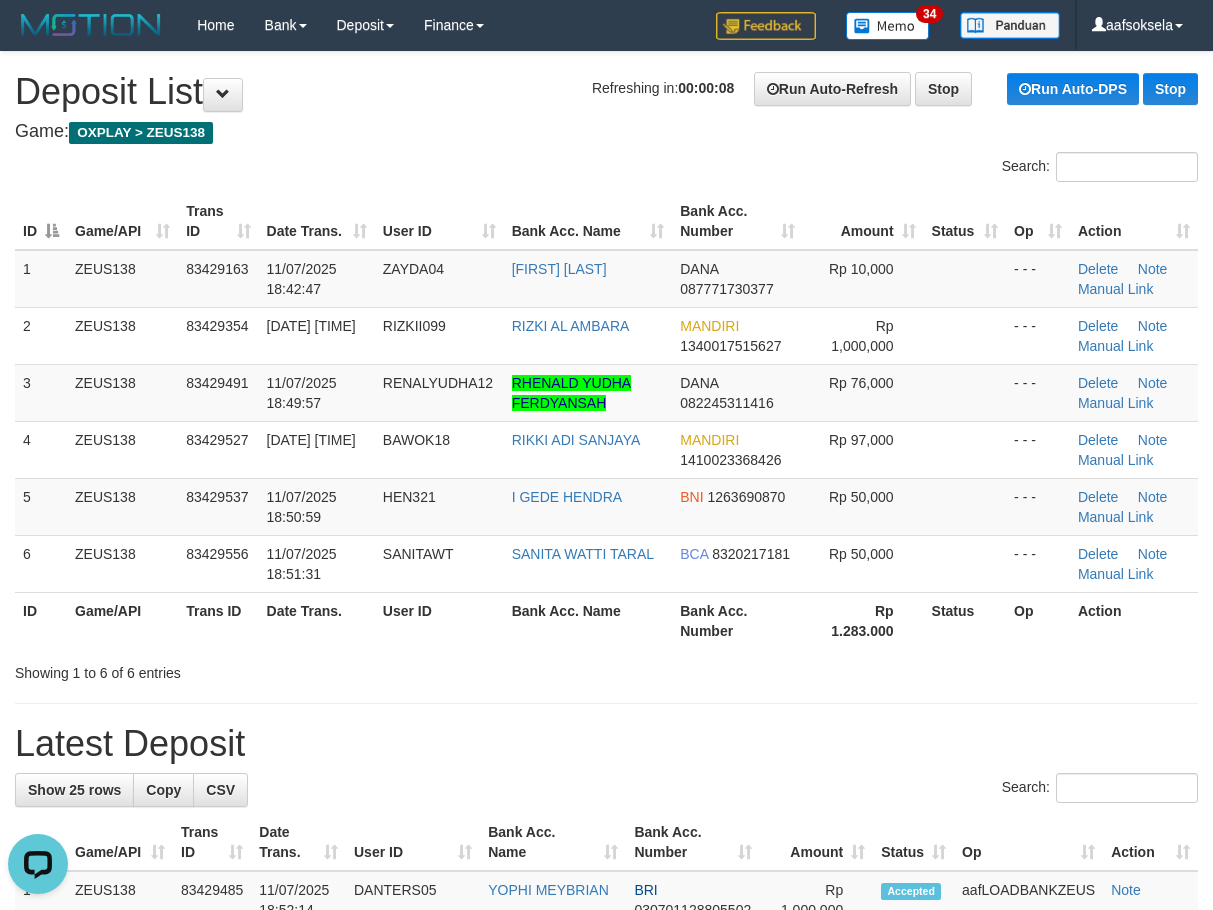 click on "**********" at bounding box center [606, 1241] 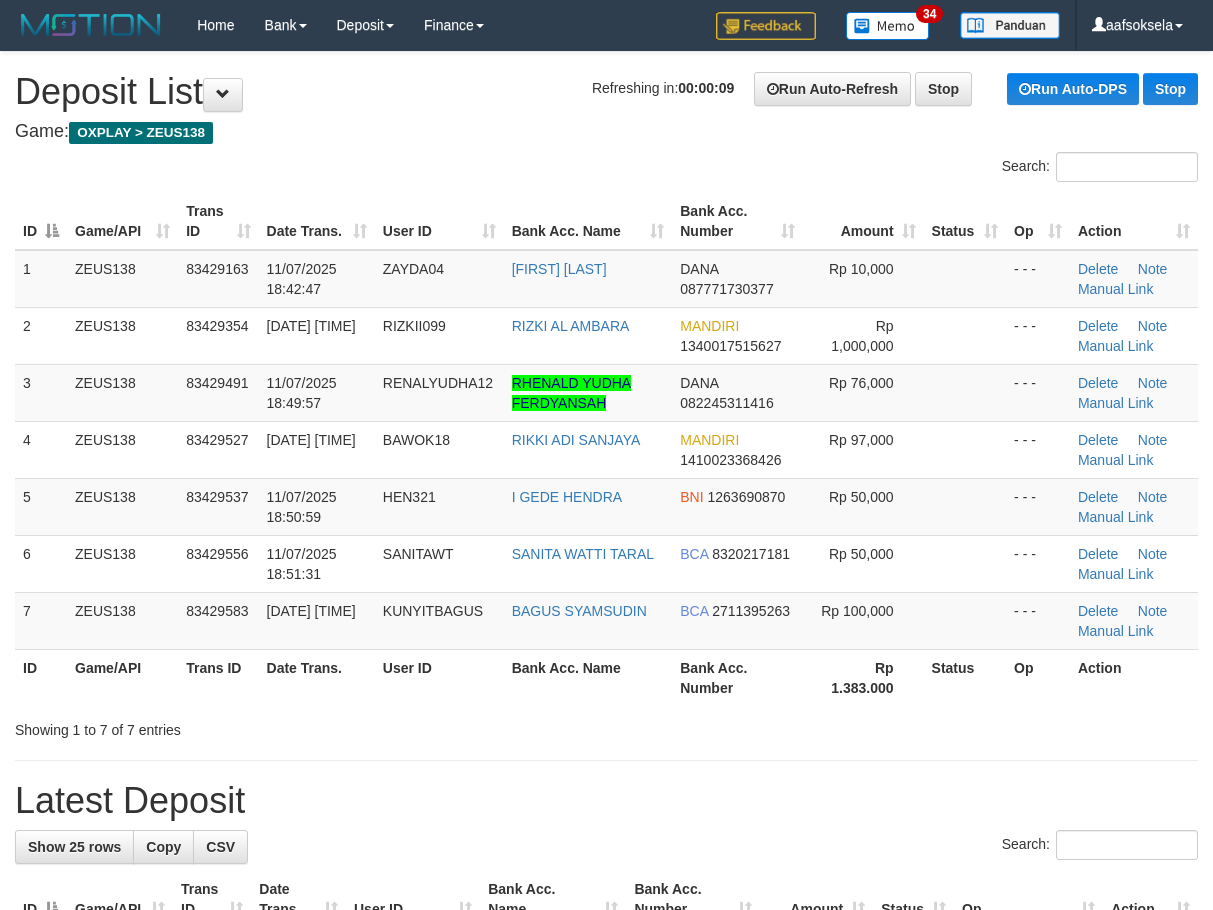 scroll, scrollTop: 493, scrollLeft: 0, axis: vertical 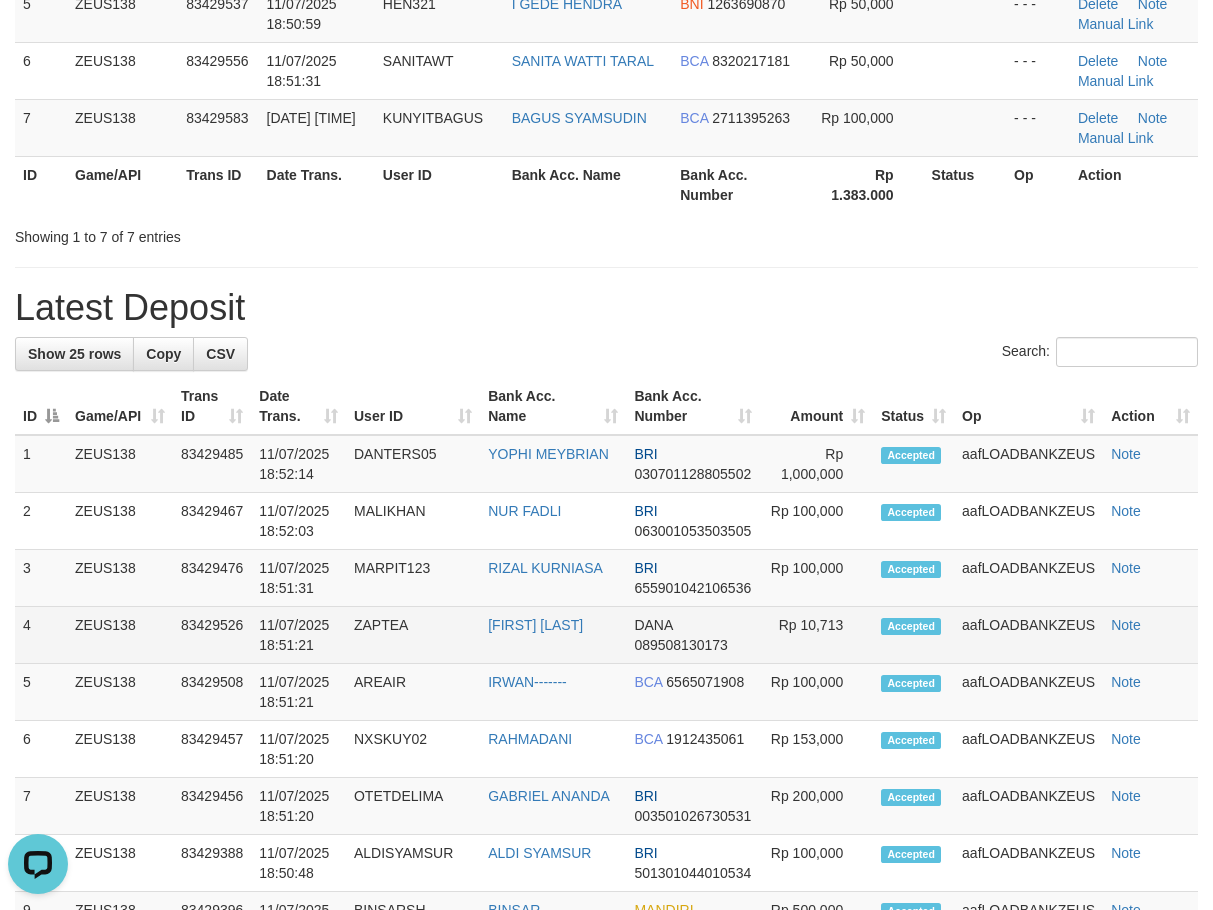 drag, startPoint x: 439, startPoint y: 600, endPoint x: 381, endPoint y: 615, distance: 59.908264 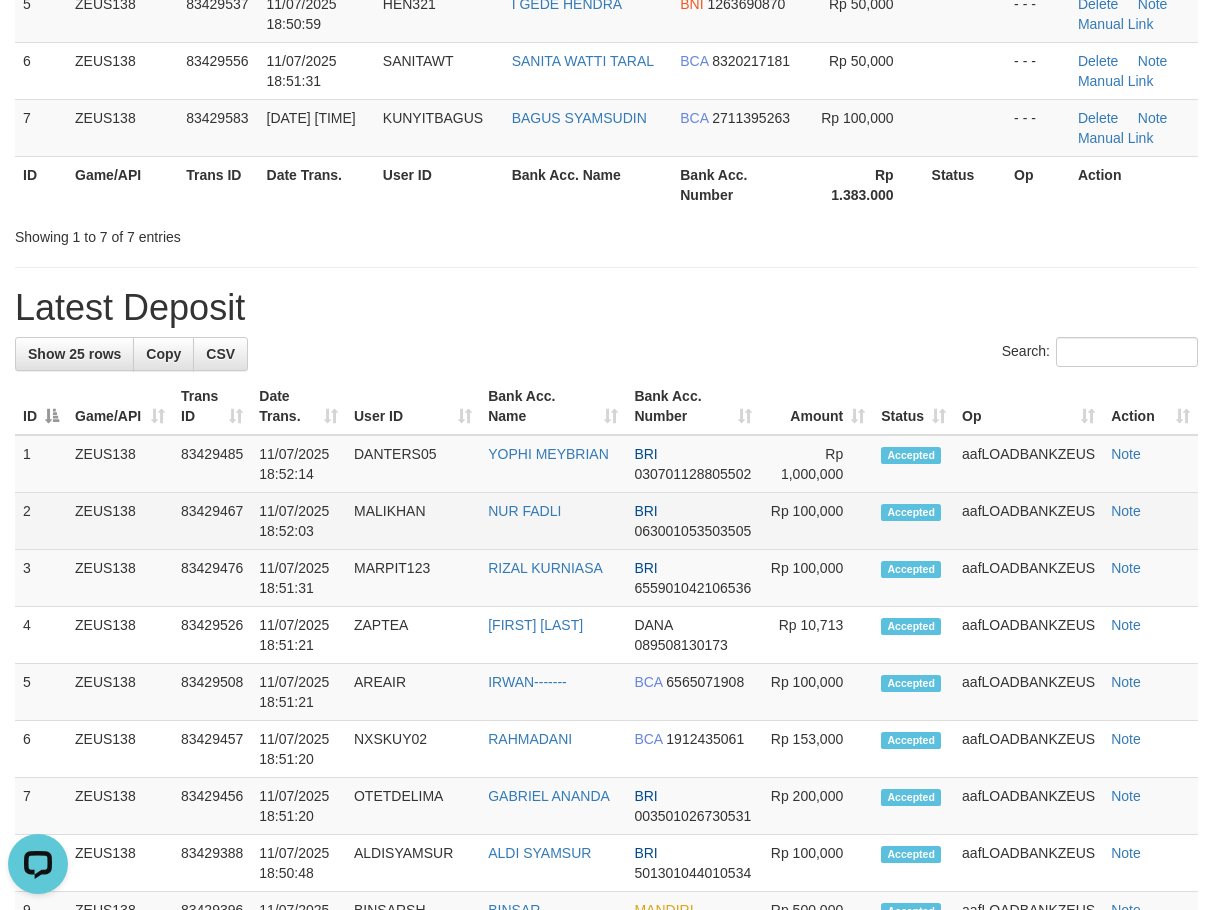 scroll, scrollTop: 426, scrollLeft: 0, axis: vertical 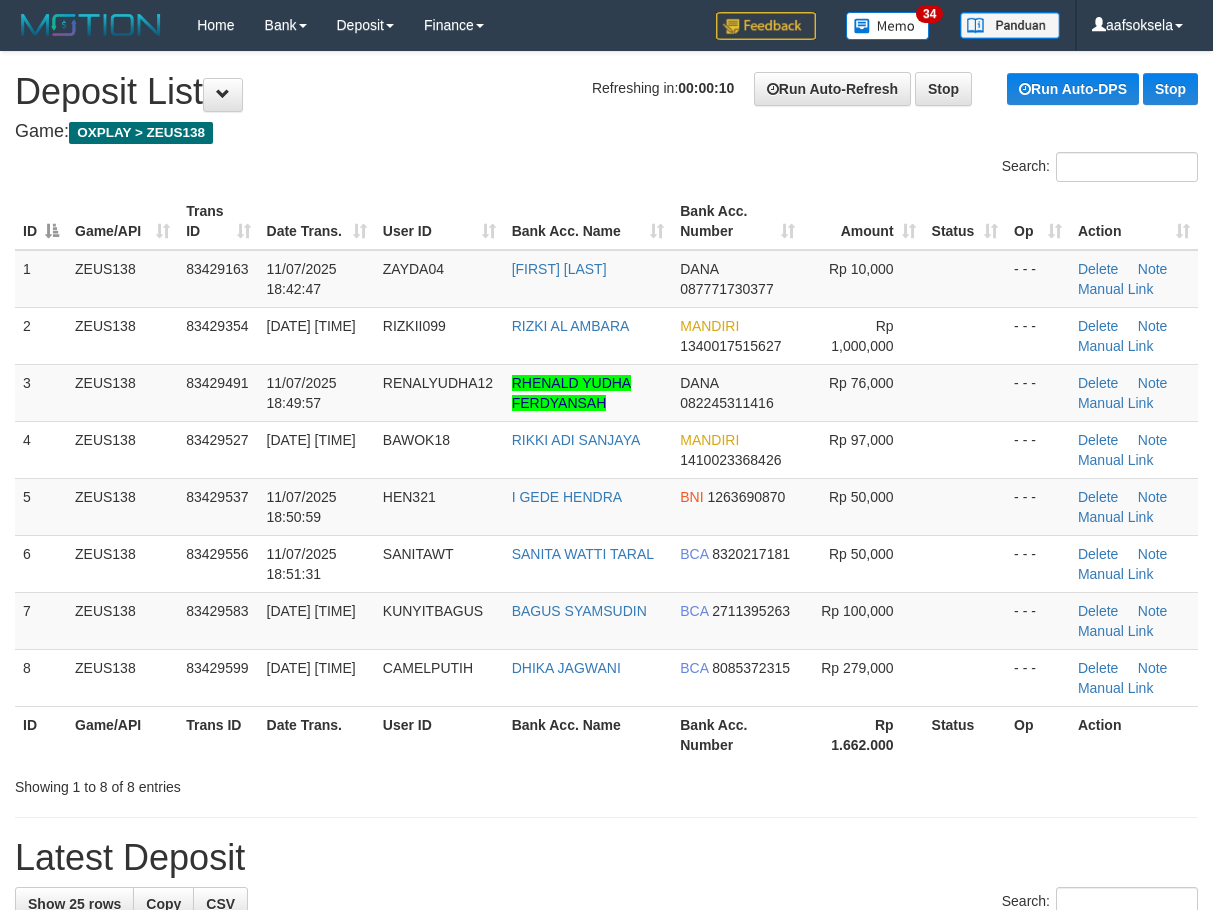 click on "**********" at bounding box center (606, 1298) 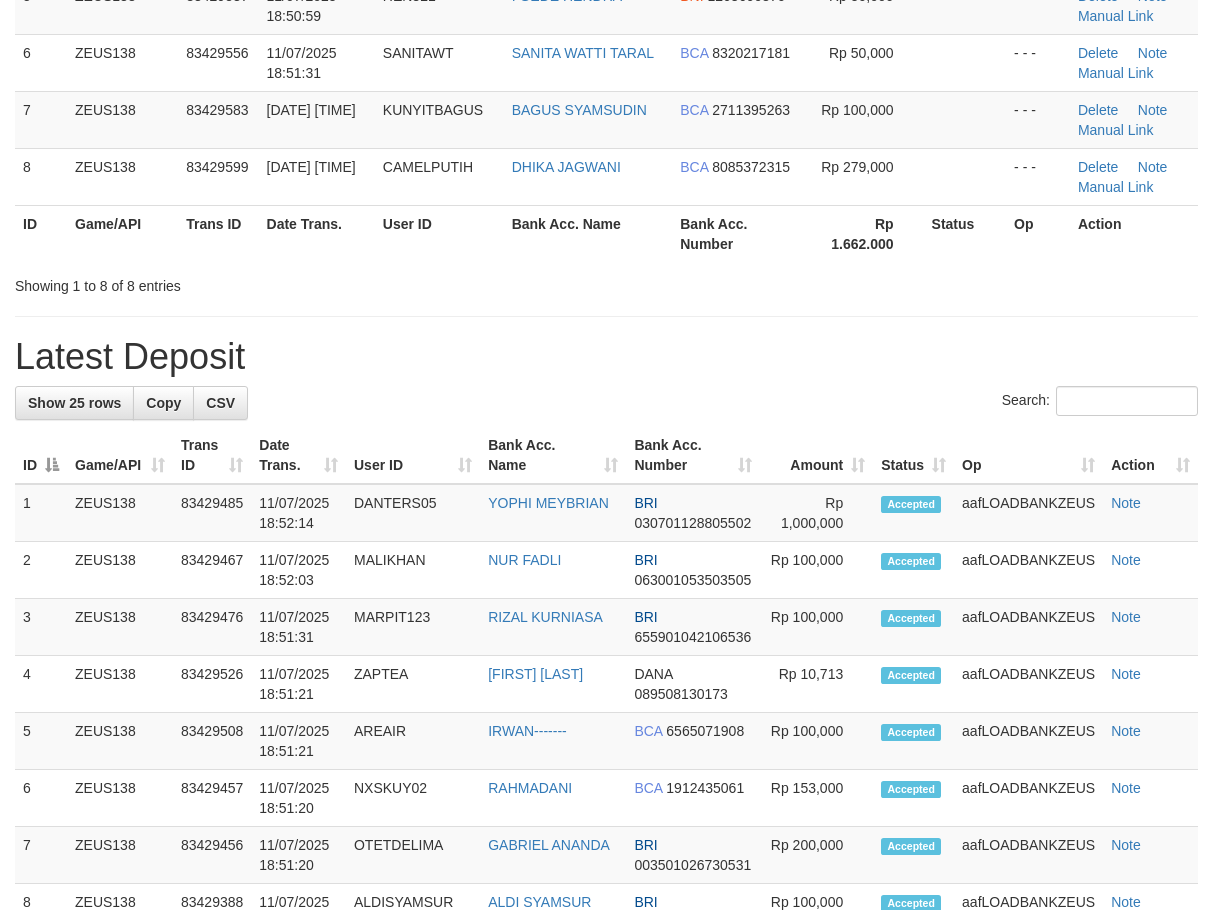 scroll, scrollTop: 426, scrollLeft: 0, axis: vertical 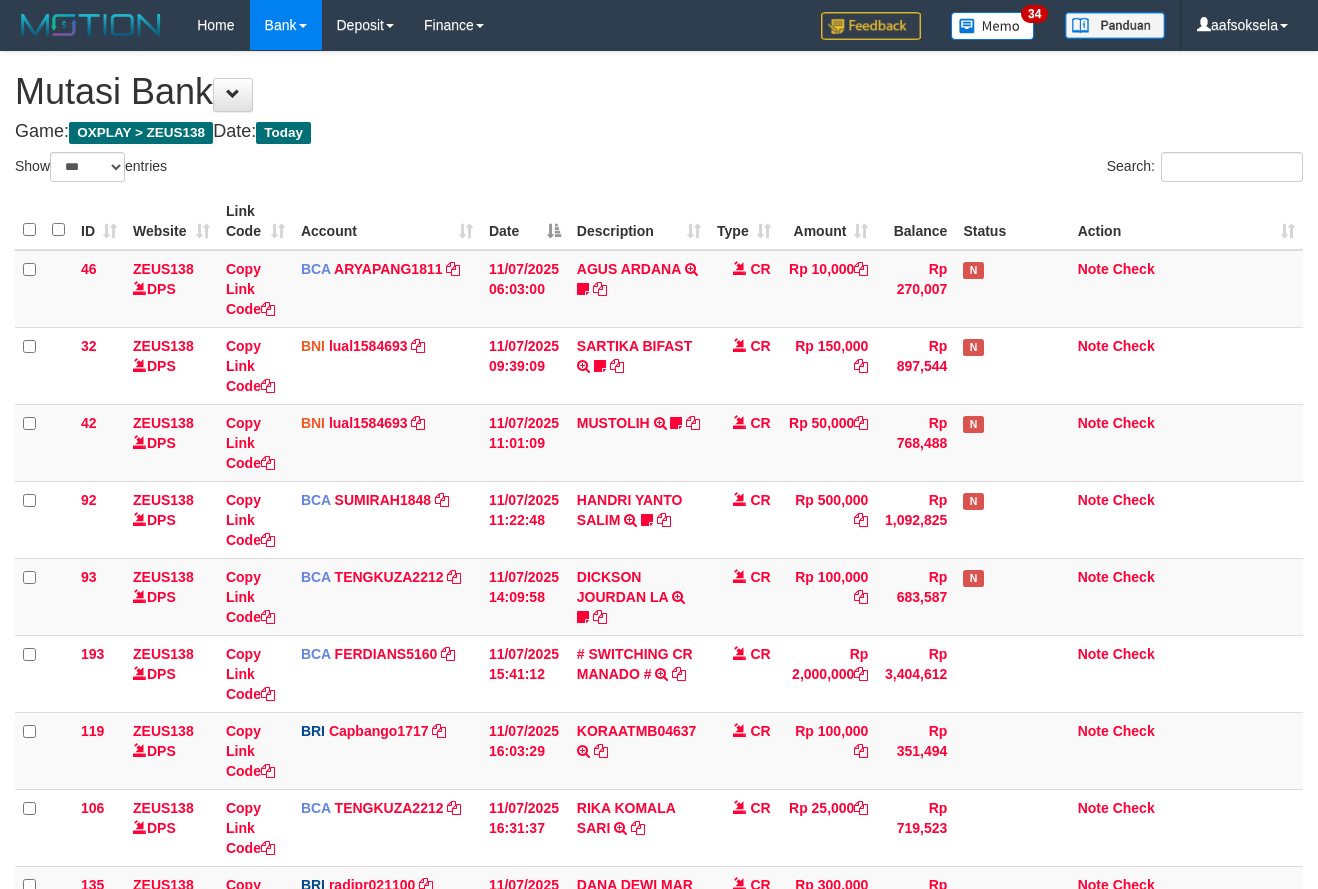 select on "***" 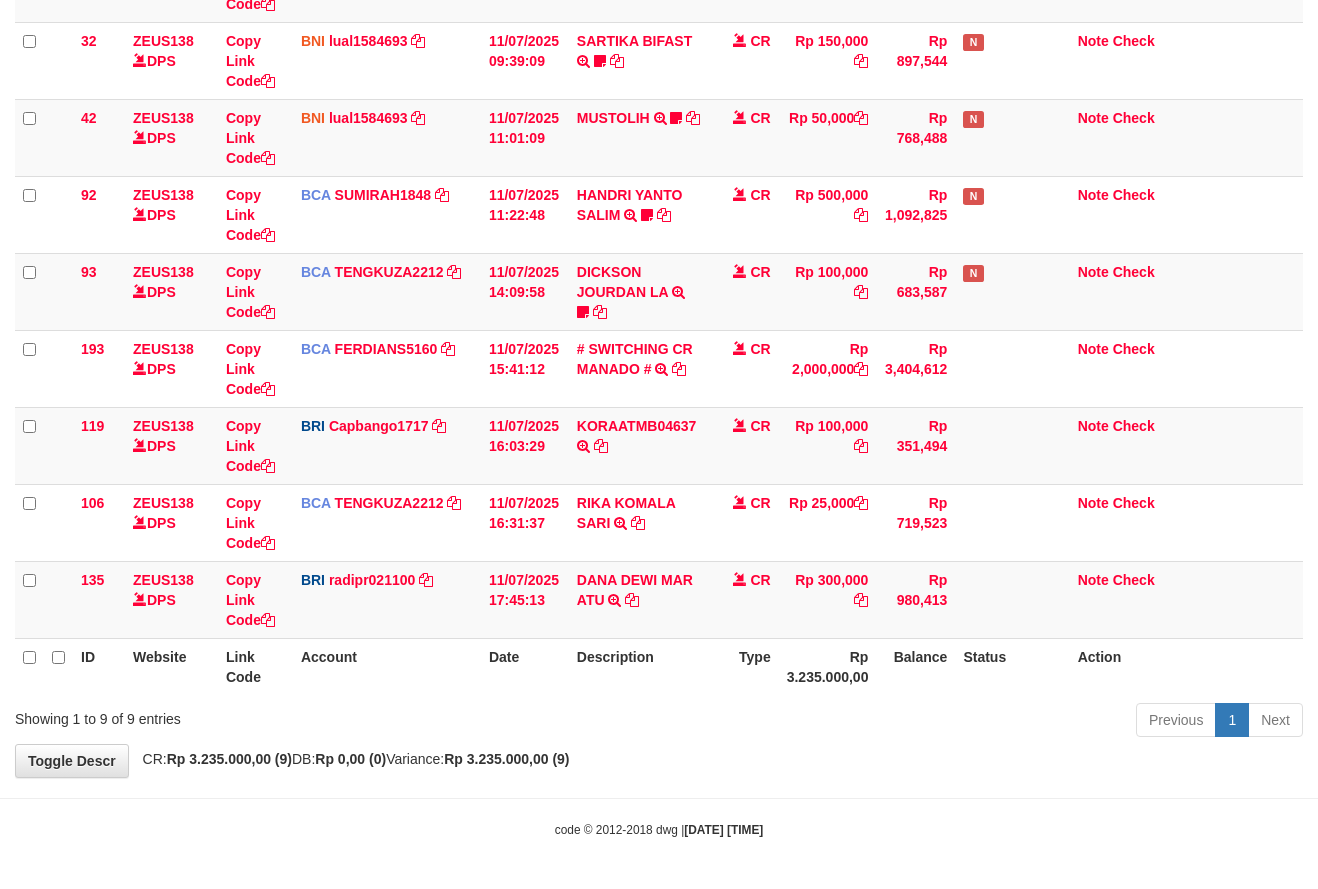 drag, startPoint x: 470, startPoint y: 775, endPoint x: 476, endPoint y: 757, distance: 18.973665 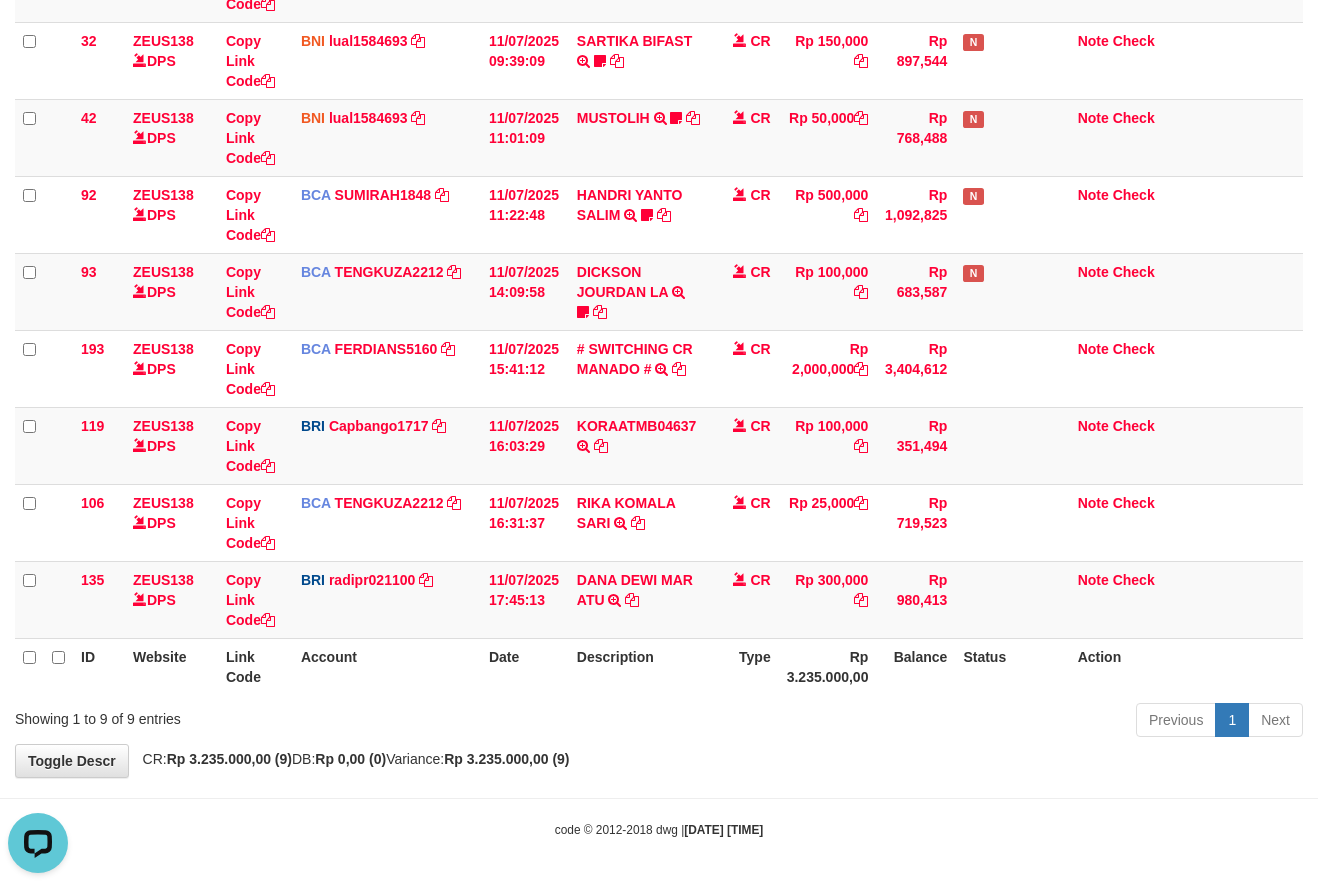 scroll, scrollTop: 0, scrollLeft: 0, axis: both 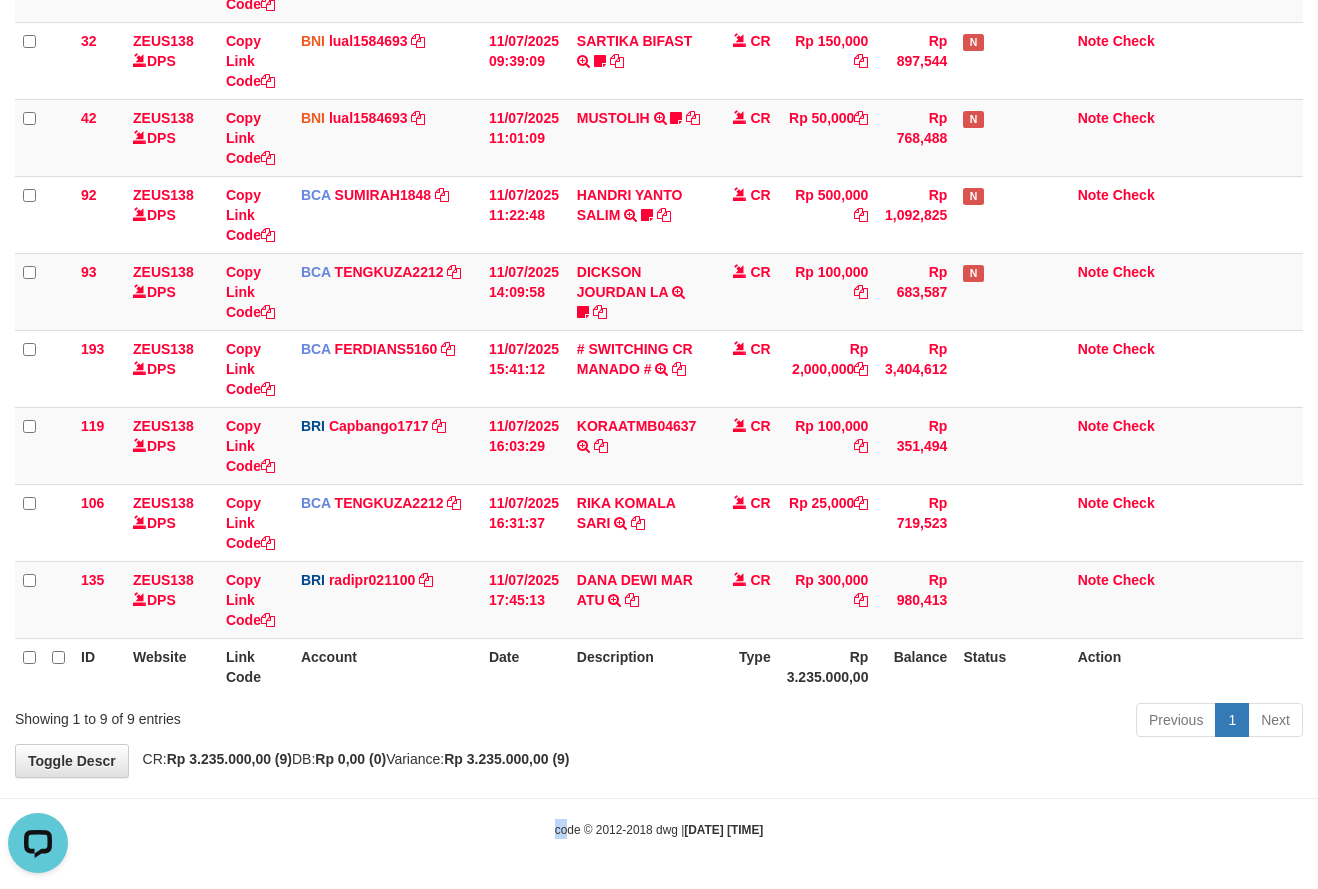 drag, startPoint x: 540, startPoint y: 834, endPoint x: 552, endPoint y: 828, distance: 13.416408 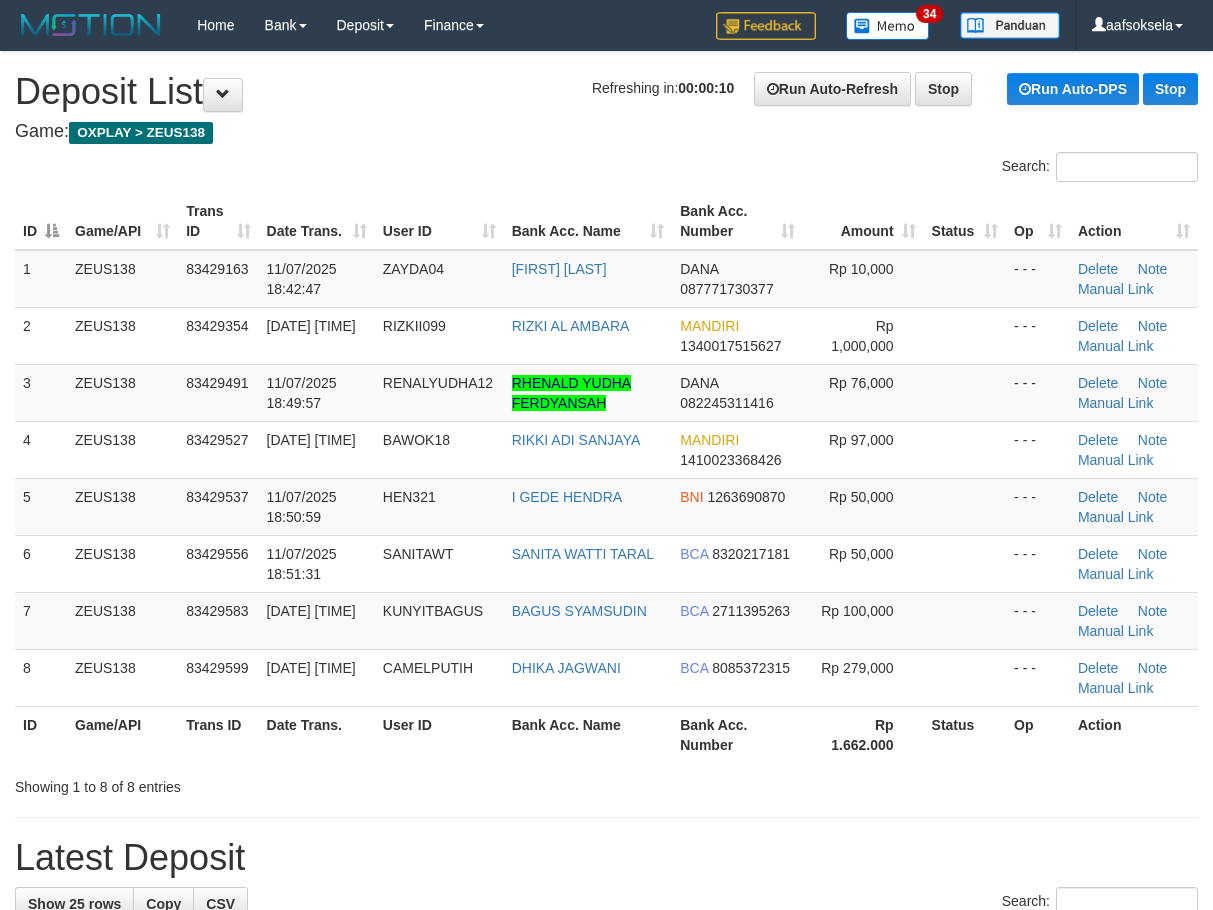 scroll, scrollTop: 434, scrollLeft: 0, axis: vertical 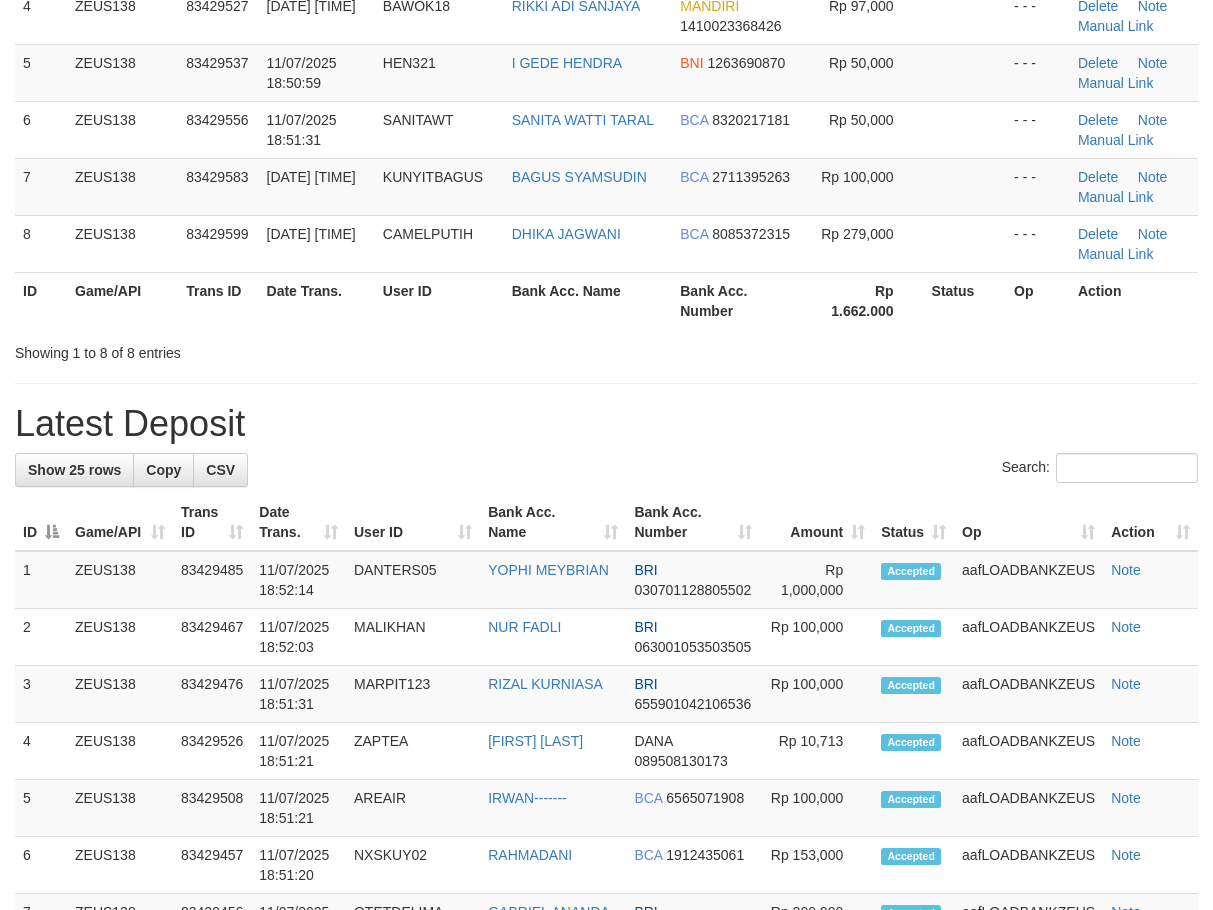 click on "Search:" at bounding box center (606, 470) 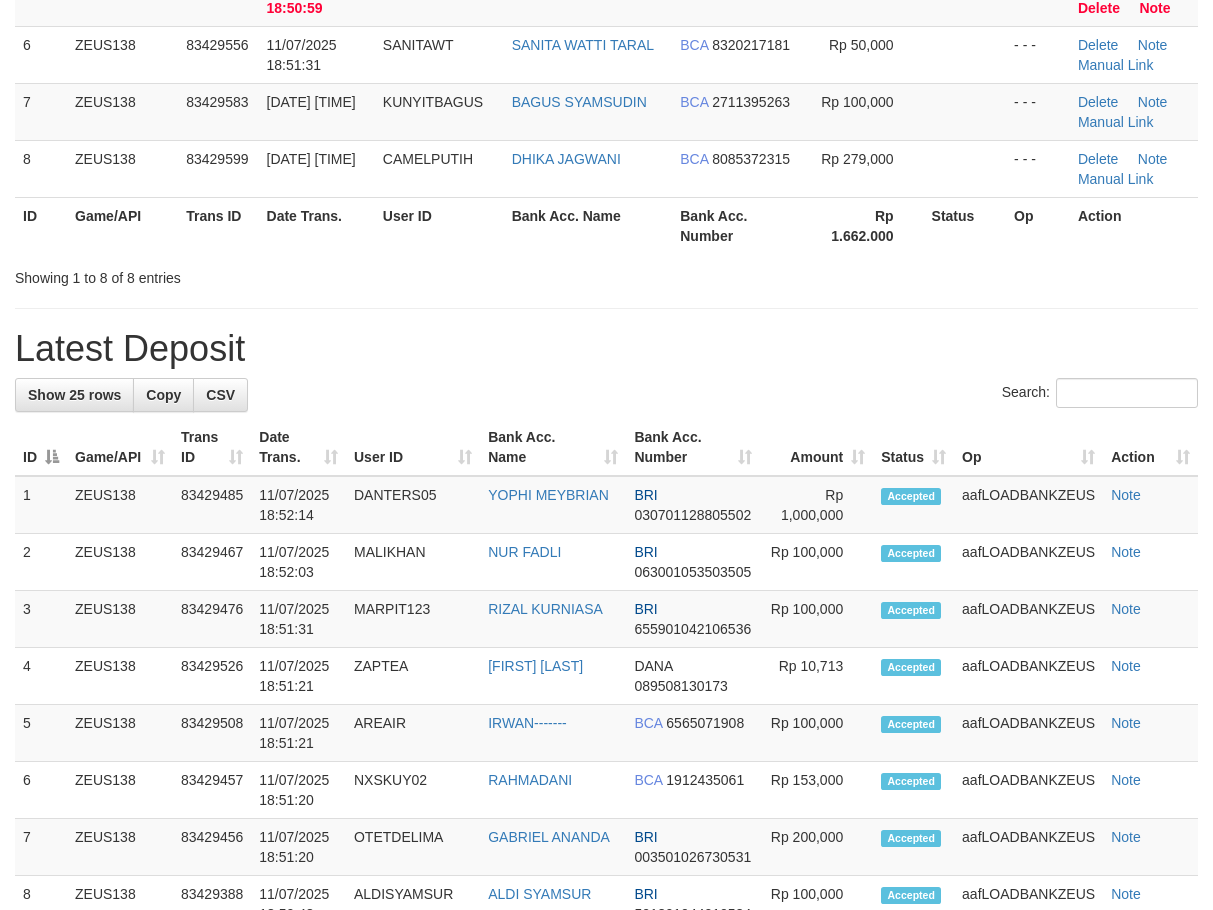 scroll, scrollTop: 42, scrollLeft: 0, axis: vertical 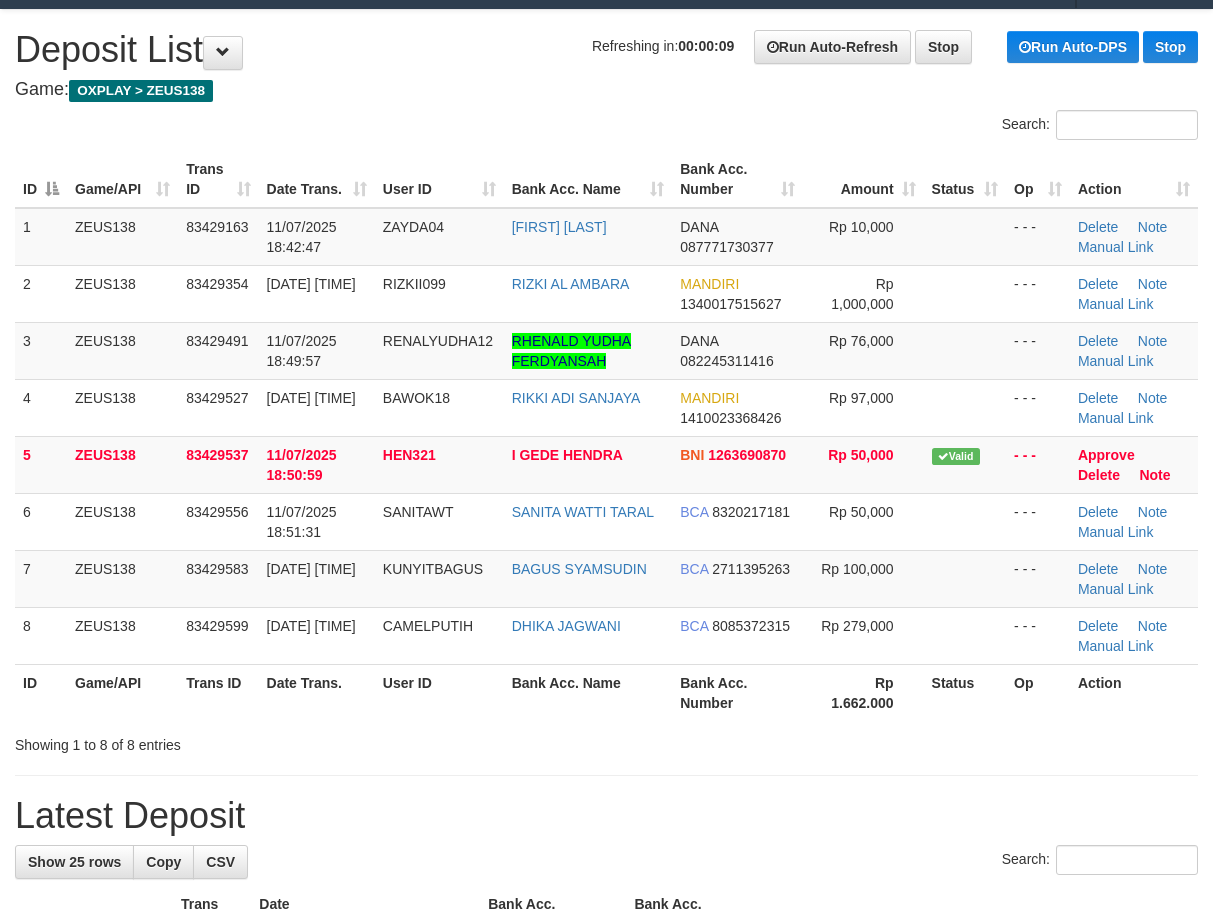 click on "Latest Deposit" at bounding box center [606, 816] 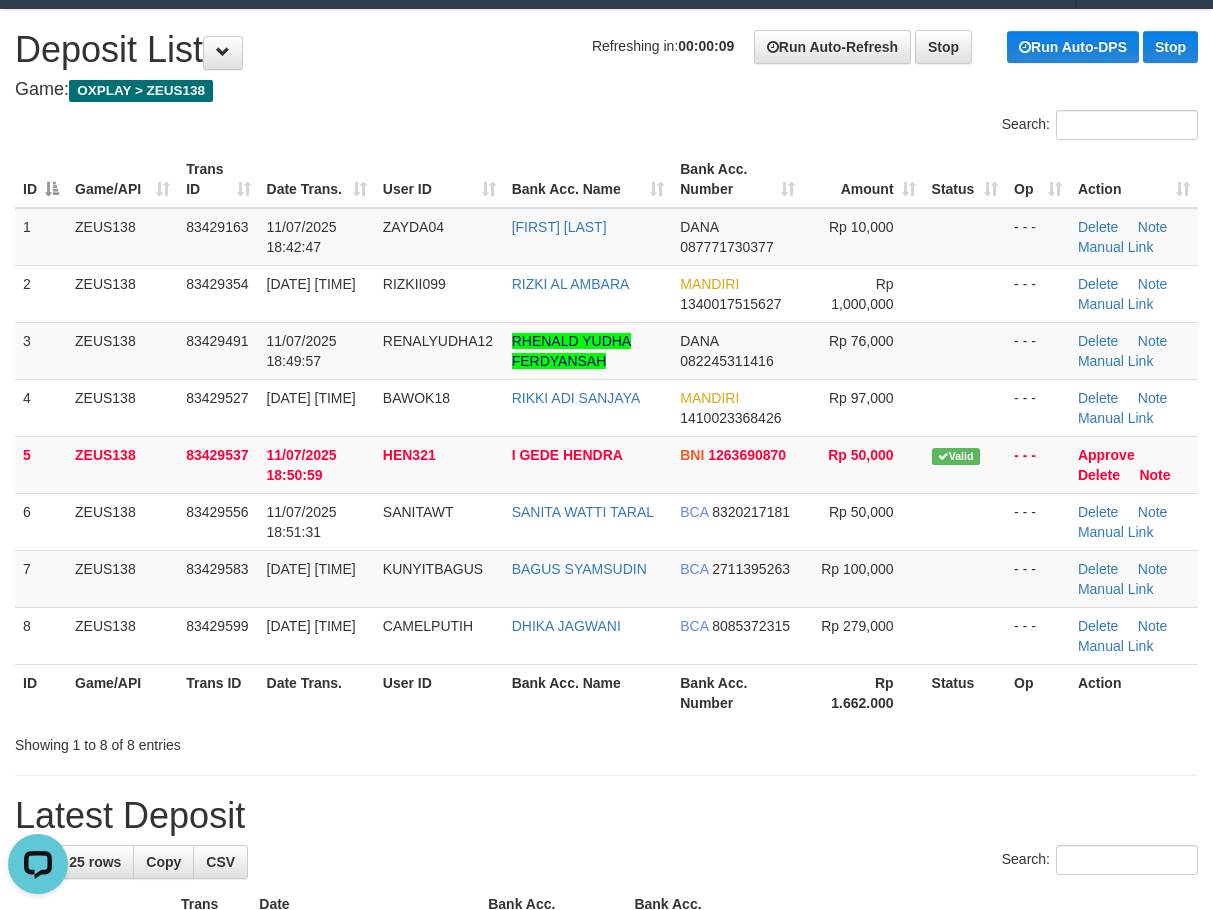 scroll, scrollTop: 0, scrollLeft: 0, axis: both 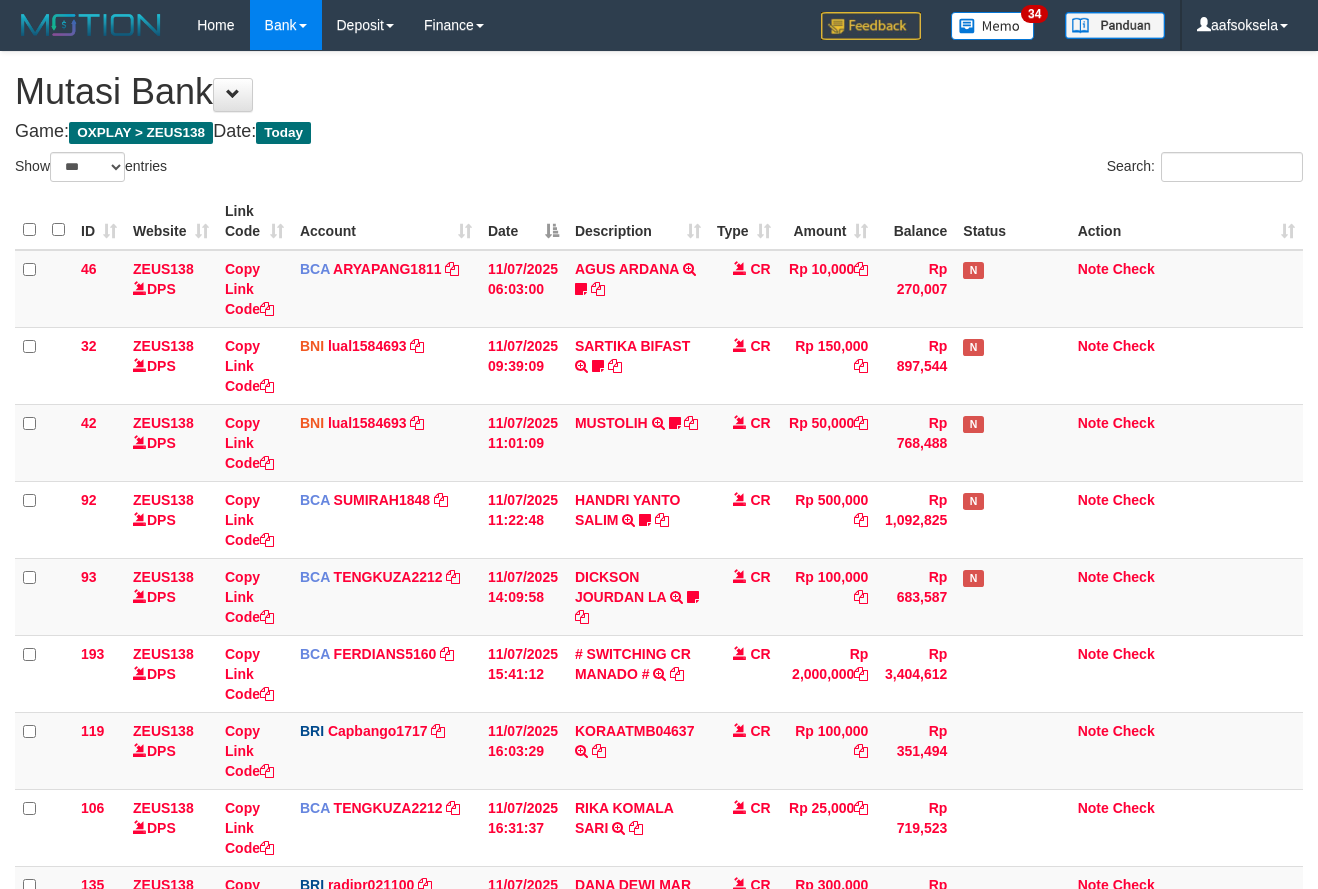 select on "***" 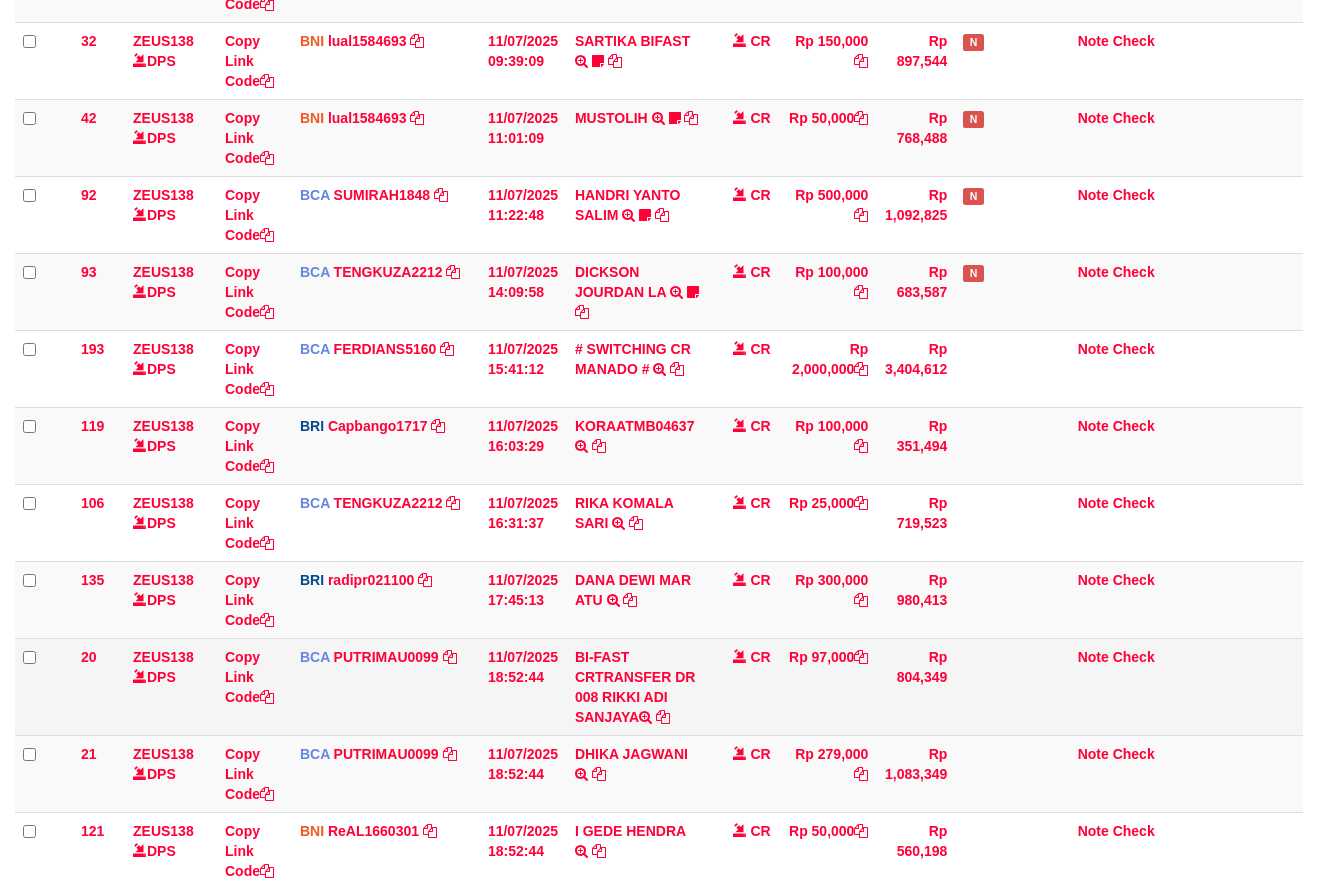 scroll, scrollTop: 238, scrollLeft: 0, axis: vertical 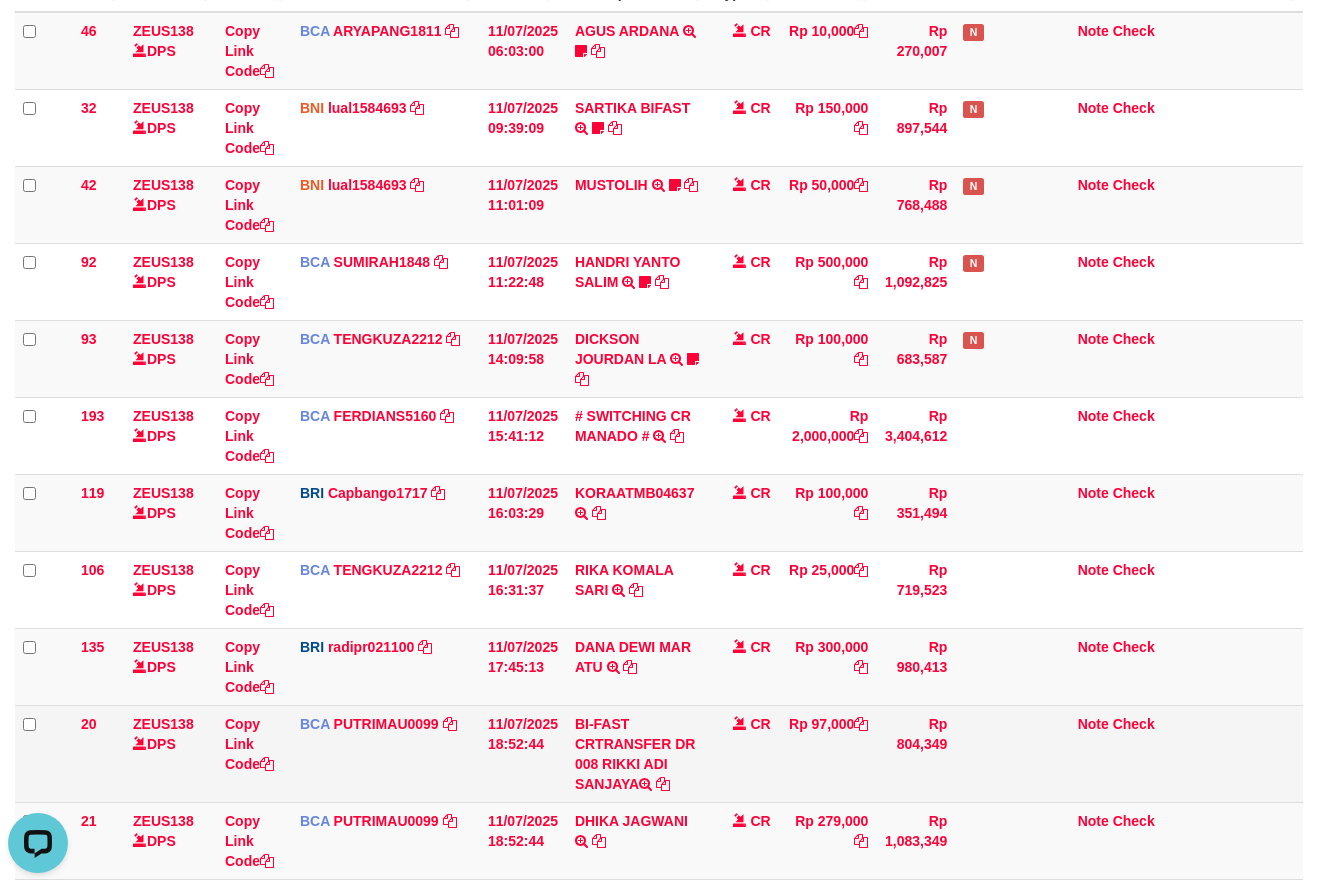copy on "RIKKI ADI SANJ" 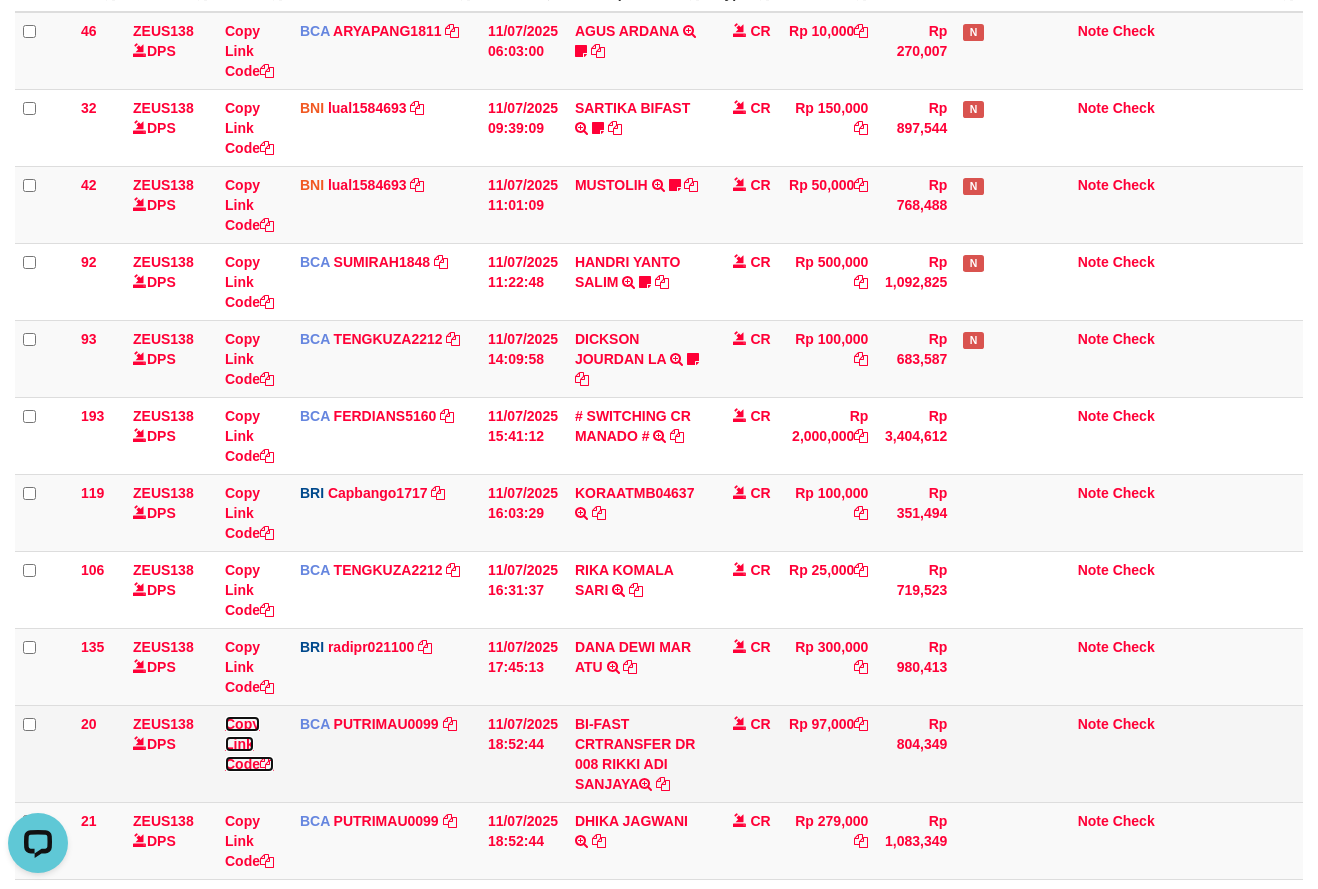 click on "Copy Link Code" at bounding box center [249, 744] 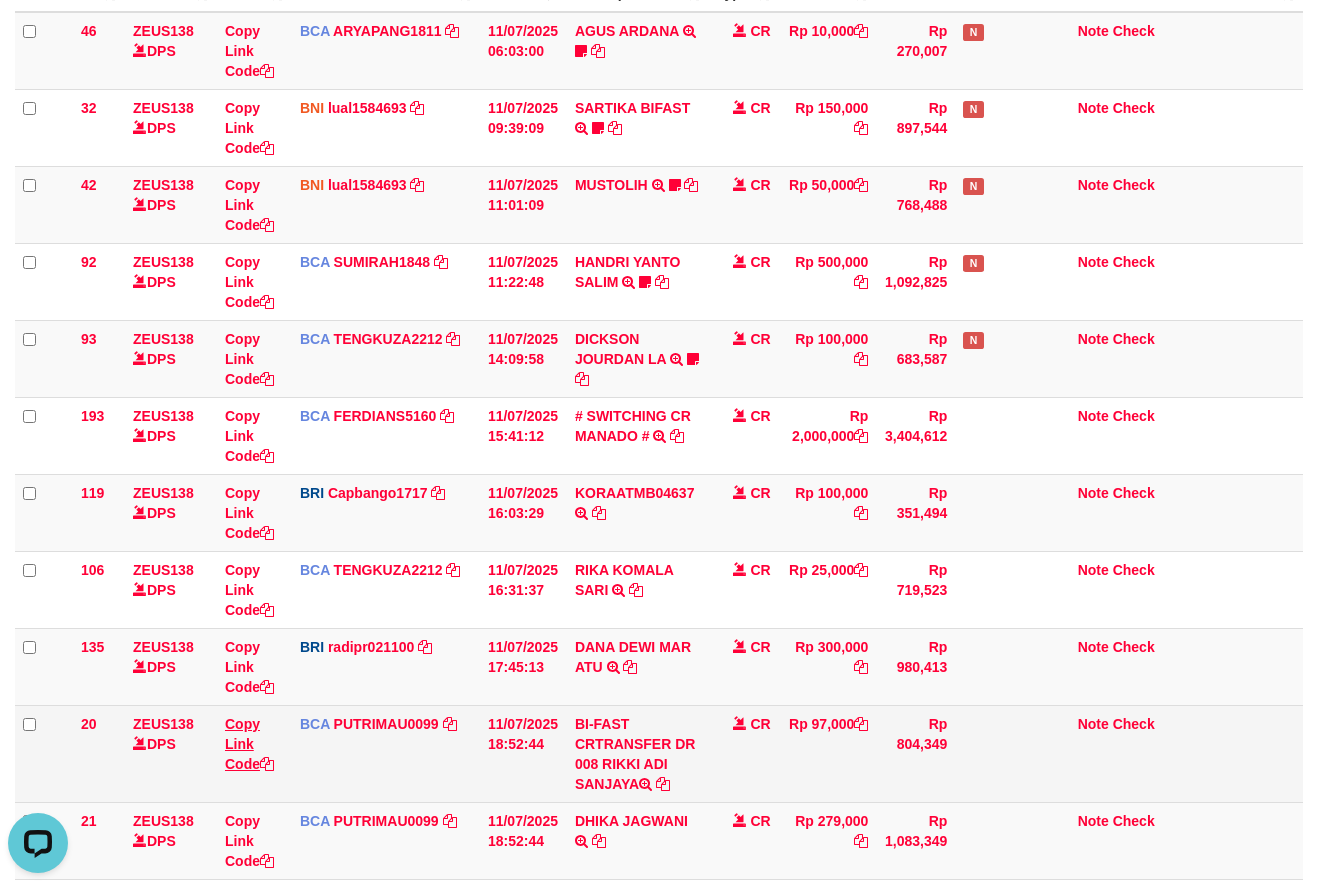 copy on "RIKKI ADI SANJA" 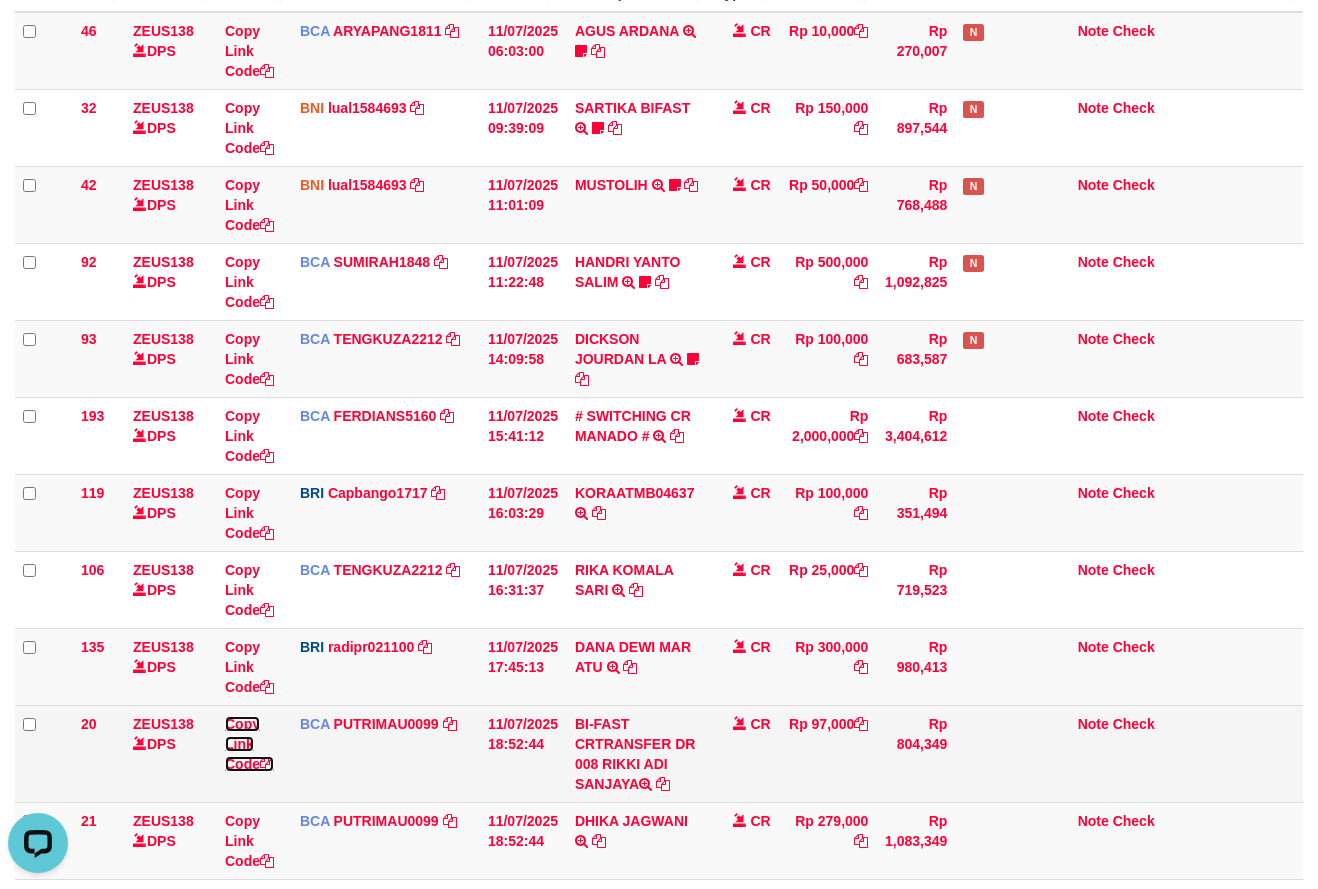 drag, startPoint x: 248, startPoint y: 724, endPoint x: 273, endPoint y: 723, distance: 25.019993 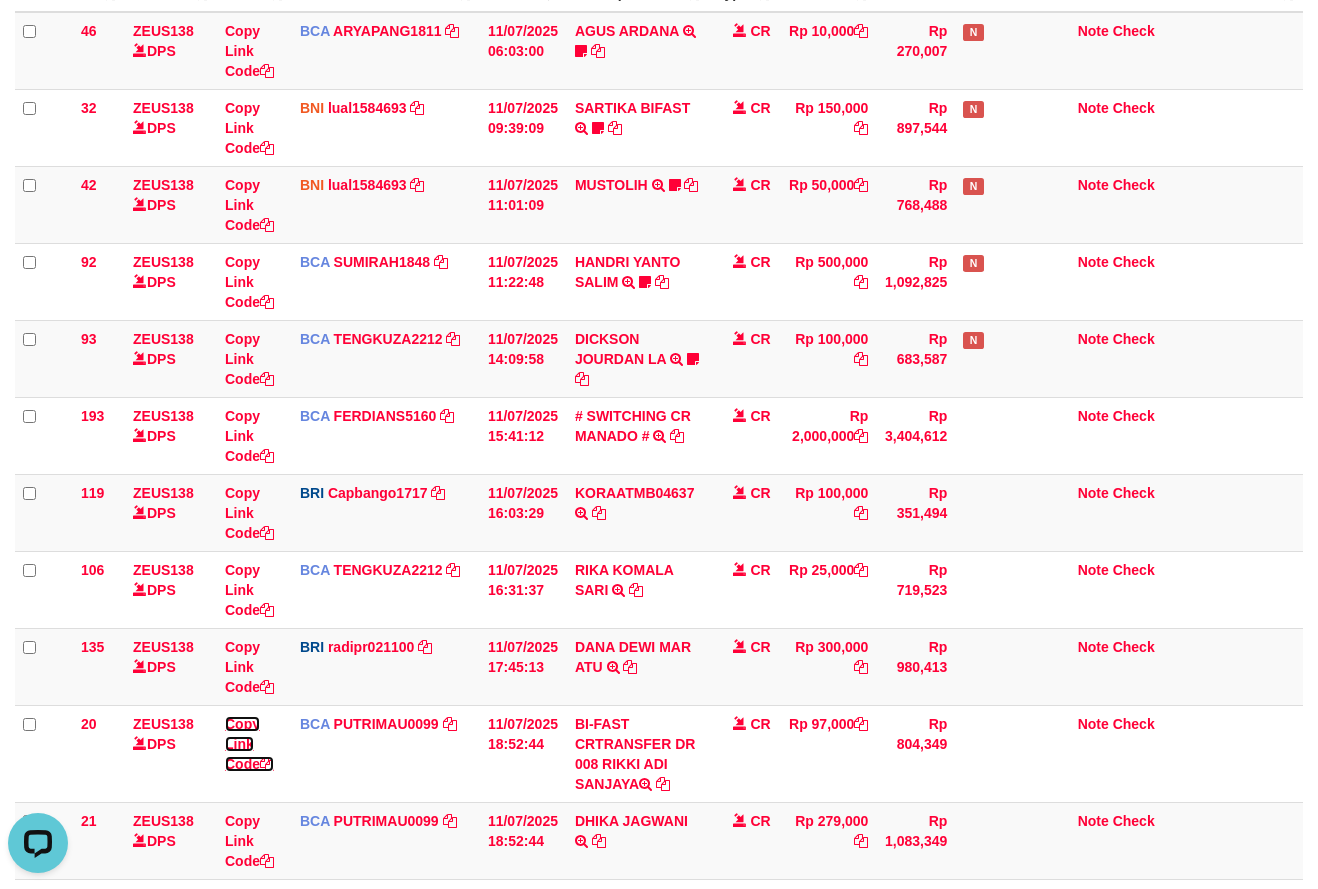 scroll, scrollTop: 0, scrollLeft: 0, axis: both 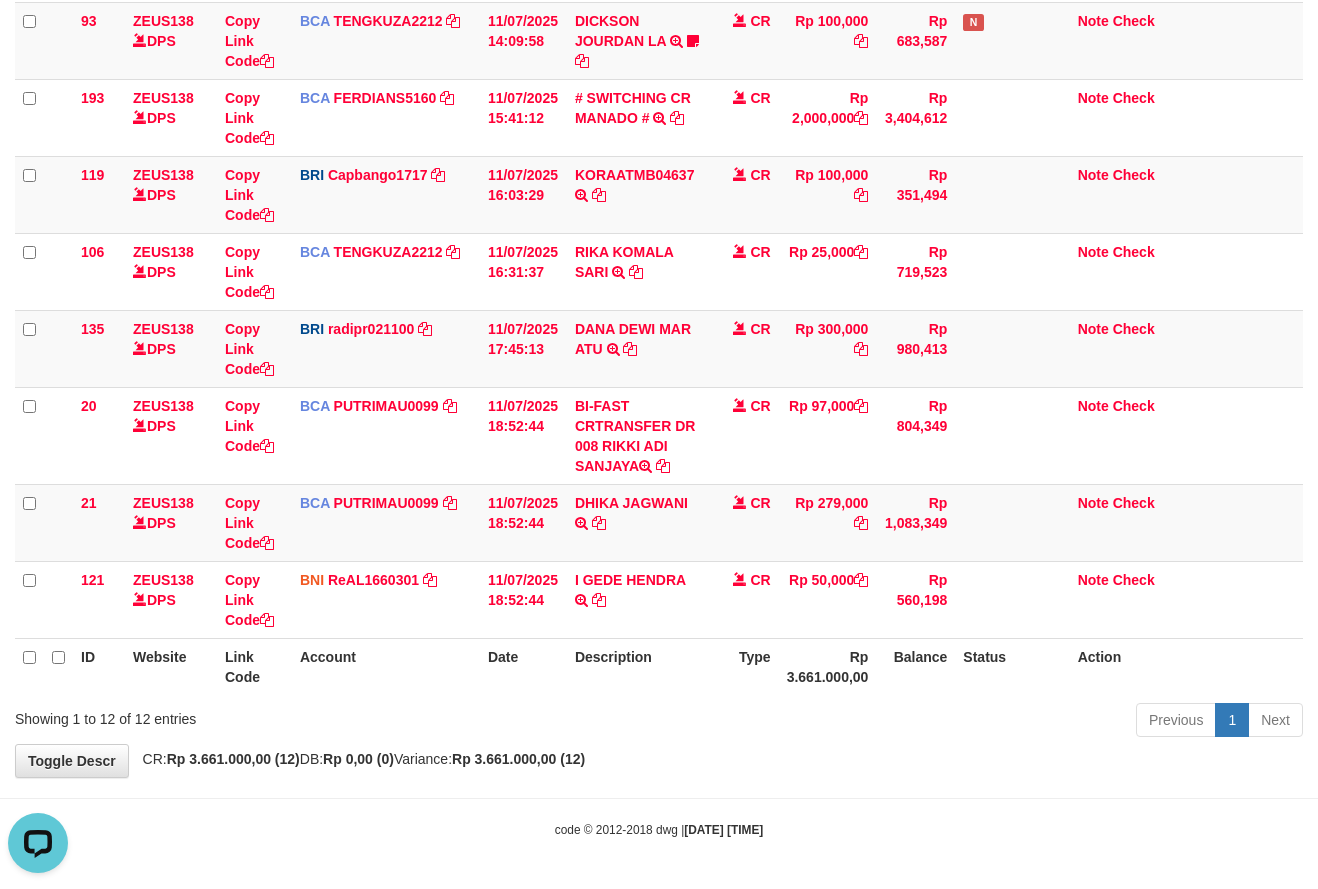 drag, startPoint x: 682, startPoint y: 754, endPoint x: 684, endPoint y: 735, distance: 19.104973 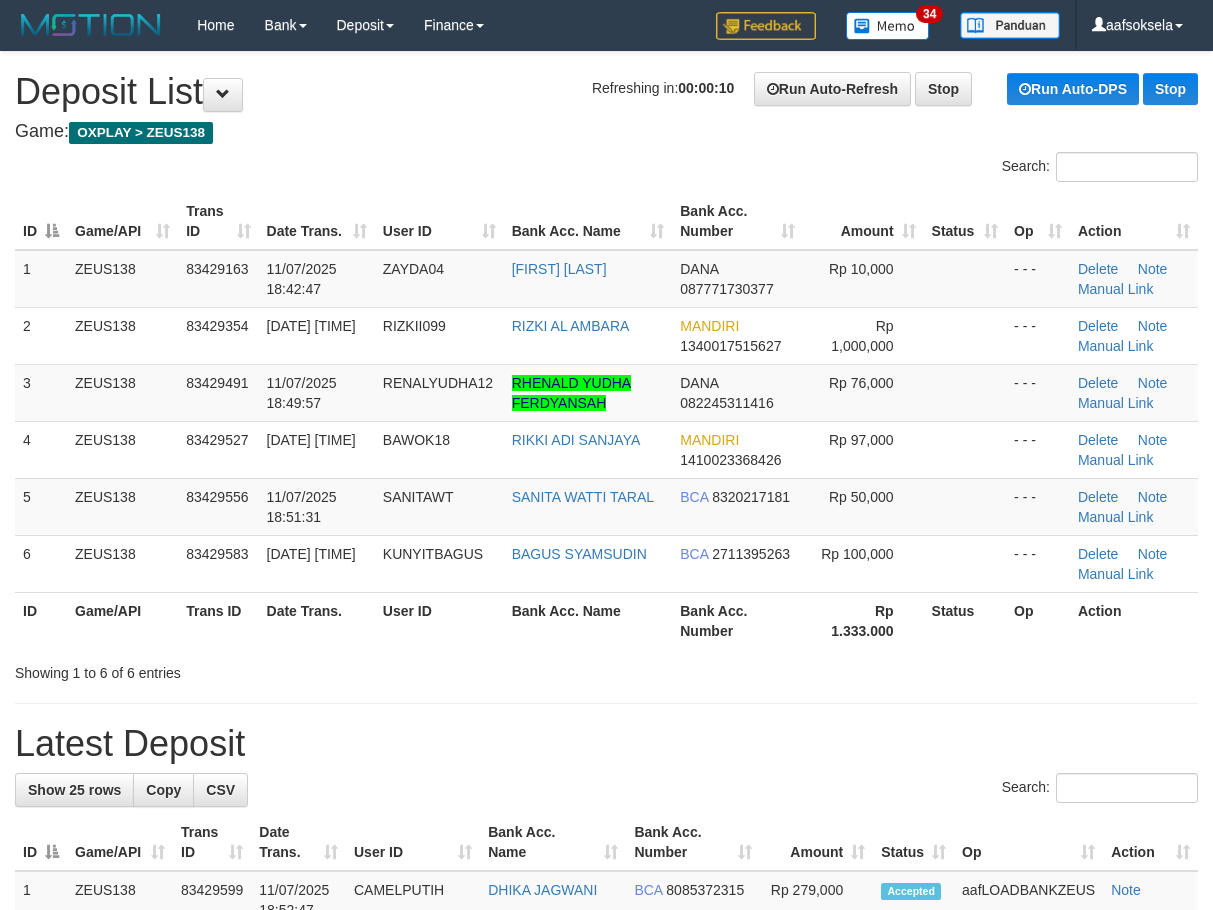 scroll, scrollTop: 42, scrollLeft: 0, axis: vertical 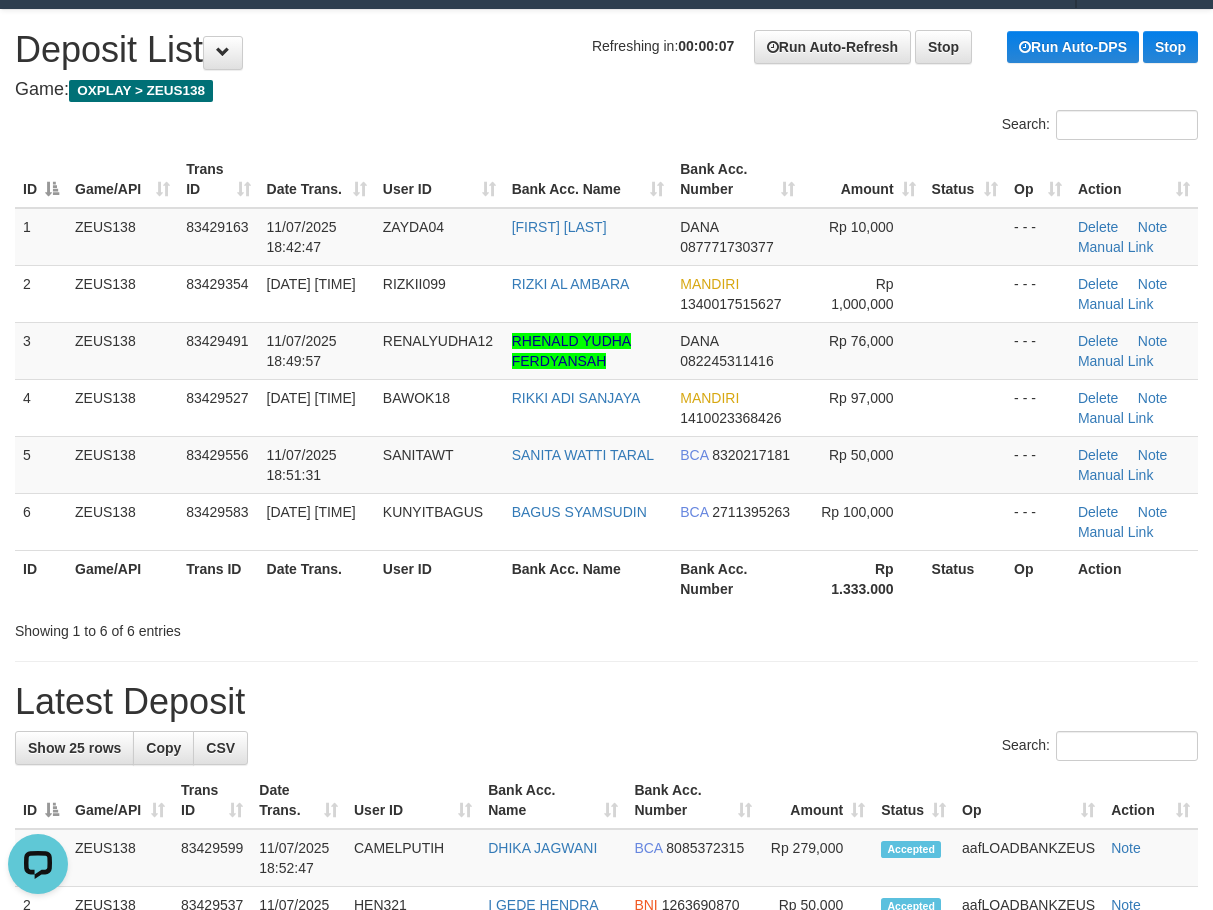 drag, startPoint x: 278, startPoint y: 682, endPoint x: 288, endPoint y: 679, distance: 10.440307 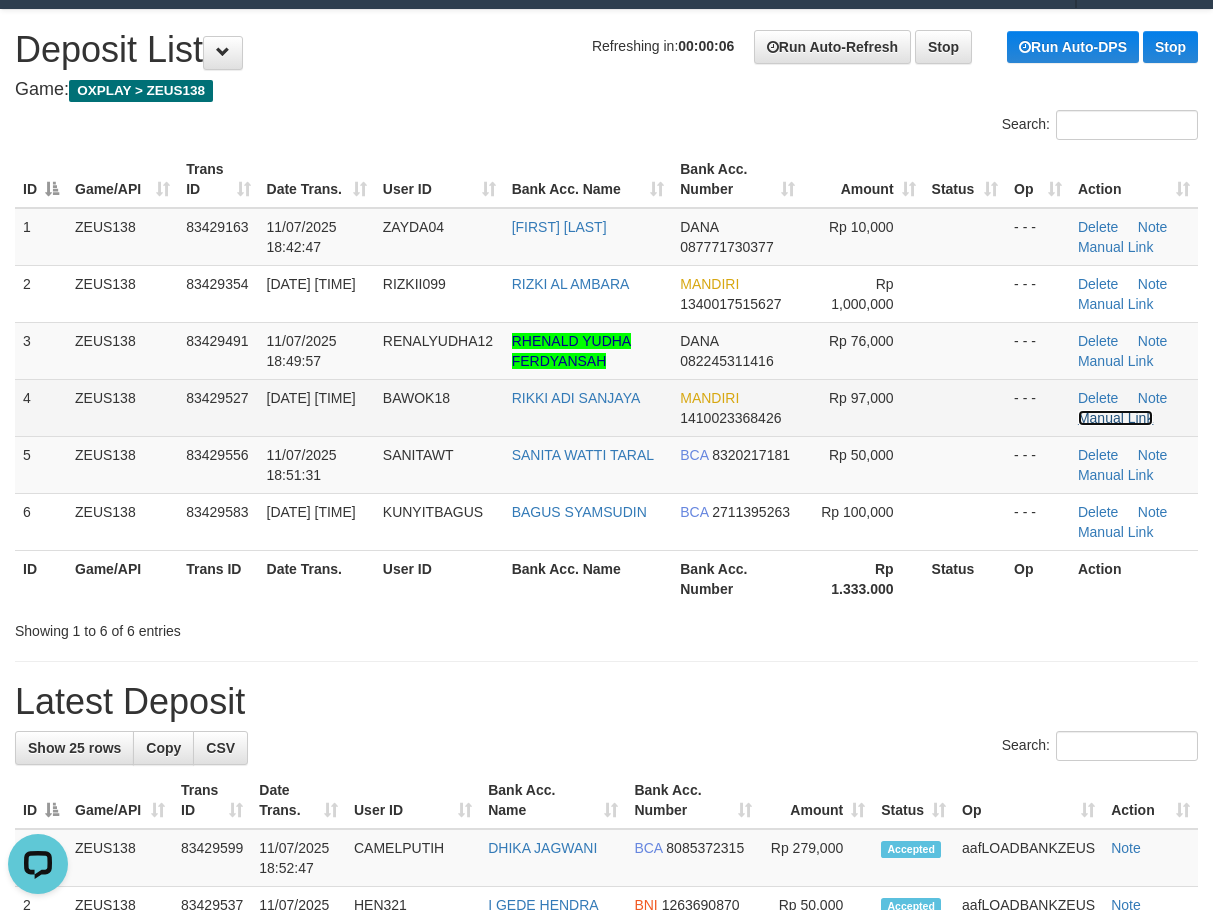 click on "Manual Link" at bounding box center (1116, 418) 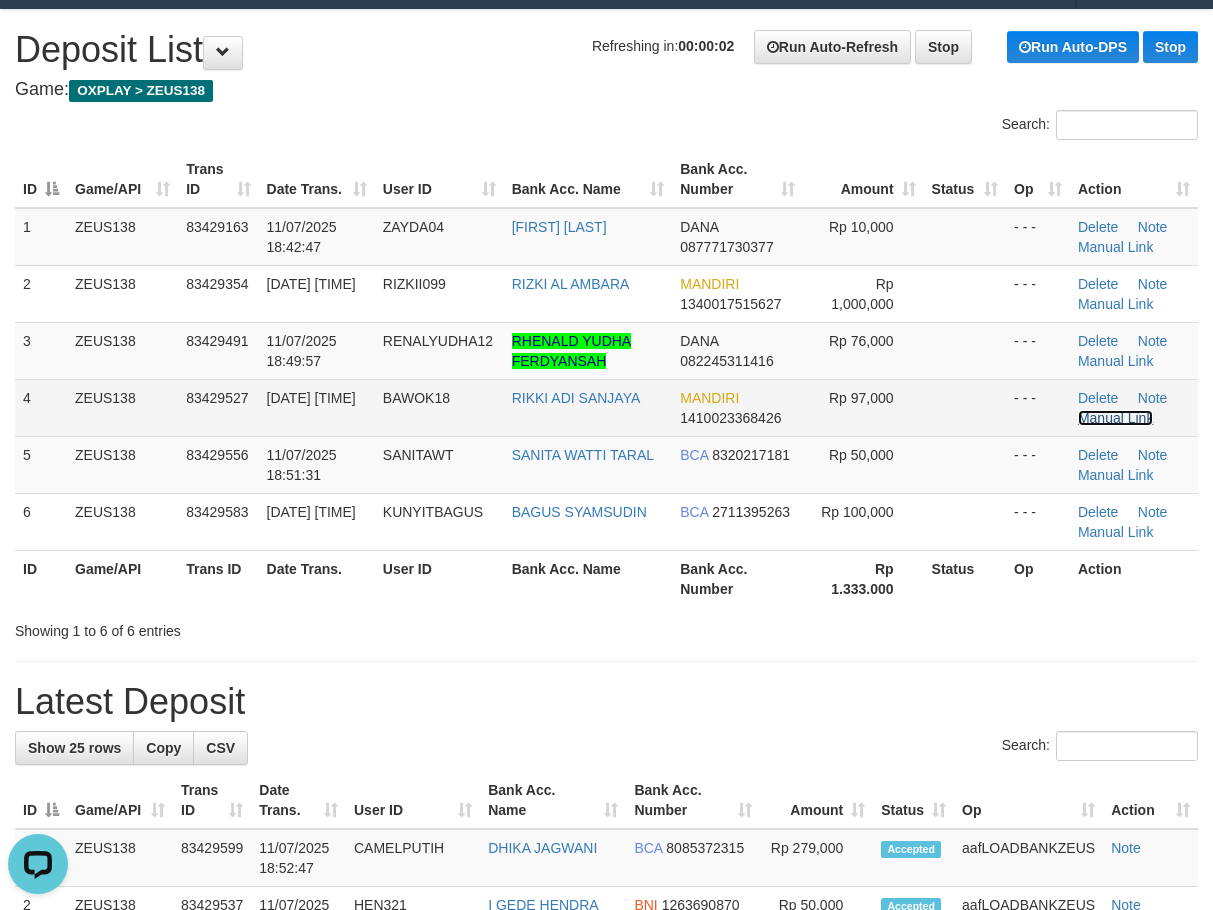 click on "Manual Link" at bounding box center [1116, 418] 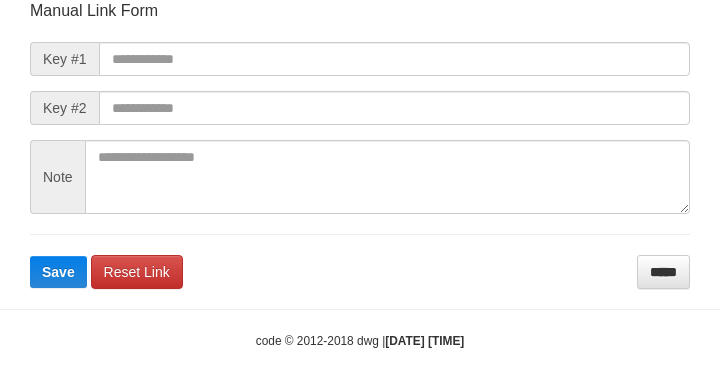 scroll, scrollTop: 233, scrollLeft: 0, axis: vertical 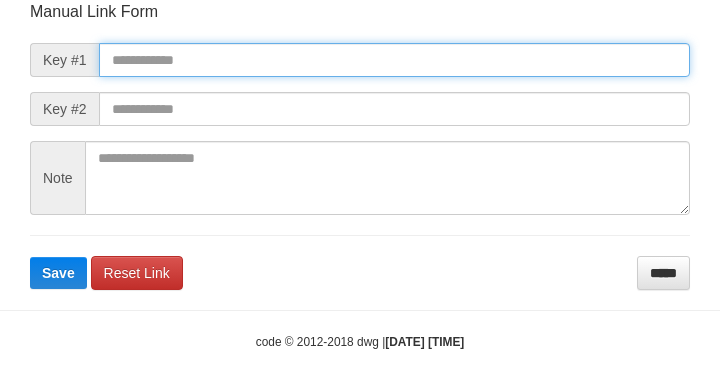 click at bounding box center (394, 60) 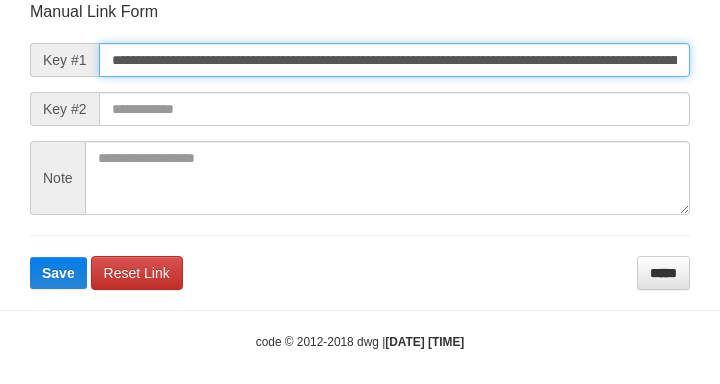 scroll, scrollTop: 0, scrollLeft: 1185, axis: horizontal 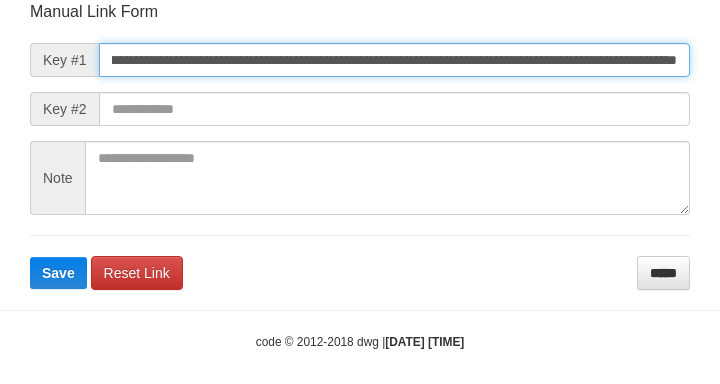 type on "**********" 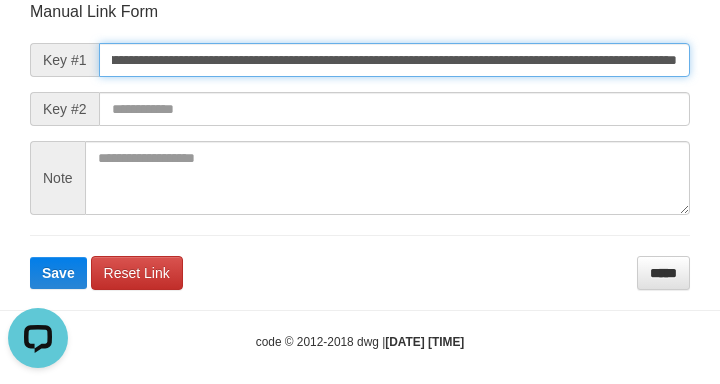 scroll, scrollTop: 0, scrollLeft: 0, axis: both 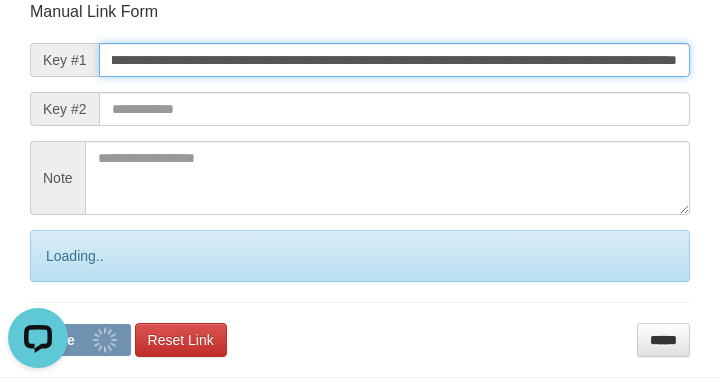 click on "Save" at bounding box center (80, 340) 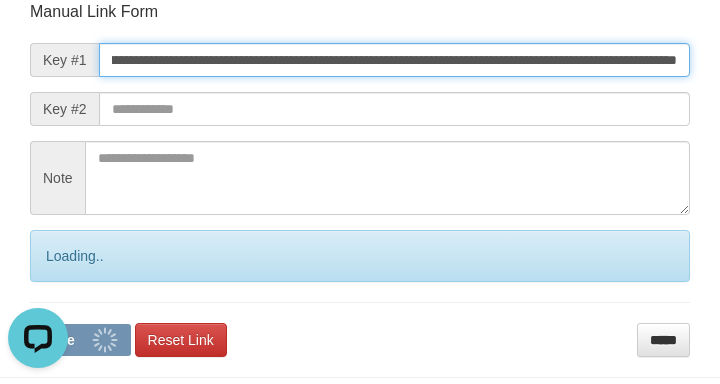click on "Save" at bounding box center [80, 340] 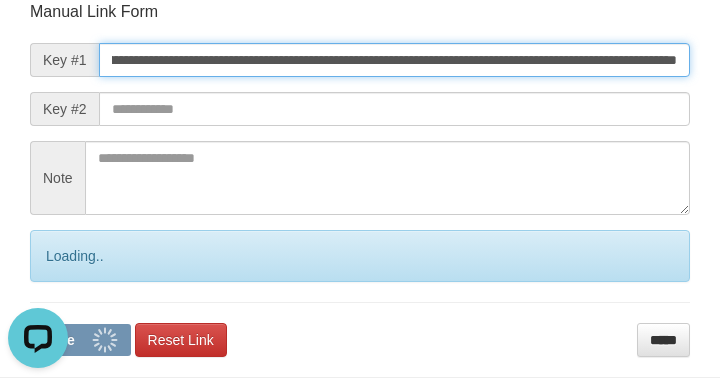 click on "Save" at bounding box center (80, 340) 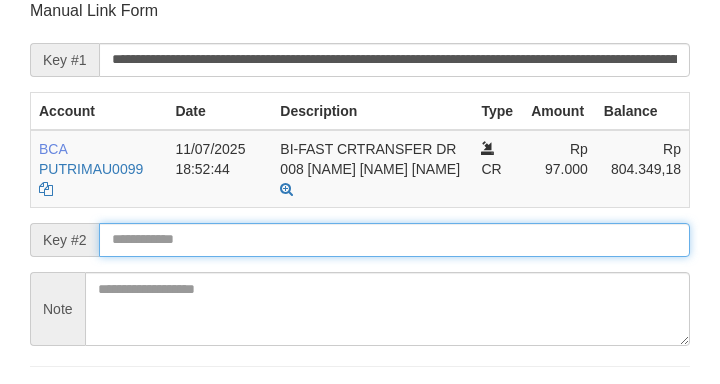 click at bounding box center [394, 240] 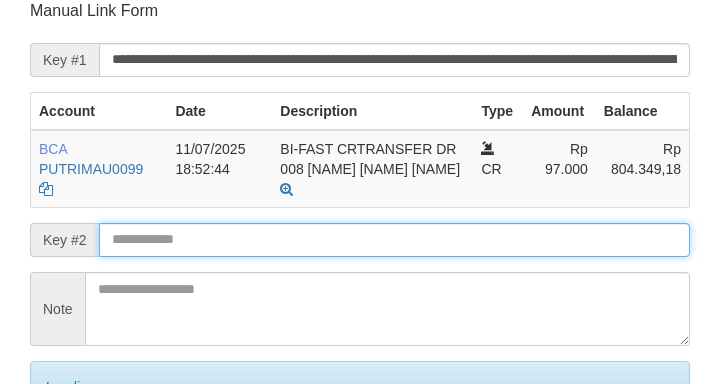 click on "Save" at bounding box center [80, 471] 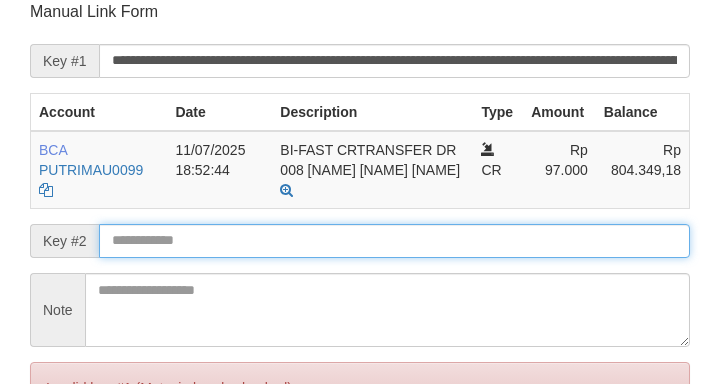click on "Save" at bounding box center (58, 472) 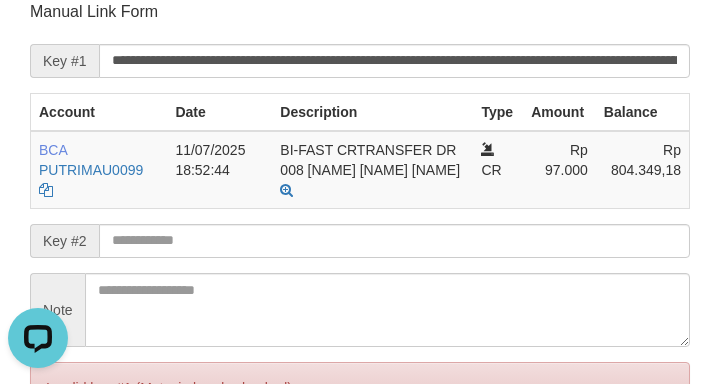 scroll, scrollTop: 0, scrollLeft: 0, axis: both 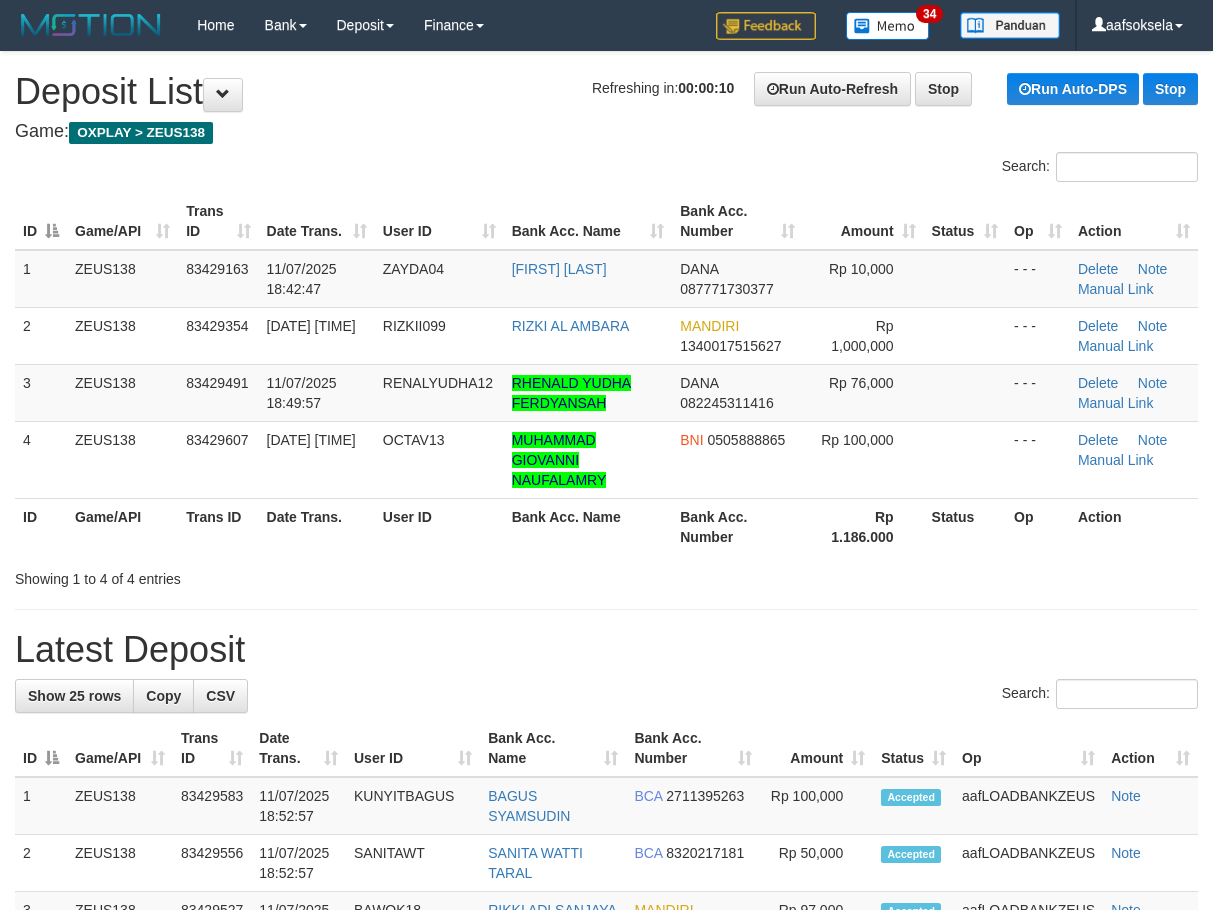 click on "**********" at bounding box center [606, 1194] 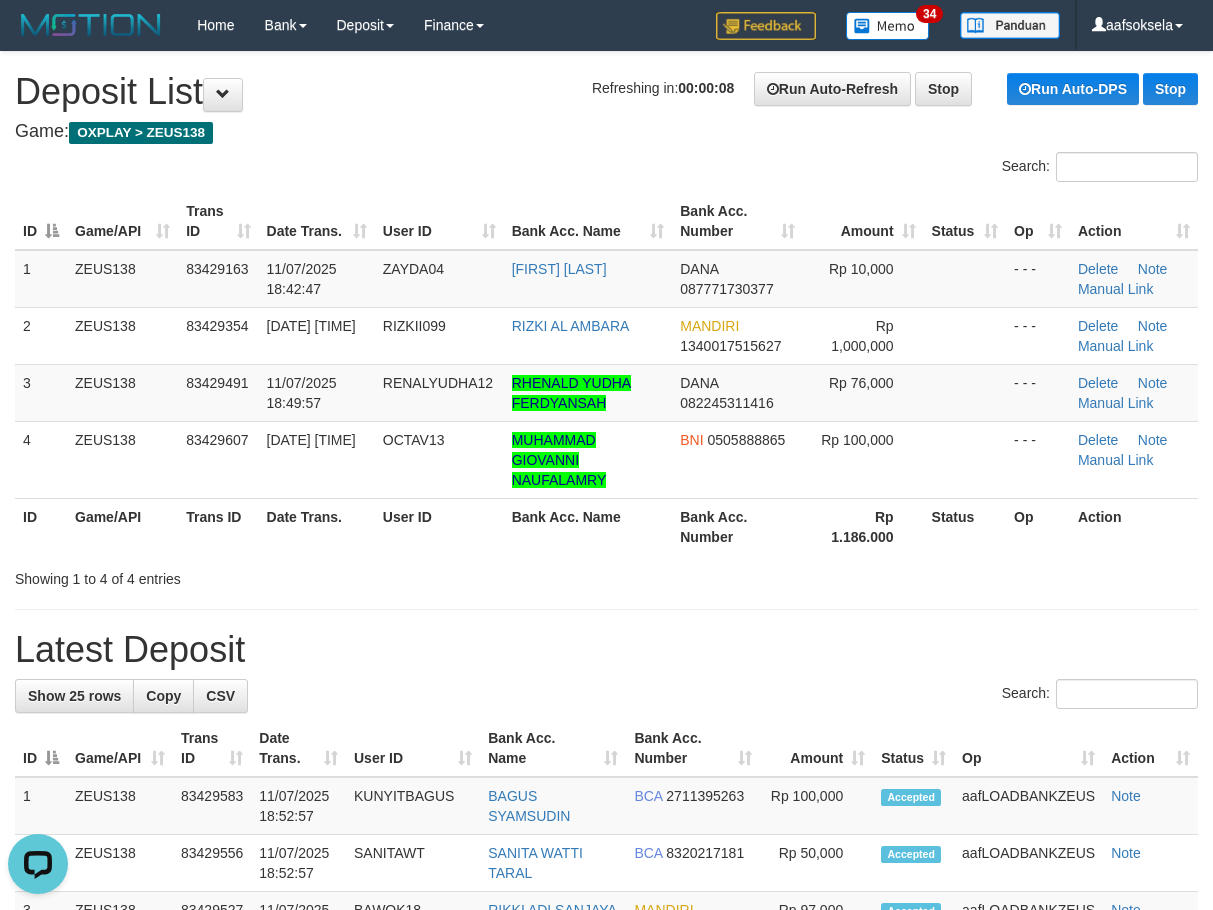 scroll, scrollTop: 0, scrollLeft: 0, axis: both 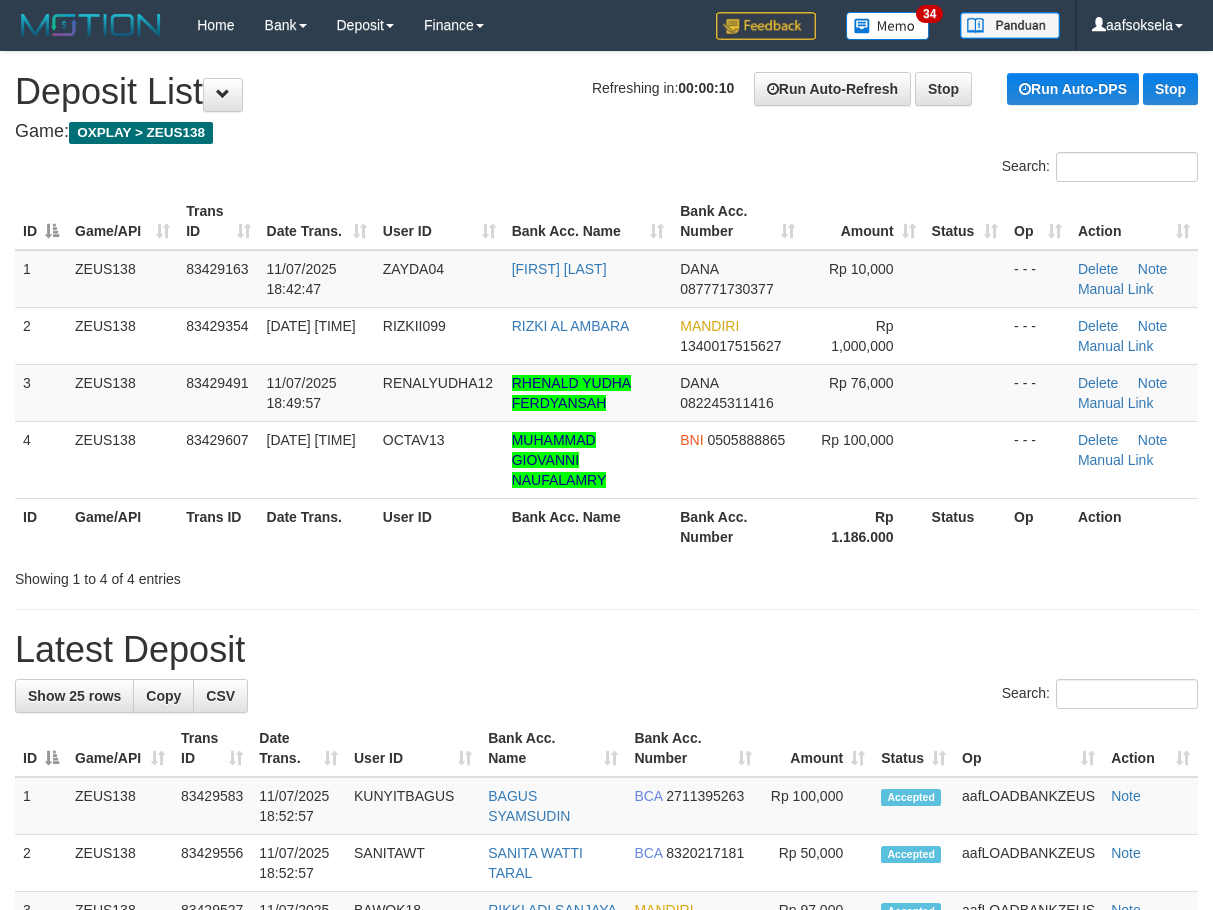 click on "Showing 1 to 4 of 4 entries" at bounding box center [606, 575] 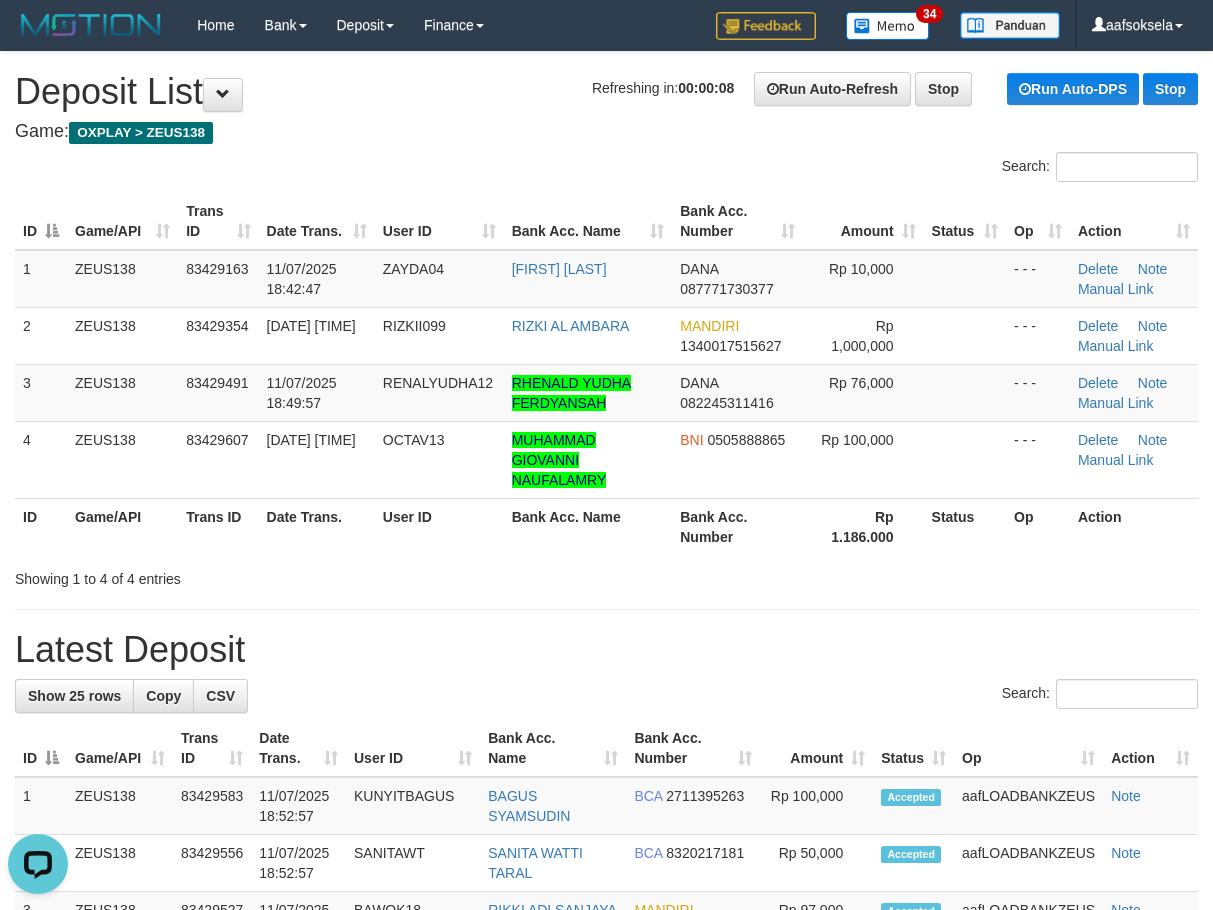scroll, scrollTop: 0, scrollLeft: 0, axis: both 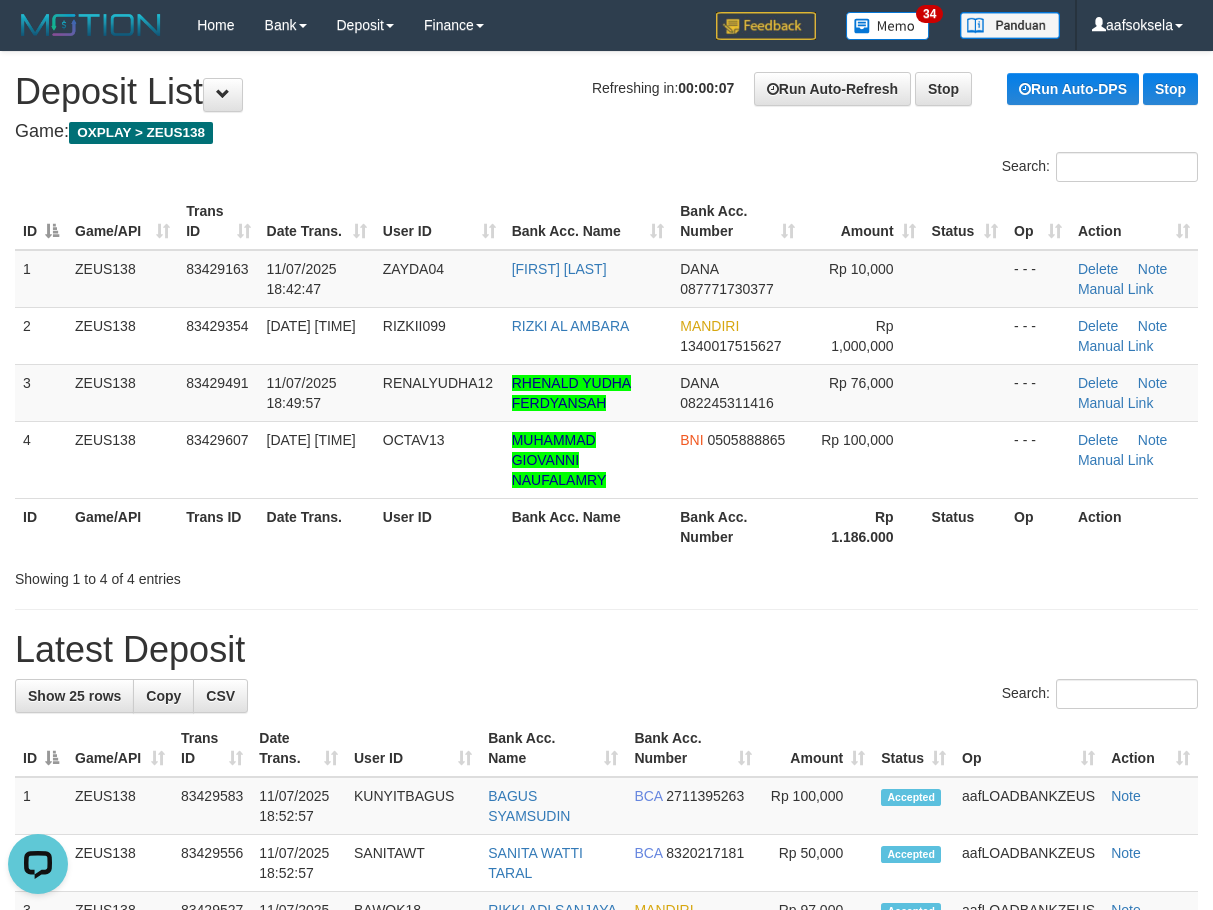 click on "**********" at bounding box center (606, 1194) 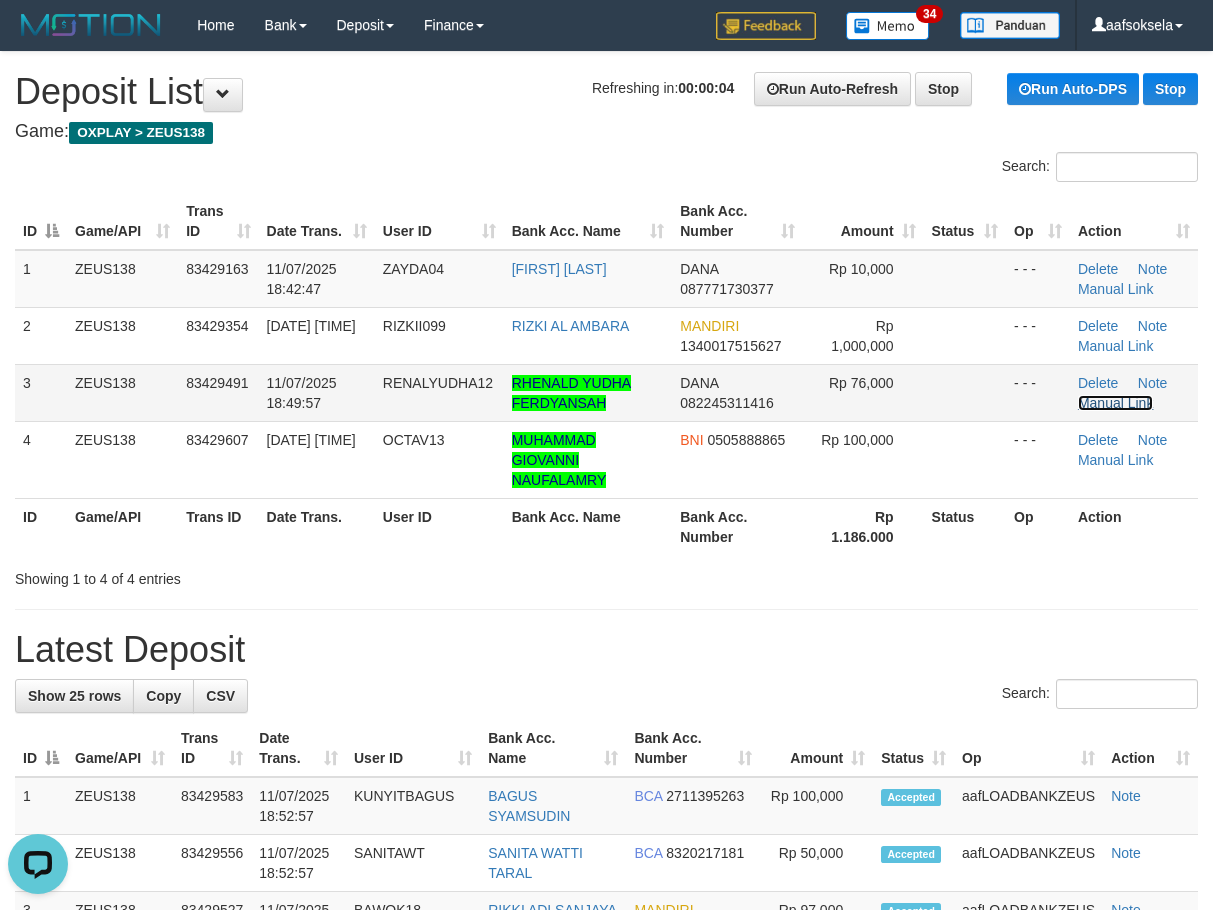 click on "Manual Link" at bounding box center (1116, 403) 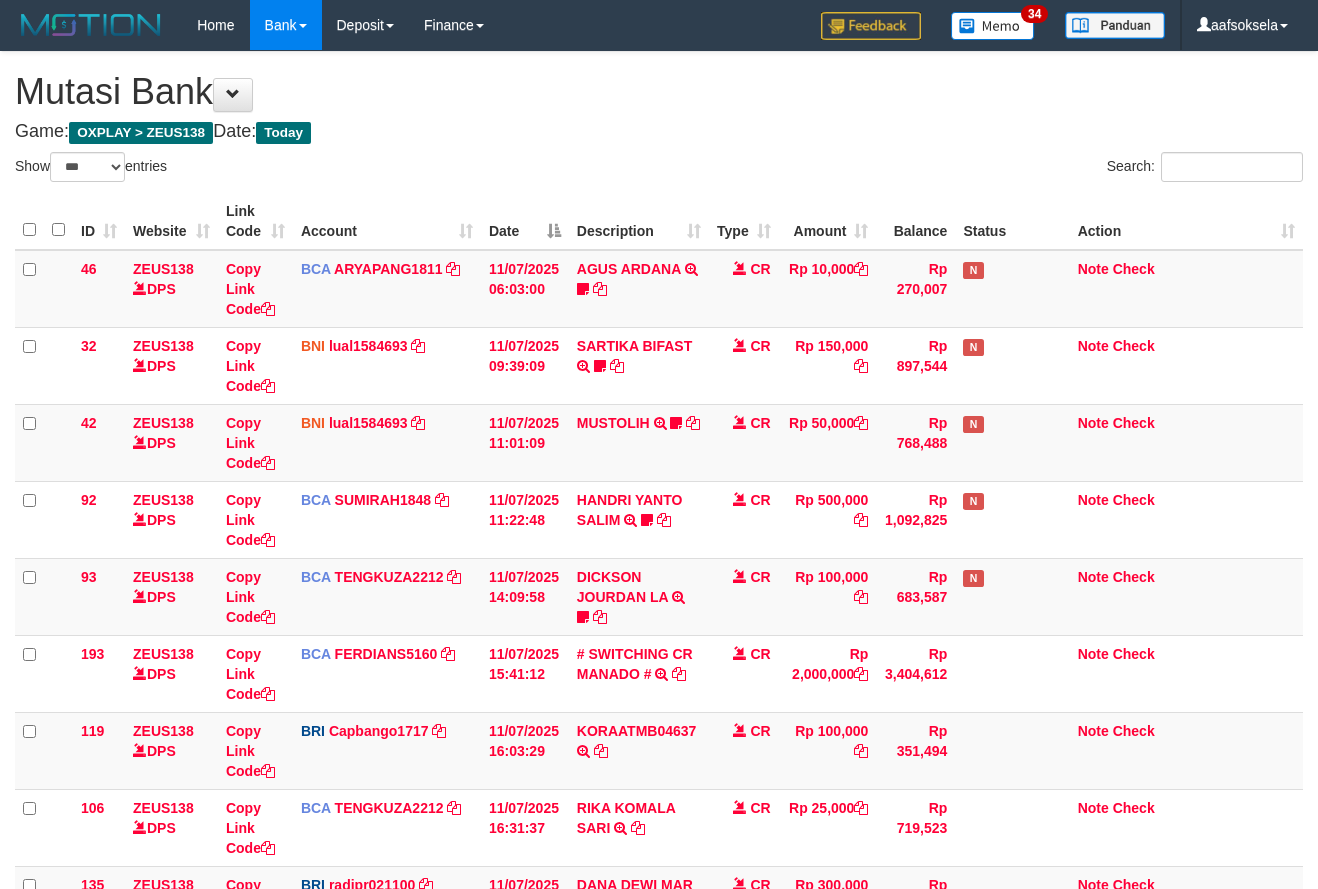 select on "***" 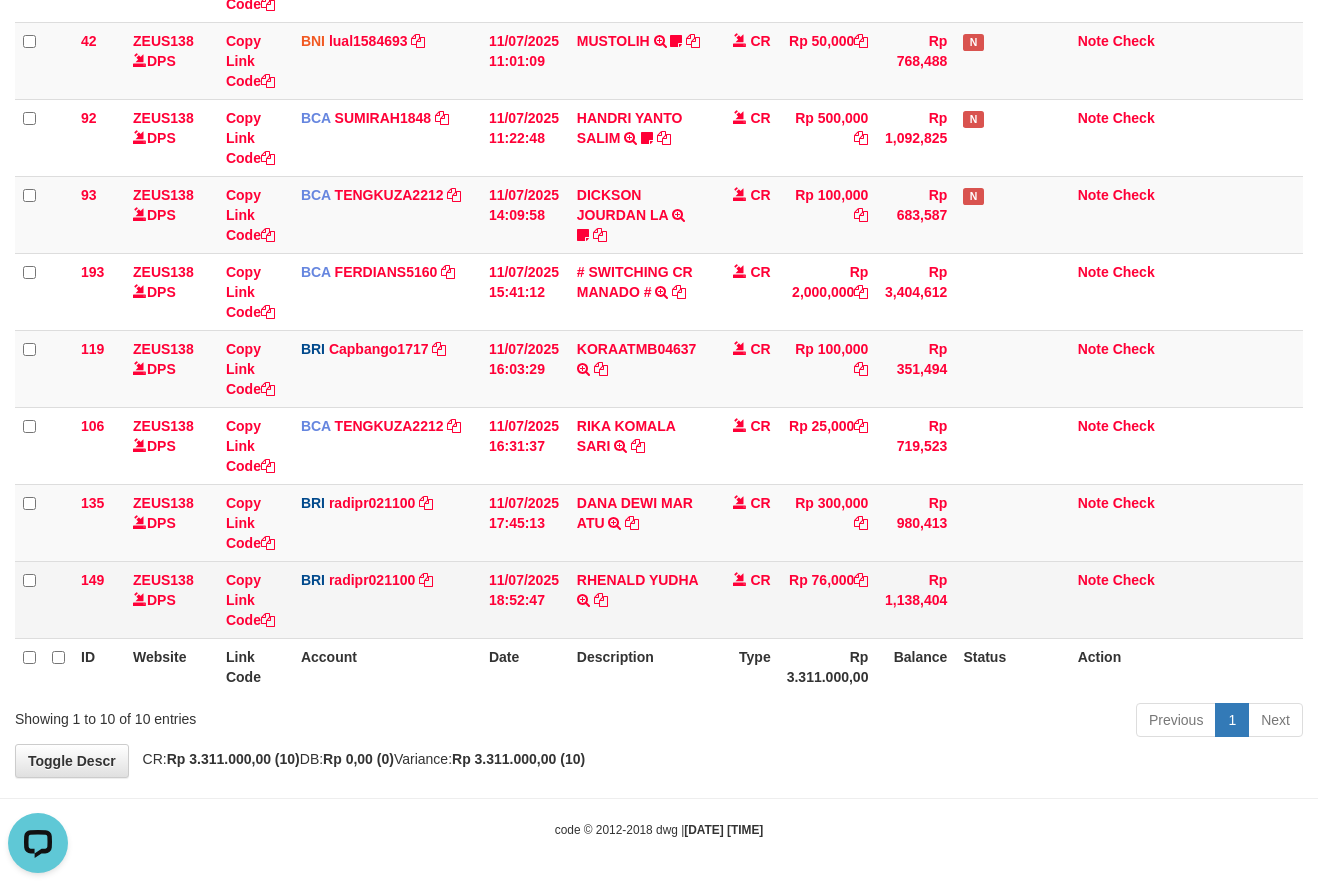 scroll, scrollTop: 0, scrollLeft: 0, axis: both 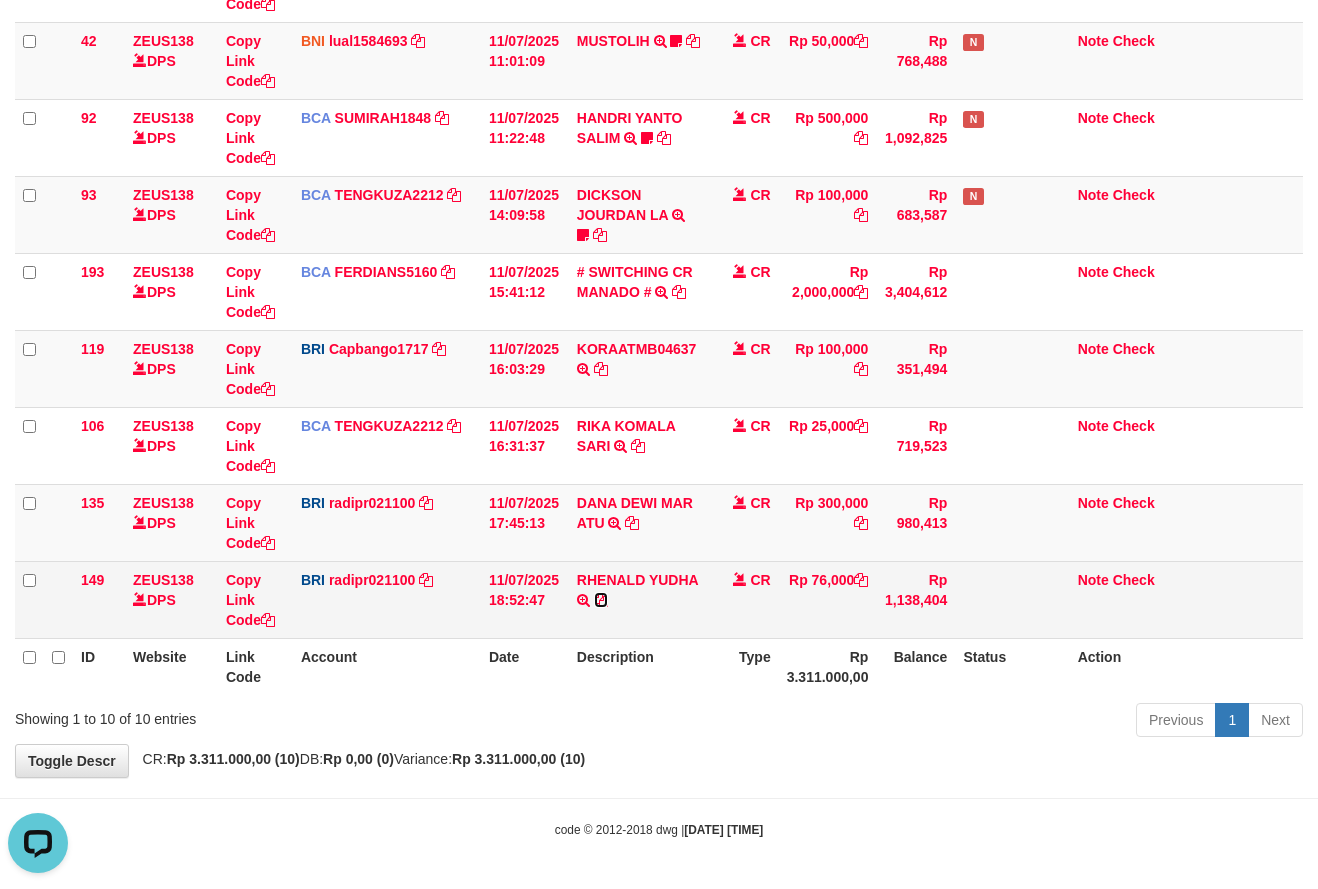 click at bounding box center (601, 600) 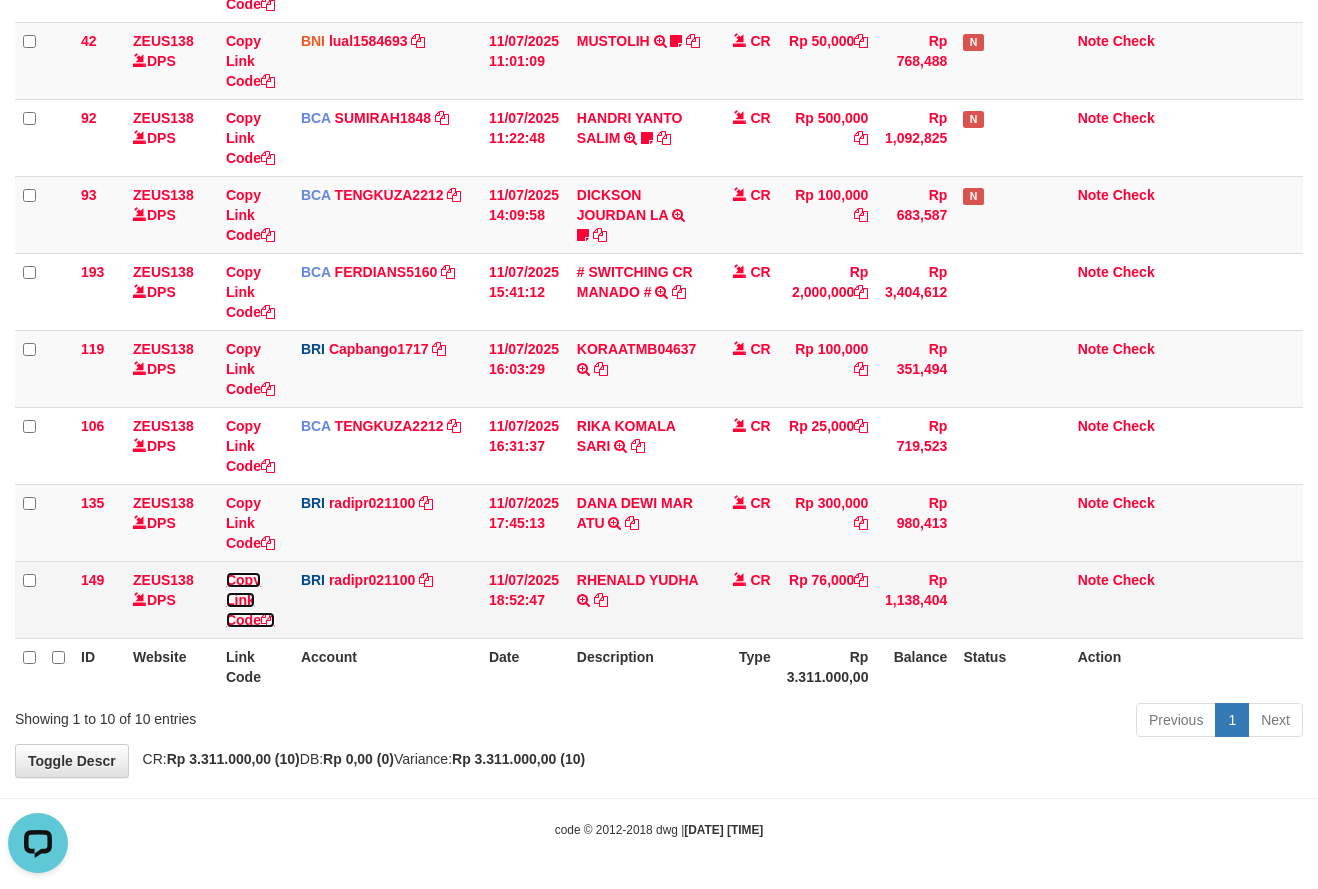 drag, startPoint x: 240, startPoint y: 578, endPoint x: 262, endPoint y: 577, distance: 22.022715 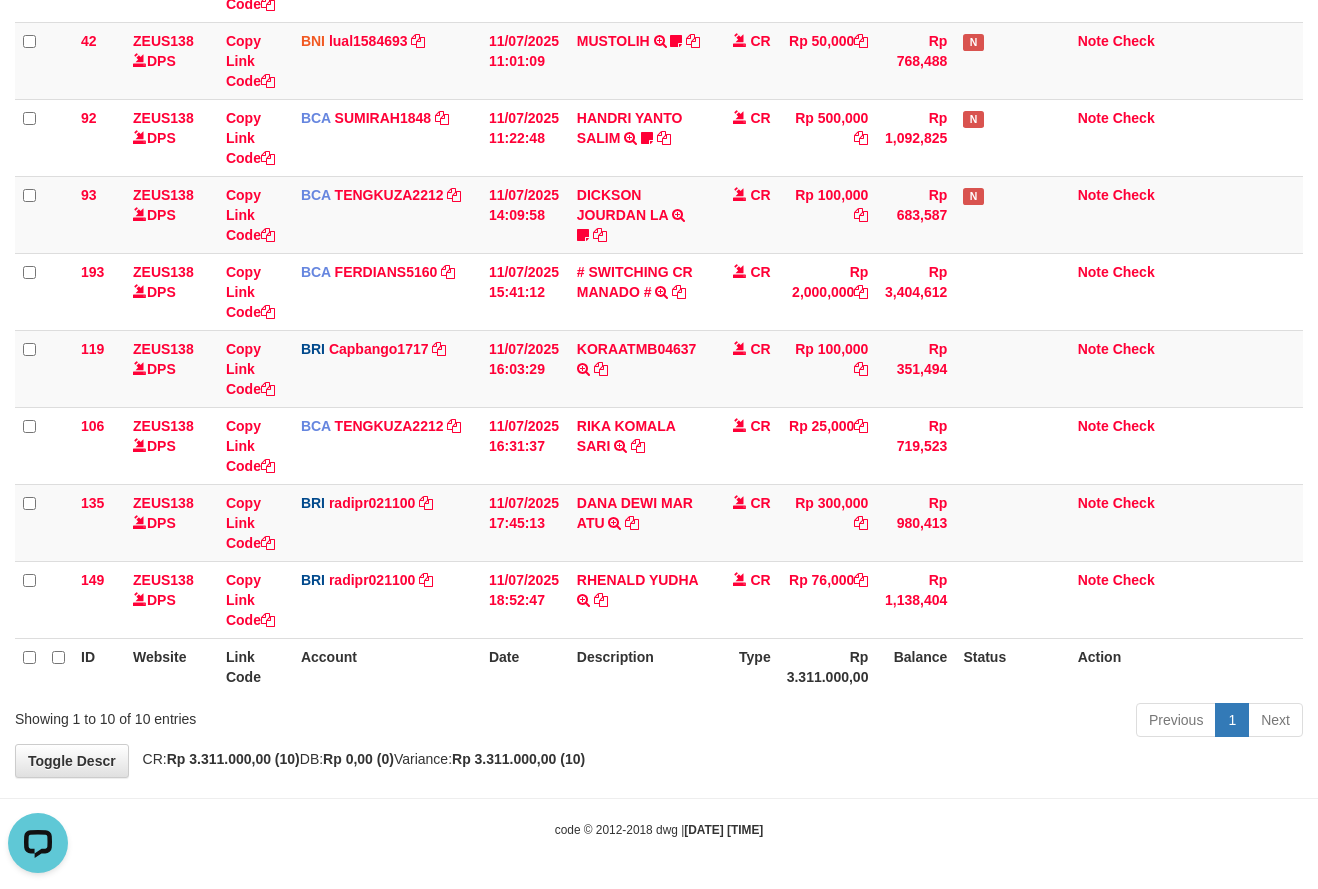 scroll, scrollTop: 297, scrollLeft: 0, axis: vertical 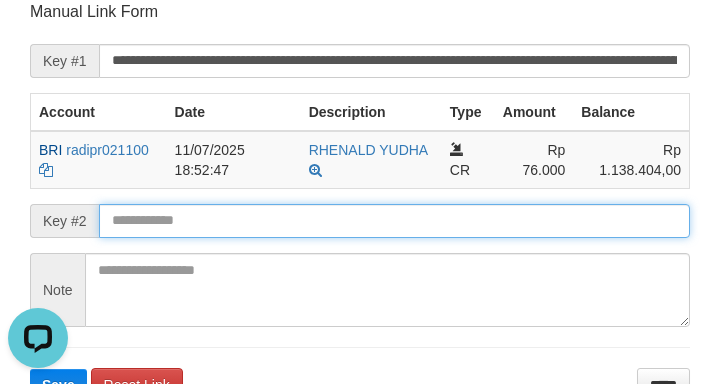 click on "Save" at bounding box center (58, 385) 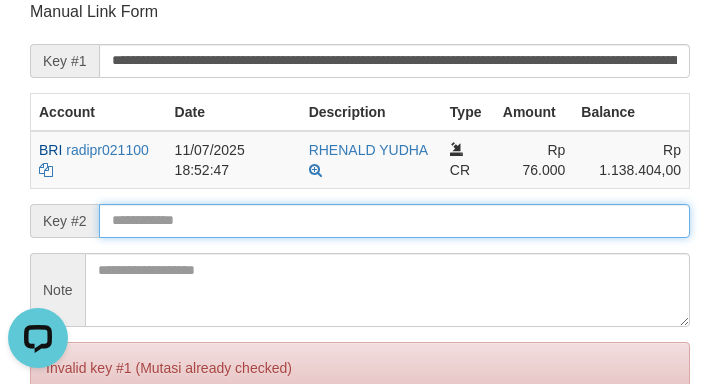 click on "Save" at bounding box center [58, 452] 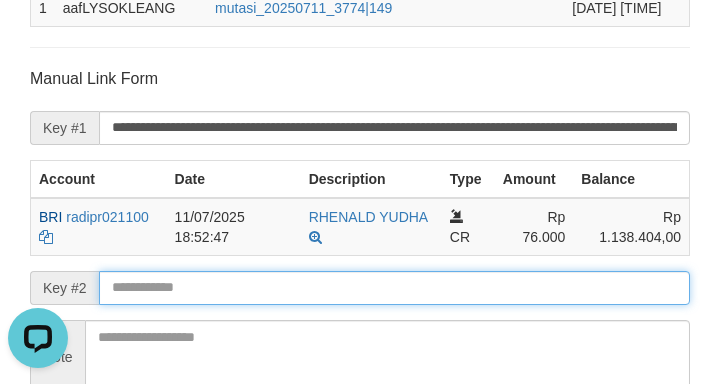 scroll, scrollTop: 212, scrollLeft: 0, axis: vertical 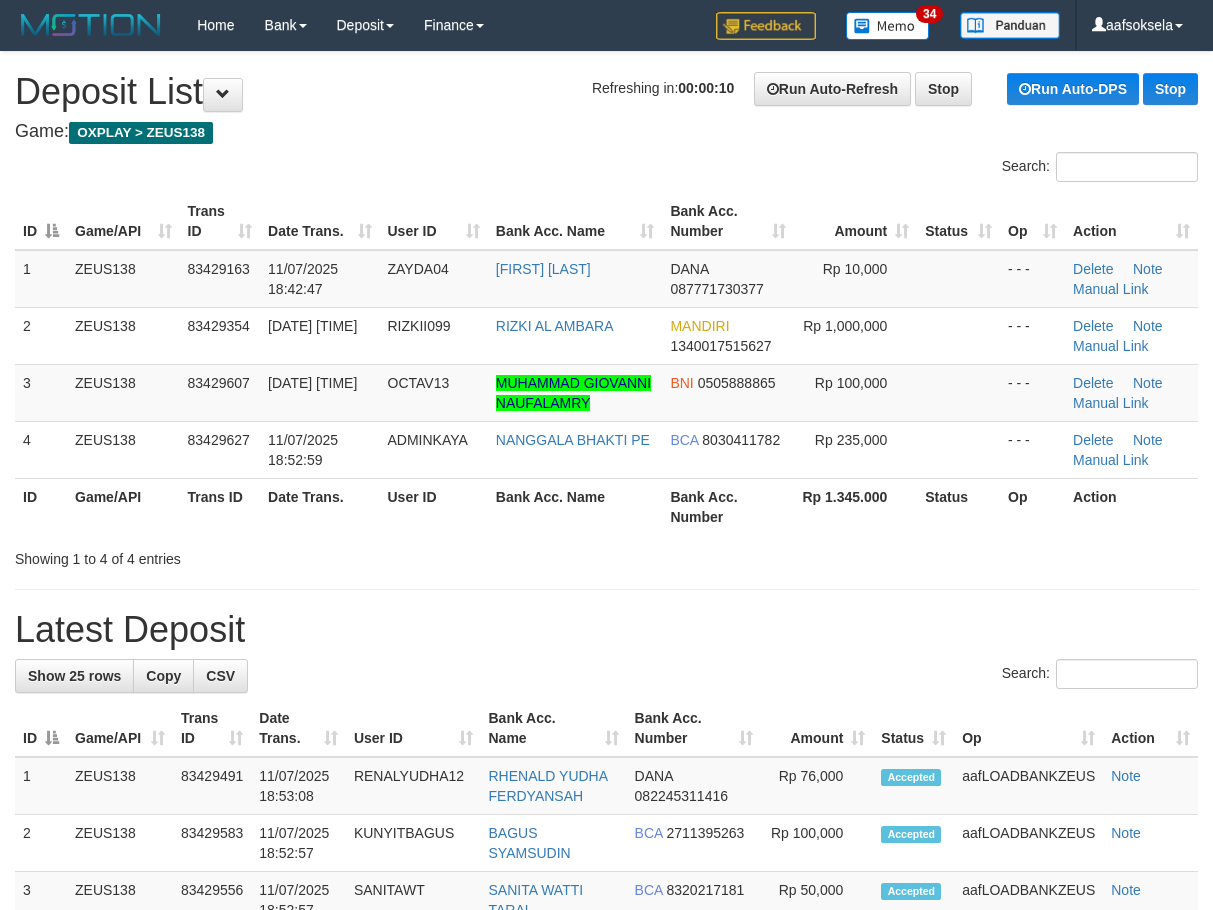 click on "Bank Acc. Number" at bounding box center [728, 506] 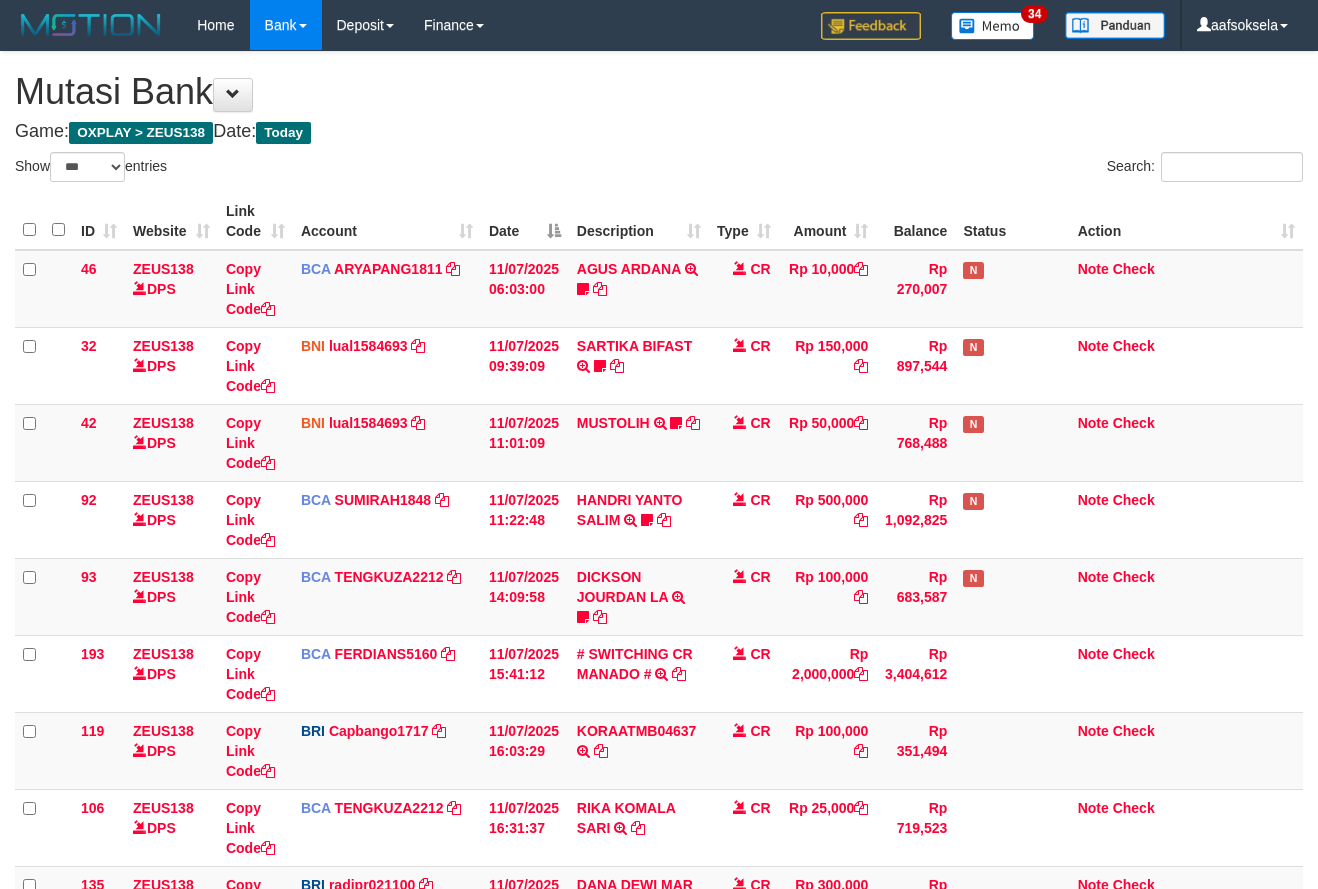 select on "***" 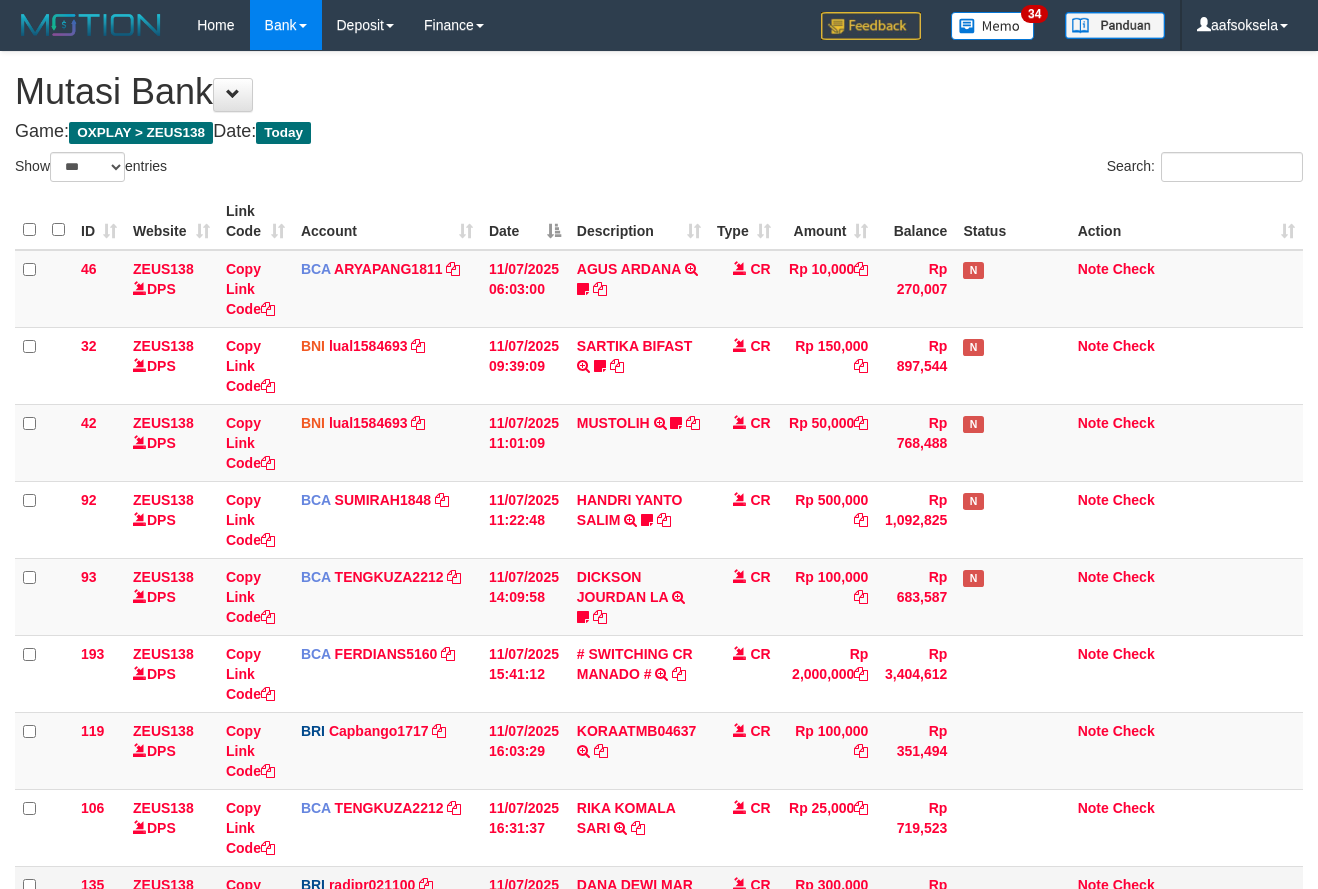 scroll, scrollTop: 305, scrollLeft: 0, axis: vertical 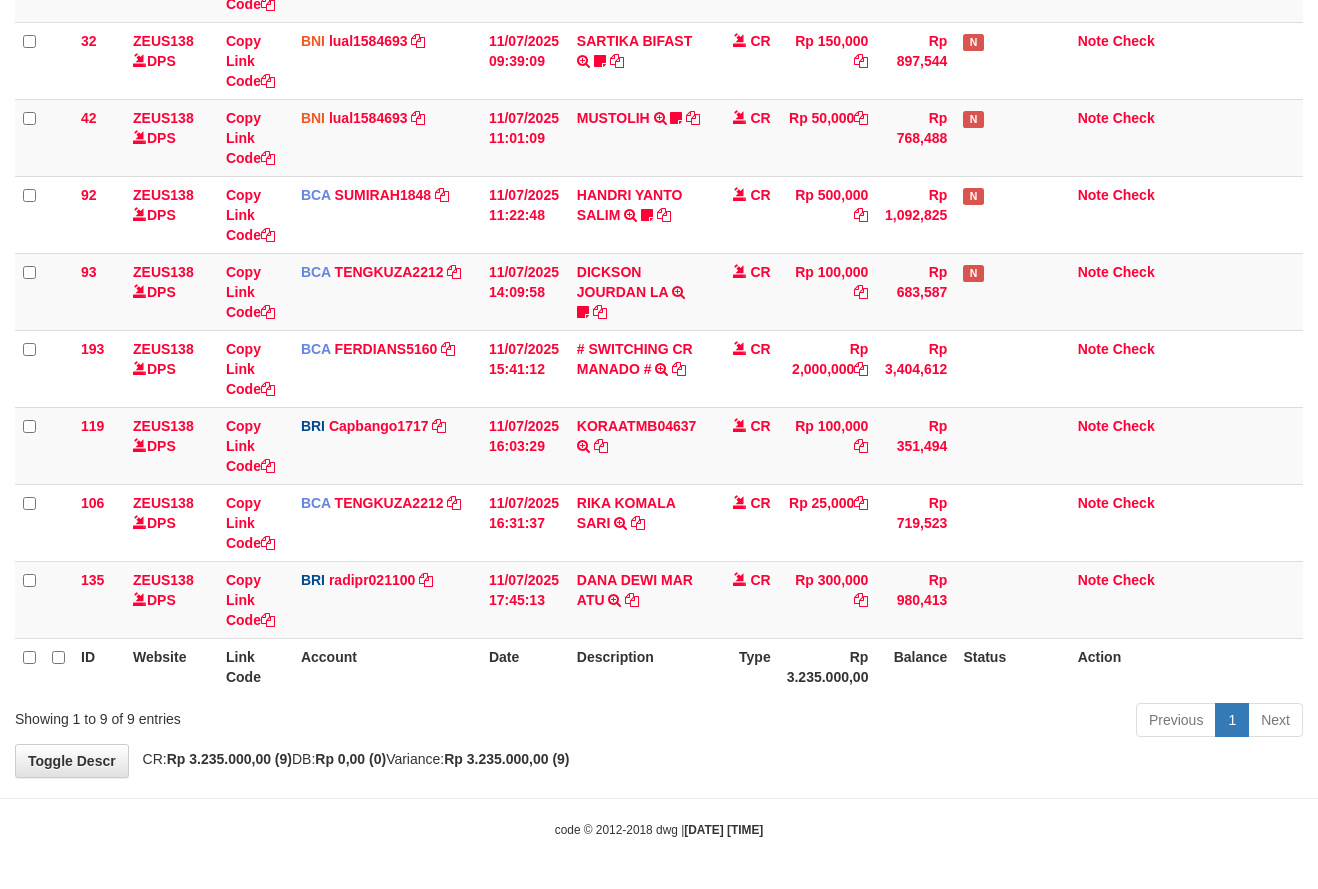 click on "Previous 1 Next" at bounding box center [933, 722] 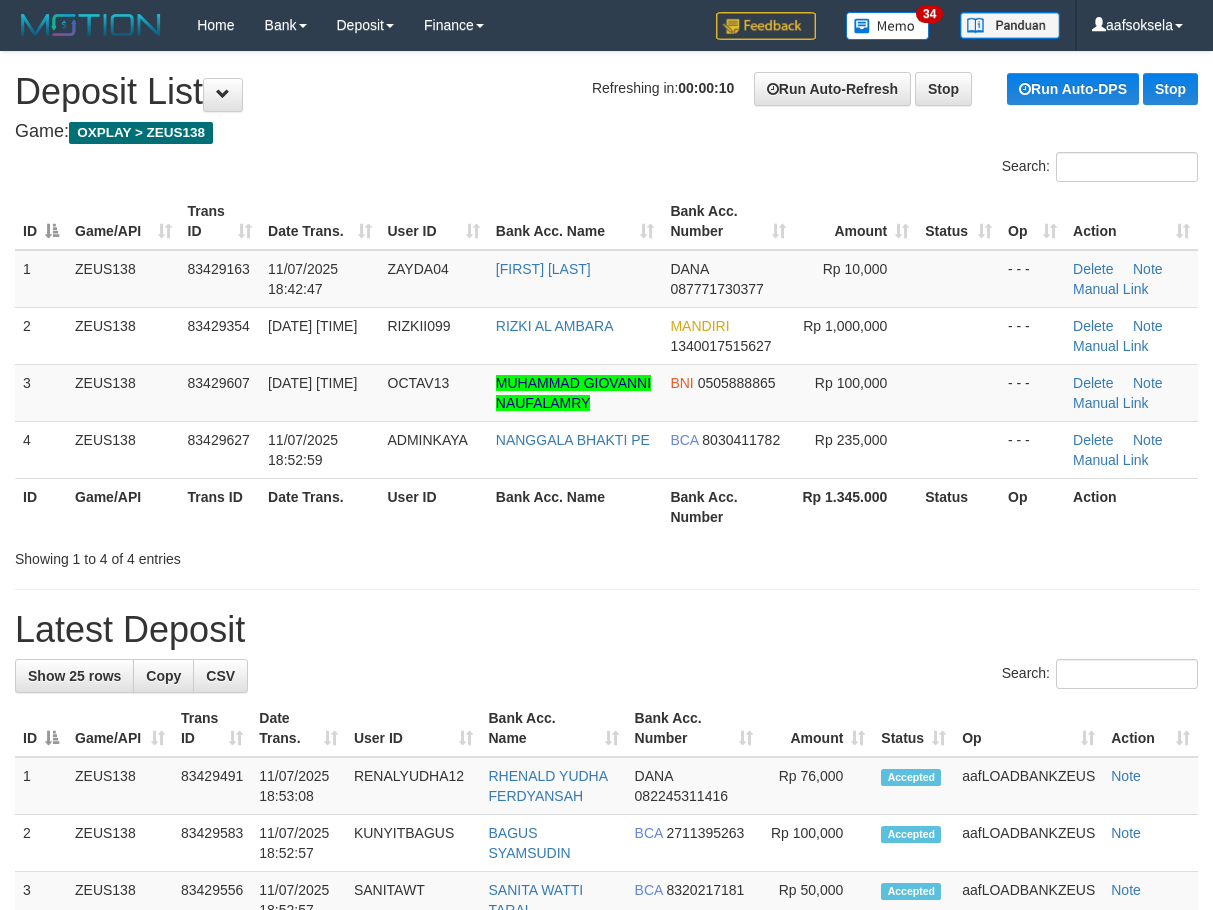 scroll, scrollTop: 0, scrollLeft: 0, axis: both 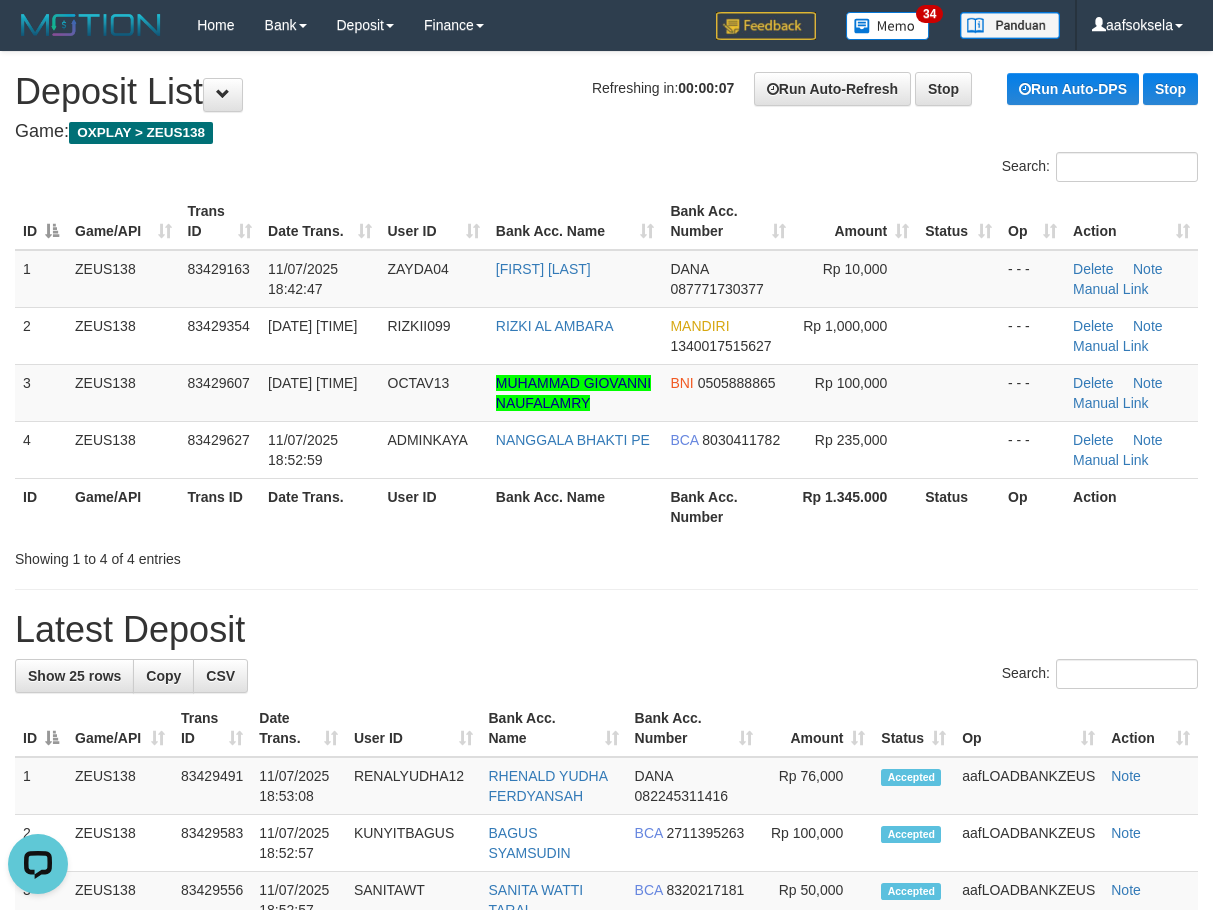 click on "User ID" at bounding box center [434, 506] 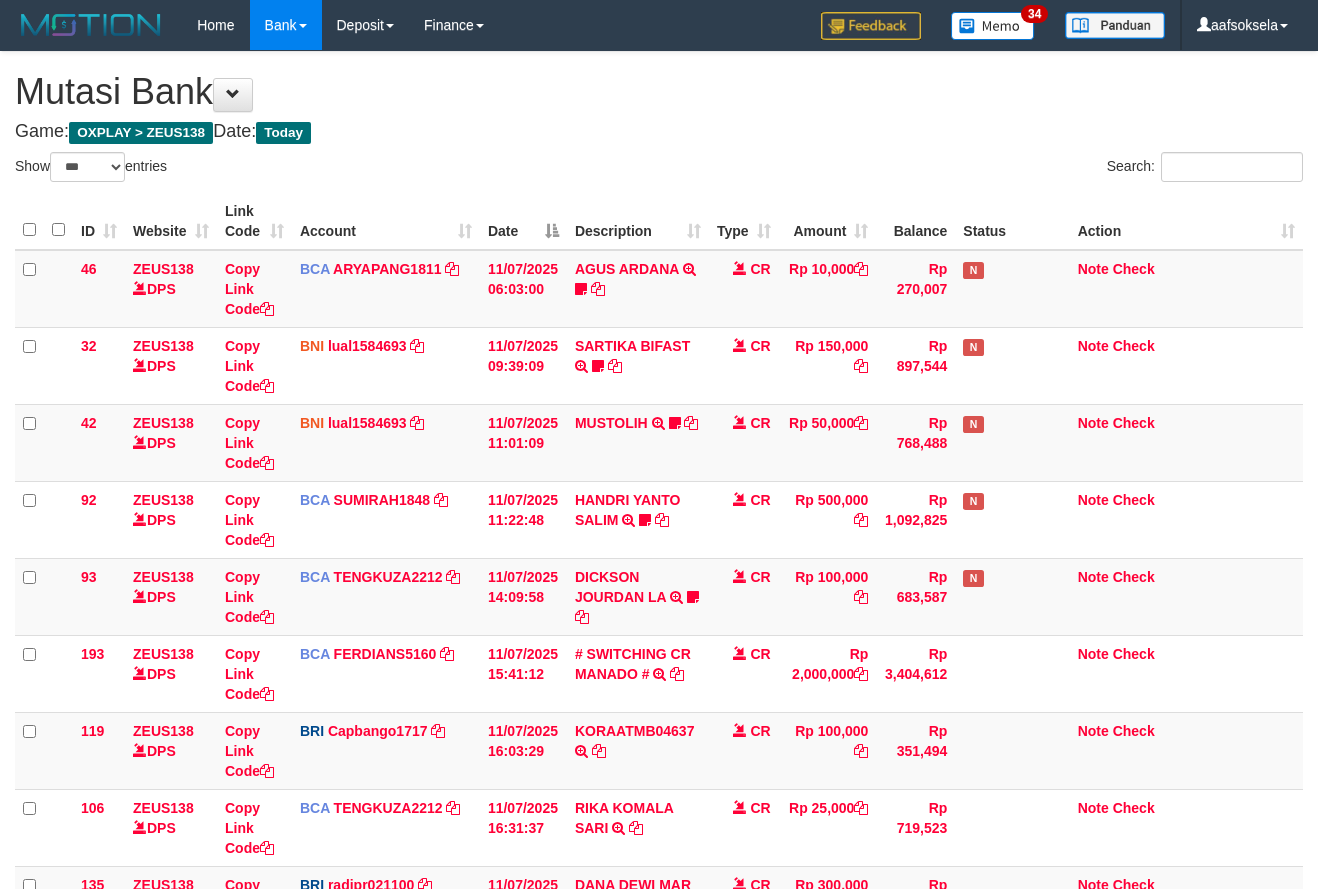 select on "***" 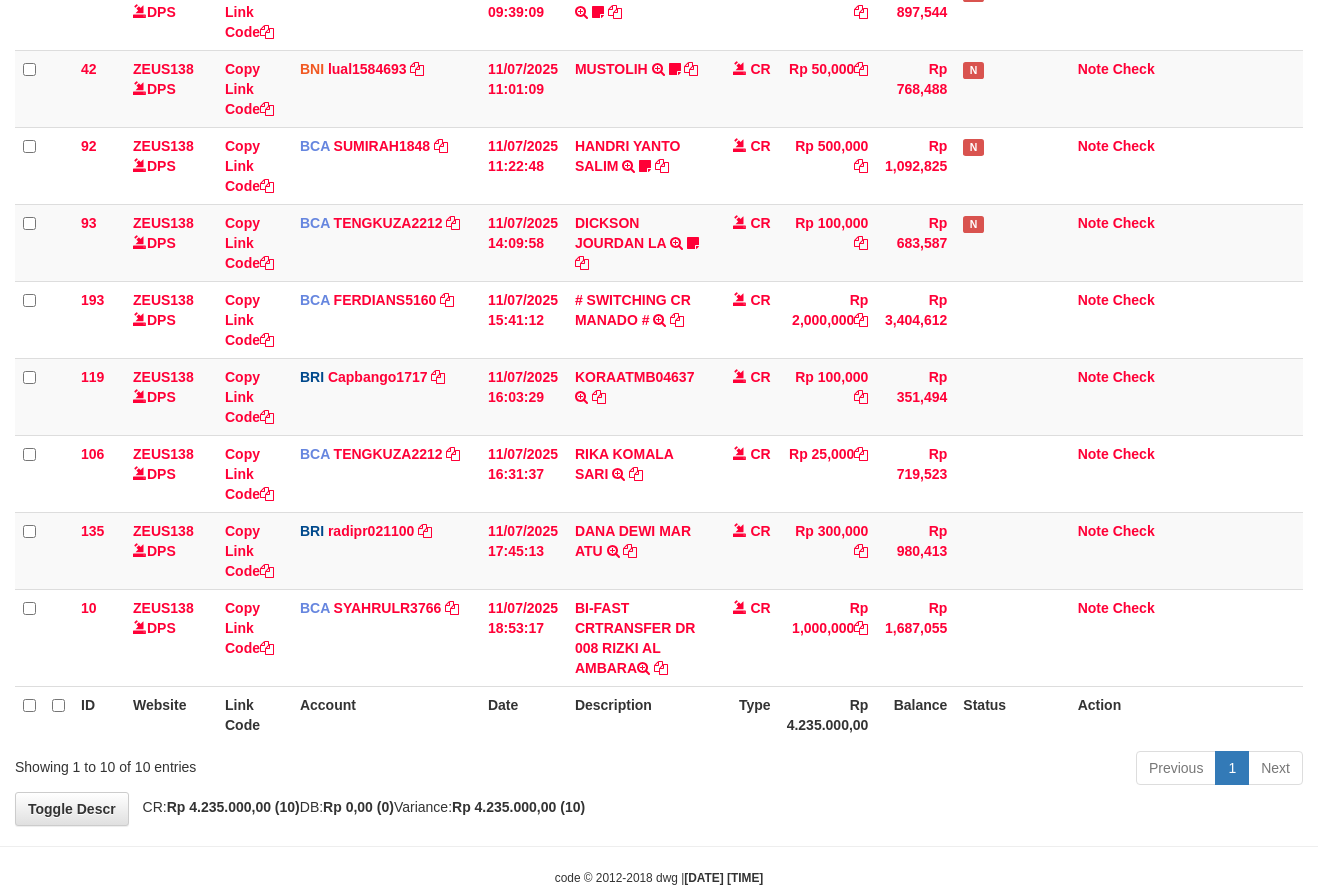 scroll, scrollTop: 305, scrollLeft: 0, axis: vertical 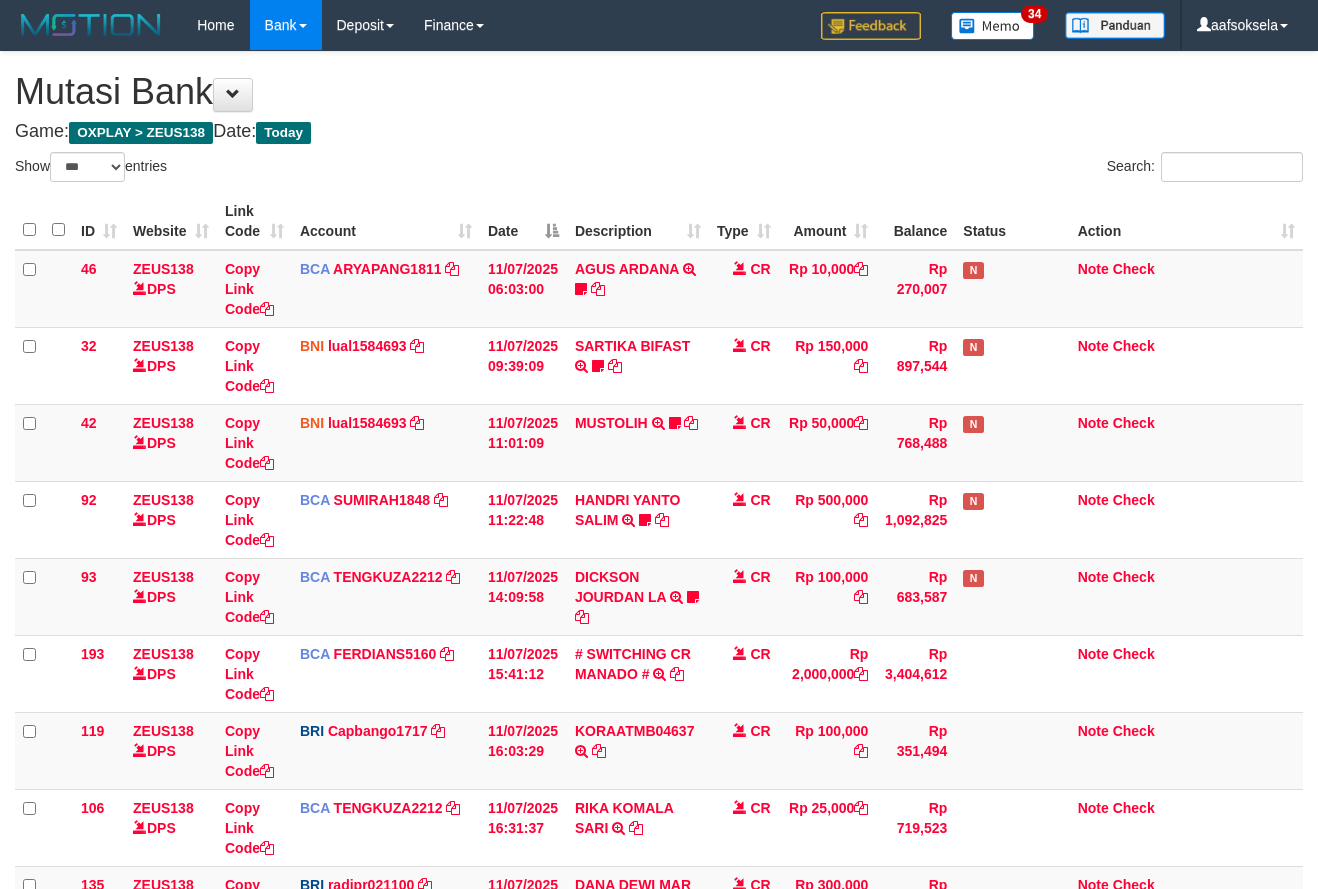 select on "***" 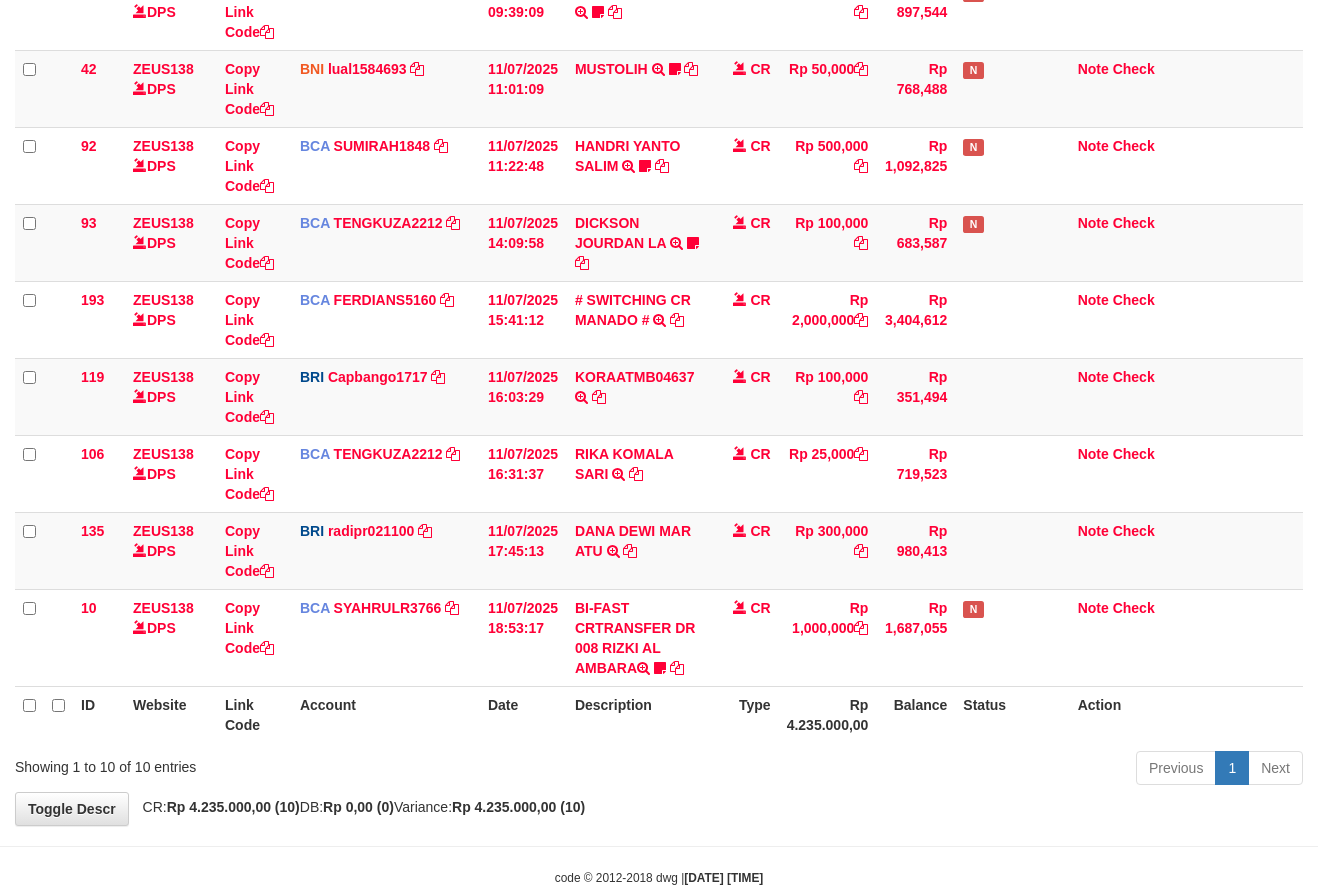 drag, startPoint x: 698, startPoint y: 796, endPoint x: 687, endPoint y: 791, distance: 12.083046 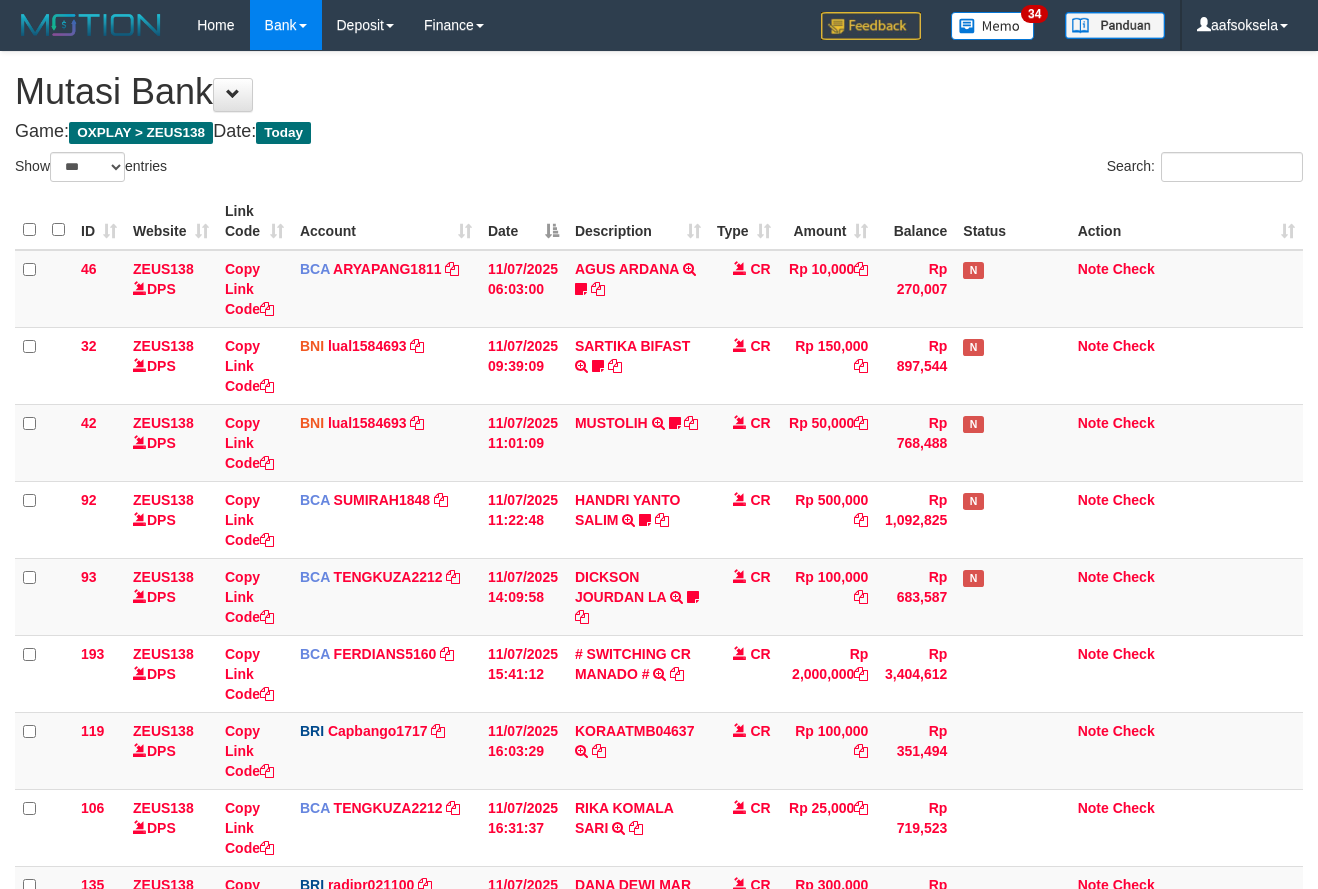 select on "***" 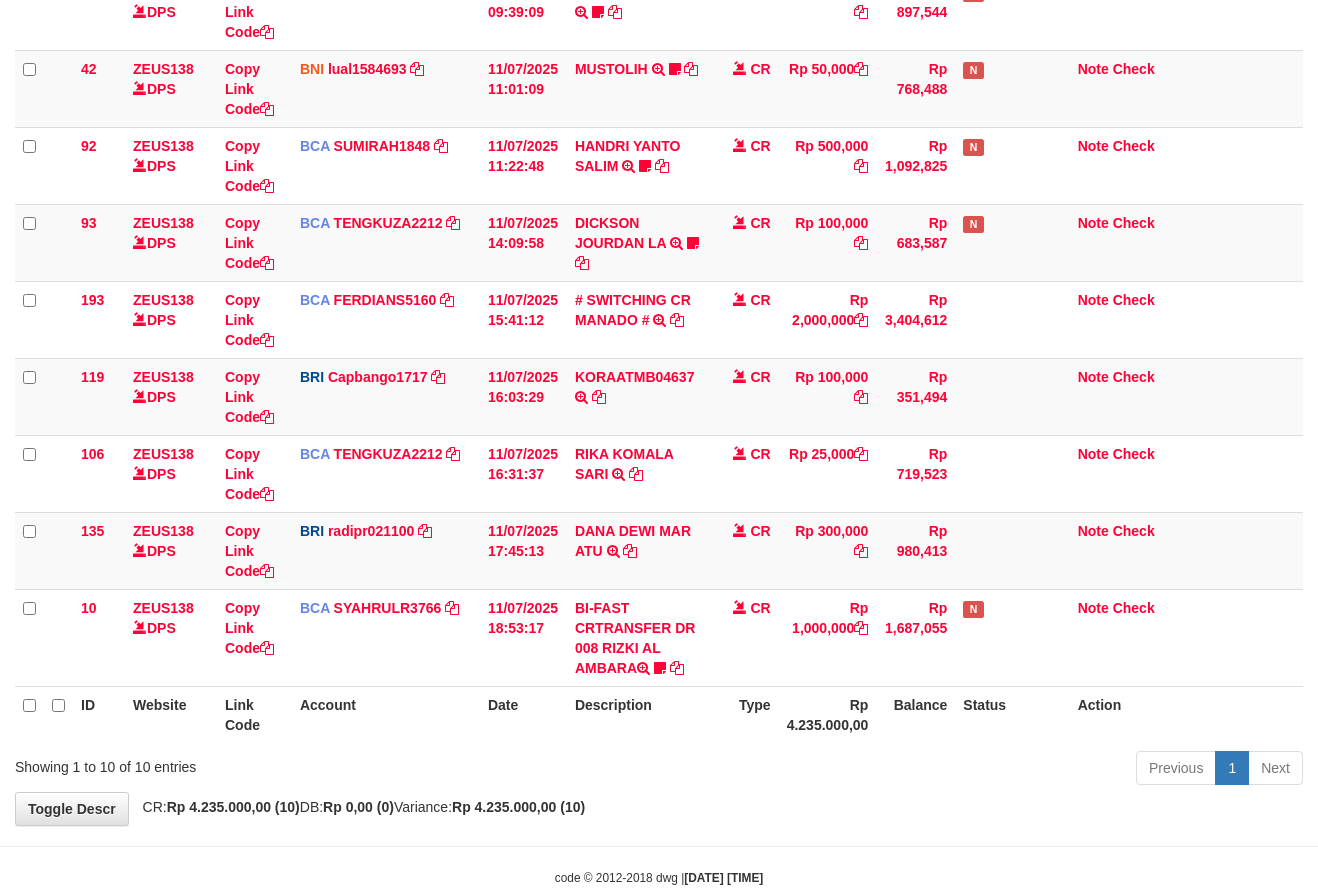 click on "Previous 1 Next" at bounding box center (933, 770) 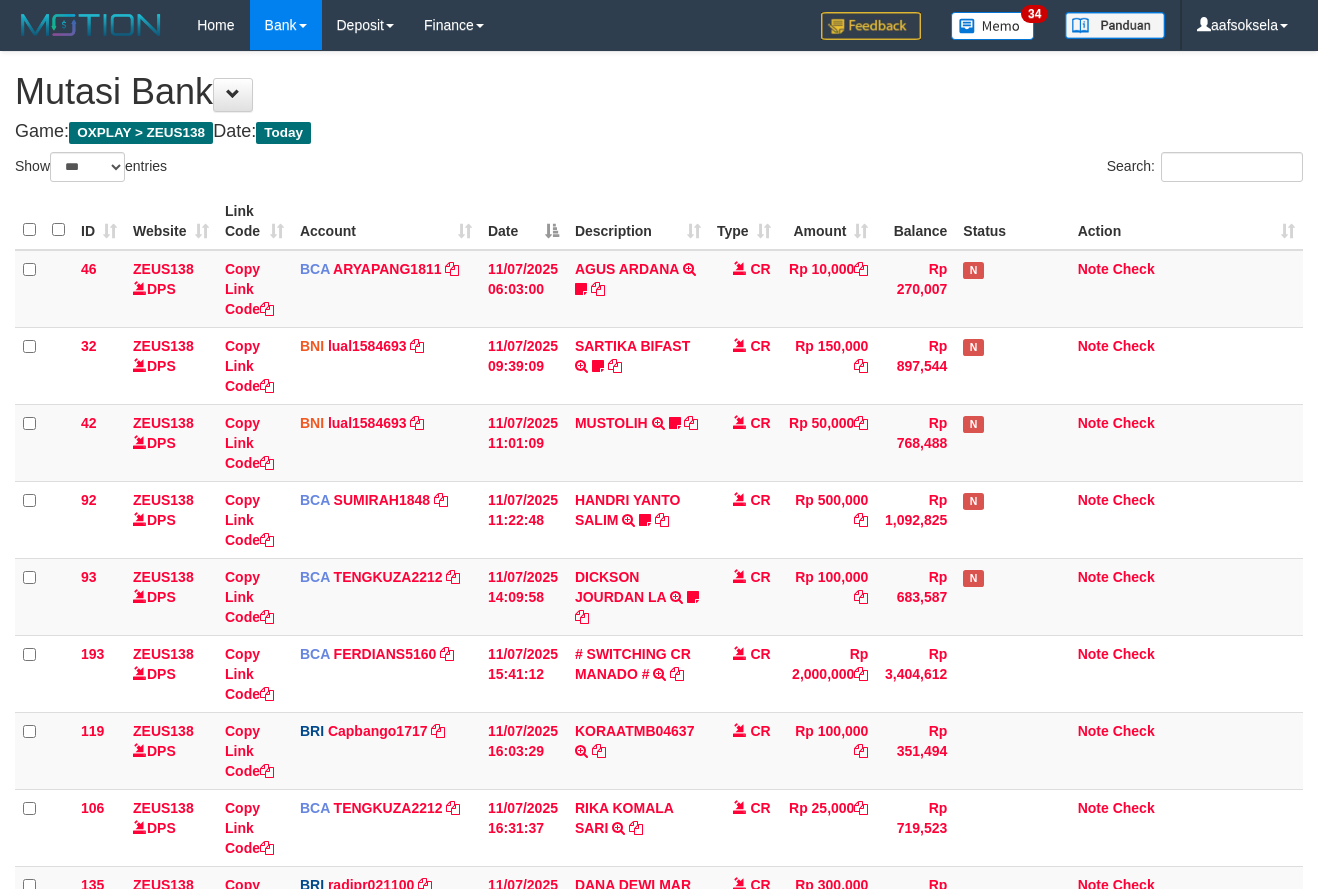 select on "***" 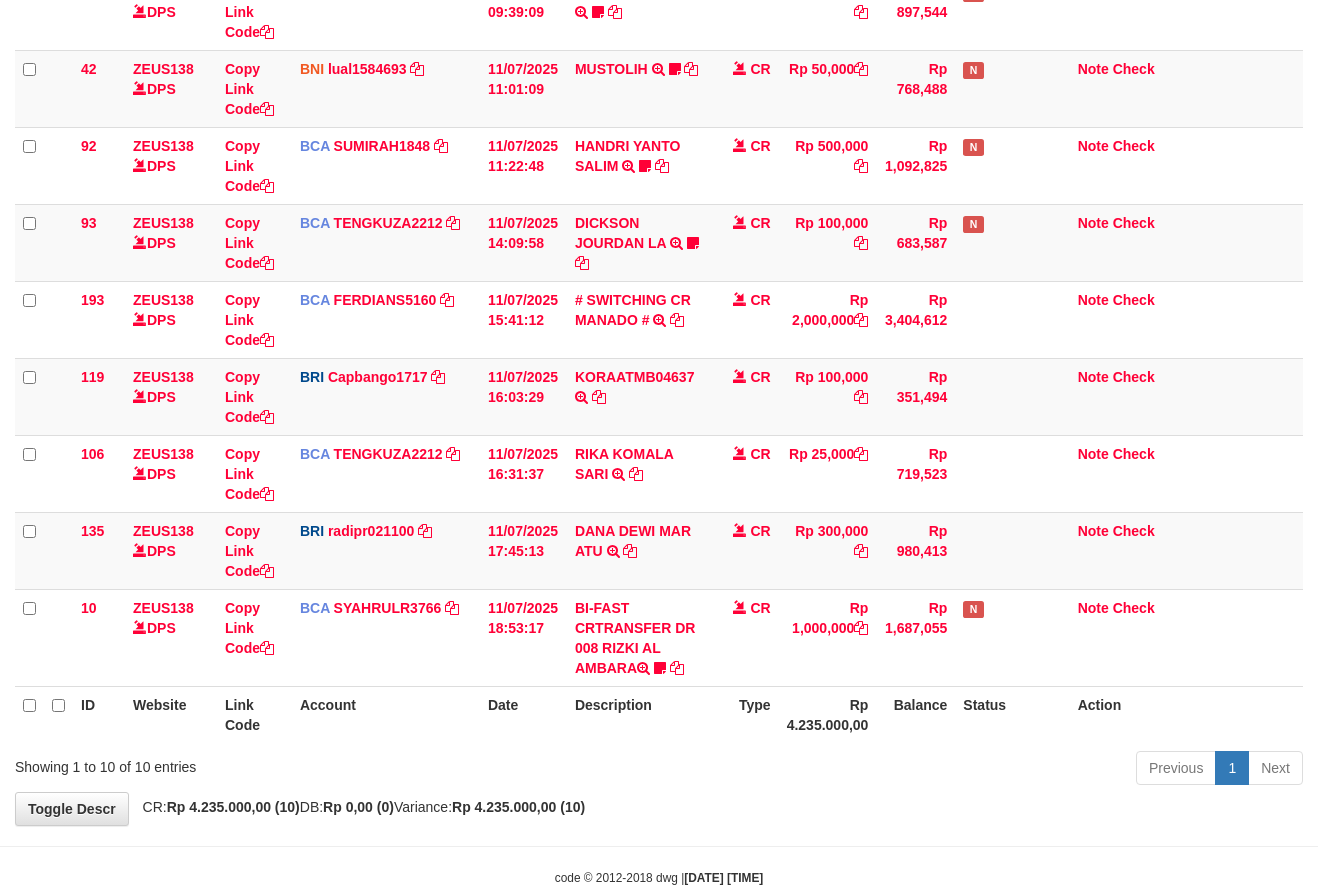scroll, scrollTop: 305, scrollLeft: 0, axis: vertical 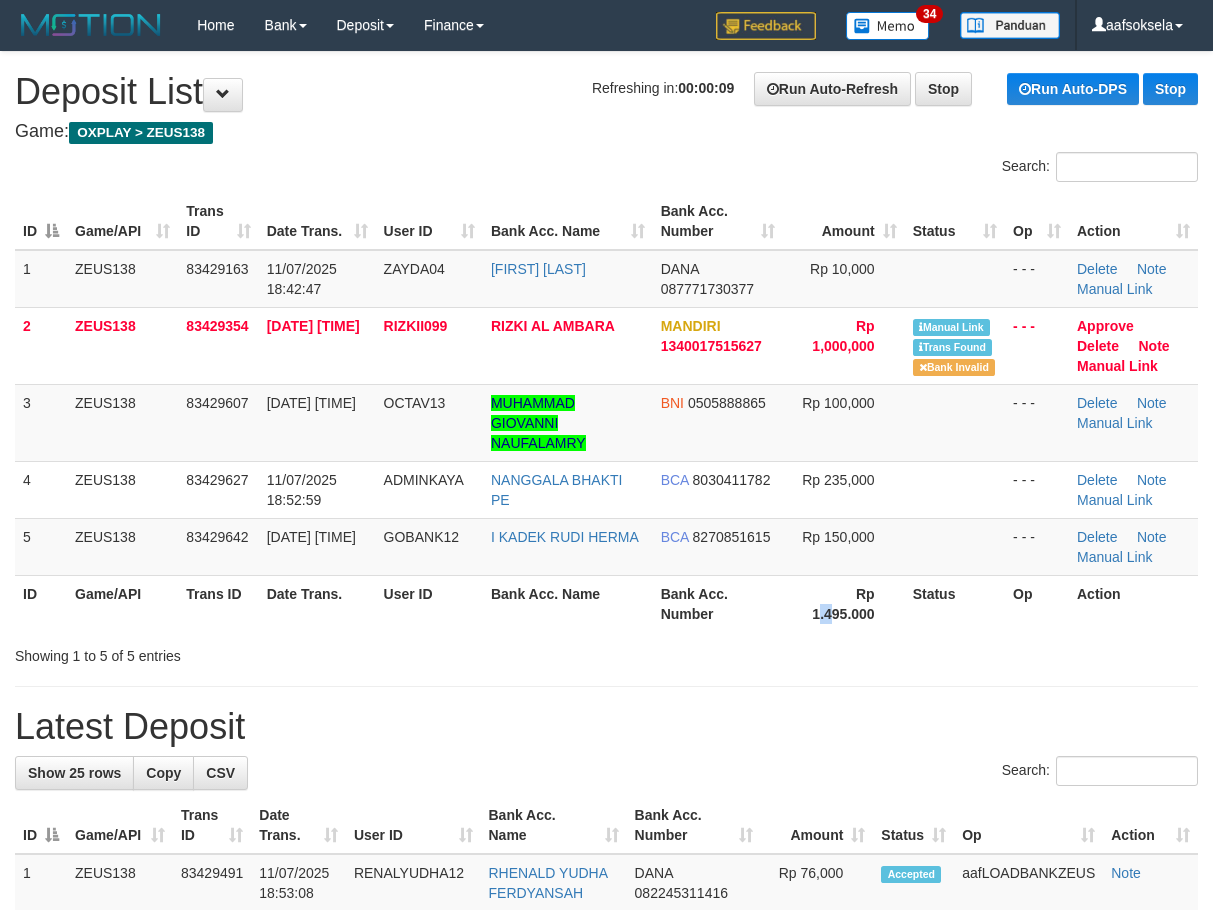 drag, startPoint x: 817, startPoint y: 608, endPoint x: 832, endPoint y: 610, distance: 15.132746 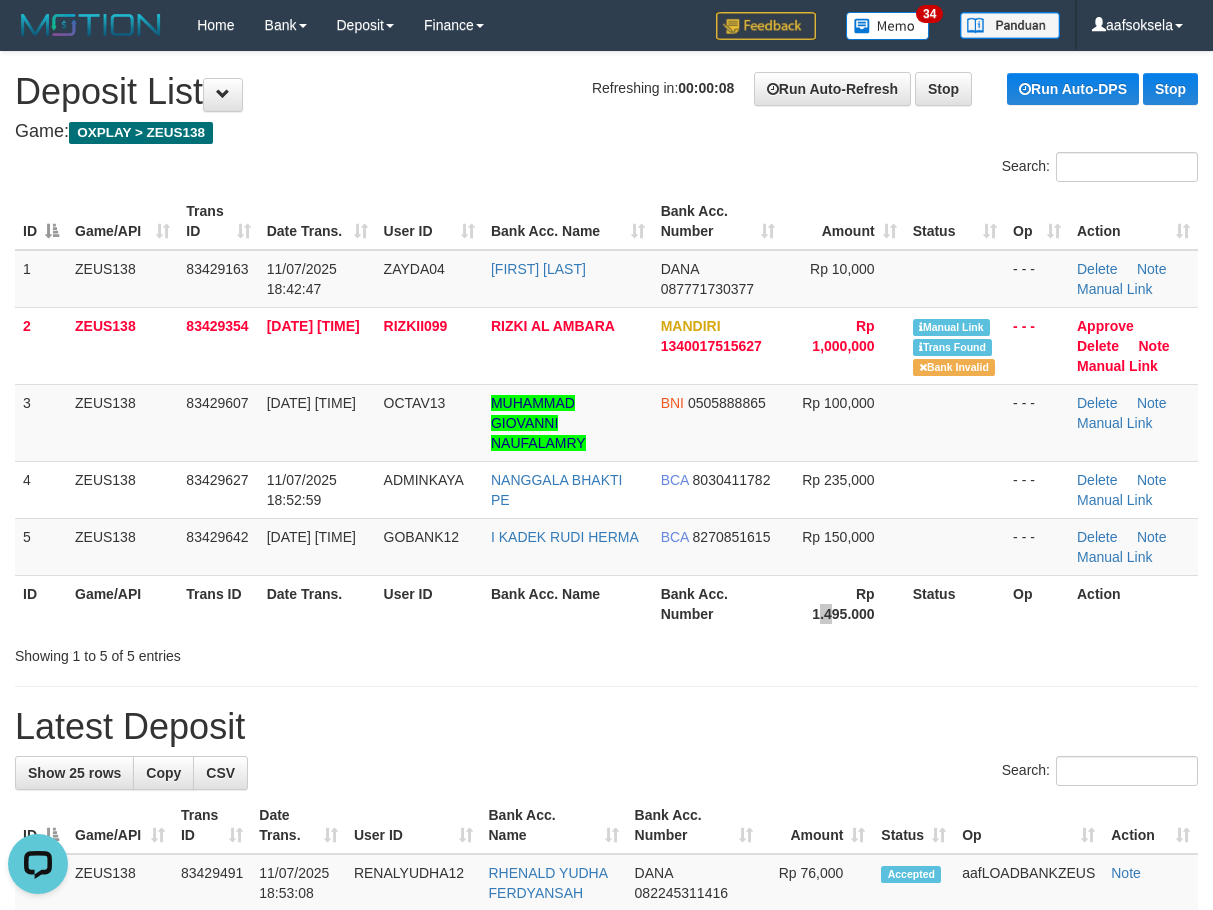 scroll, scrollTop: 0, scrollLeft: 0, axis: both 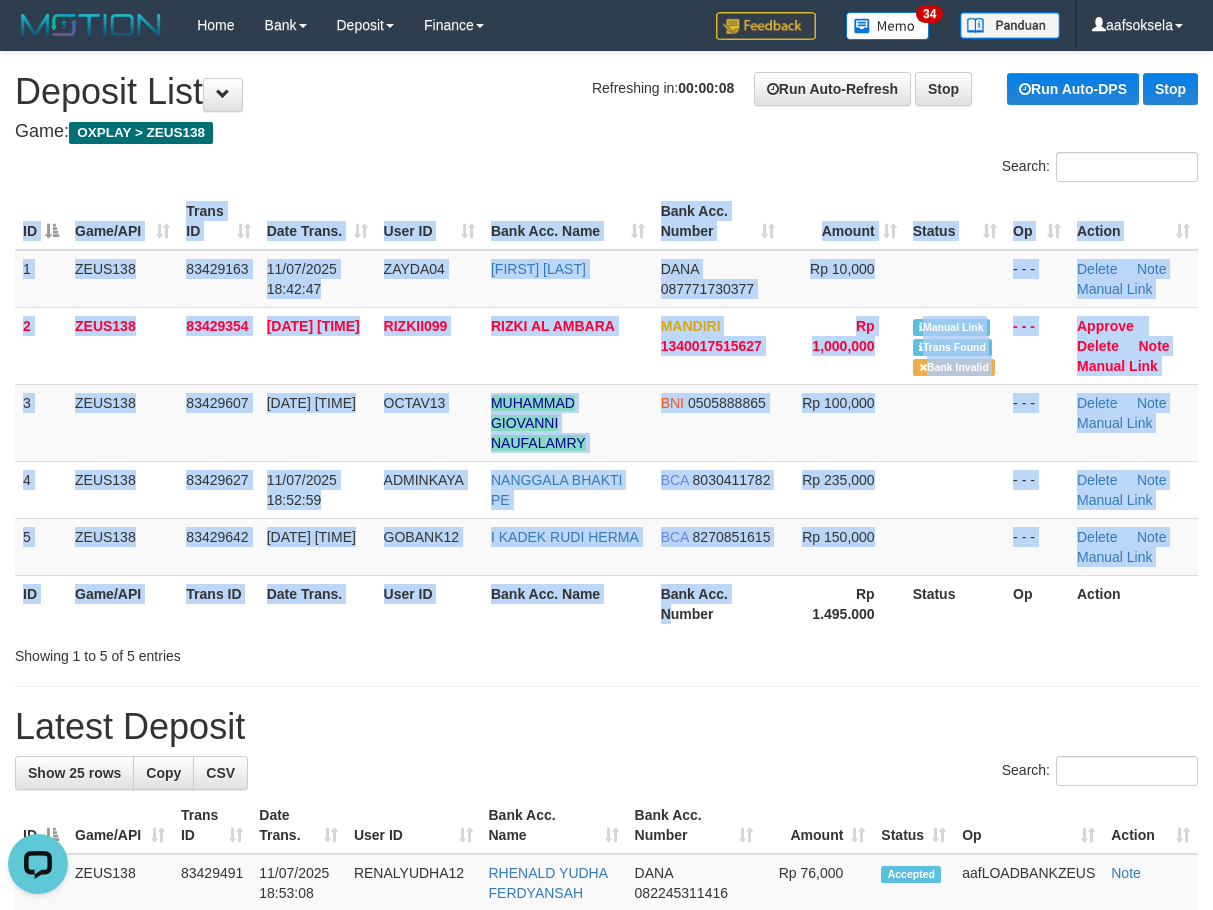 drag, startPoint x: 675, startPoint y: 633, endPoint x: 668, endPoint y: 644, distance: 13.038404 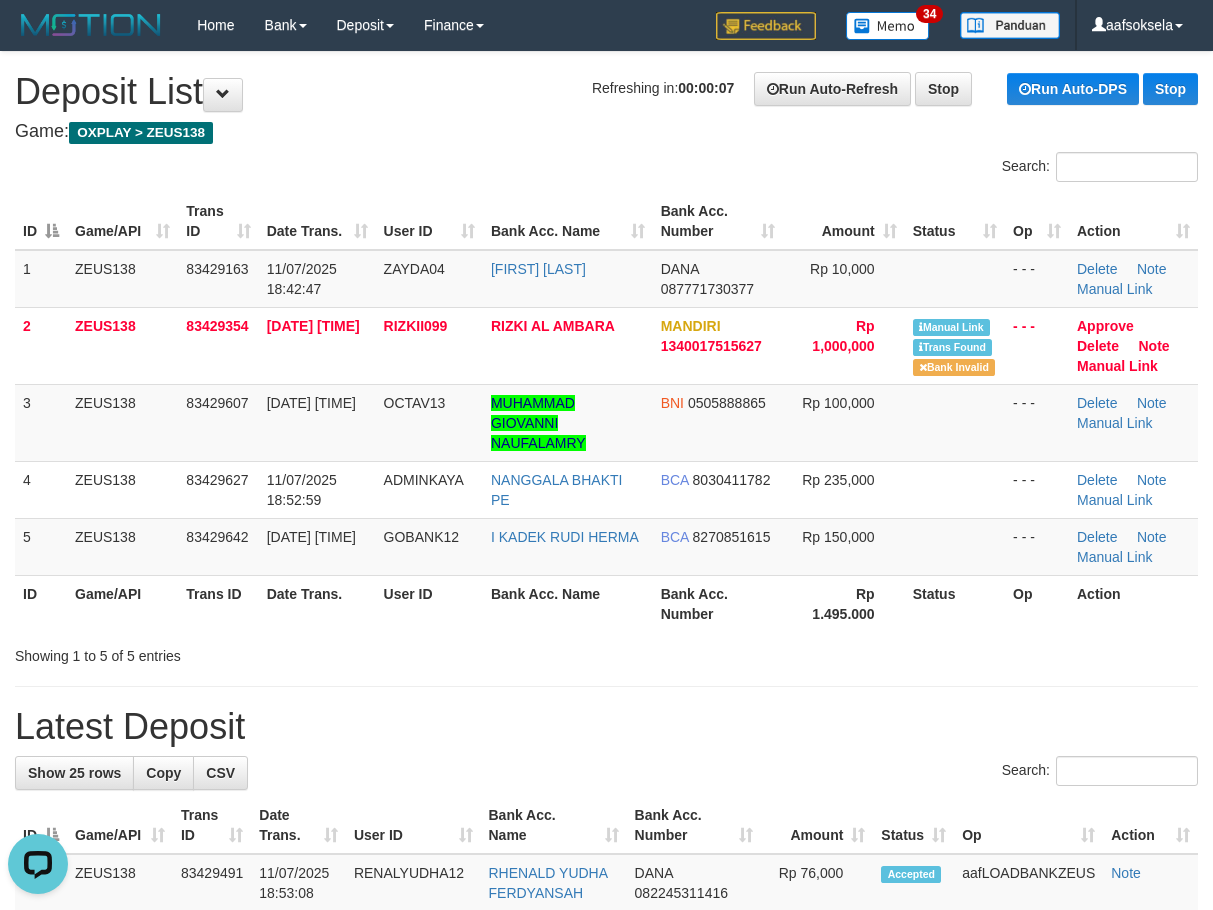 drag, startPoint x: 539, startPoint y: 683, endPoint x: 550, endPoint y: 681, distance: 11.18034 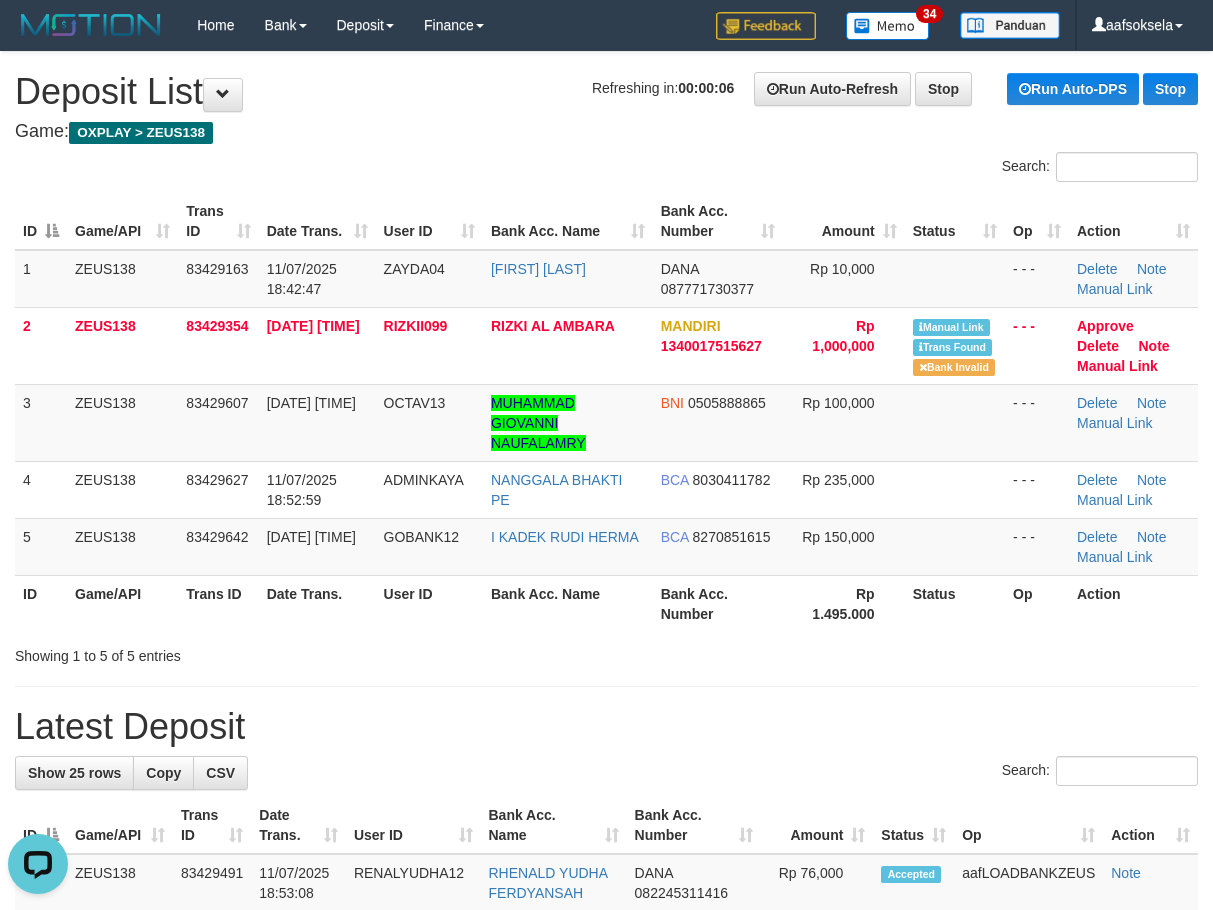 drag, startPoint x: 549, startPoint y: 679, endPoint x: 573, endPoint y: 668, distance: 26.400757 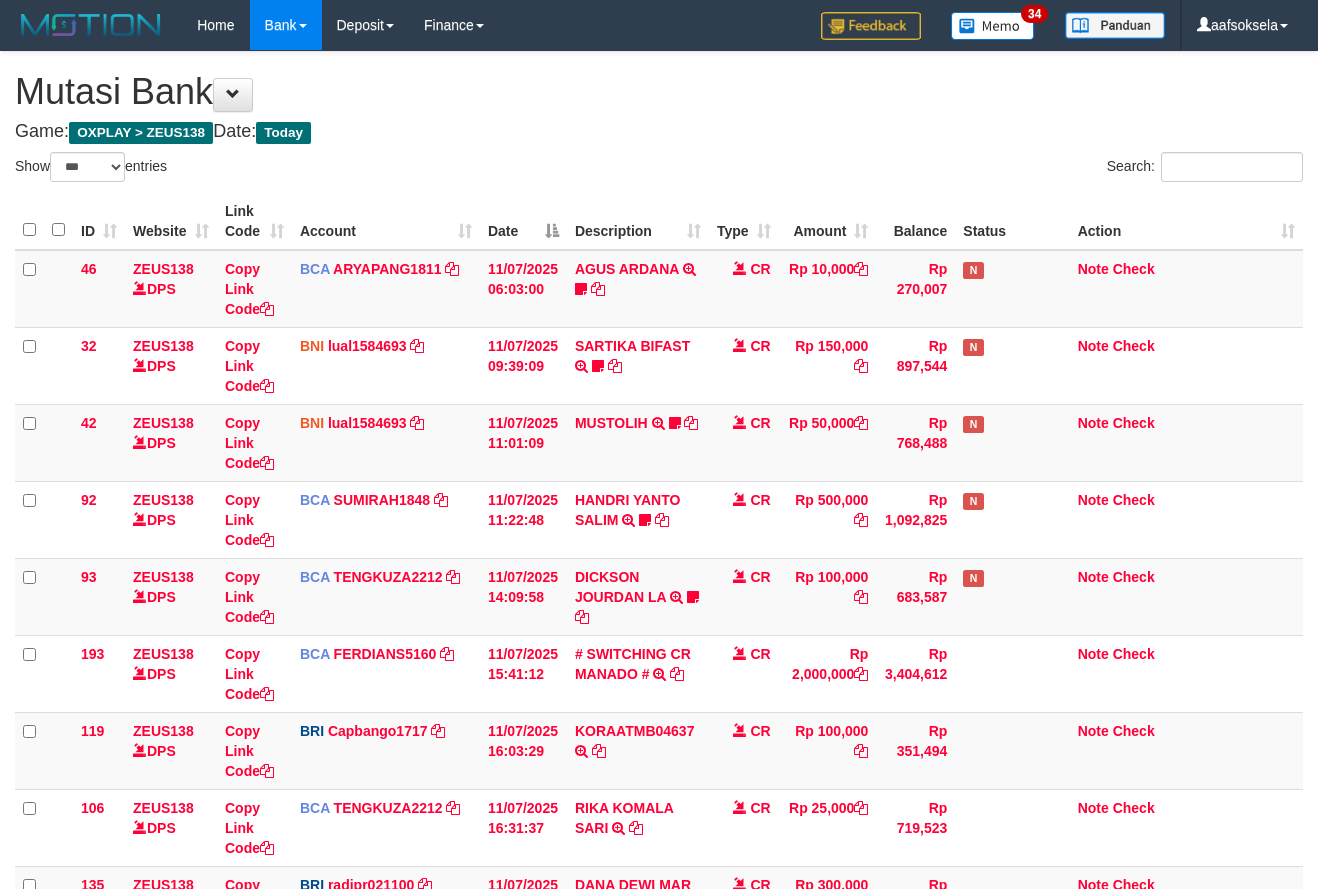 select on "***" 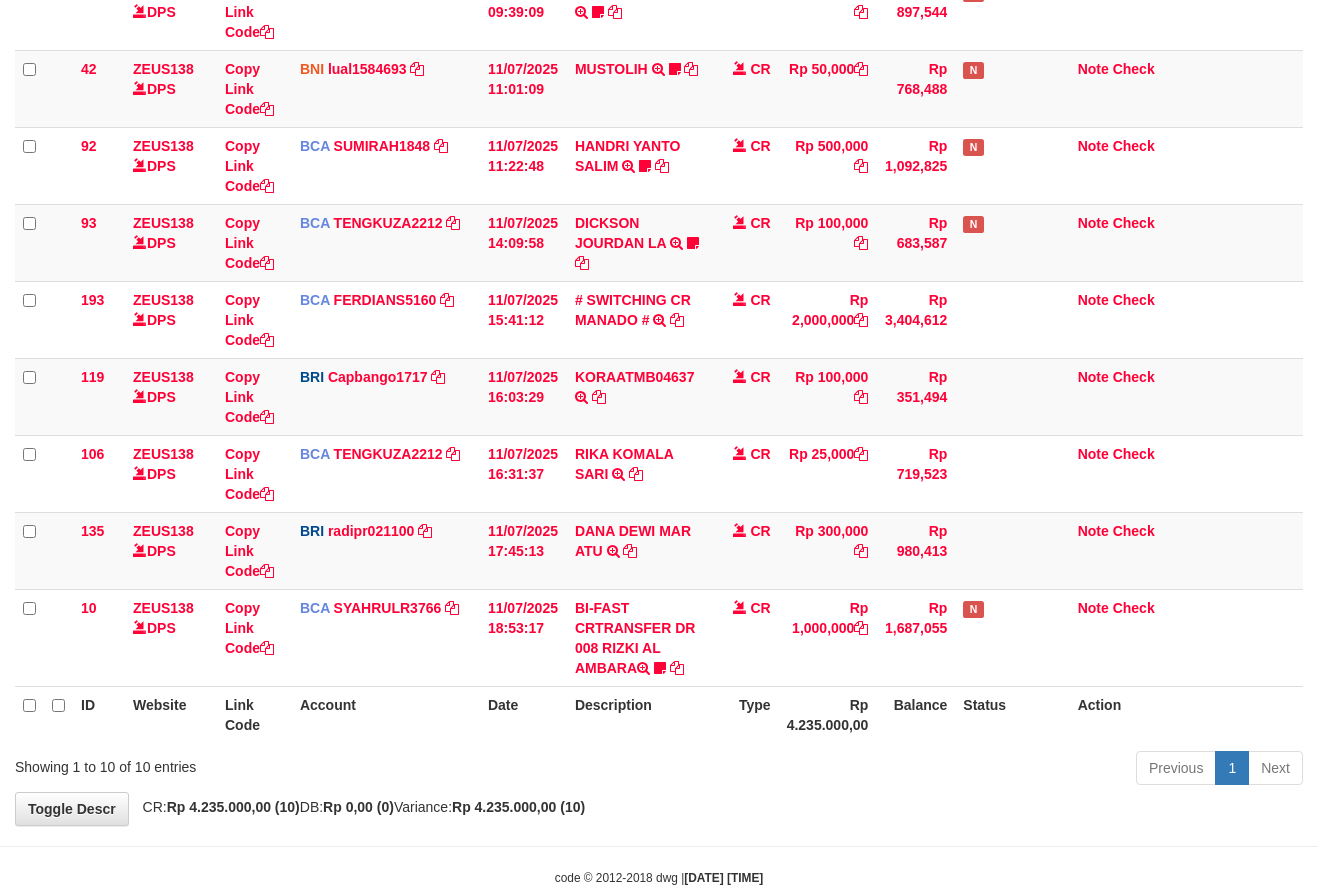 scroll, scrollTop: 305, scrollLeft: 0, axis: vertical 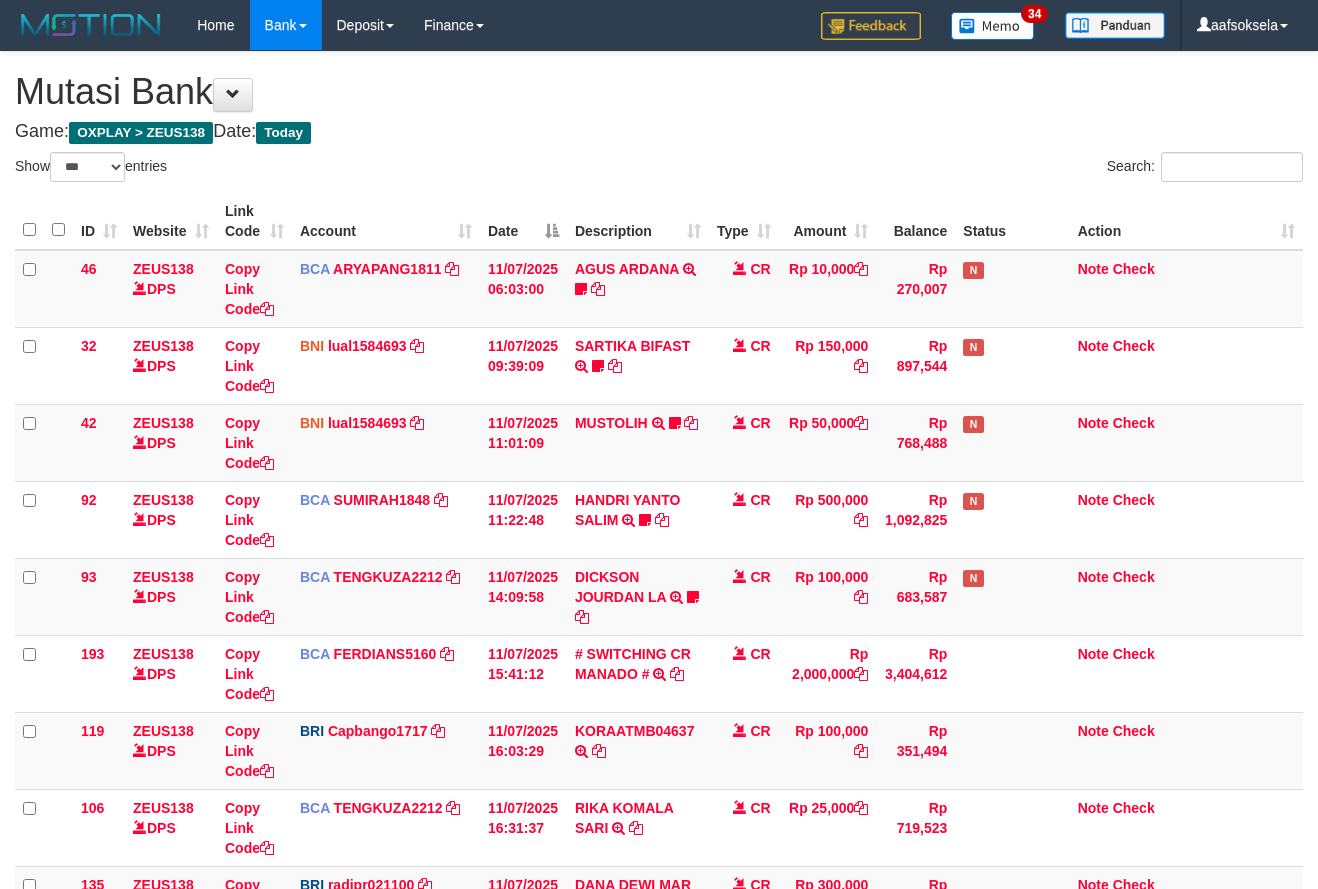 select on "***" 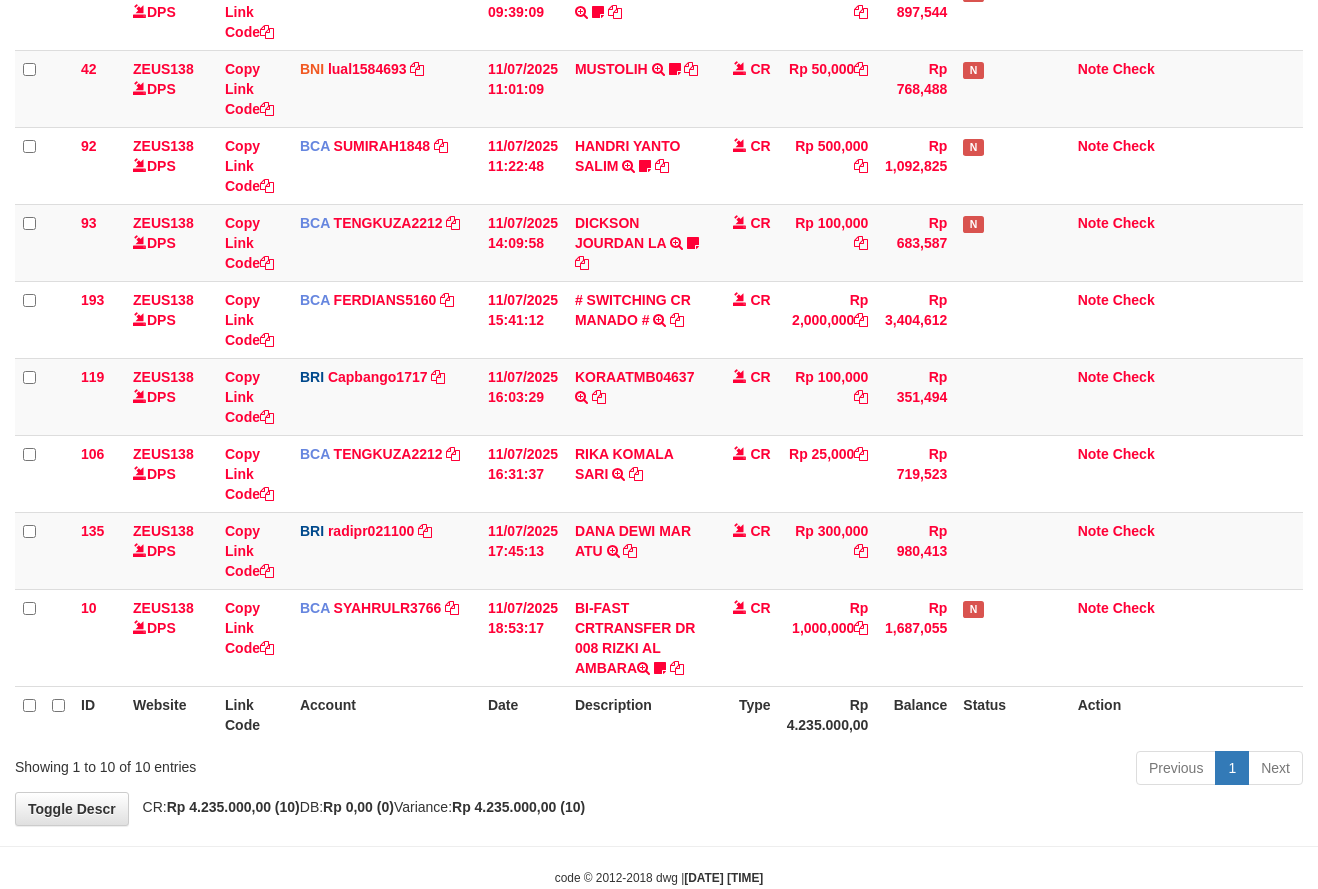 scroll, scrollTop: 305, scrollLeft: 0, axis: vertical 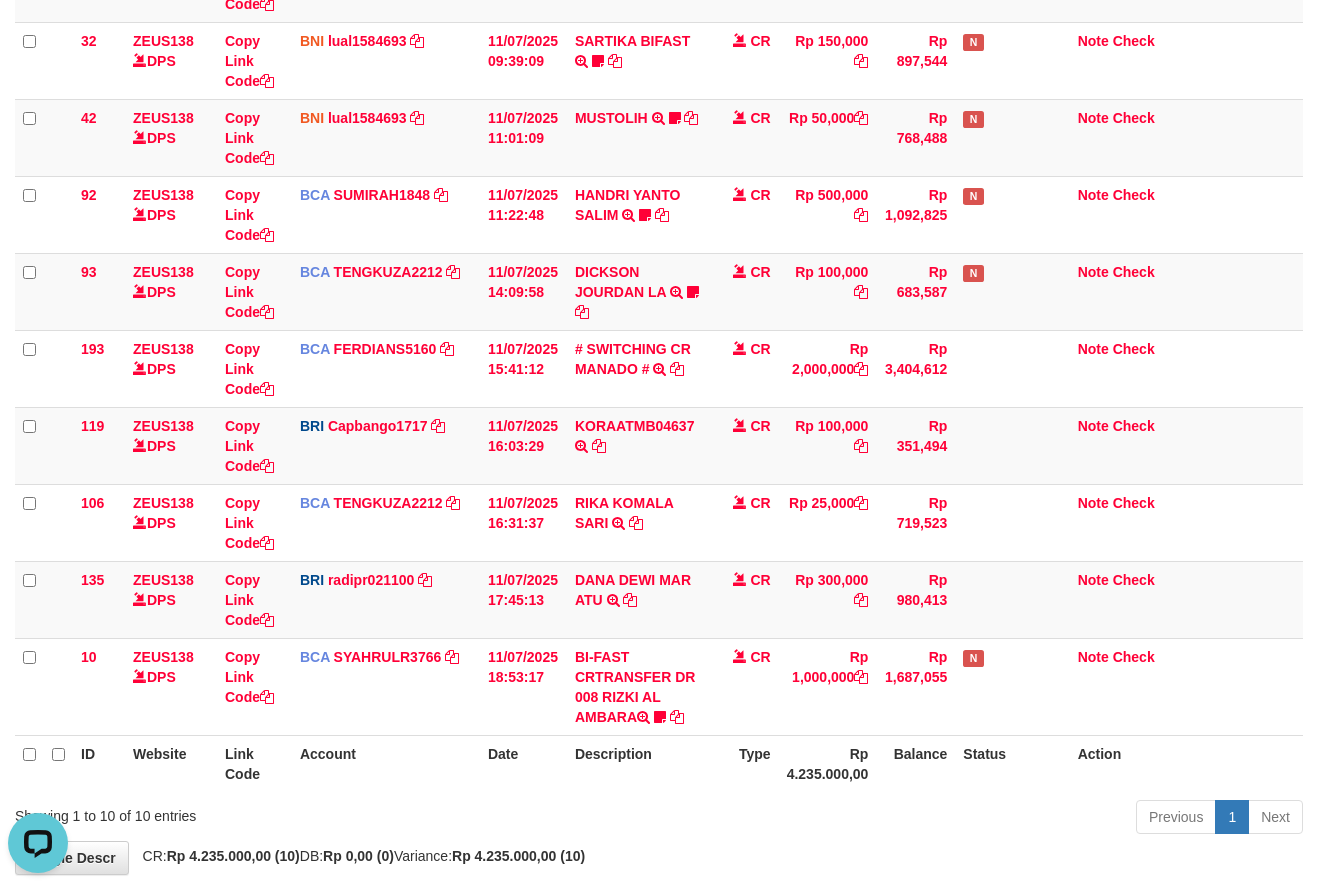 drag, startPoint x: 750, startPoint y: 804, endPoint x: 753, endPoint y: 784, distance: 20.22375 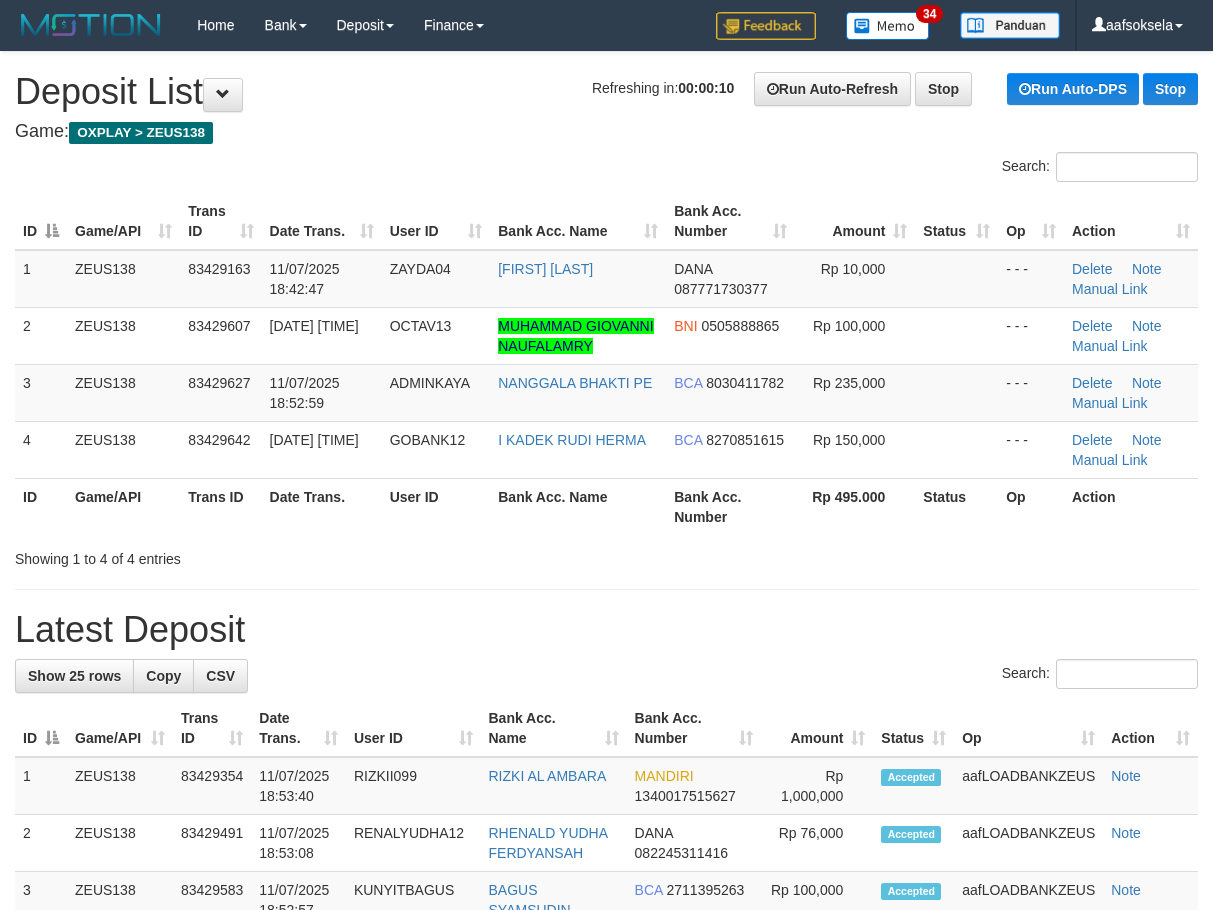 scroll, scrollTop: 0, scrollLeft: 0, axis: both 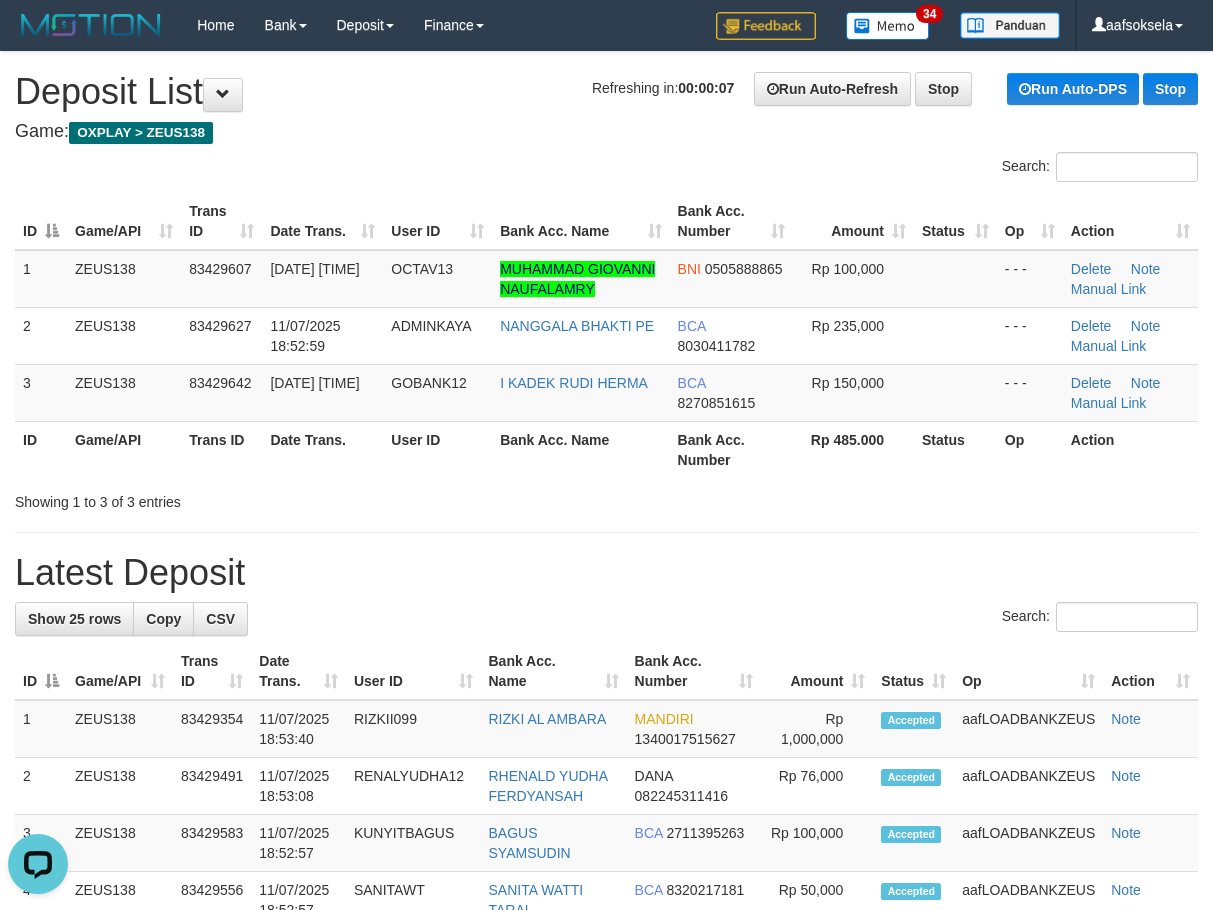click on "Search:" at bounding box center [606, 619] 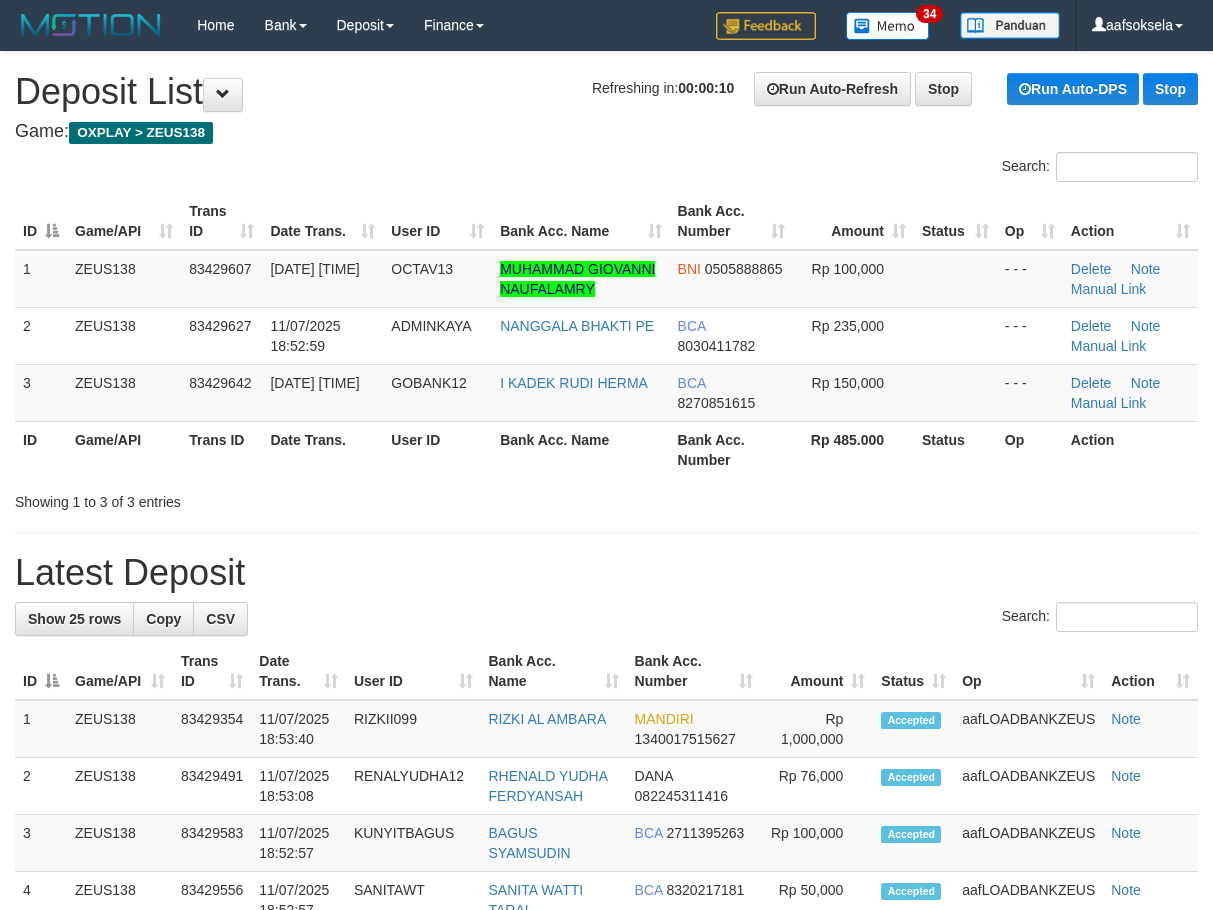 click on "Search:" at bounding box center [606, 619] 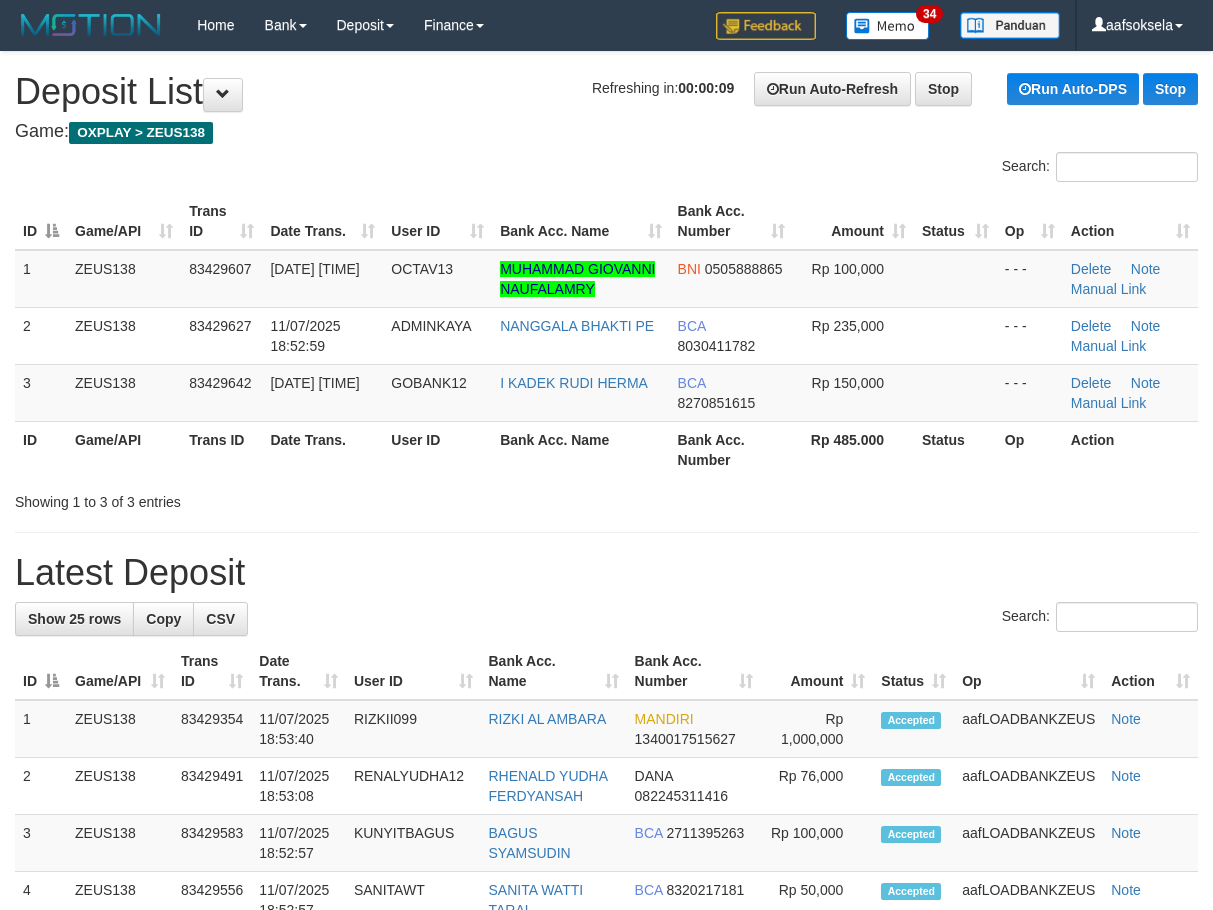 click on "Search:" at bounding box center (606, 619) 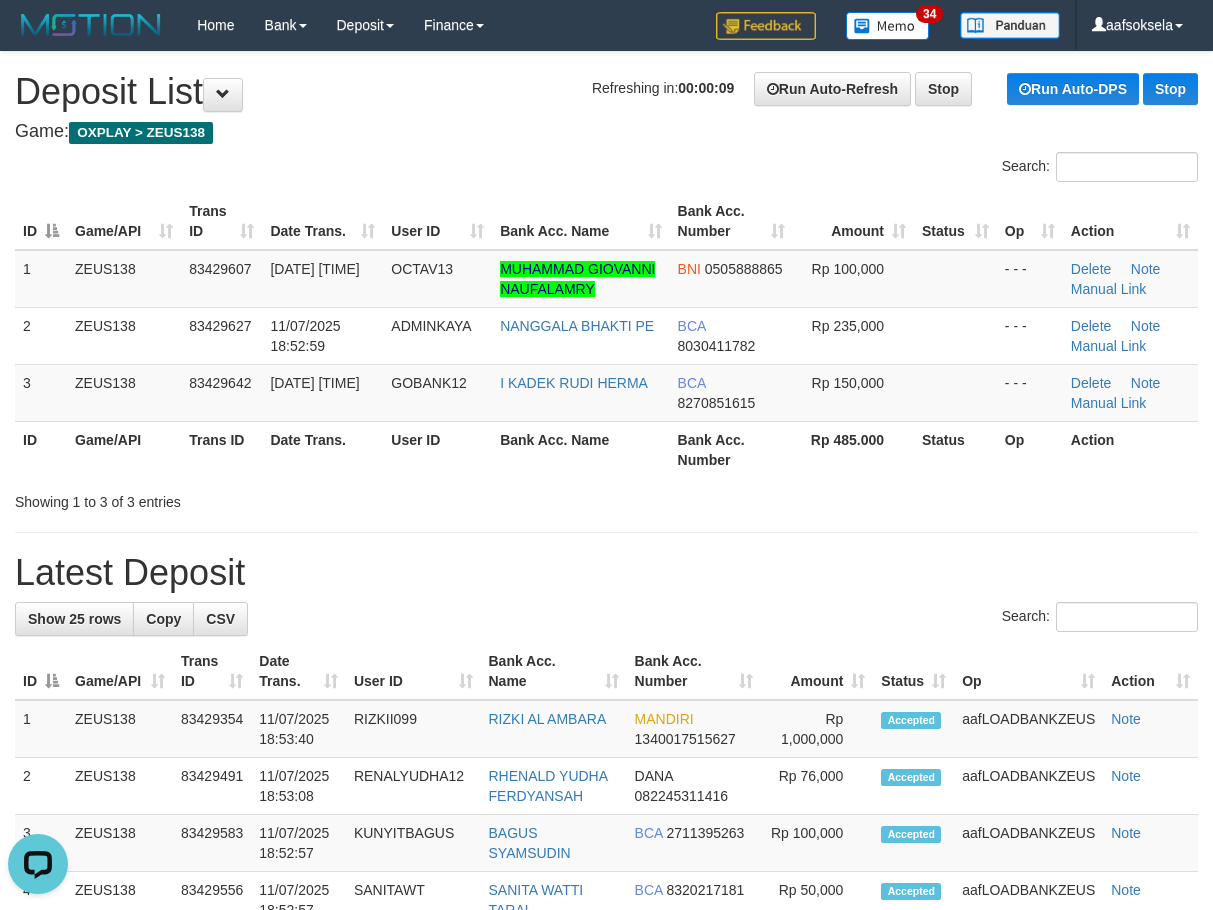 scroll, scrollTop: 0, scrollLeft: 0, axis: both 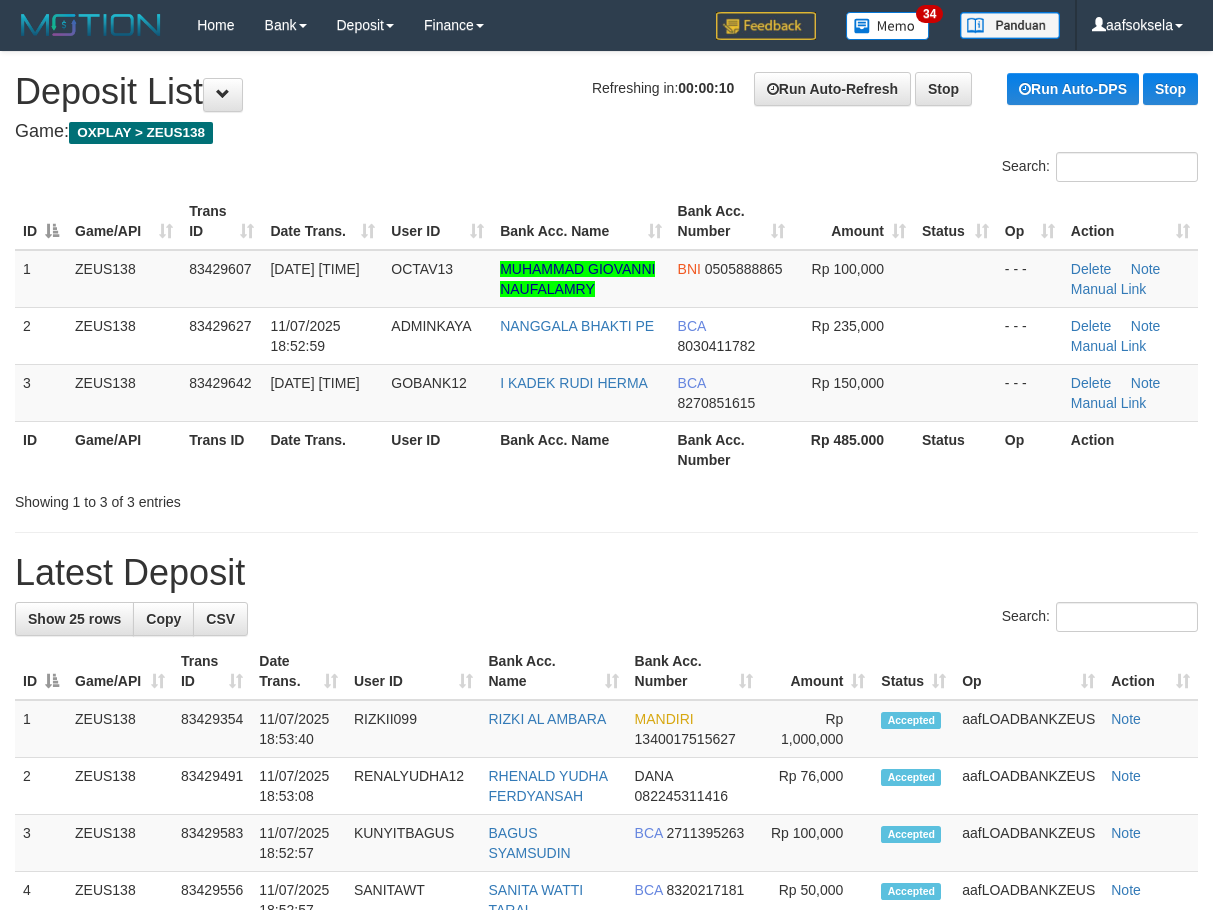 click on "Search:" at bounding box center [606, 619] 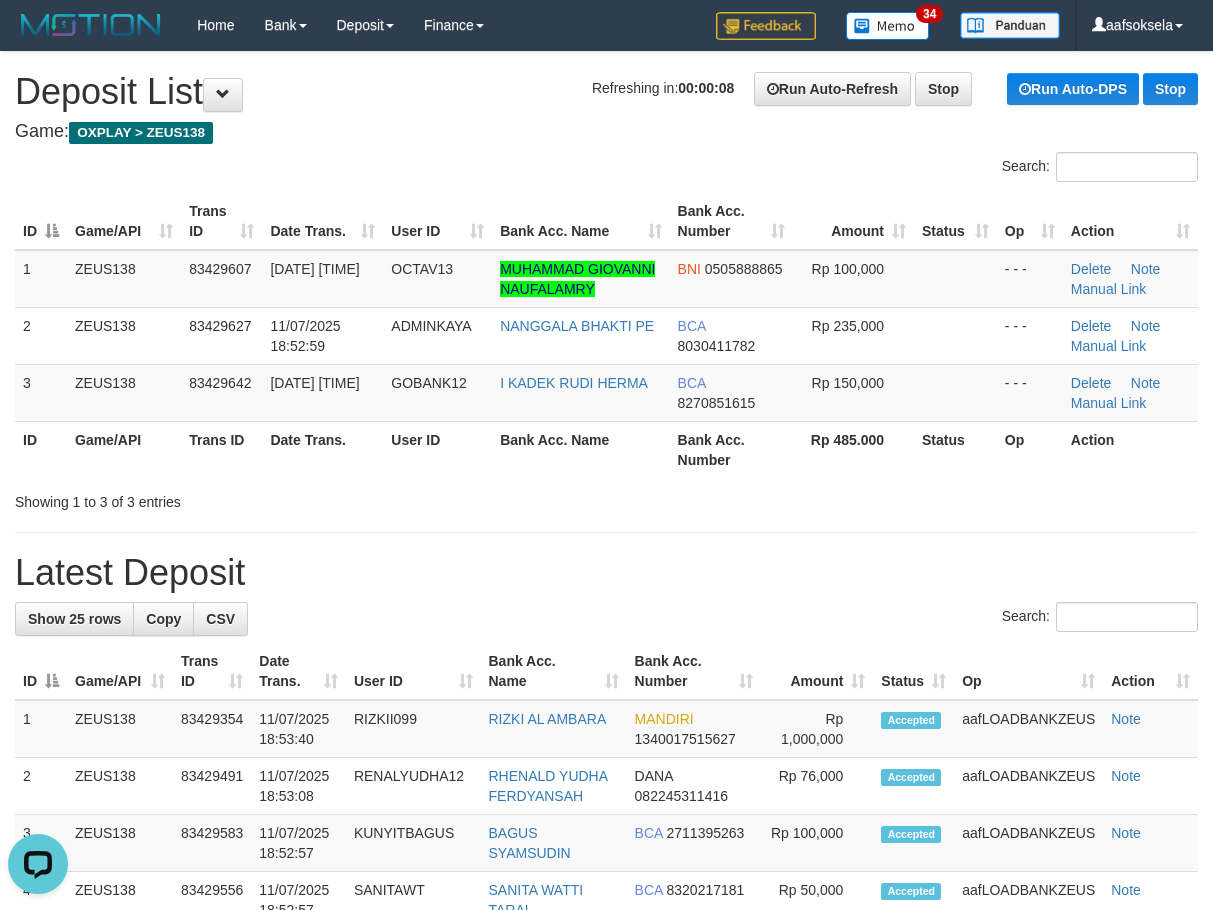 scroll, scrollTop: 0, scrollLeft: 0, axis: both 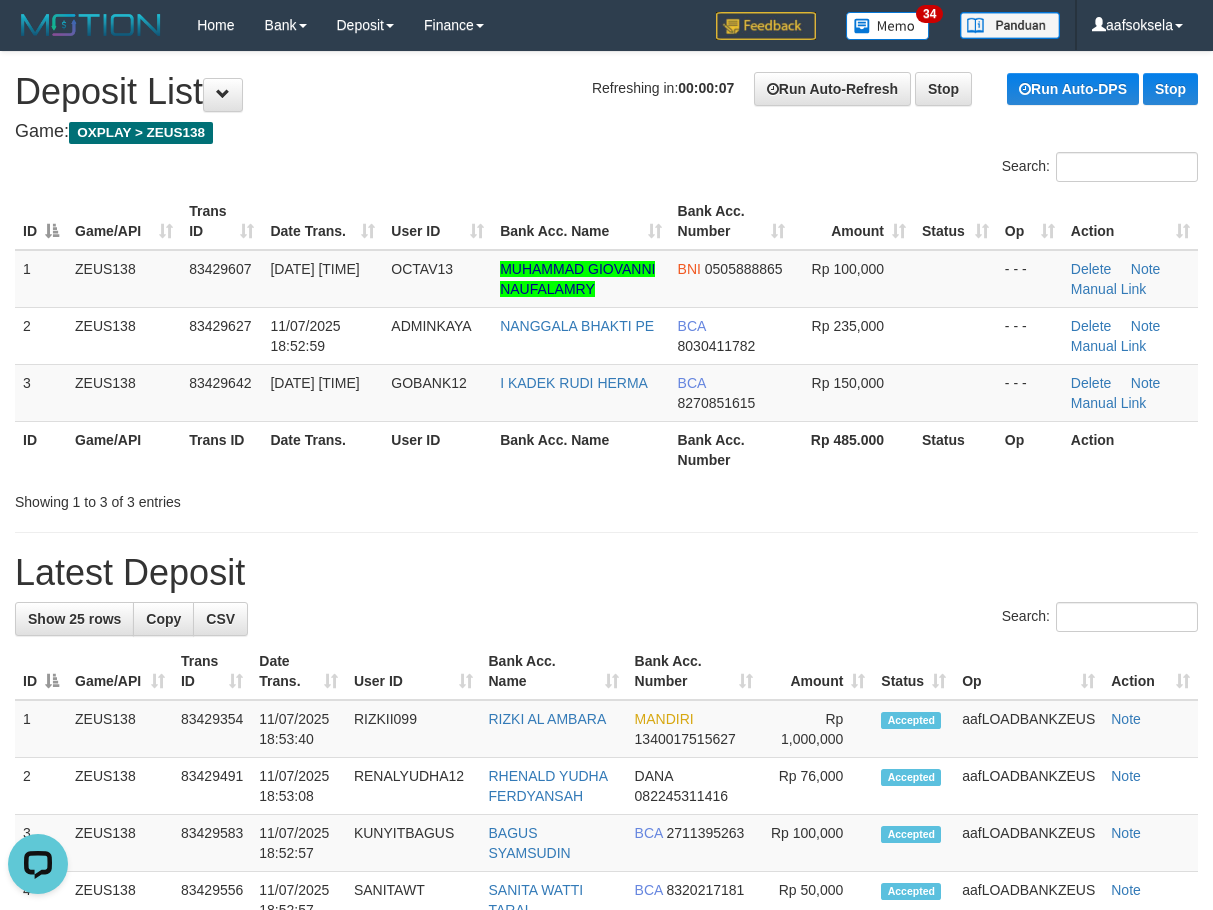 click on "**********" at bounding box center [606, 1155] 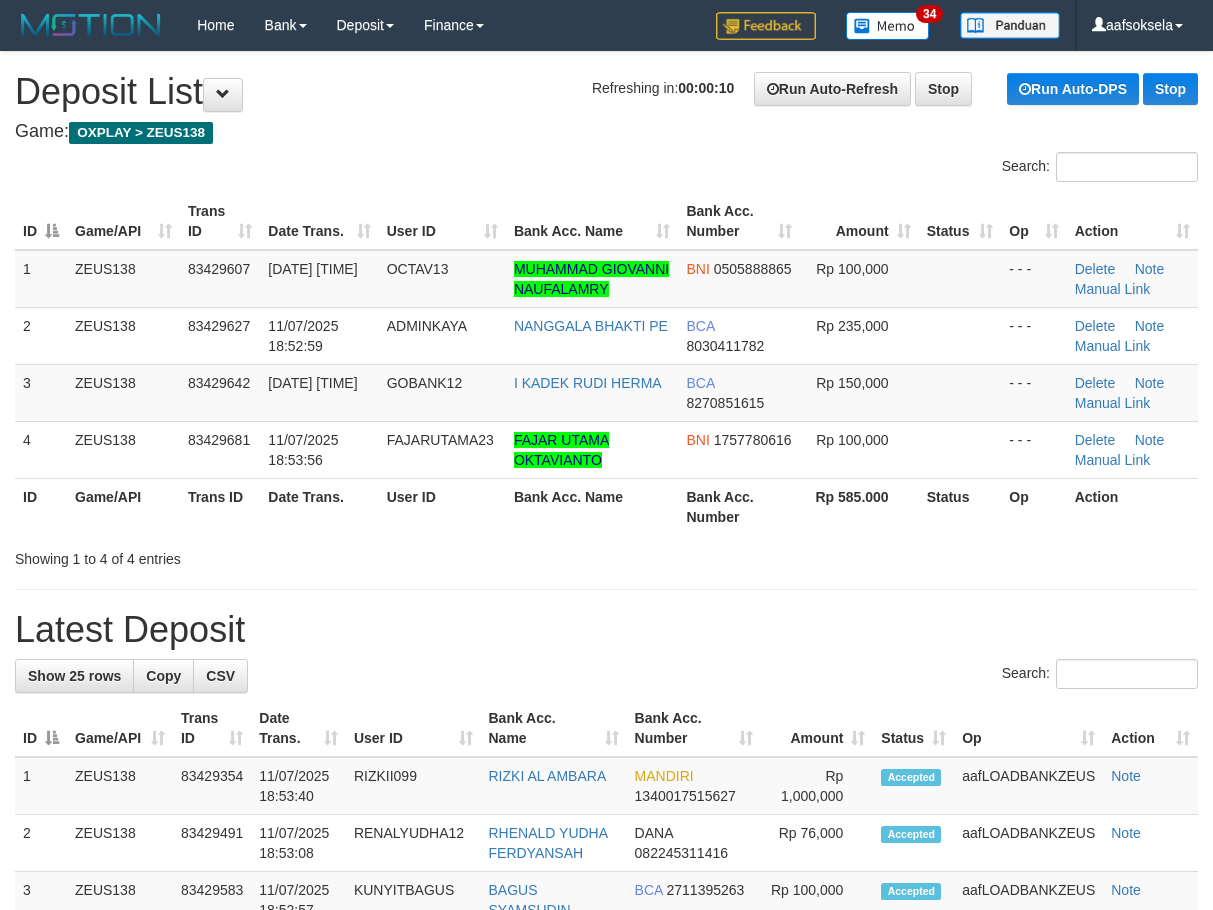 scroll, scrollTop: 0, scrollLeft: 0, axis: both 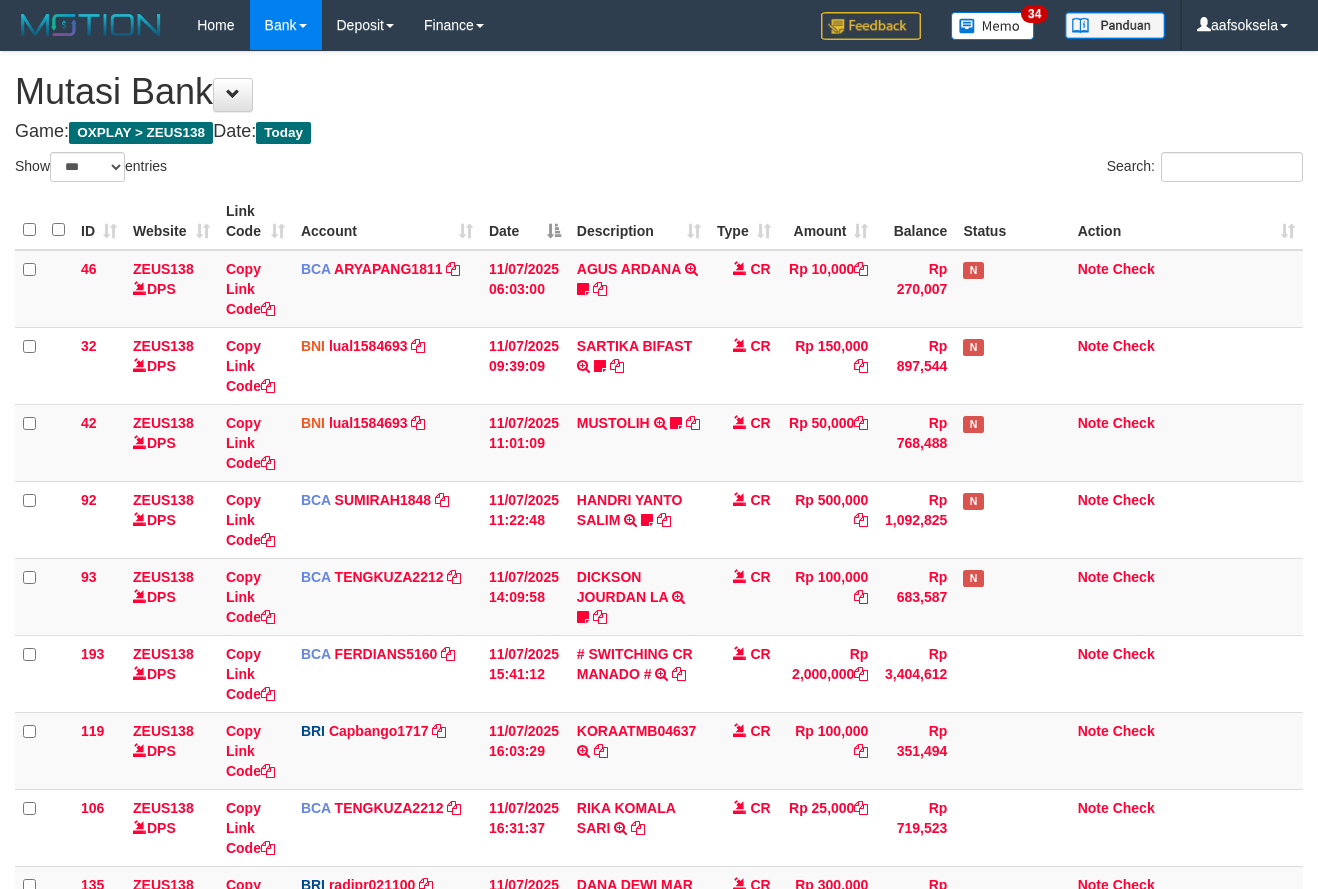 select on "***" 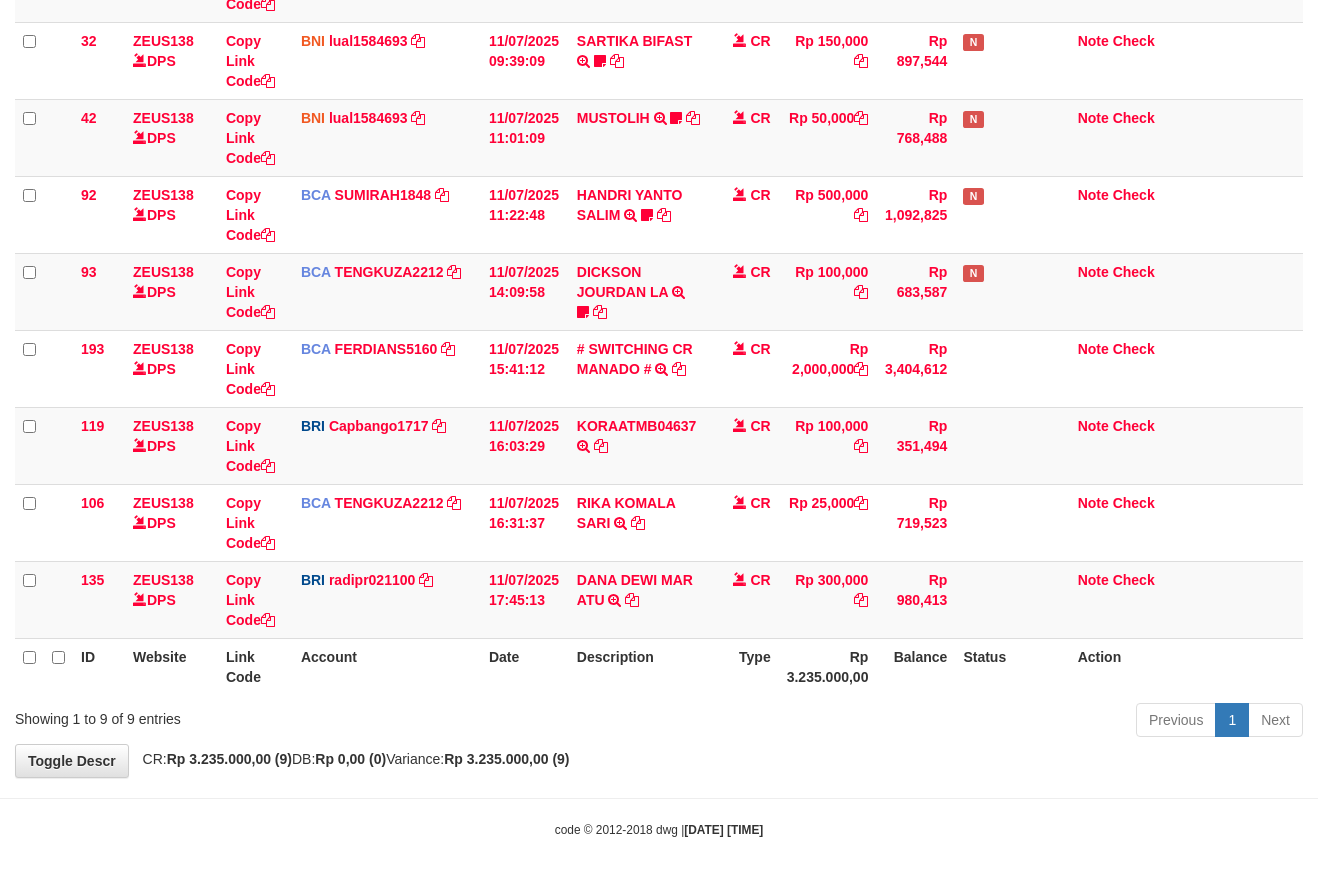 drag, startPoint x: 642, startPoint y: 702, endPoint x: 862, endPoint y: 670, distance: 222.3151 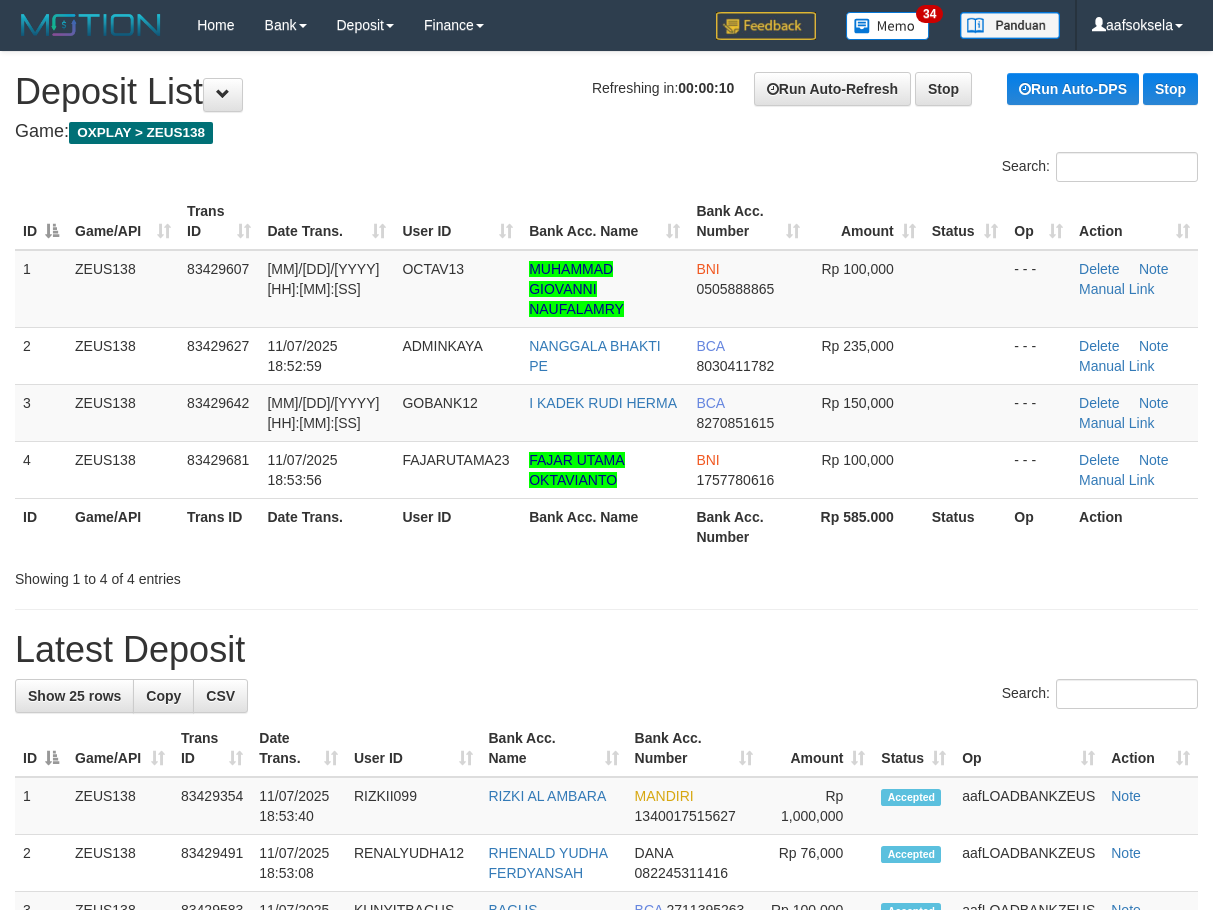 scroll, scrollTop: 0, scrollLeft: 0, axis: both 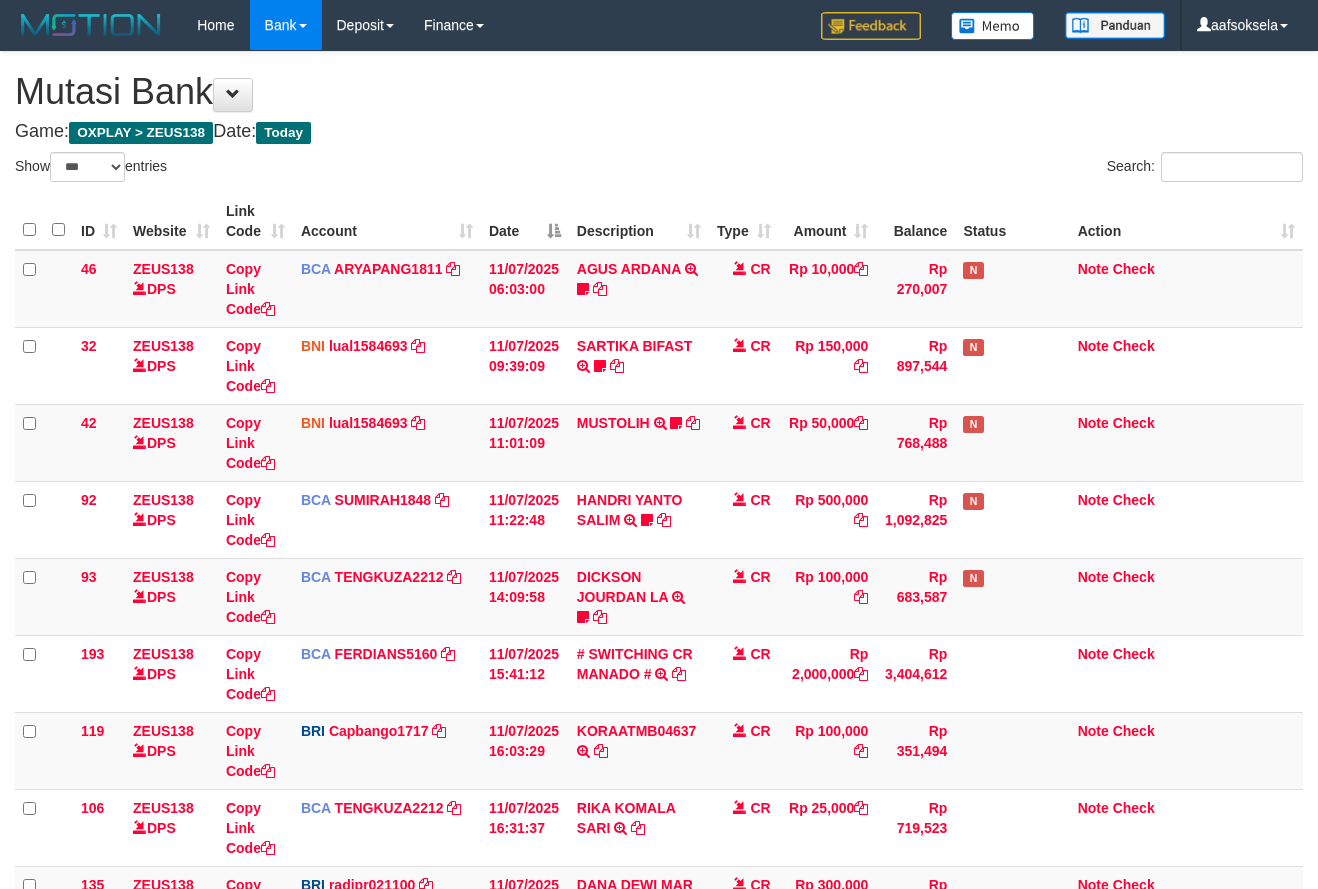 select on "***" 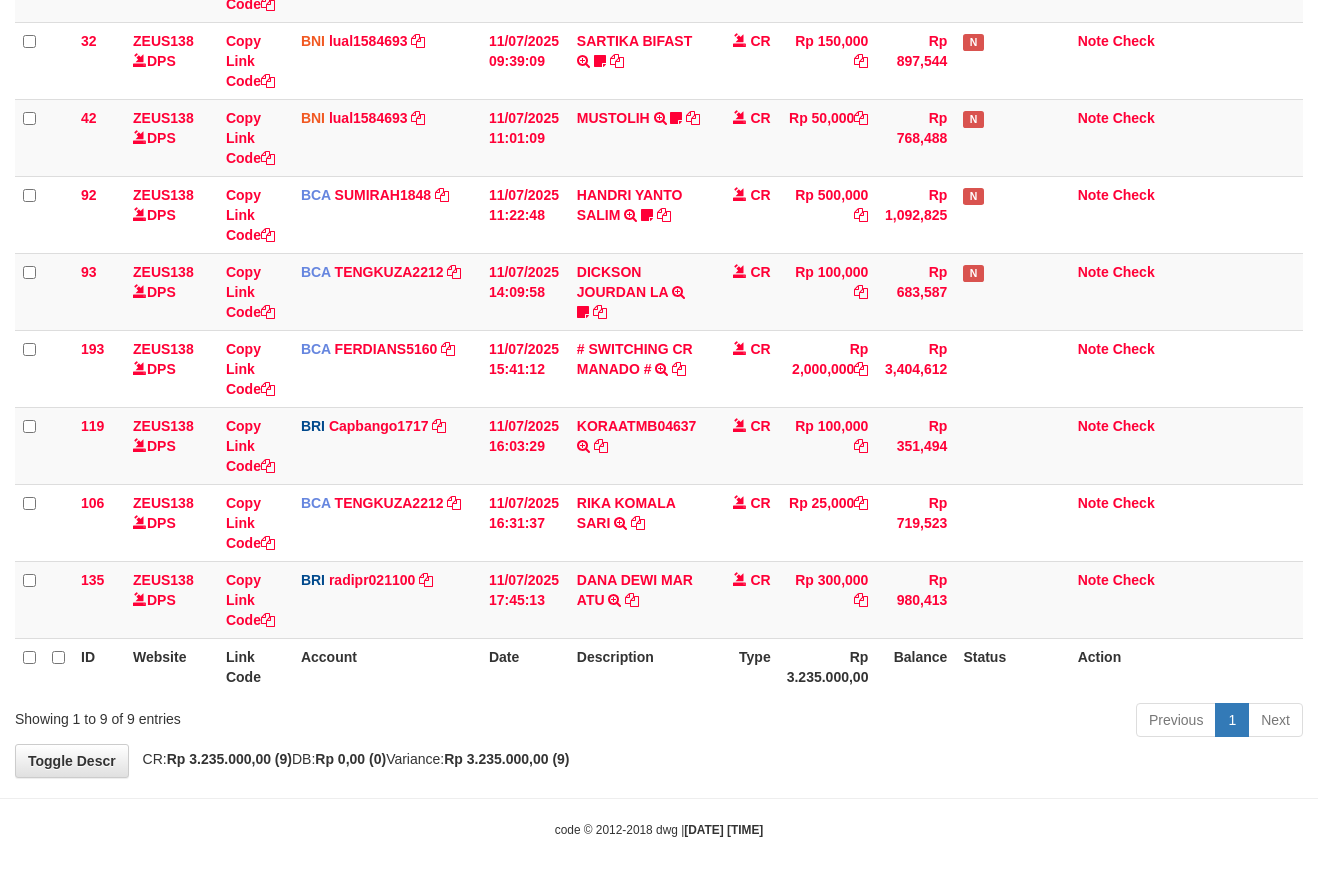 click on "**********" at bounding box center (659, 262) 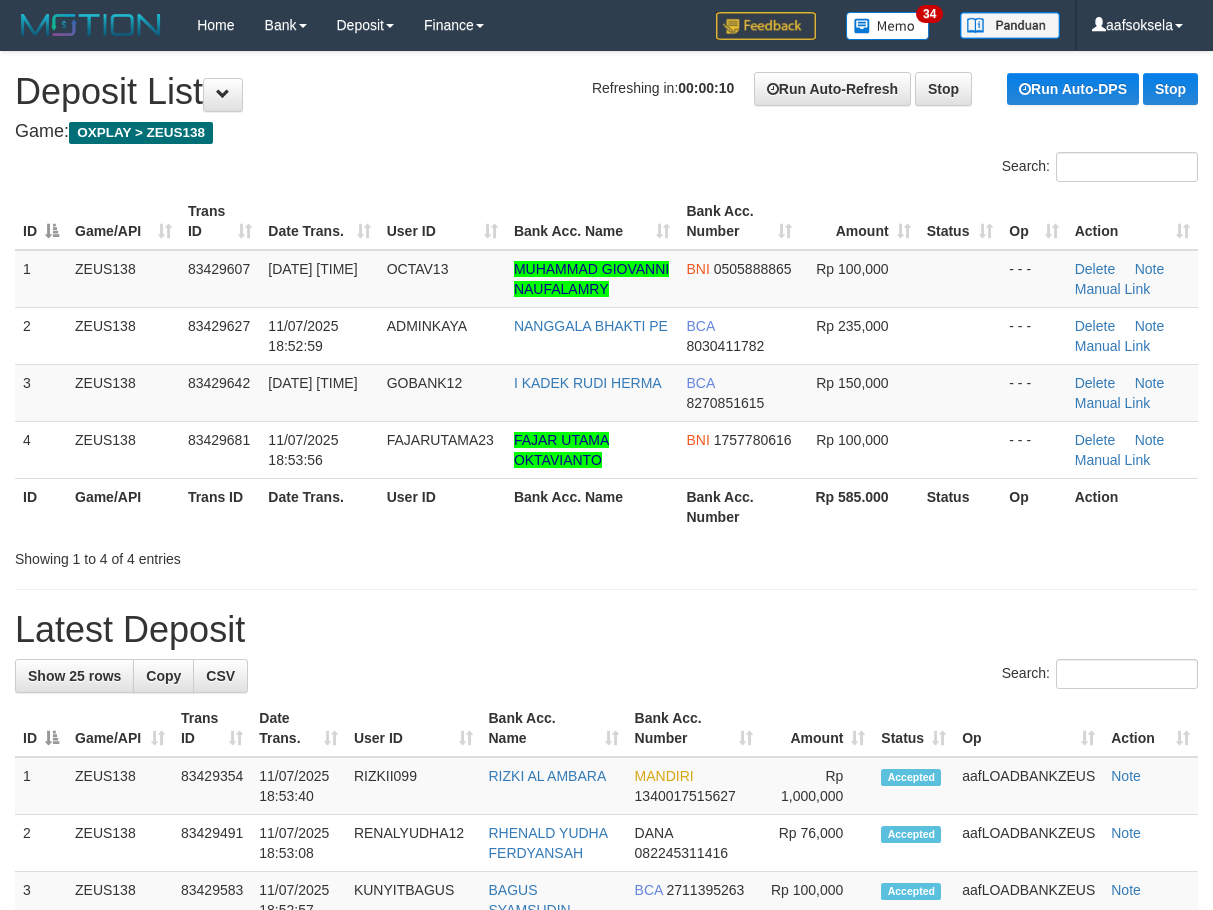 click on "Latest Deposit" at bounding box center [606, 630] 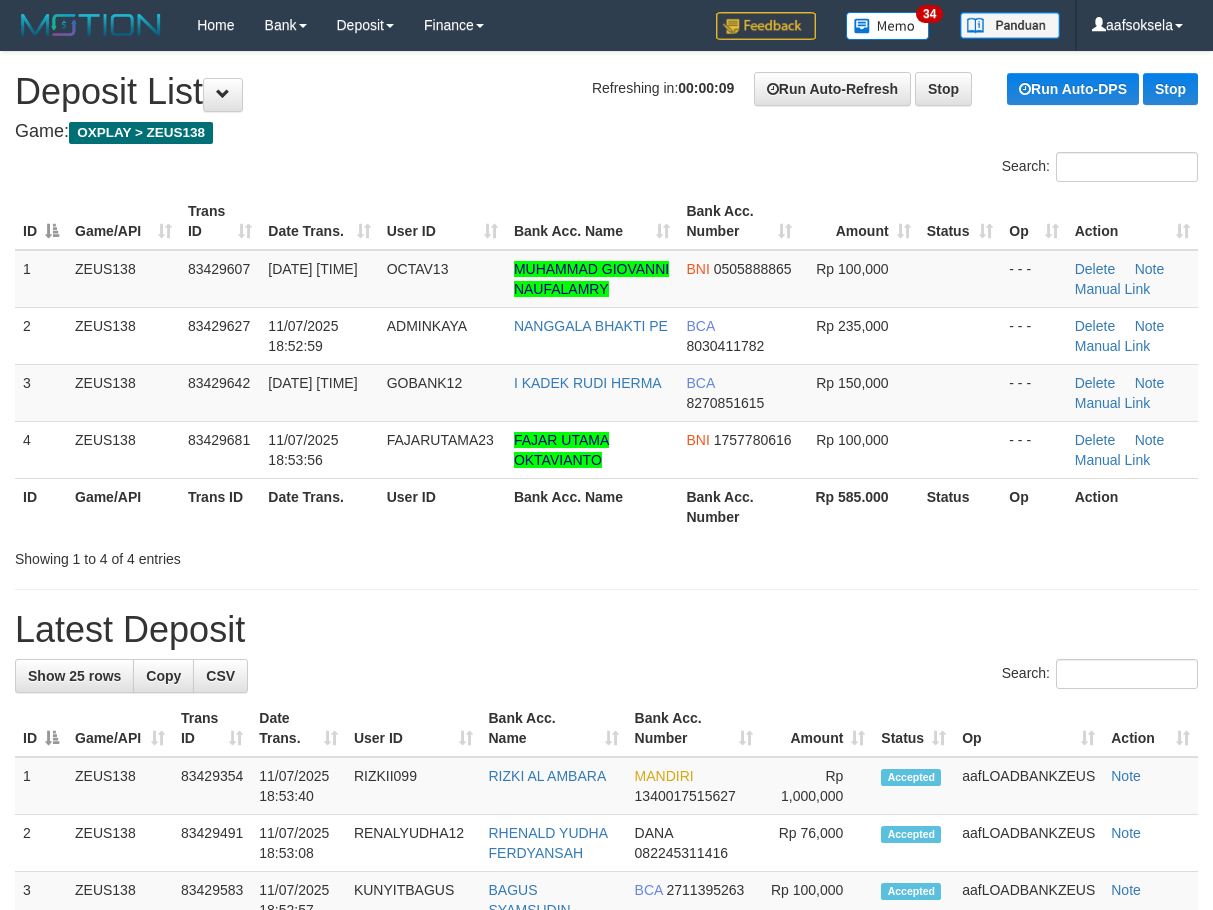 click on "**********" at bounding box center [606, 1184] 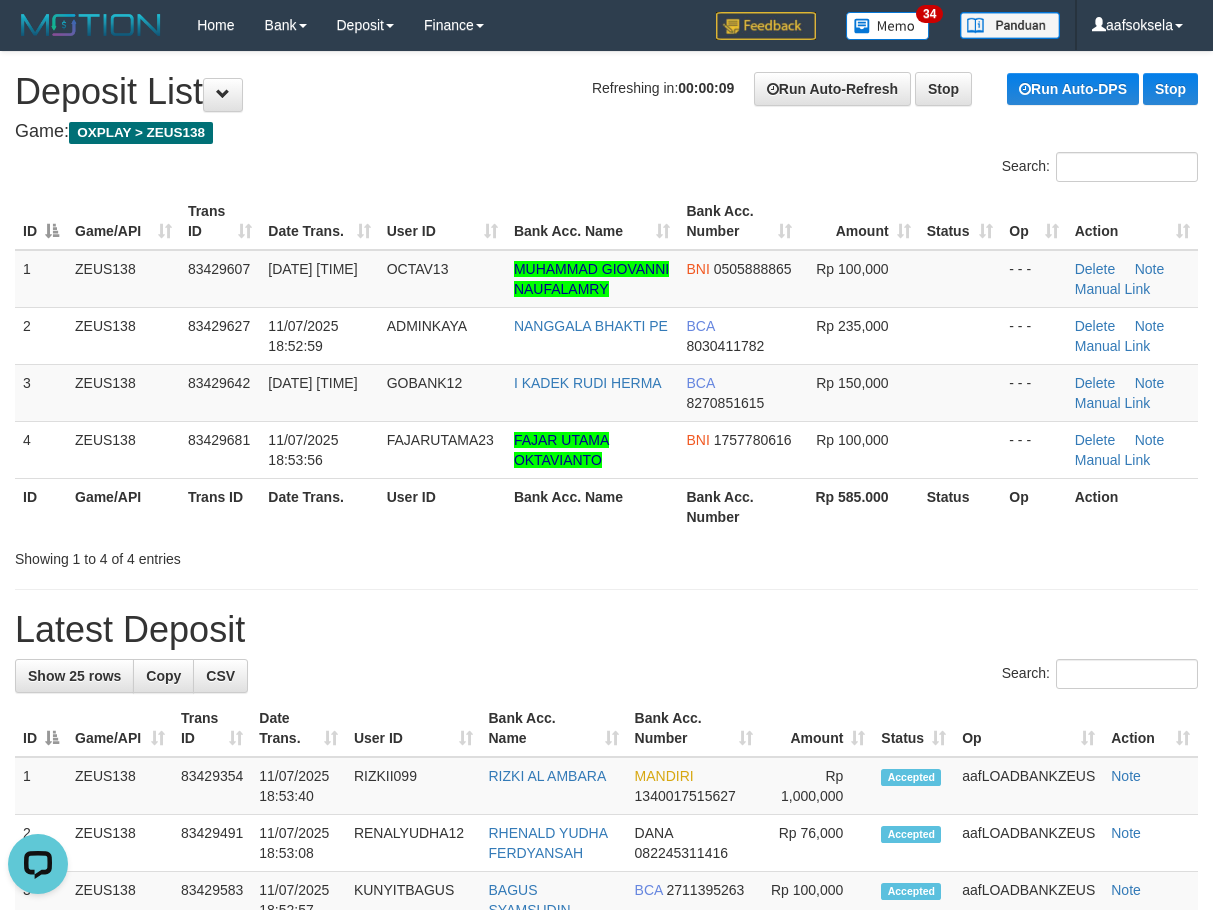 scroll, scrollTop: 0, scrollLeft: 0, axis: both 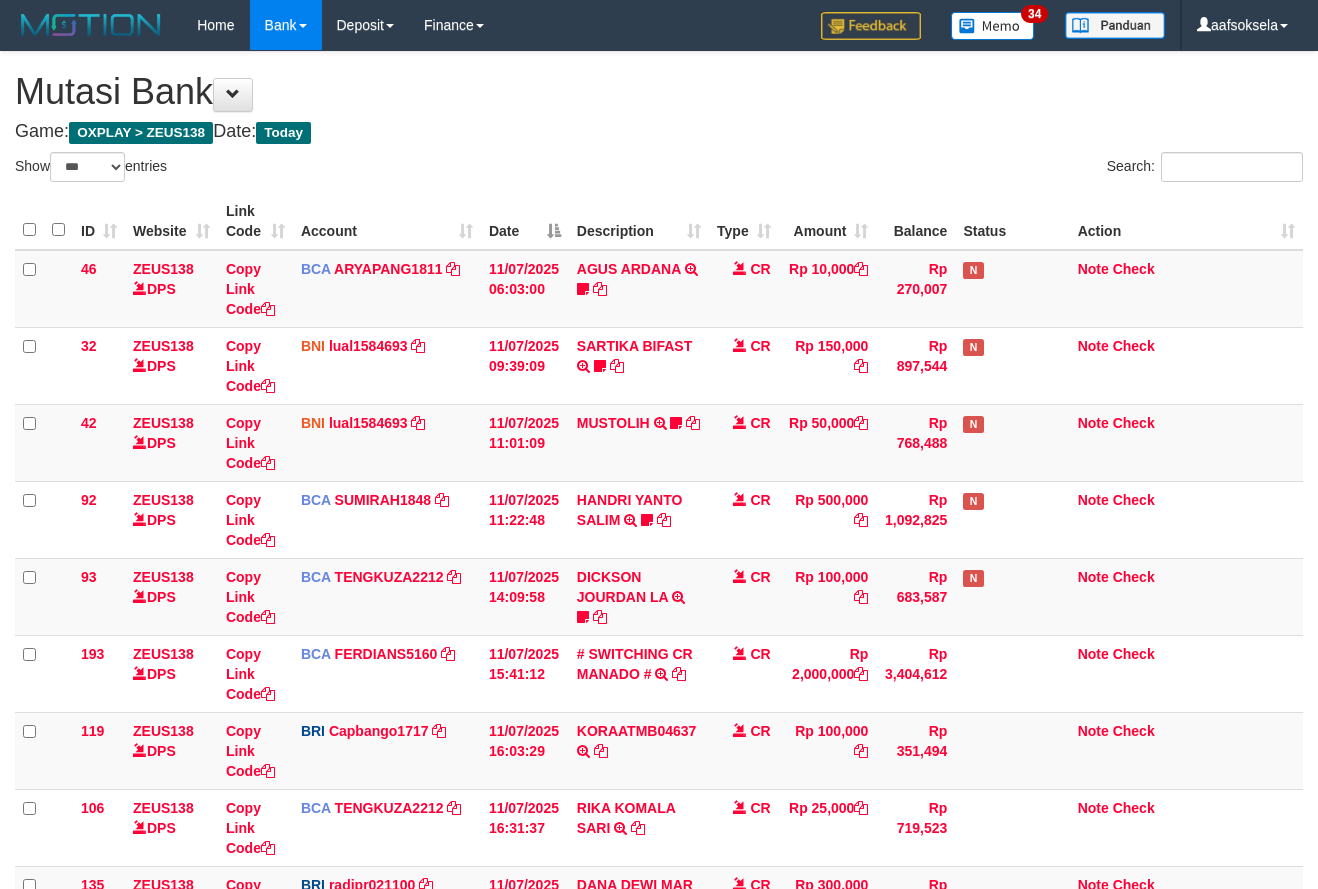 select on "***" 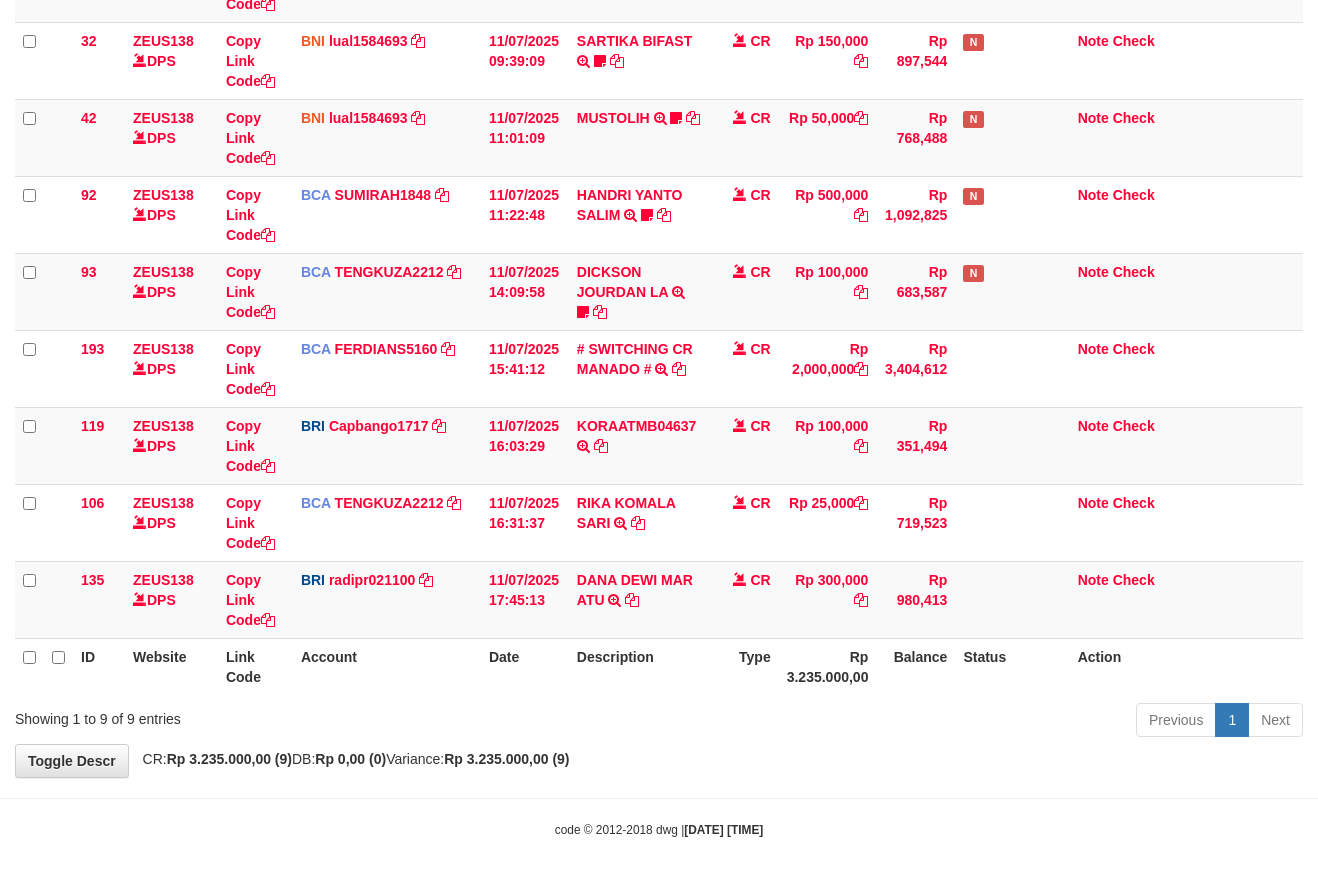 click on "Previous 1 Next" at bounding box center [933, 722] 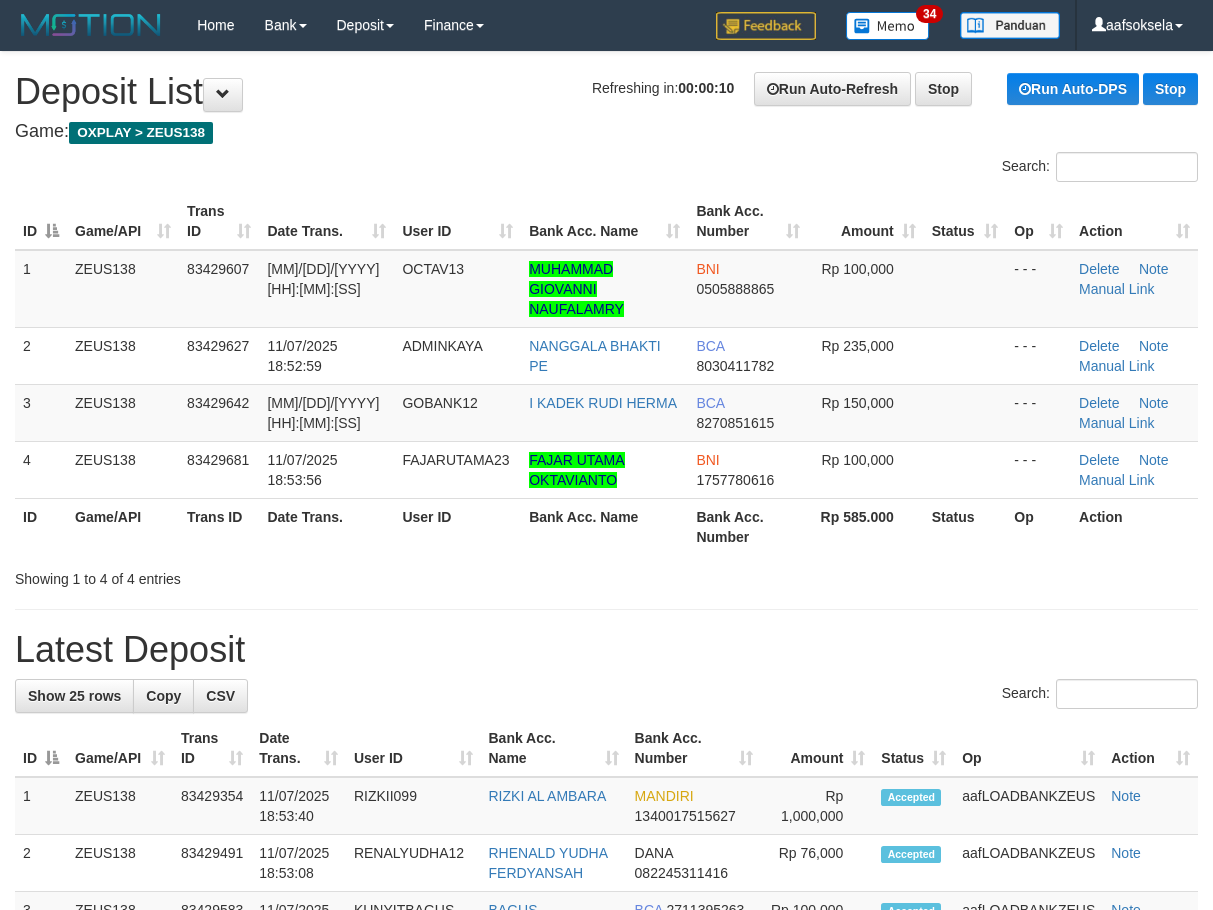 scroll, scrollTop: 0, scrollLeft: 0, axis: both 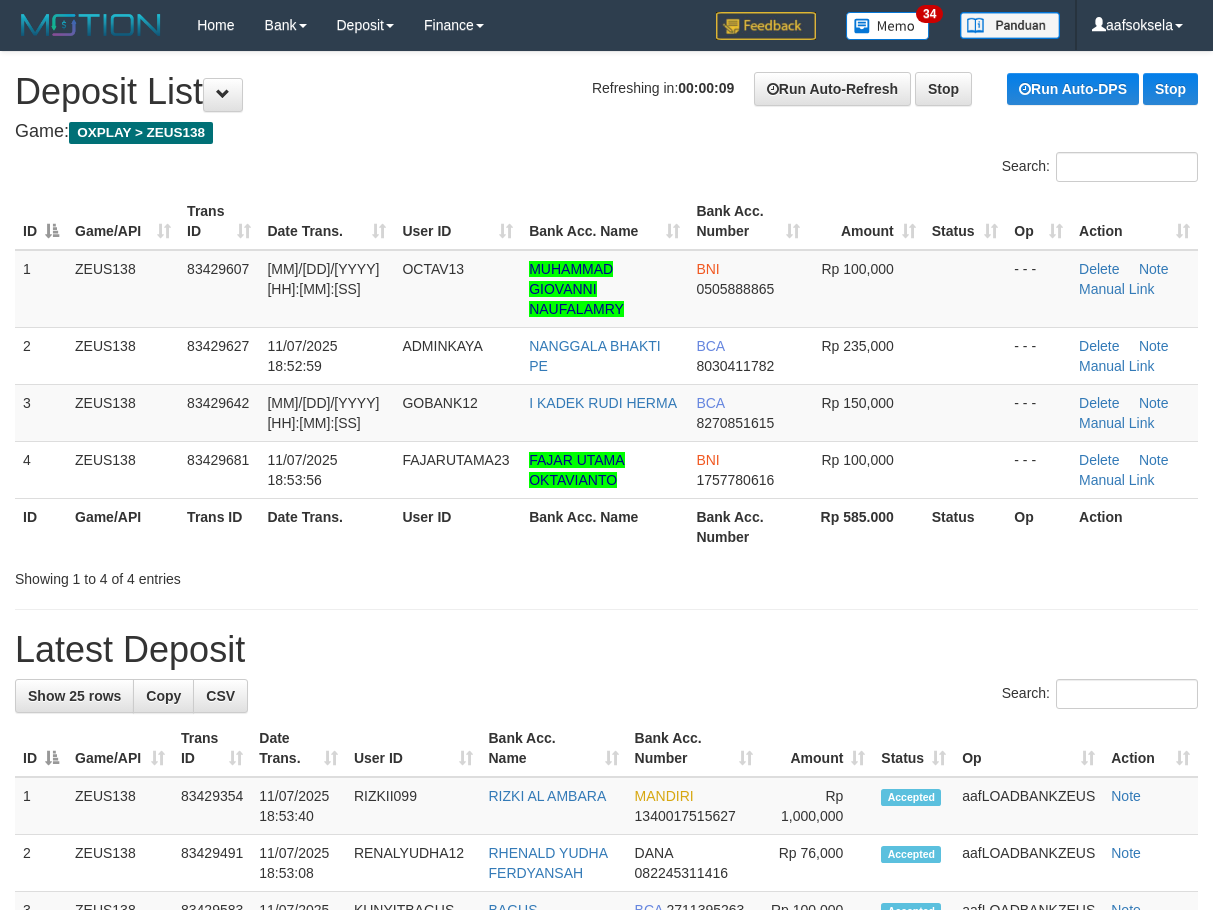 click on "**********" at bounding box center [606, 1194] 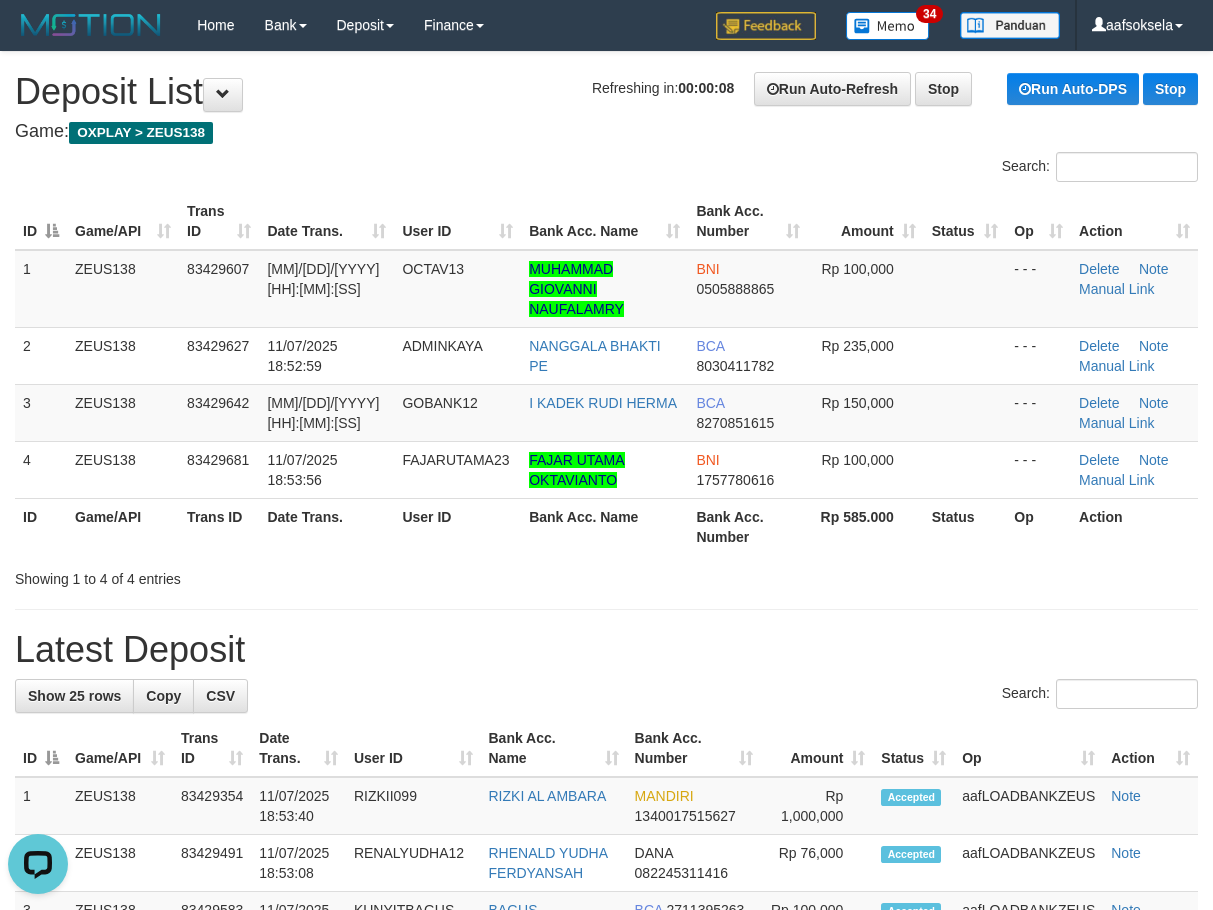 scroll, scrollTop: 0, scrollLeft: 0, axis: both 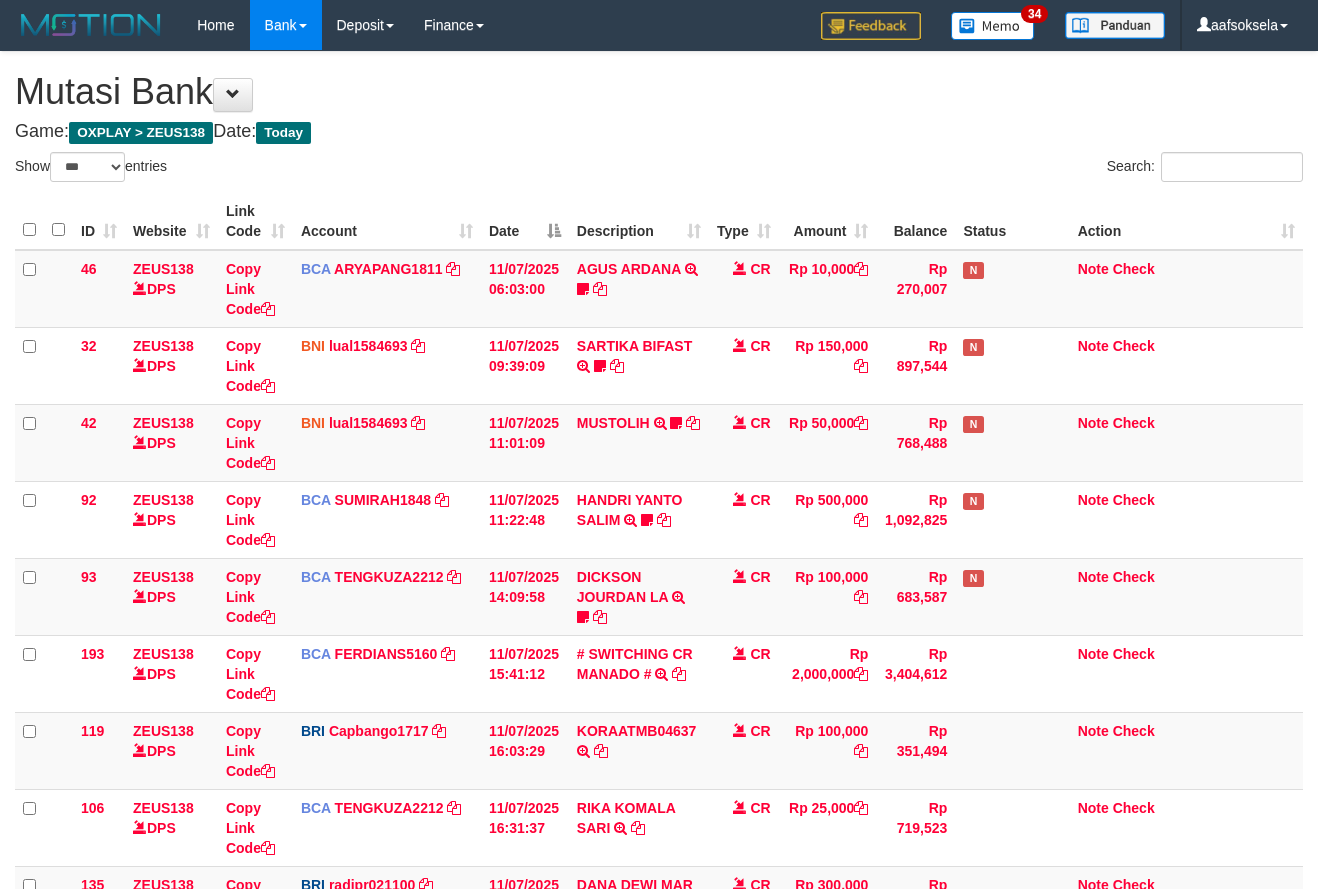 select on "***" 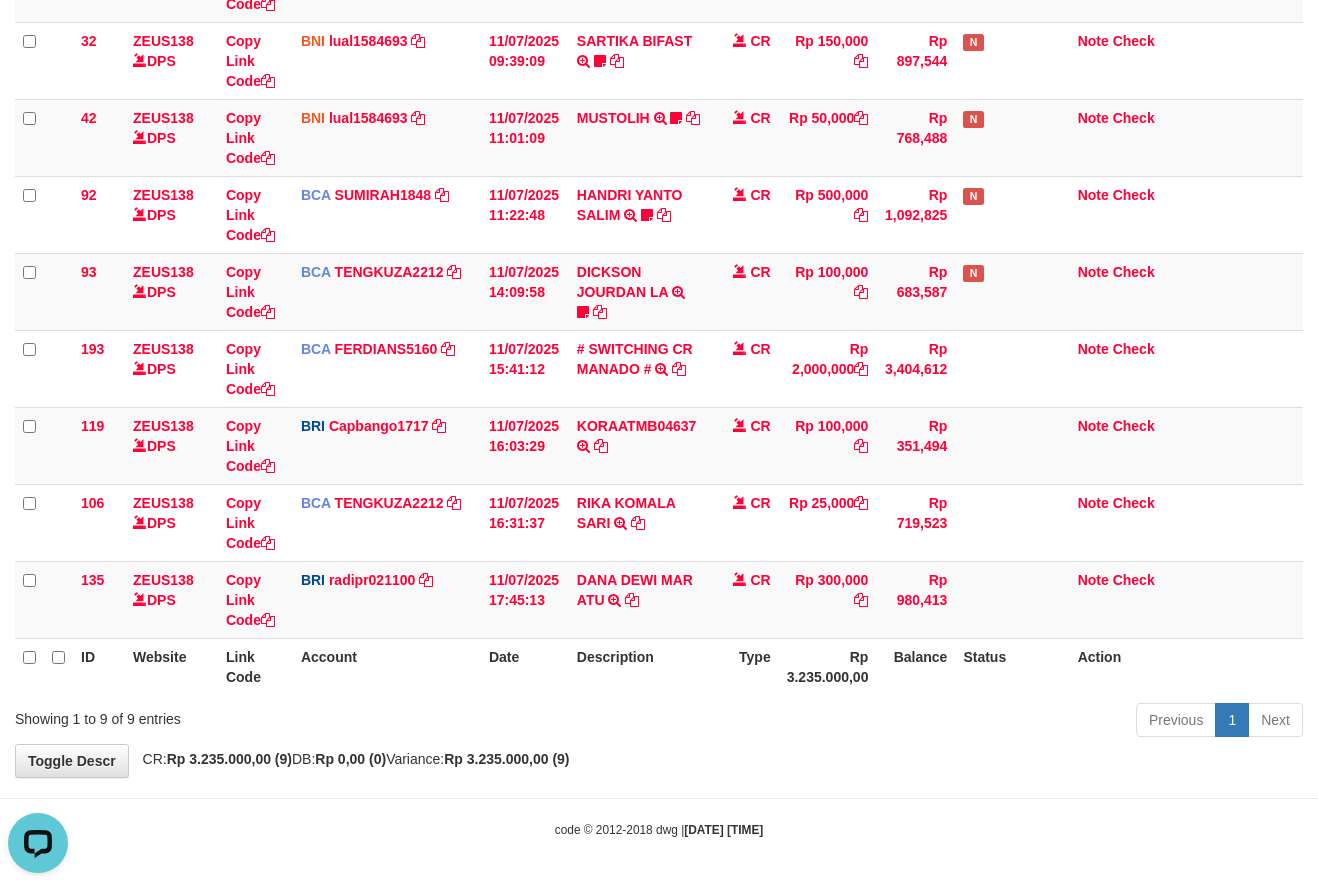 scroll, scrollTop: 0, scrollLeft: 0, axis: both 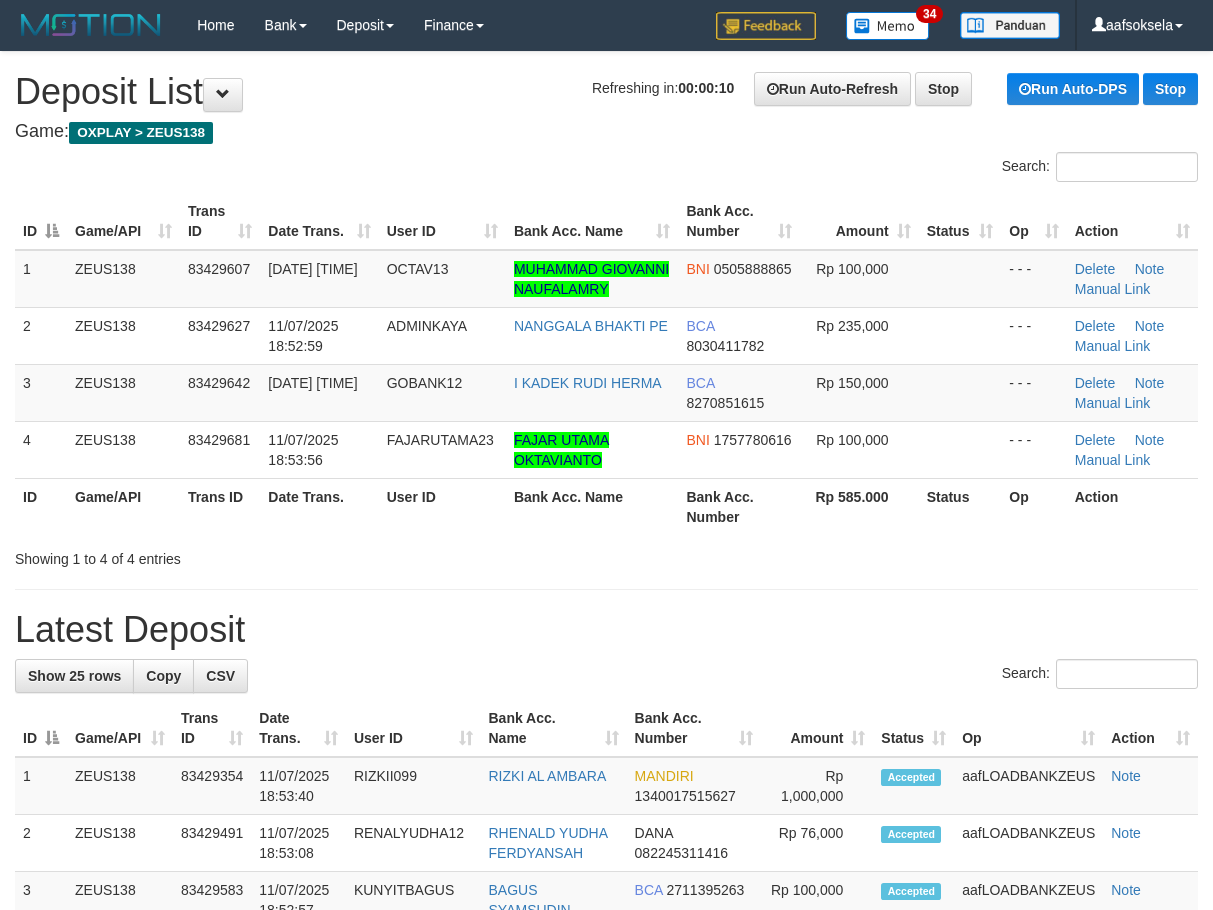 click on "**********" at bounding box center (606, 1184) 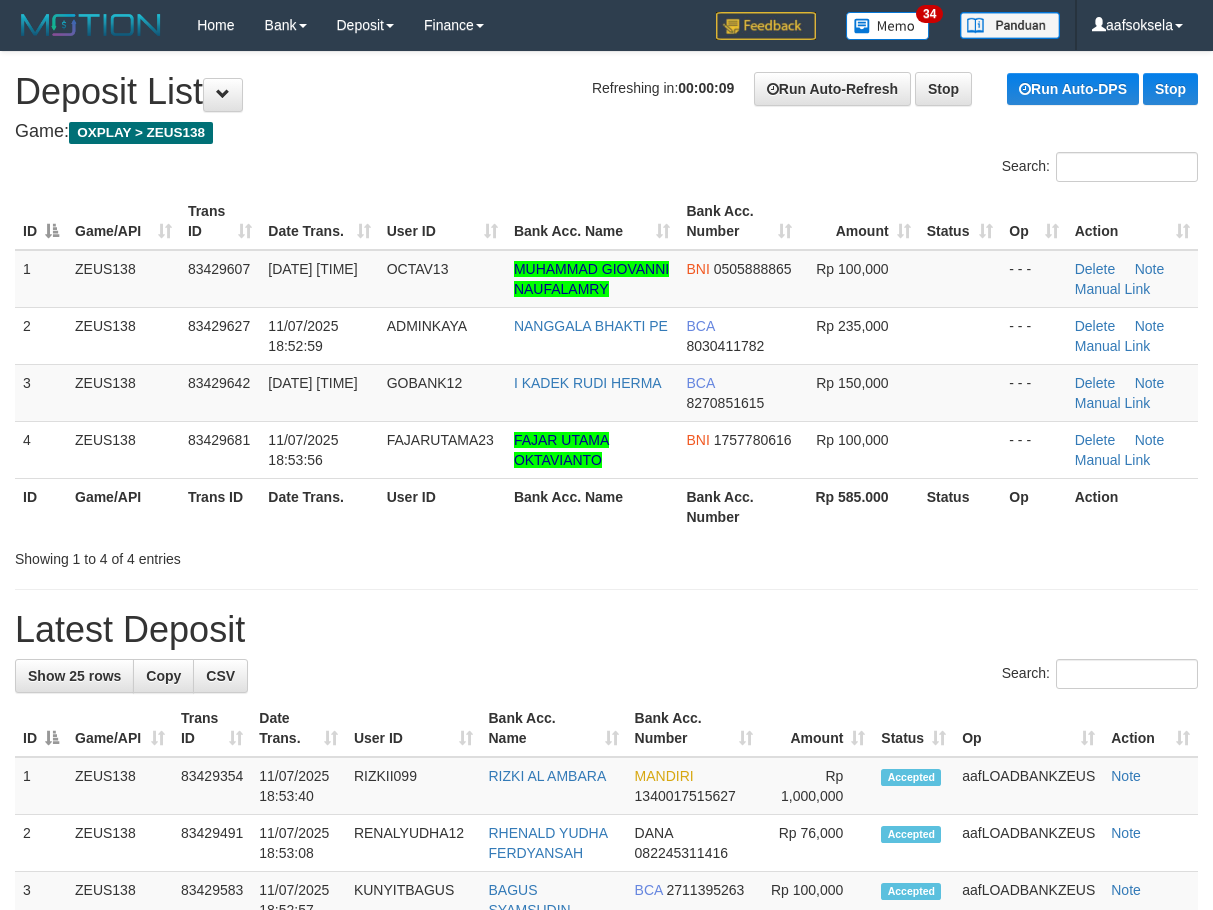 click on "Showing 1 to 4 of 4 entries" at bounding box center [606, 555] 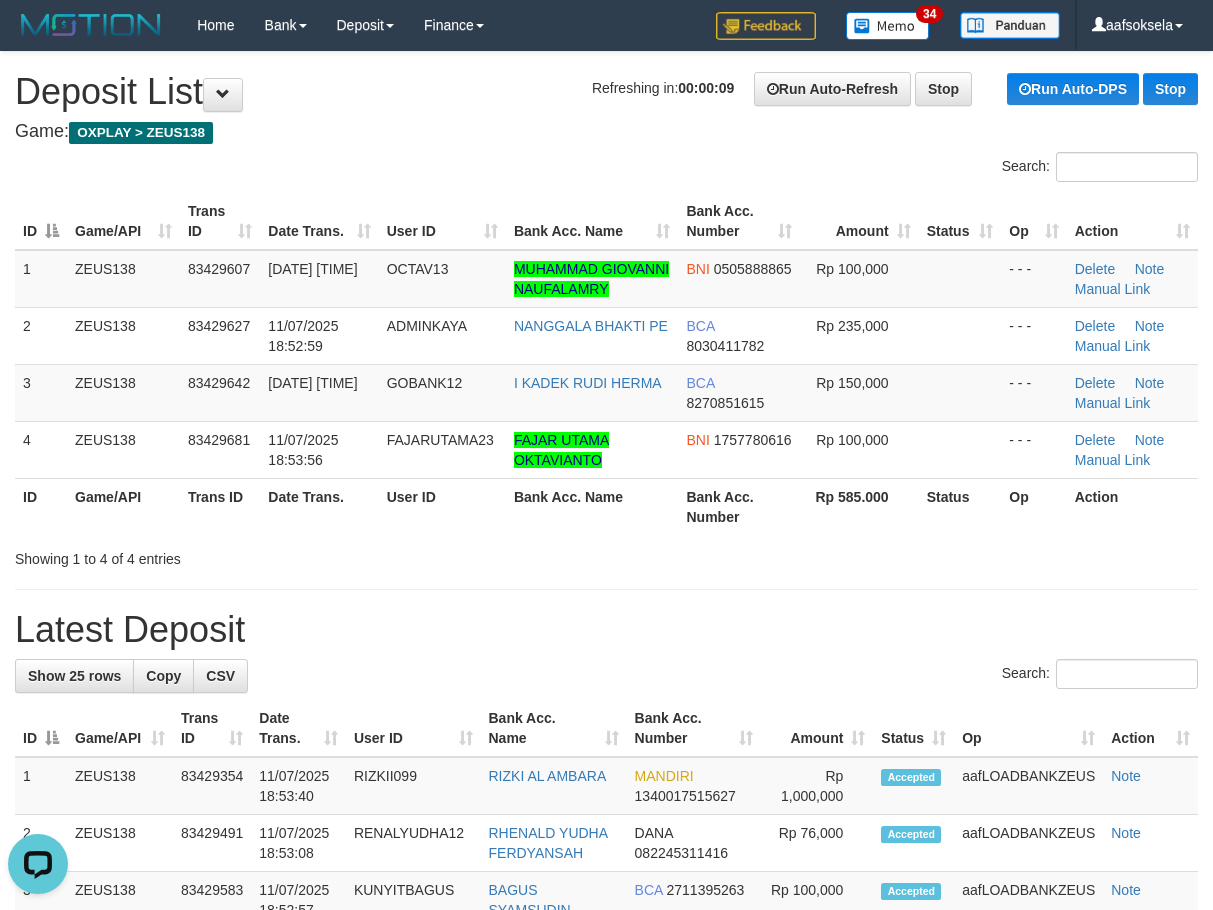 scroll, scrollTop: 0, scrollLeft: 0, axis: both 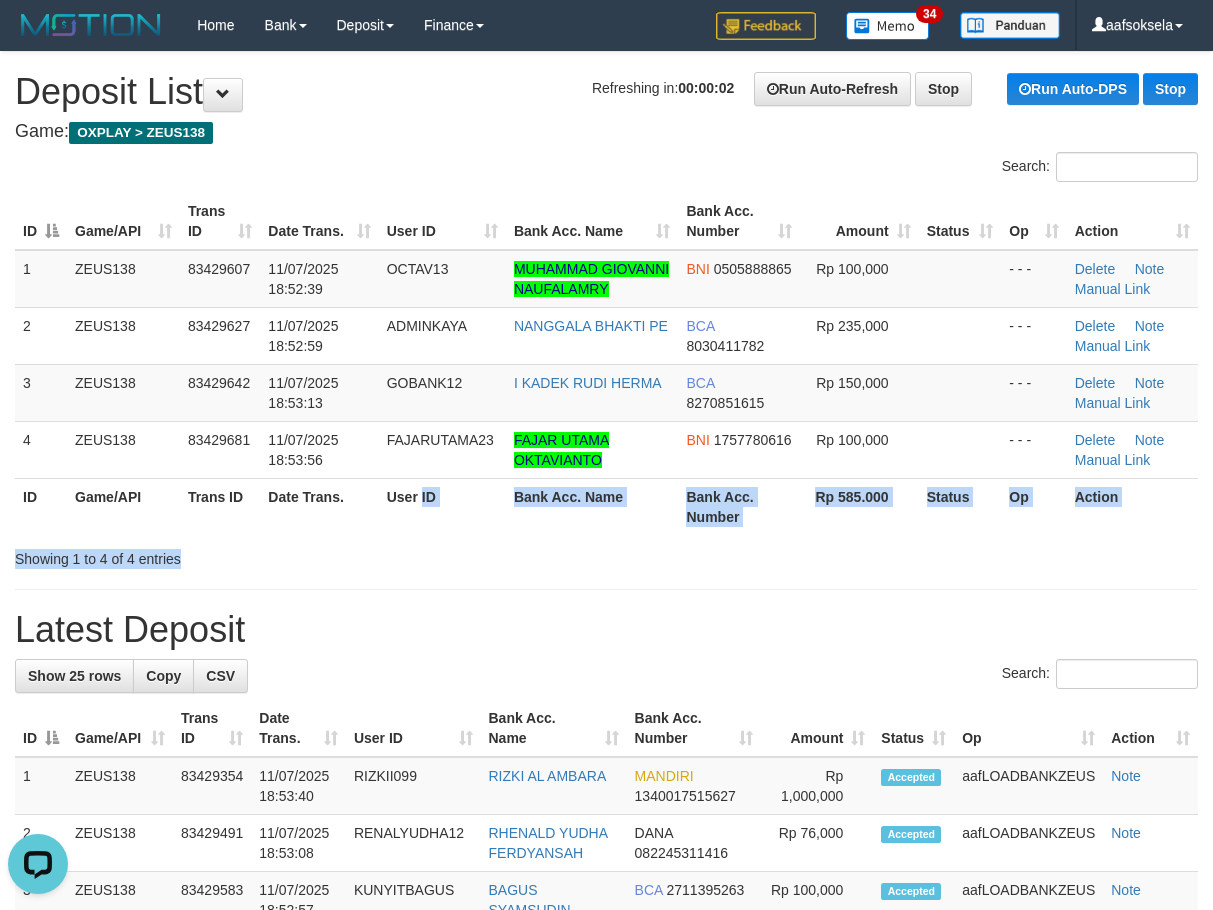drag, startPoint x: 422, startPoint y: 527, endPoint x: 444, endPoint y: 550, distance: 31.827662 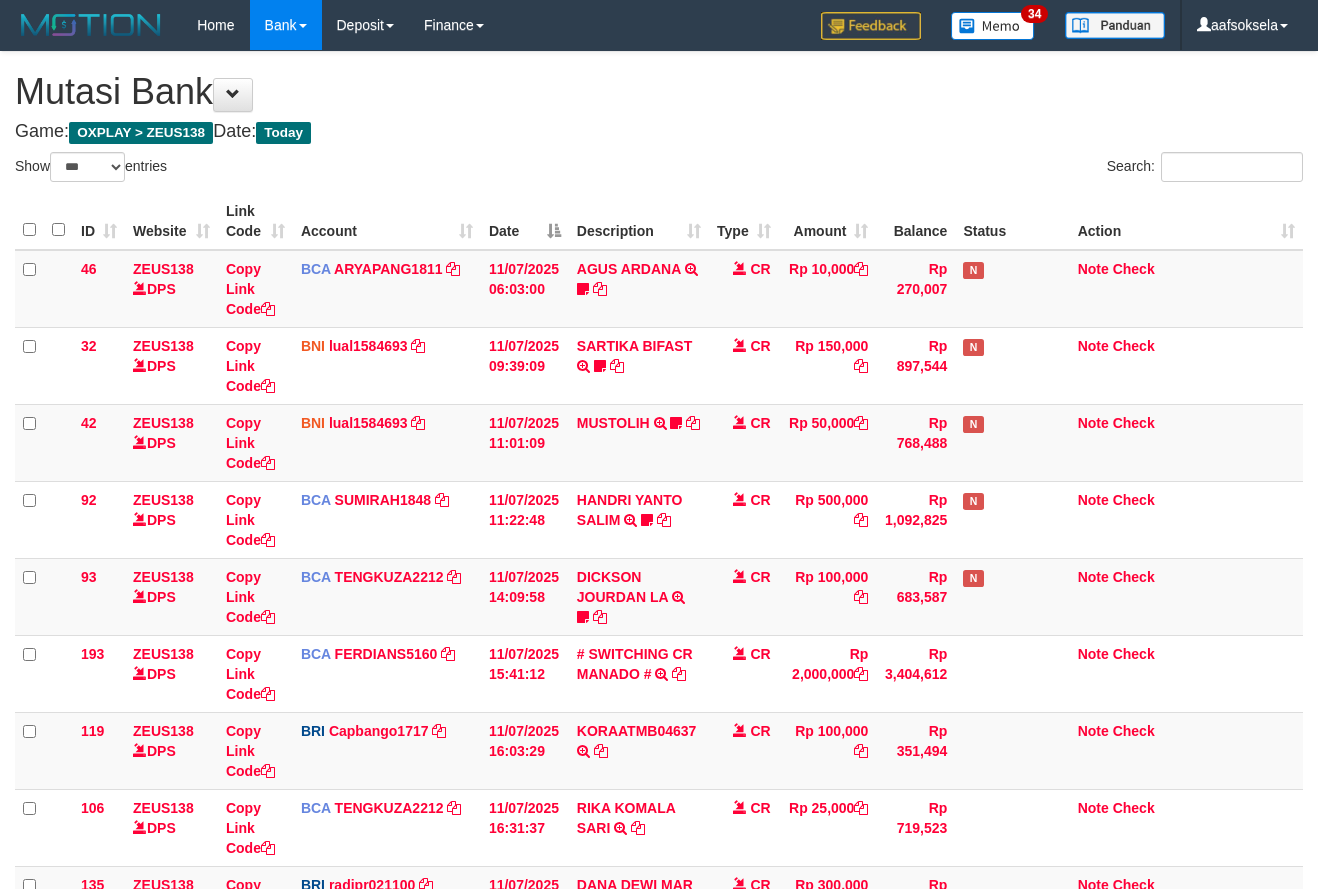 select on "***" 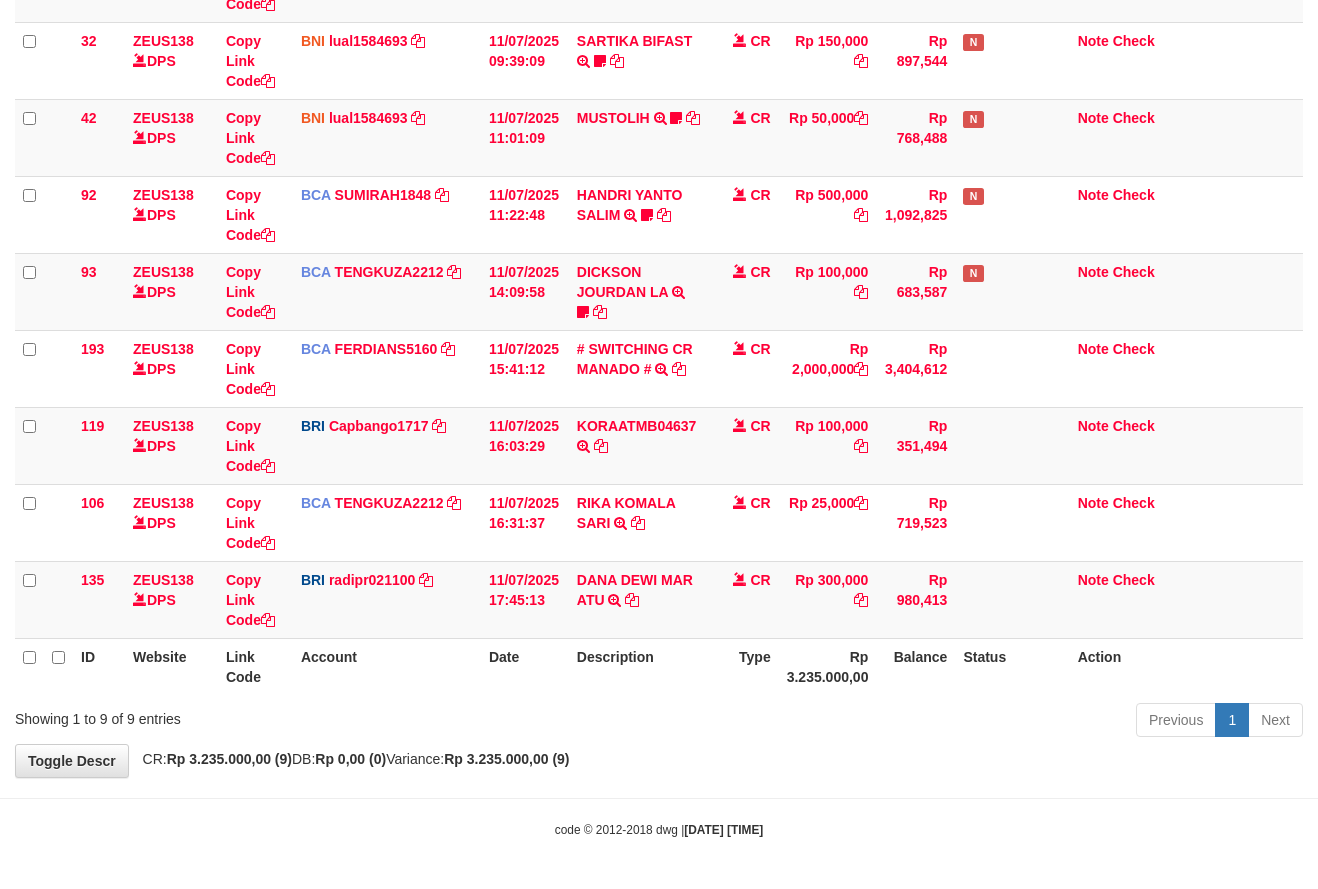 drag, startPoint x: 0, startPoint y: 0, endPoint x: 694, endPoint y: 737, distance: 1012.32654 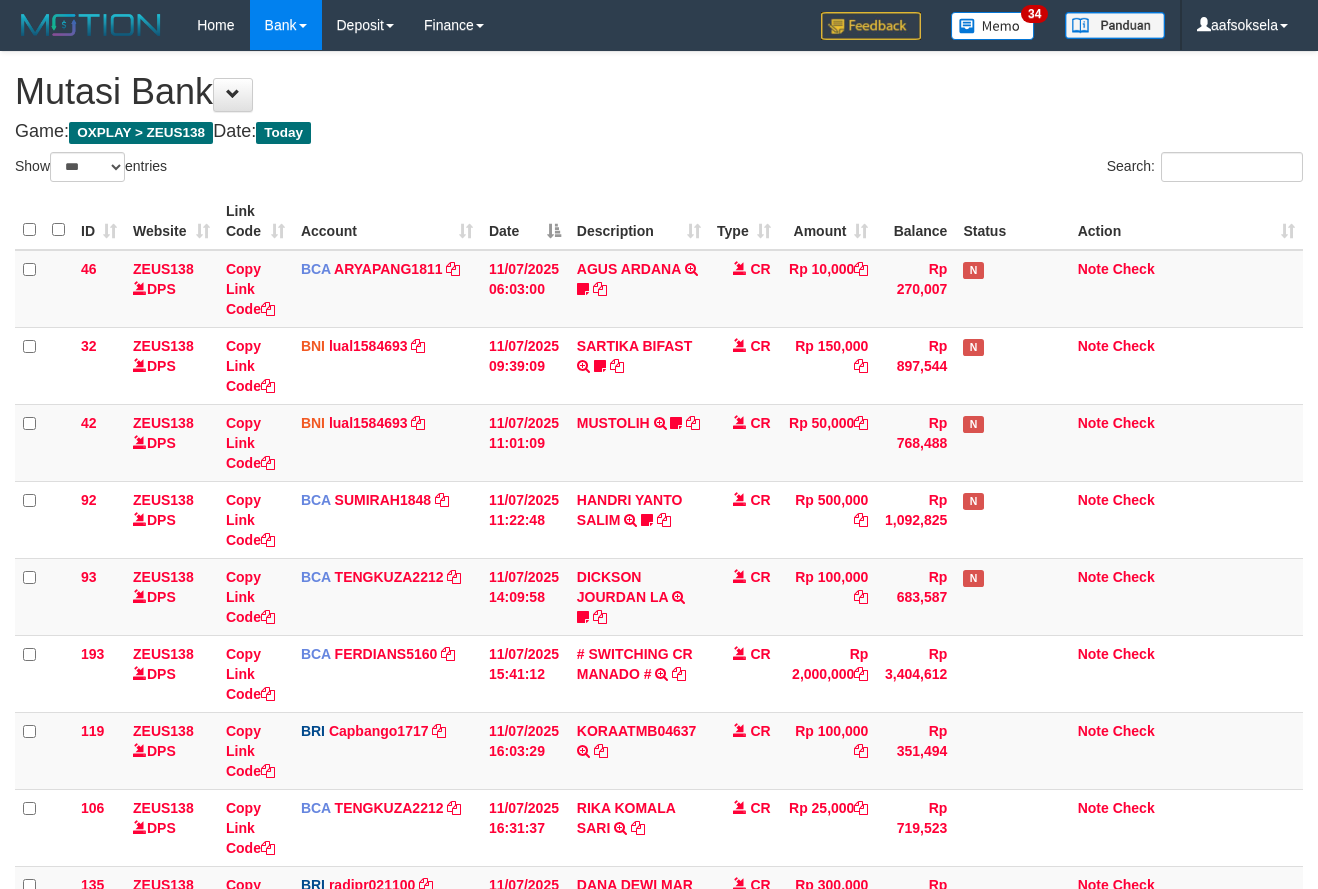 select on "***" 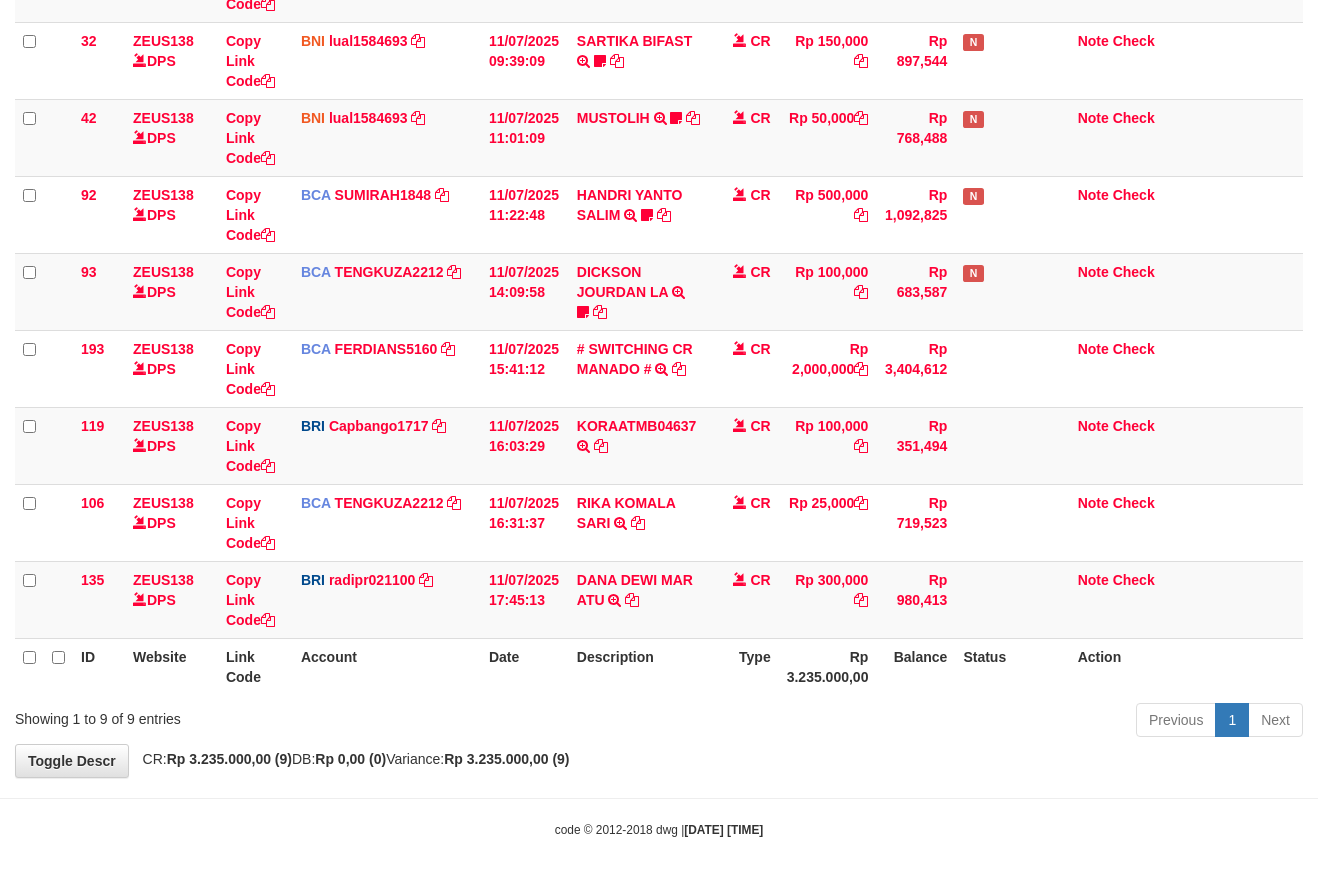 click on "Toggle navigation
Home
Bank
Account List
Mutasi Bank
Search
Sync
Note Mutasi
Deposit
DPS Fetch
DPS List
History
Note DPS
Finance
Financial Data
aafsoksela
My Profile
Log Out" at bounding box center (659, 292) 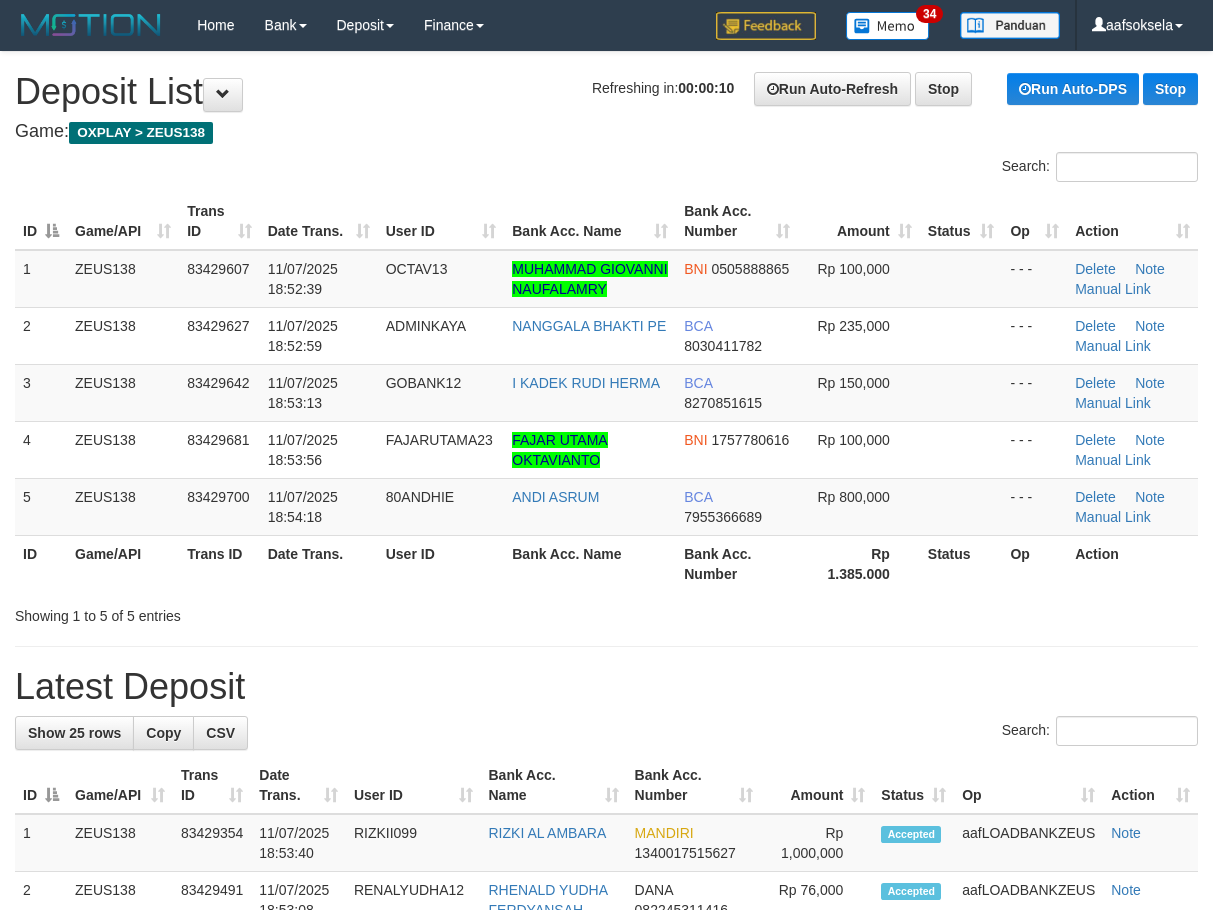 scroll, scrollTop: 0, scrollLeft: 0, axis: both 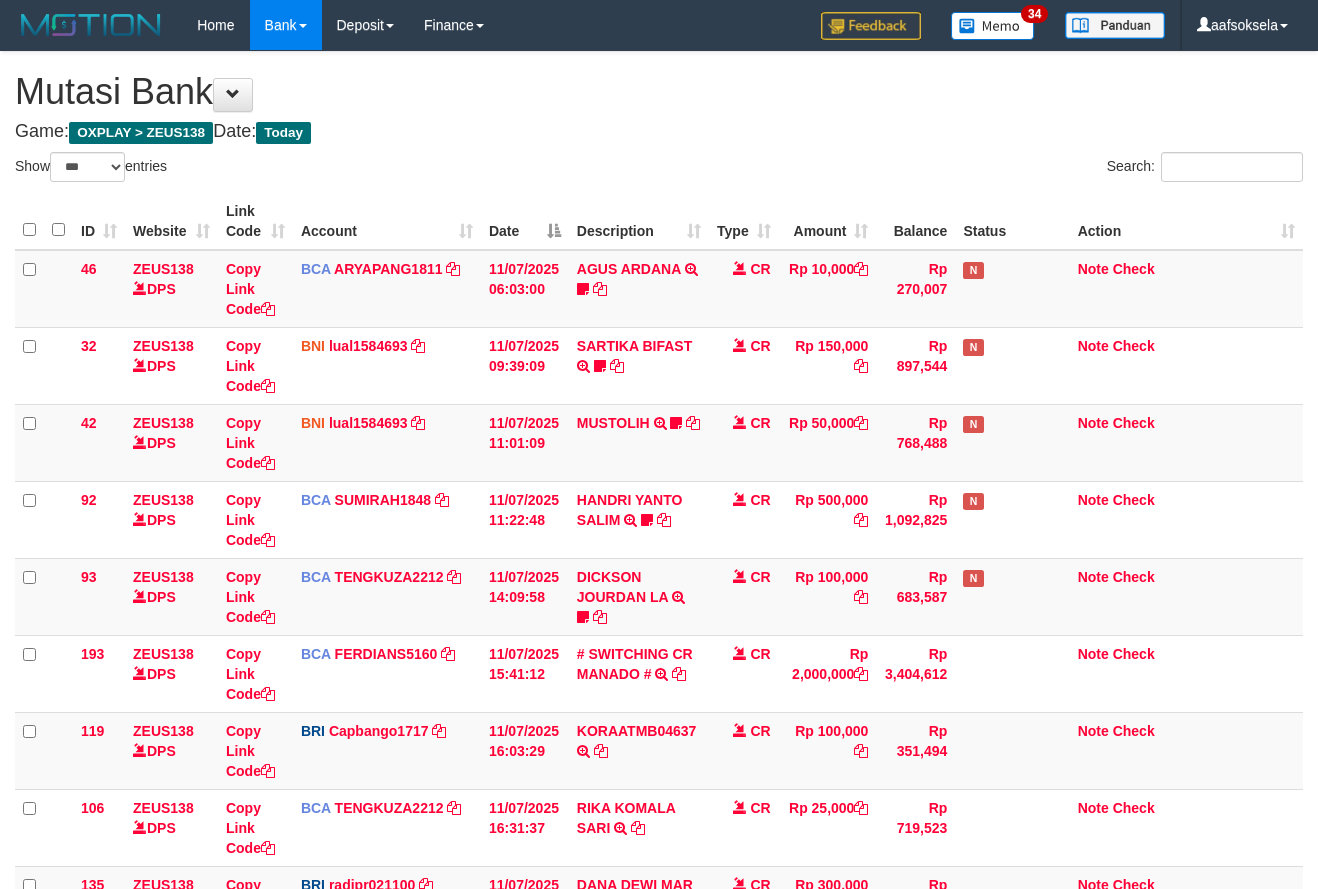 select on "***" 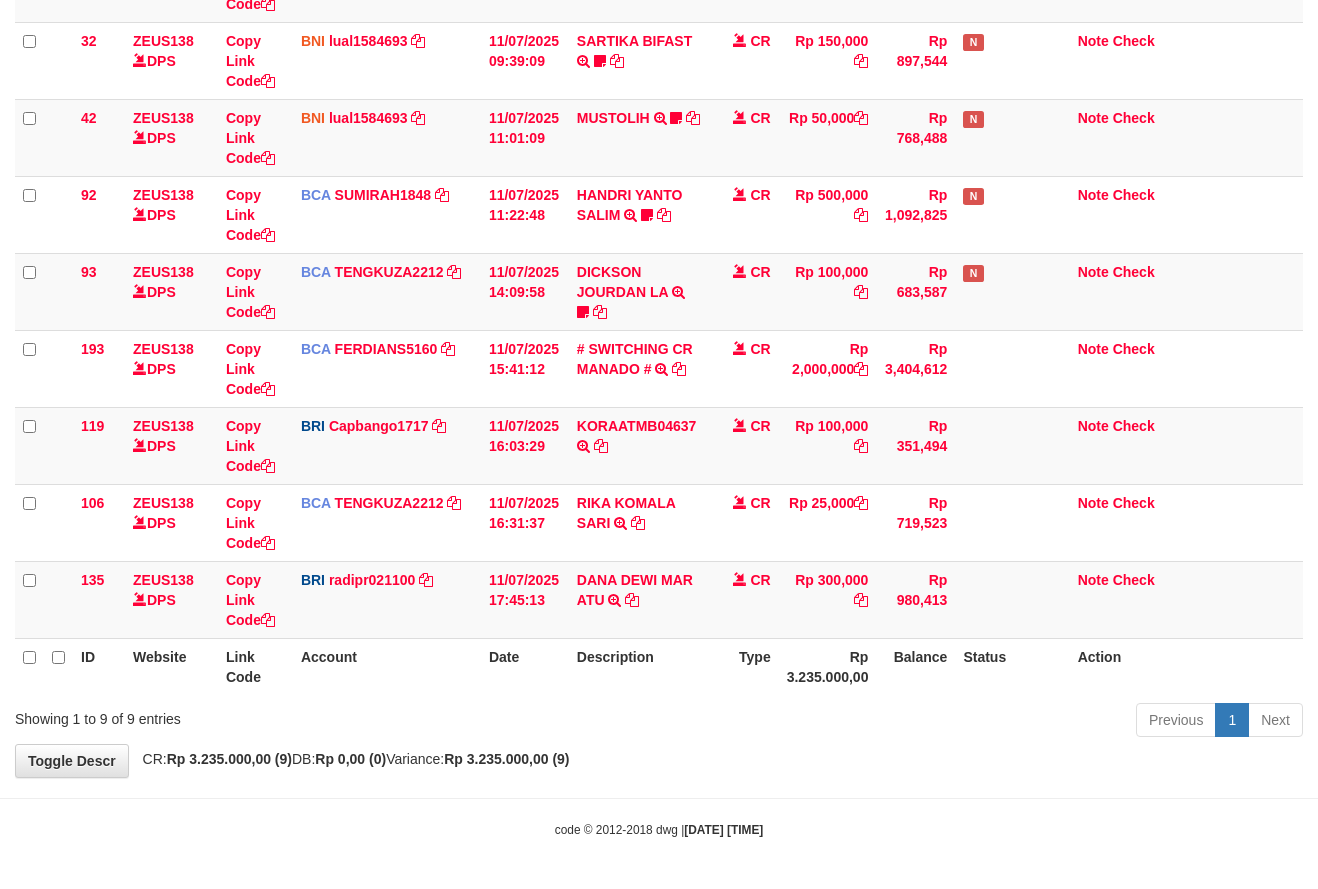 click on "**********" at bounding box center [659, 262] 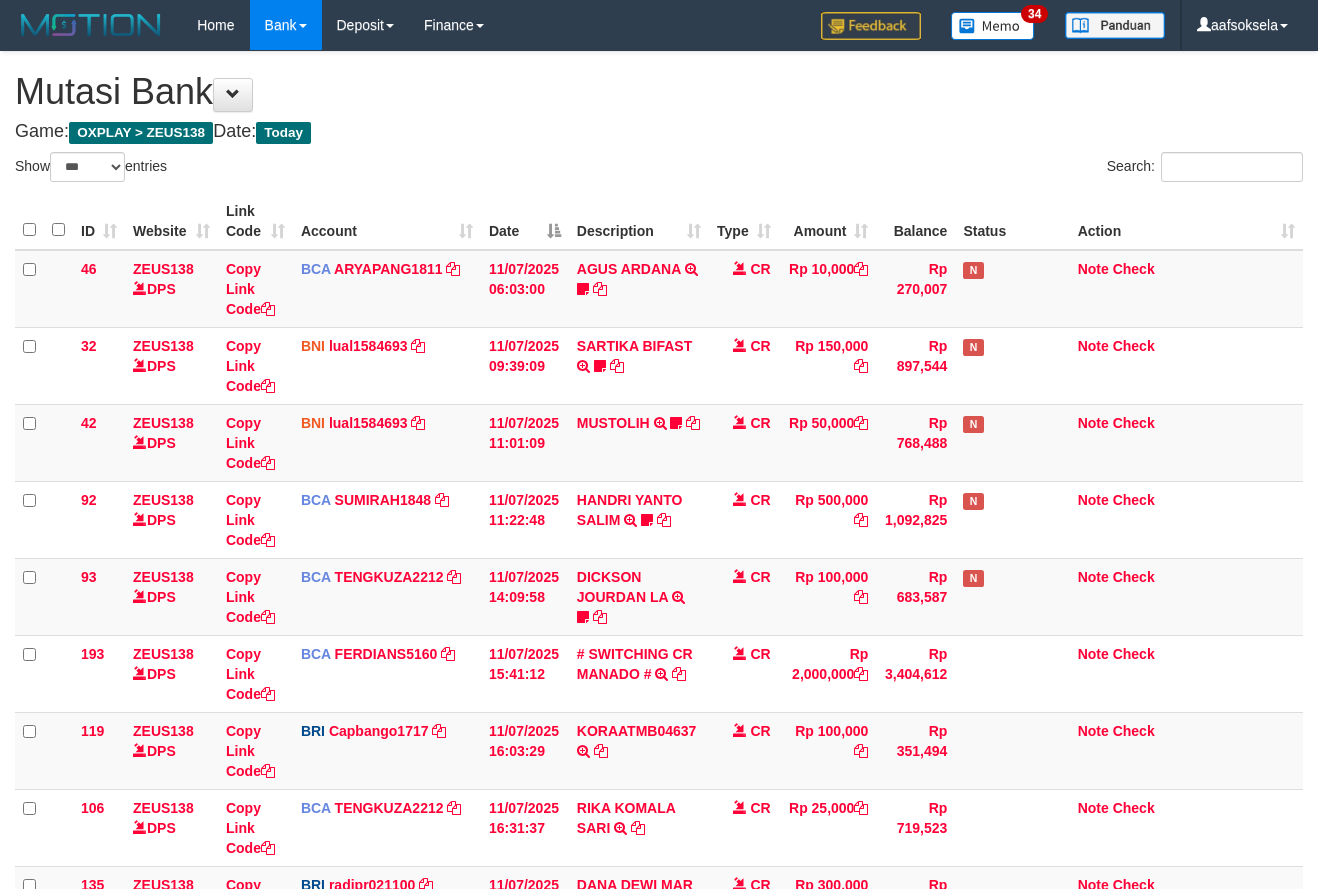 select on "***" 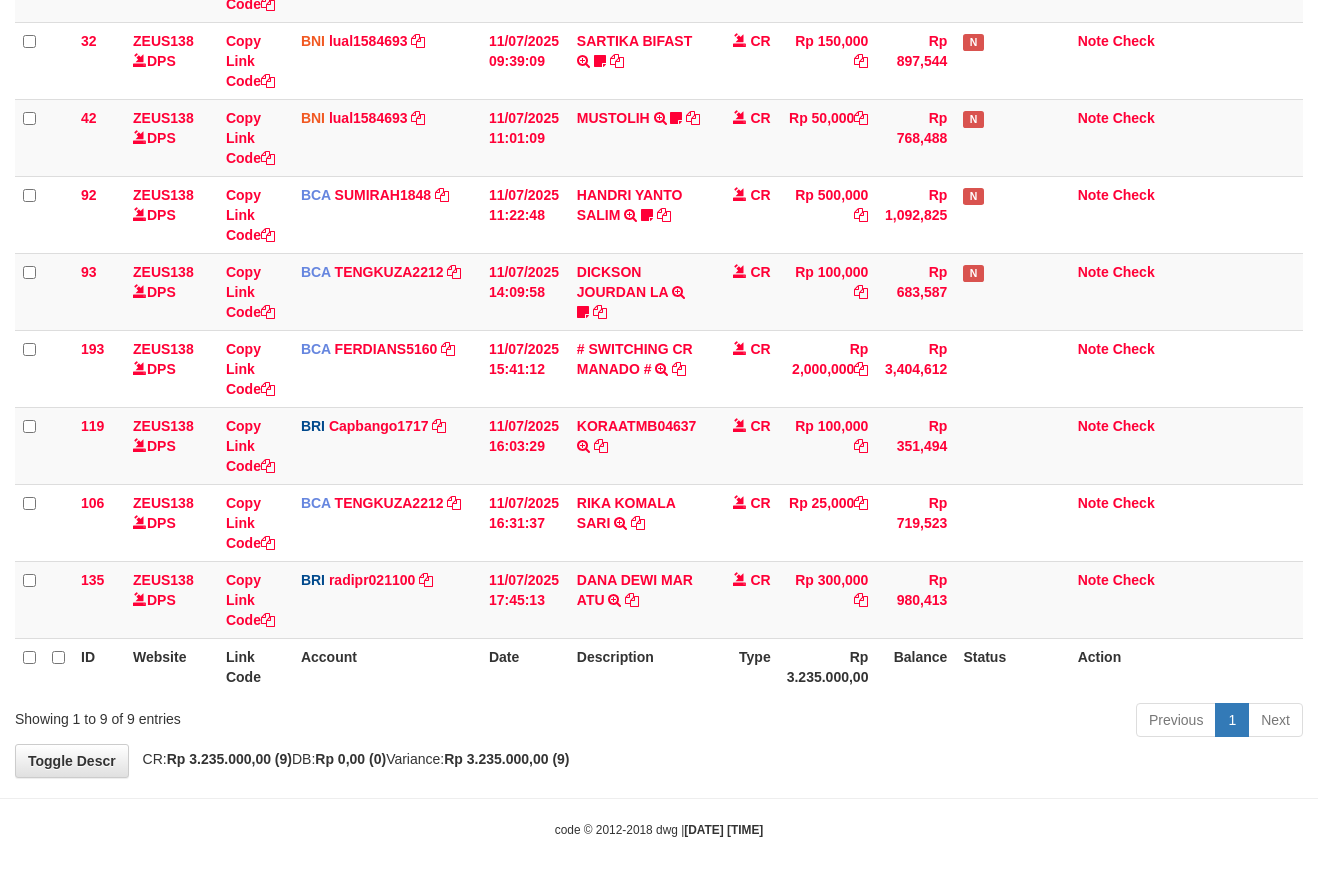 click on "Toggle navigation
Home
Bank
Account List
Mutasi Bank
Search
Sync
Note Mutasi
Deposit
DPS Fetch
DPS List
History
Note DPS
Finance
Financial Data
aafsoksela
My Profile
Log Out" at bounding box center [659, 292] 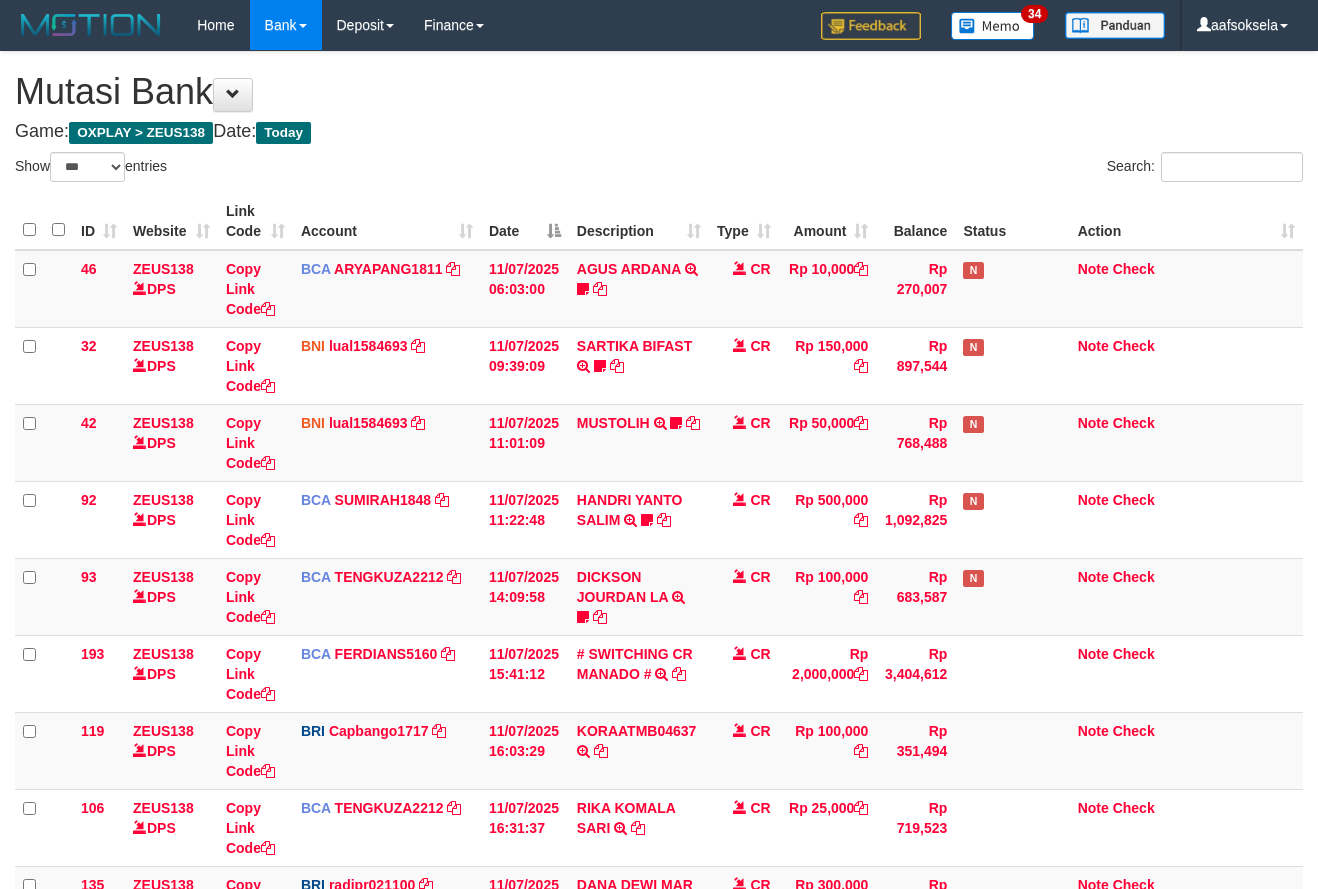 select on "***" 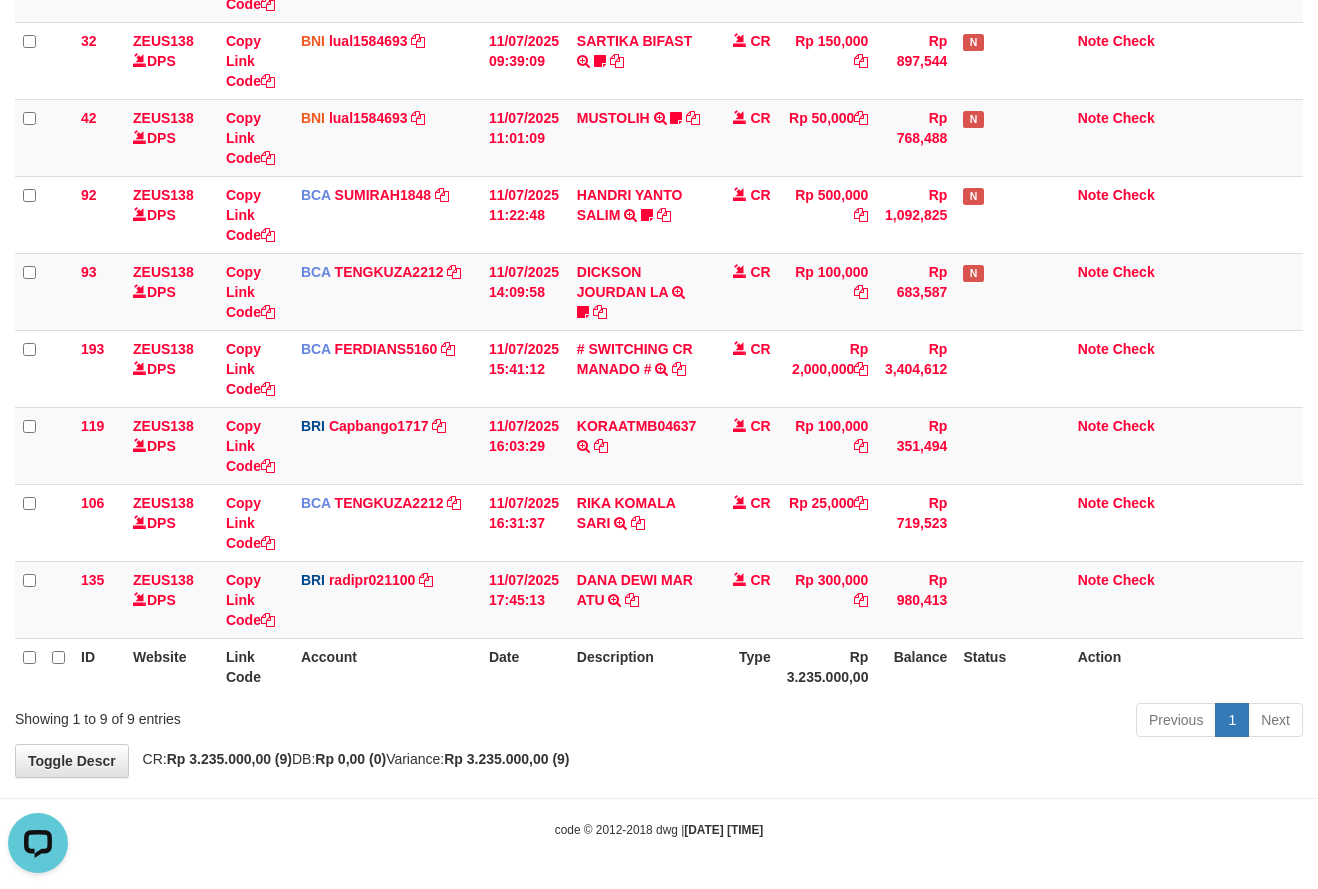 scroll, scrollTop: 0, scrollLeft: 0, axis: both 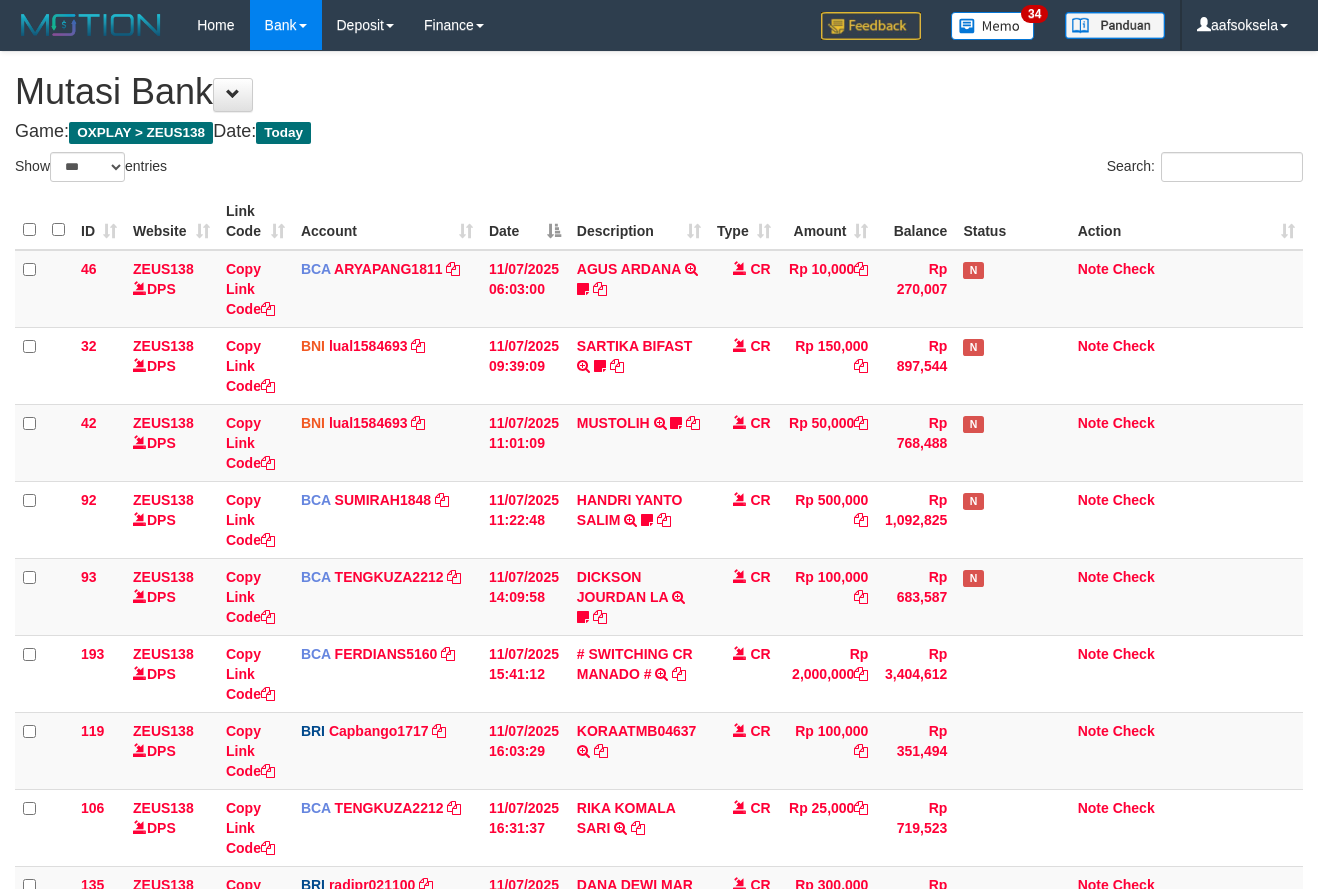 select on "***" 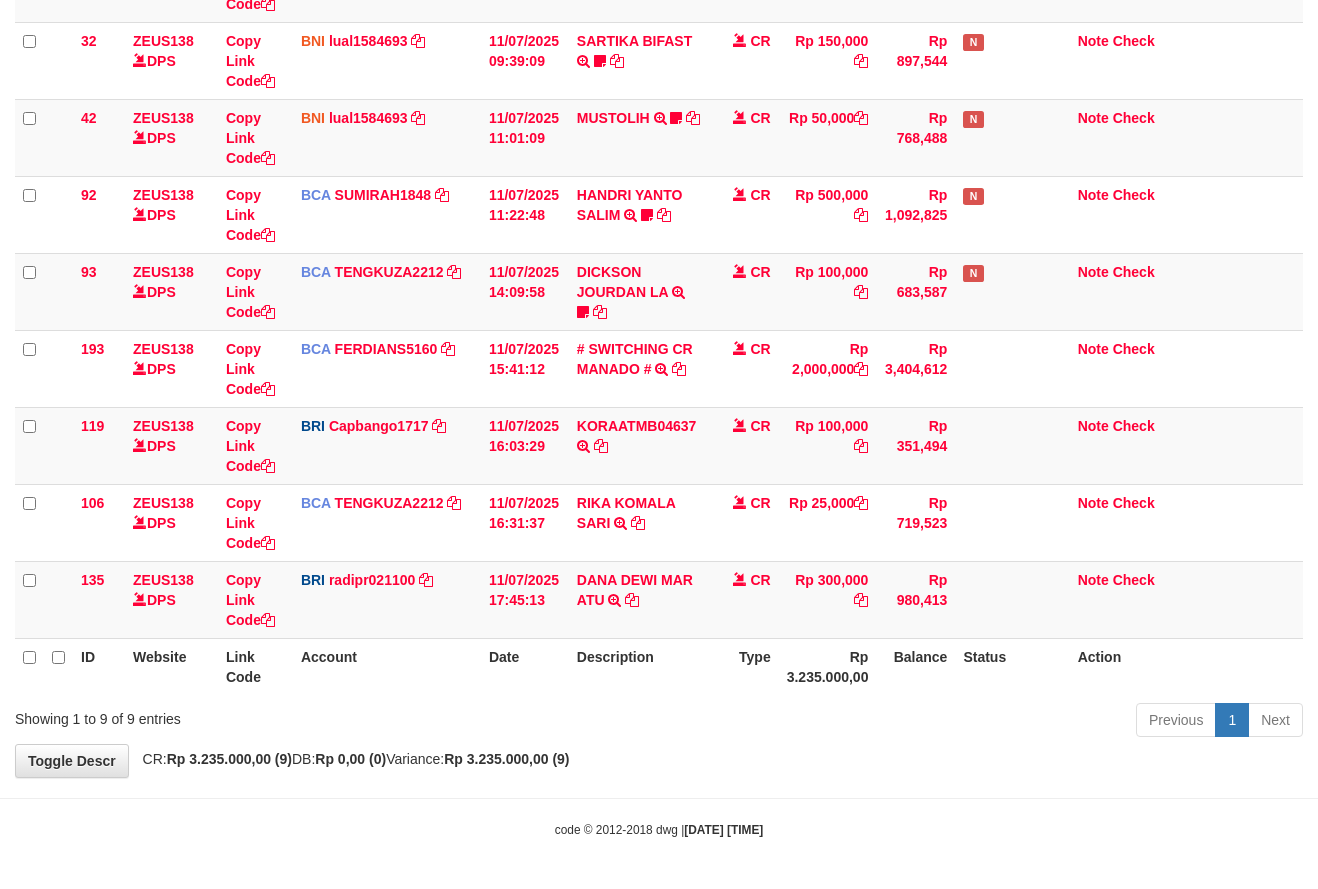 click on "code © 2012-2018 dwg |  [DATE] [TIME]" at bounding box center (659, 829) 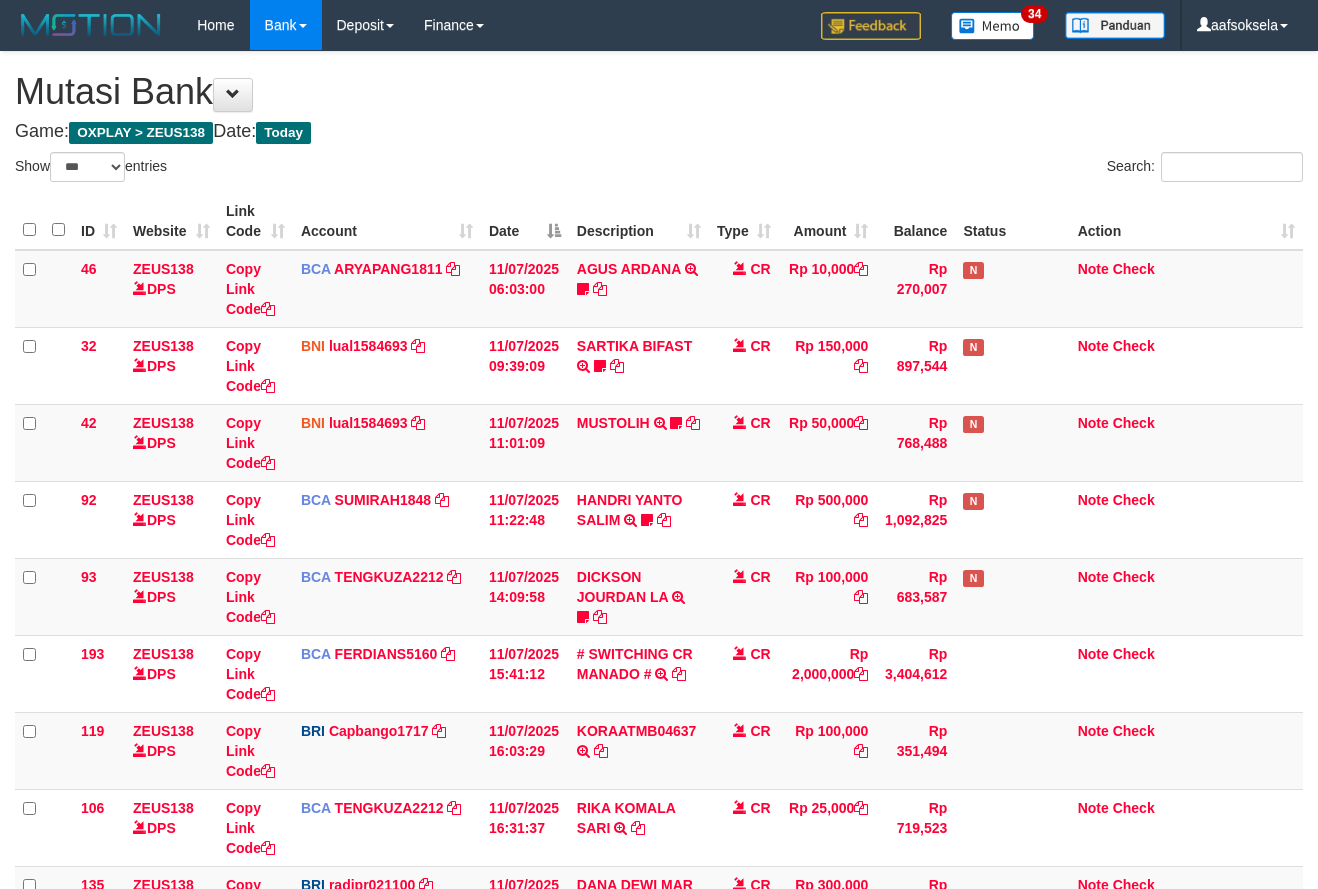 select on "***" 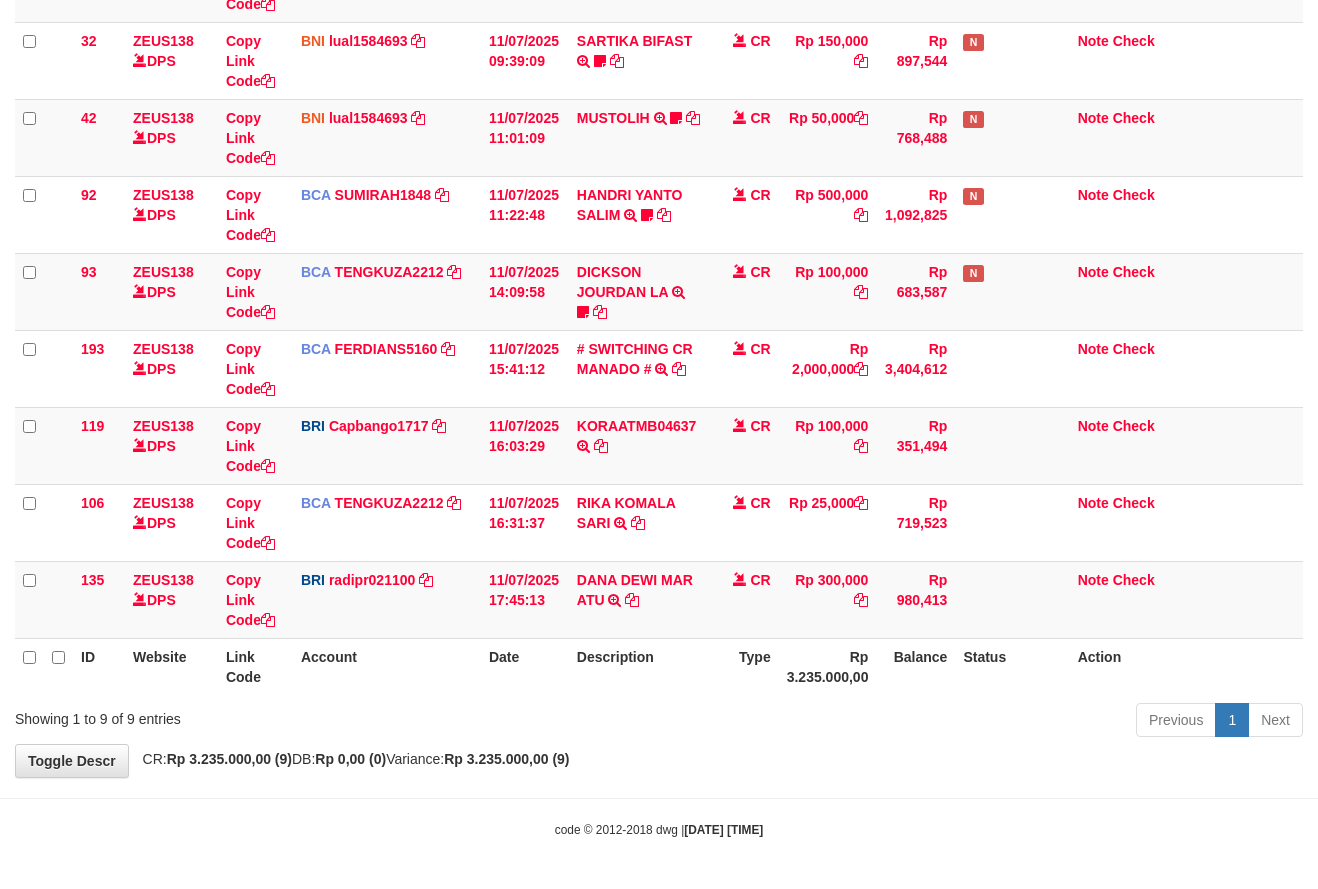 drag, startPoint x: 641, startPoint y: 756, endPoint x: 651, endPoint y: 753, distance: 10.440307 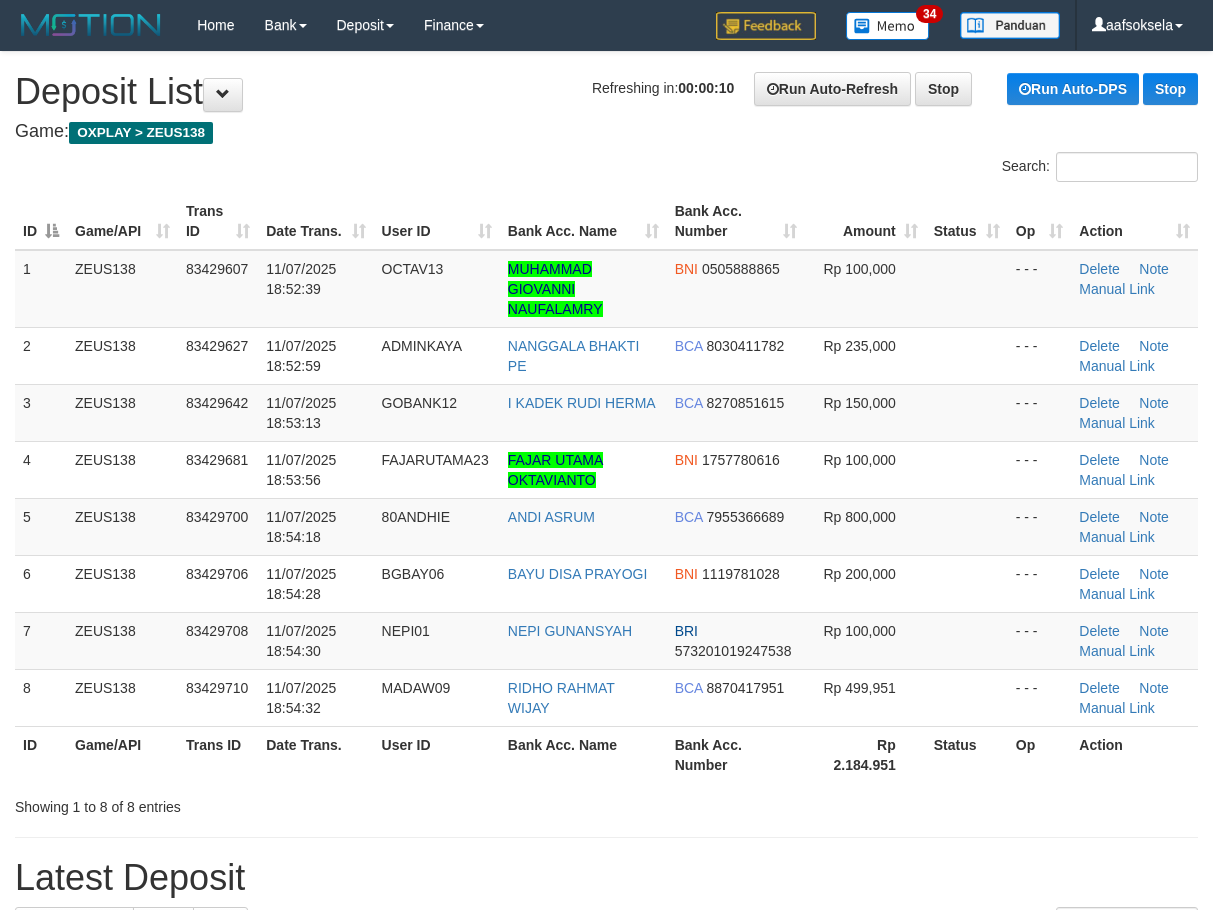 scroll, scrollTop: 0, scrollLeft: 0, axis: both 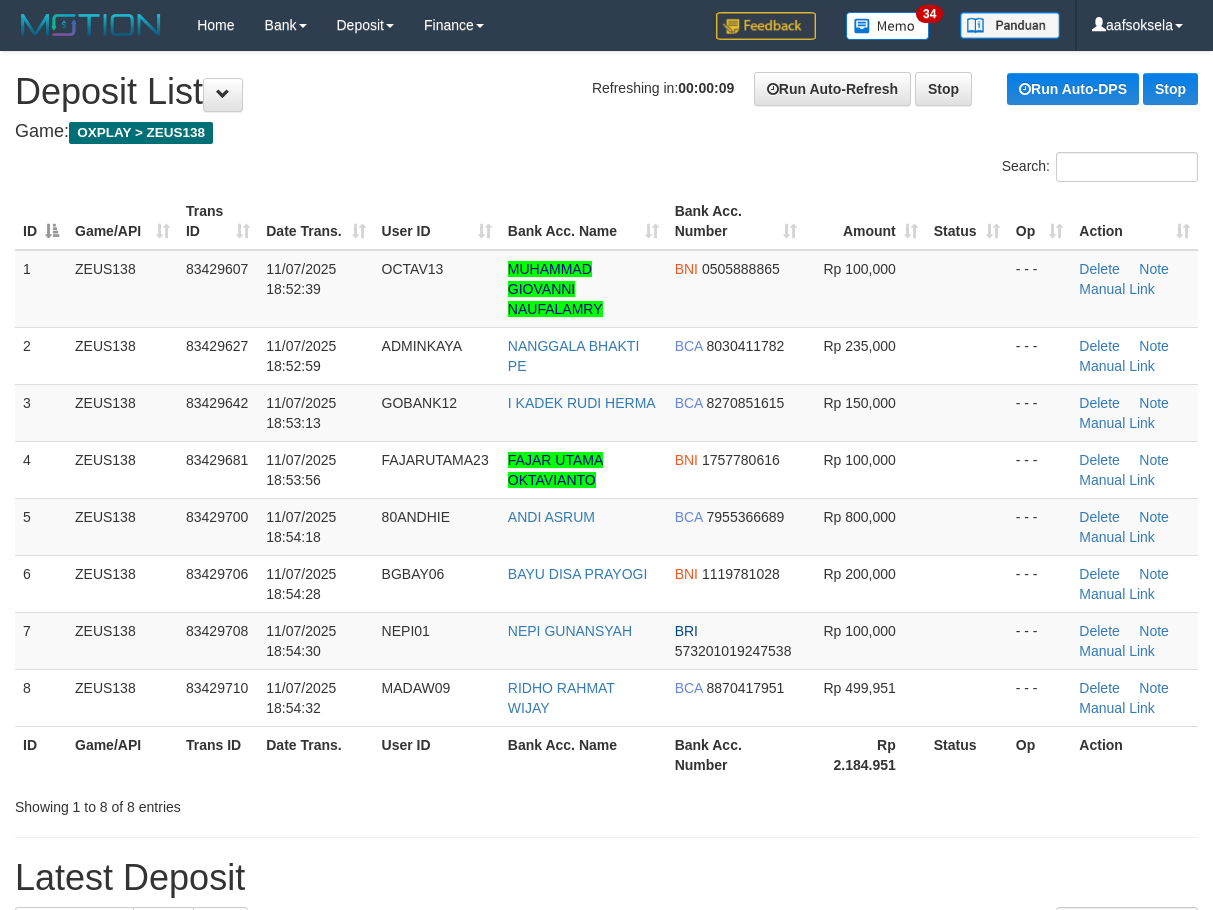 click on "Showing 1 to 8 of 8 entries" at bounding box center (252, 803) 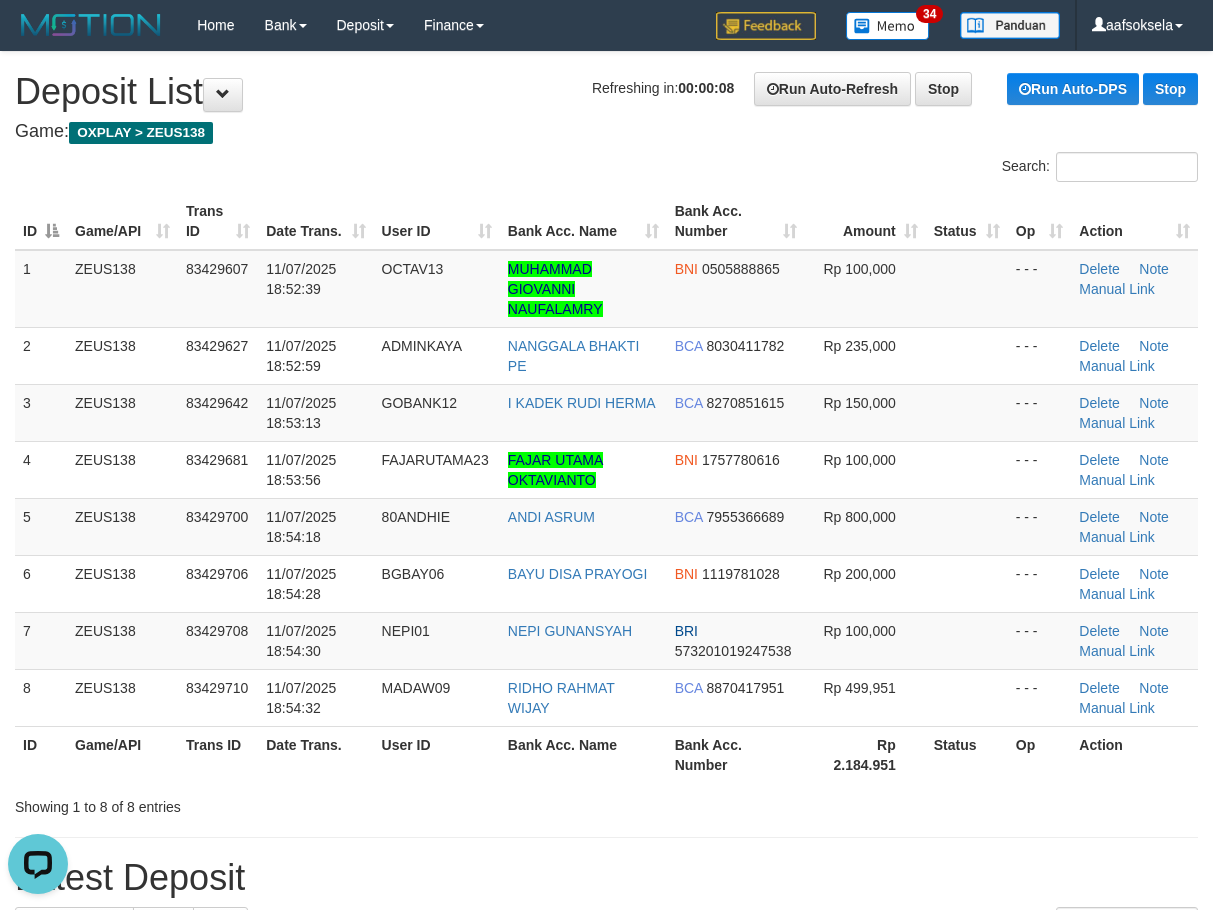 scroll, scrollTop: 0, scrollLeft: 0, axis: both 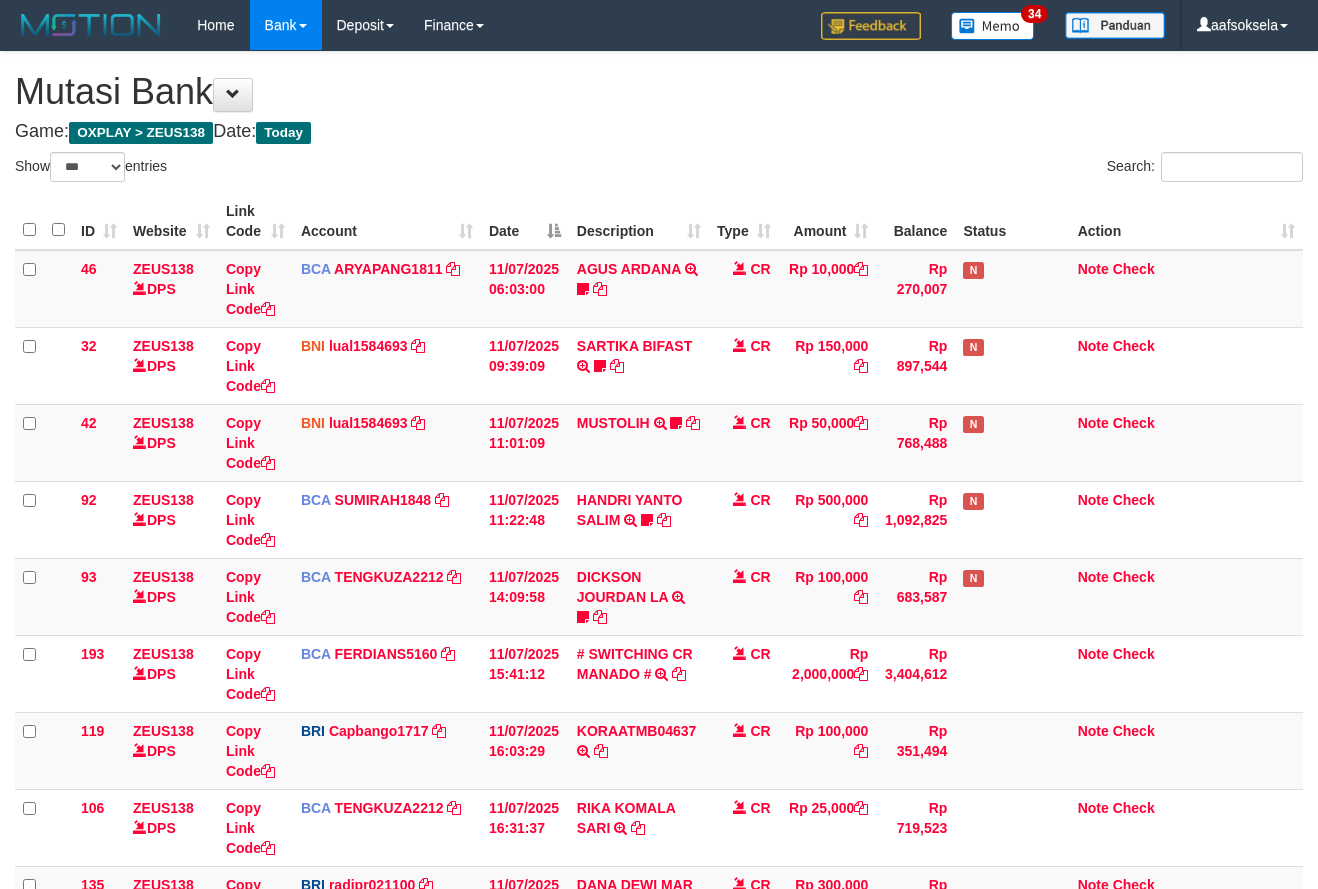 select on "***" 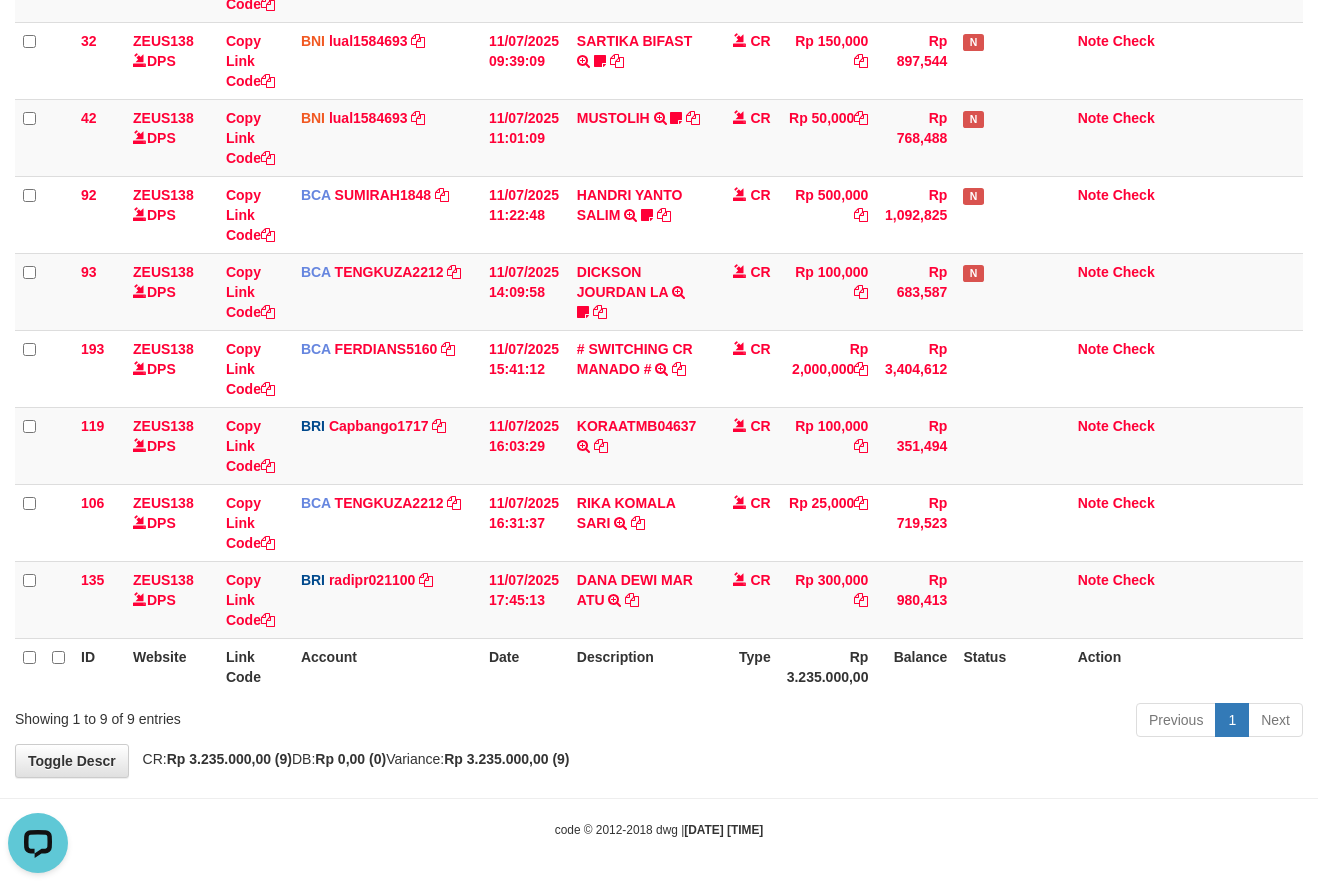 click on "**********" at bounding box center (659, 262) 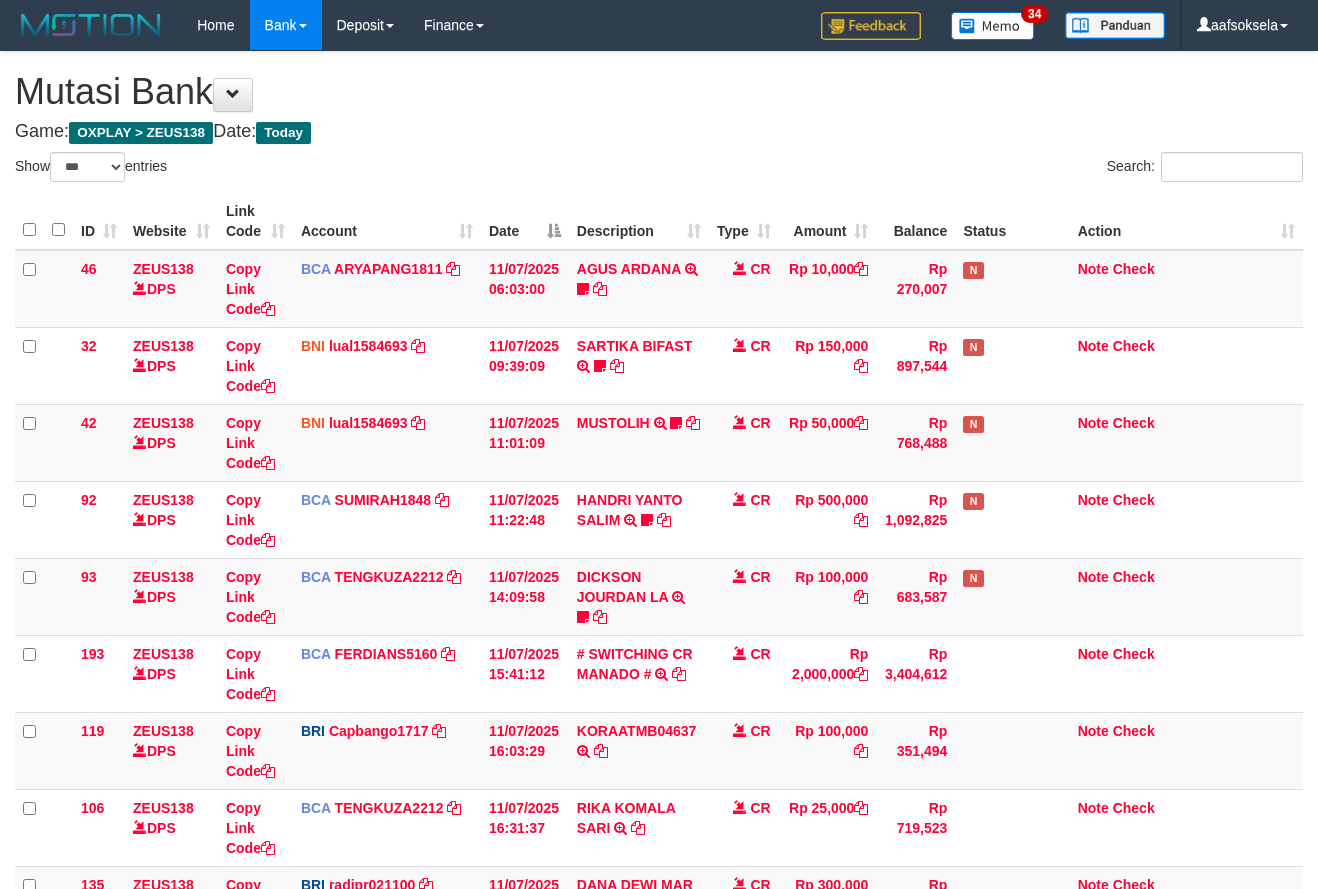 select on "***" 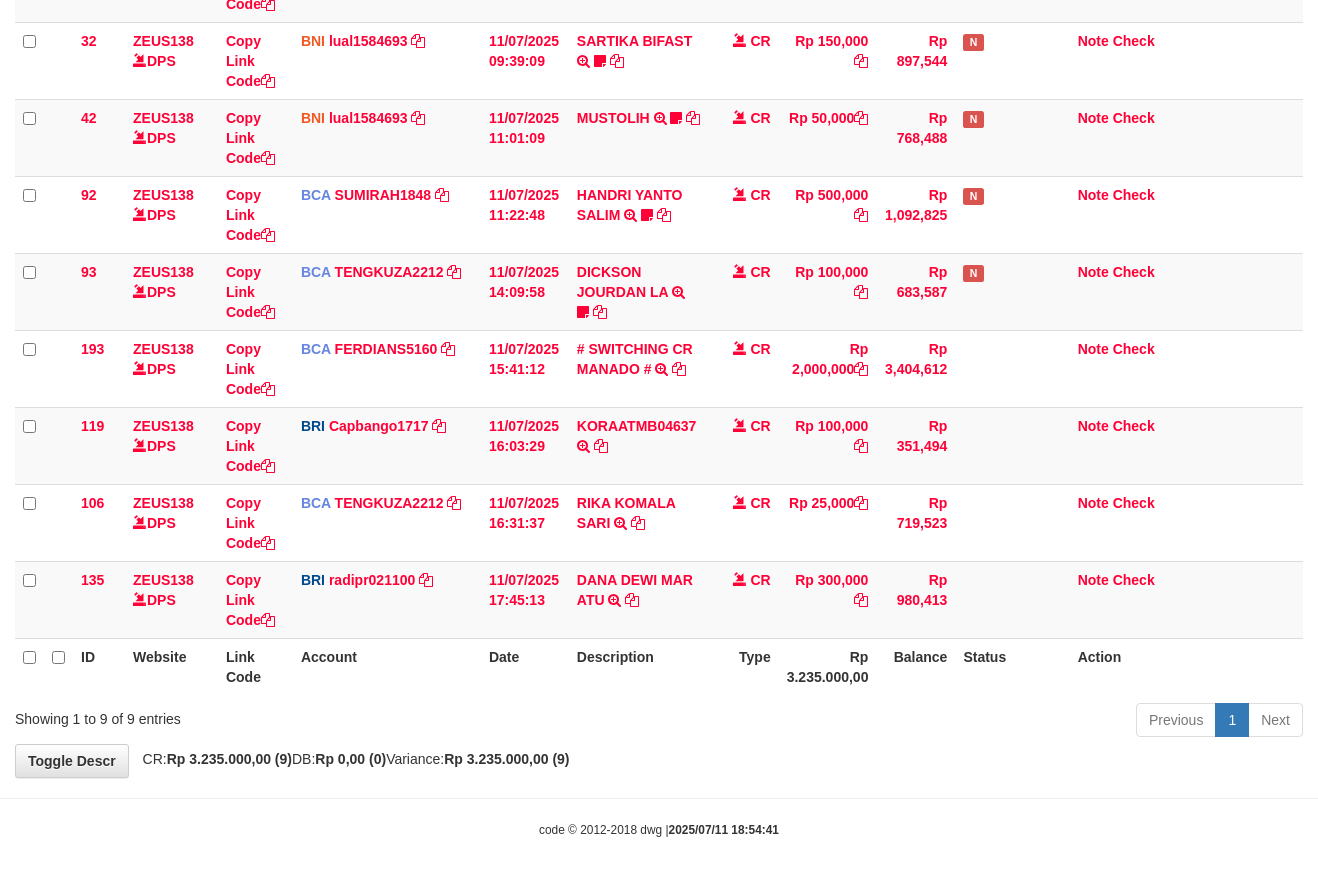 click on "**********" at bounding box center [659, 262] 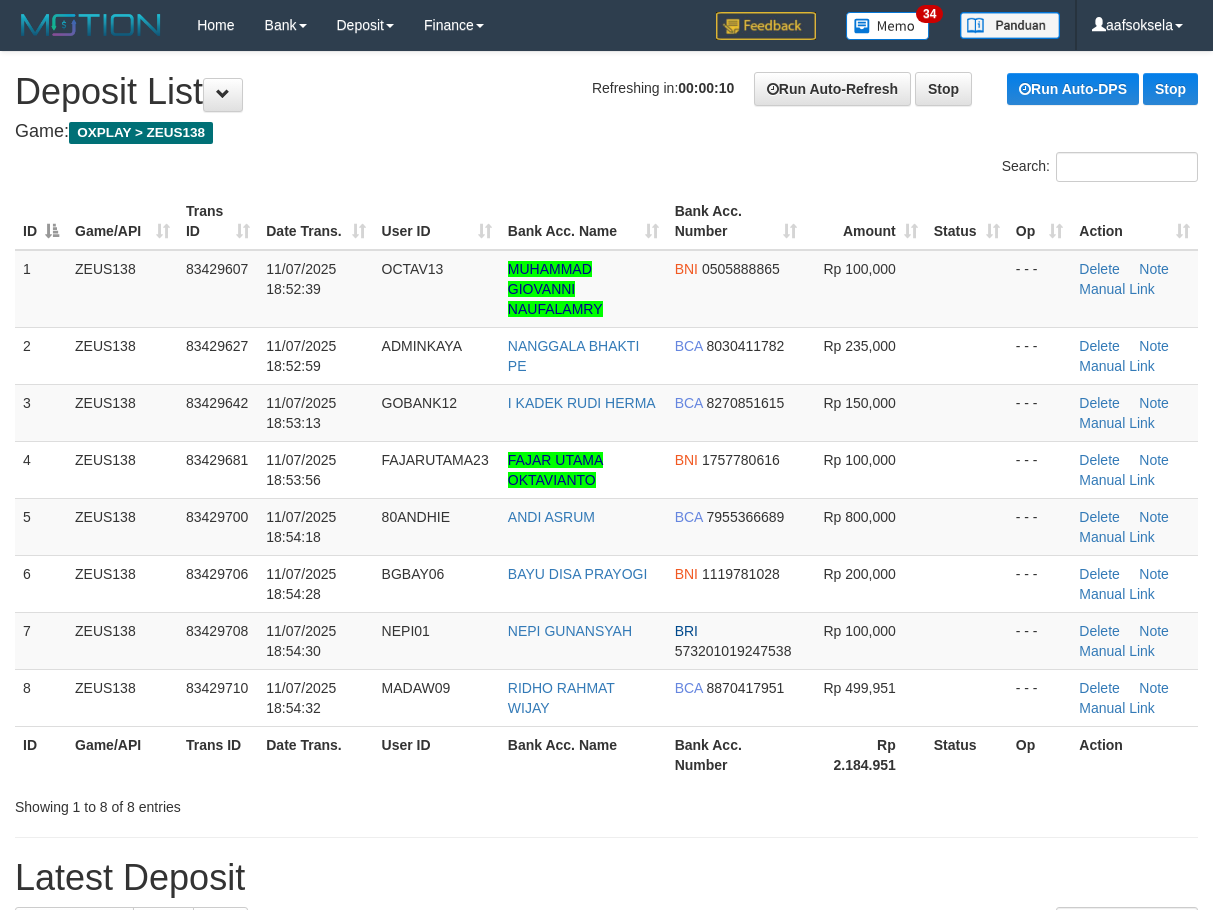scroll, scrollTop: 0, scrollLeft: 0, axis: both 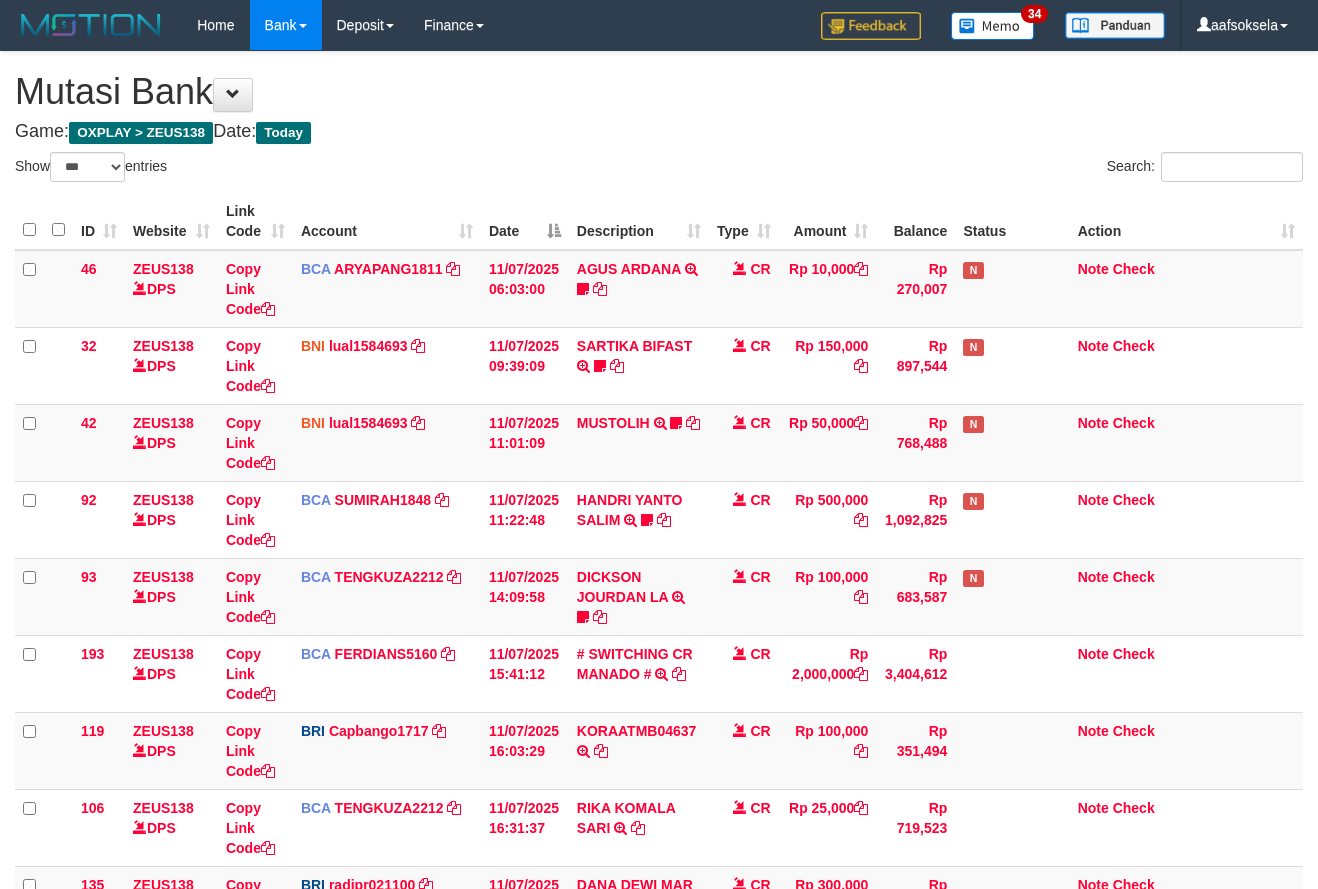 select on "***" 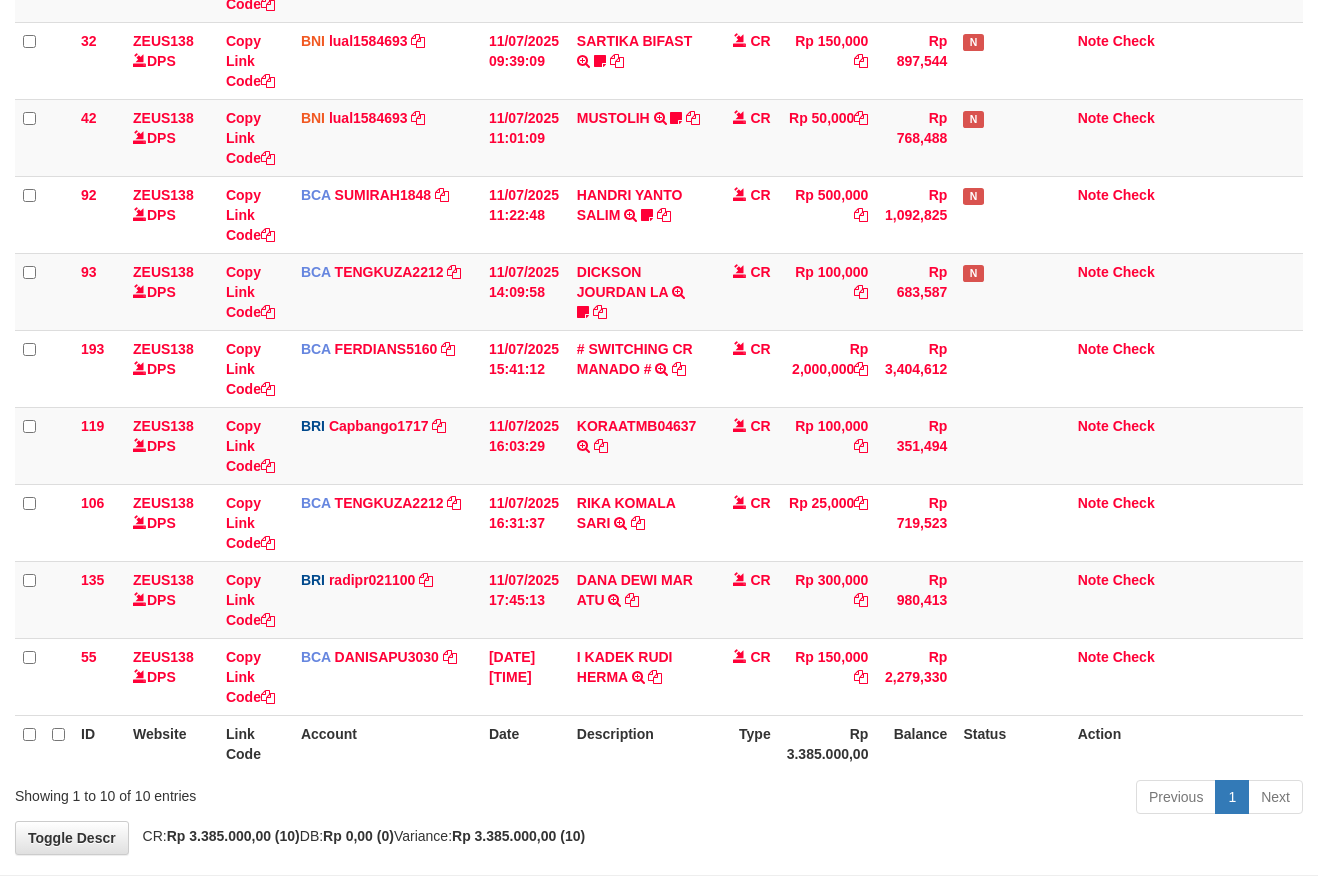 click on "Description" at bounding box center (639, 743) 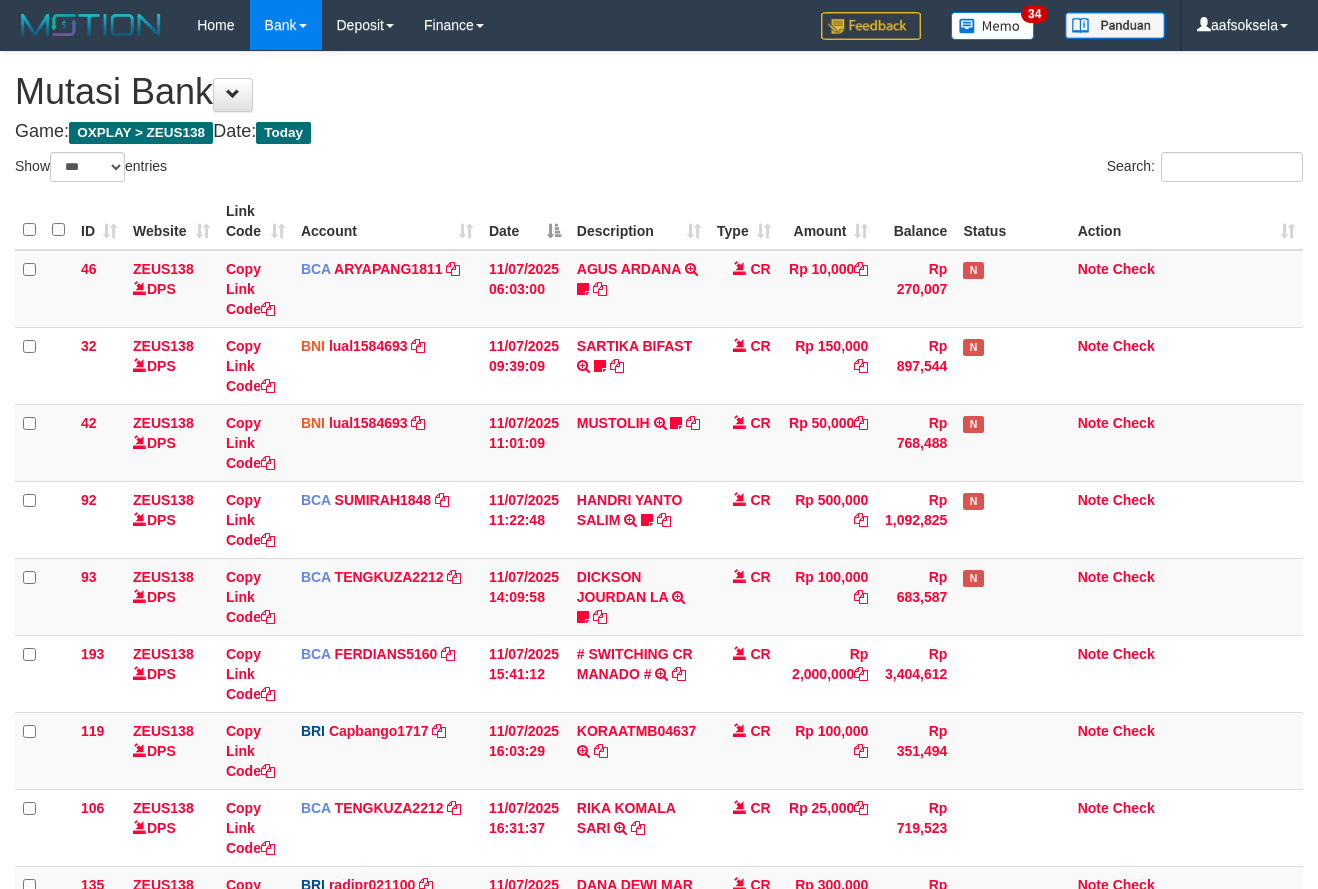 select on "***" 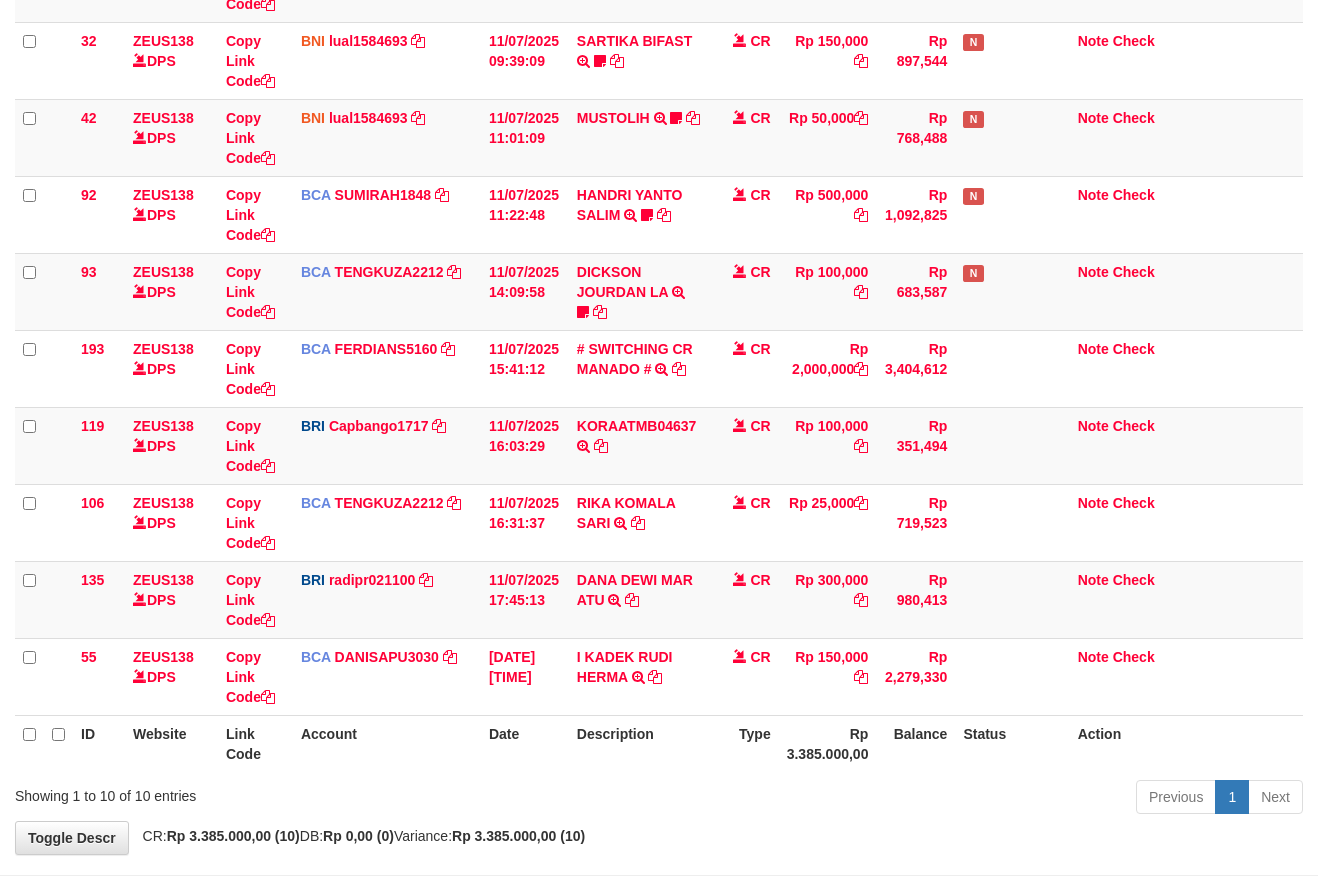 click on "Description" at bounding box center [639, 743] 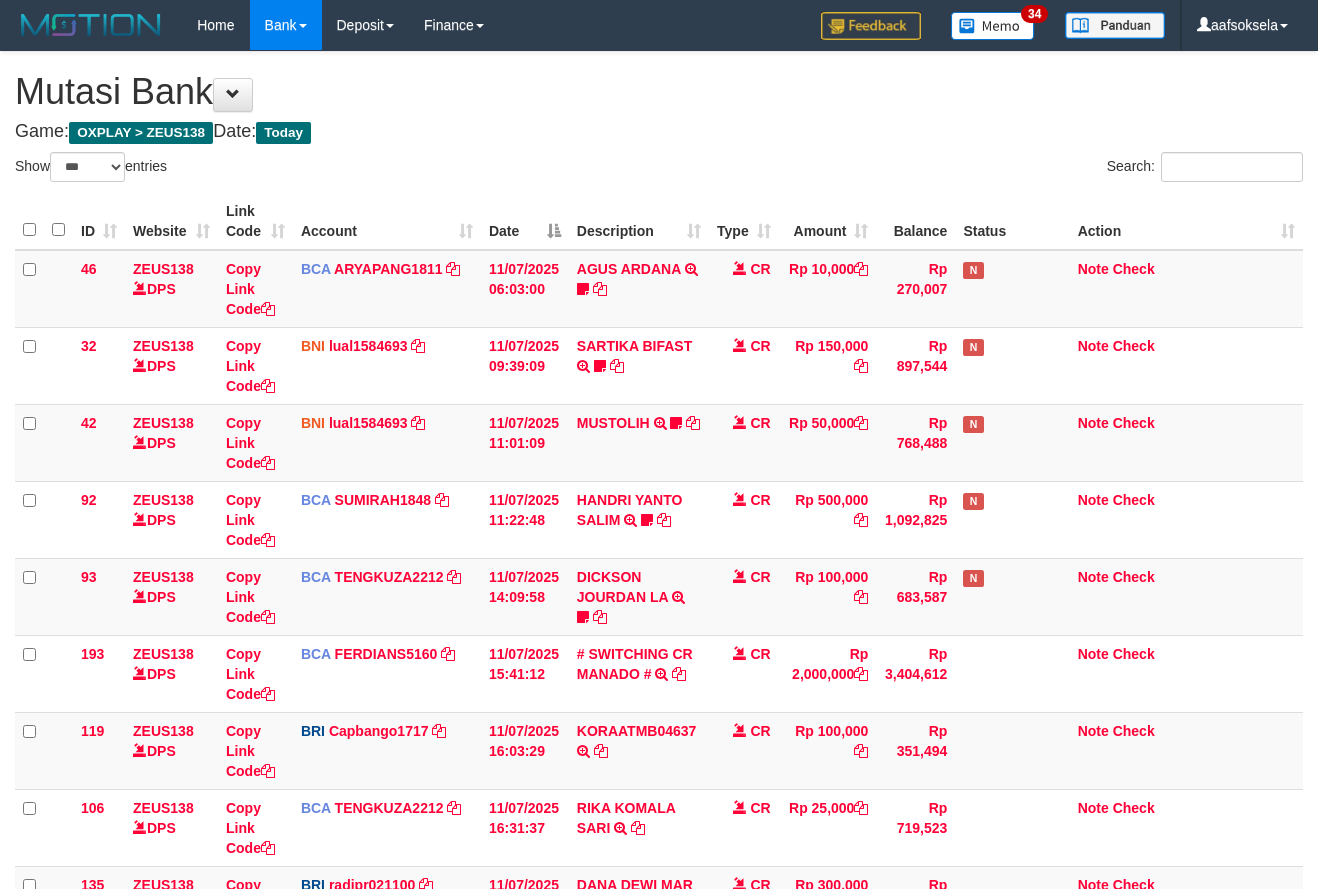 select on "***" 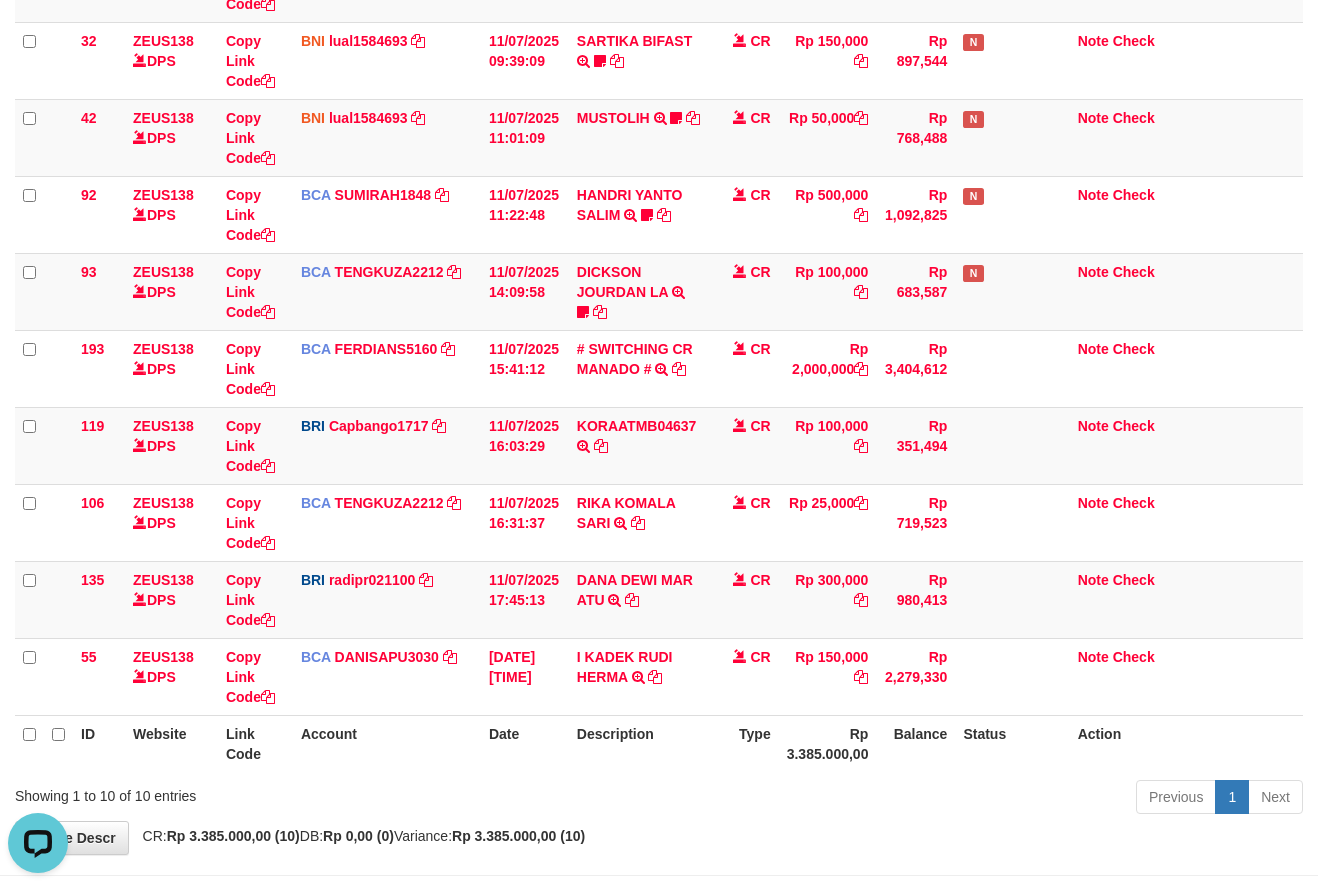 scroll, scrollTop: 0, scrollLeft: 0, axis: both 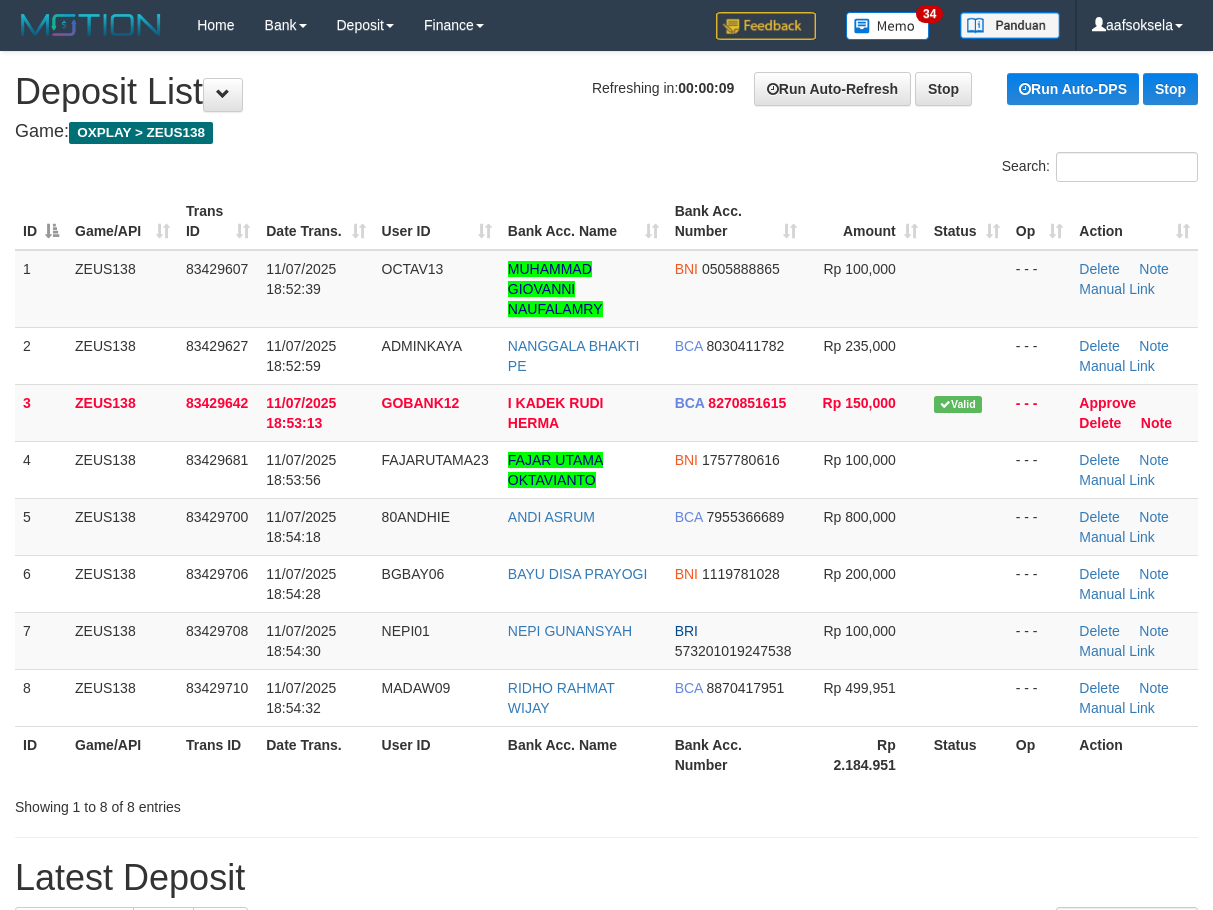 click on "**********" at bounding box center (606, 1308) 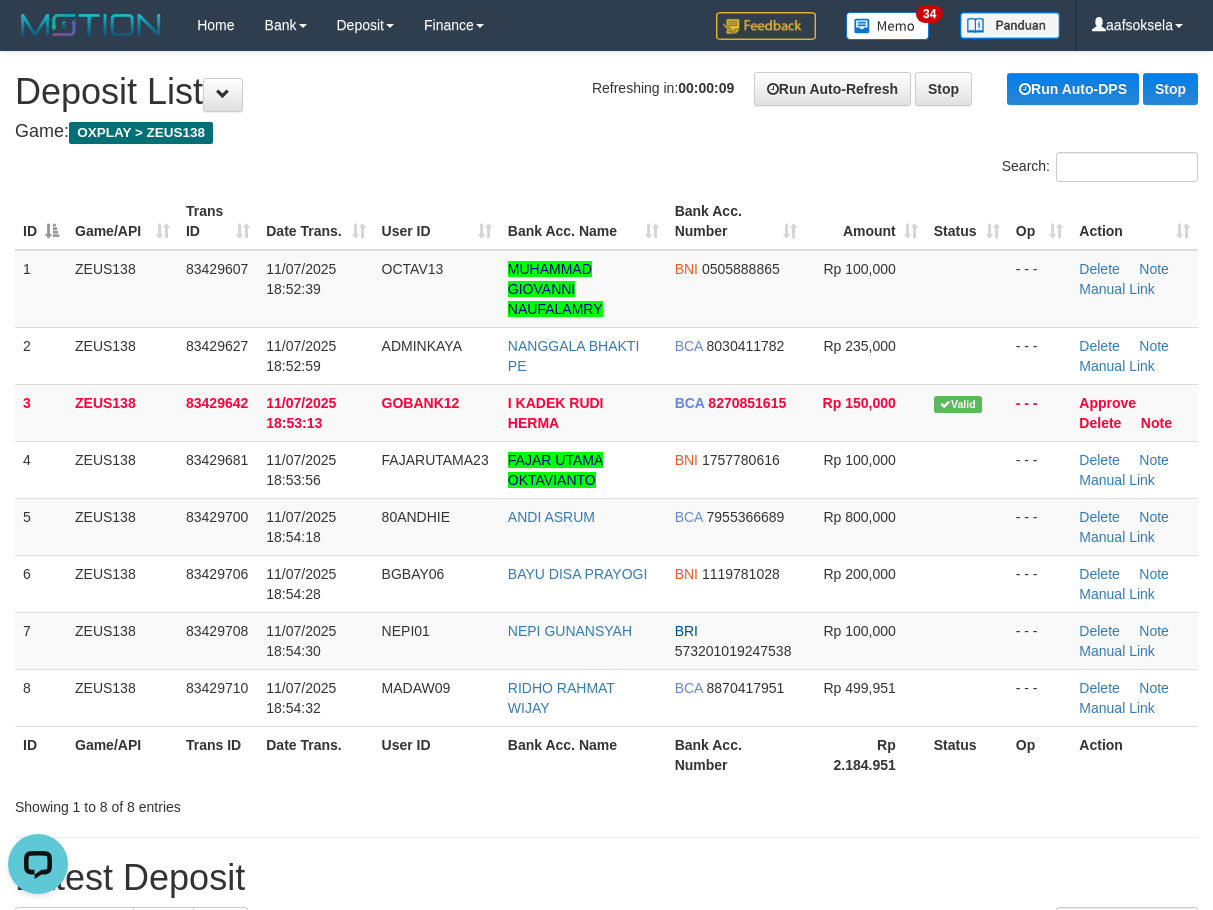 scroll, scrollTop: 0, scrollLeft: 0, axis: both 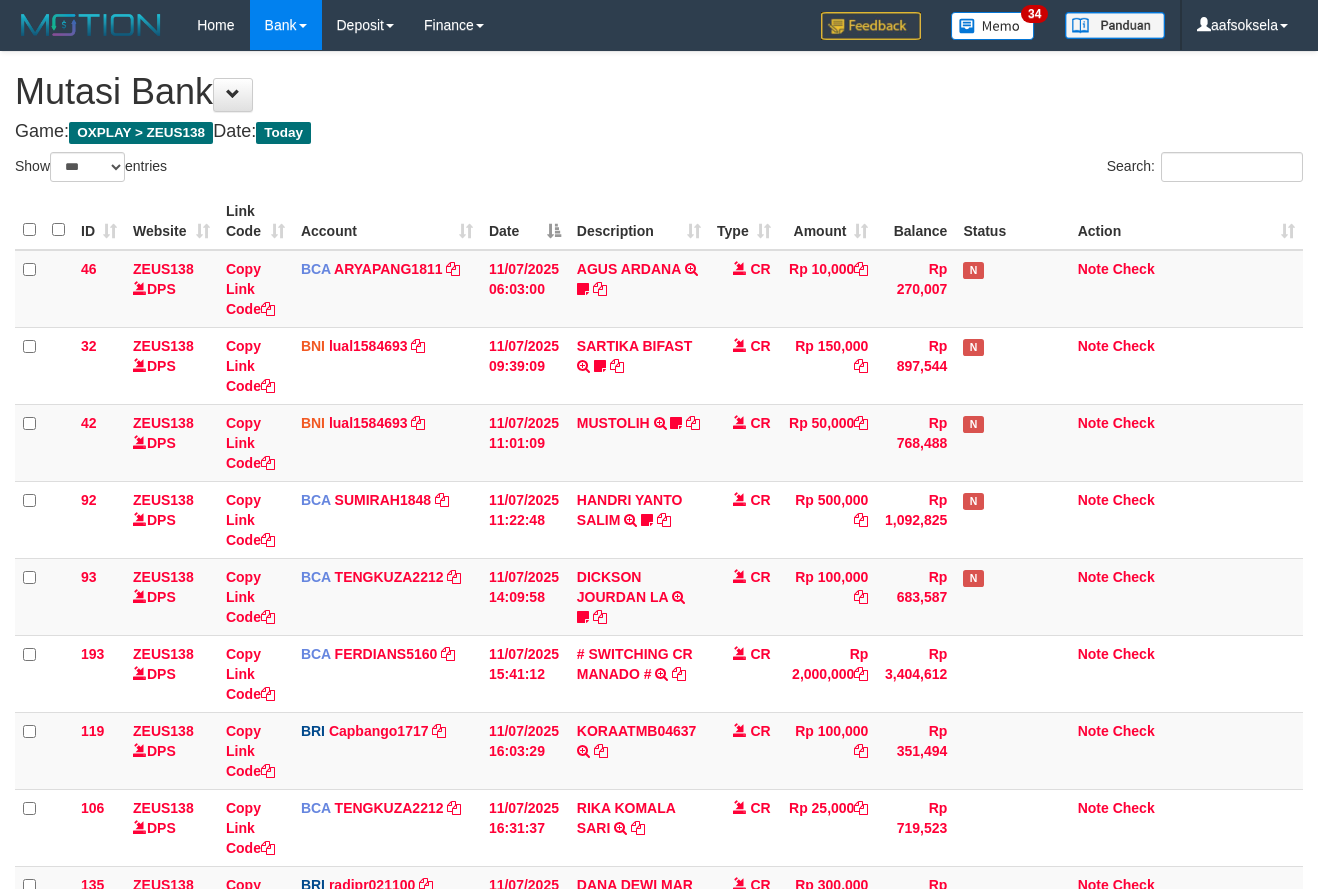 select on "***" 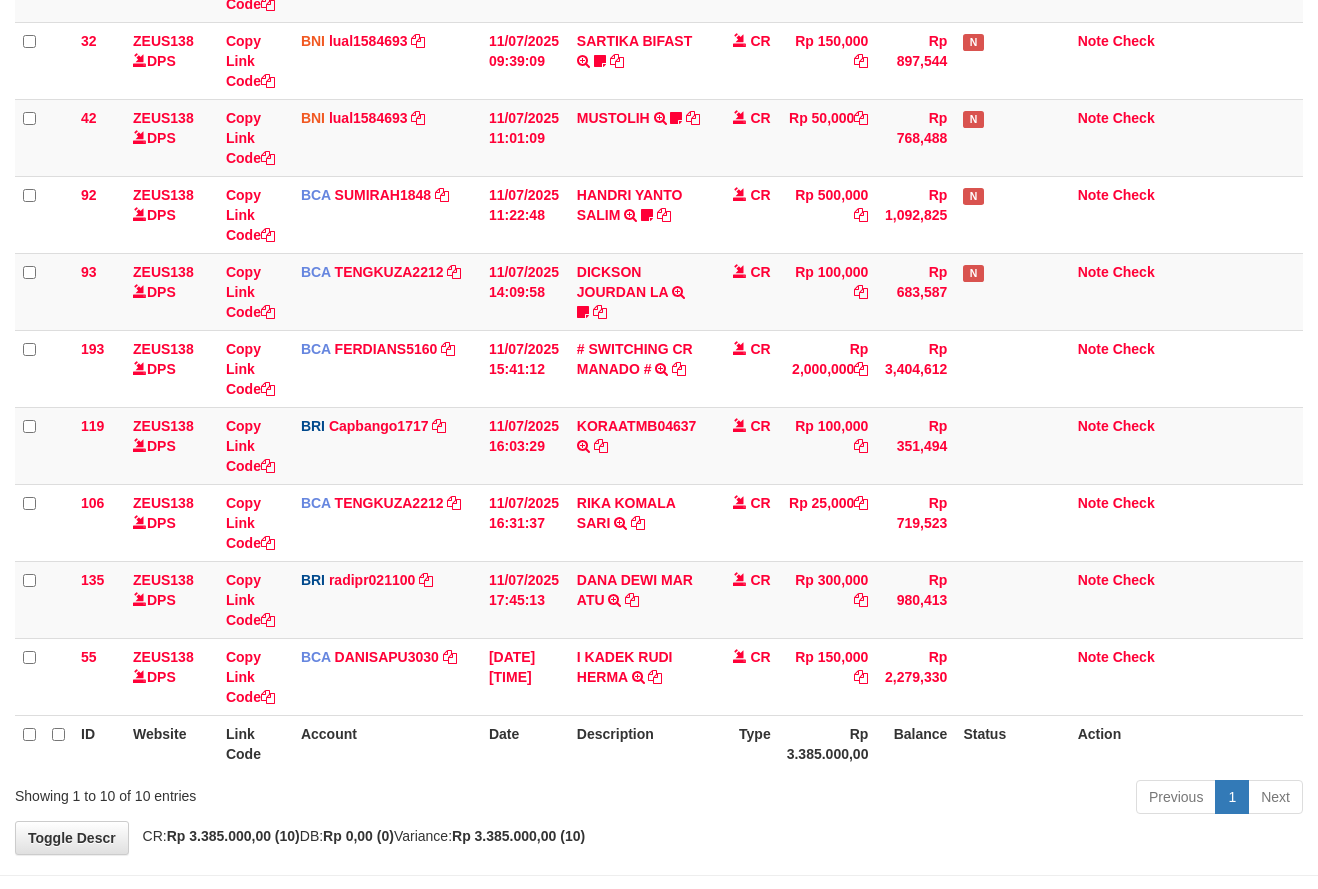click on "Showing 1 to 10 of 10 entries" at bounding box center (274, 792) 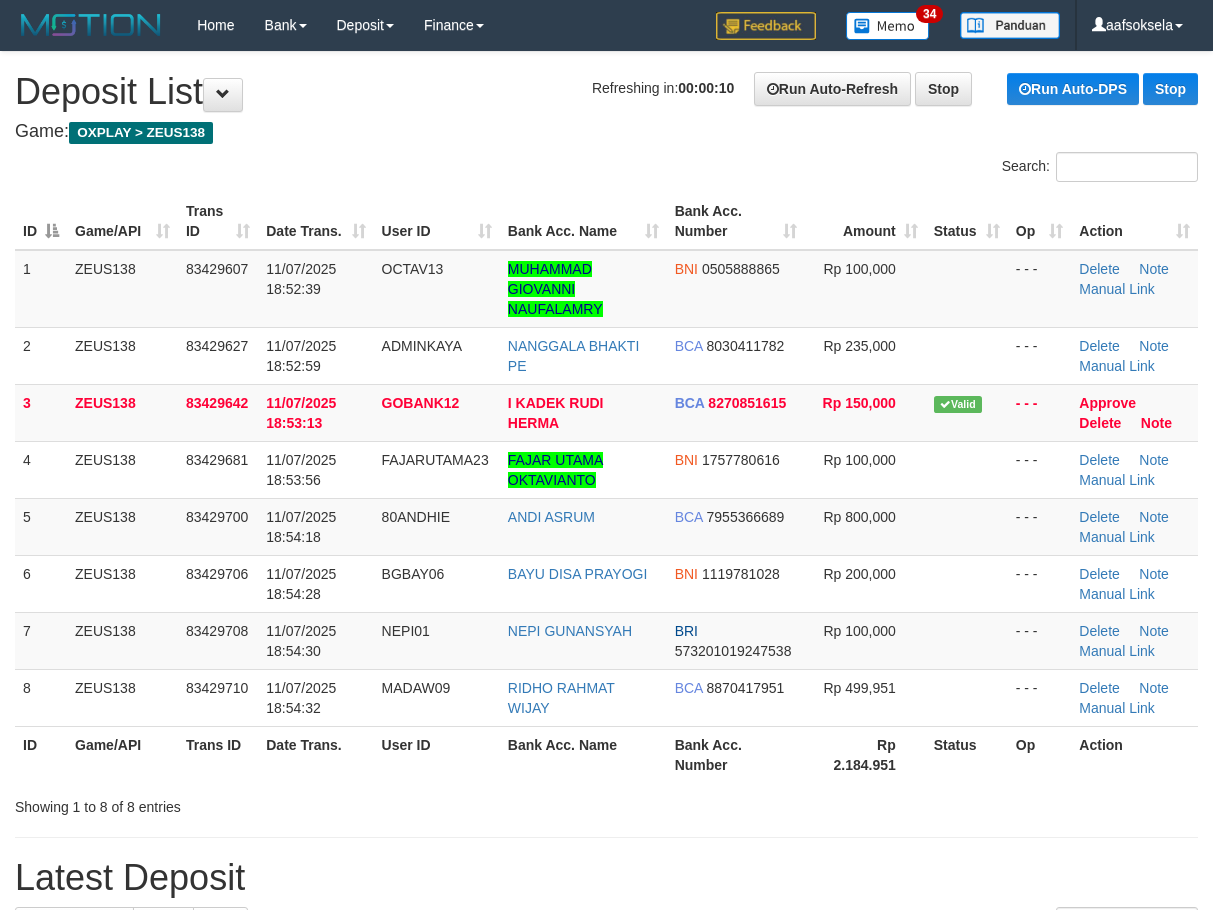 scroll, scrollTop: 0, scrollLeft: 0, axis: both 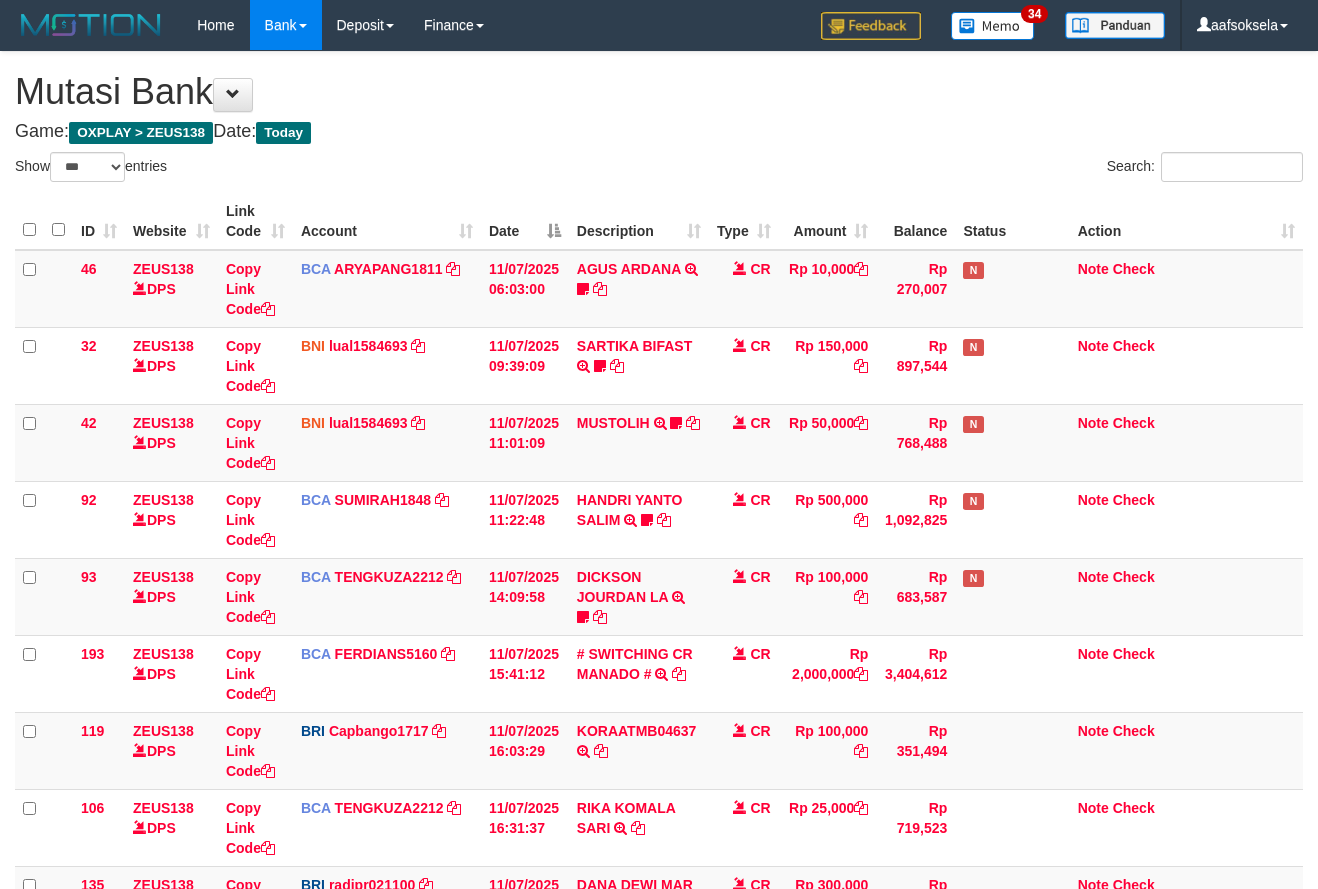 select on "***" 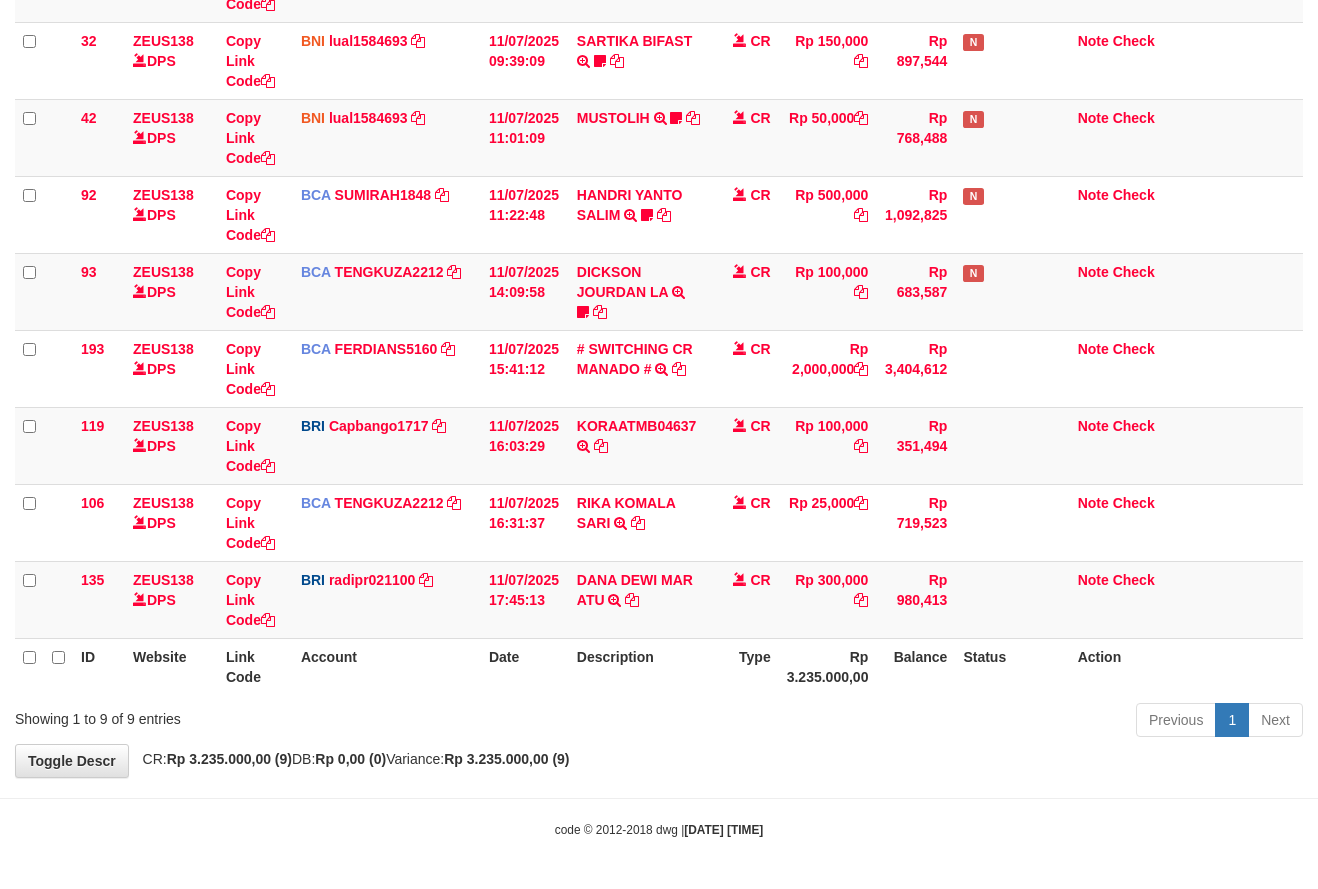 drag, startPoint x: 0, startPoint y: 0, endPoint x: 677, endPoint y: 740, distance: 1002.96014 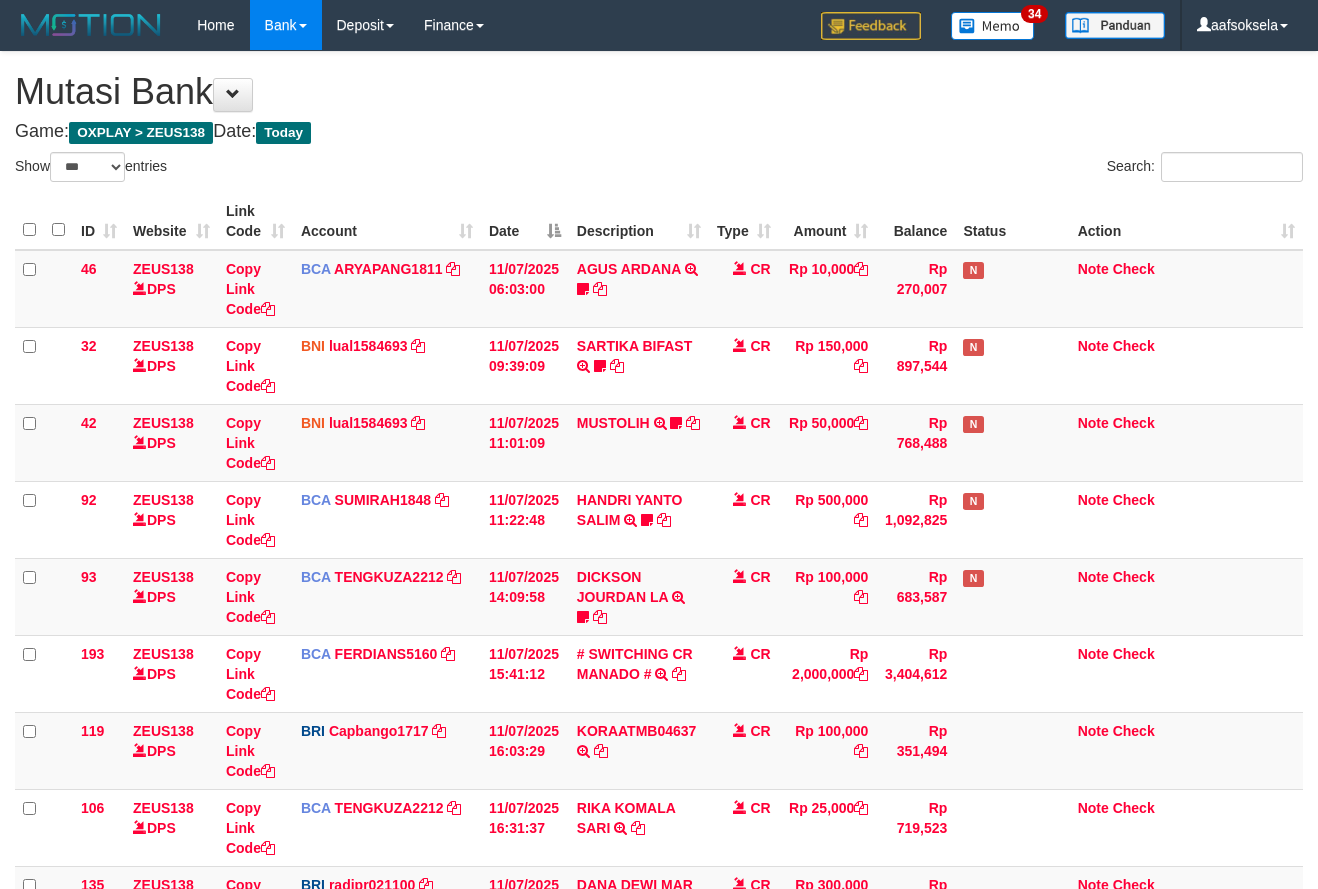 select on "***" 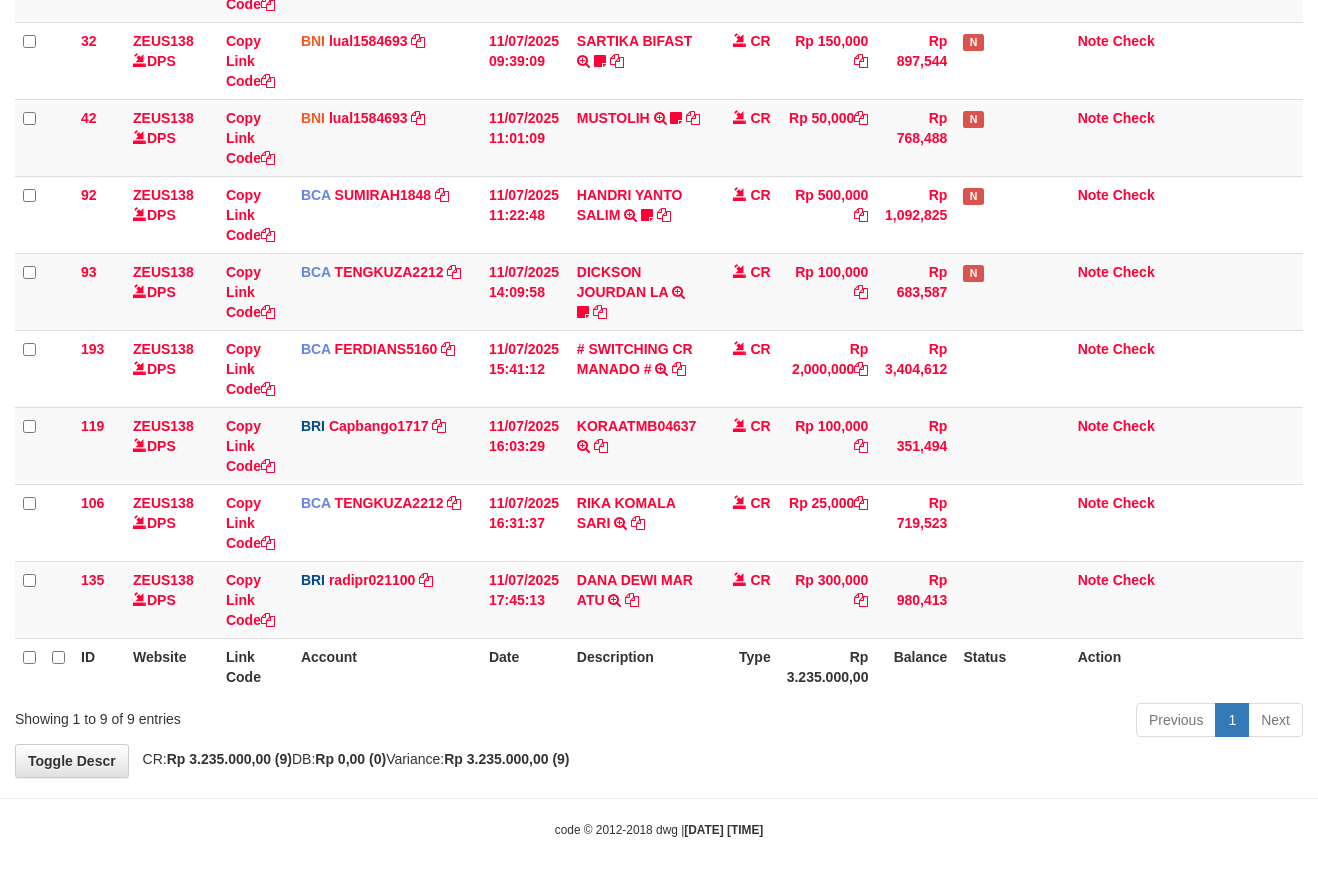 click on "Previous 1 Next" at bounding box center (933, 722) 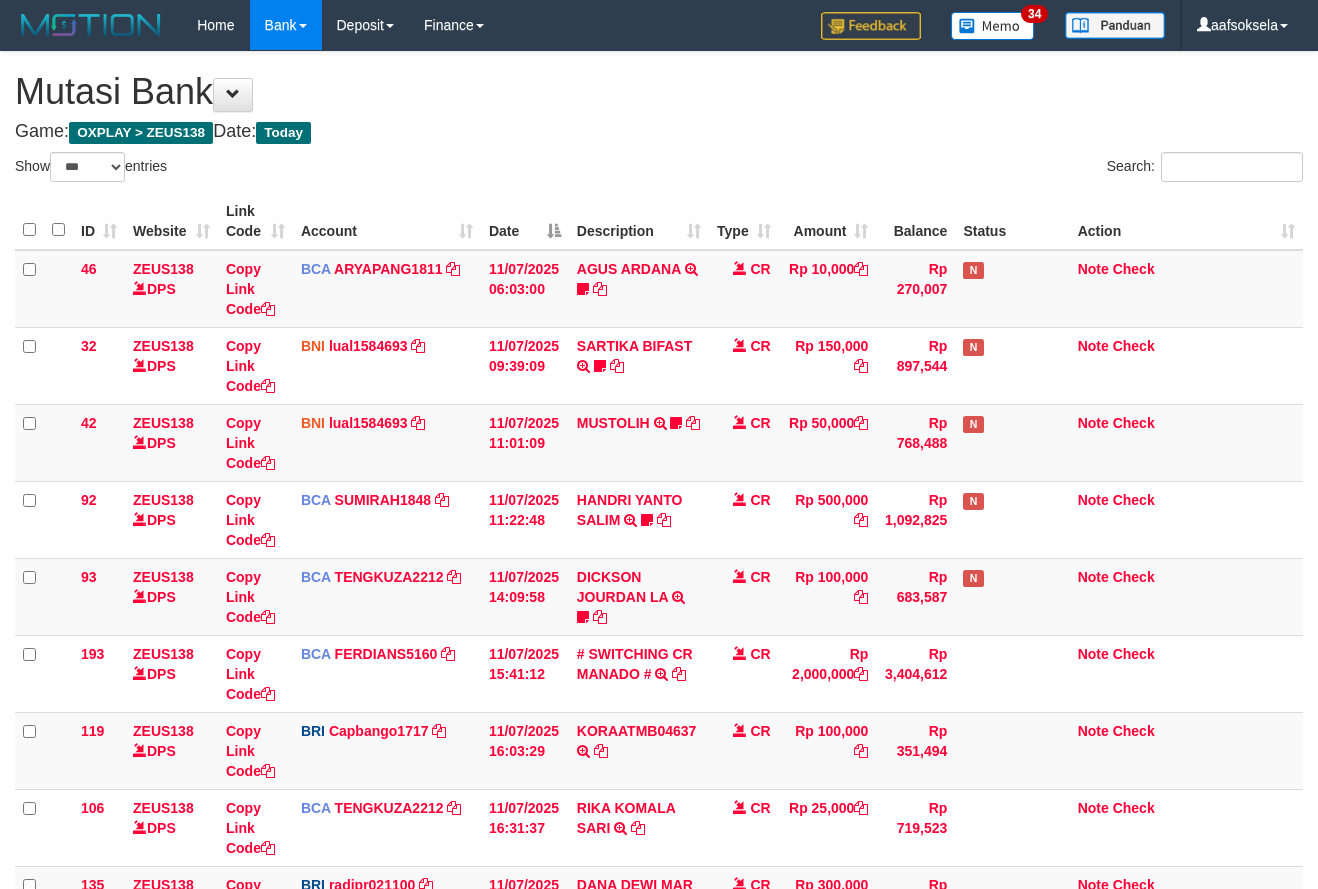 select on "***" 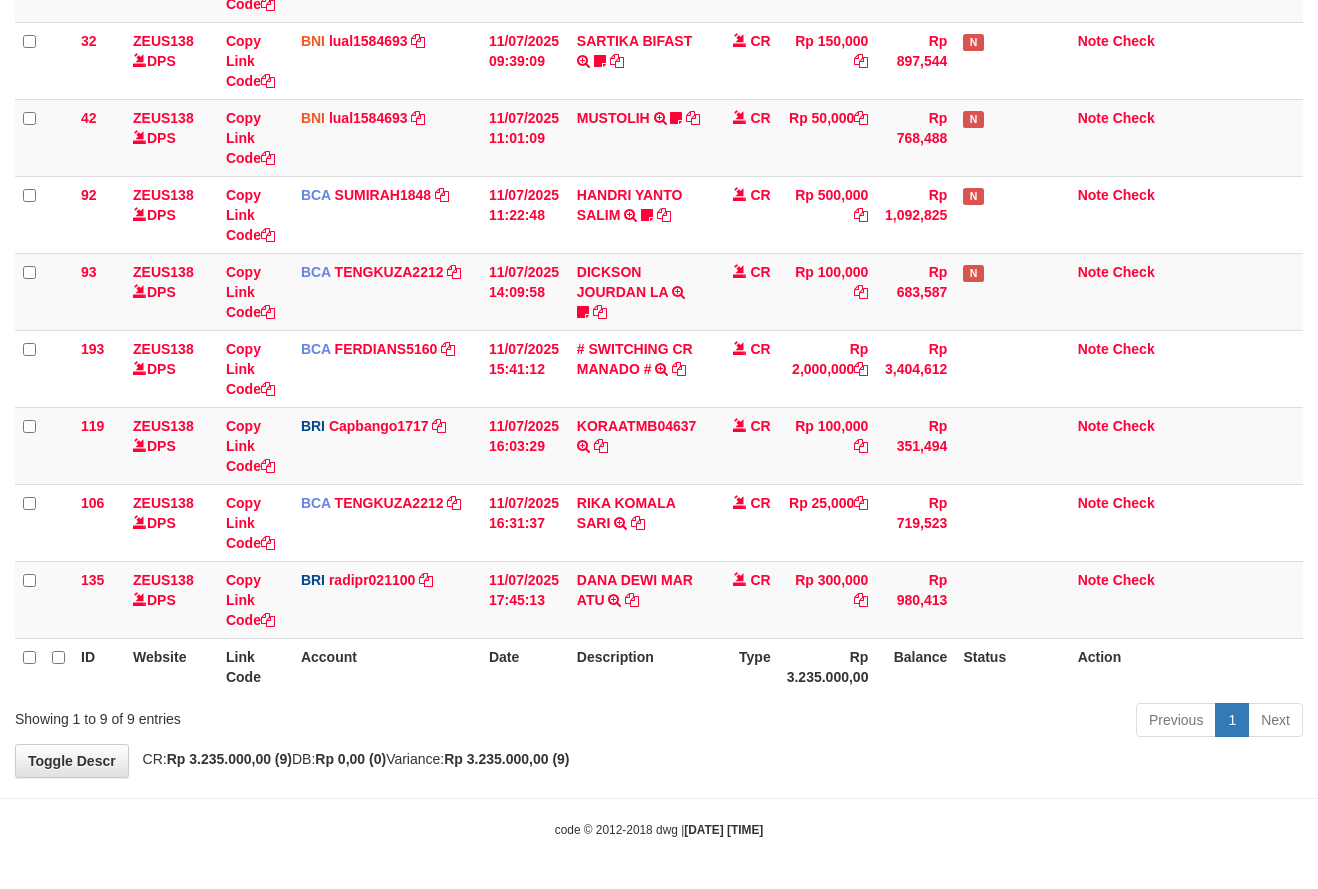 click on "Previous 1 Next" at bounding box center (933, 722) 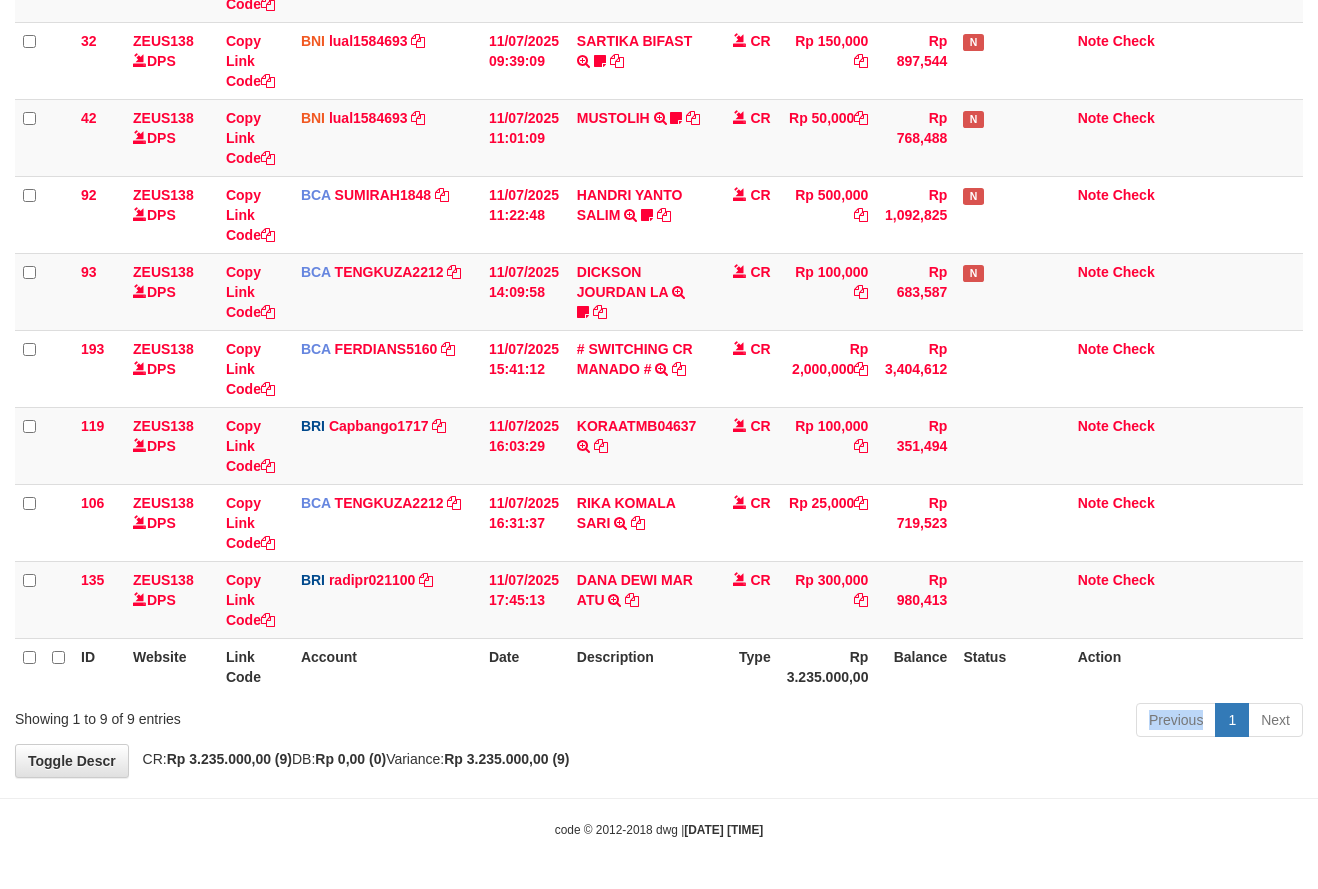 click on "Previous 1 Next" at bounding box center [933, 722] 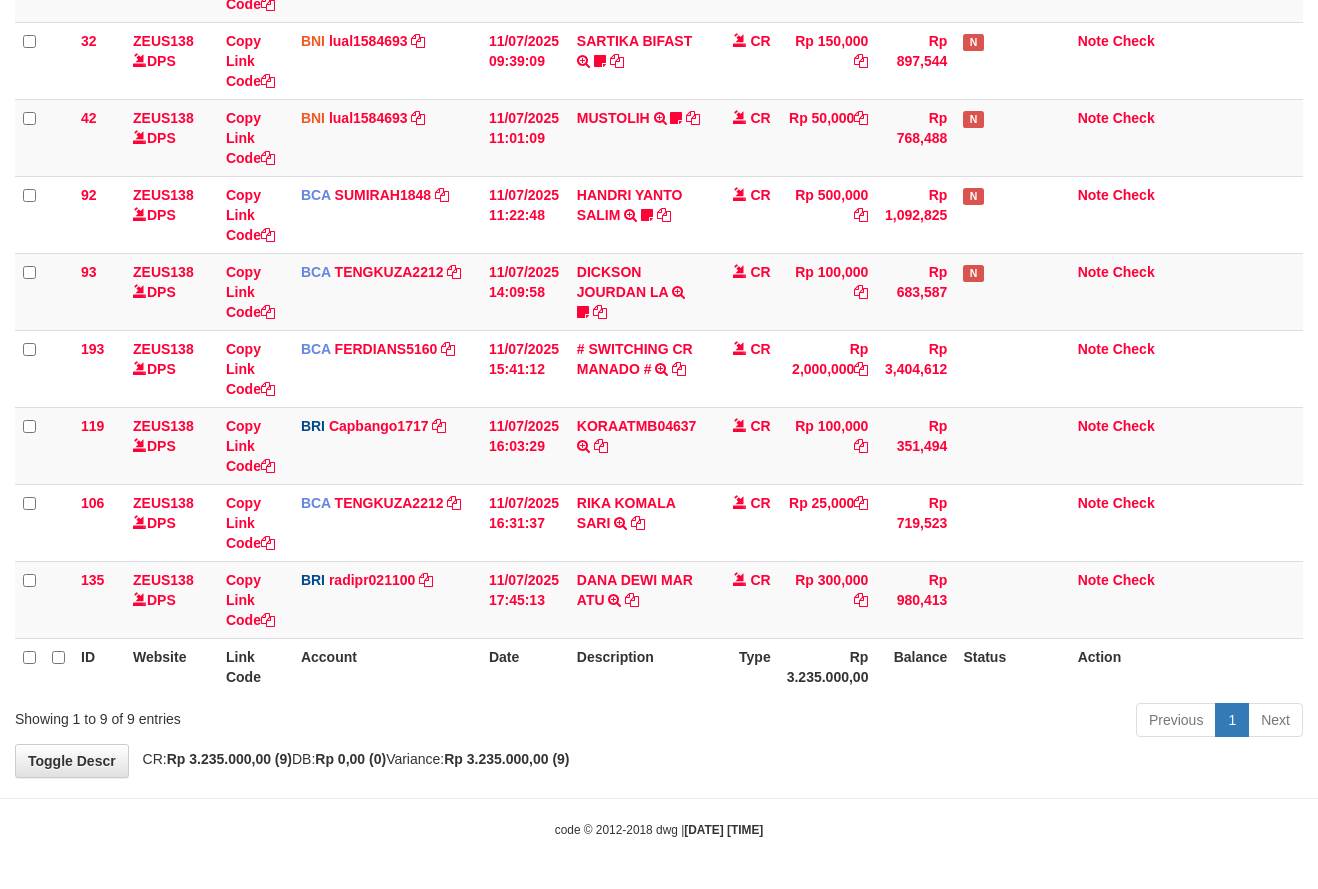 click on "Previous 1 Next" at bounding box center (933, 722) 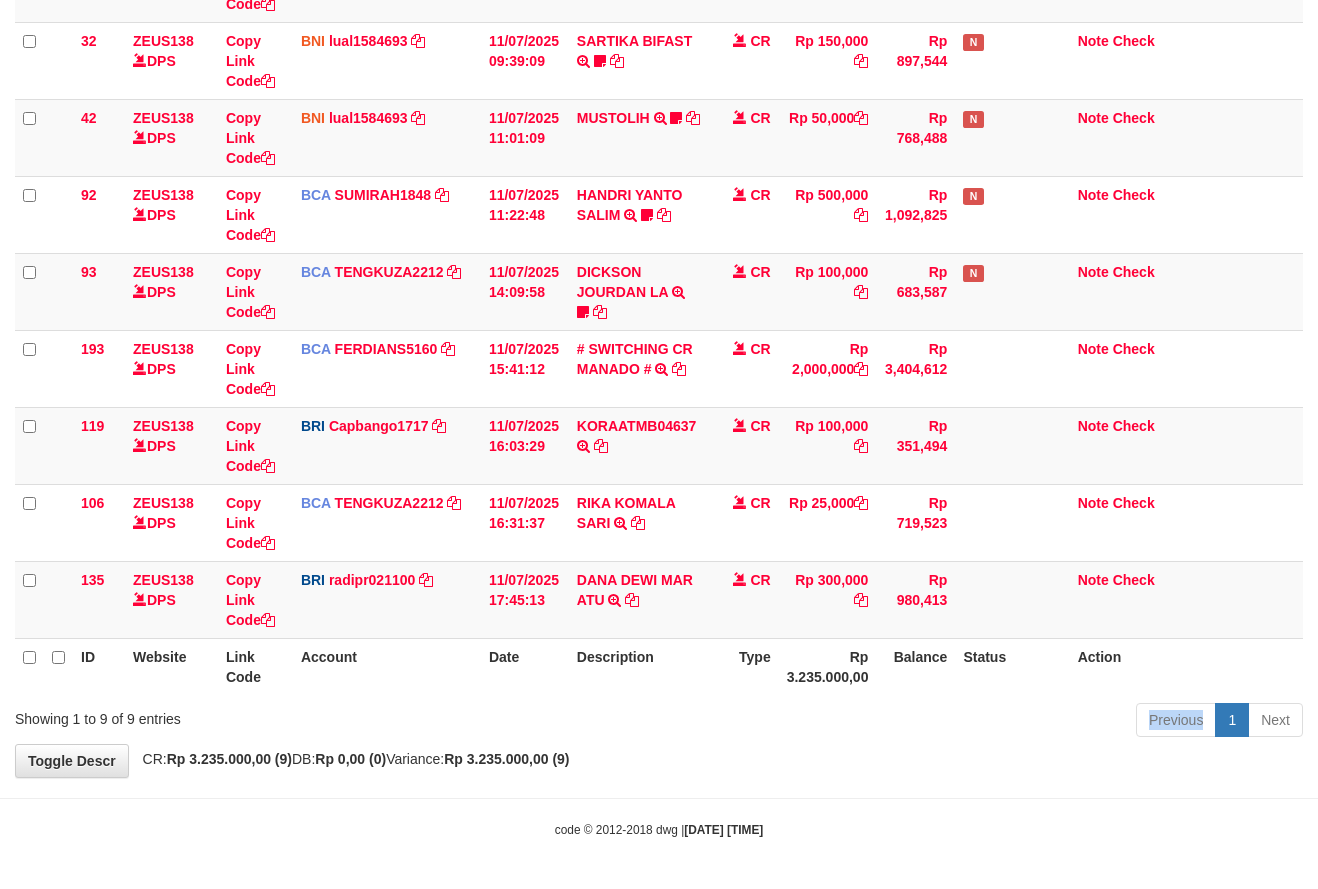 click on "Previous 1 Next" at bounding box center (933, 722) 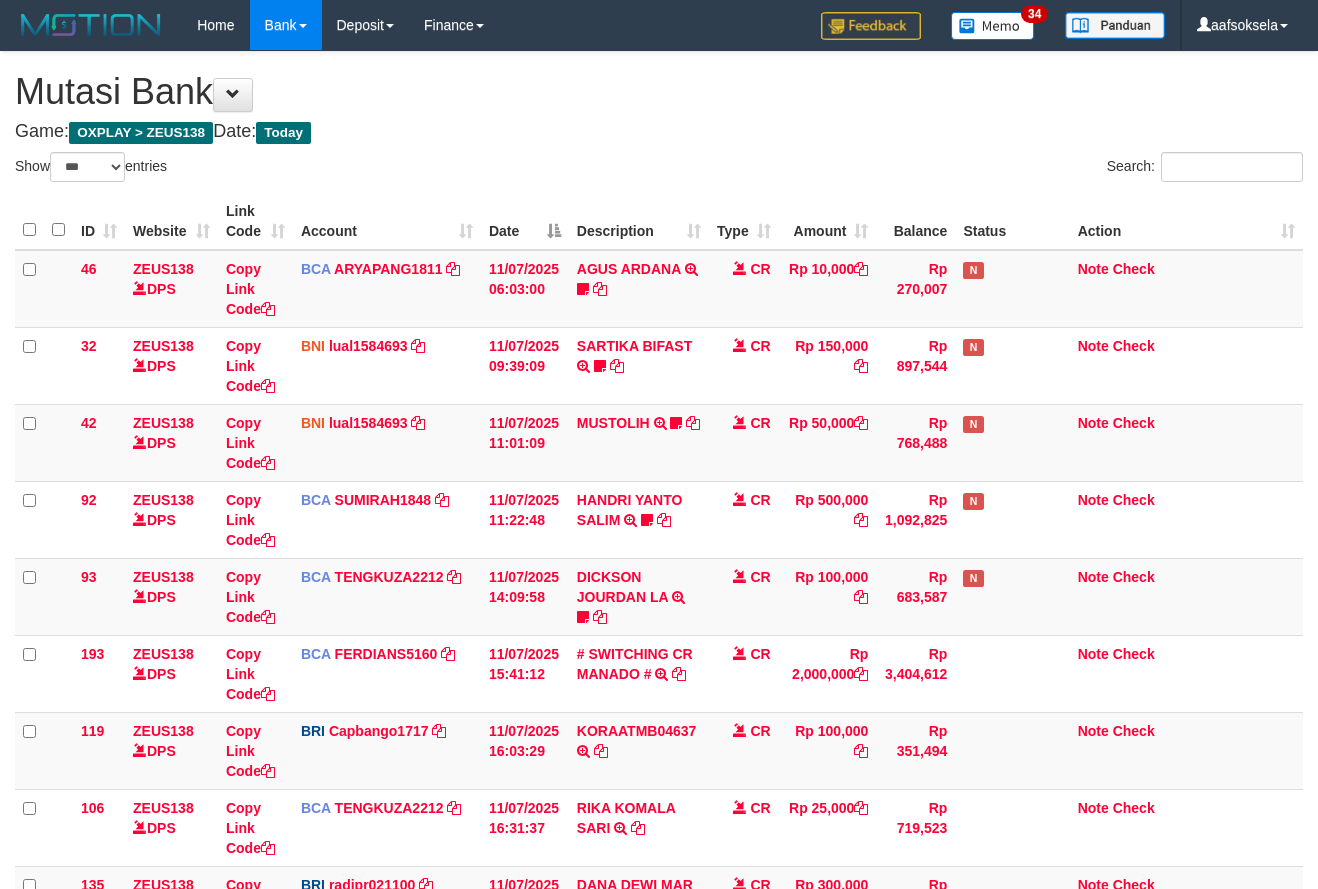select on "***" 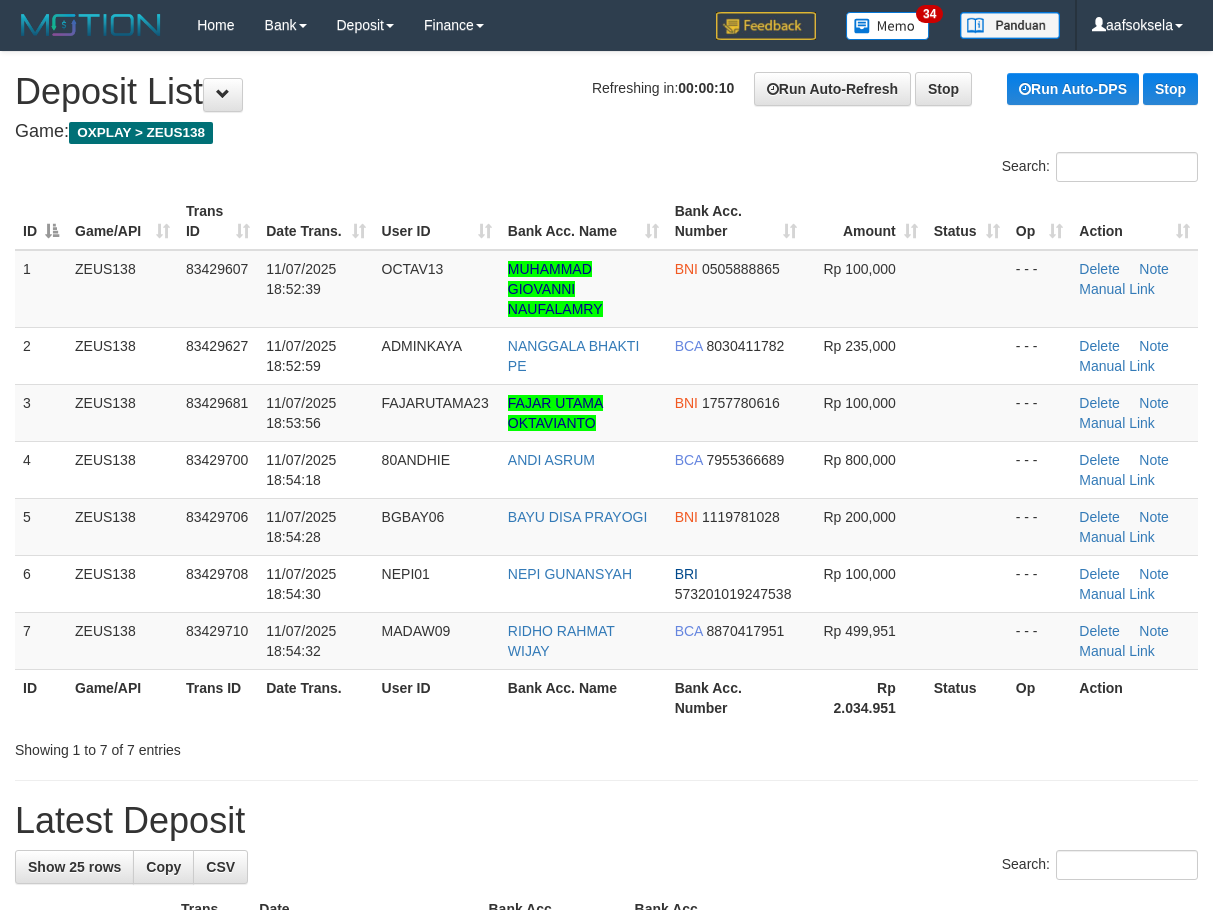 scroll, scrollTop: 0, scrollLeft: 0, axis: both 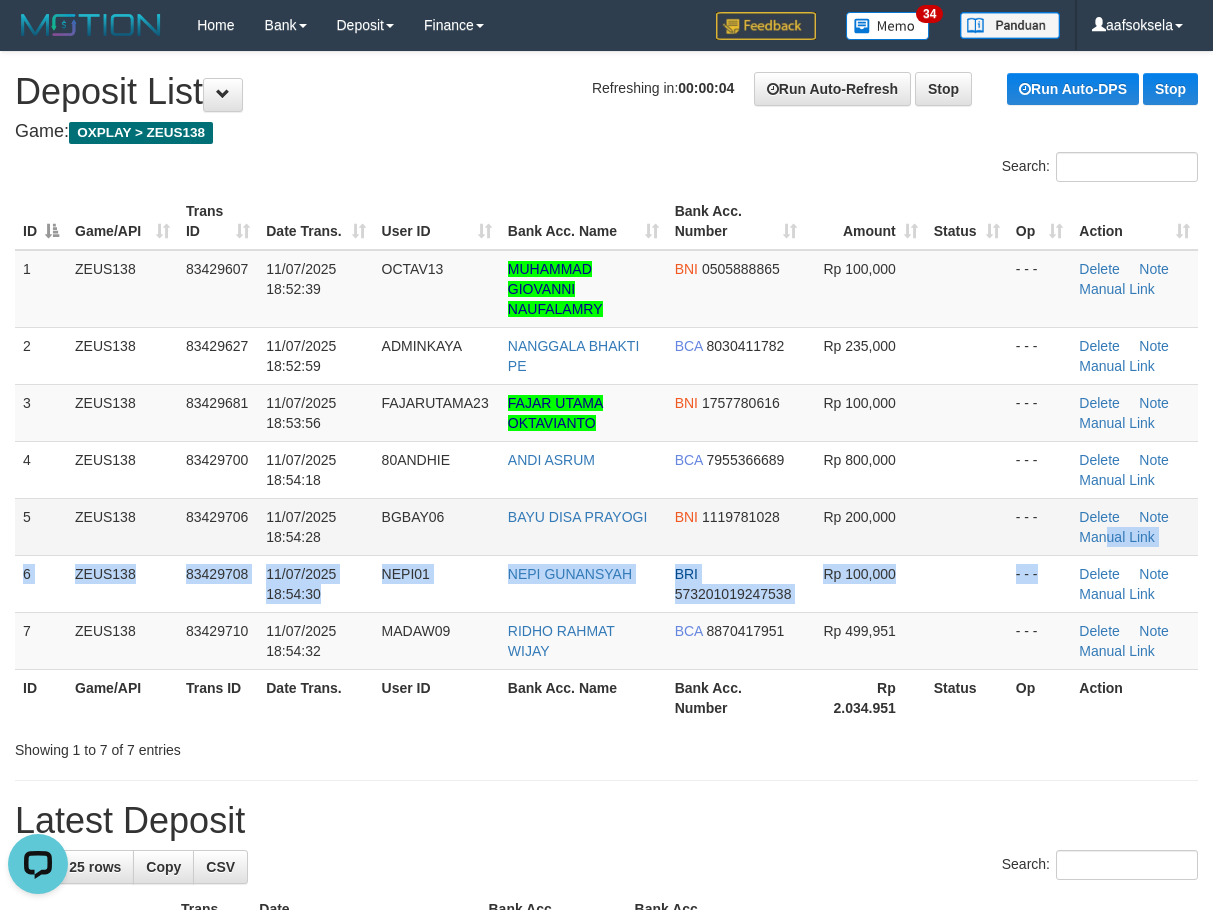 drag, startPoint x: 1083, startPoint y: 562, endPoint x: 1113, endPoint y: 554, distance: 31.04835 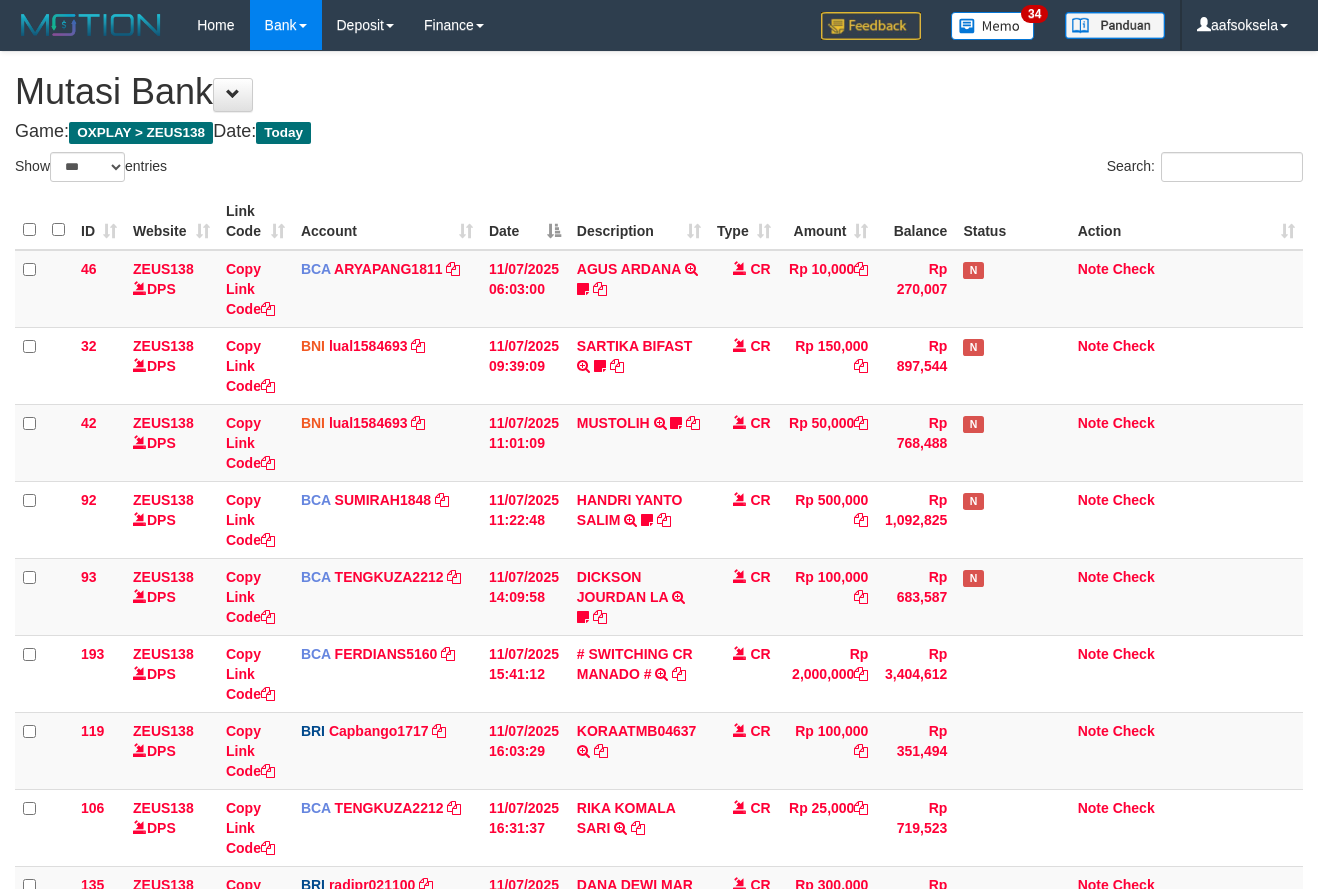 select on "***" 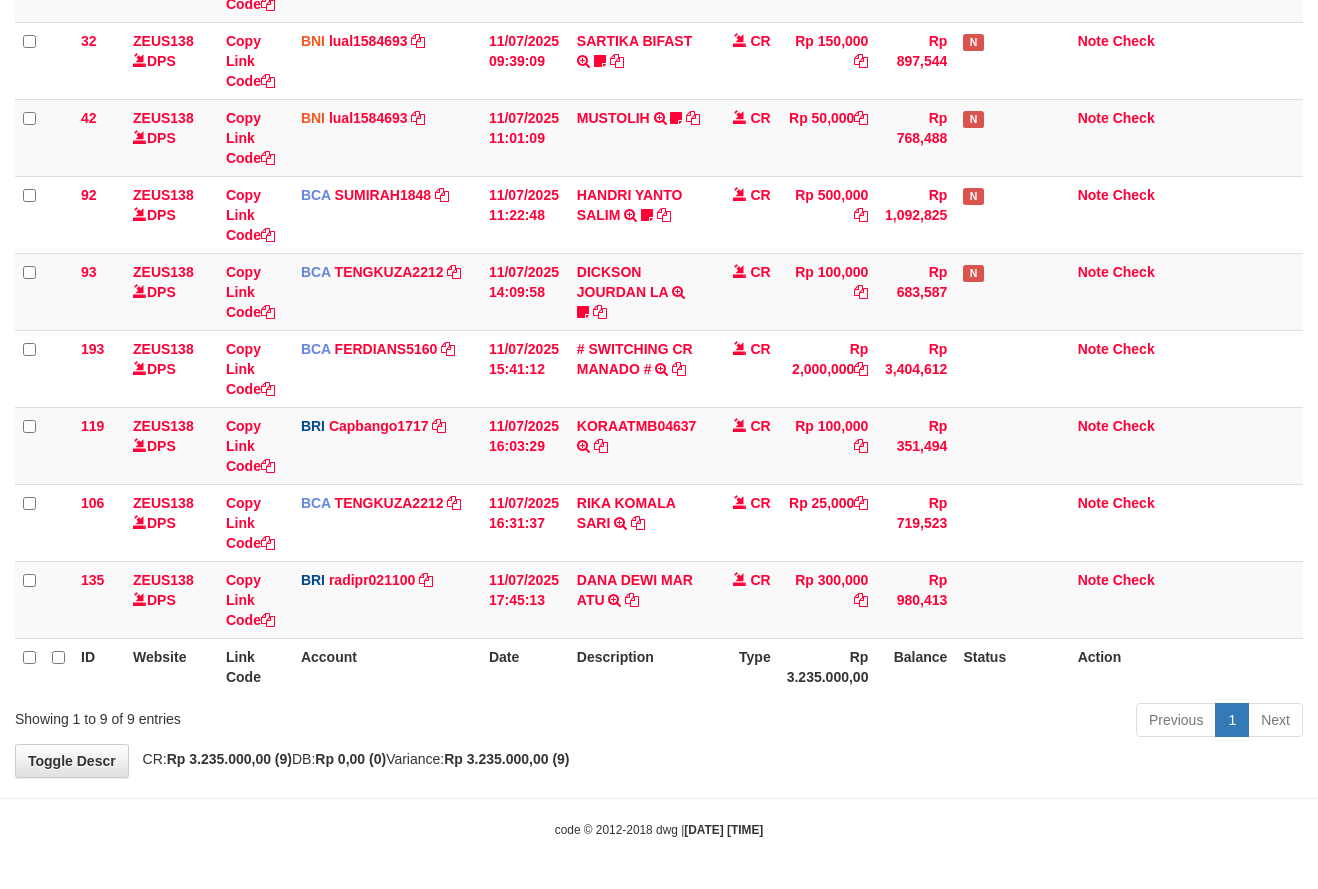 click on "Previous 1 Next" at bounding box center [933, 722] 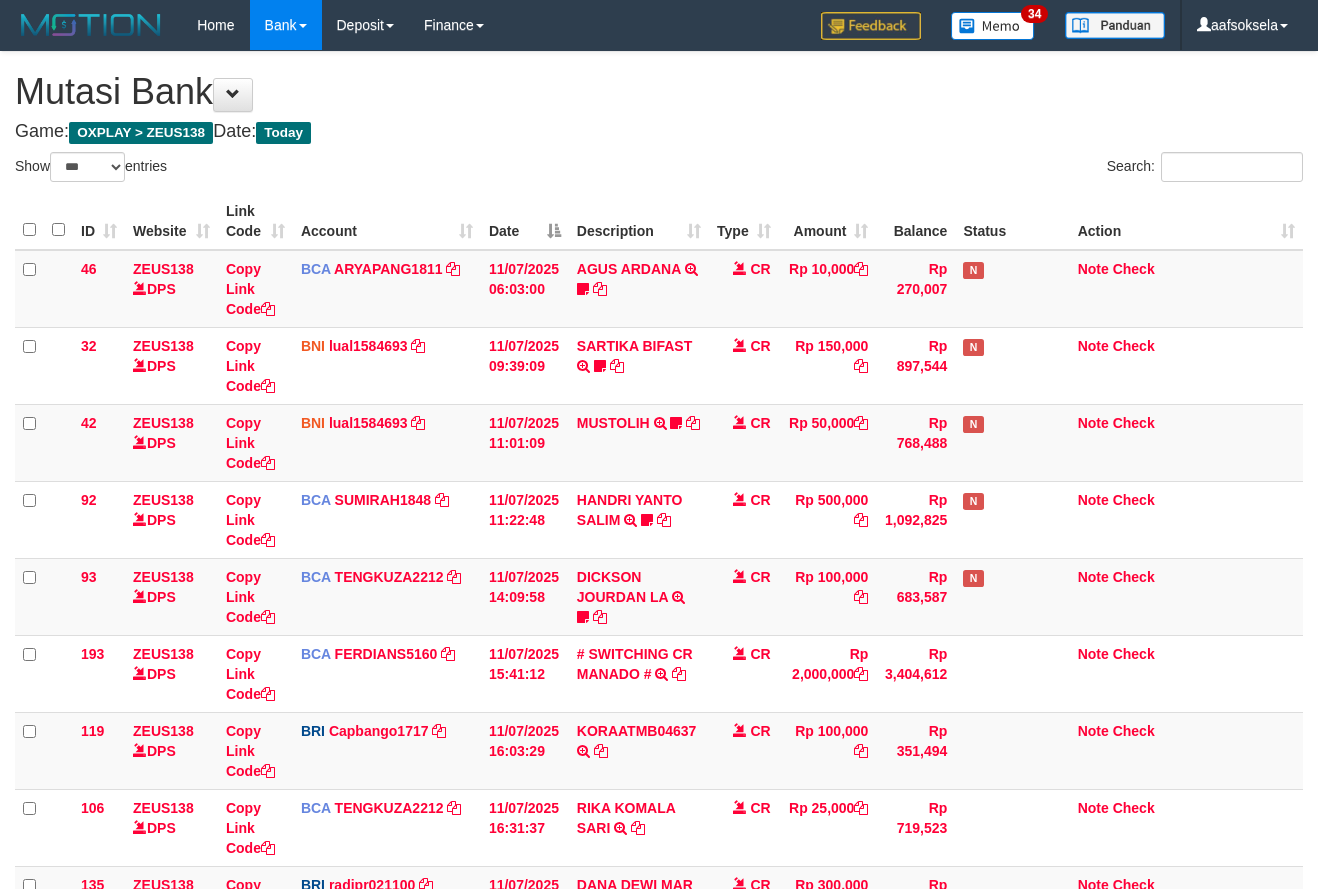 select on "***" 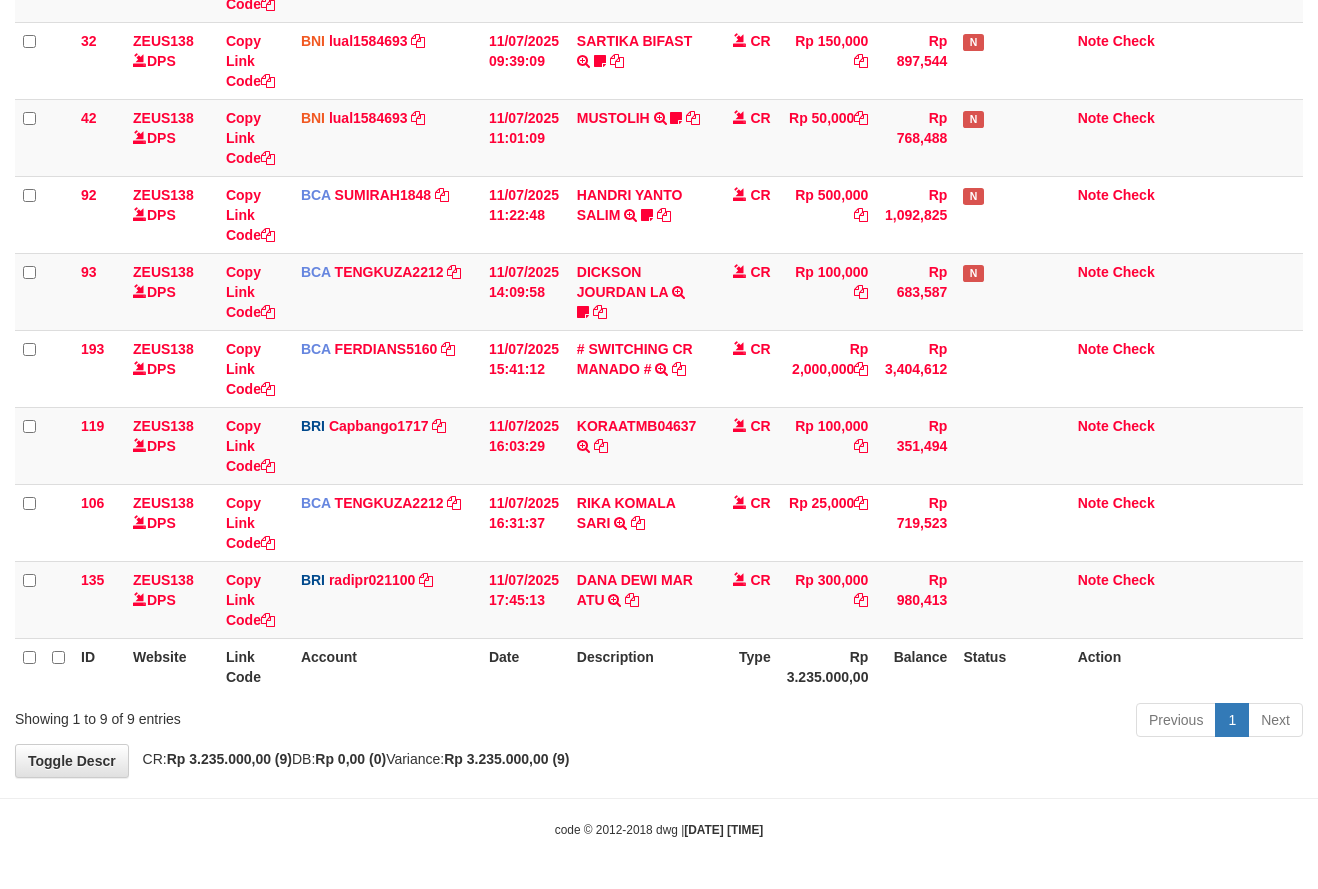 click on "Previous 1 Next" at bounding box center (933, 722) 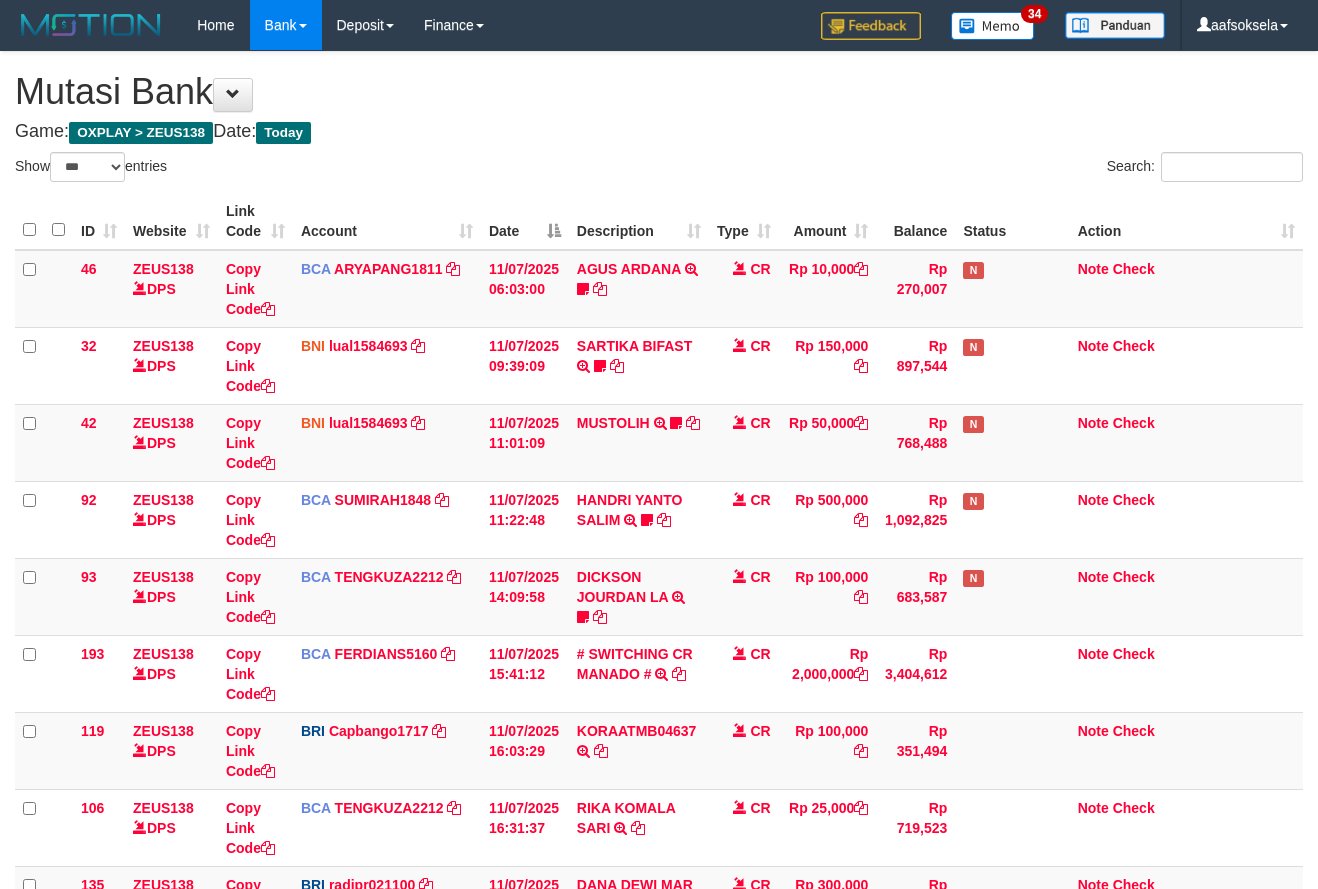 select on "***" 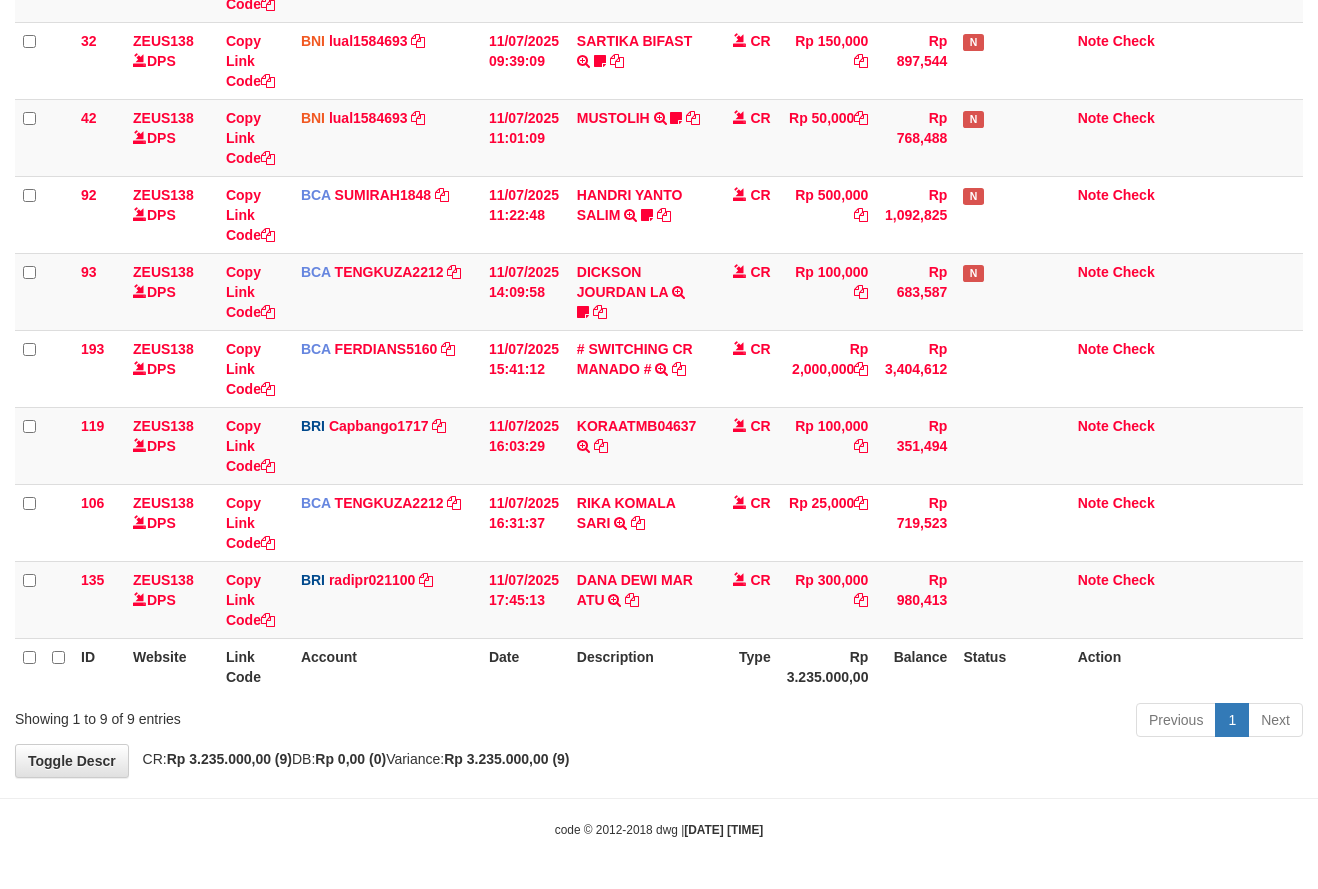 click on "Previous 1 Next" at bounding box center (933, 722) 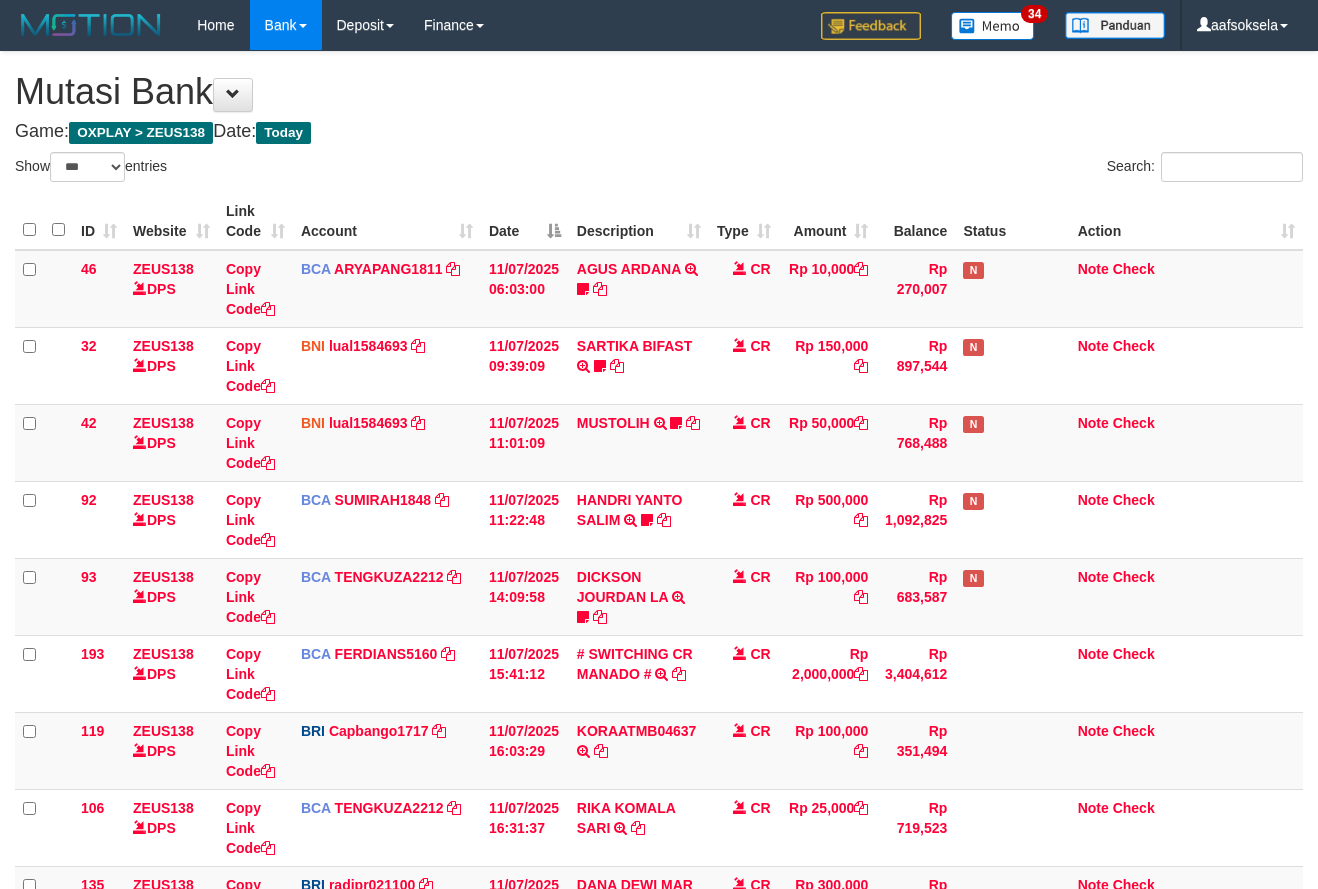 select on "***" 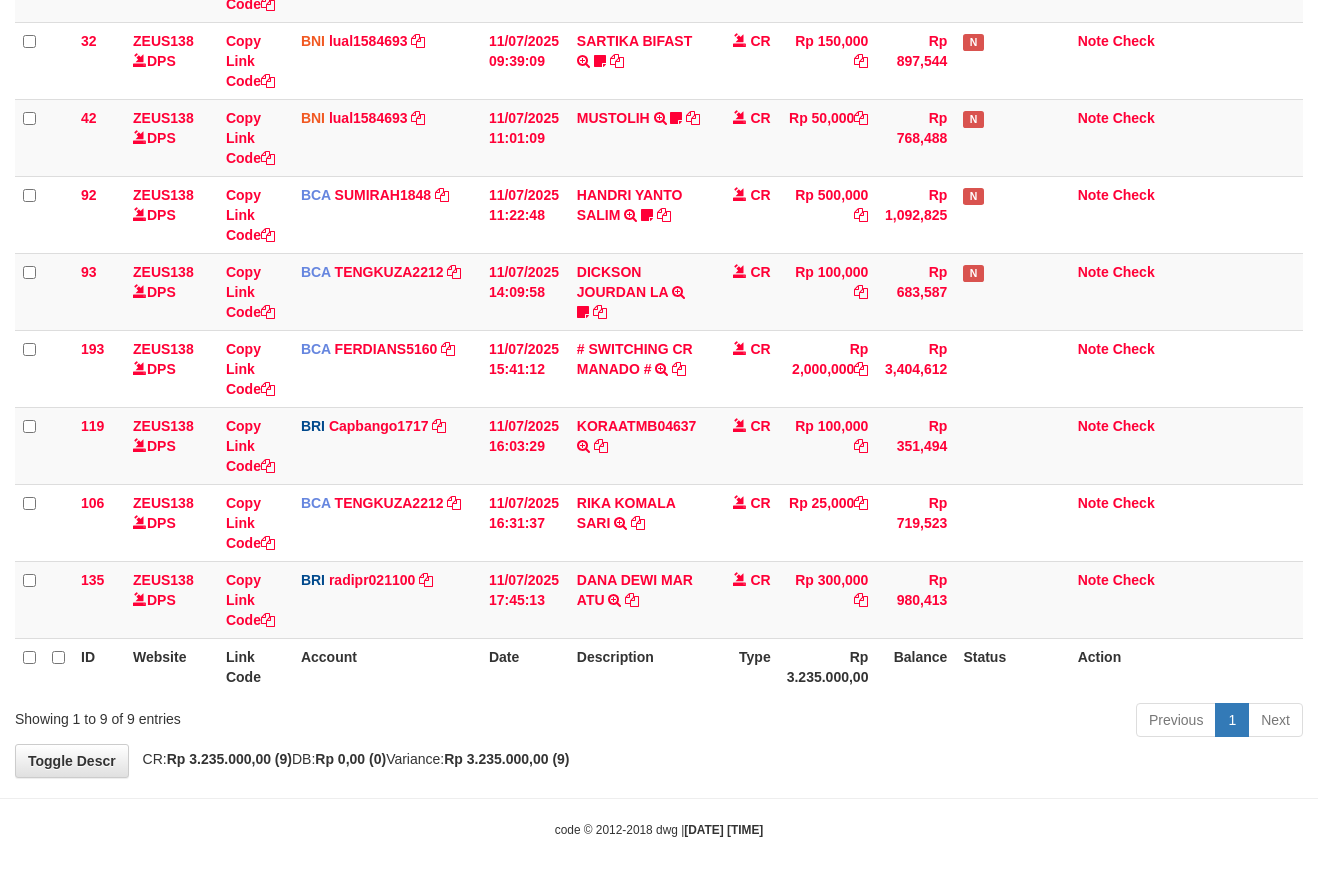 click on "**********" at bounding box center (659, 262) 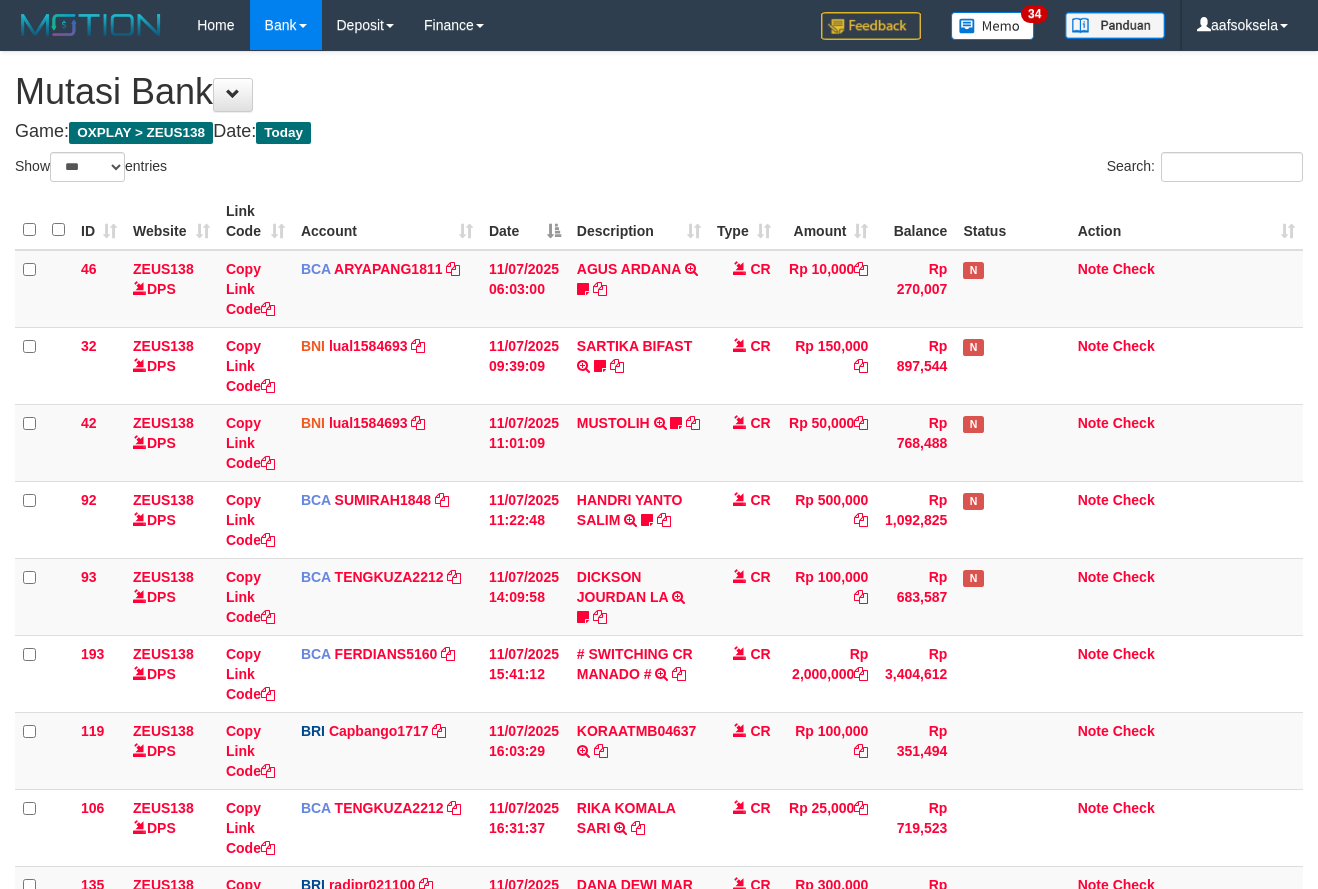 select on "***" 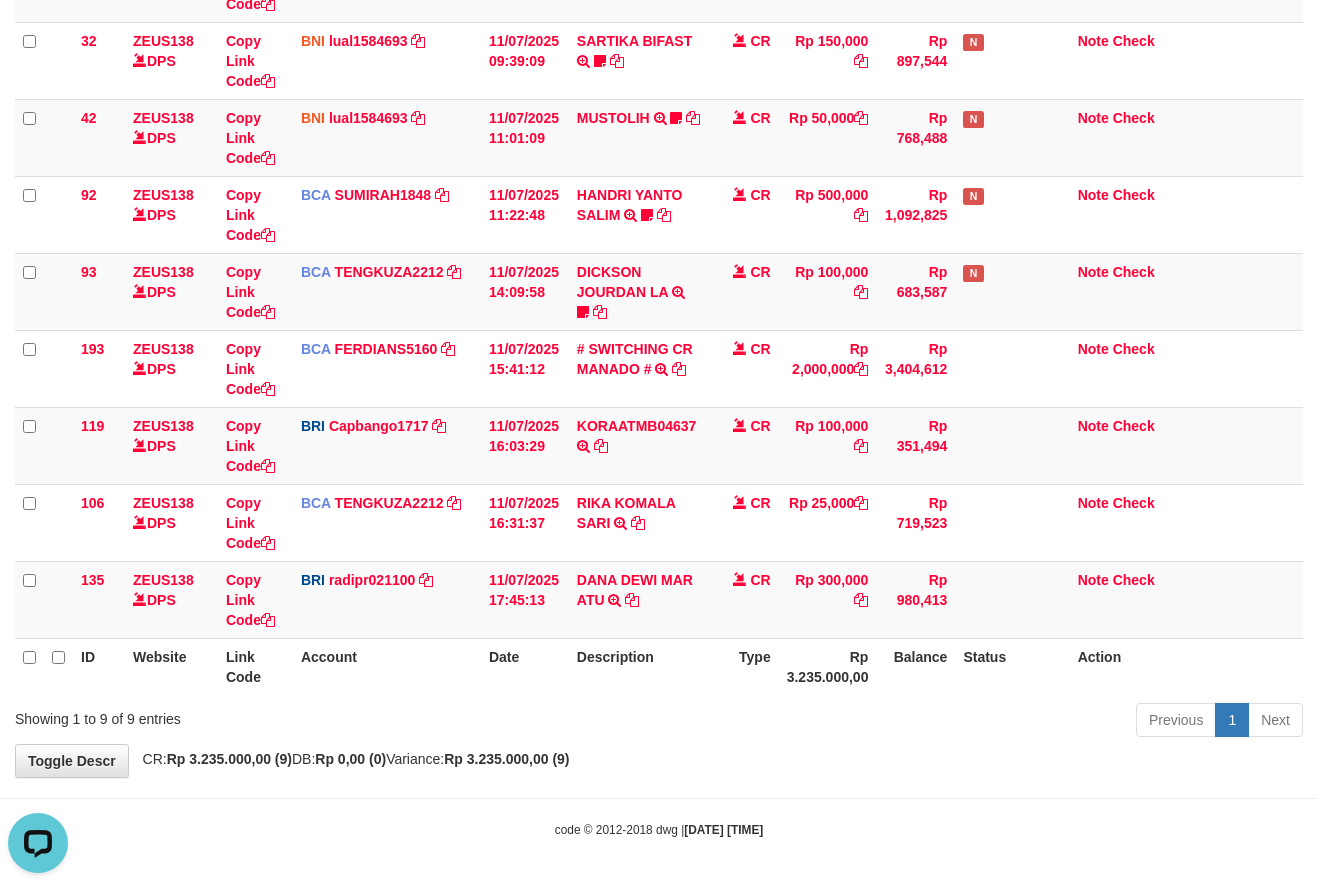 scroll, scrollTop: 0, scrollLeft: 0, axis: both 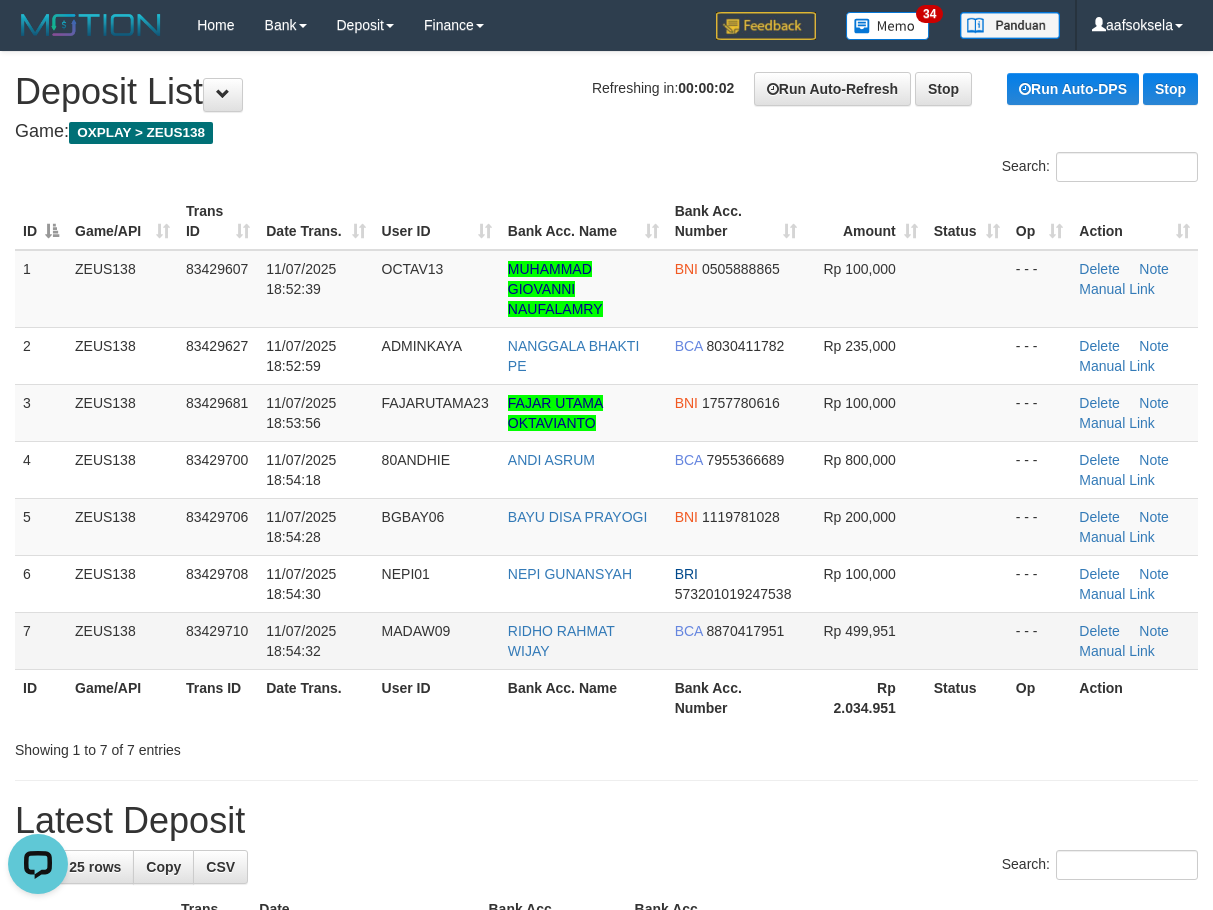 click on "MADAW09" at bounding box center [416, 631] 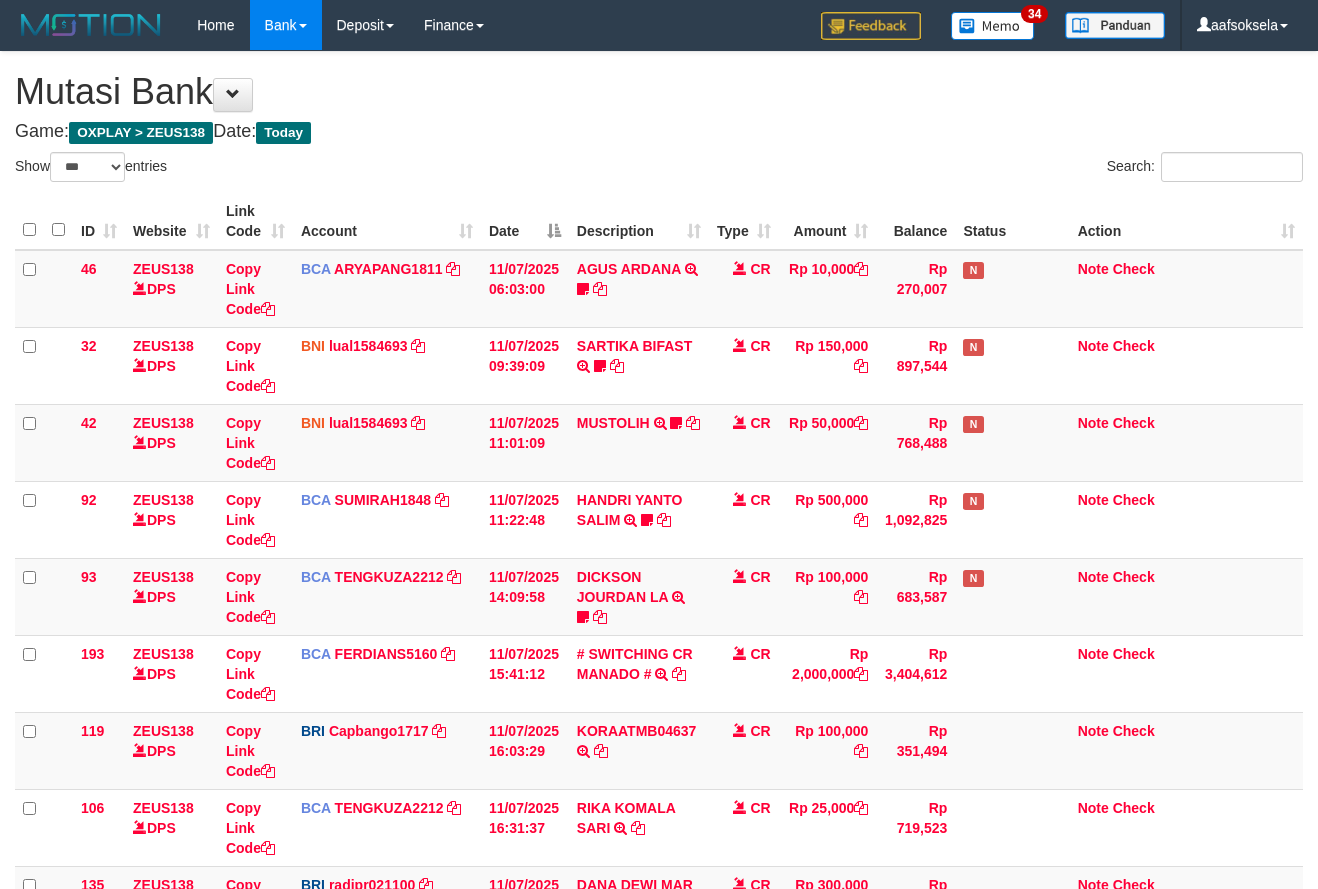 select on "***" 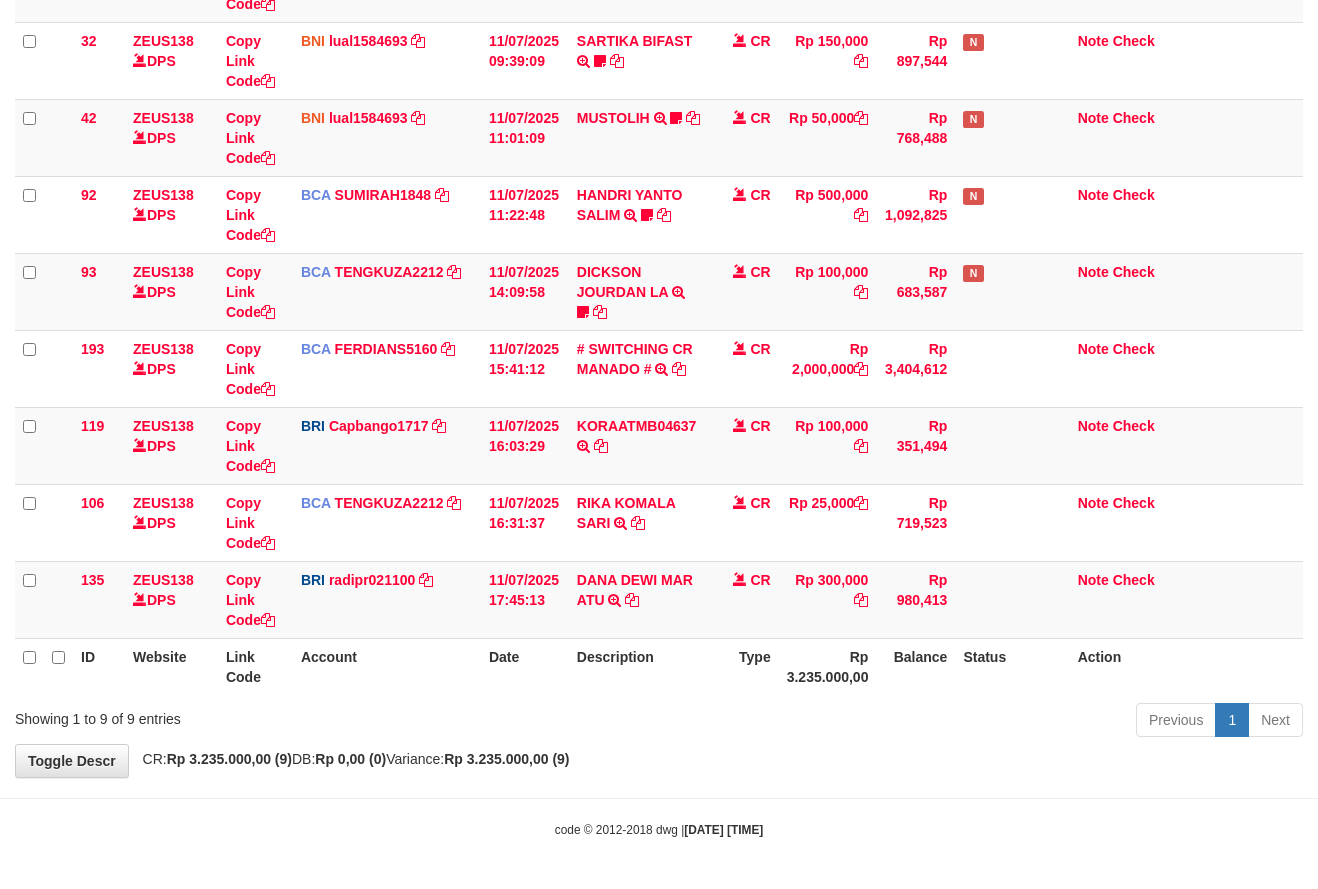 click on "Previous 1 Next" at bounding box center [933, 722] 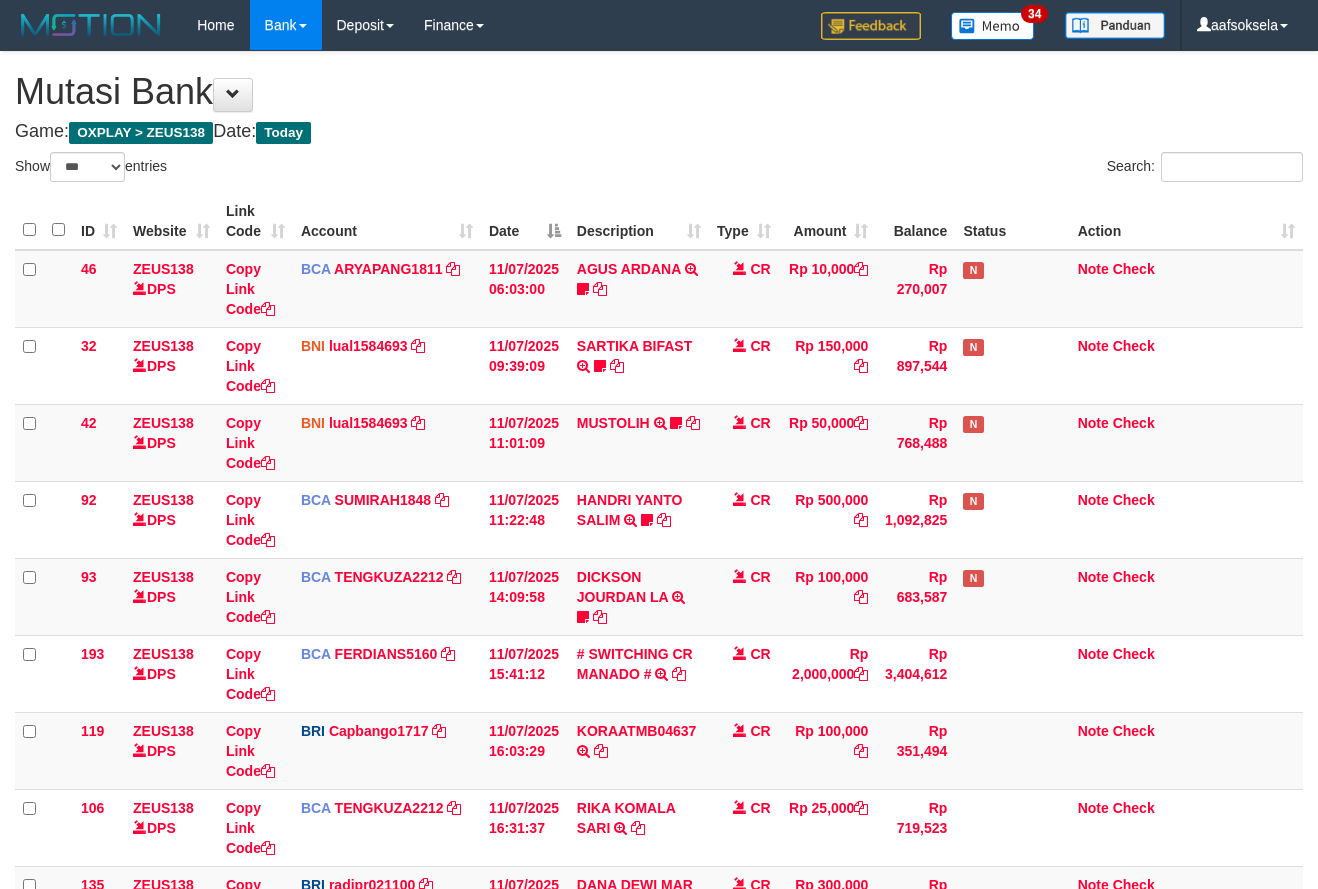 select on "***" 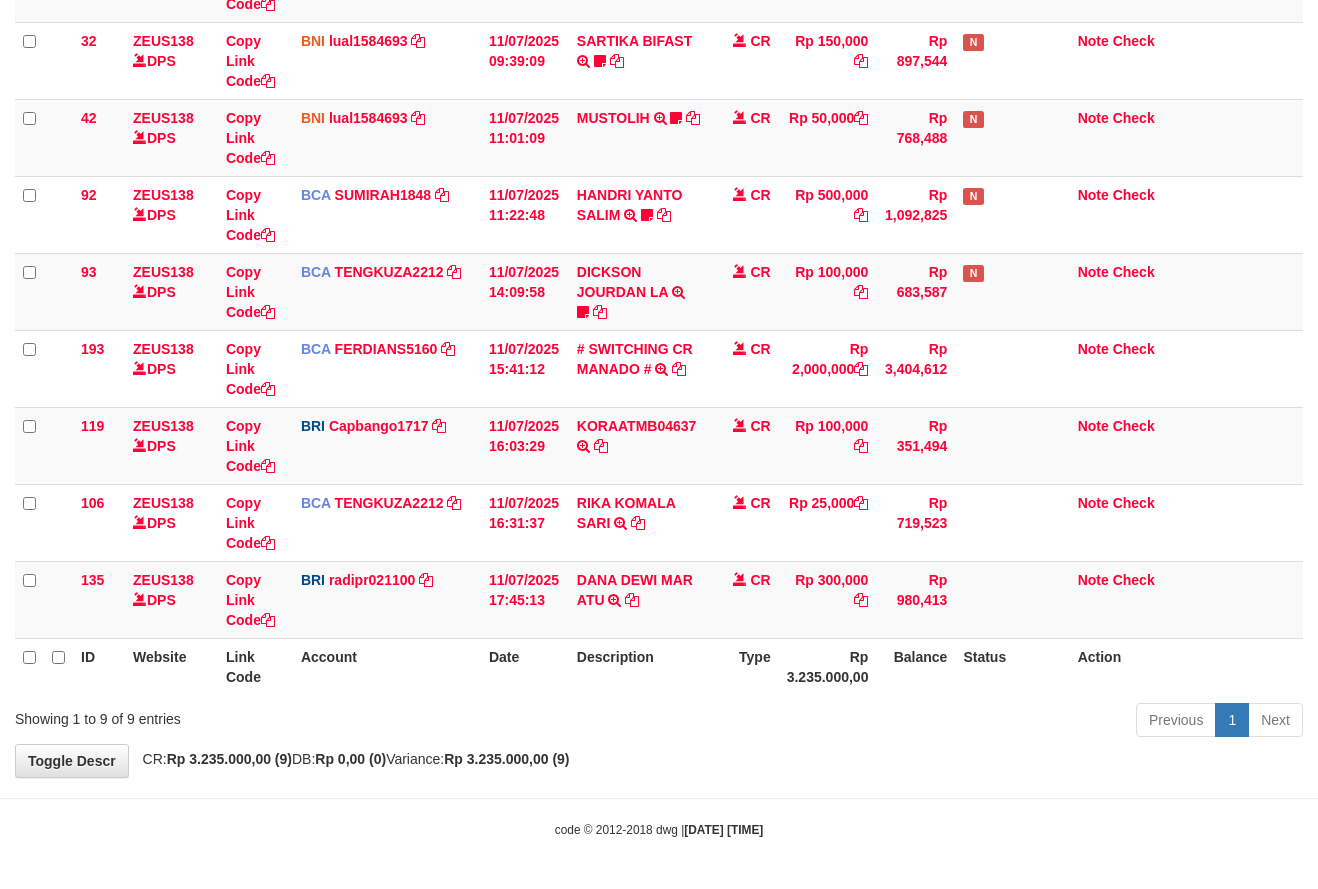 click on "Previous 1 Next" at bounding box center [933, 722] 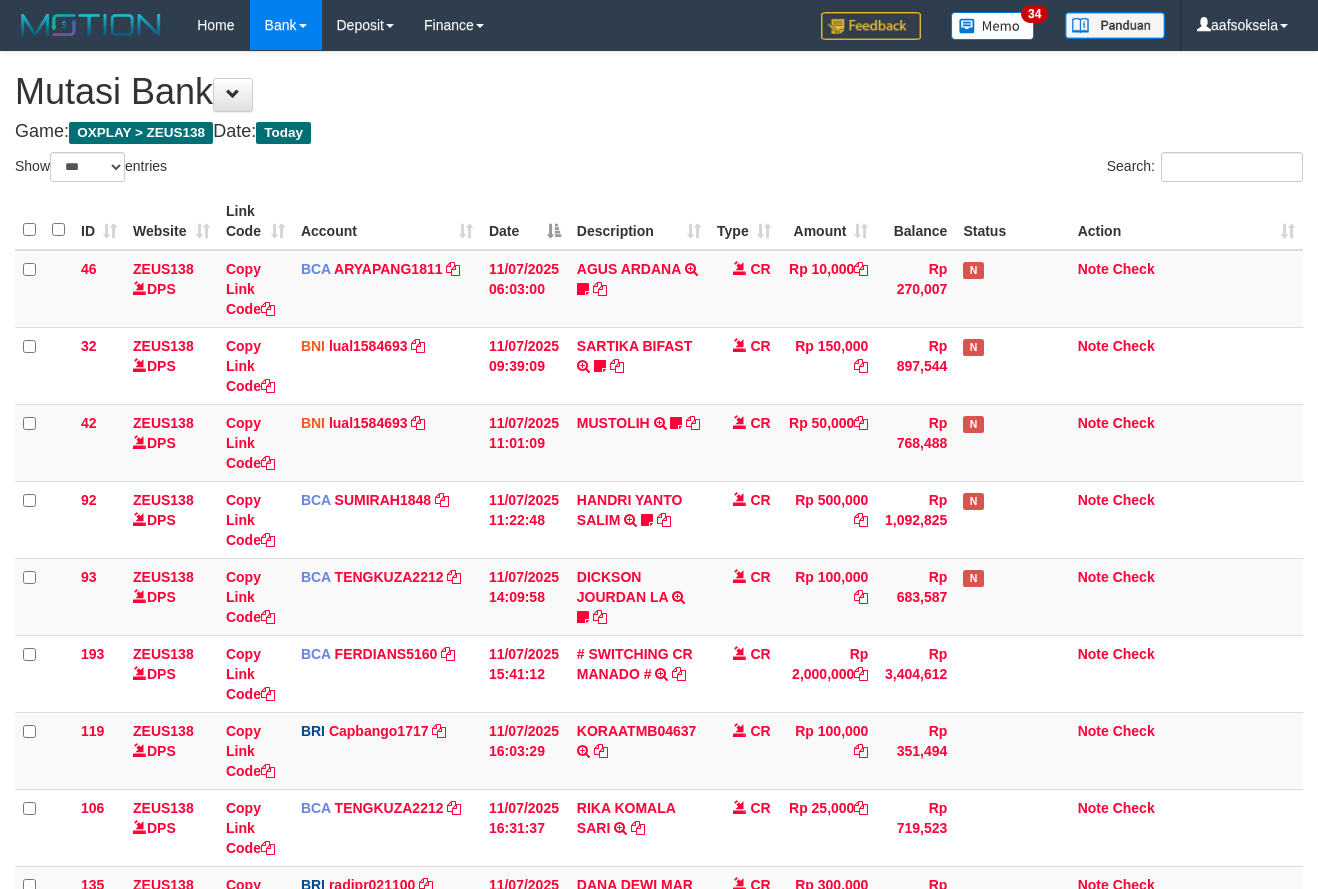 select on "***" 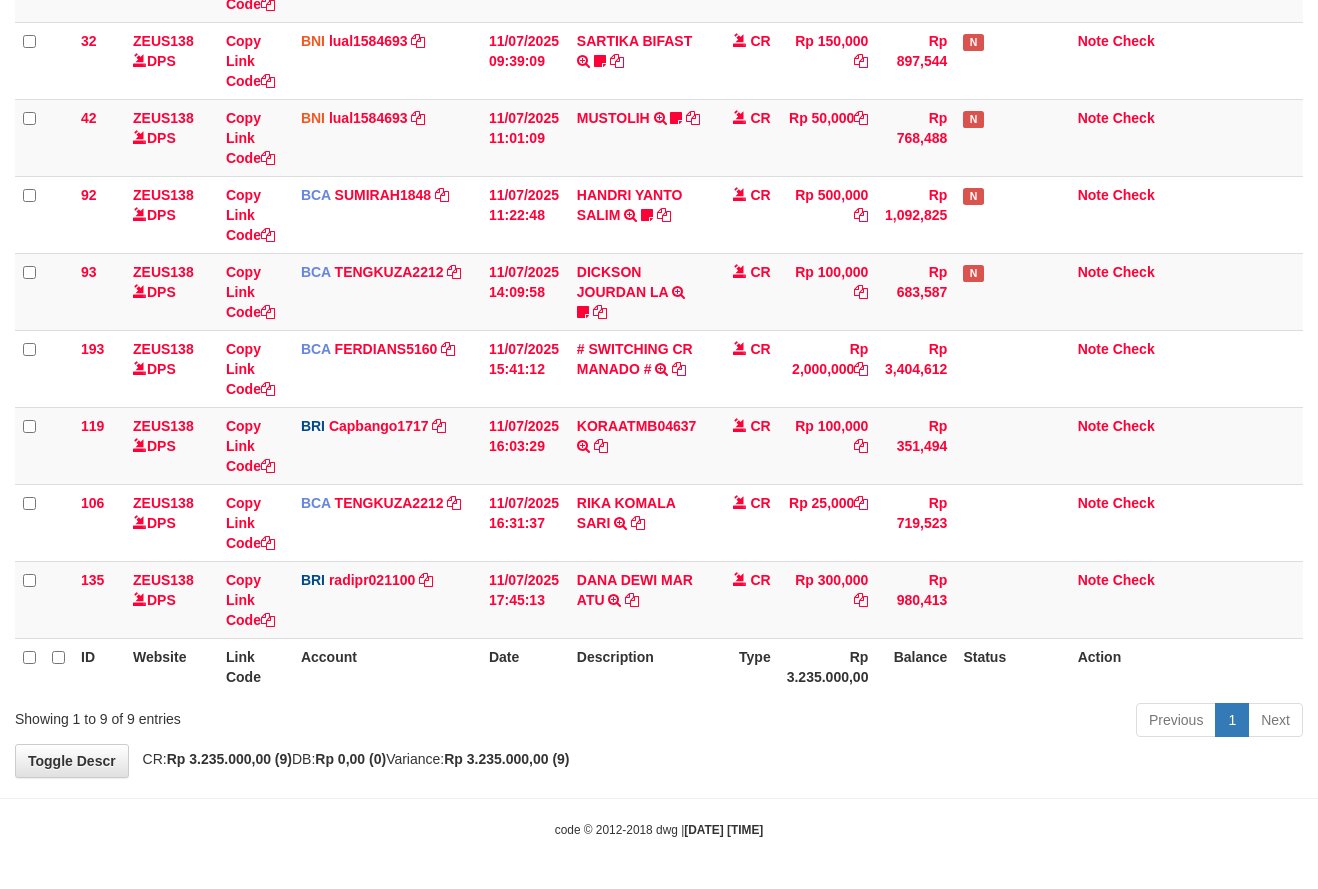 click on "**********" at bounding box center [659, 262] 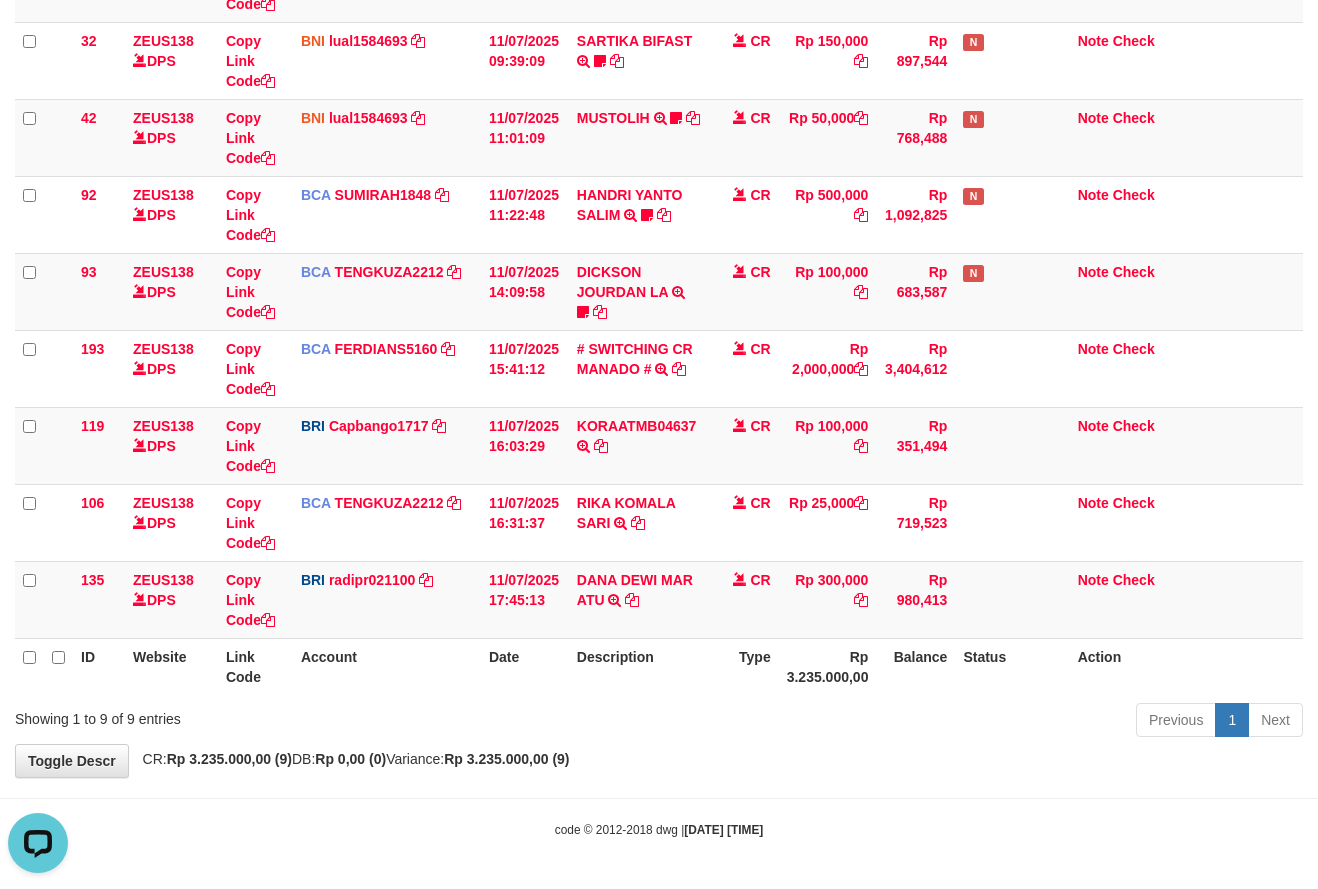 scroll, scrollTop: 0, scrollLeft: 0, axis: both 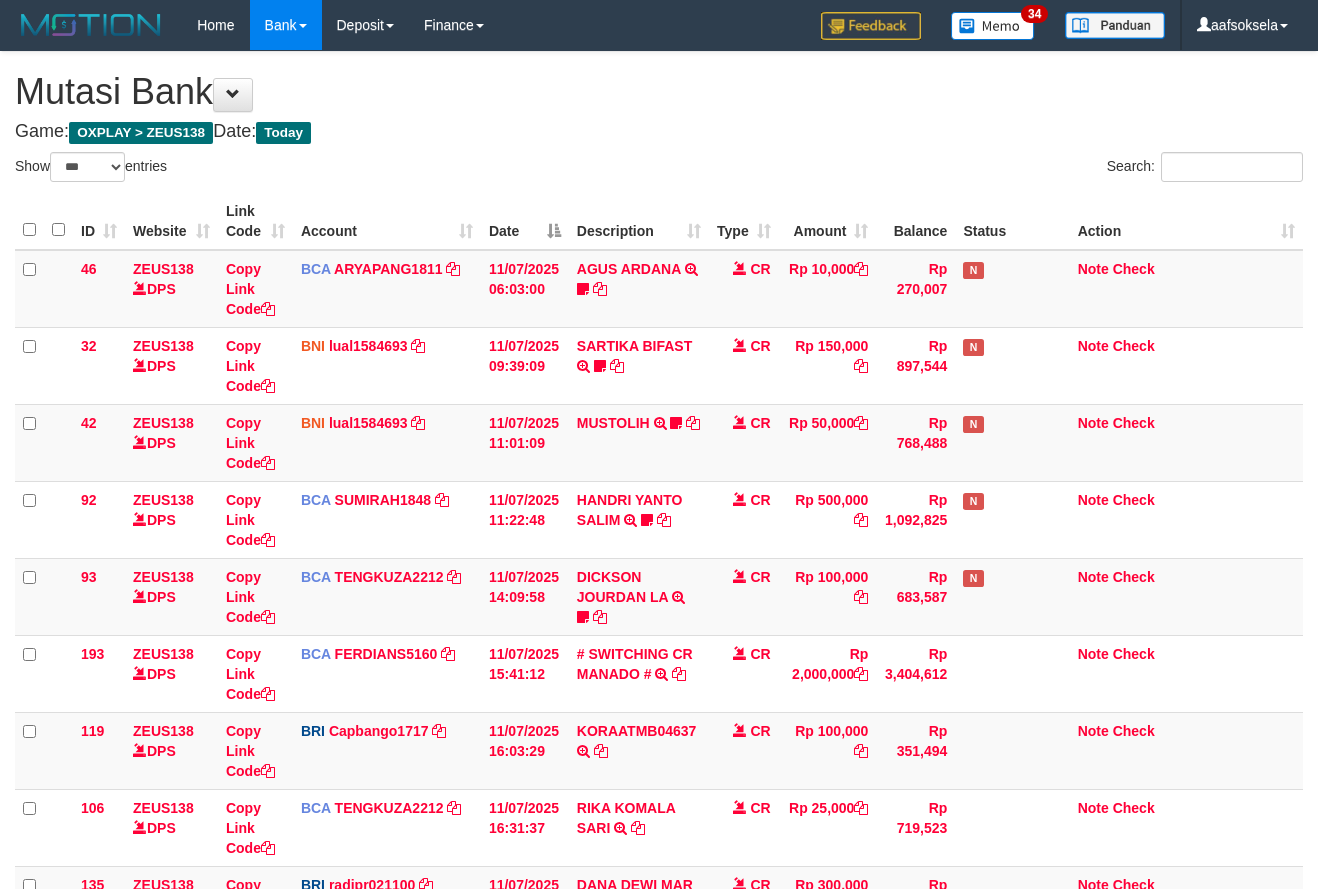 select on "***" 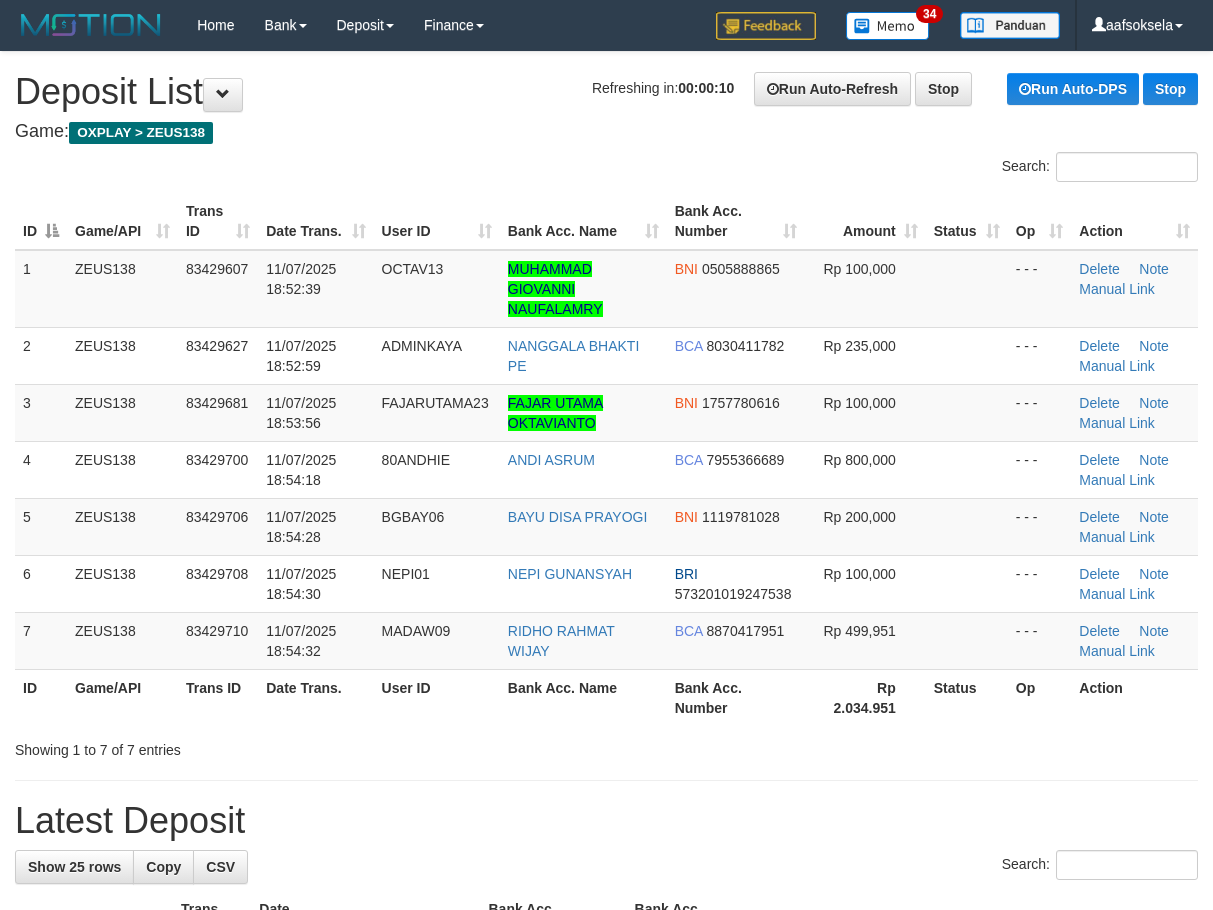 scroll, scrollTop: 0, scrollLeft: 0, axis: both 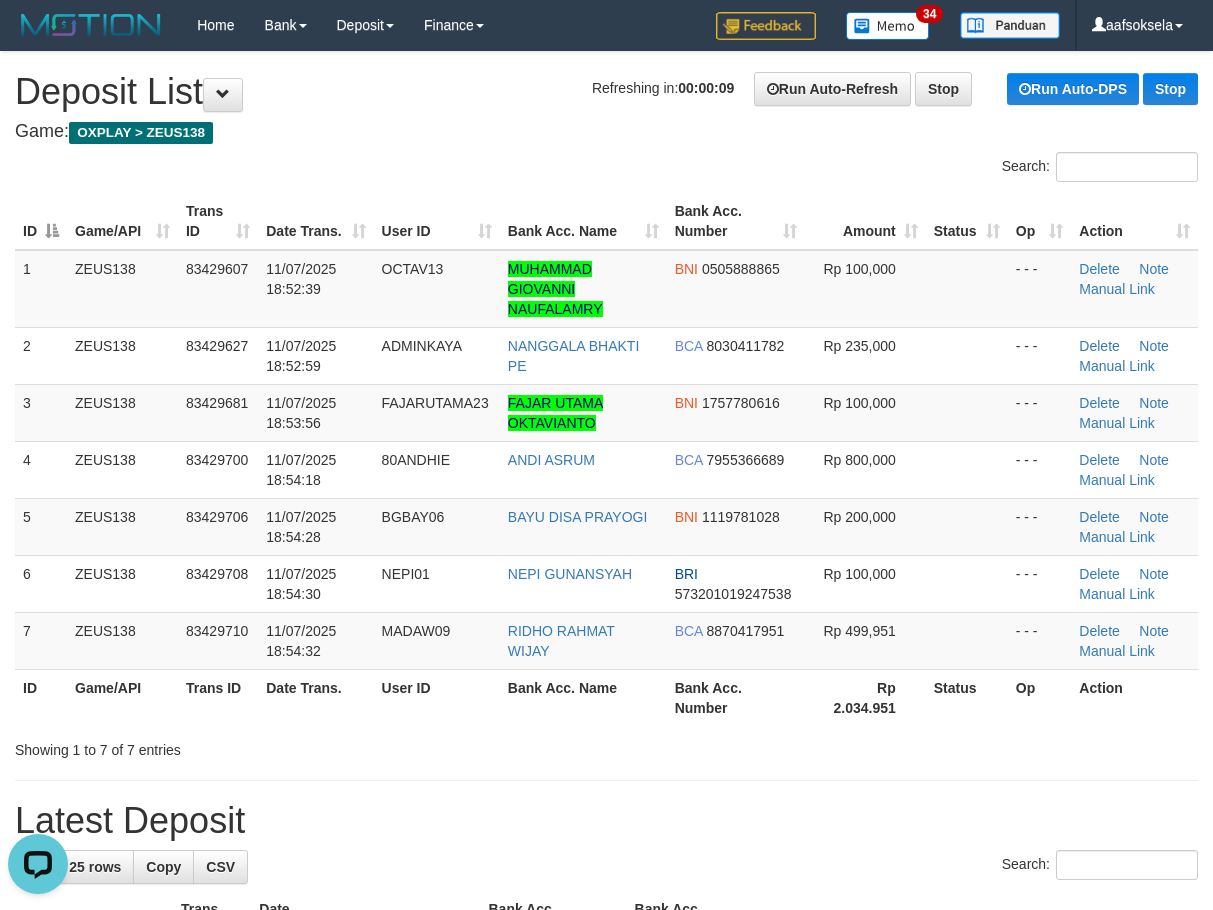 drag, startPoint x: 421, startPoint y: 735, endPoint x: 334, endPoint y: 733, distance: 87.02299 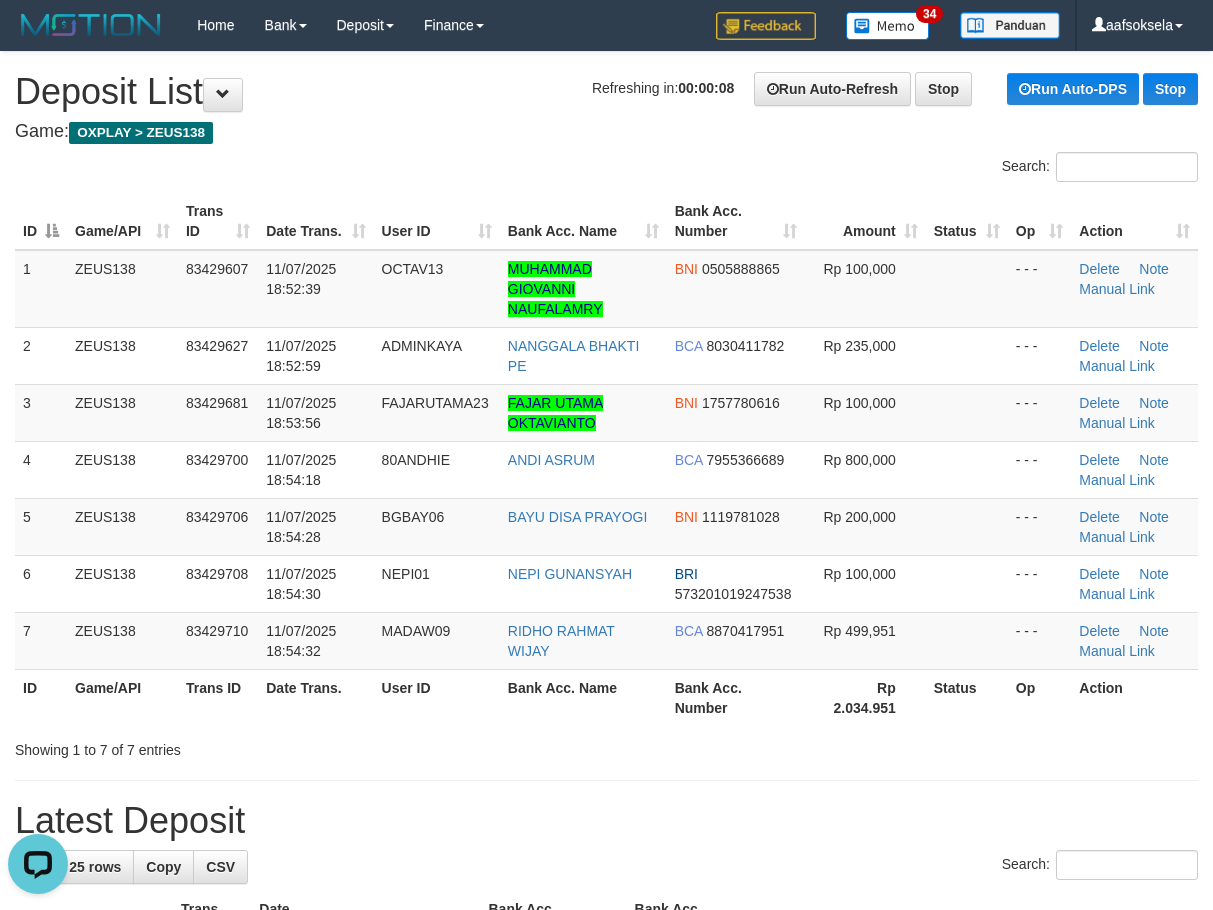 click on "Bank Acc. Name" at bounding box center (583, 697) 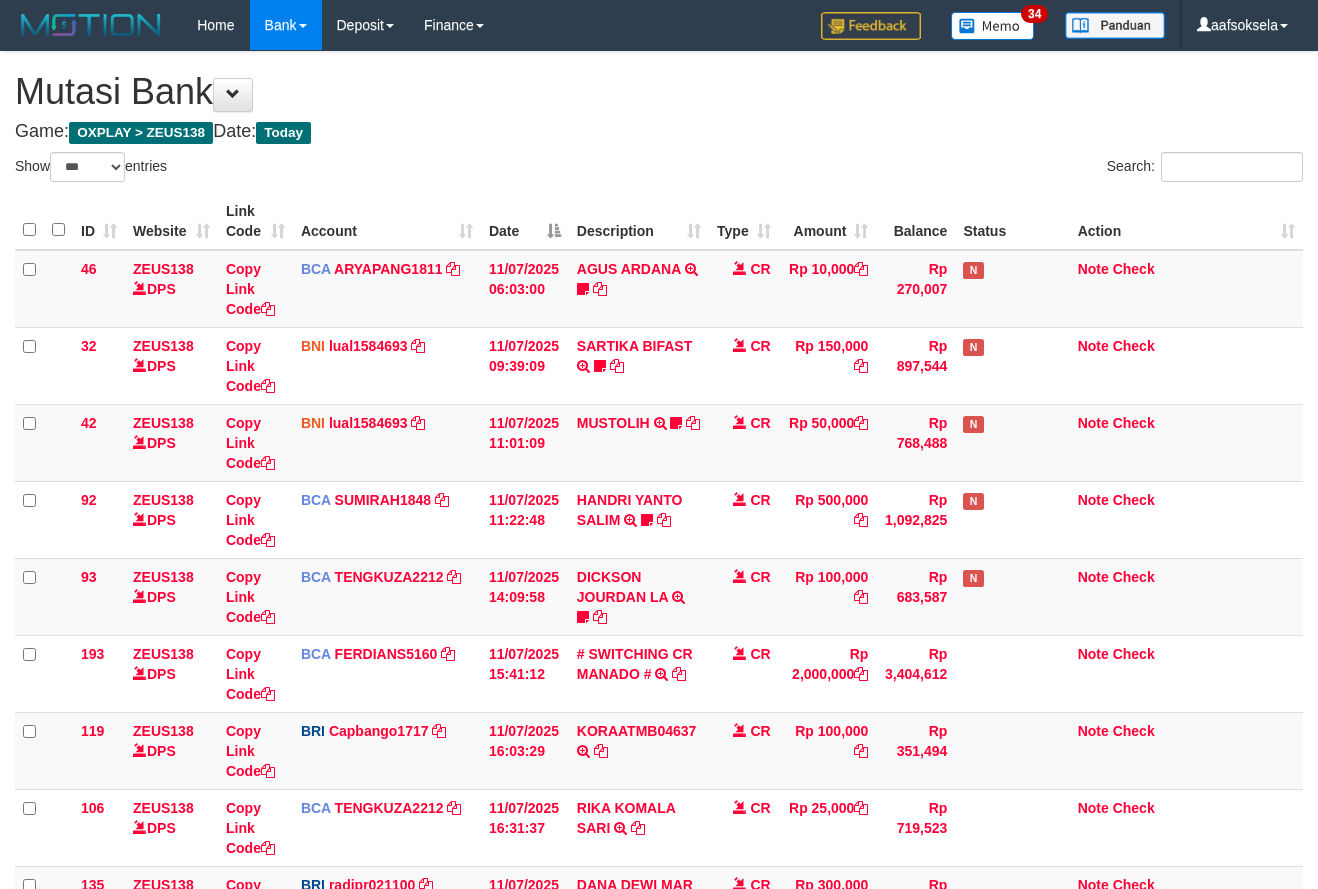 select on "***" 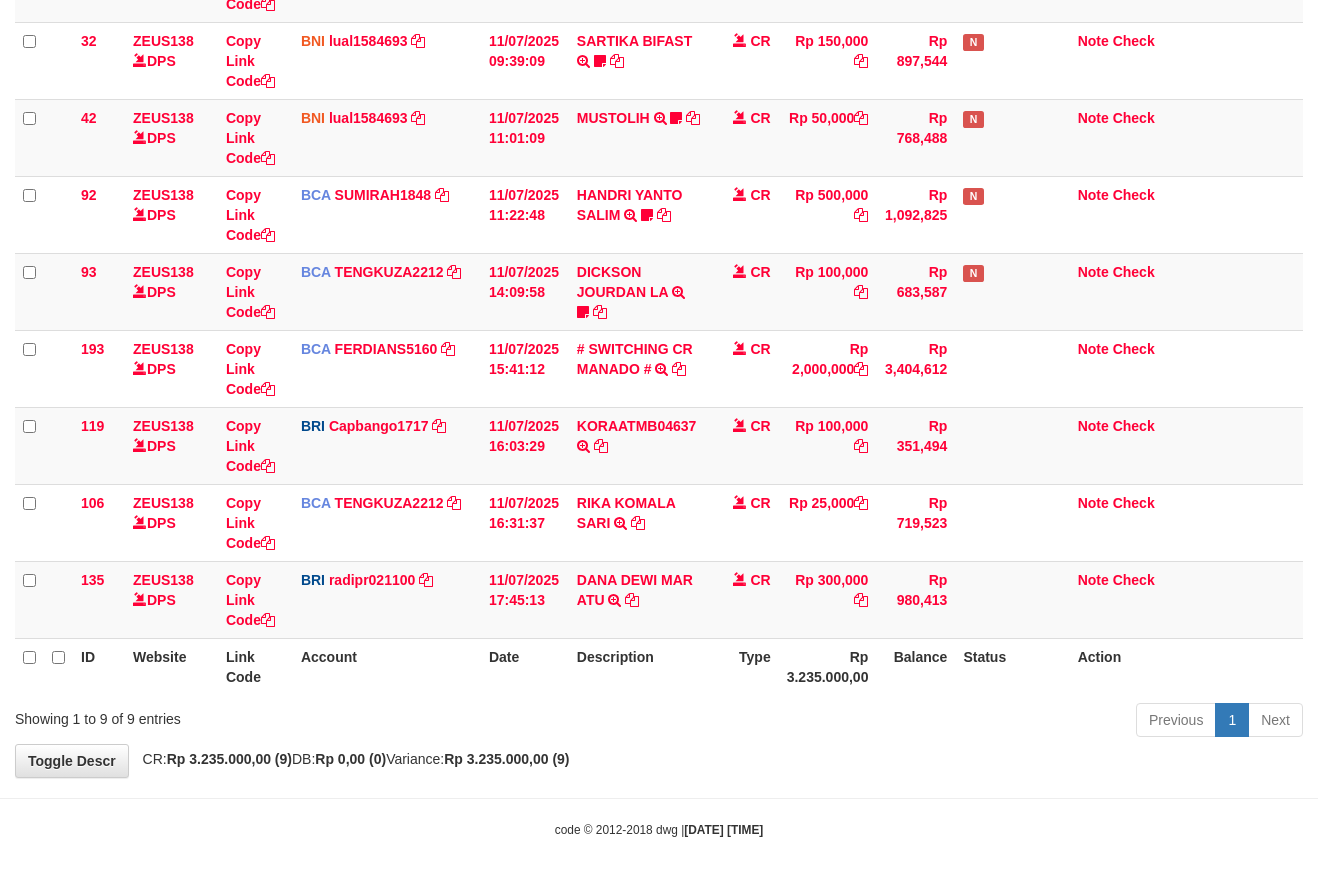 click on "Toggle navigation
Home
Bank
Account List
Mutasi Bank
Search
Sync
Note Mutasi
Deposit
DPS Fetch
DPS List
History
Note DPS
Finance
Financial Data
aafsoksela
My Profile
Log Out" at bounding box center [659, 292] 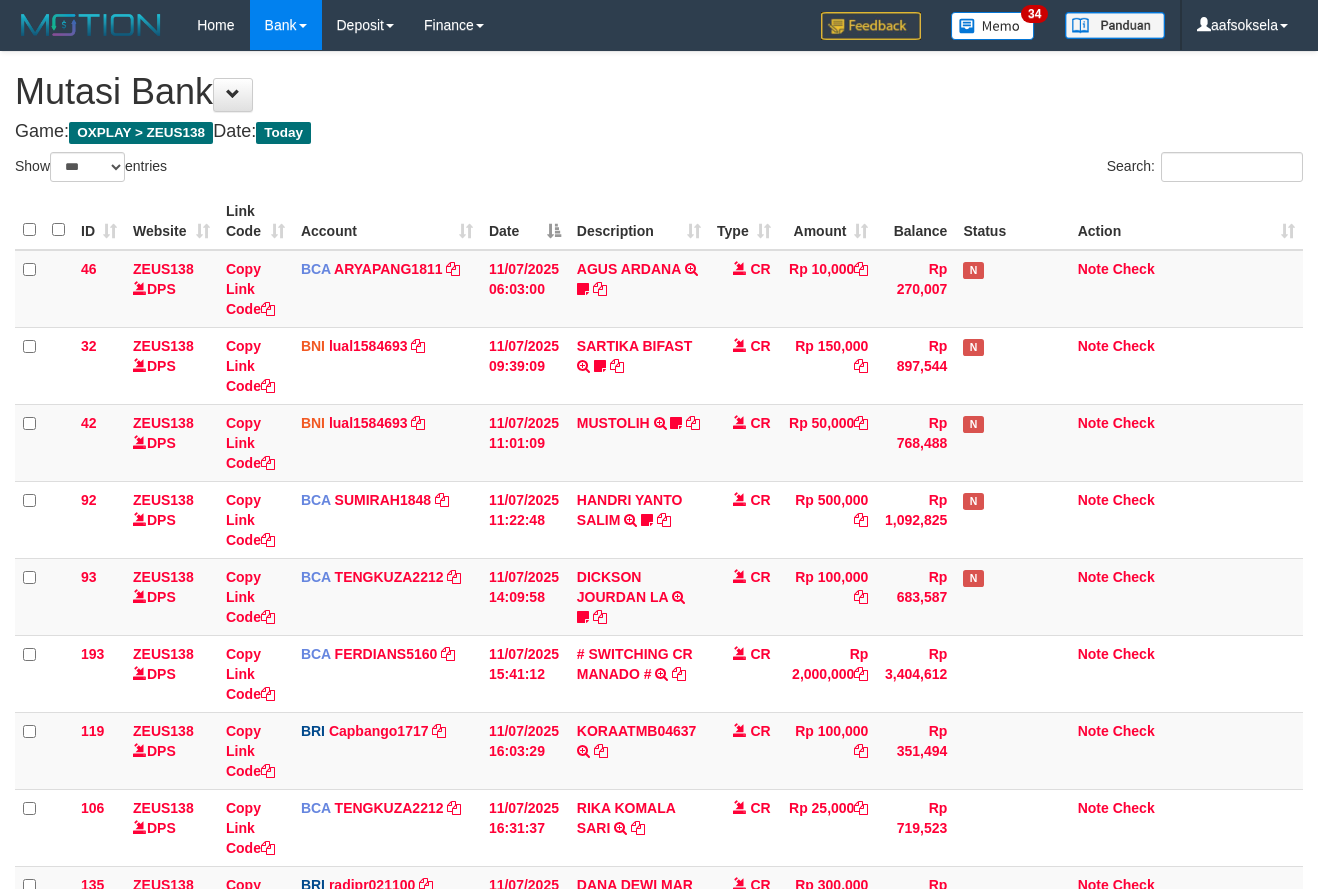 select on "***" 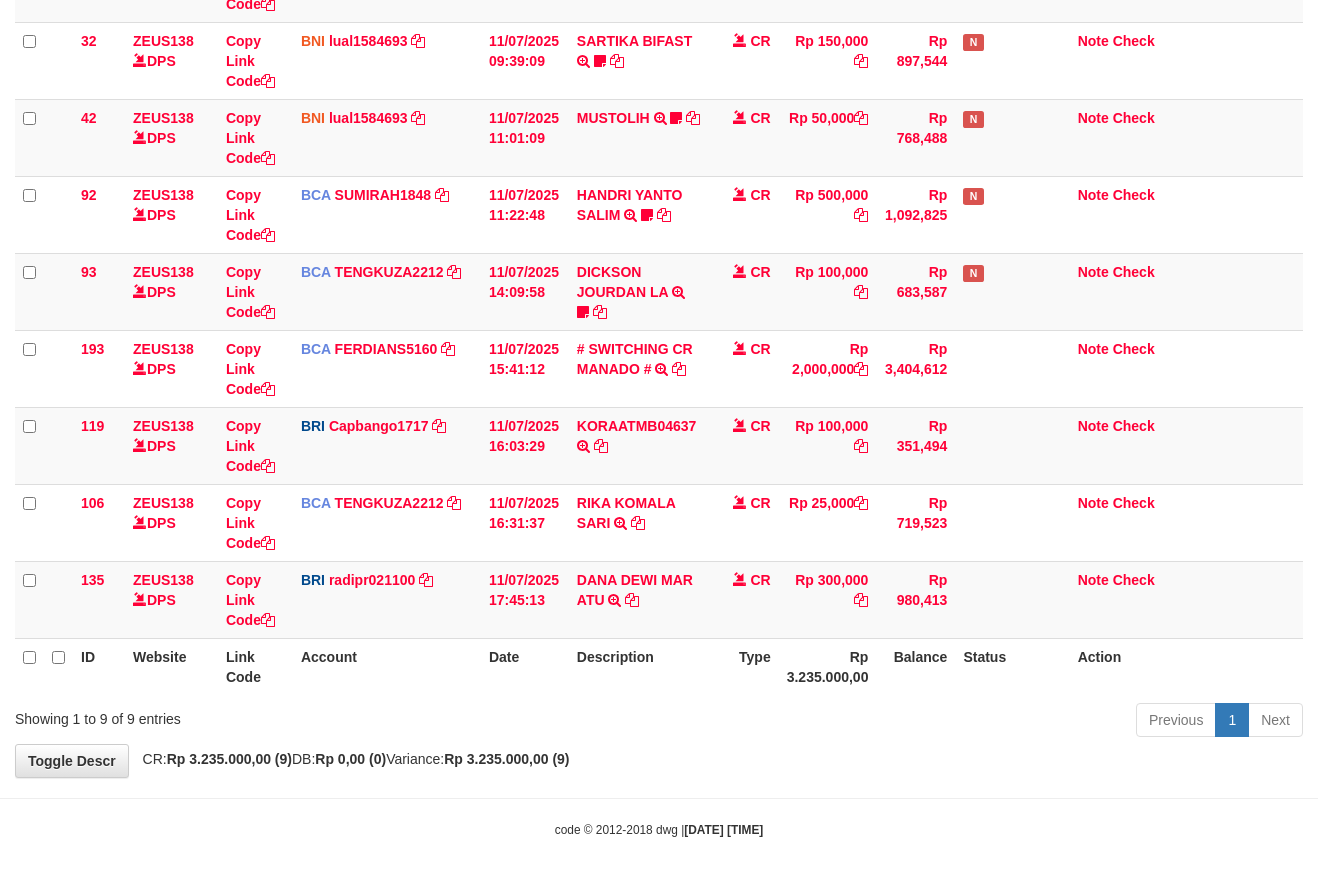 click on "**********" at bounding box center [659, 262] 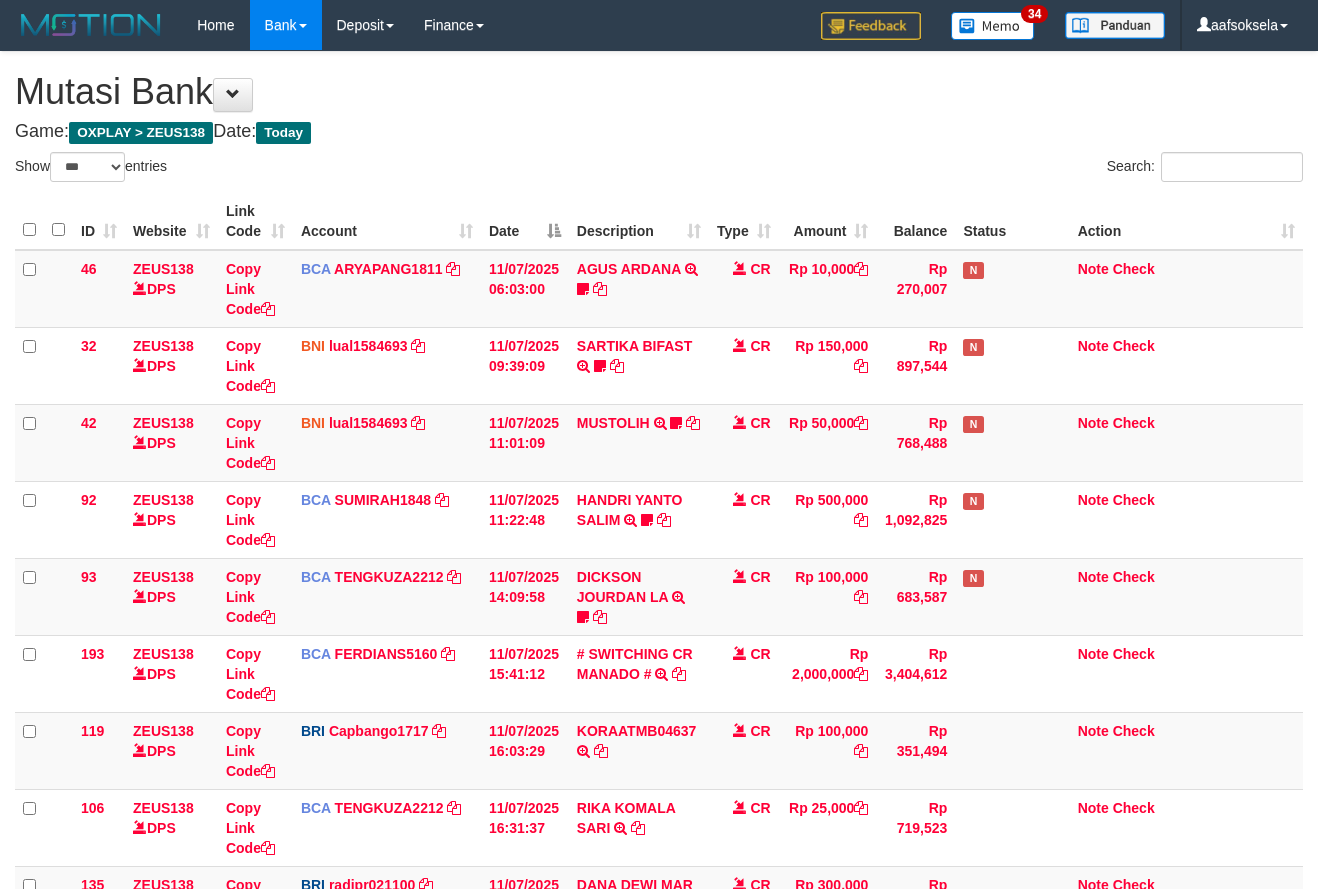 select on "***" 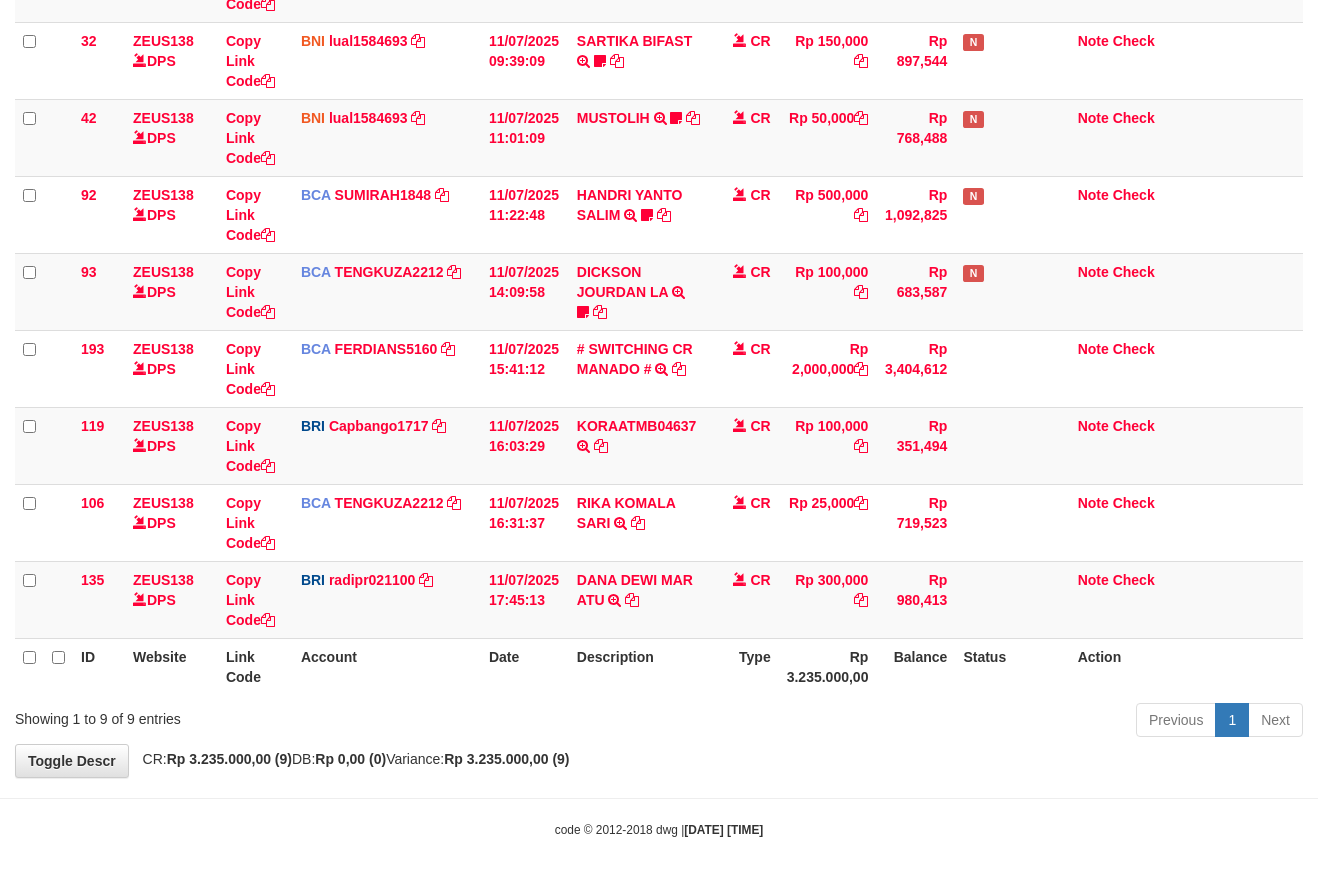 click on "**********" at bounding box center (659, 262) 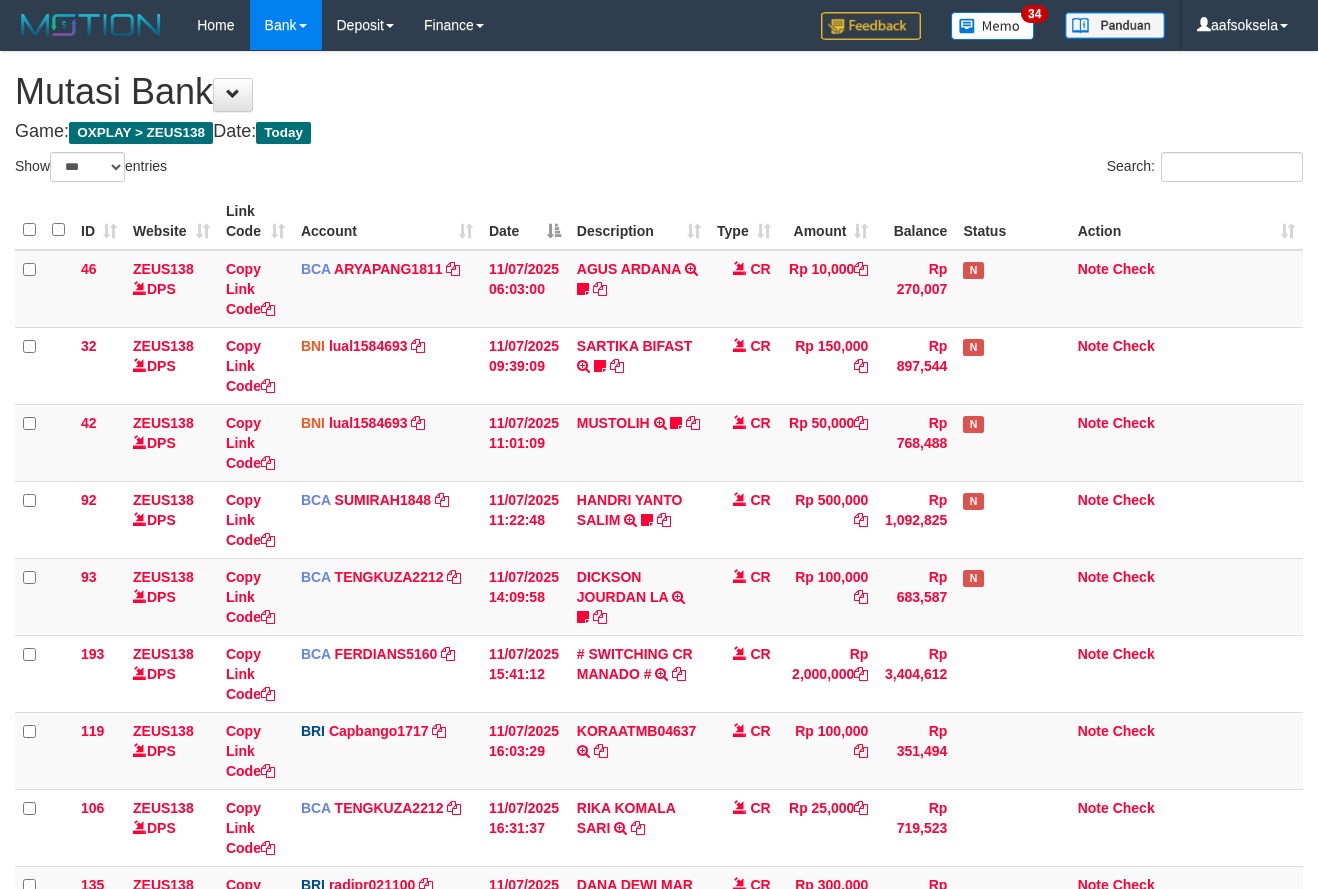 select on "***" 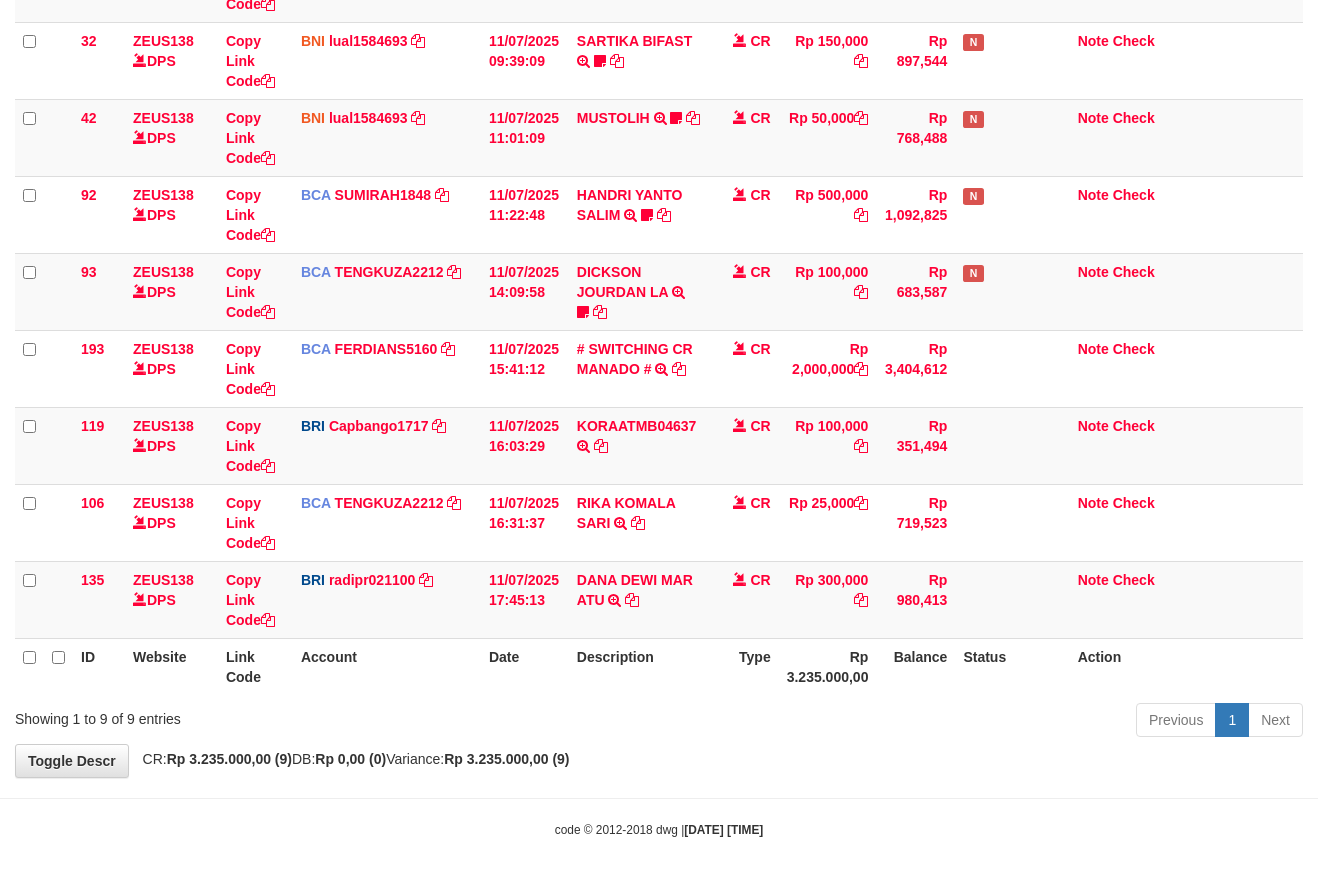 click on "**********" at bounding box center [659, 262] 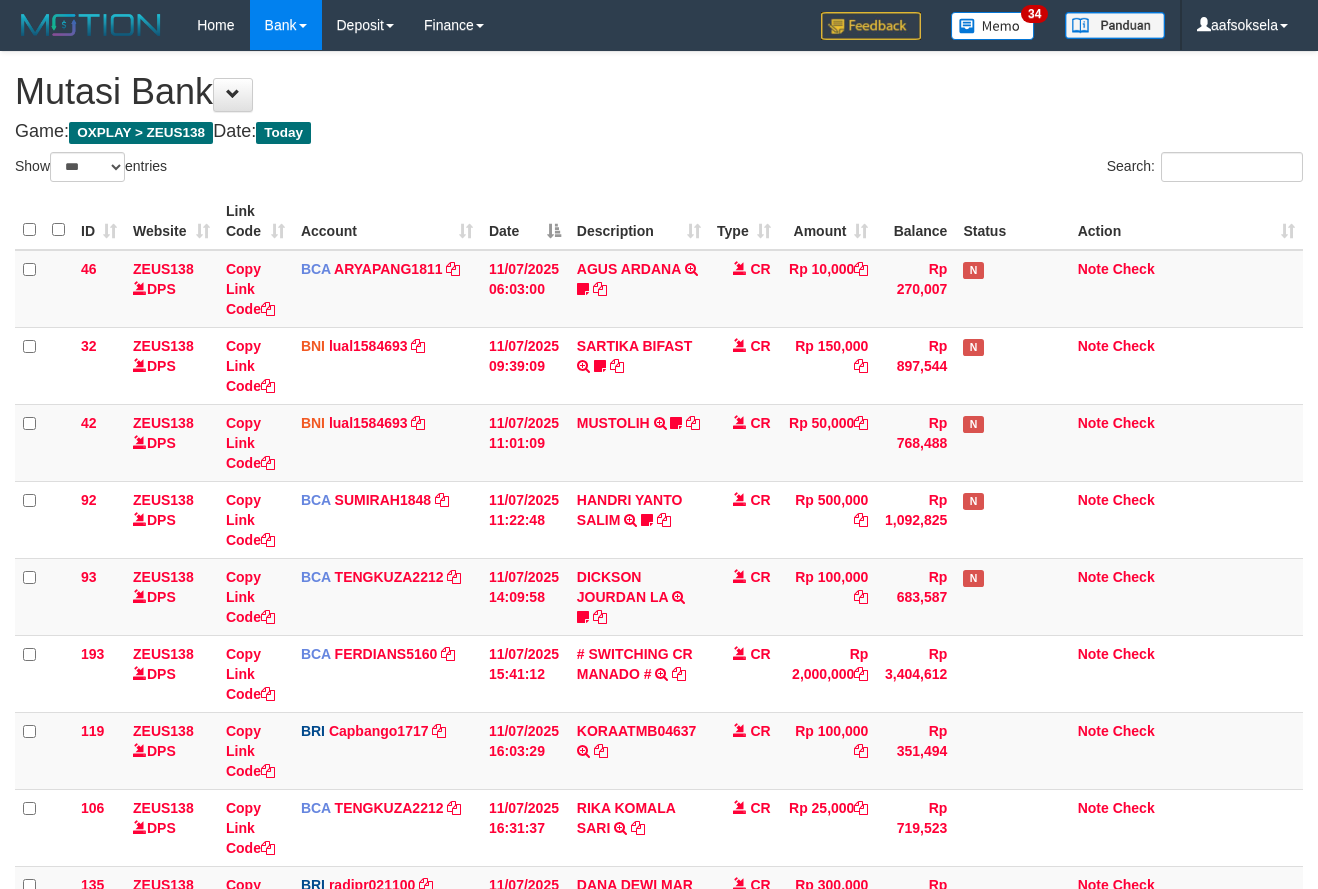 select on "***" 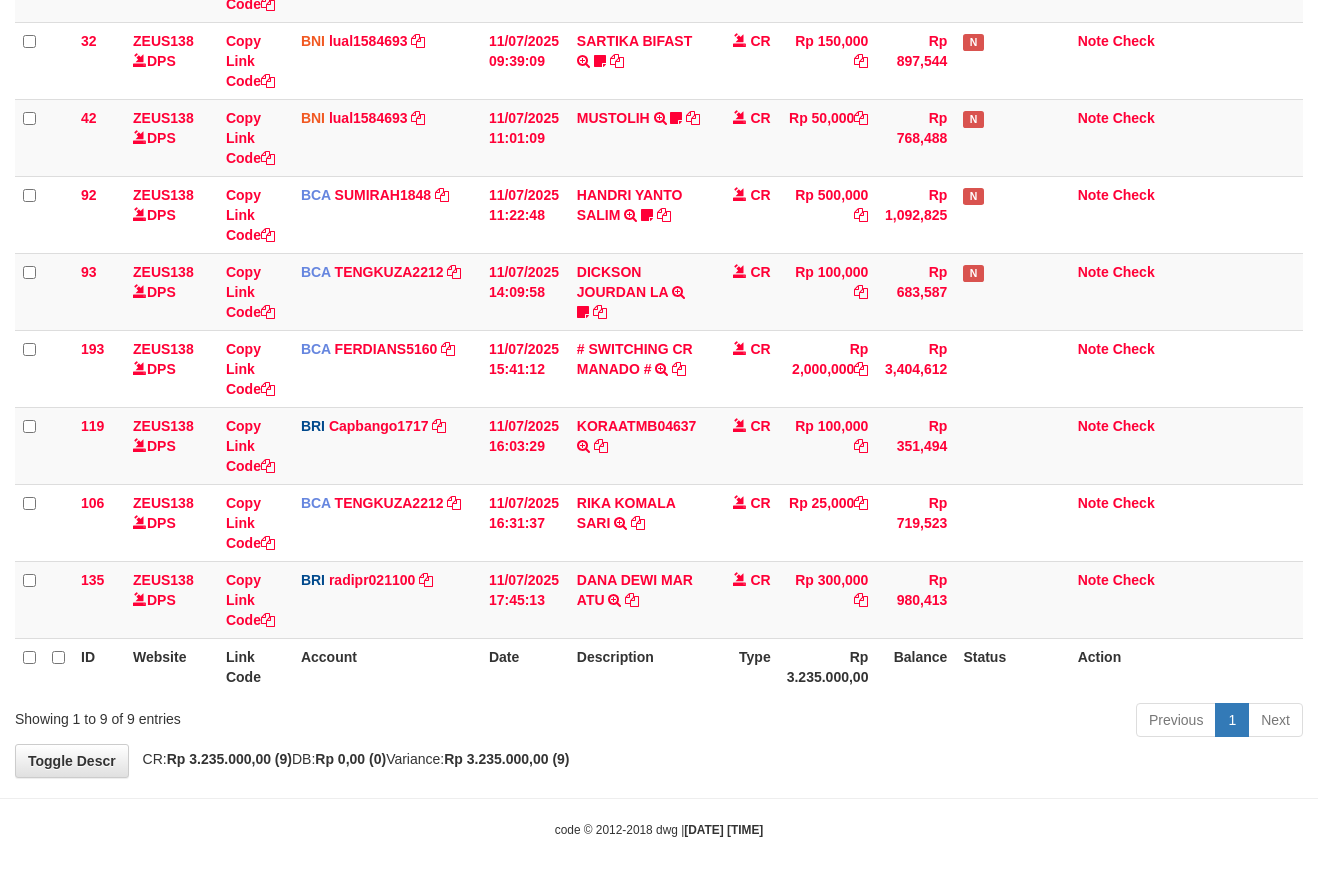 click on "**********" at bounding box center (659, 262) 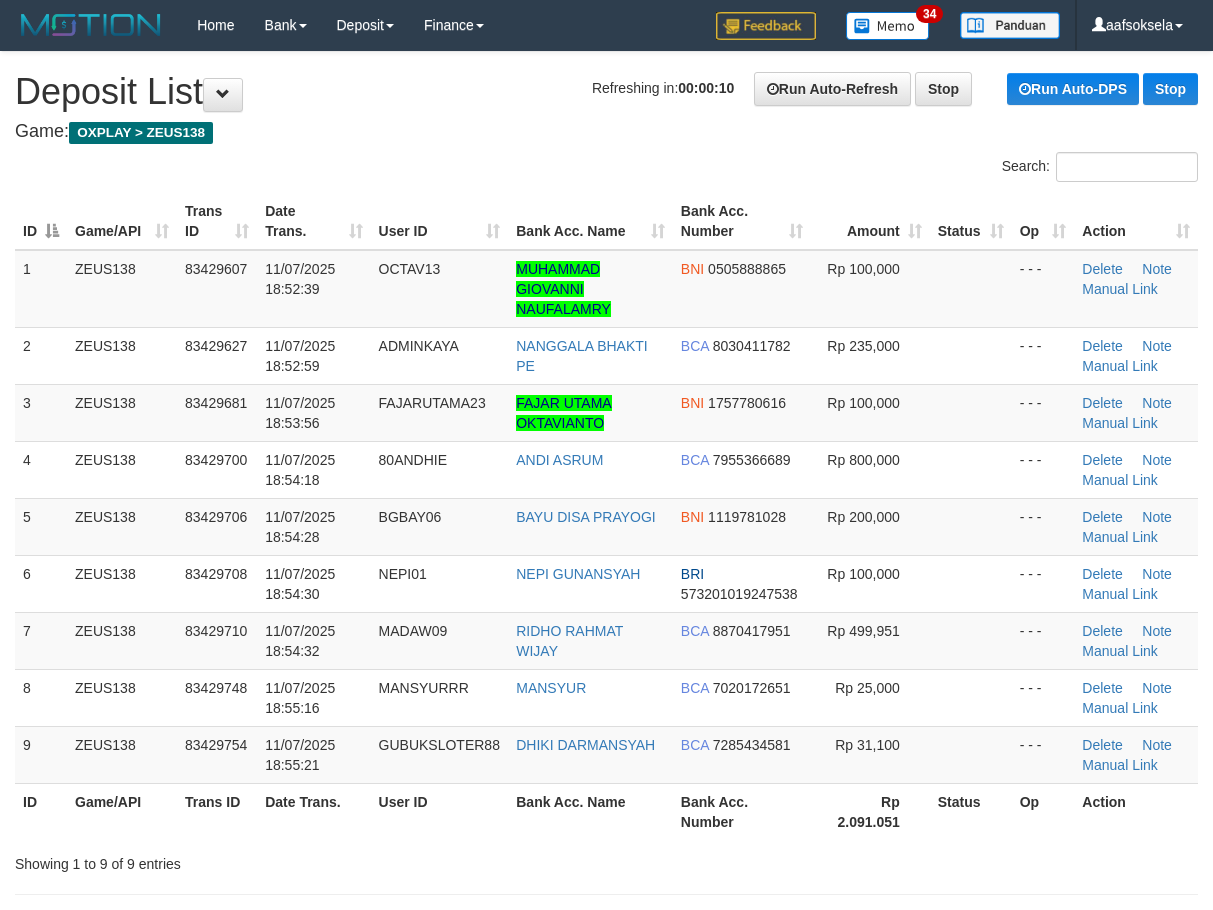 scroll, scrollTop: 0, scrollLeft: 0, axis: both 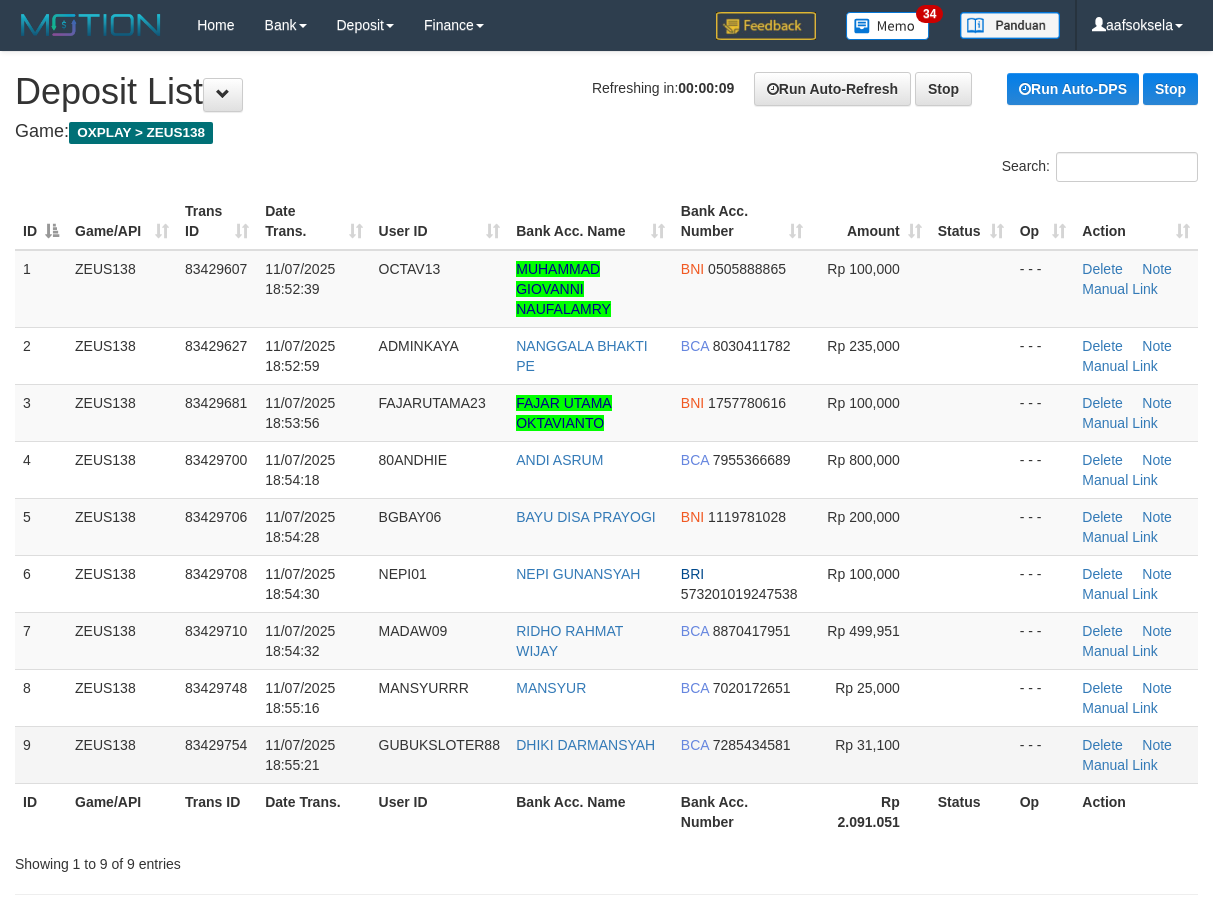 click on "GUBUKSLOTER88" at bounding box center [440, 754] 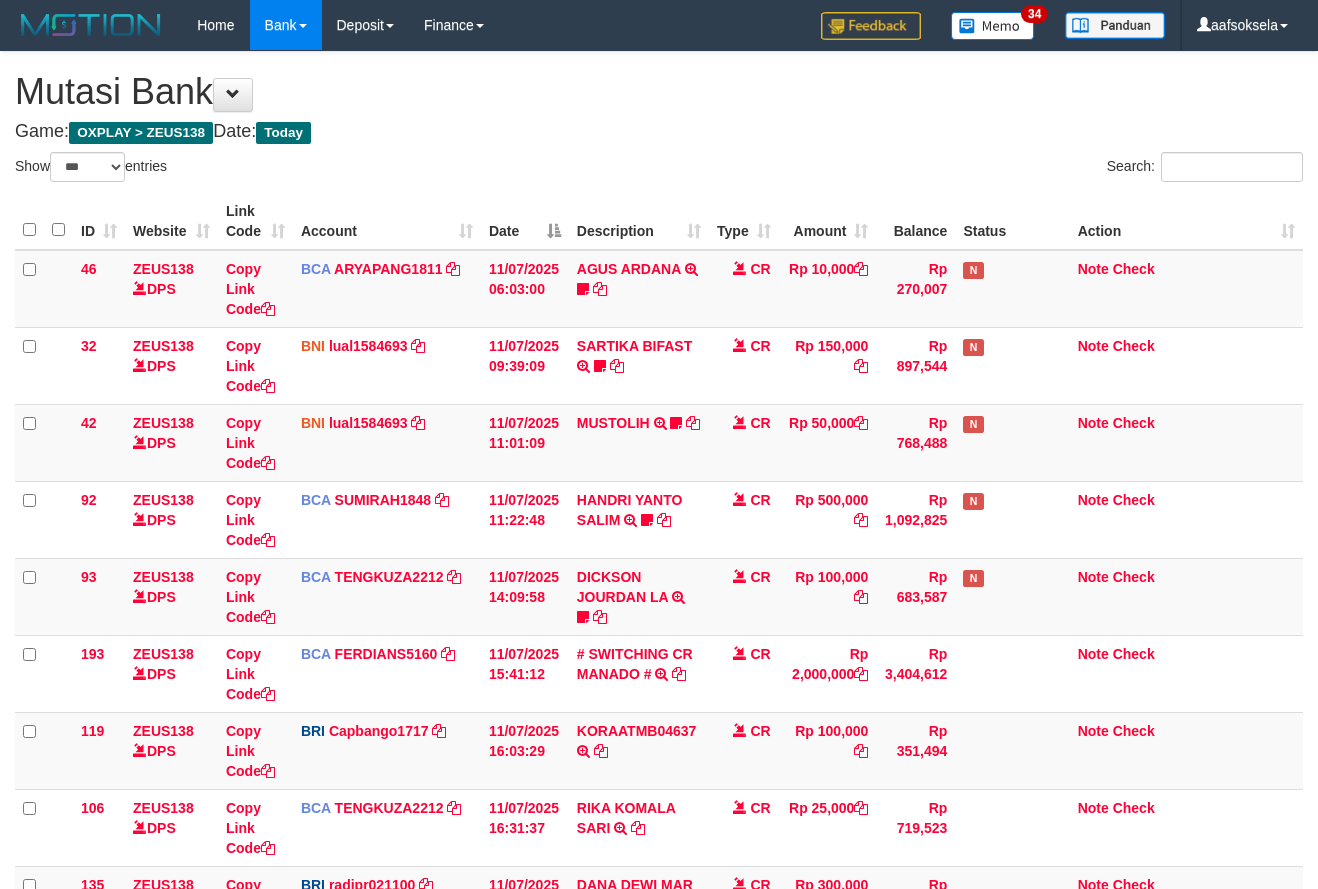select on "***" 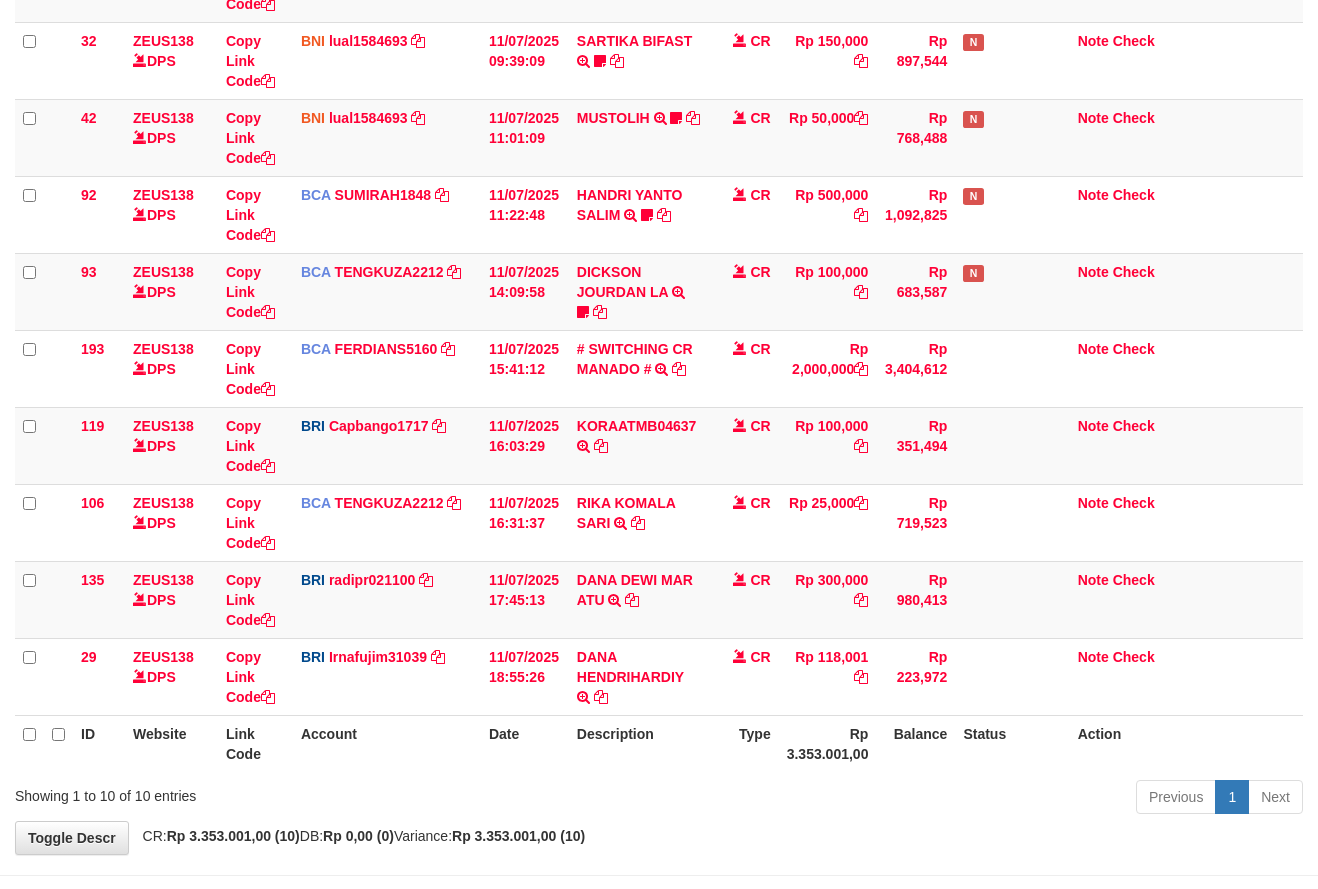 click on "Previous 1 Next" at bounding box center (933, 799) 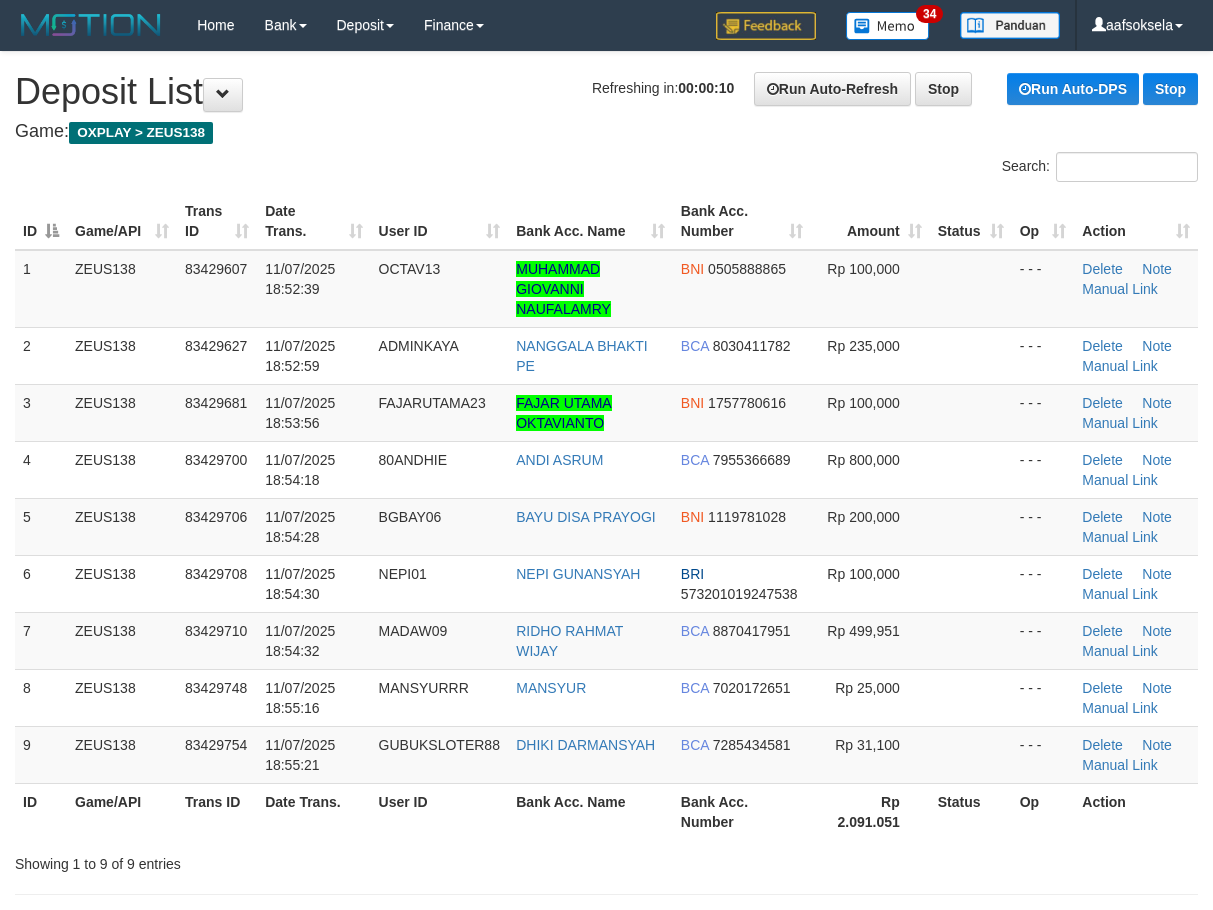 scroll, scrollTop: 0, scrollLeft: 0, axis: both 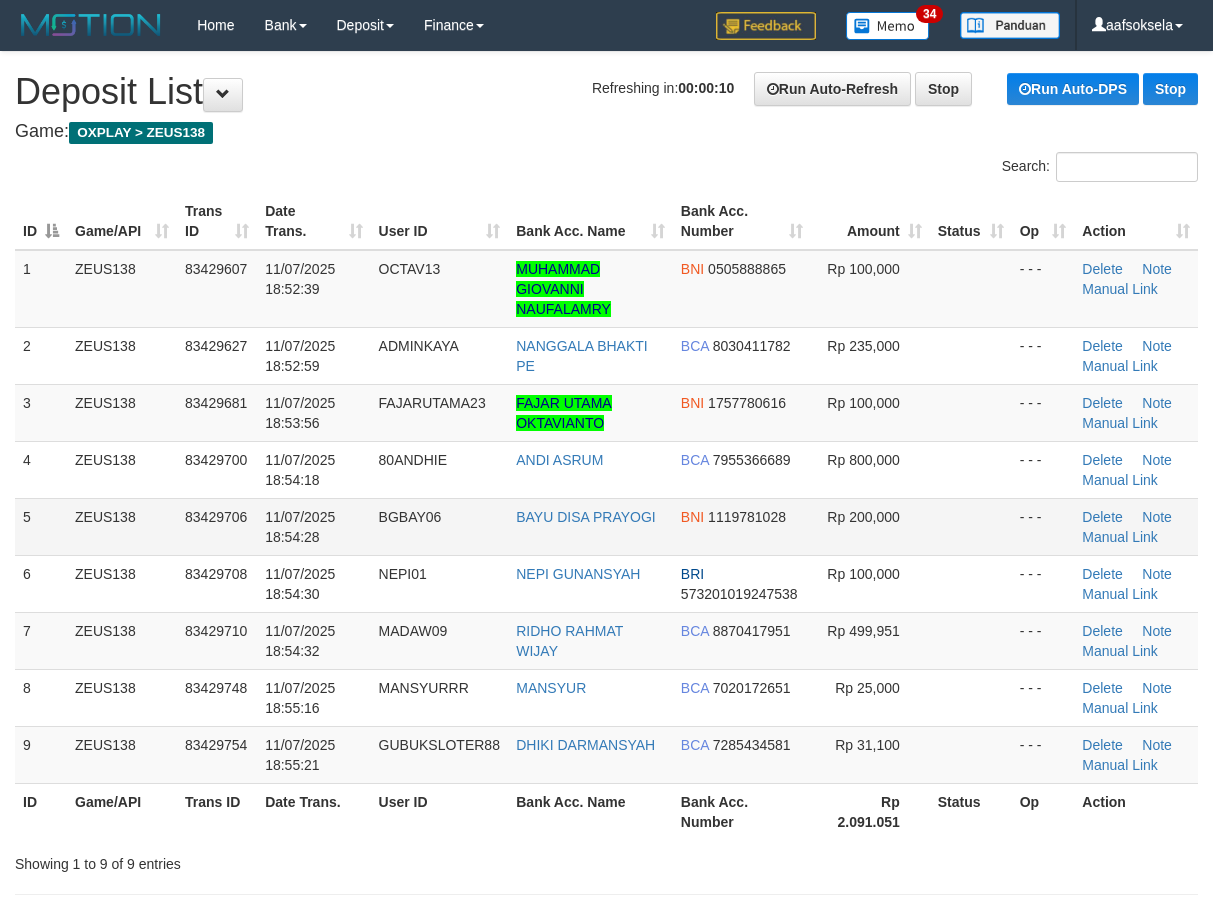 drag, startPoint x: 246, startPoint y: 506, endPoint x: 231, endPoint y: 505, distance: 15.033297 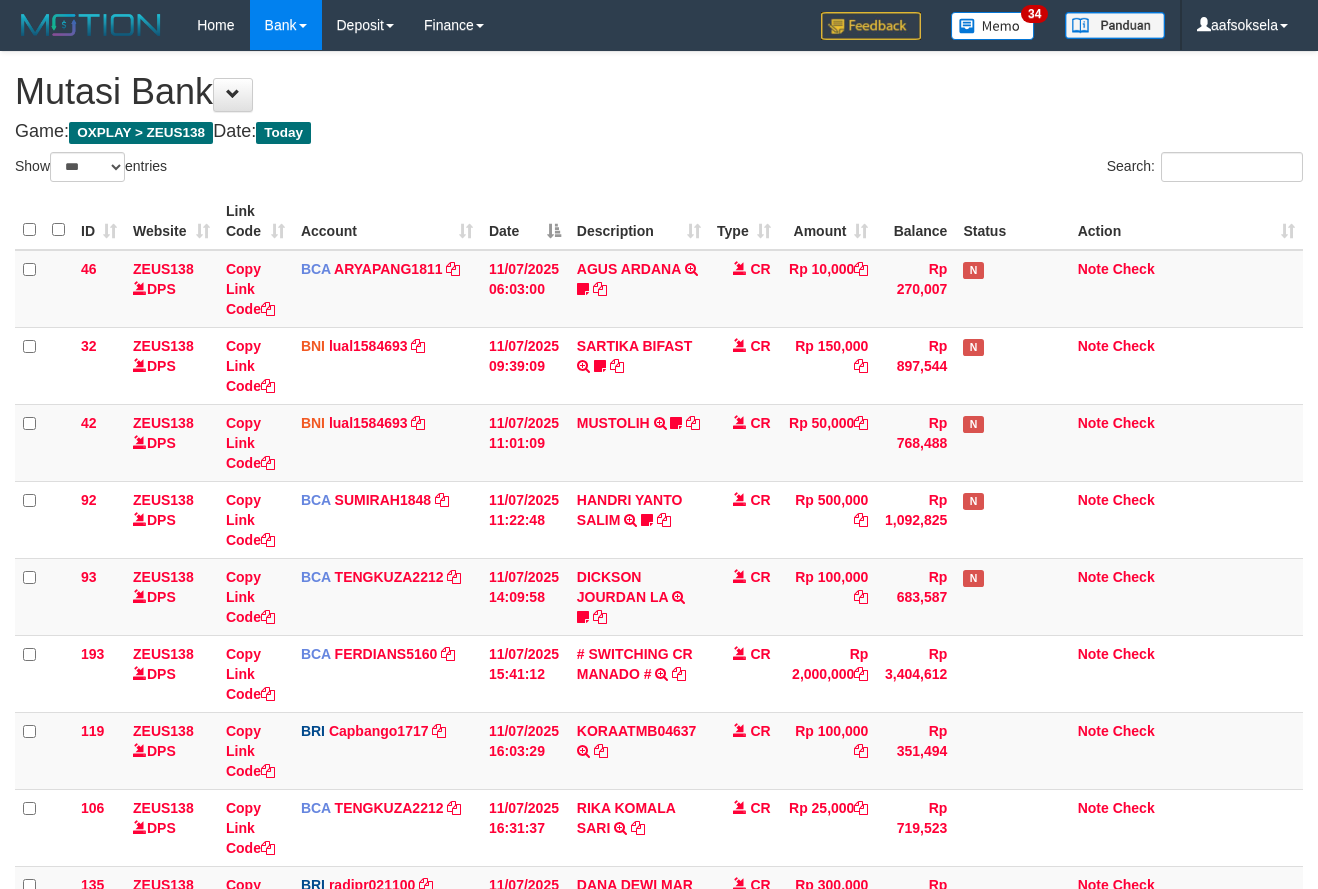 select on "***" 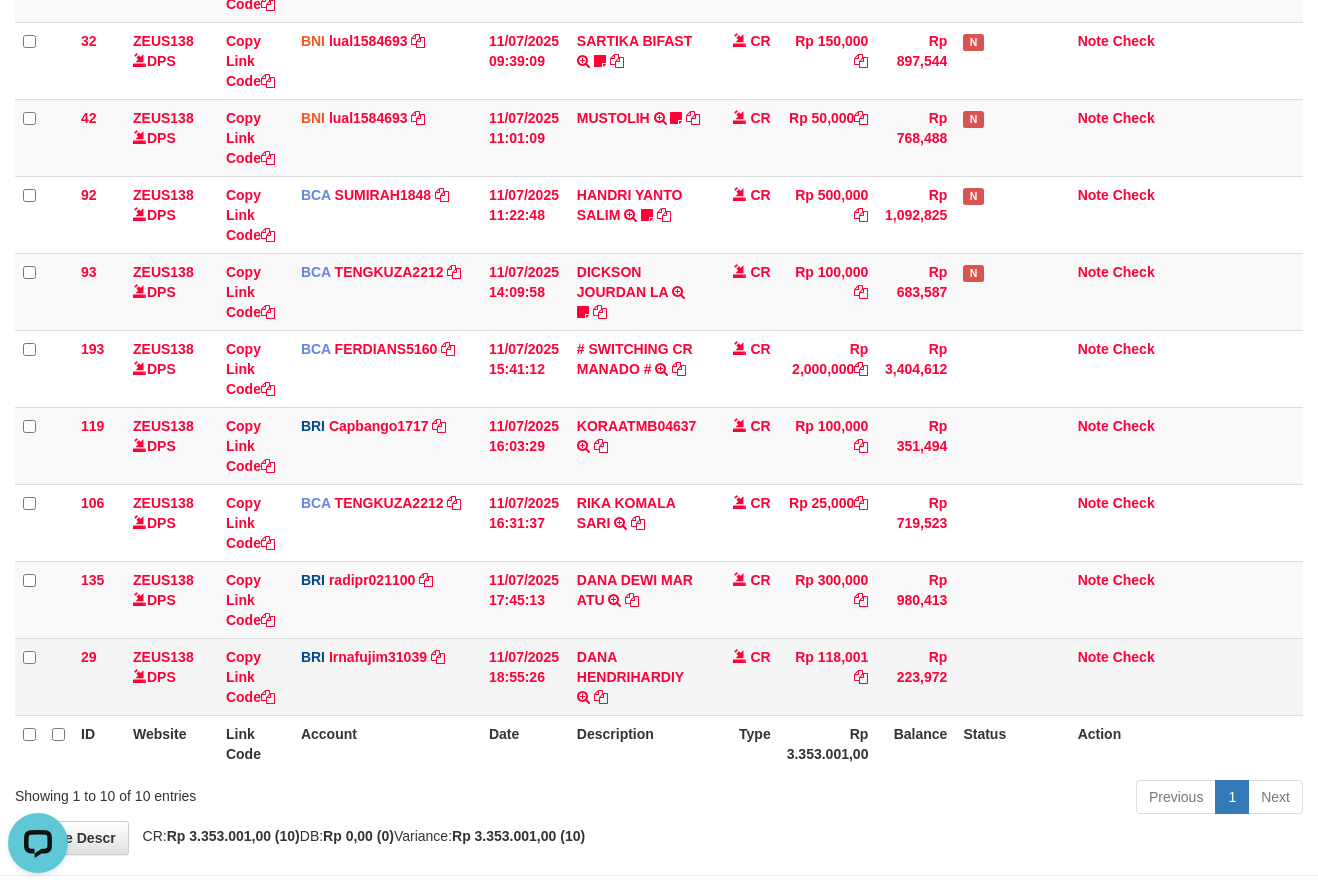 scroll, scrollTop: 0, scrollLeft: 0, axis: both 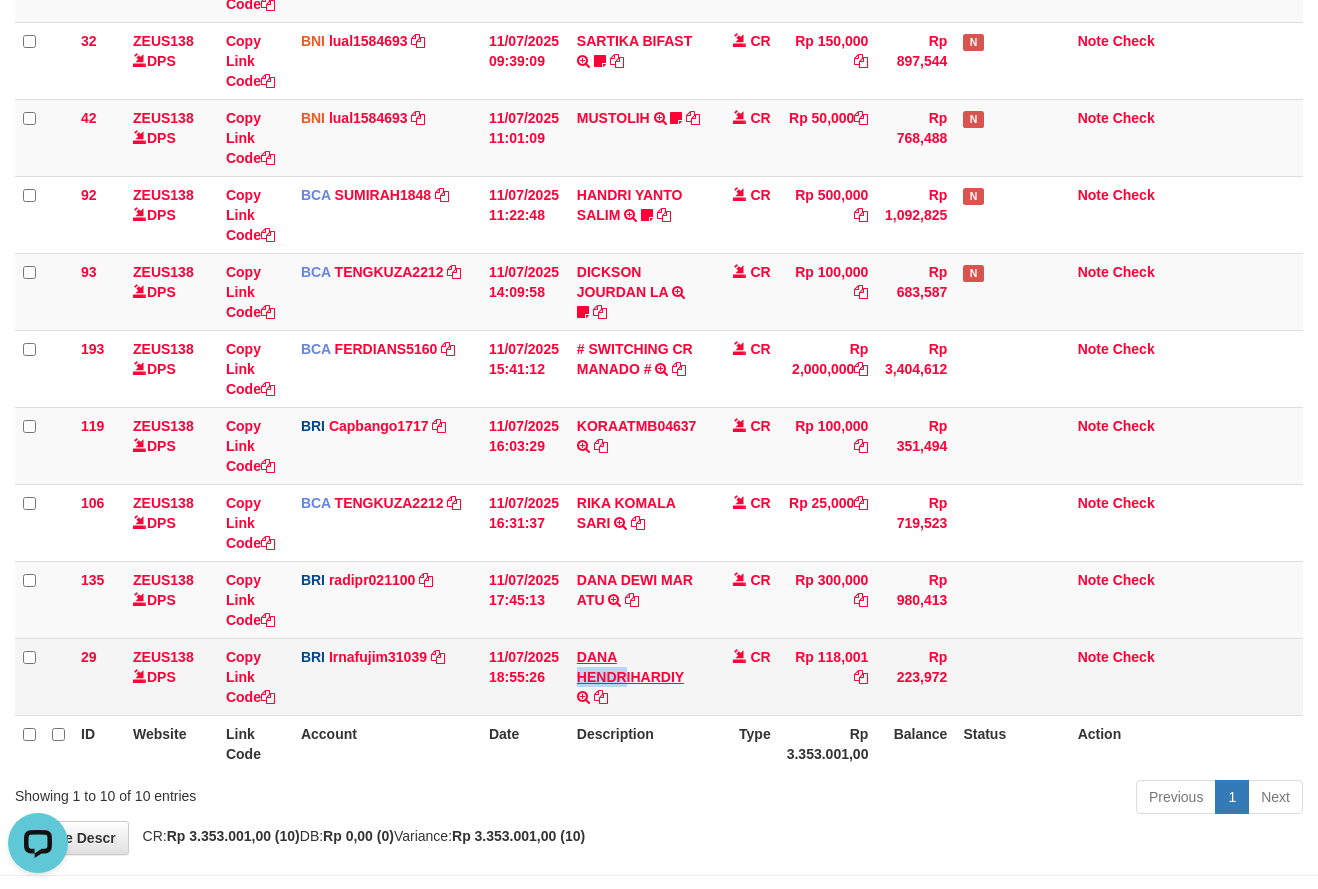 copy on "HENDR" 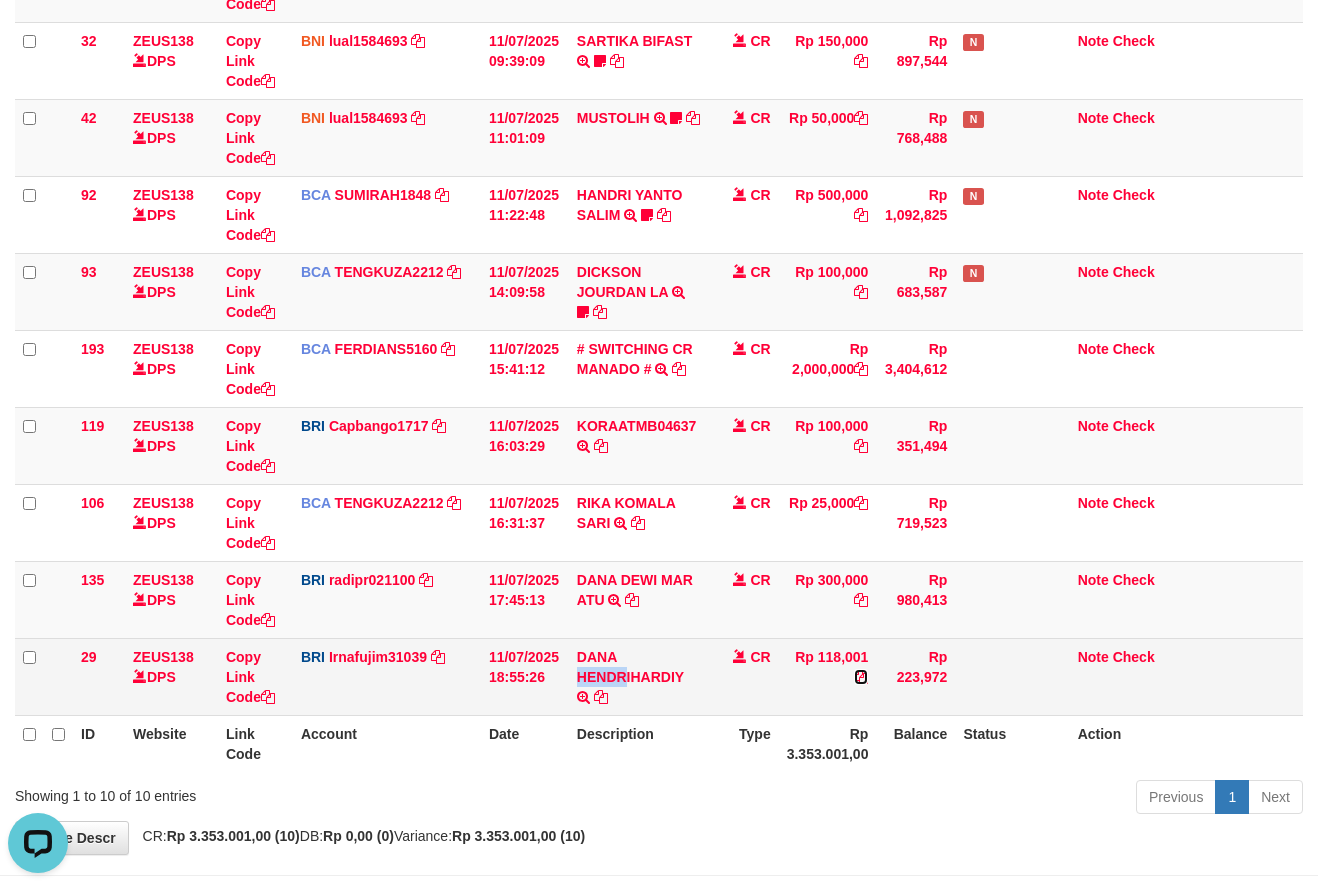 click at bounding box center [861, 677] 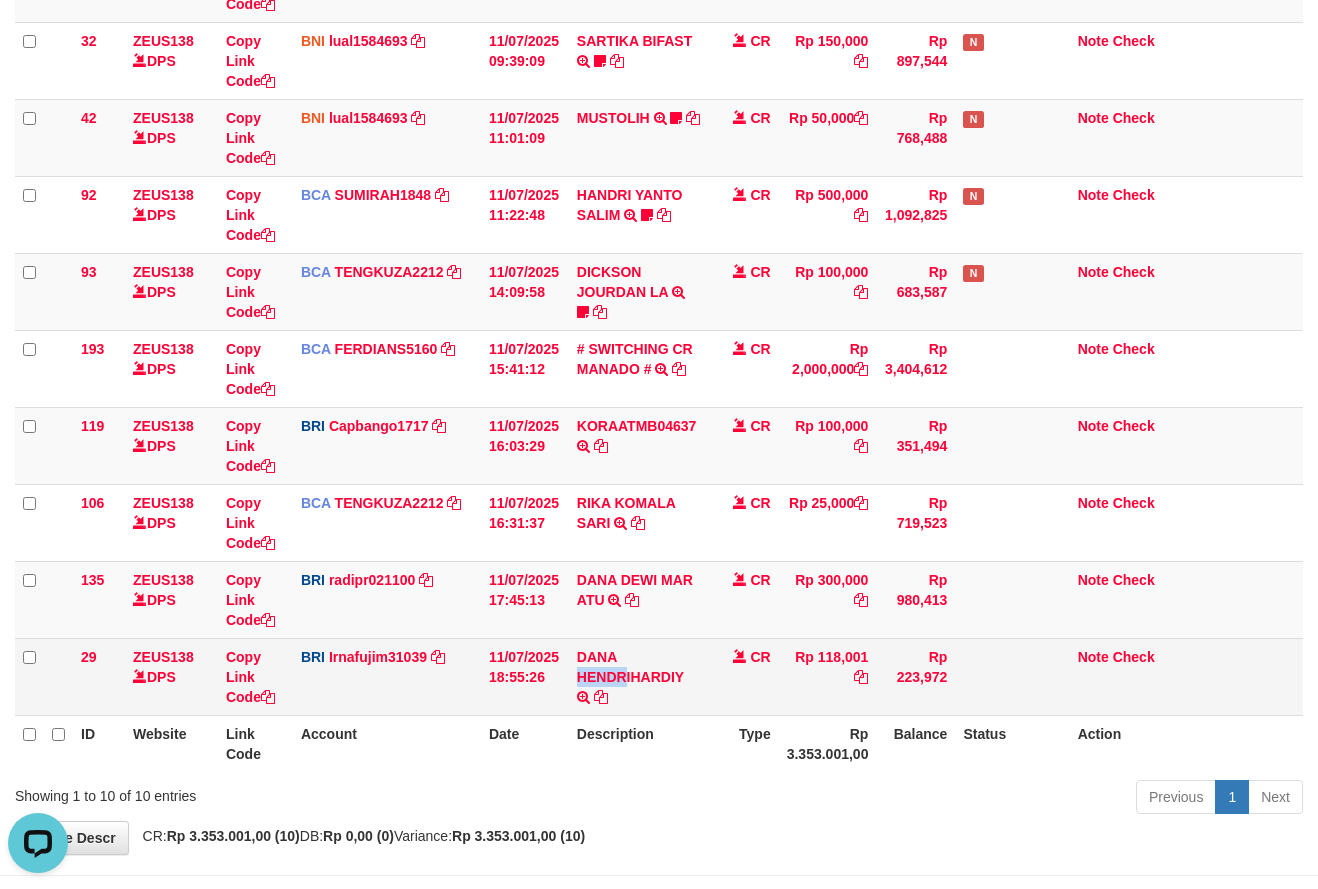 copy on "HENDR" 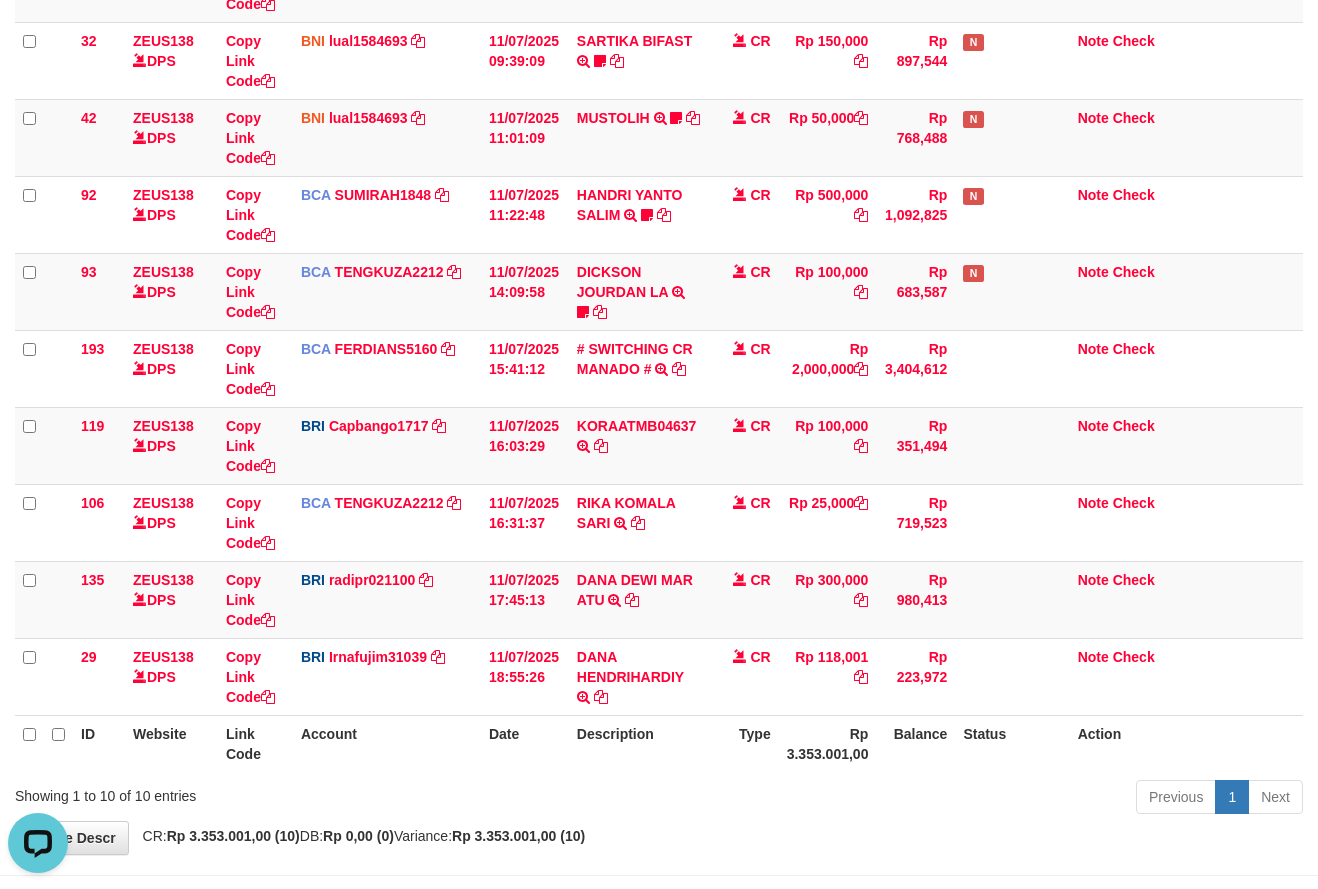 click on "**********" at bounding box center [659, 300] 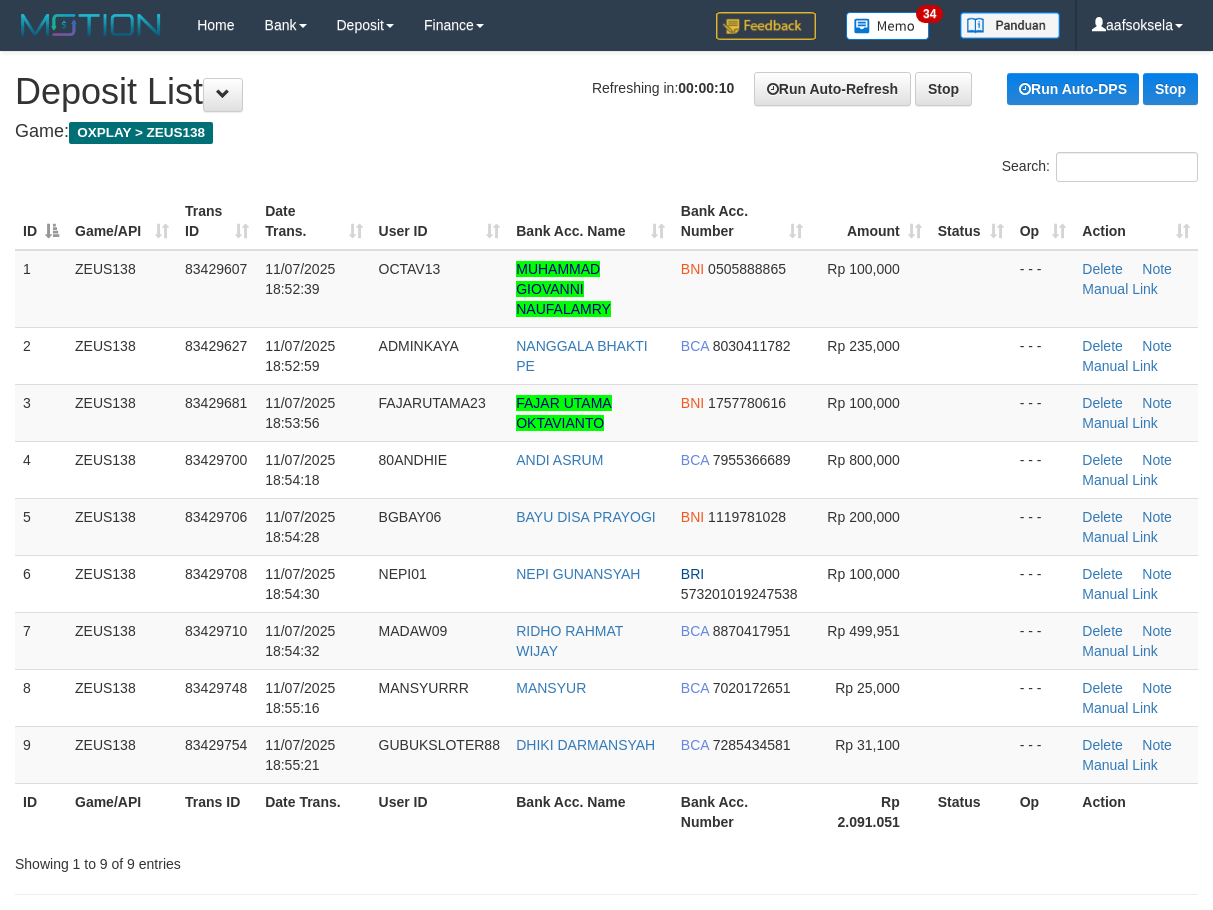 scroll, scrollTop: 0, scrollLeft: 0, axis: both 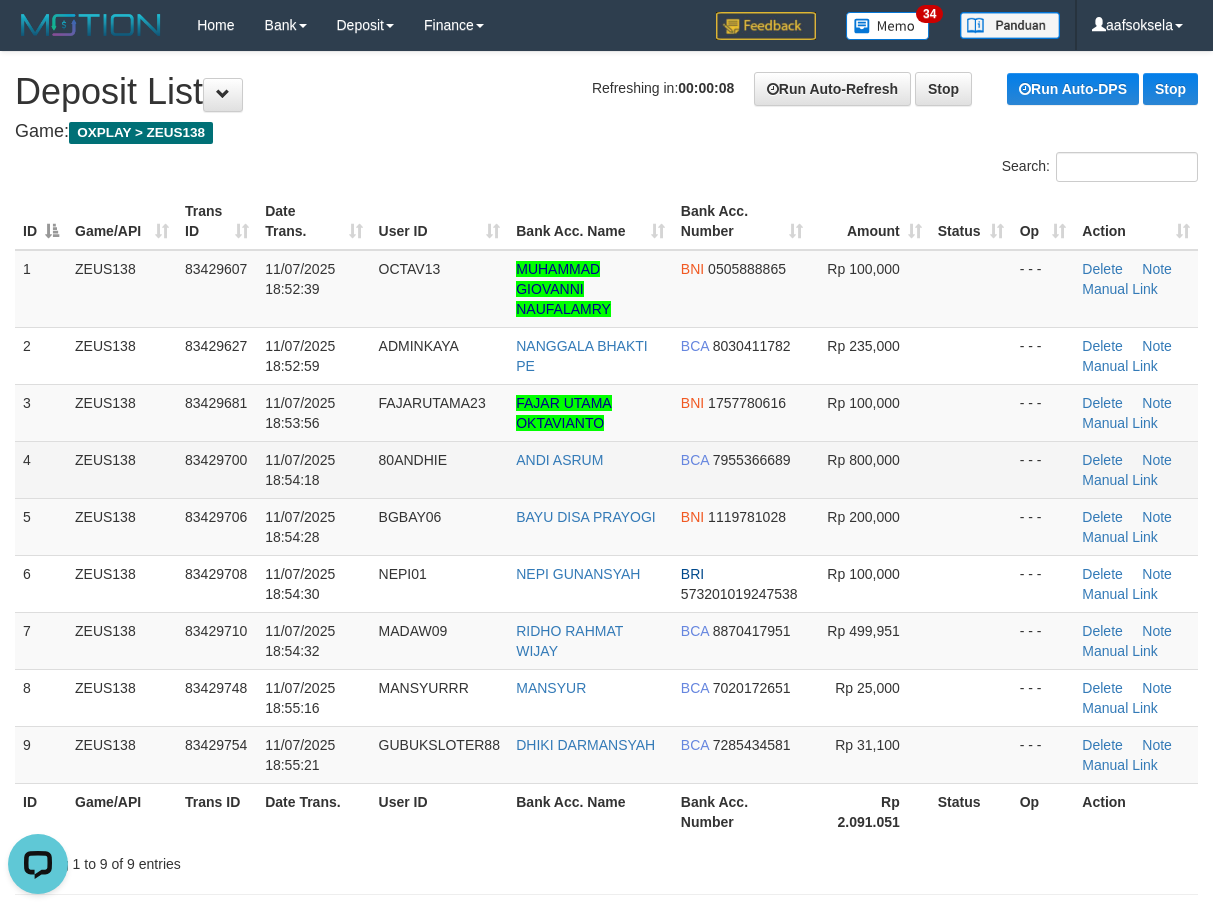 click on "83429700" at bounding box center [216, 460] 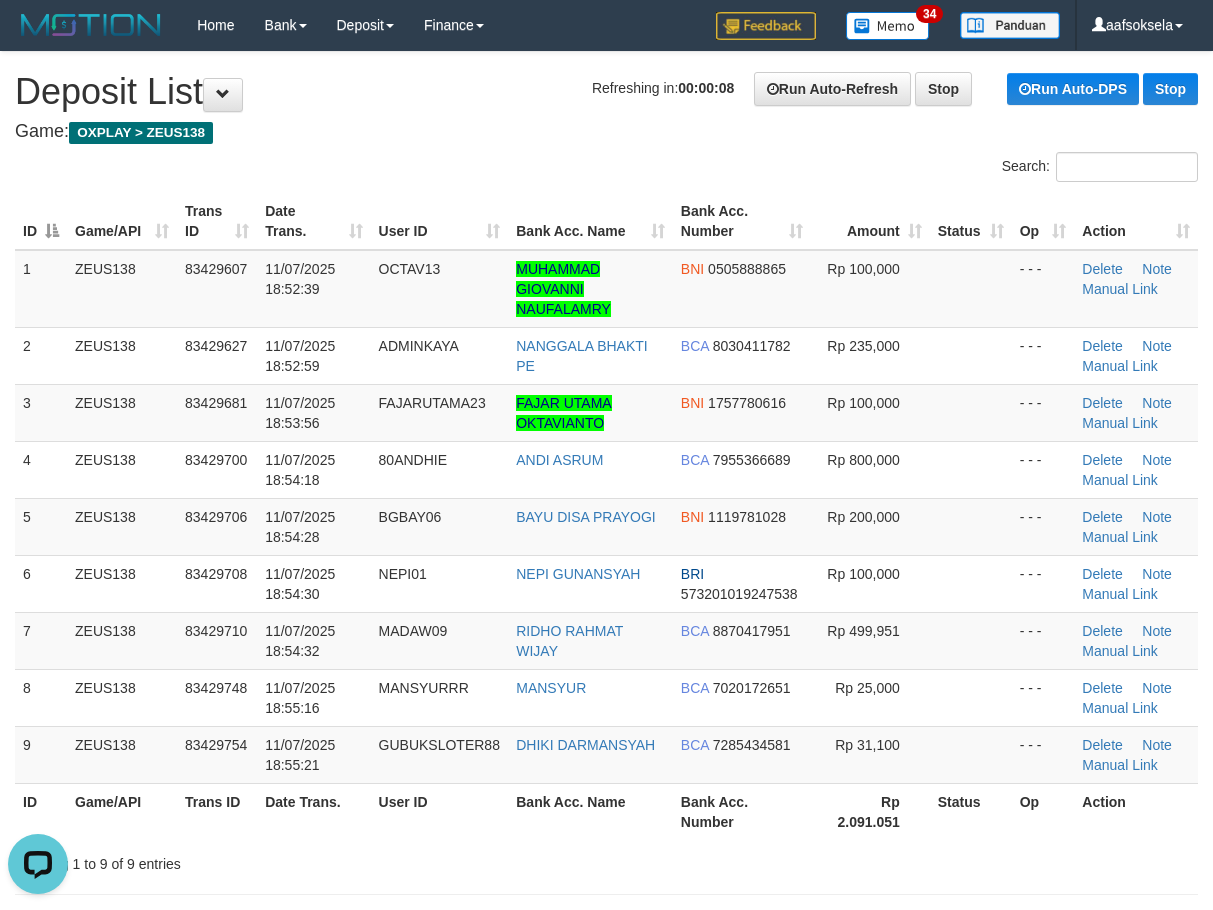 scroll, scrollTop: 1026, scrollLeft: 0, axis: vertical 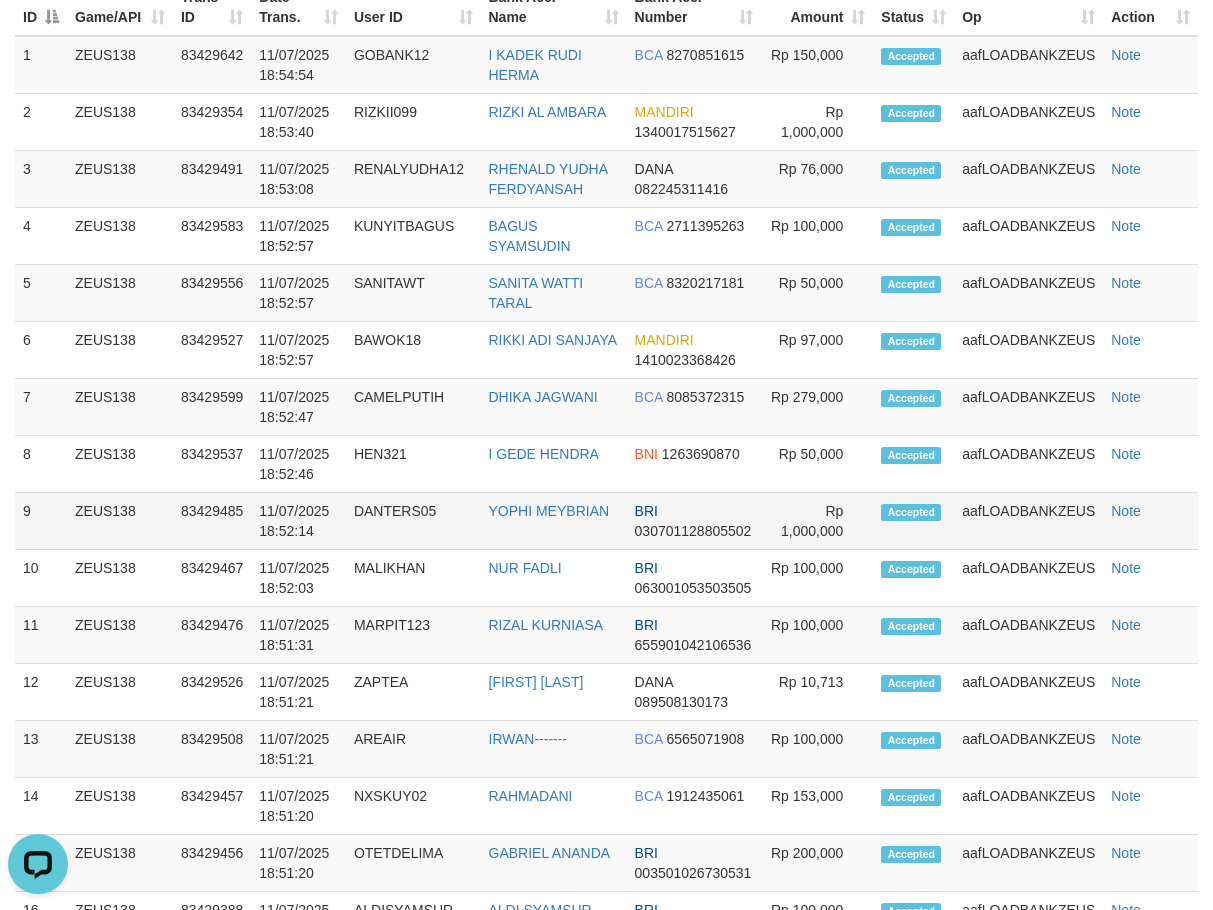 click on "83429485" at bounding box center [212, 521] 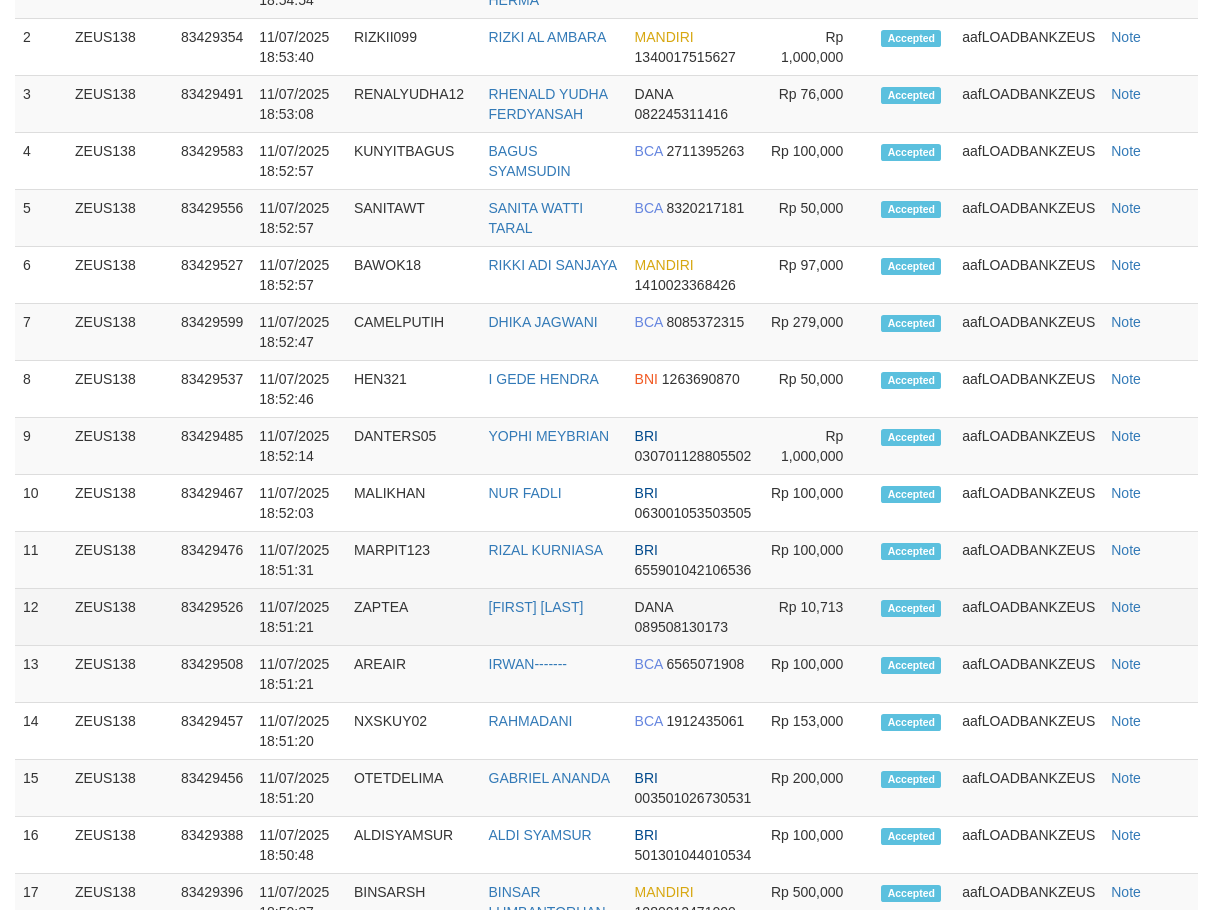 click on "11/07/2025 18:51:21" at bounding box center (298, 617) 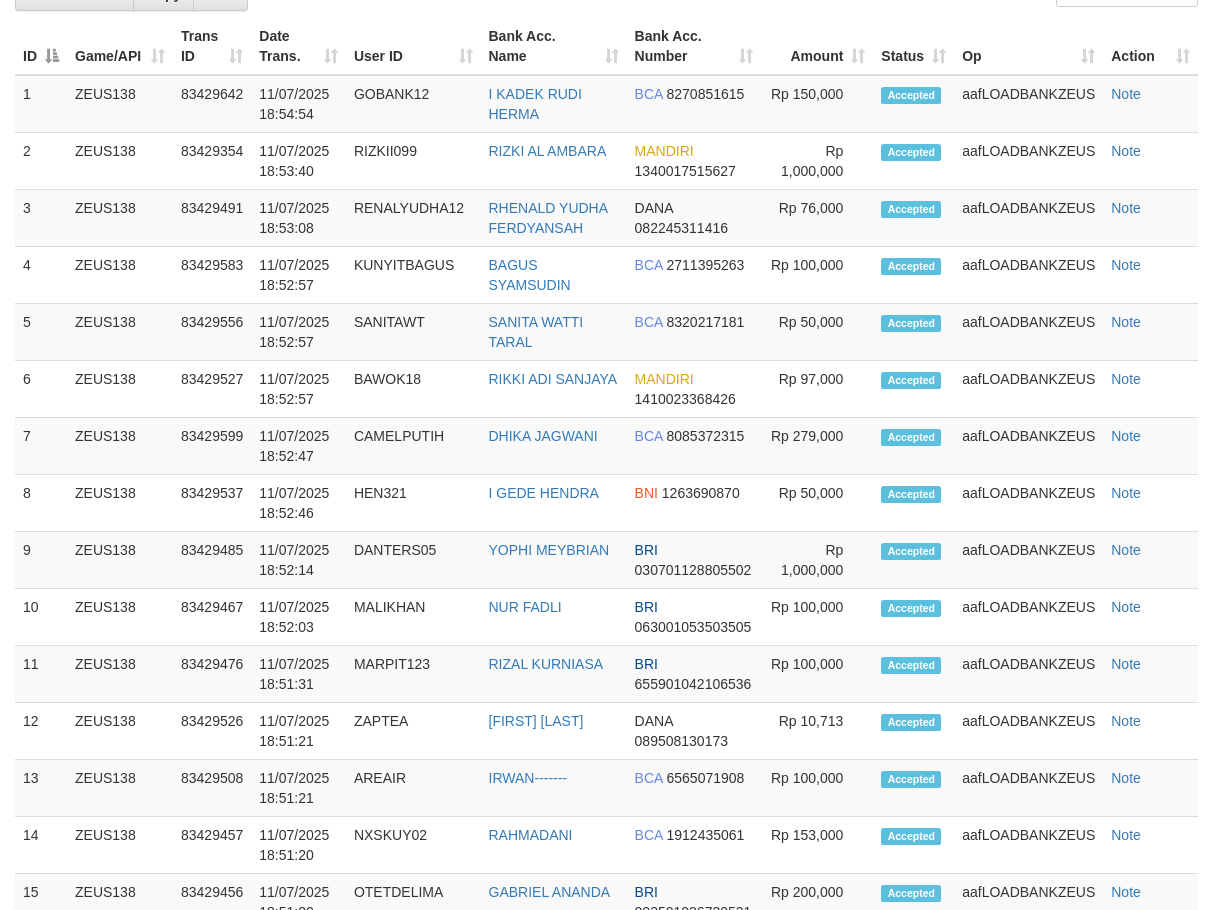 scroll, scrollTop: 1026, scrollLeft: 0, axis: vertical 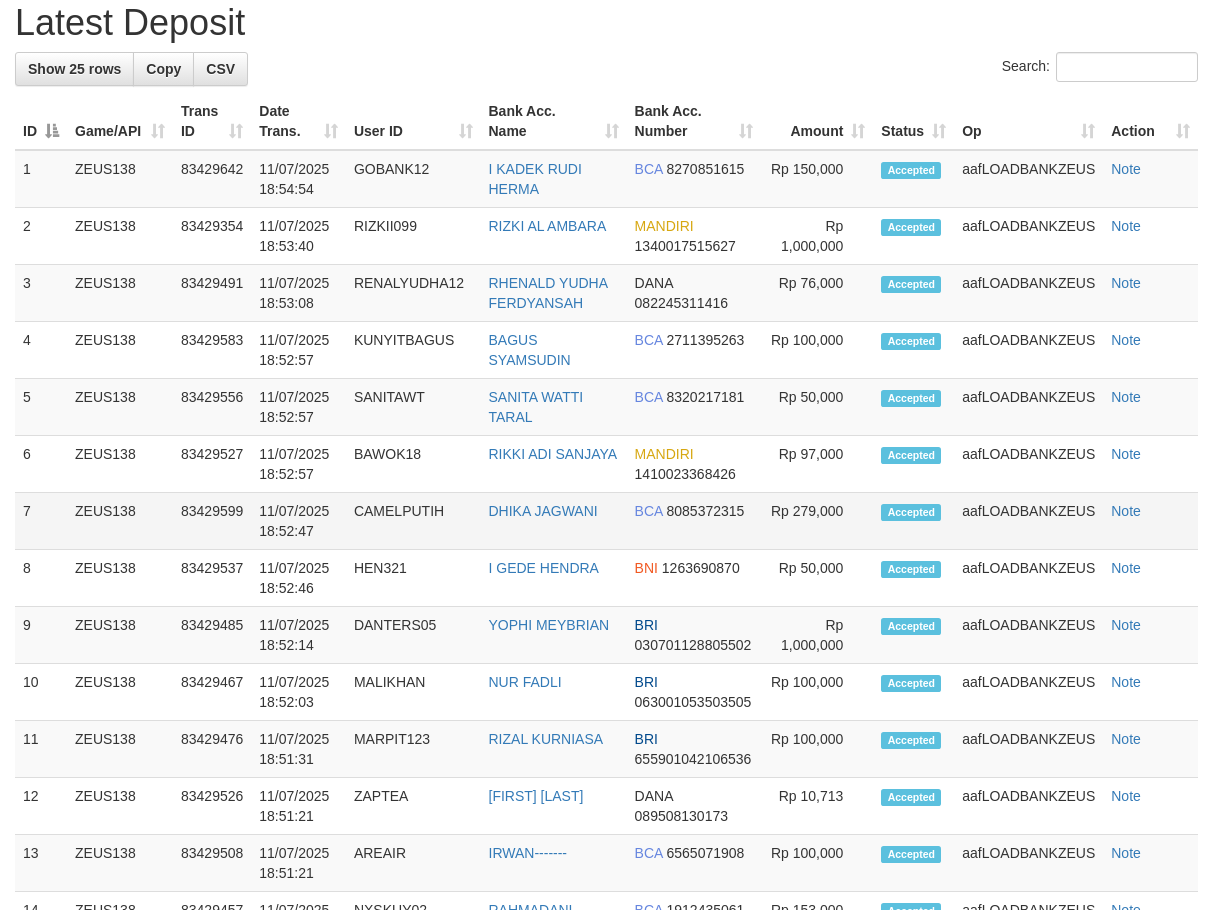 drag, startPoint x: 324, startPoint y: 530, endPoint x: 316, endPoint y: 537, distance: 10.630146 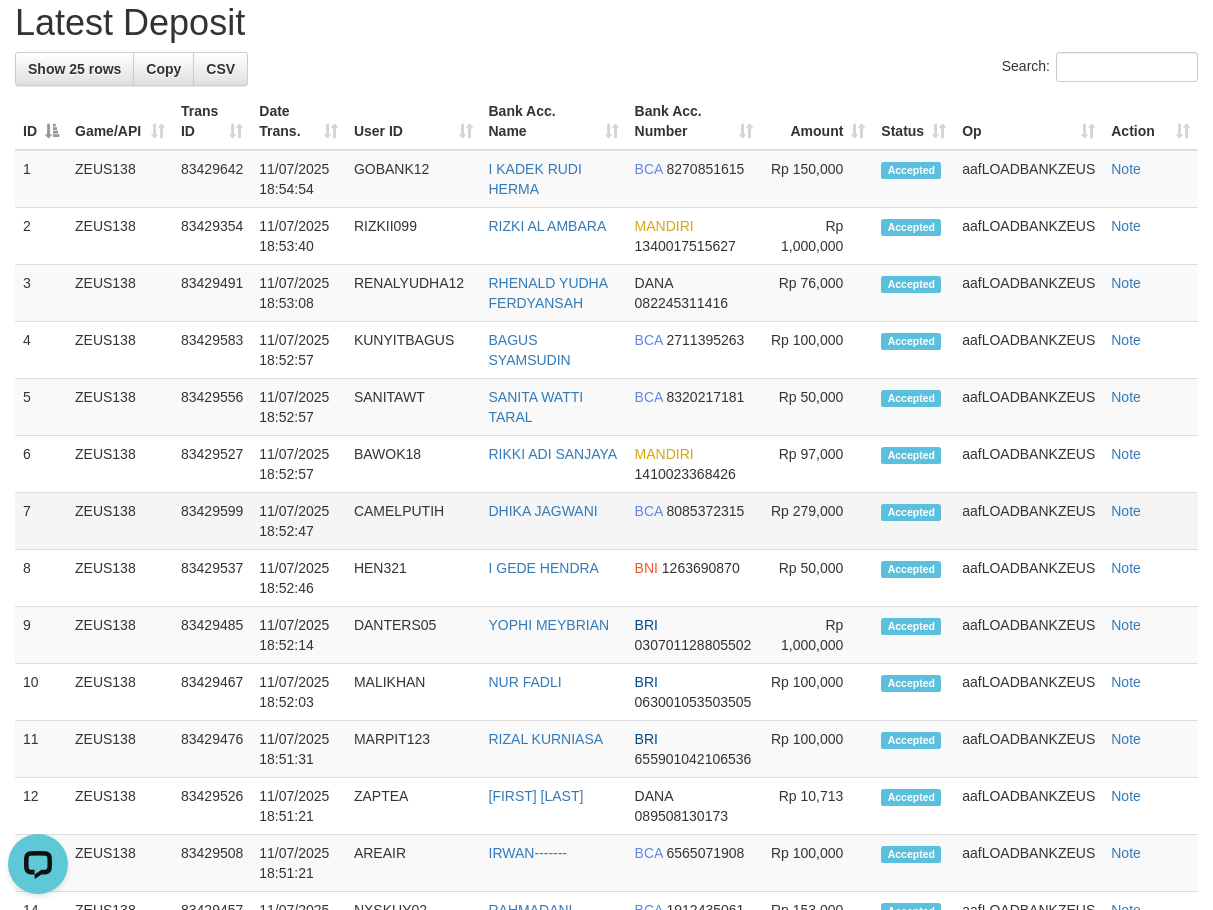 scroll, scrollTop: 0, scrollLeft: 0, axis: both 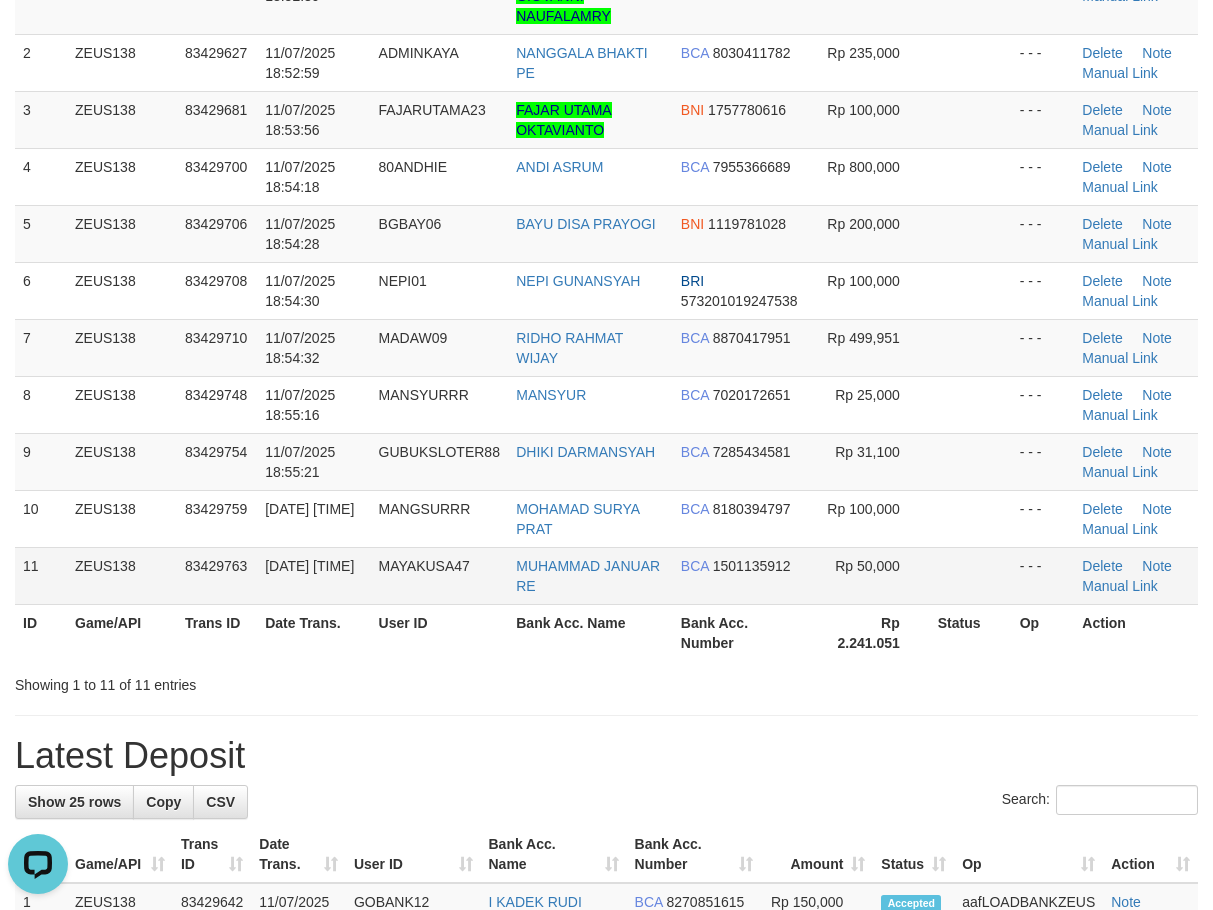 drag, startPoint x: 482, startPoint y: 568, endPoint x: 523, endPoint y: 622, distance: 67.80118 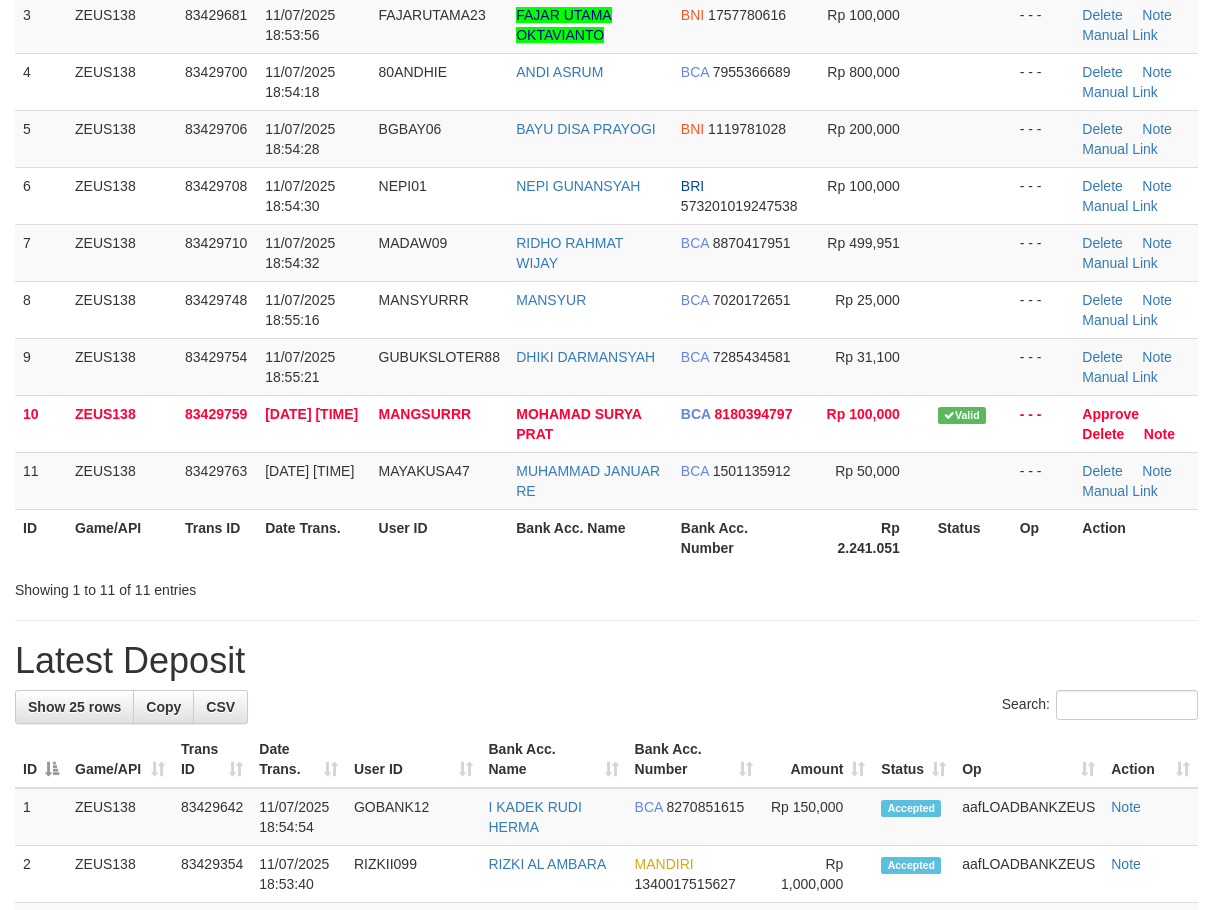 drag, startPoint x: 434, startPoint y: 732, endPoint x: 444, endPoint y: 730, distance: 10.198039 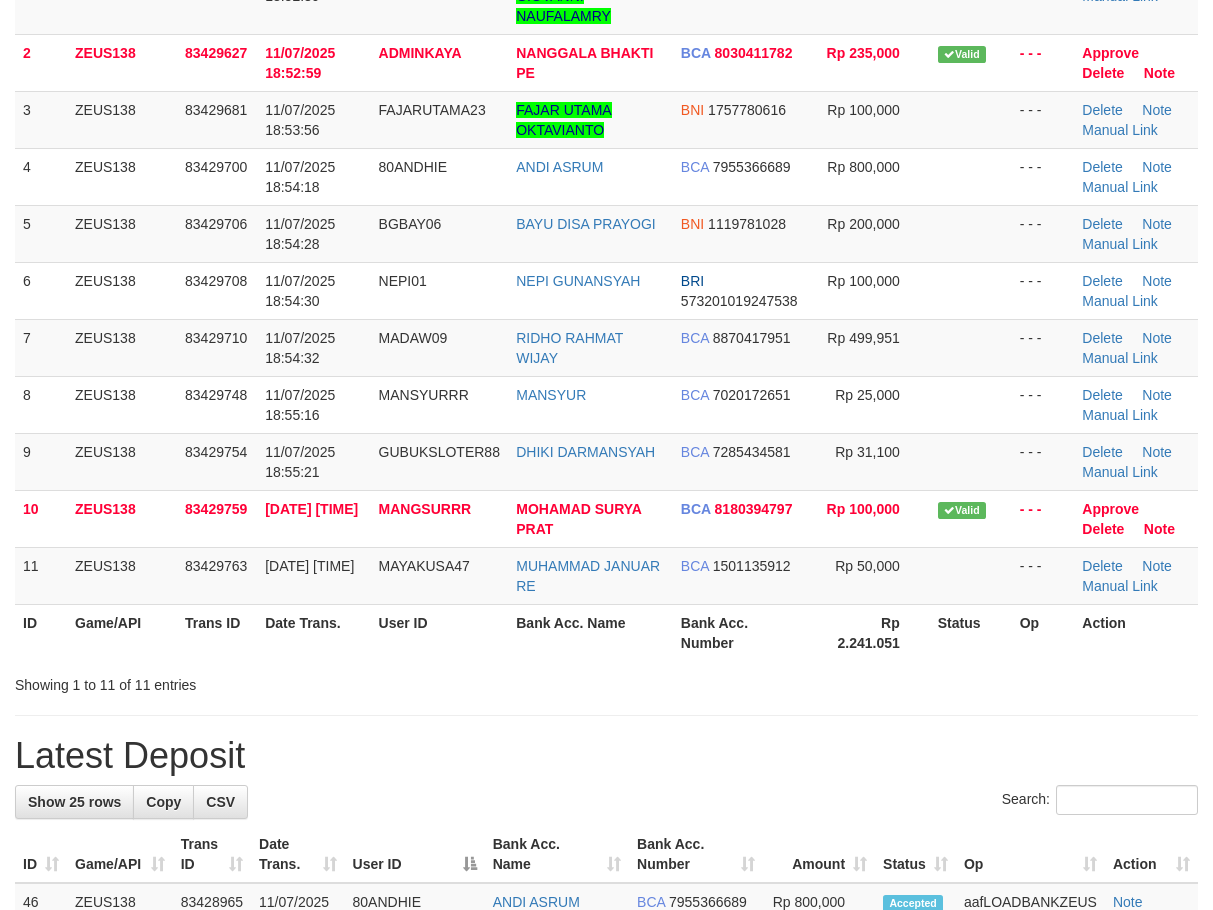 click on "**********" at bounding box center [606, 1100] 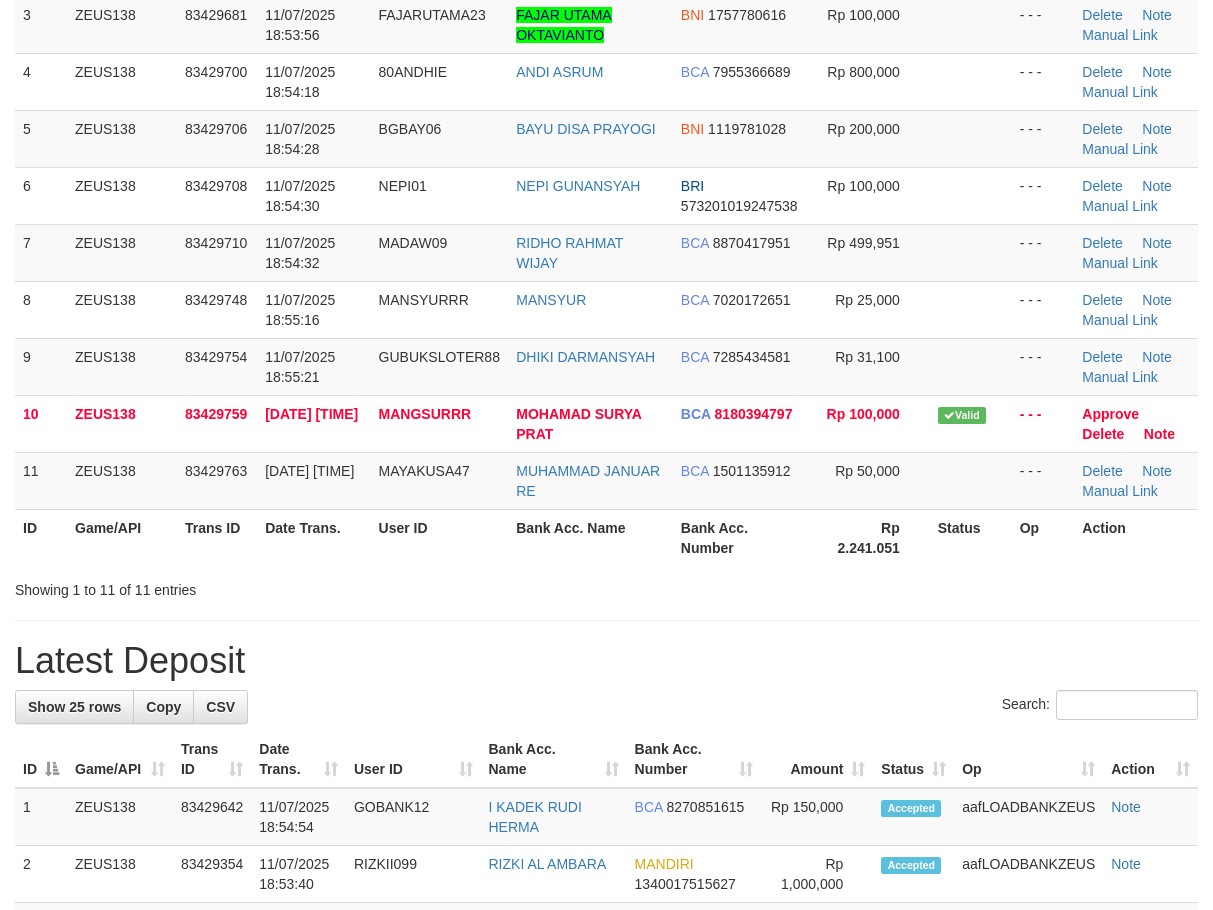 scroll, scrollTop: 293, scrollLeft: 0, axis: vertical 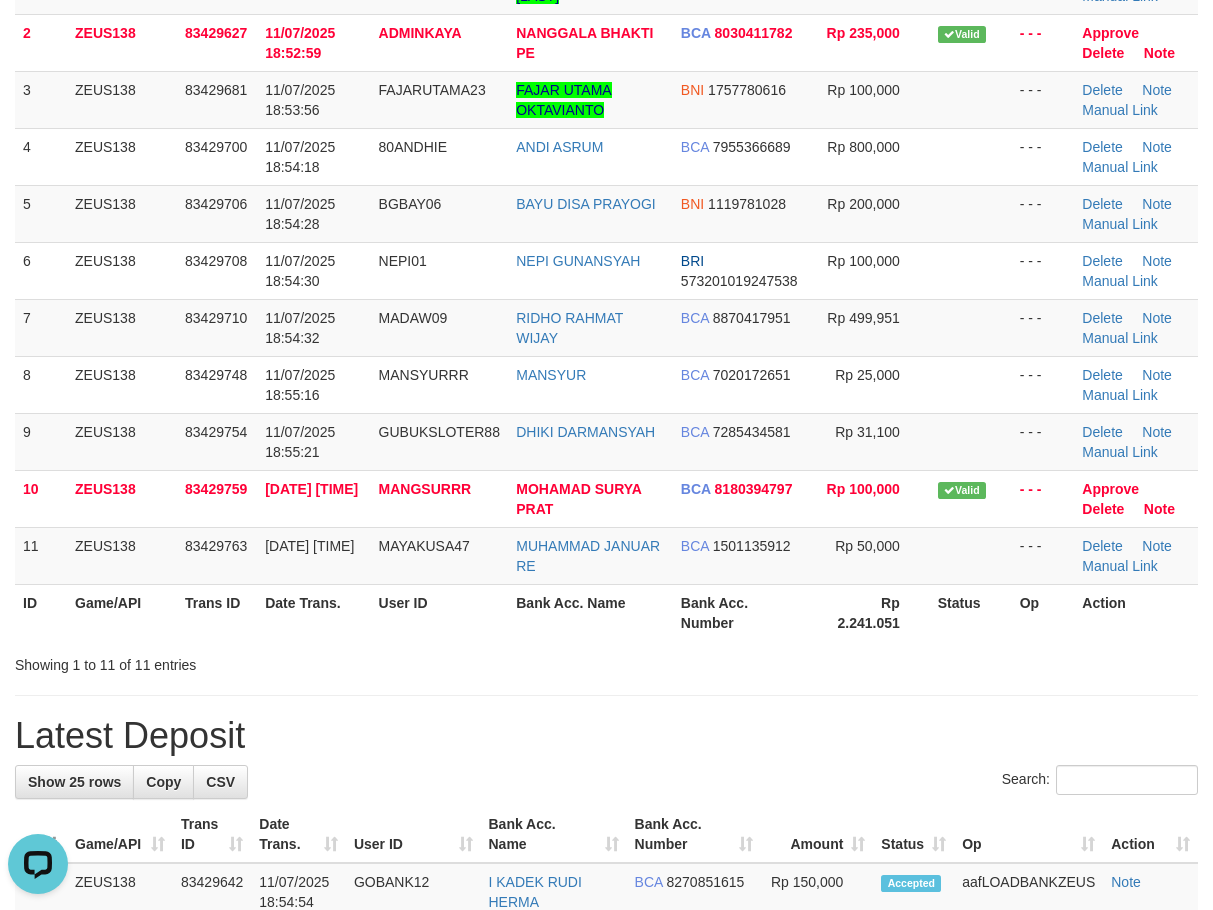 click on "Showing 1 to 11 of 11 entries" 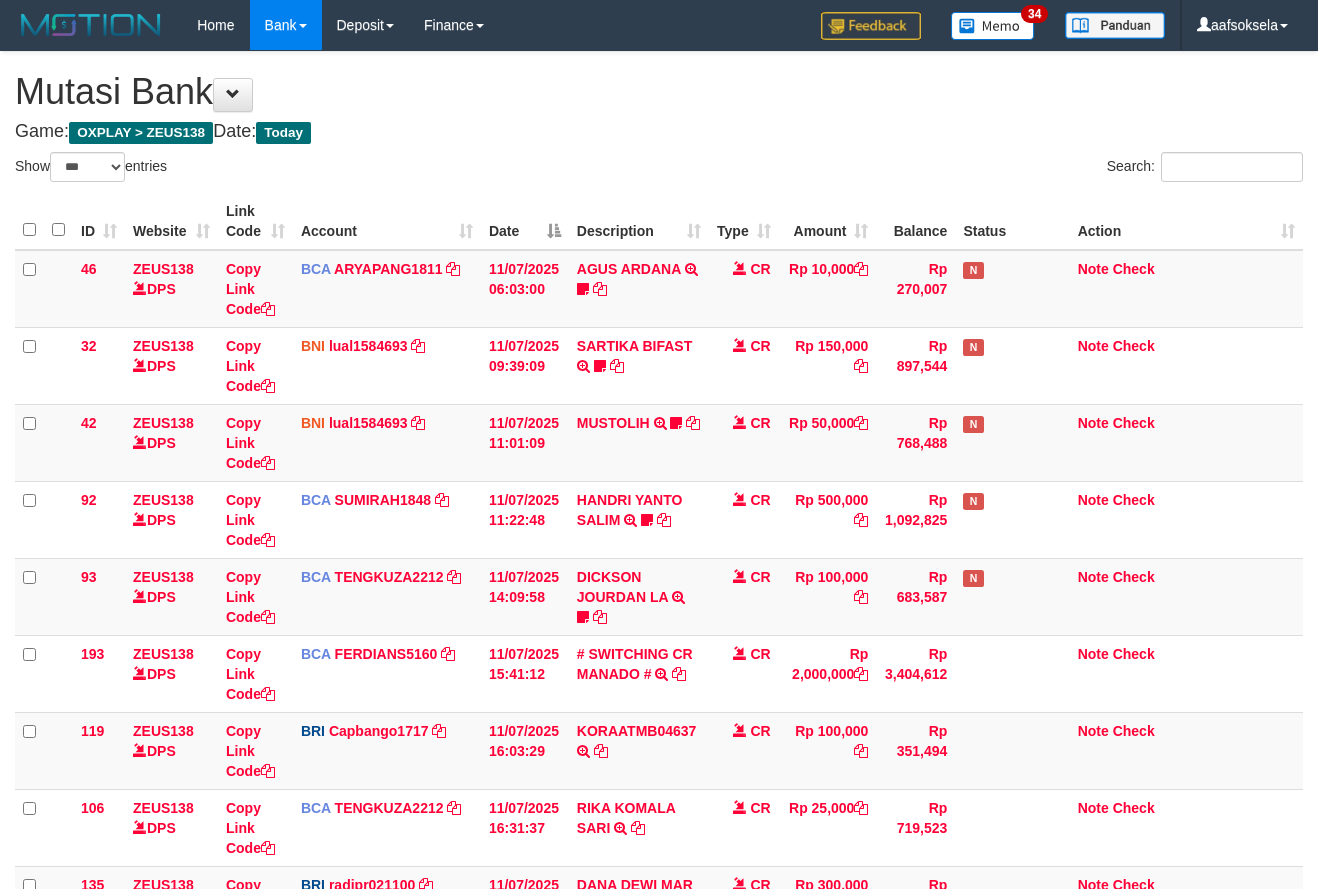 select on "***" 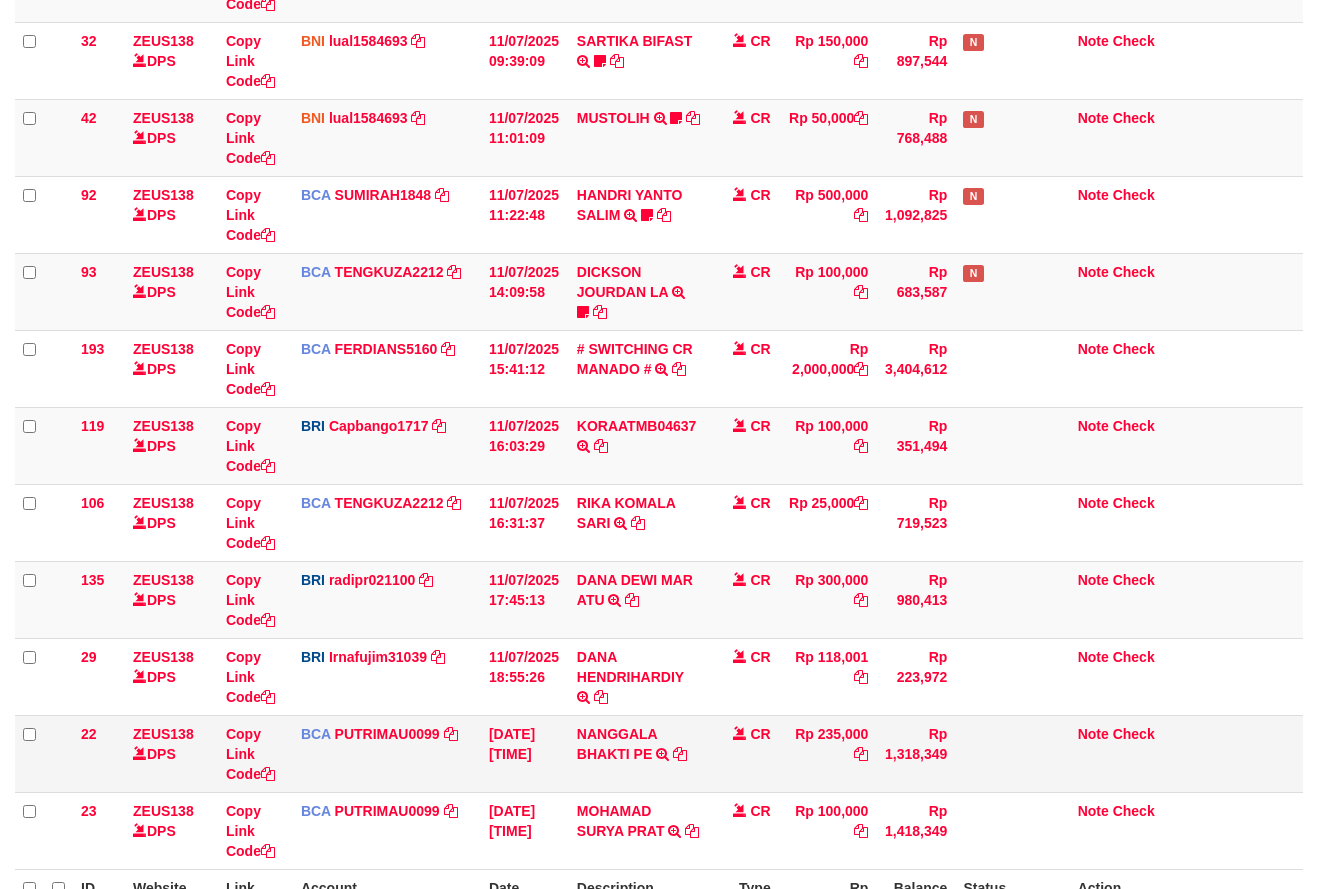 click on "22
ZEUS138    DPS
Copy Link Code
BCA
[USERNAME]
DPS
[FIRST] [LAST]
mutasi_20250711_3478 | 22
mutasi_20250711_3478 | 22
[DATE] [TIME]
NANGGALA BHAKTI PE         TRSF E-BANKING CR 1107/FTSCY/WS95271
235000.00NANGGALA BHAKTI PE
CR
Rp 235,000
Rp 1,318,349
Note
Check" at bounding box center (659, 753) 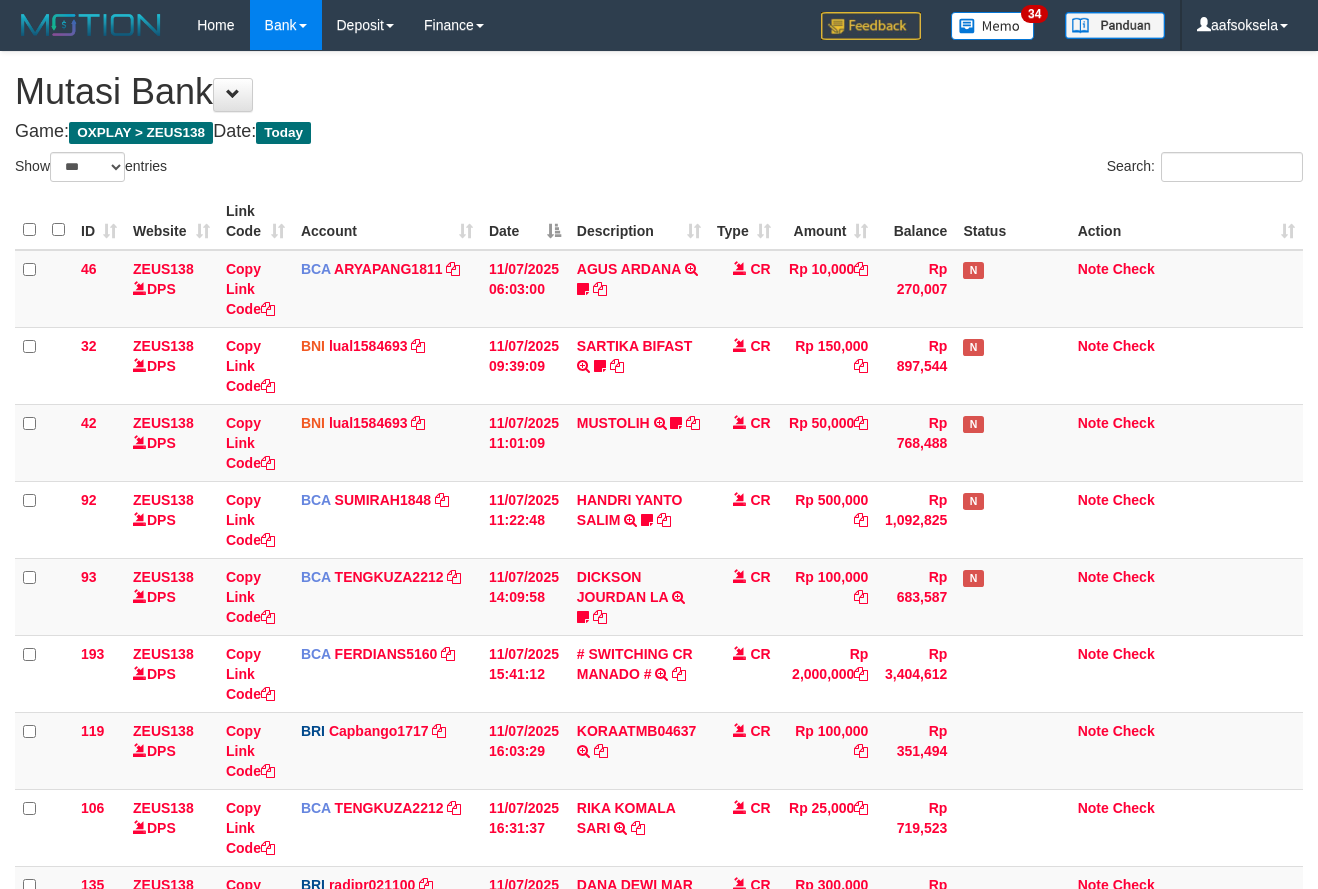 select on "***" 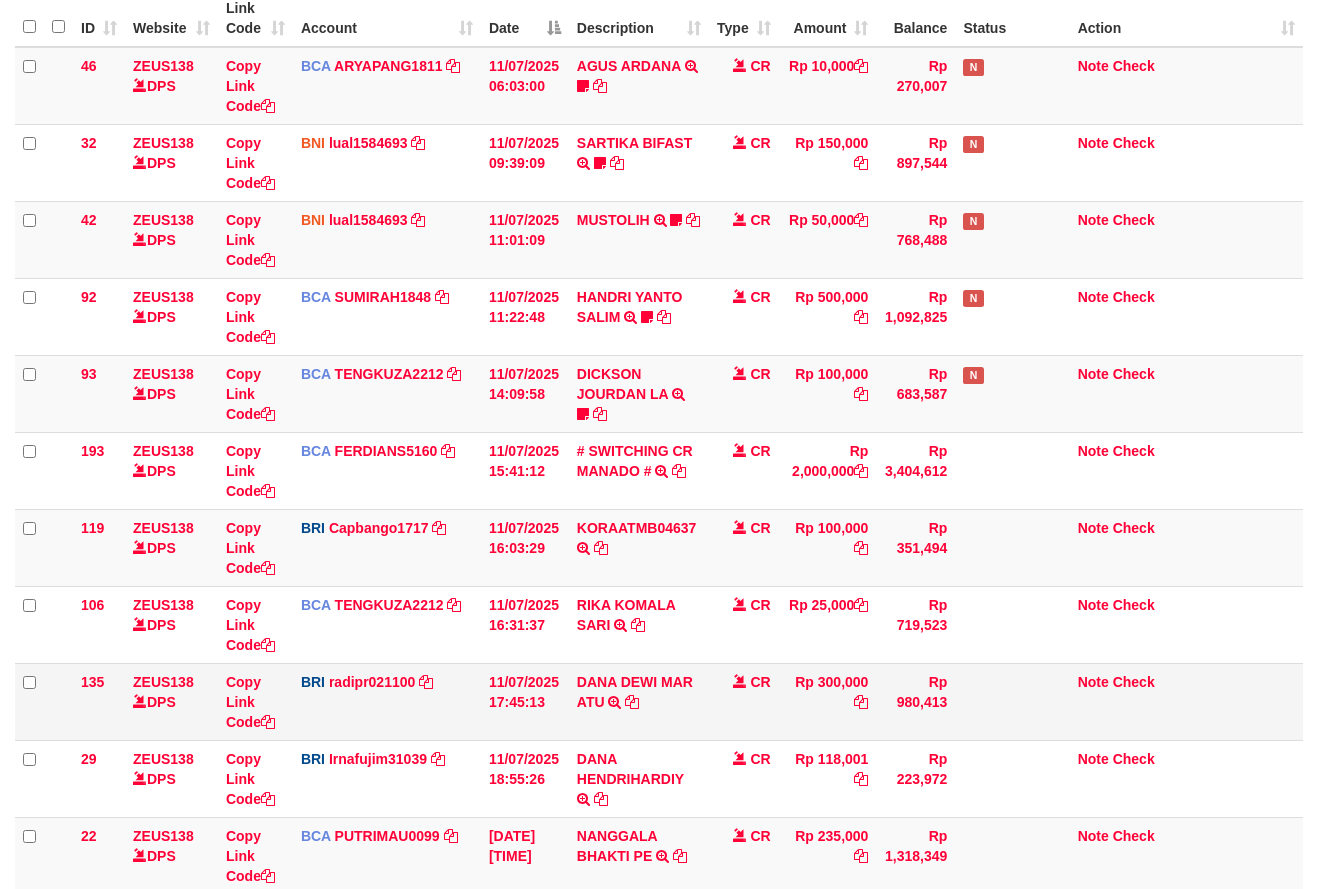 scroll, scrollTop: 136, scrollLeft: 0, axis: vertical 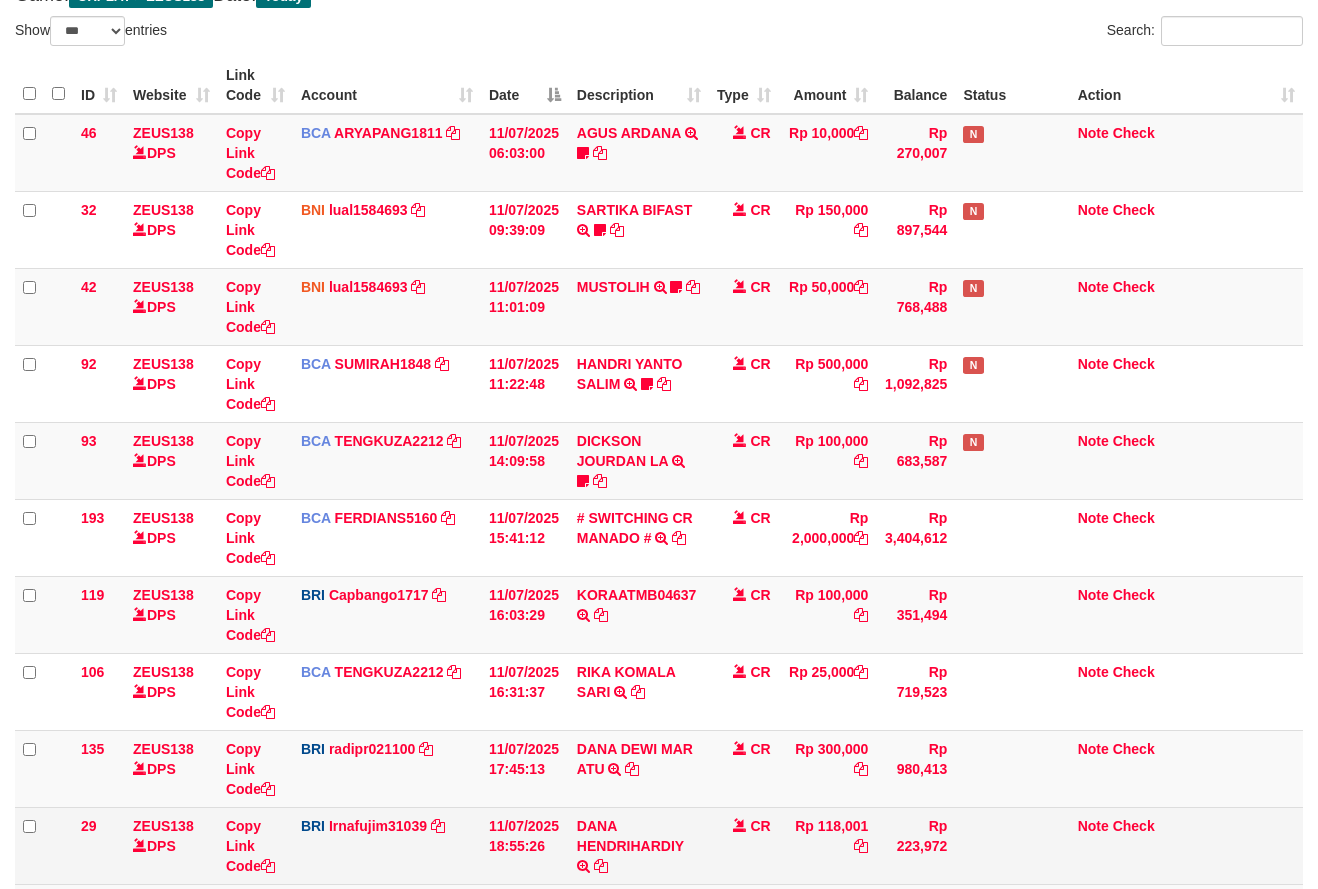 drag, startPoint x: 725, startPoint y: 834, endPoint x: 724, endPoint y: 818, distance: 16.03122 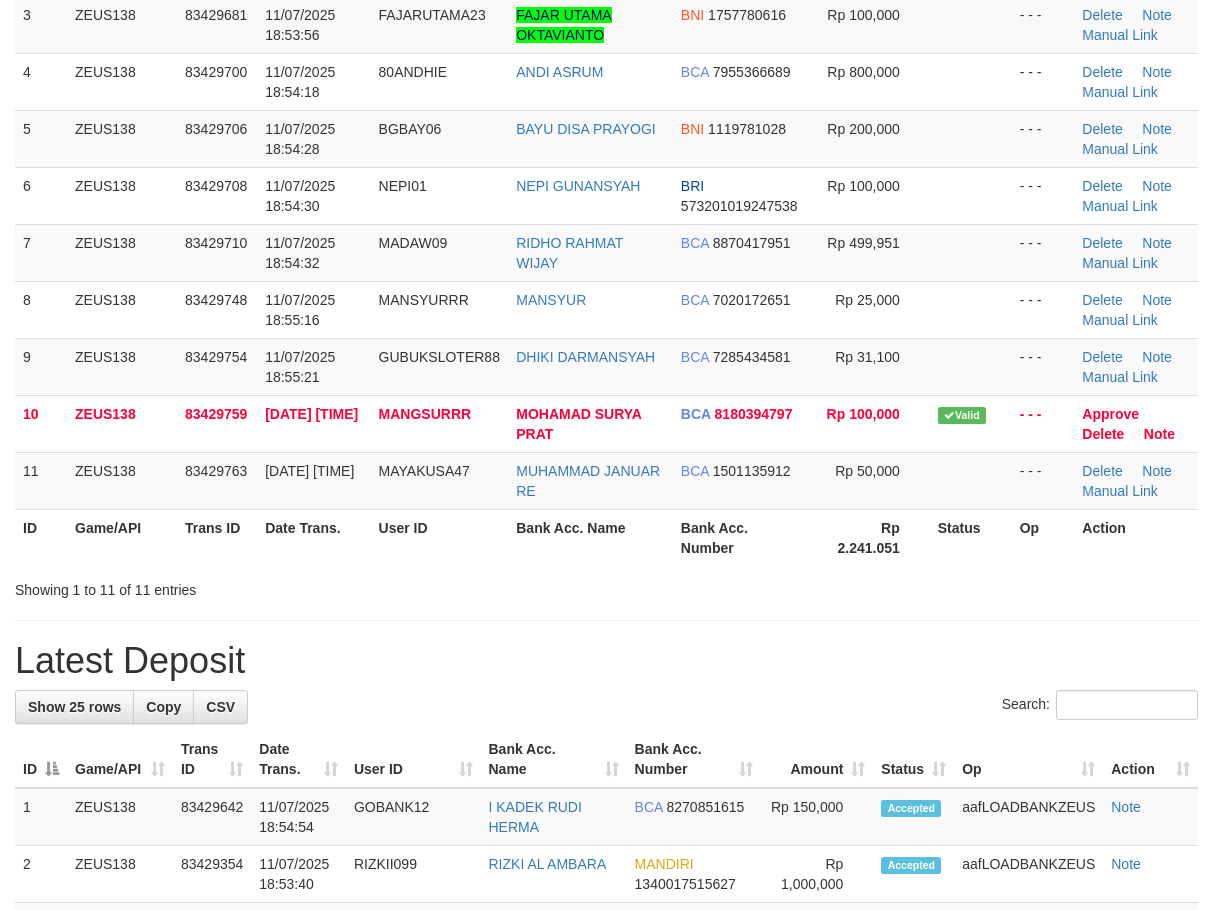 scroll, scrollTop: 293, scrollLeft: 0, axis: vertical 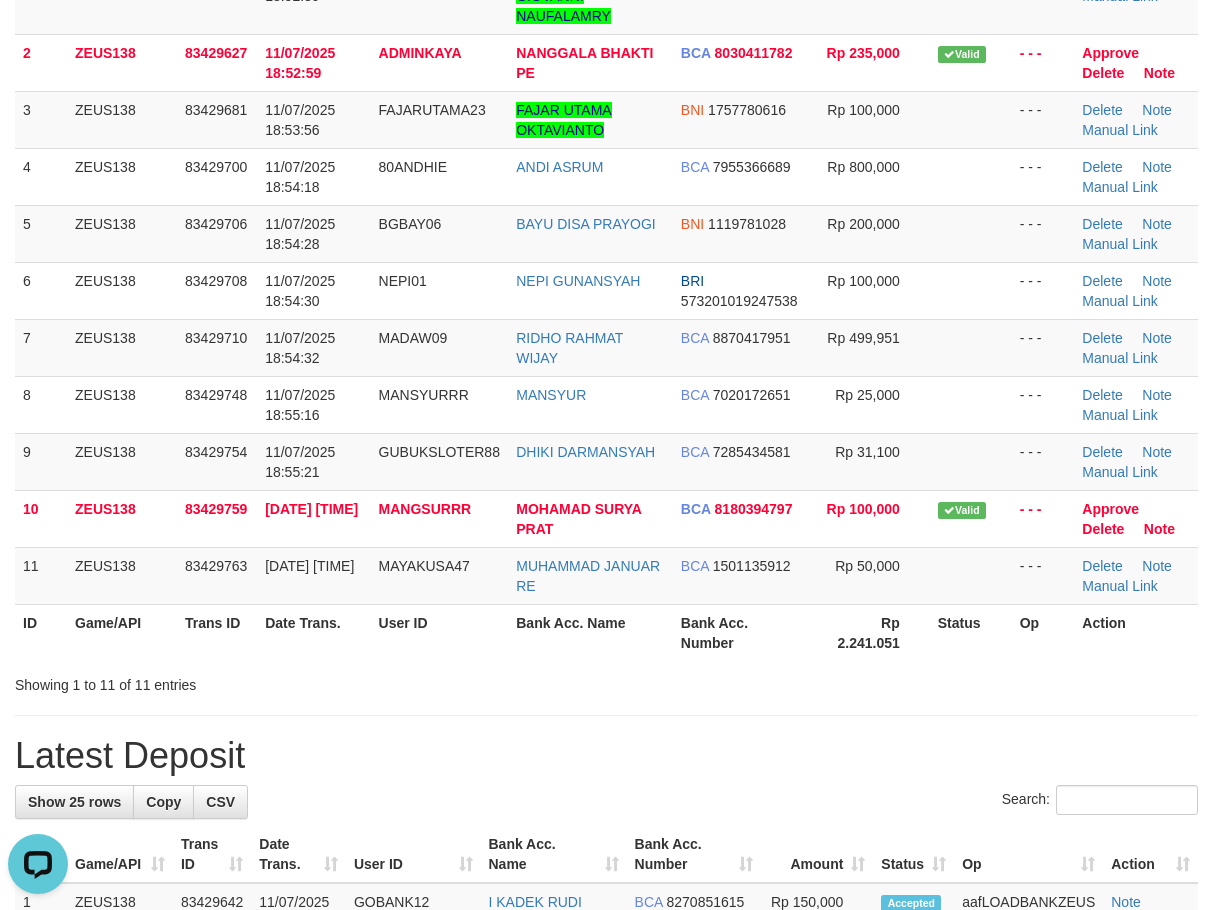 click on "Showing 1 to 11 of 11 entries" at bounding box center (252, 681) 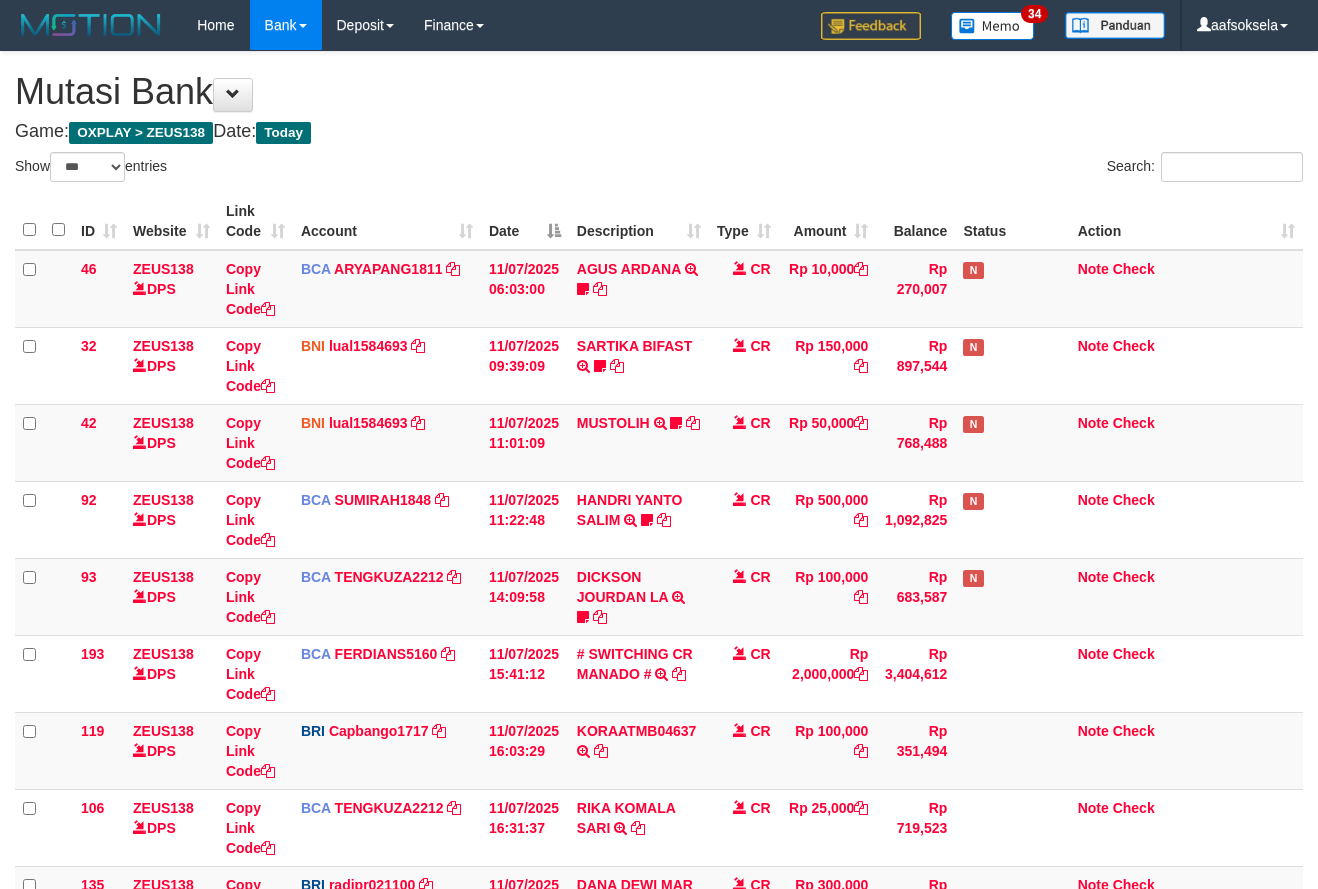 select on "***" 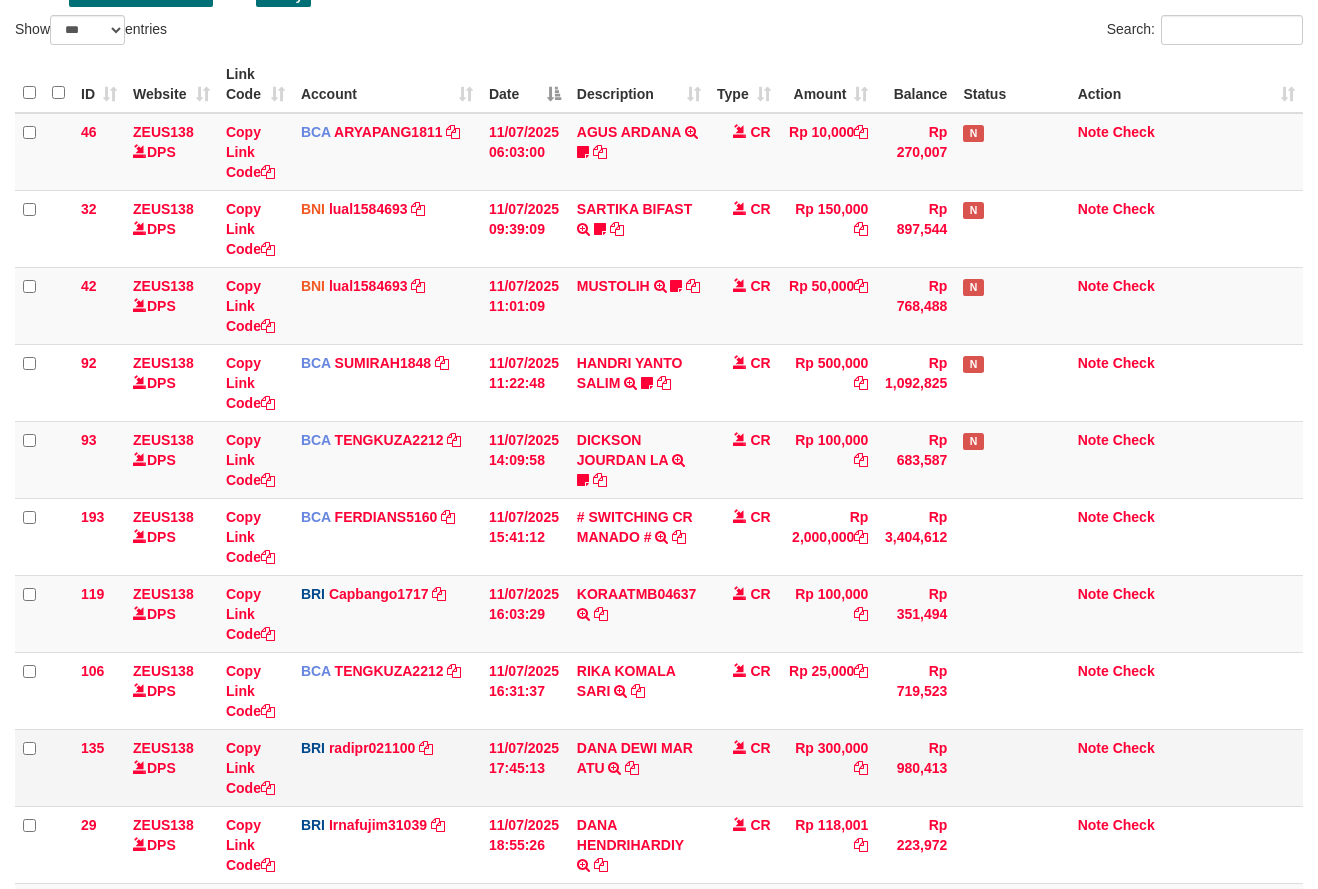 scroll, scrollTop: 536, scrollLeft: 0, axis: vertical 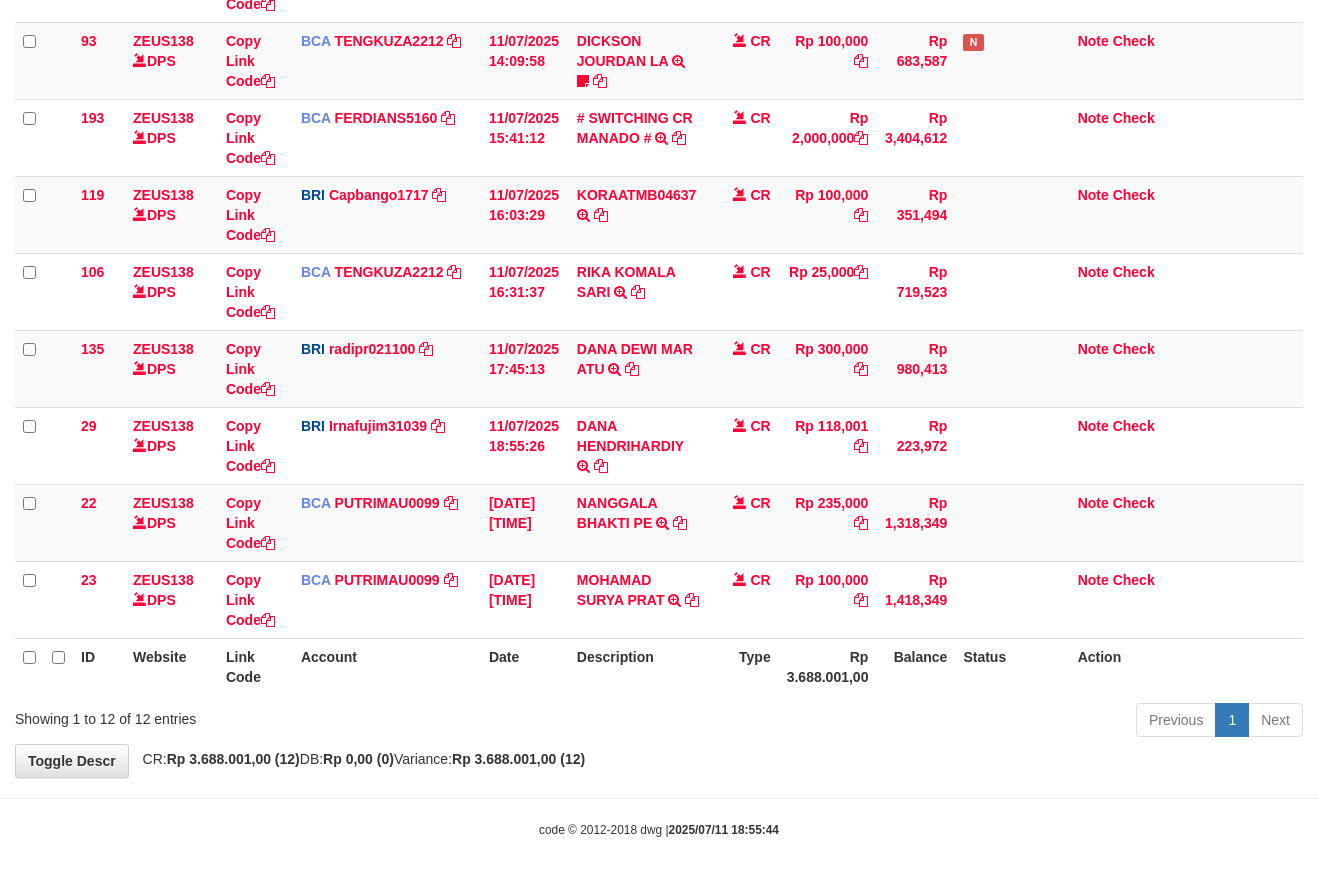 click on "**********" at bounding box center (659, 146) 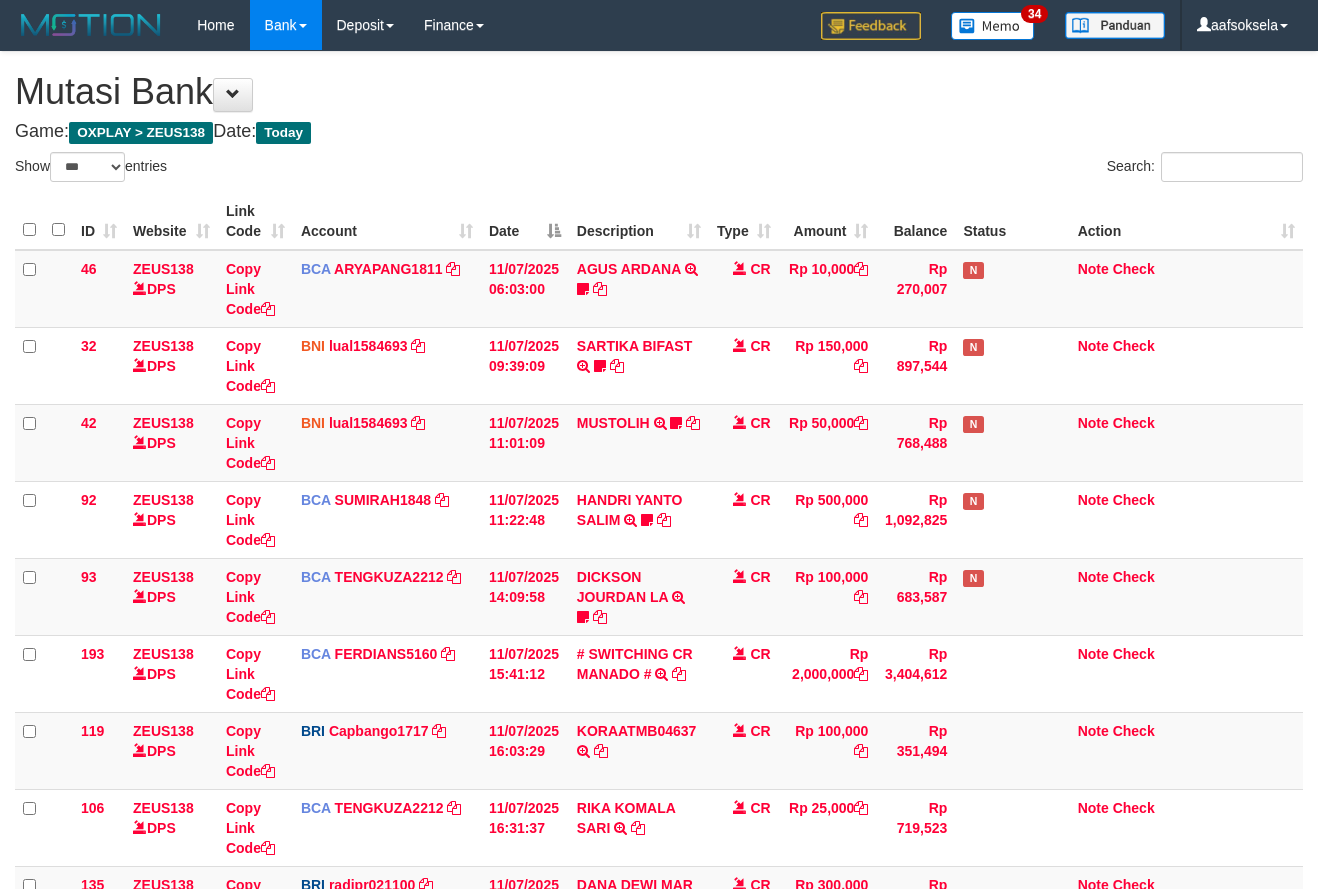 select on "***" 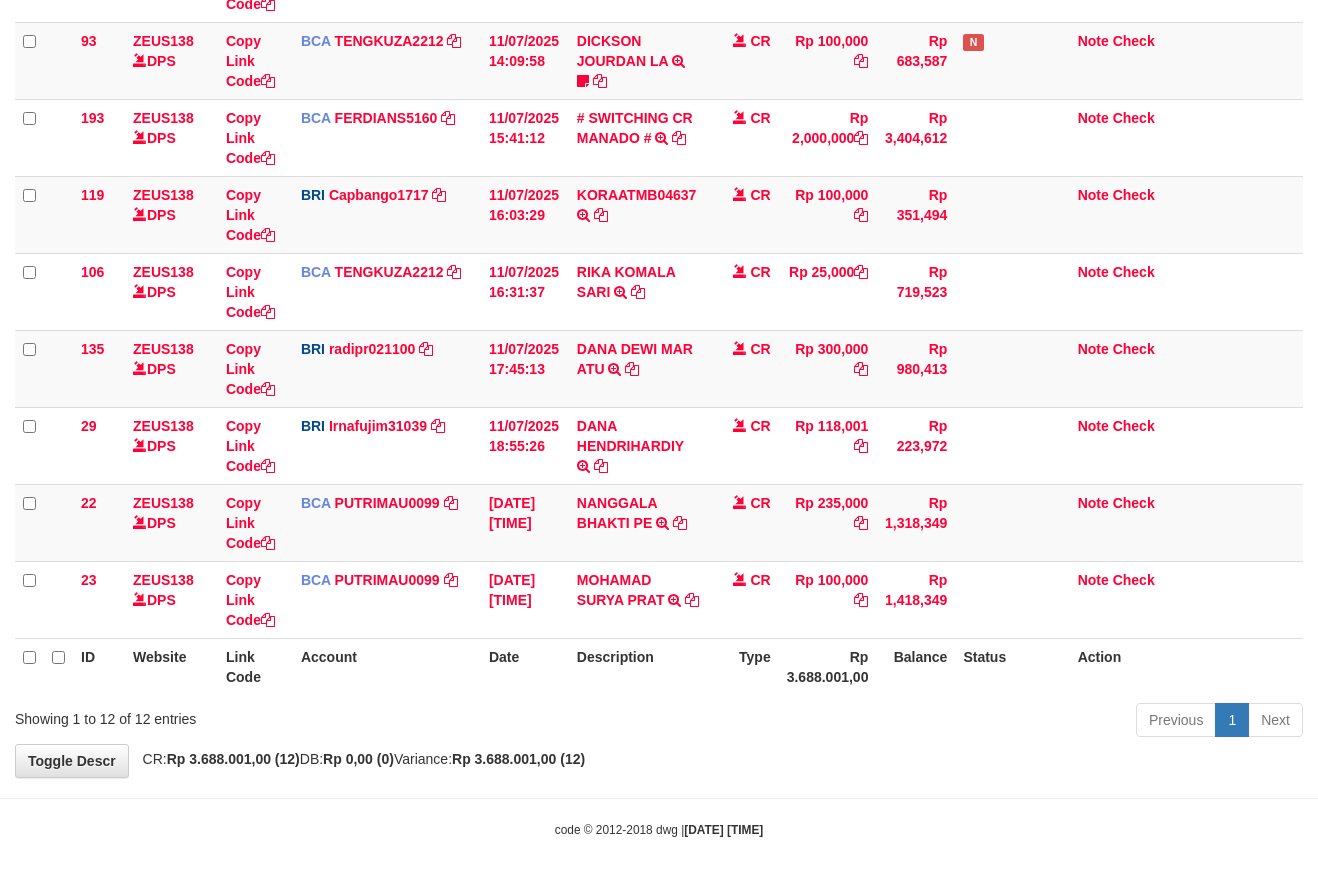 click on "Previous 1 Next" at bounding box center [933, 722] 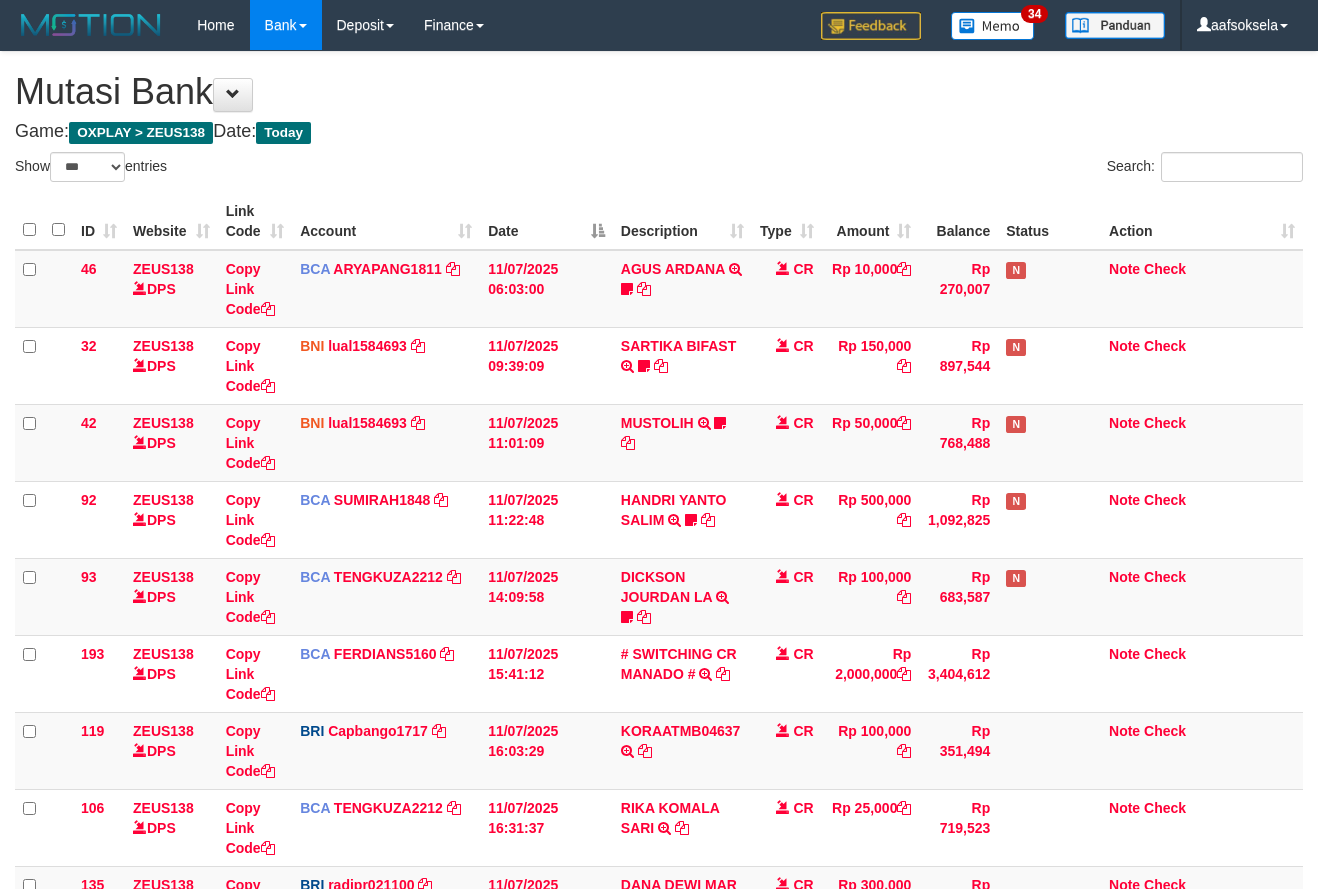 select on "***" 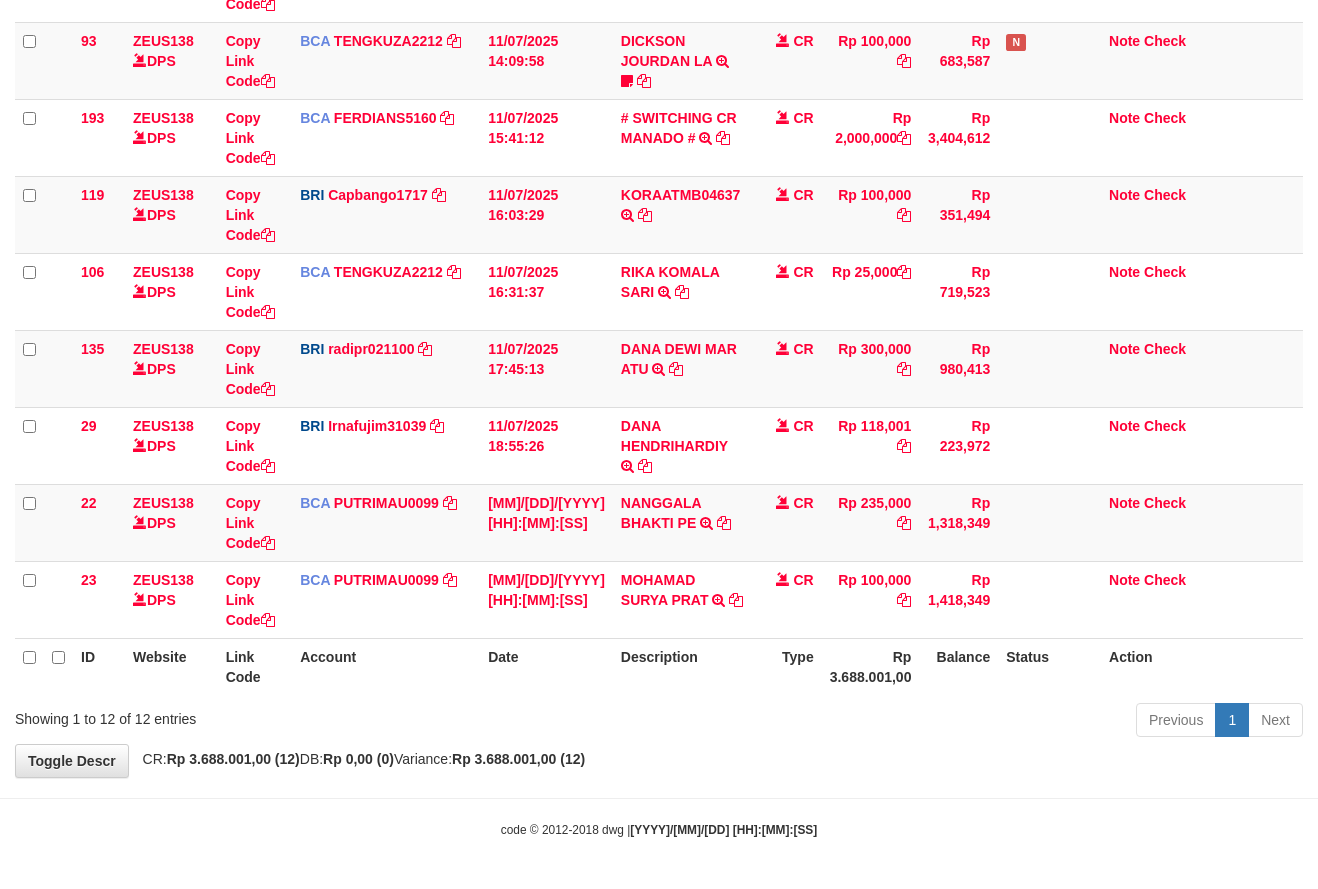 click on "Previous 1 Next" at bounding box center [933, 722] 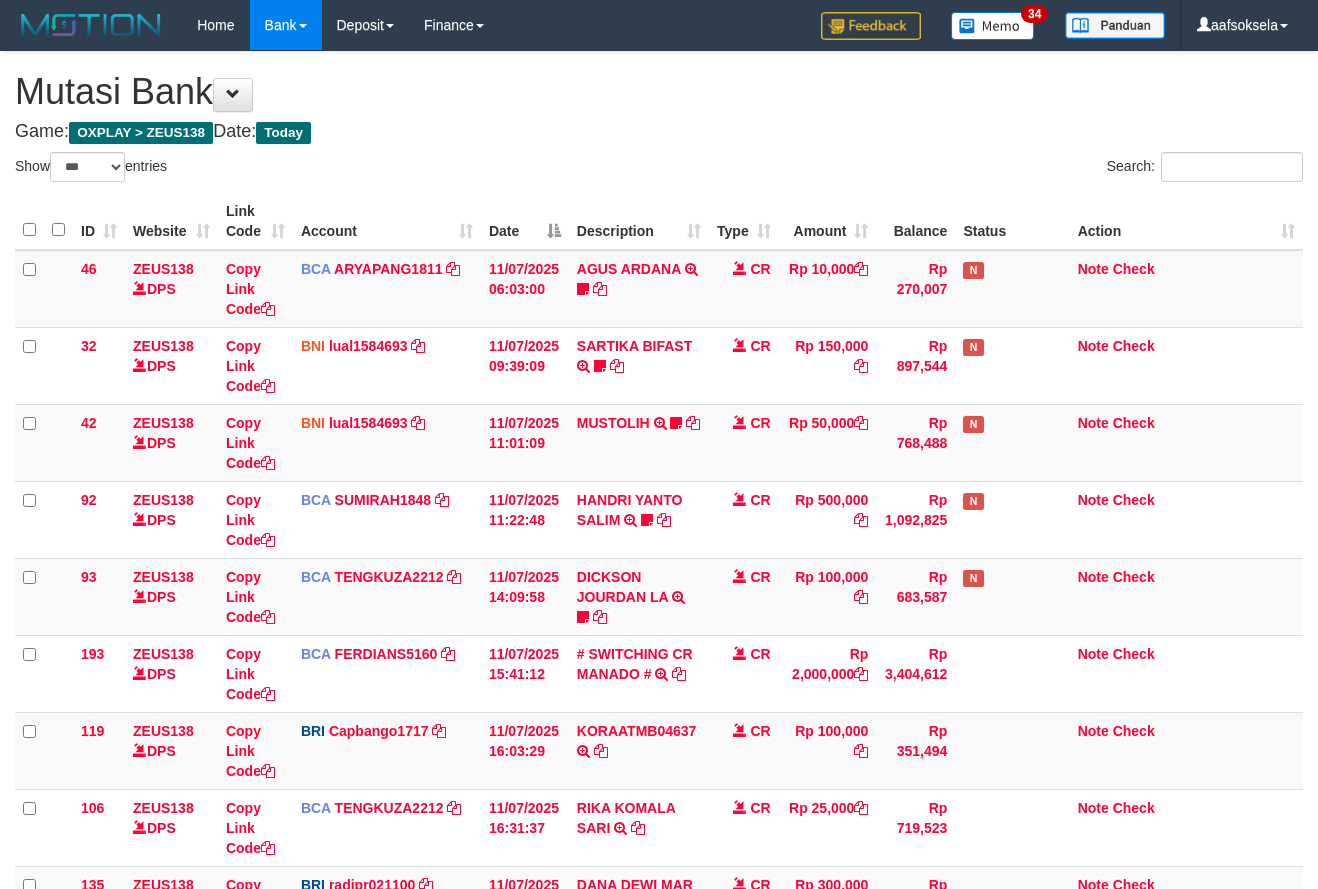 select on "***" 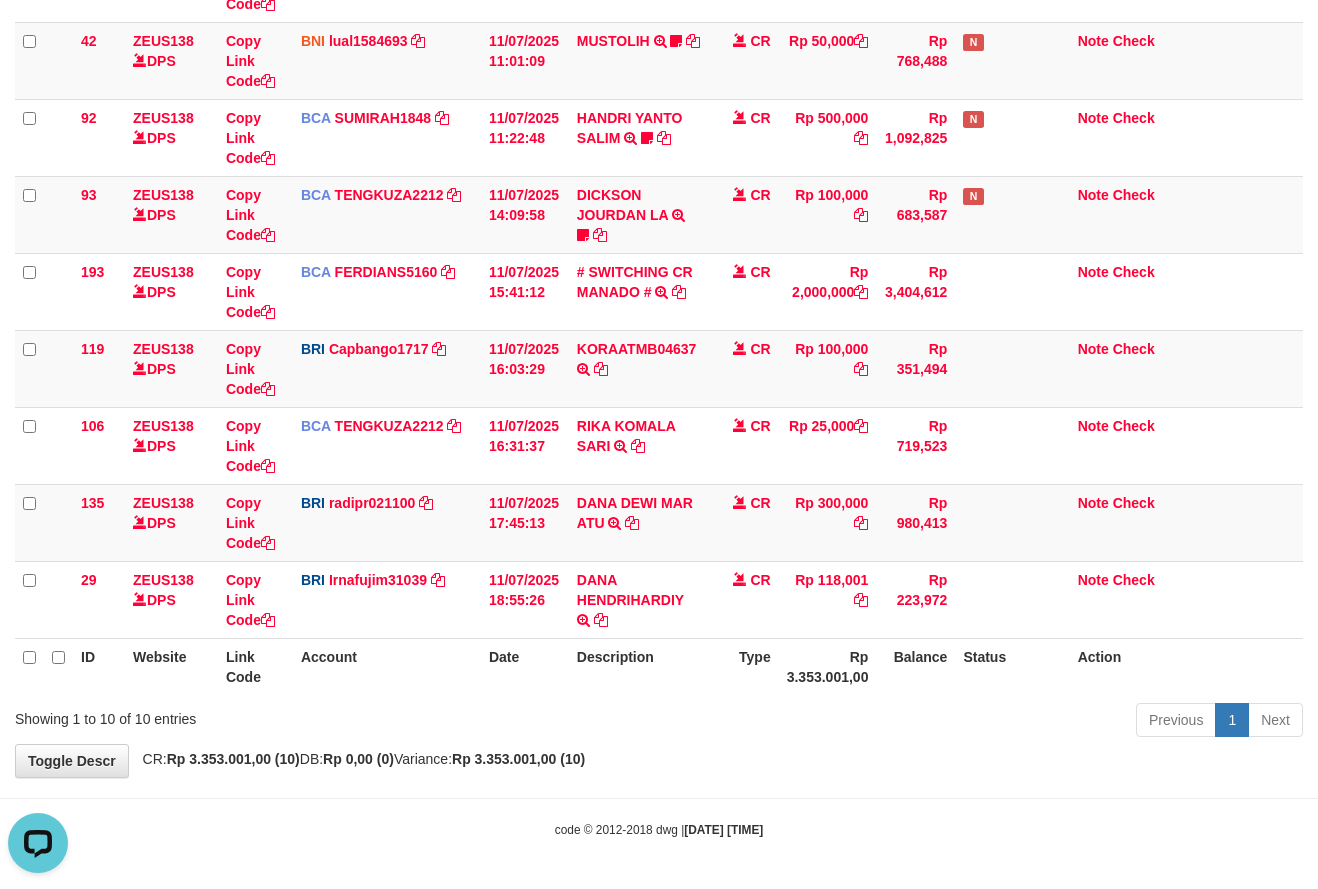 scroll, scrollTop: 0, scrollLeft: 0, axis: both 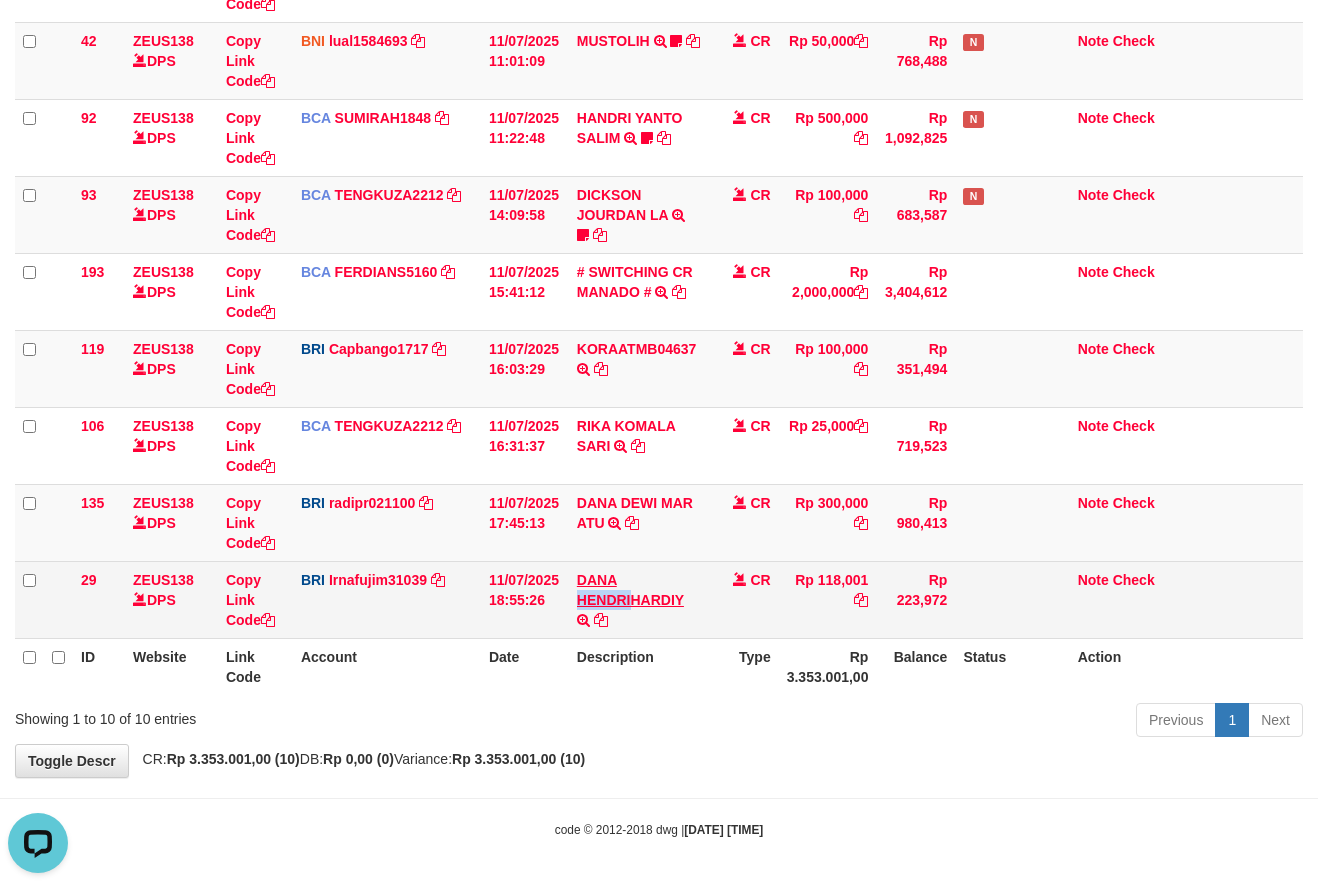 drag, startPoint x: 574, startPoint y: 596, endPoint x: 631, endPoint y: 606, distance: 57.870544 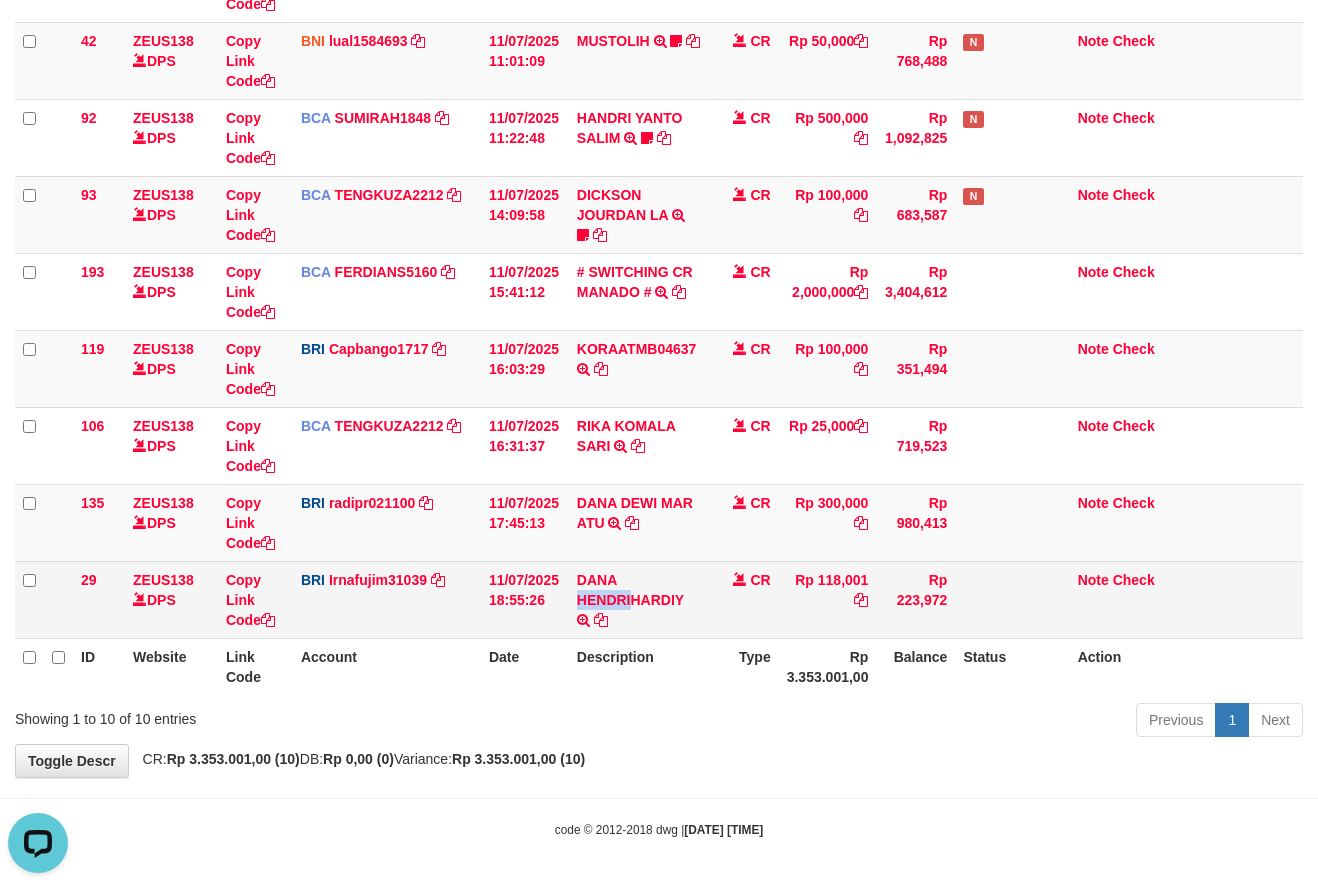 copy on "HENDRI" 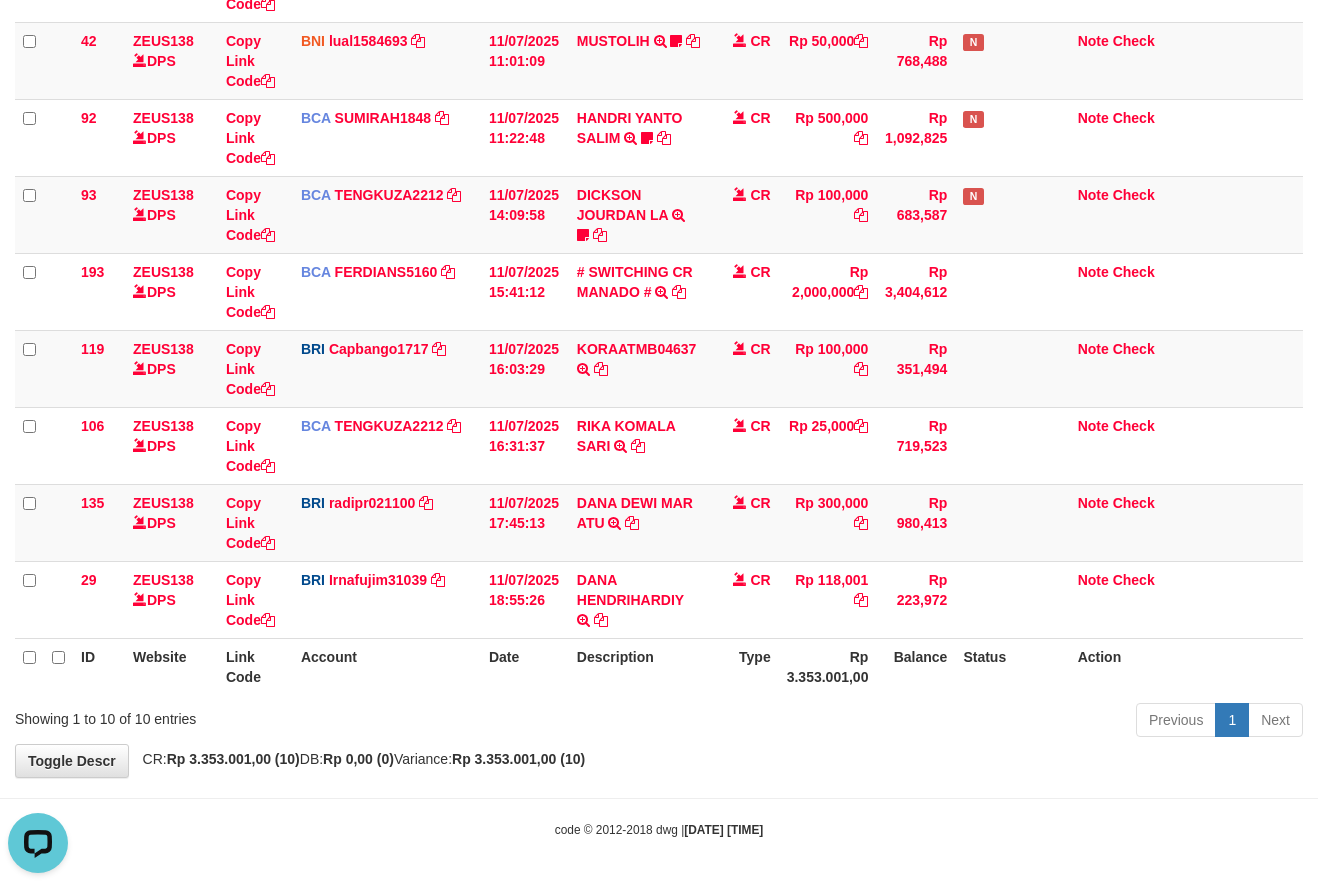 click on "**********" at bounding box center [659, 223] 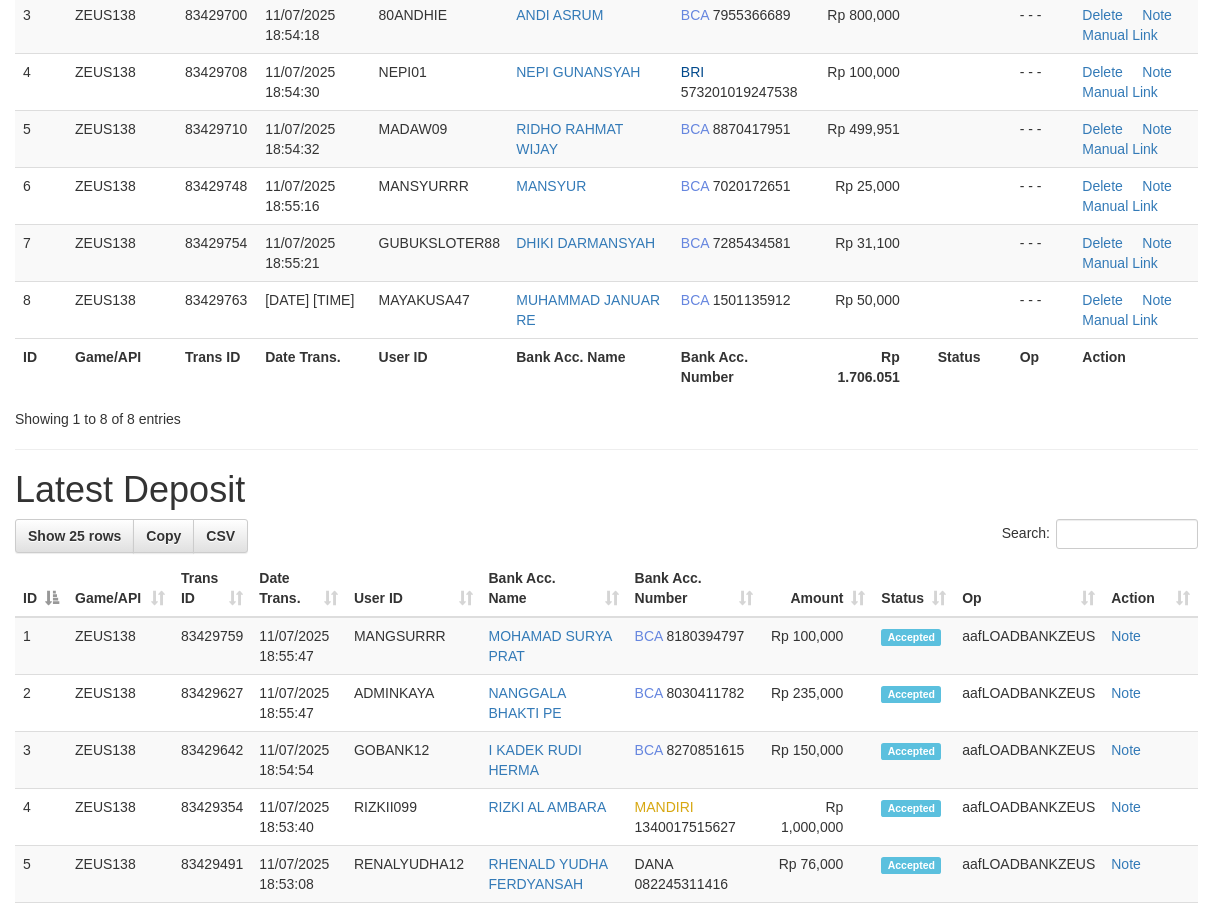 scroll, scrollTop: 293, scrollLeft: 0, axis: vertical 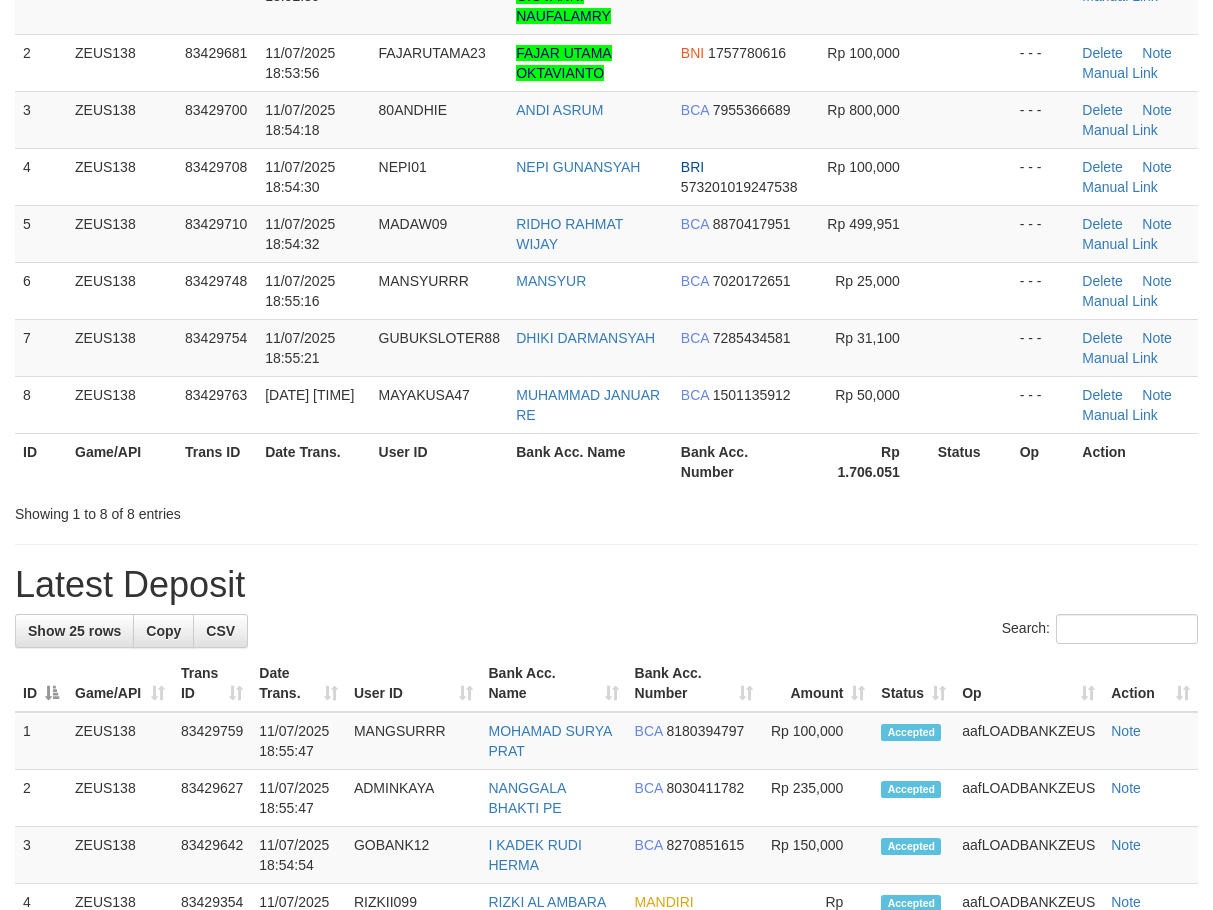 click on "Showing 1 to 8 of 8 entries" at bounding box center [252, 510] 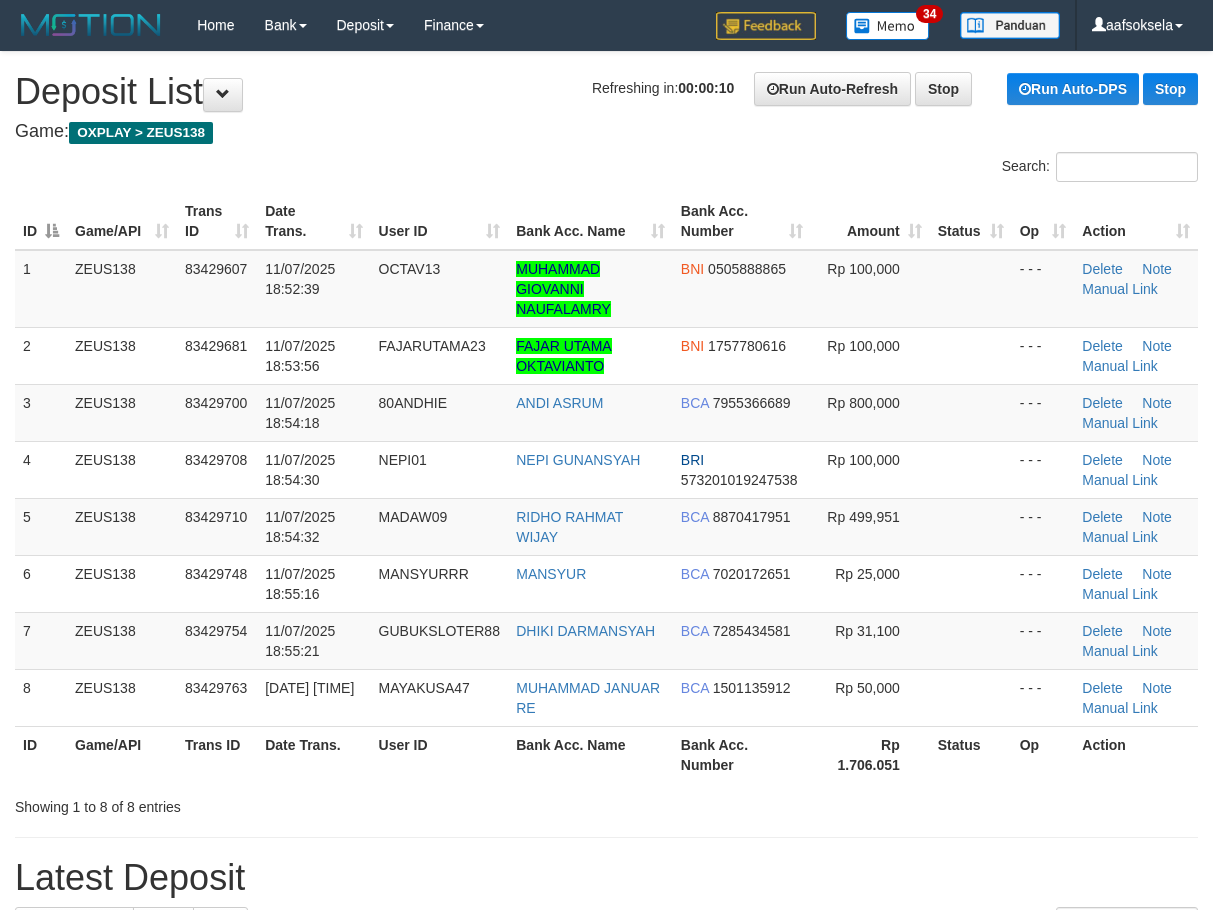 scroll, scrollTop: 388, scrollLeft: 0, axis: vertical 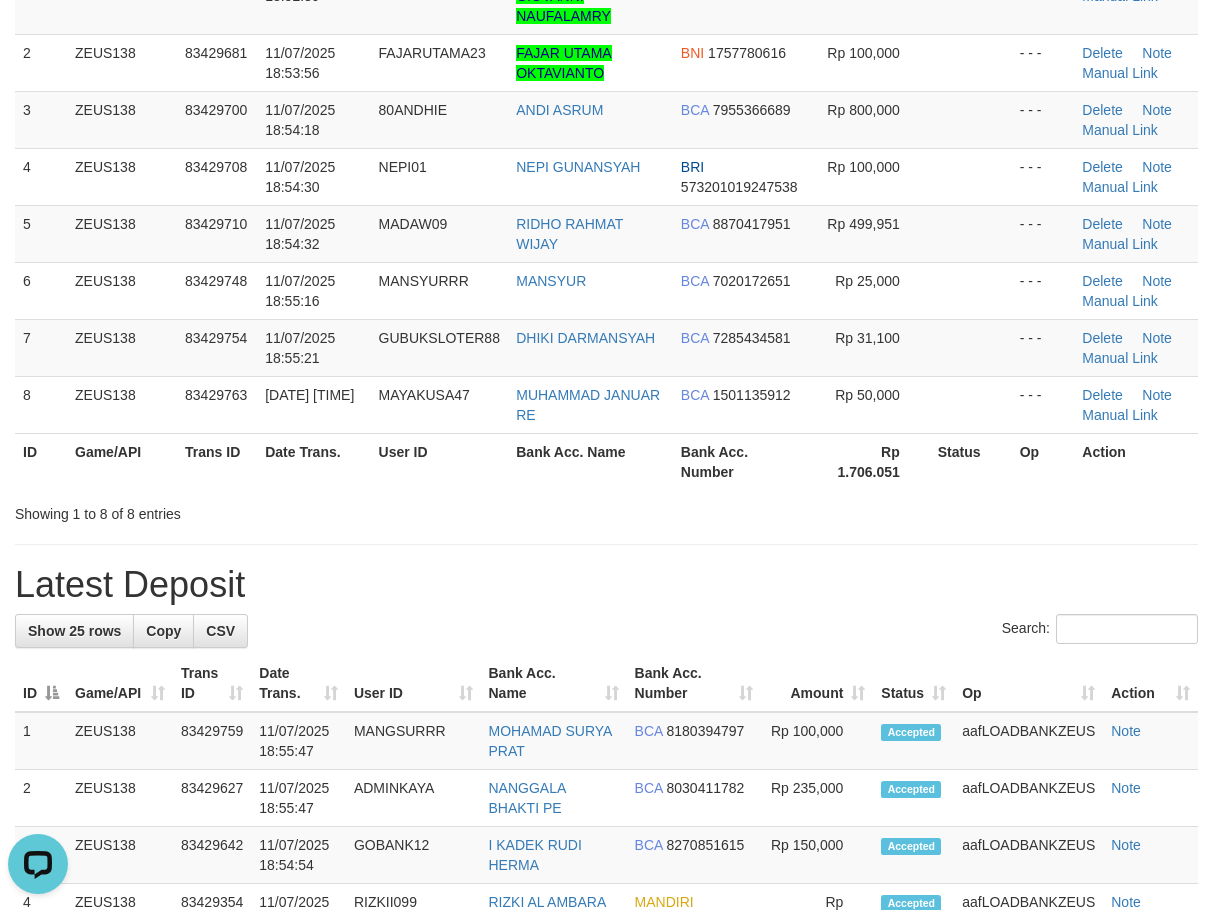 click on "**********" at bounding box center [606, 1015] 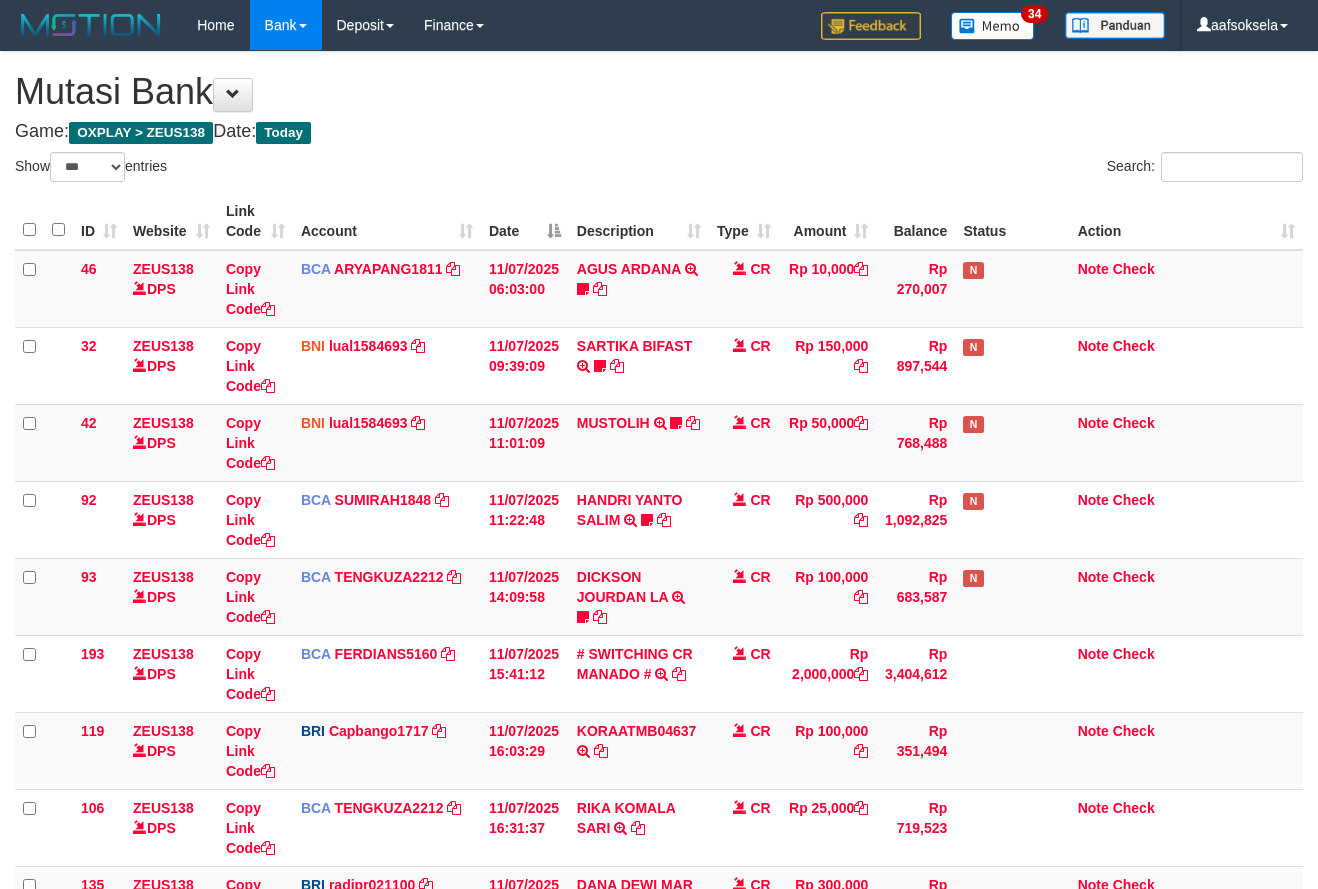 select on "***" 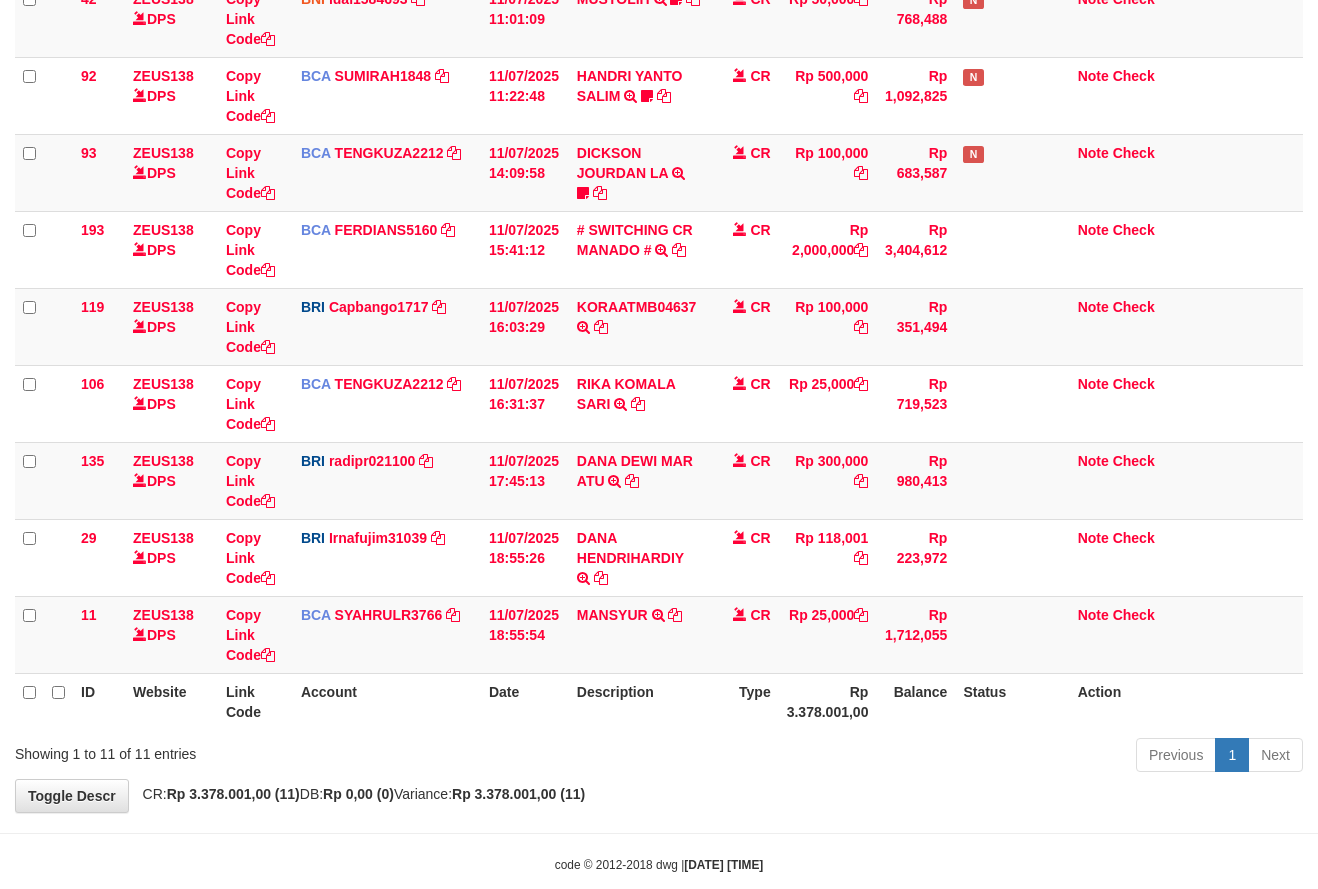 scroll, scrollTop: 382, scrollLeft: 0, axis: vertical 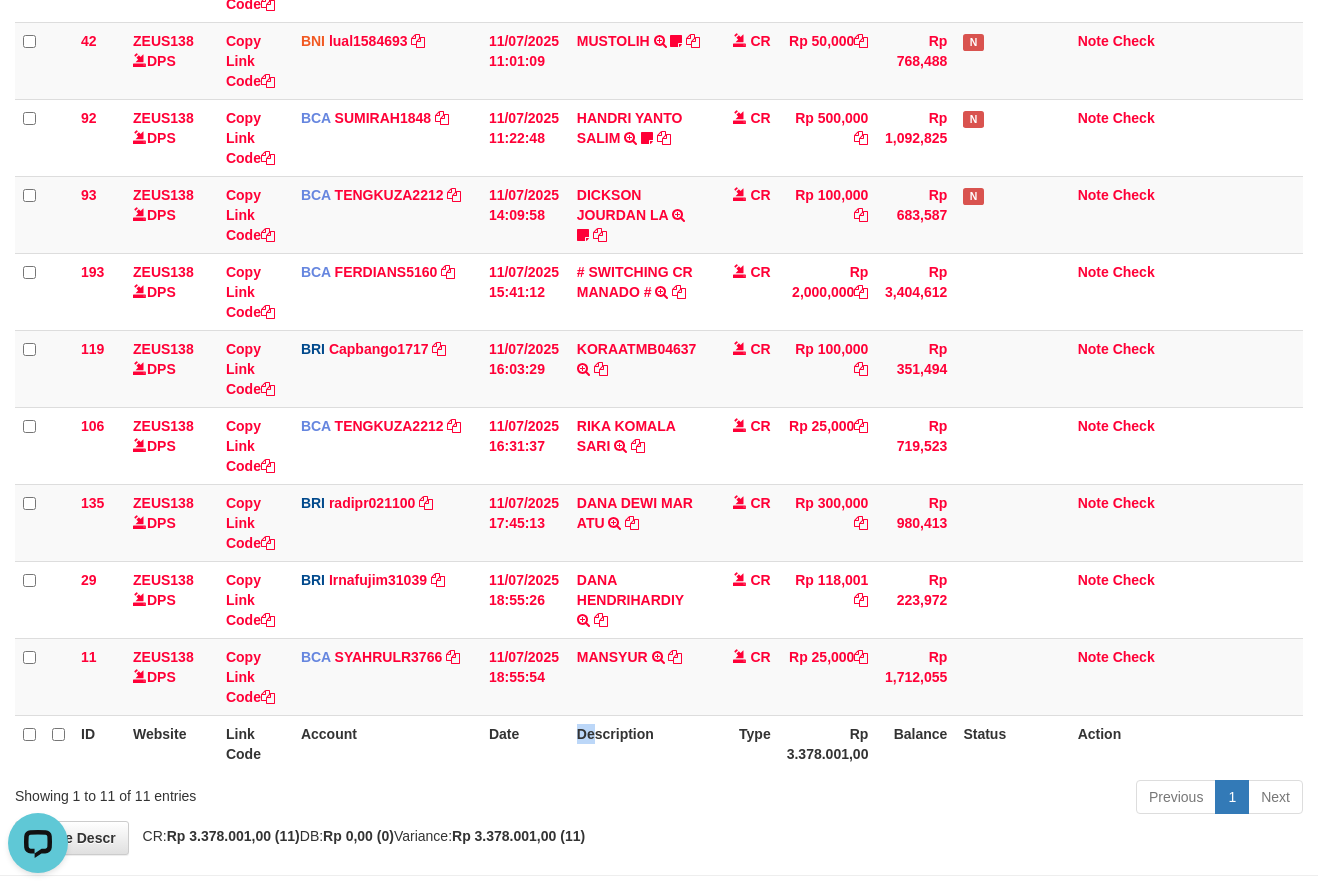 click on "Description" at bounding box center [639, 743] 